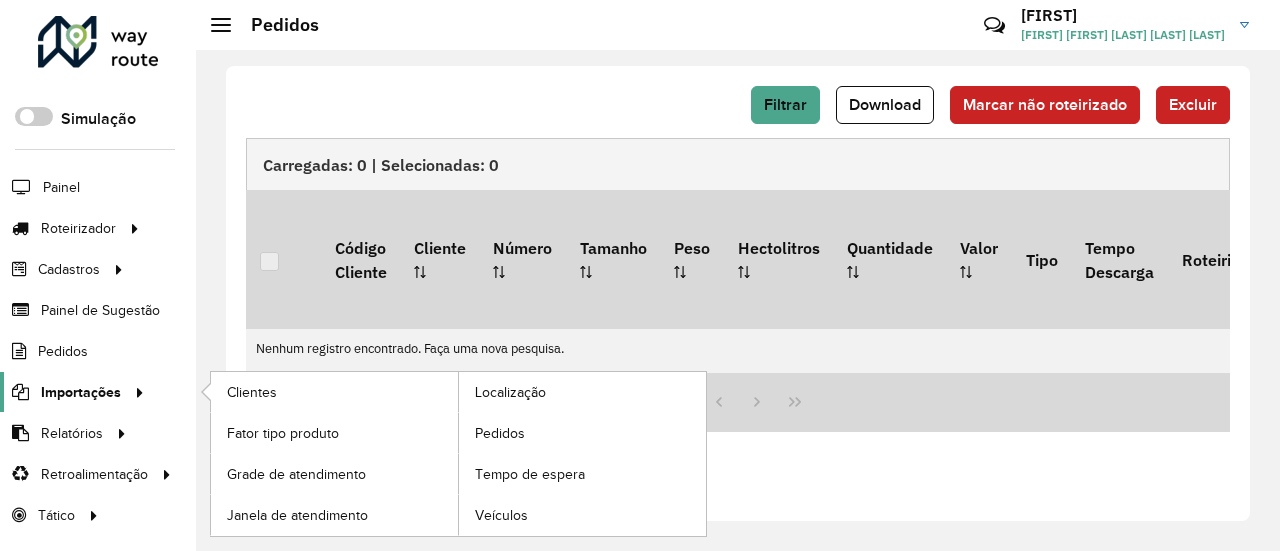 scroll, scrollTop: 0, scrollLeft: 0, axis: both 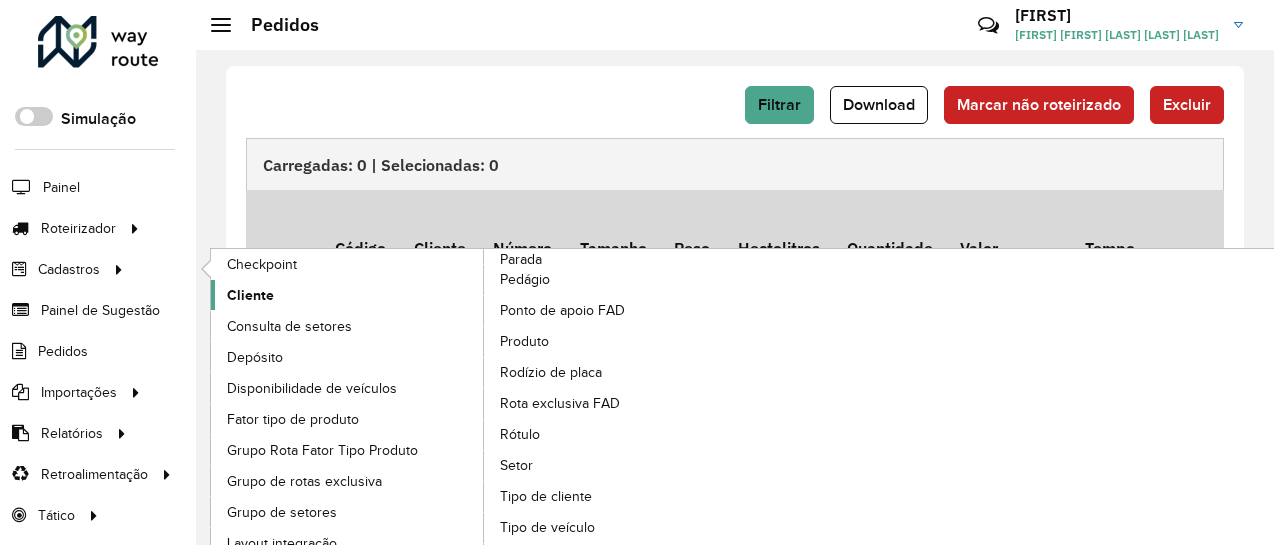 click on "Cliente" 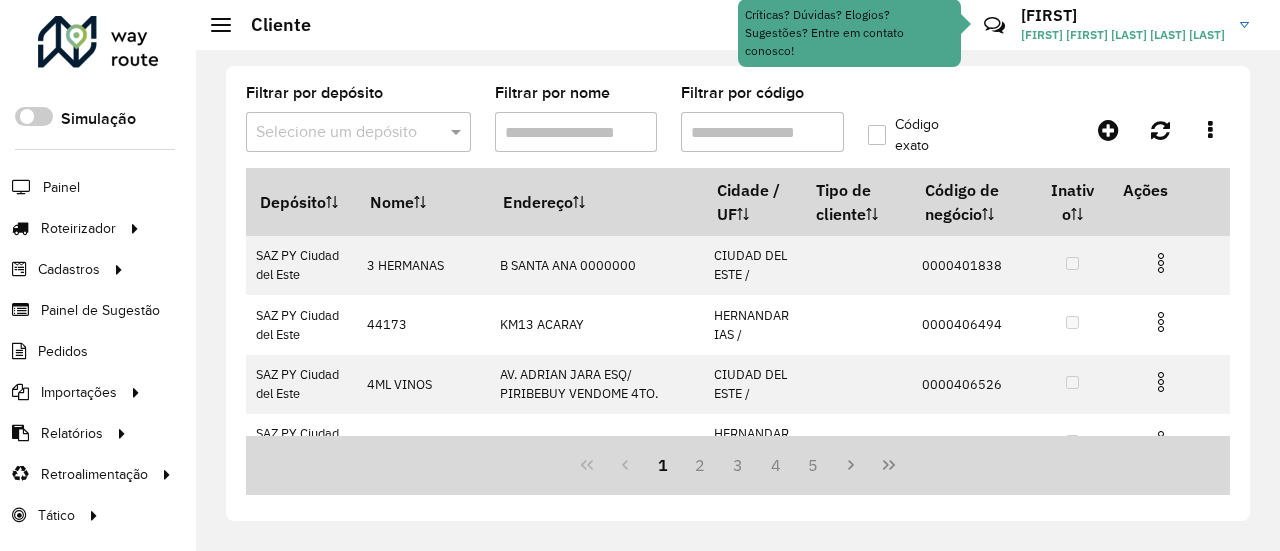 click on "Filtrar por código" at bounding box center [762, 132] 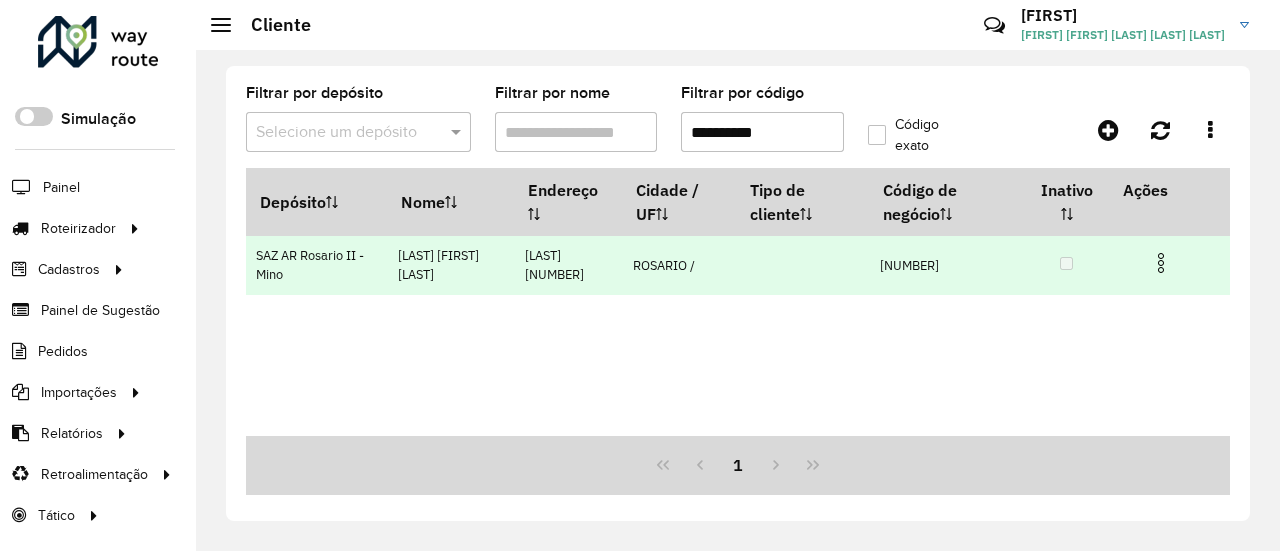 type on "**********" 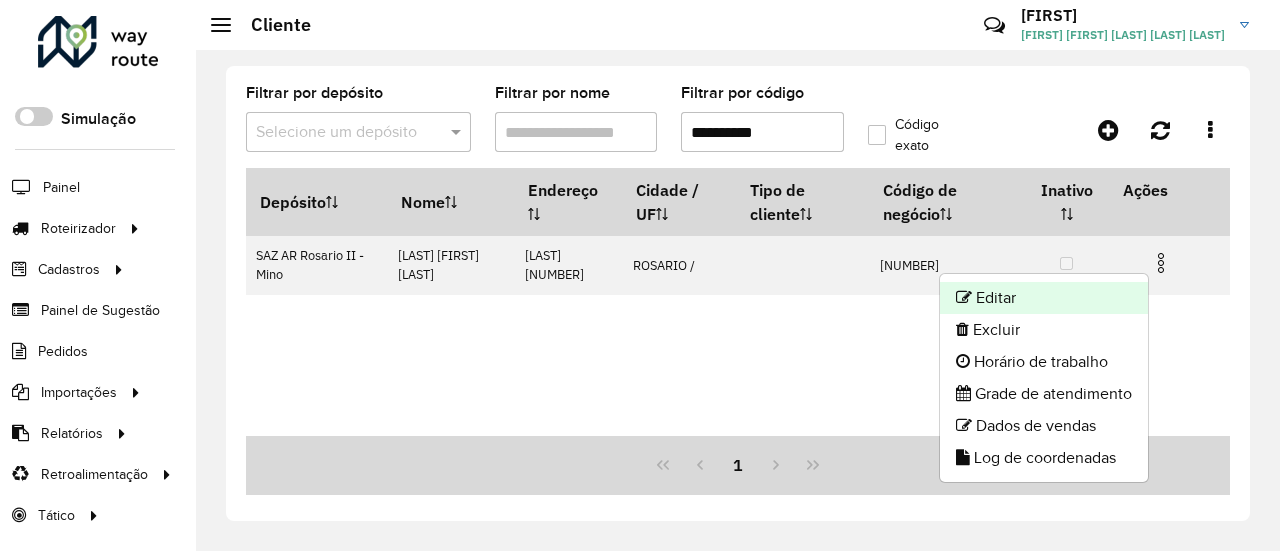 click on "Editar" 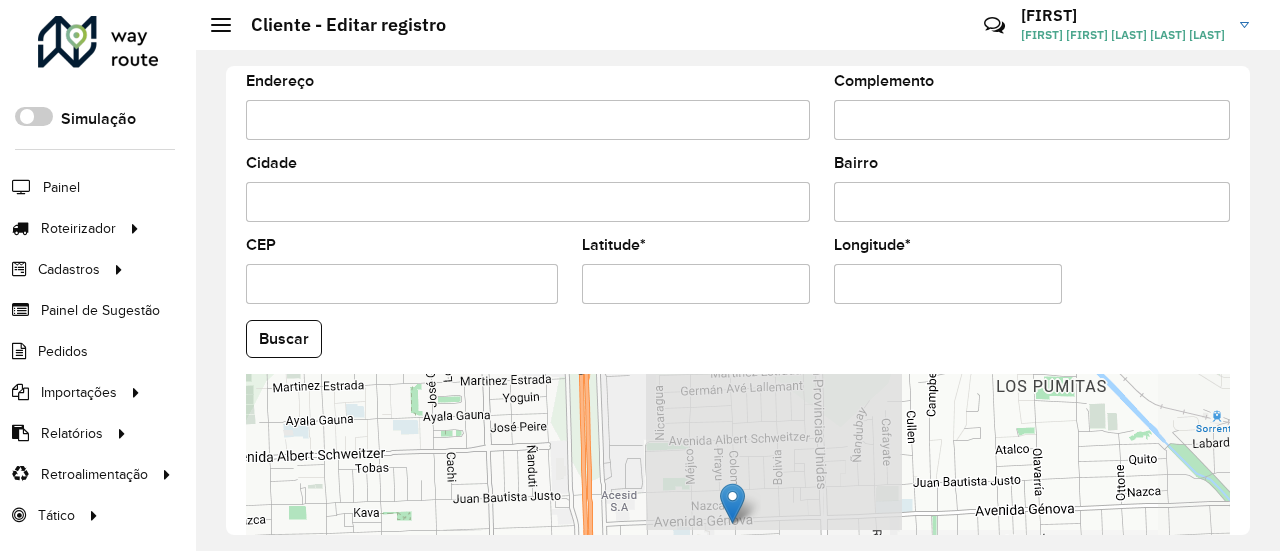 scroll, scrollTop: 932, scrollLeft: 0, axis: vertical 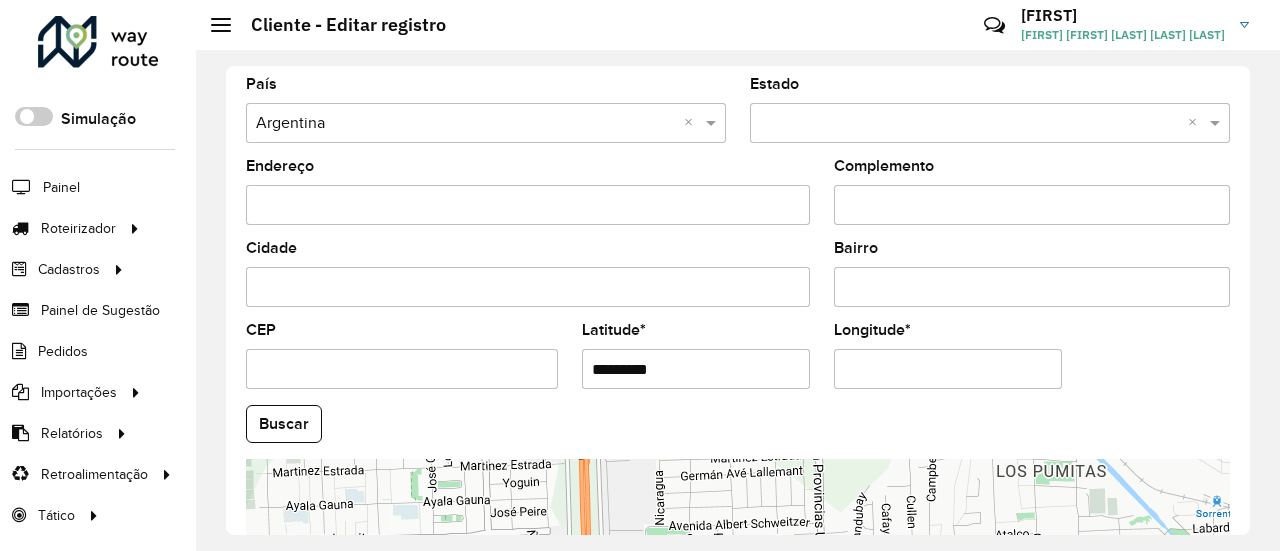 drag, startPoint x: 681, startPoint y: 377, endPoint x: 504, endPoint y: 376, distance: 177.00282 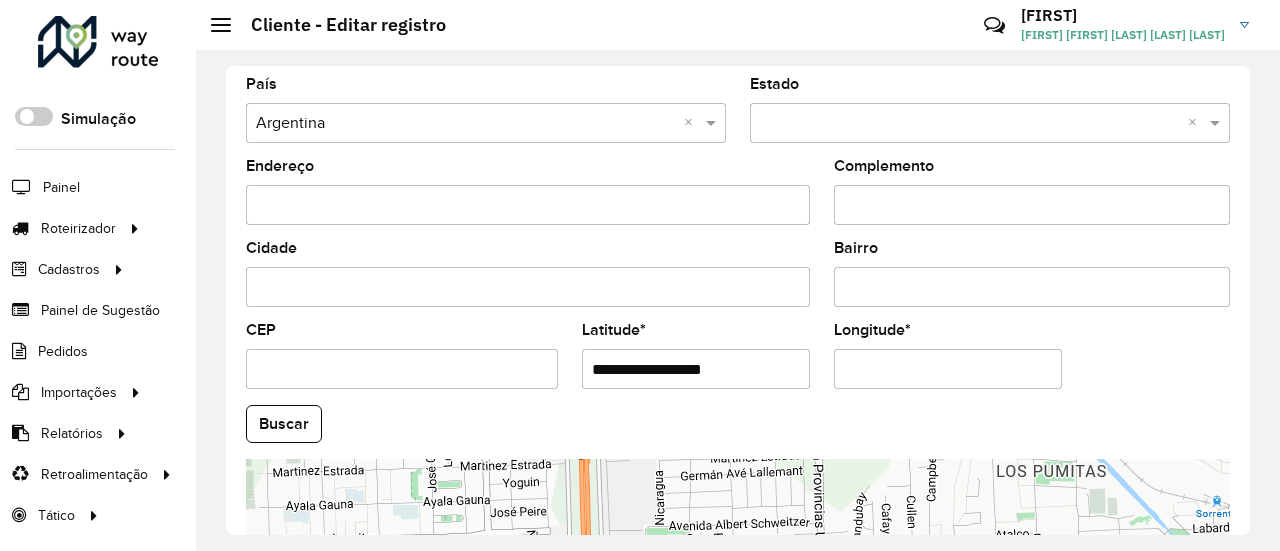type on "**********" 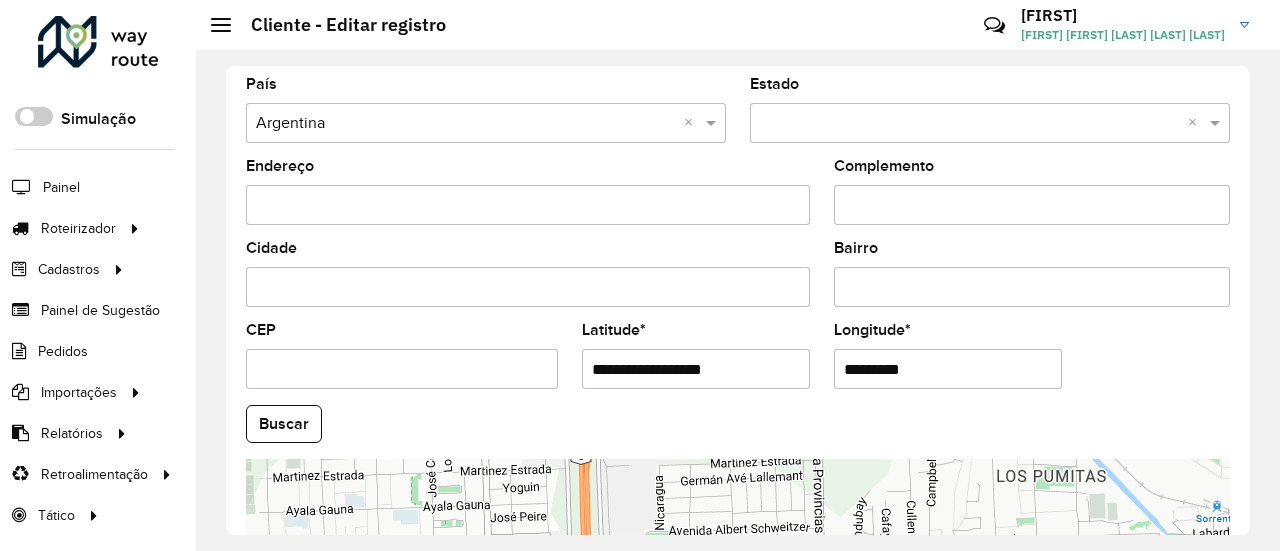 drag, startPoint x: 914, startPoint y: 364, endPoint x: 741, endPoint y: 380, distance: 173.73831 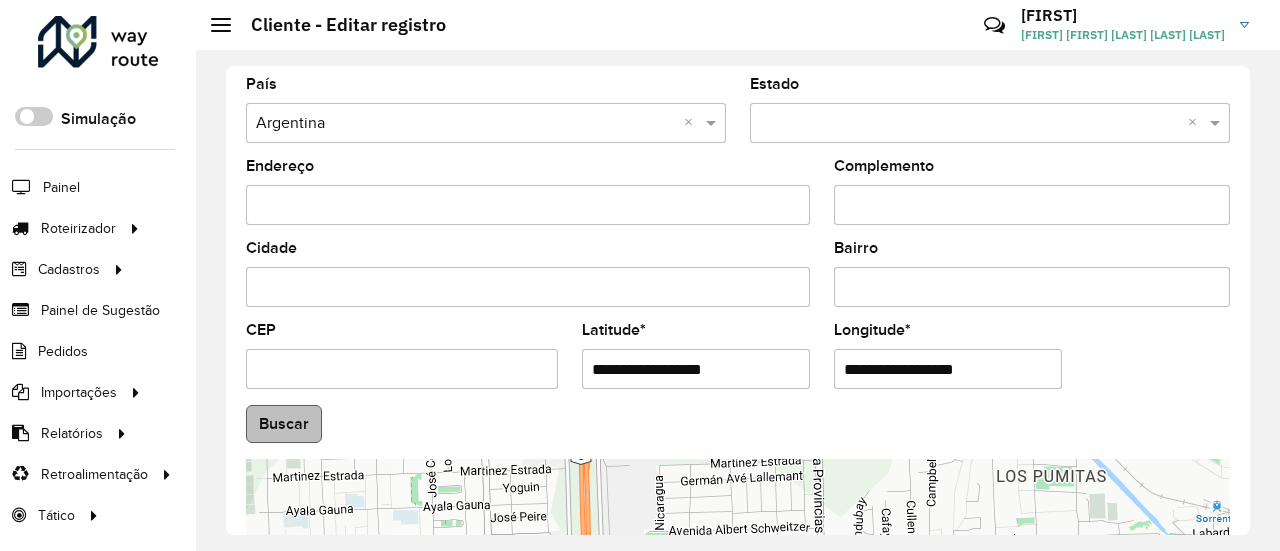 type on "**********" 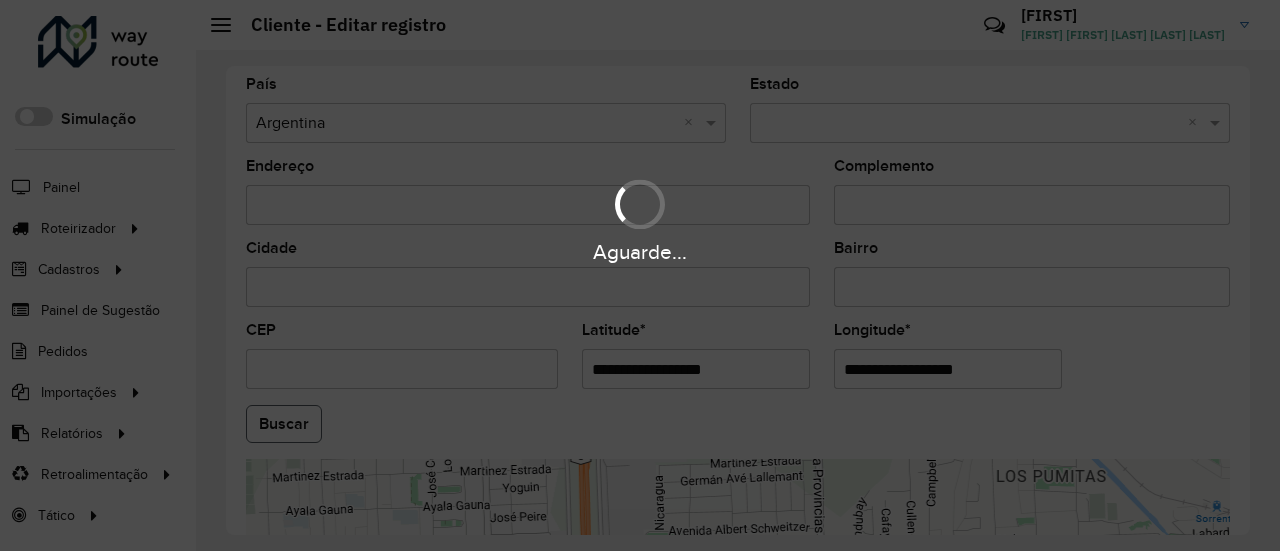click on "Aguarde...  Pop-up bloqueado!  Seu navegador bloqueou automáticamente a abertura de uma nova janela.   Acesse as configurações e adicione o endereço do sistema a lista de permissão.   Fechar  Roteirizador AmbevTech Simulação Painel Roteirizador Entregas Cadastros Checkpoint Cliente Consulta de setores Depósito Disponibilidade de veículos Fator tipo de produto Grupo Rota Fator Tipo Produto Grupo de rotas exclusiva Grupo de setores Layout integração Modelo Parada Pedágio Ponto de apoio FAD Produto Rodízio de placa Rota exclusiva FAD Rótulo Setor Tipo de cliente Tipo de veículo Transportadora Veículo Painel de Sugestão Pedidos Importações Clientes Fator tipo produto Grade de atendimento Janela de atendimento Localização Pedidos Tempo de espera Veículos Relatórios Ações da sessão Clientes Clientes fora malha Exclusão pedido Fator tipo de produto Filtros da sessão Indicadores roteirização Integração automática Pedidos agrupados Pedidos não Roteirizados Romaneio Roteirização * *" at bounding box center [640, 275] 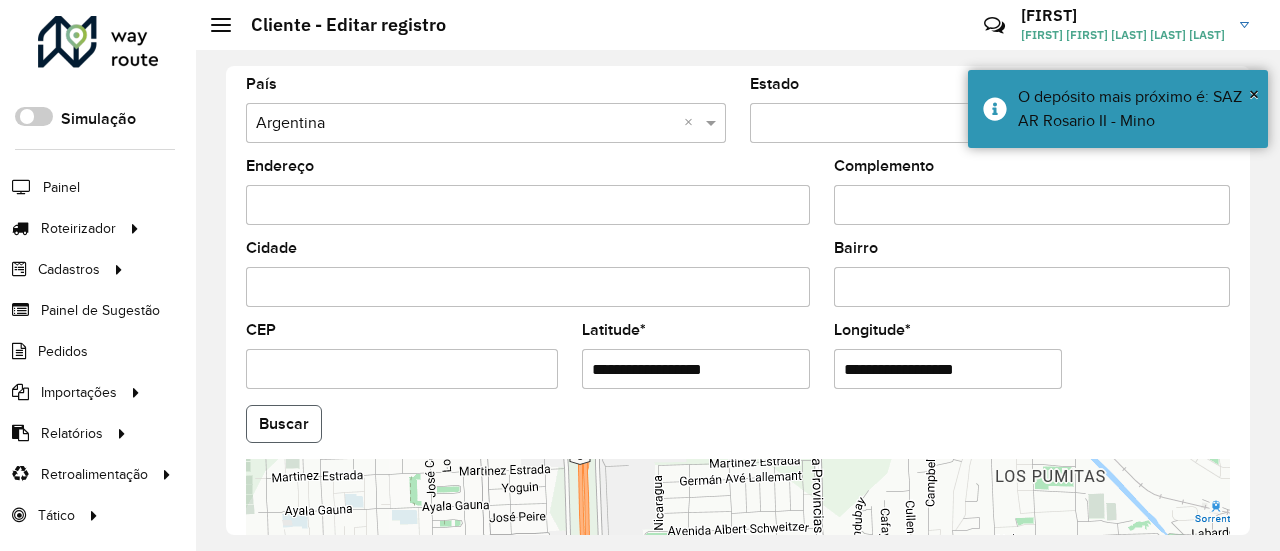 click on "Buscar" 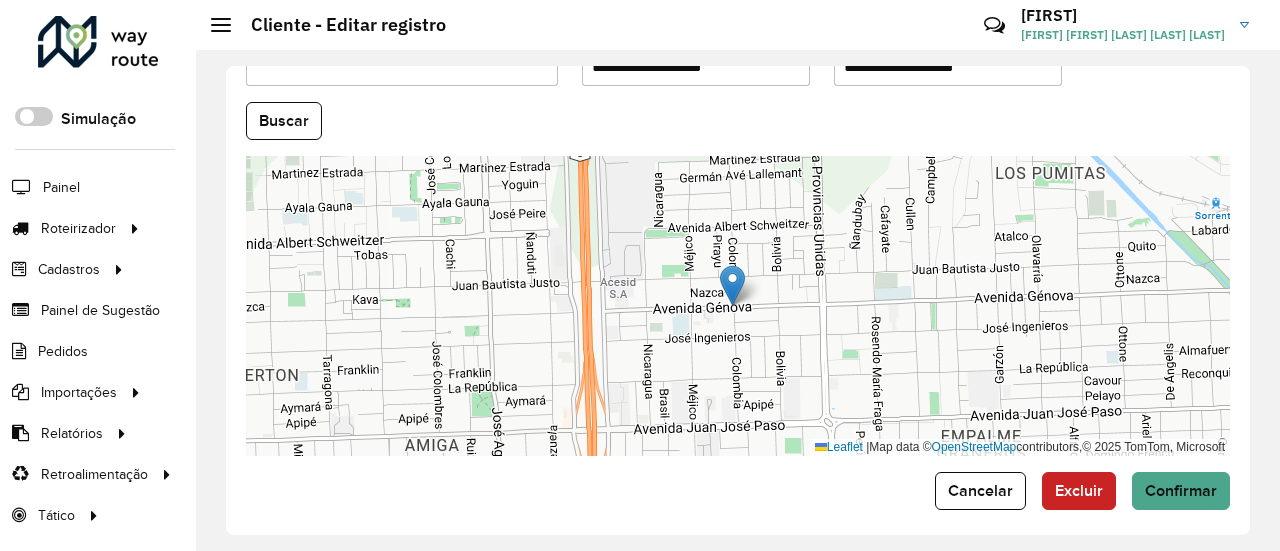 scroll, scrollTop: 932, scrollLeft: 0, axis: vertical 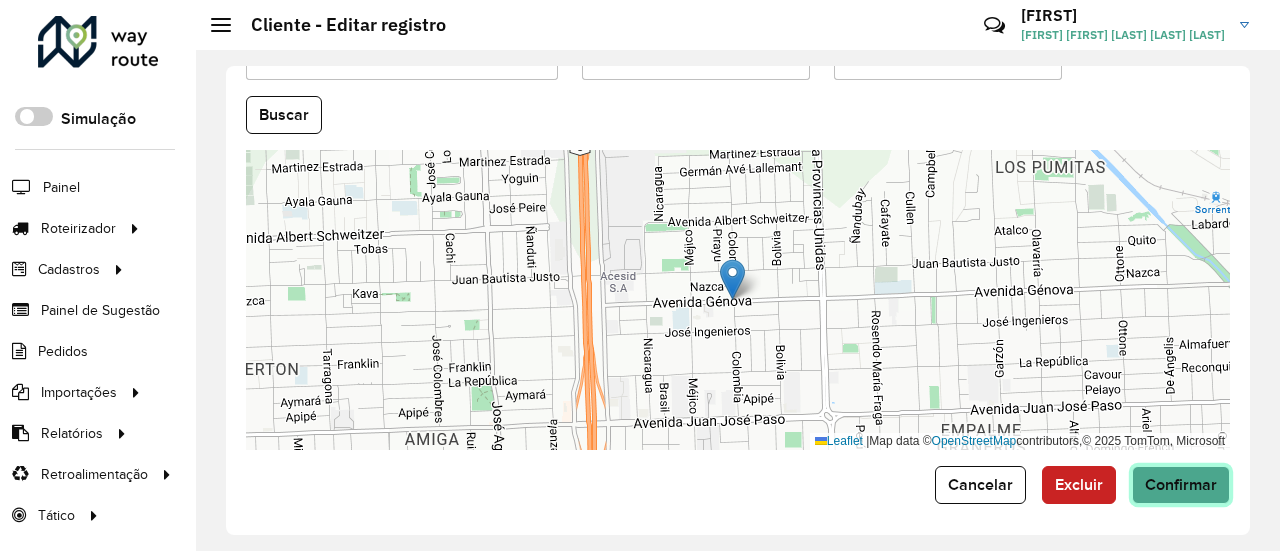 click on "Confirmar" 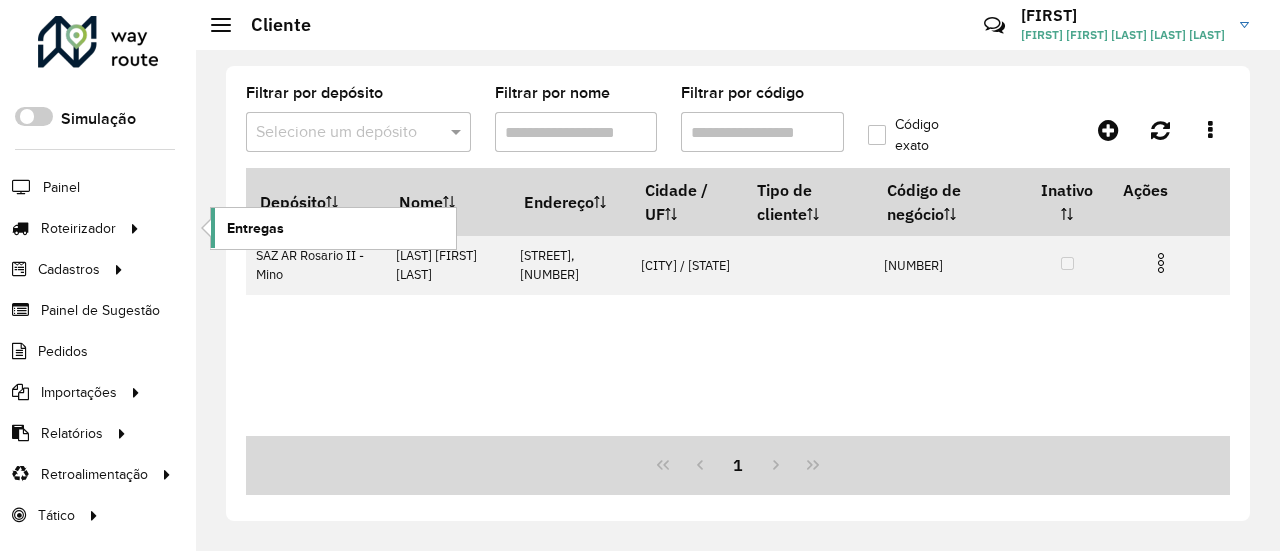 click on "Entregas" 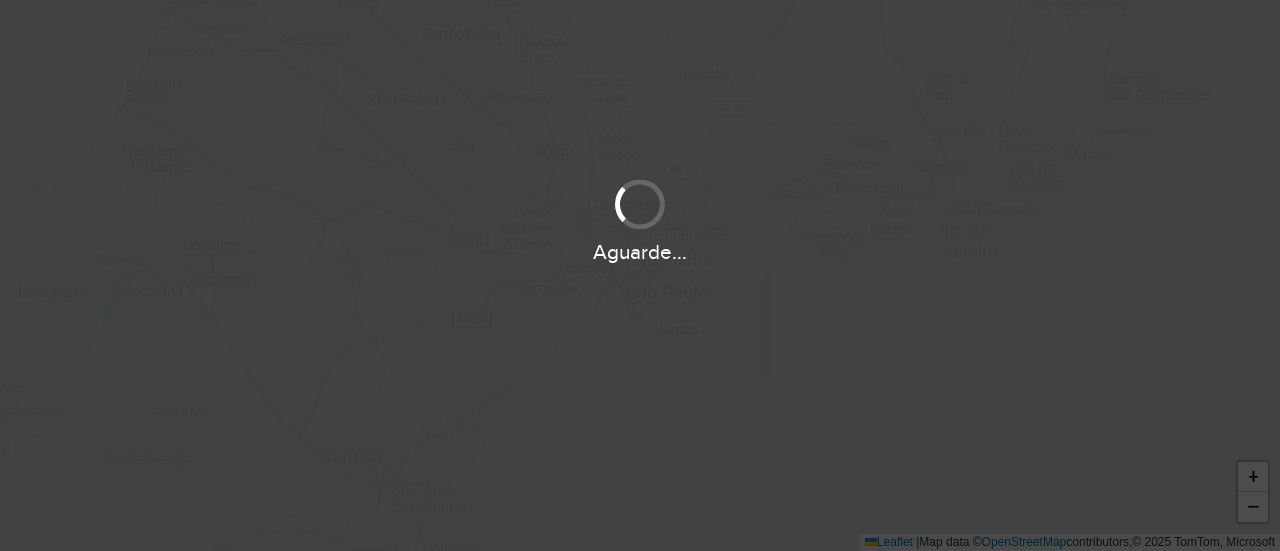 scroll, scrollTop: 0, scrollLeft: 0, axis: both 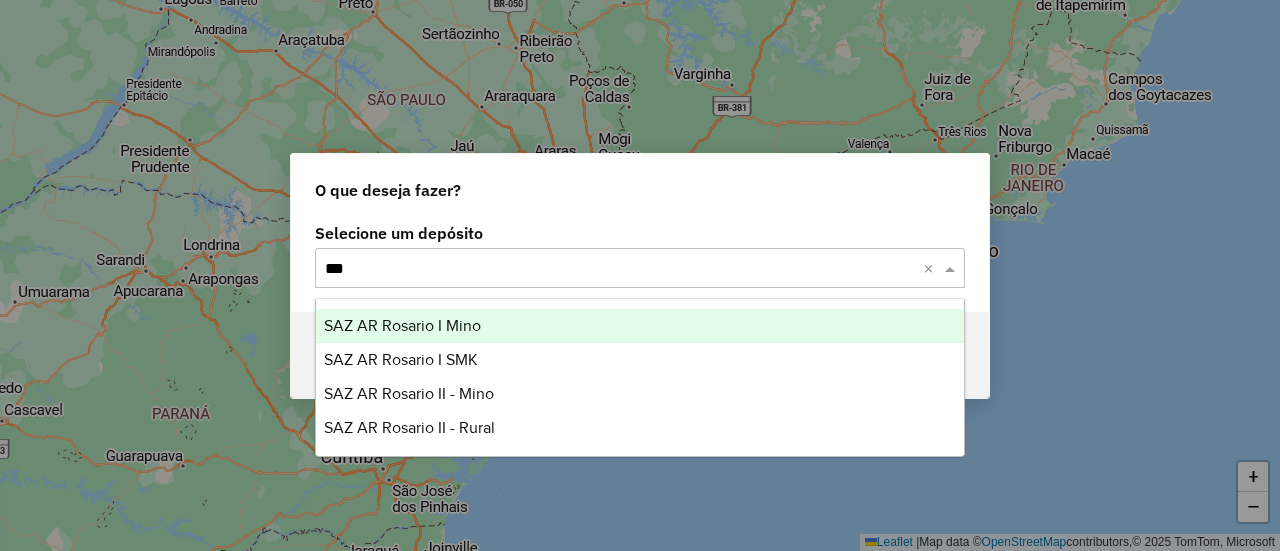 type on "****" 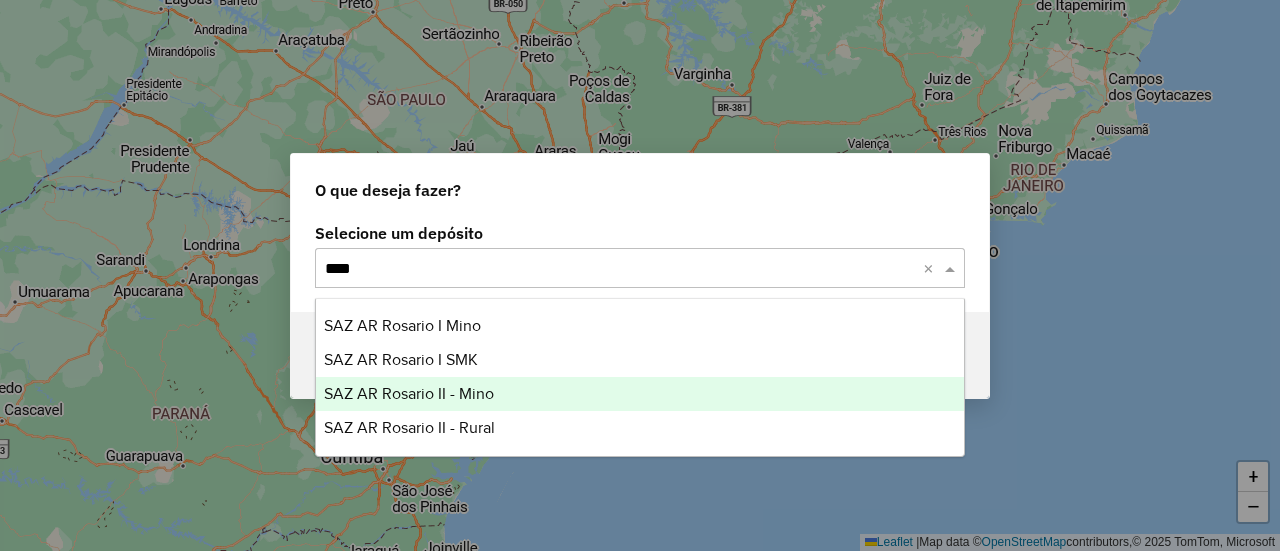 click on "SAZ AR Rosario II - Mino" at bounding box center (639, 394) 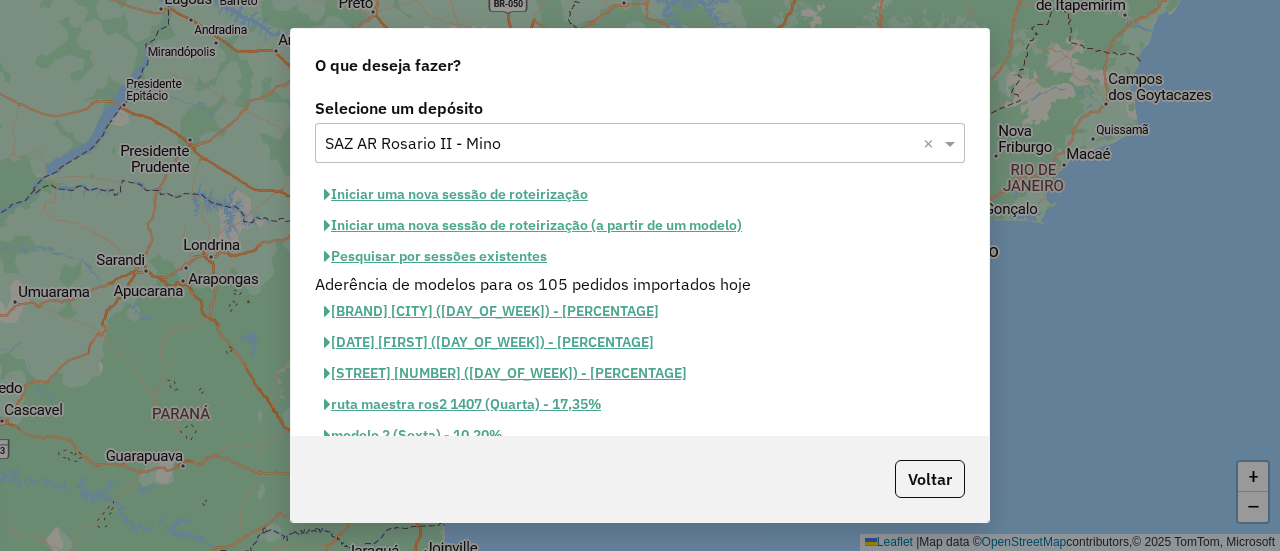 click on "Iniciar uma nova sessão de roteirização" 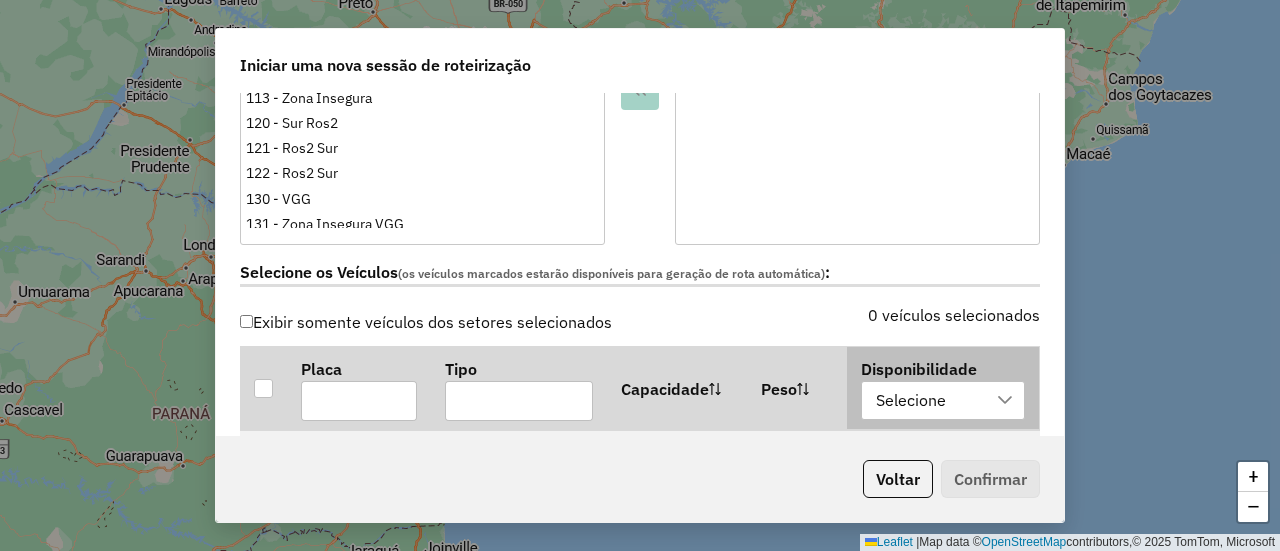 scroll, scrollTop: 600, scrollLeft: 0, axis: vertical 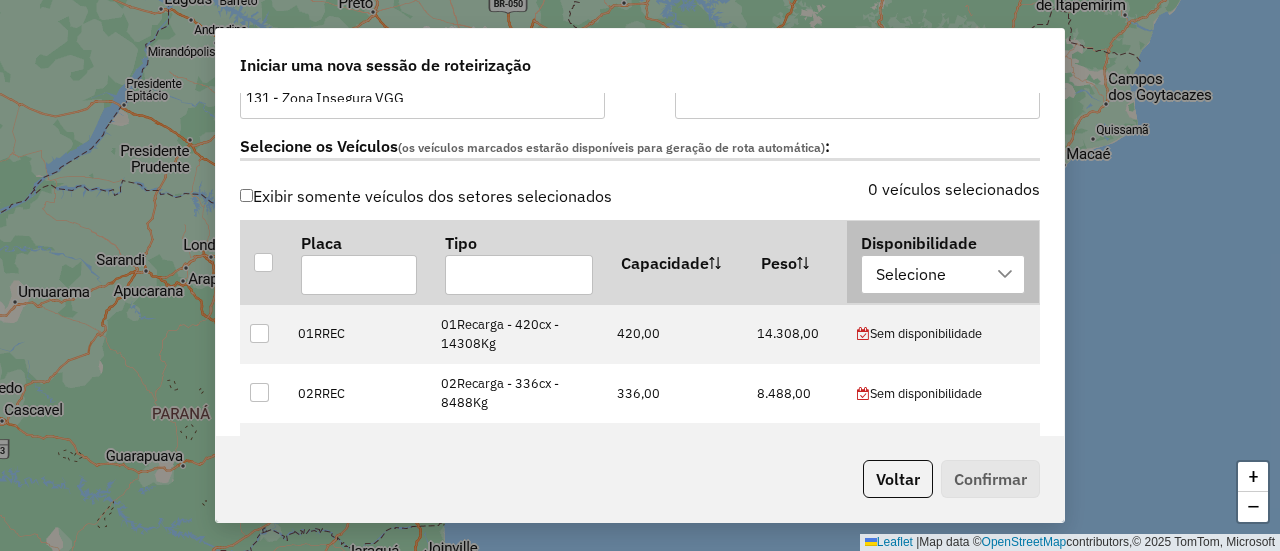 click on "Selecione" at bounding box center (912, 275) 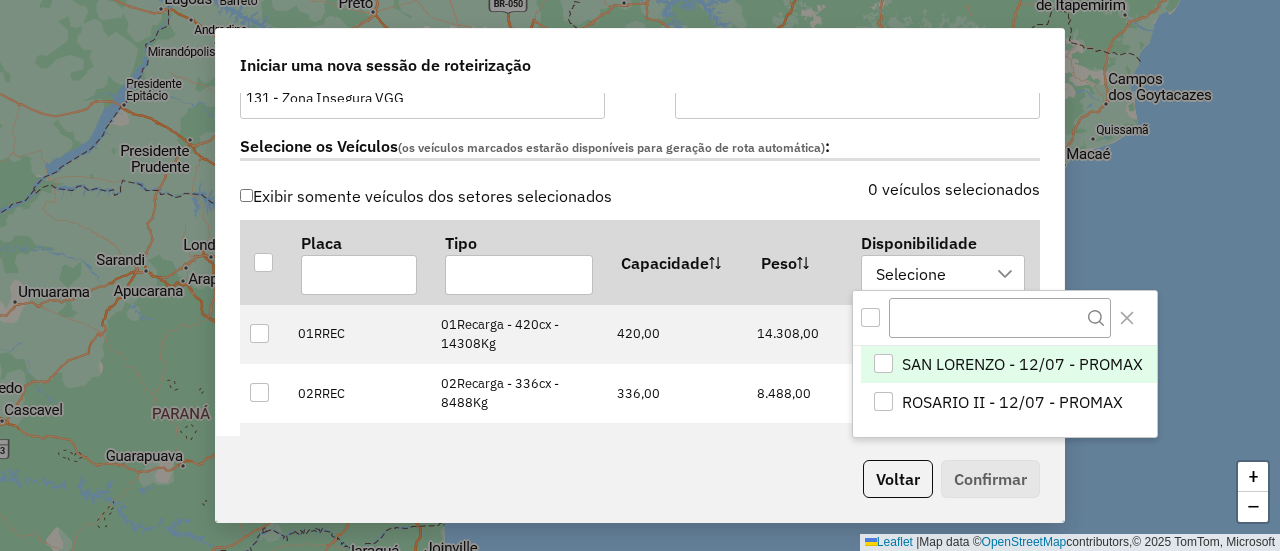 click on "SAN LORENZO - 12/07 - PROMAX" at bounding box center [1022, 364] 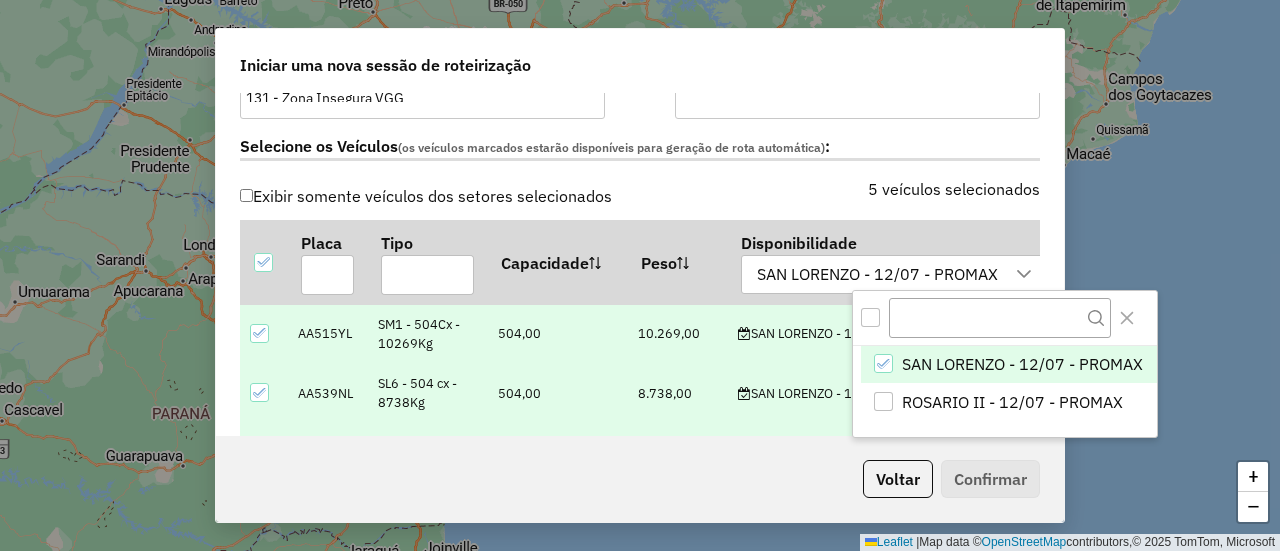 click on "5 veículos selecionados" 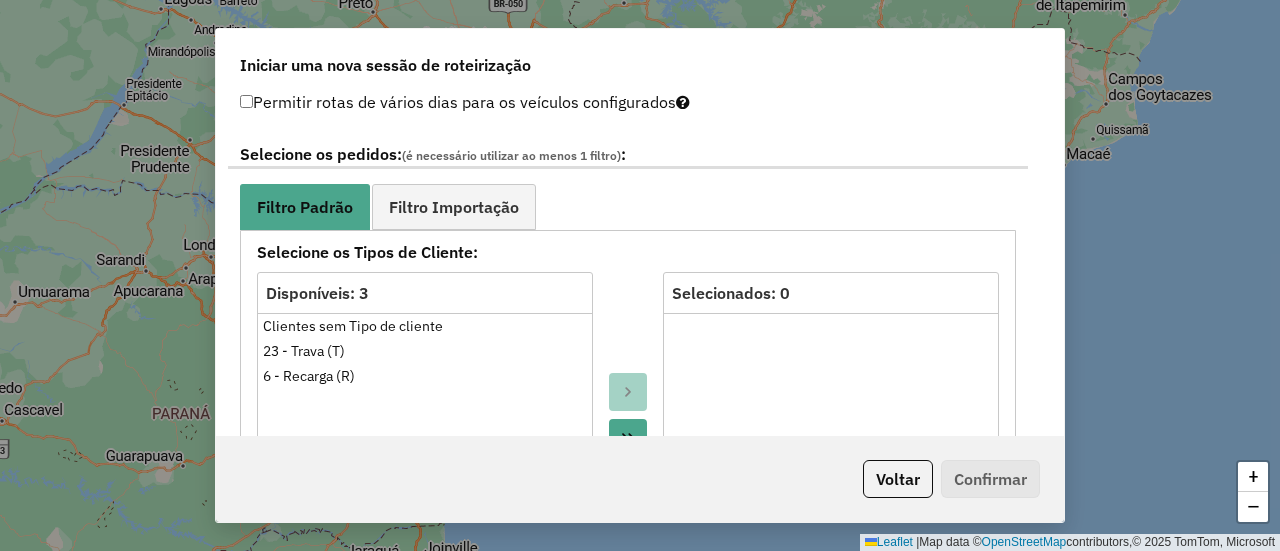 scroll, scrollTop: 1100, scrollLeft: 0, axis: vertical 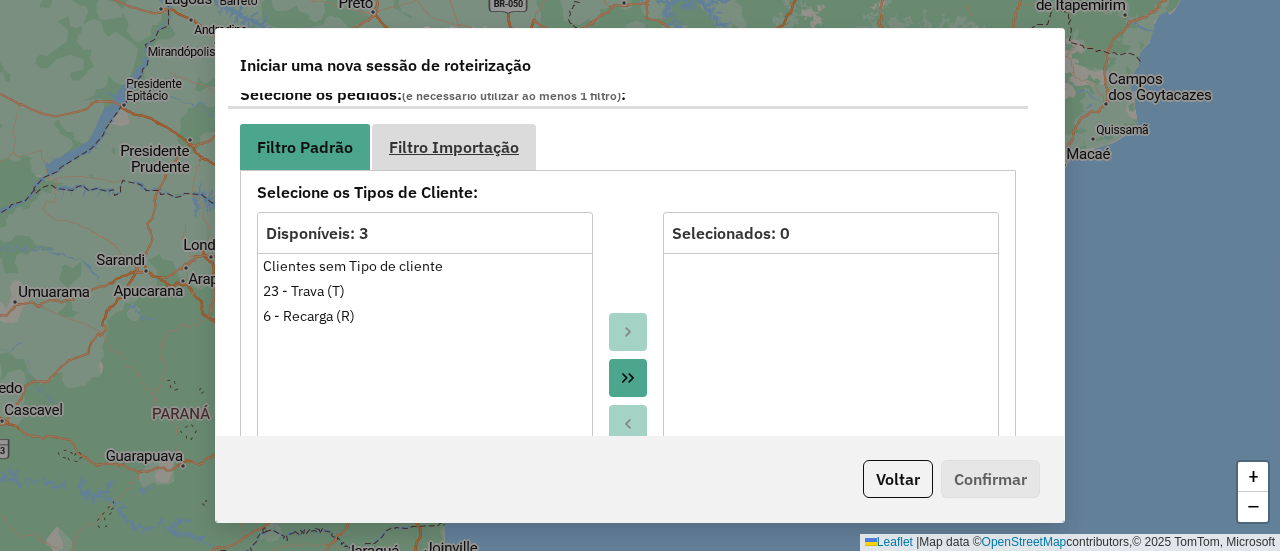 click on "Filtro Importação" at bounding box center [454, 146] 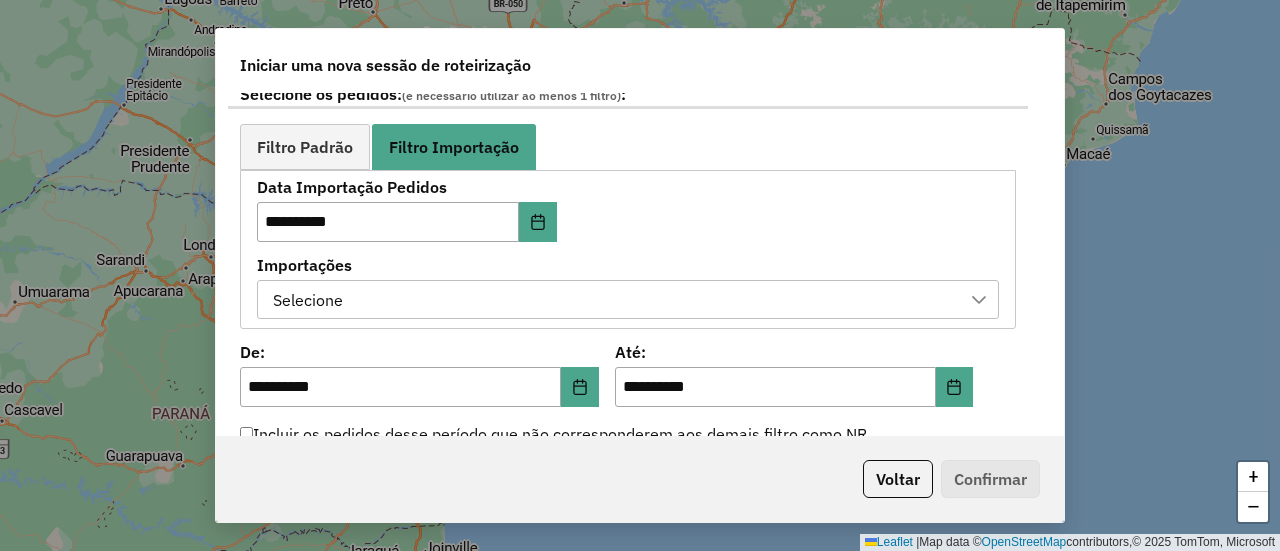 click on "Selecione" at bounding box center (613, 300) 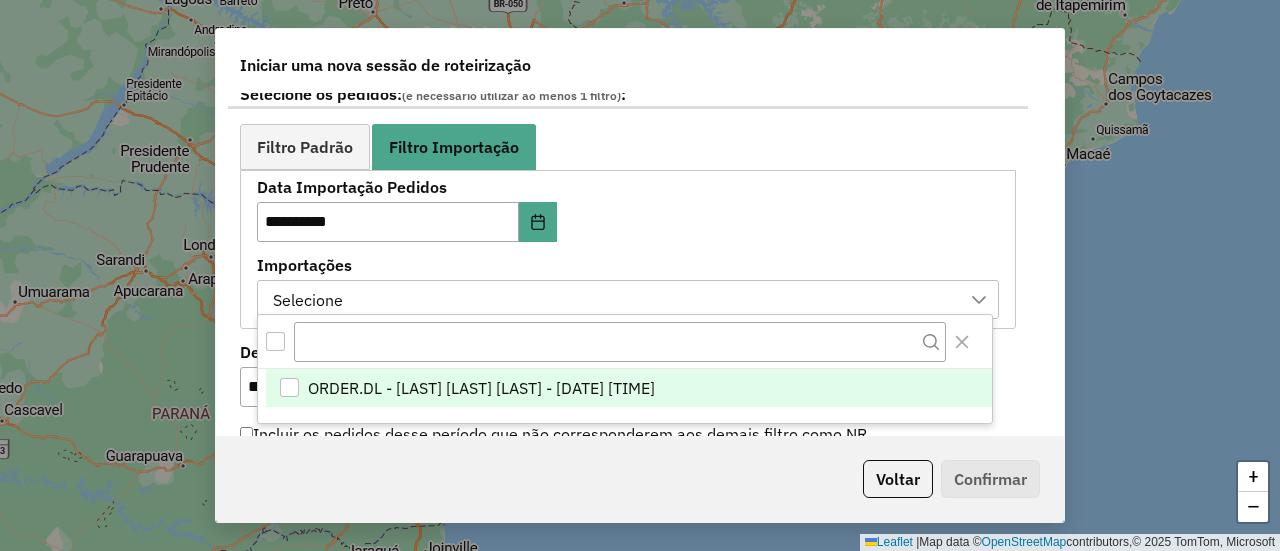 click on "ORDER.DL - [LAST] [LAST] - [DATE] [TIME]" at bounding box center [481, 388] 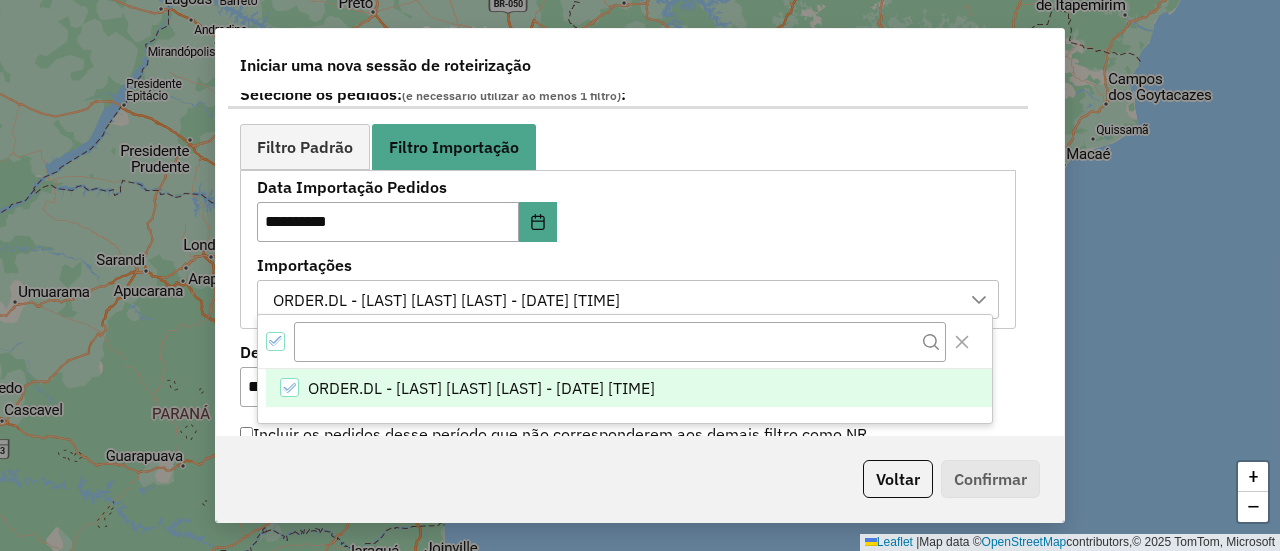 click on "Importações" at bounding box center (628, 265) 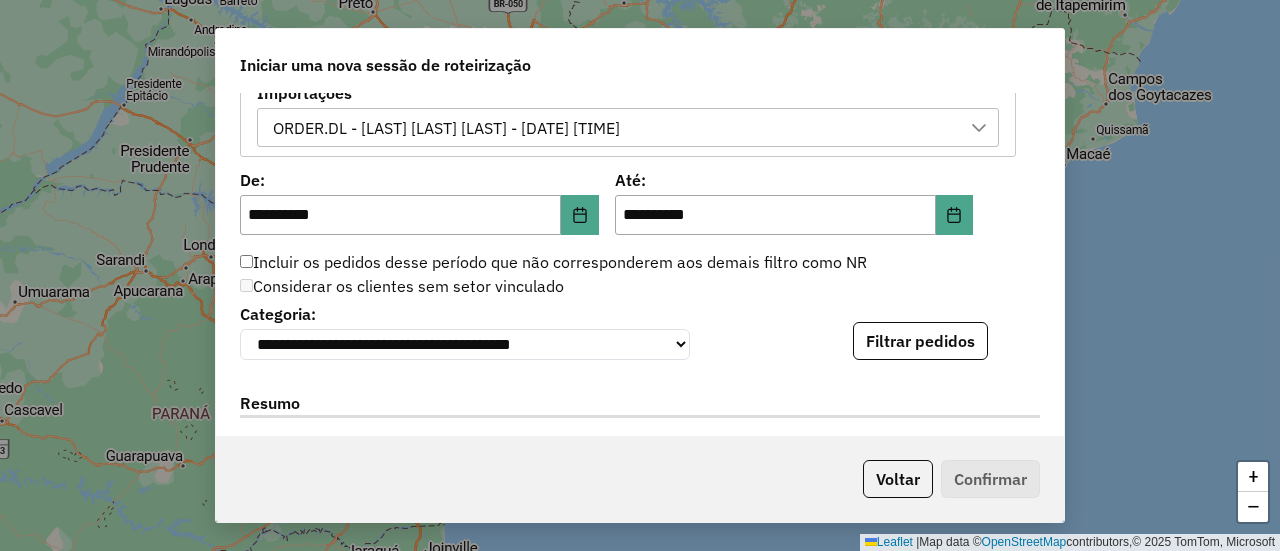 scroll, scrollTop: 1300, scrollLeft: 0, axis: vertical 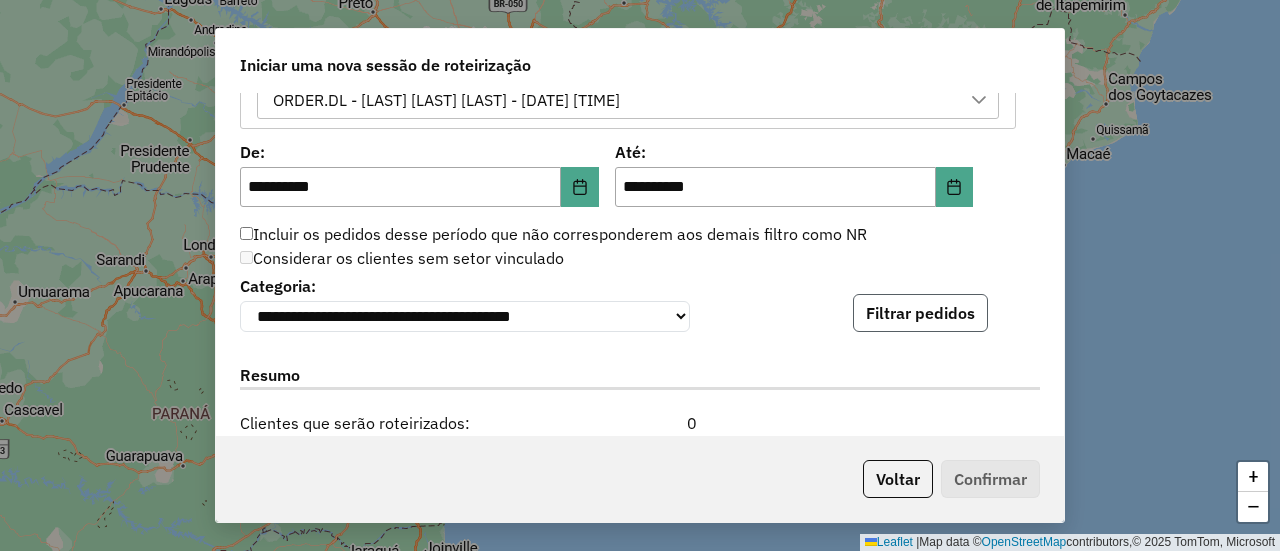 click on "Filtrar pedidos" 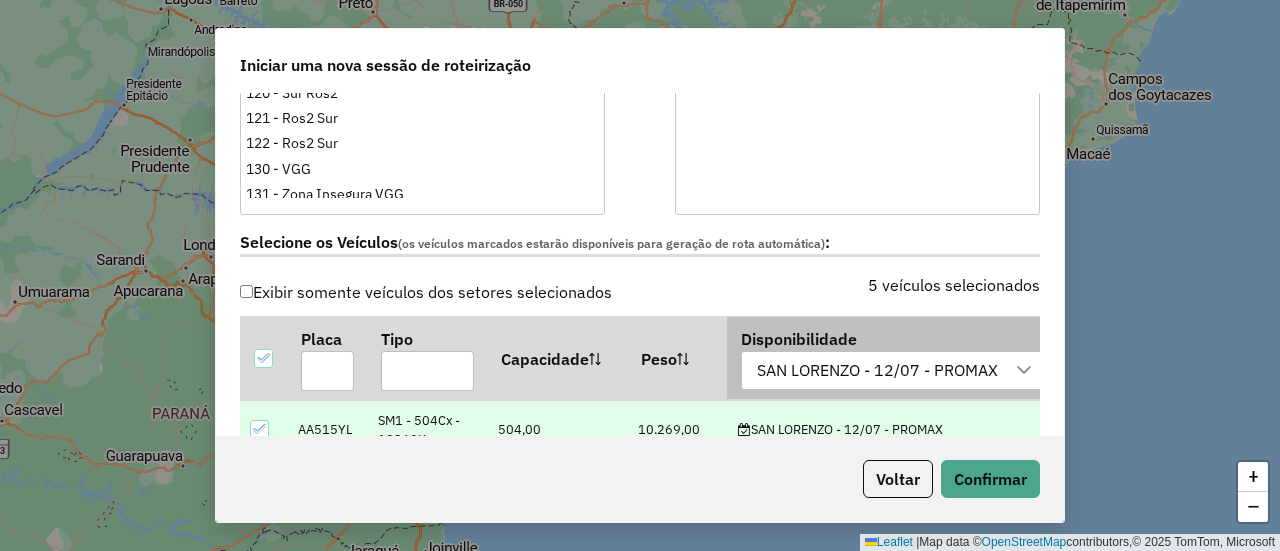 scroll, scrollTop: 500, scrollLeft: 0, axis: vertical 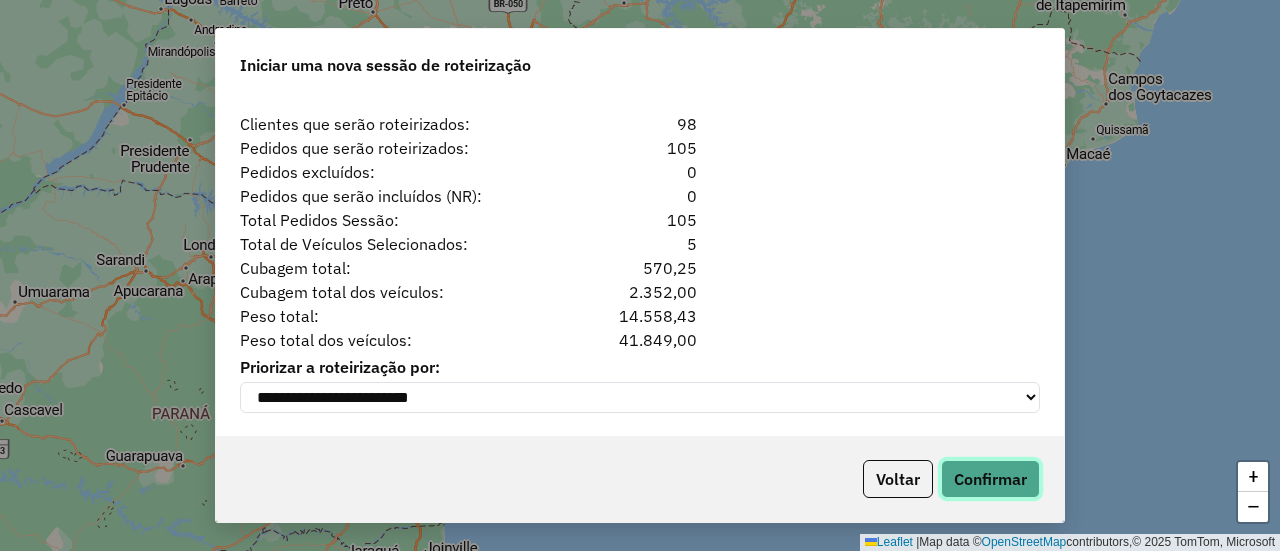 click on "Confirmar" 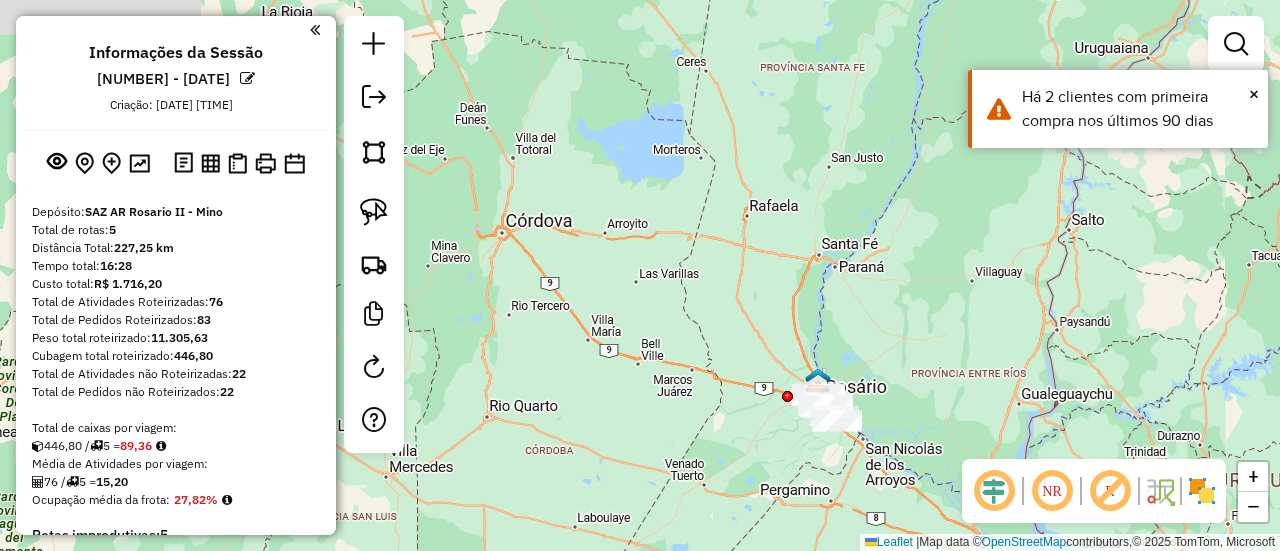 click 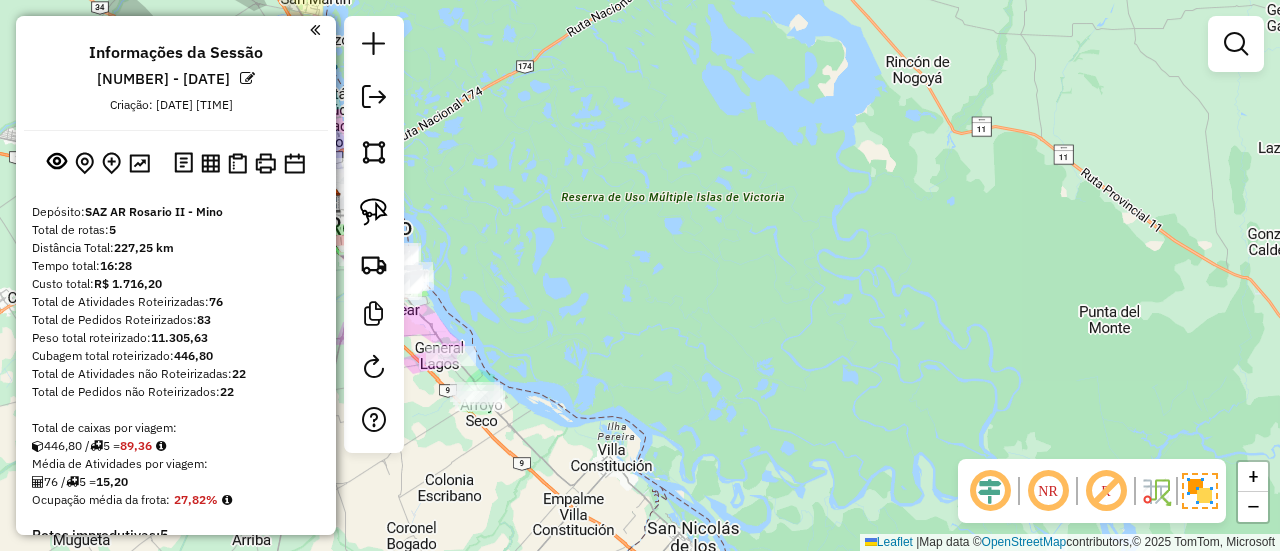 drag, startPoint x: 630, startPoint y: 354, endPoint x: 1150, endPoint y: 227, distance: 535.28406 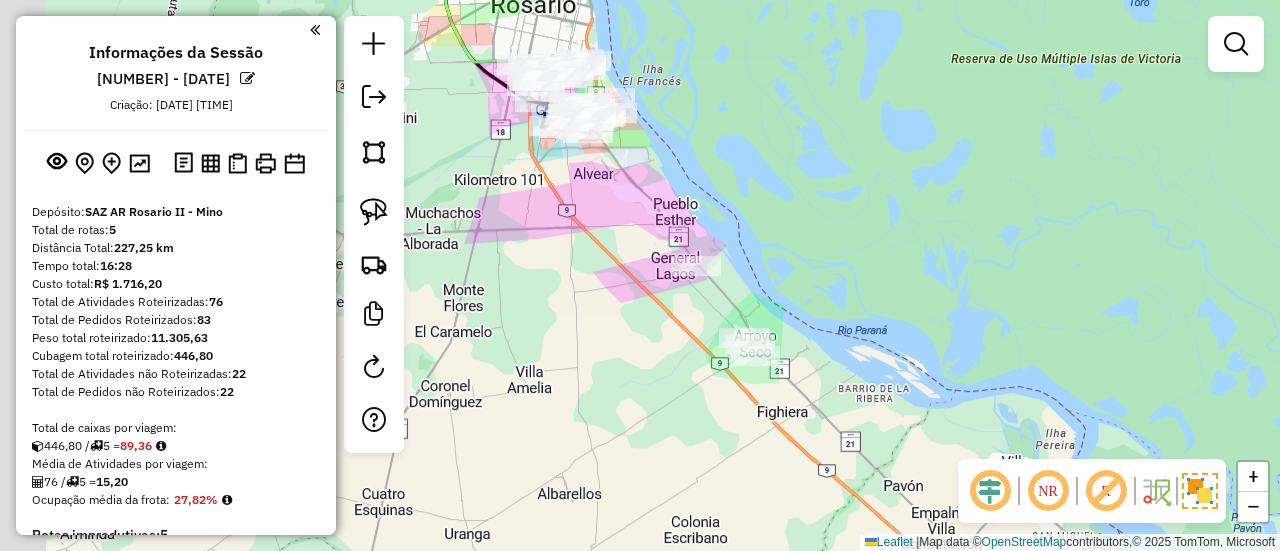 drag, startPoint x: 809, startPoint y: 283, endPoint x: 905, endPoint y: 263, distance: 98.0612 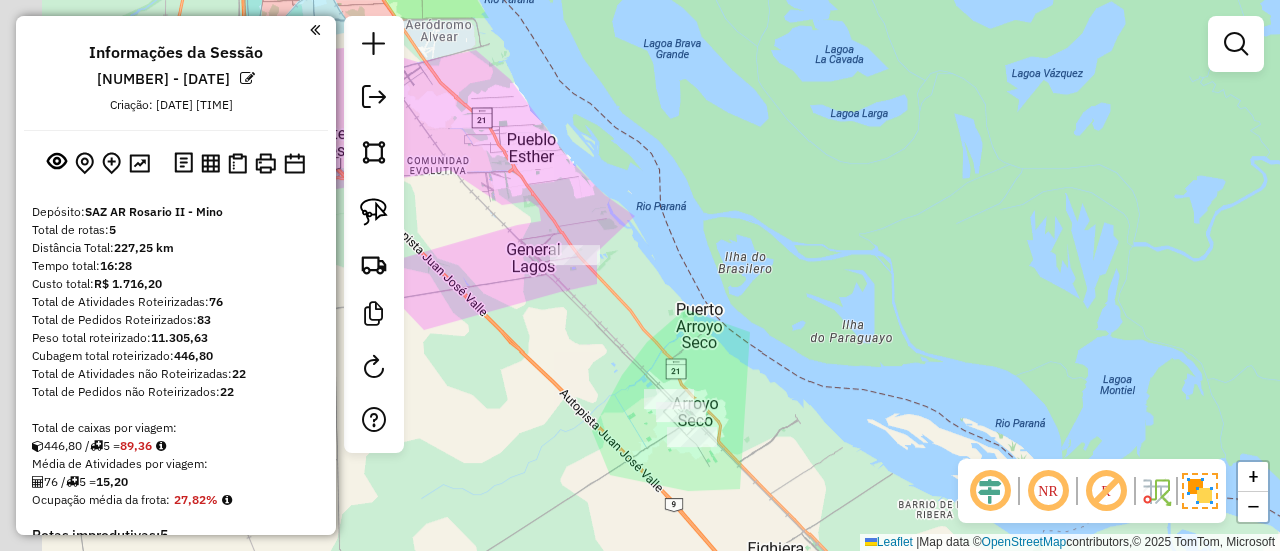 drag, startPoint x: 896, startPoint y: 308, endPoint x: 938, endPoint y: 289, distance: 46.09772 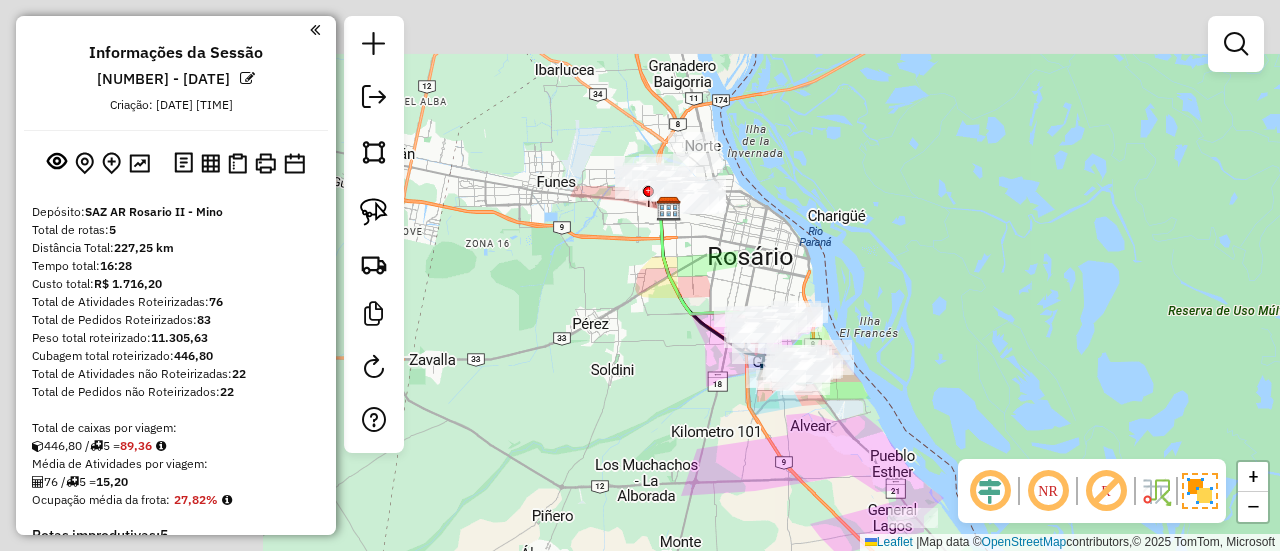 drag, startPoint x: 512, startPoint y: 251, endPoint x: 849, endPoint y: 492, distance: 414.30664 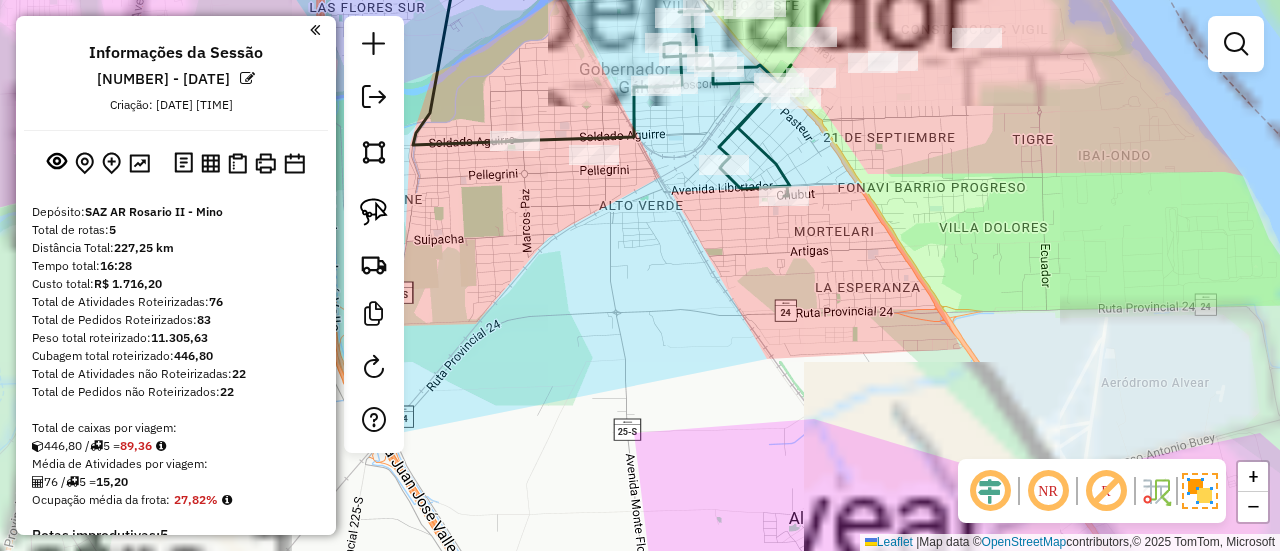 drag, startPoint x: 736, startPoint y: 313, endPoint x: 858, endPoint y: 418, distance: 160.96272 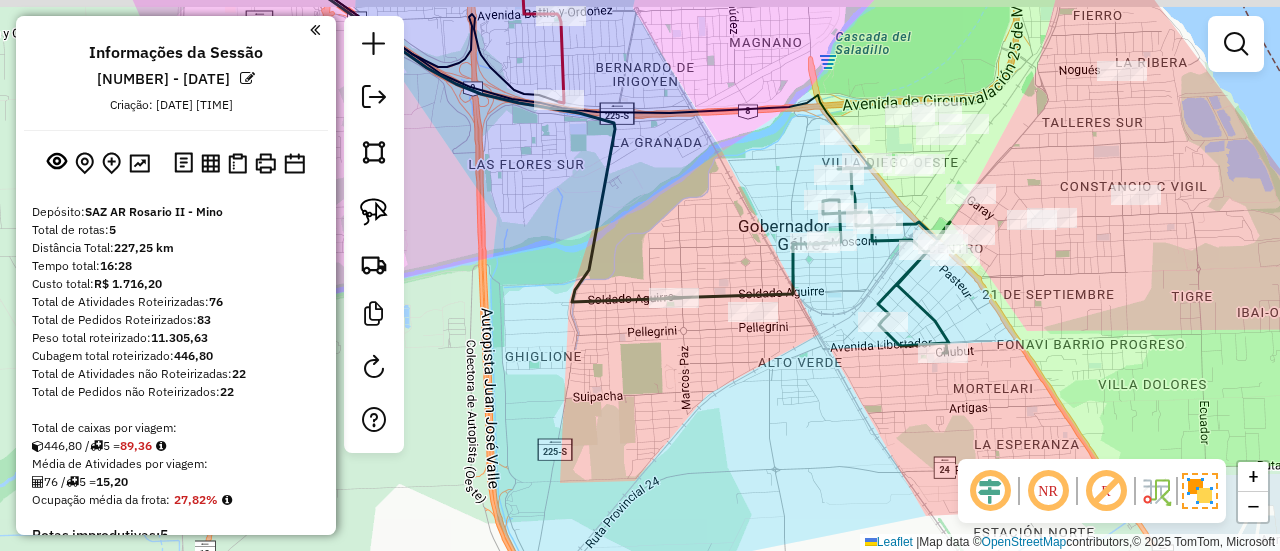 drag, startPoint x: 667, startPoint y: 152, endPoint x: 734, endPoint y: 282, distance: 146.24979 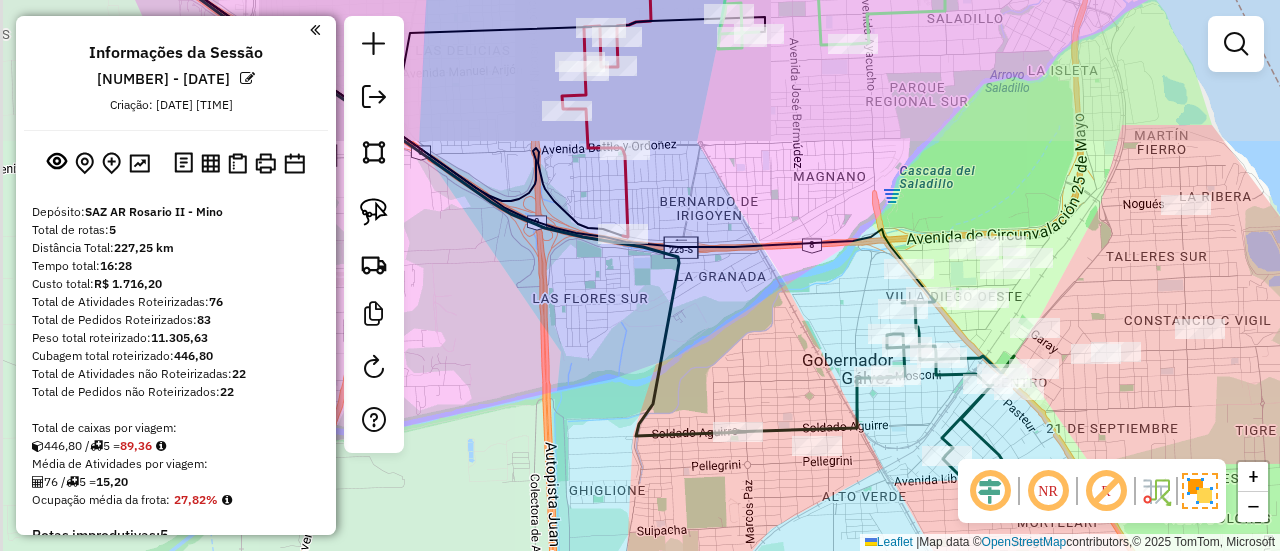 drag, startPoint x: 720, startPoint y: 178, endPoint x: 748, endPoint y: 289, distance: 114.47707 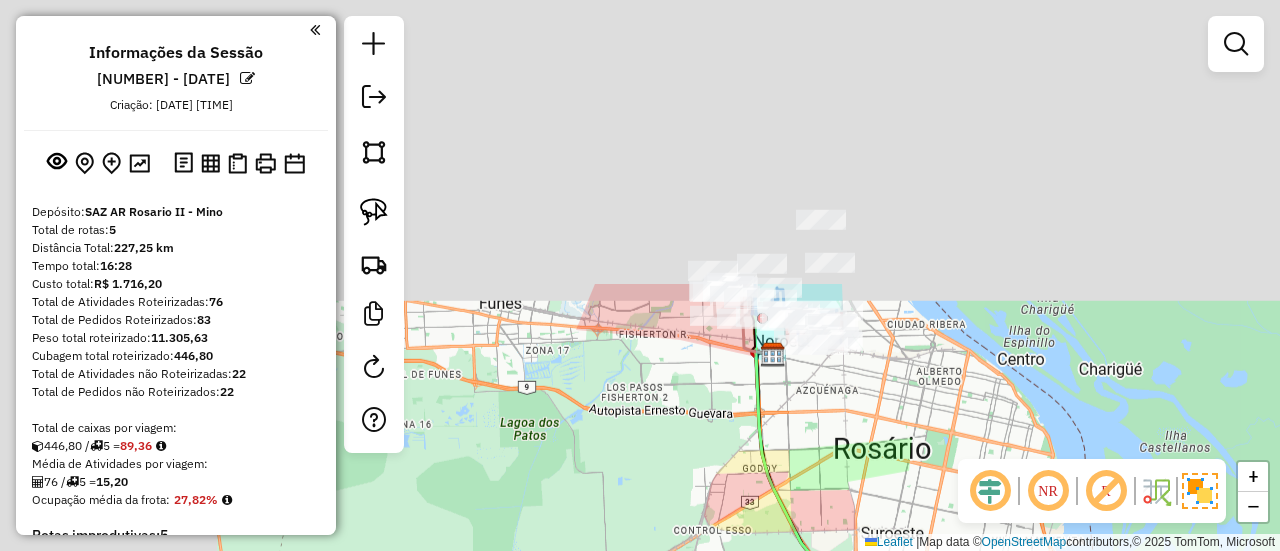 drag, startPoint x: 700, startPoint y: 176, endPoint x: 912, endPoint y: 501, distance: 388.03223 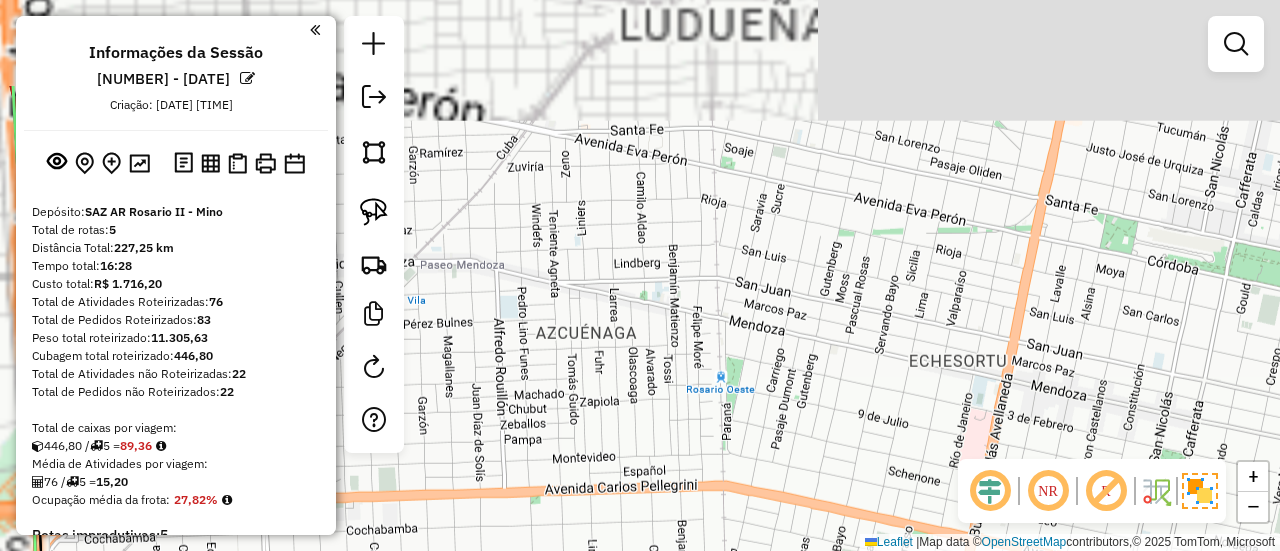 drag, startPoint x: 846, startPoint y: 465, endPoint x: 878, endPoint y: 493, distance: 42.520584 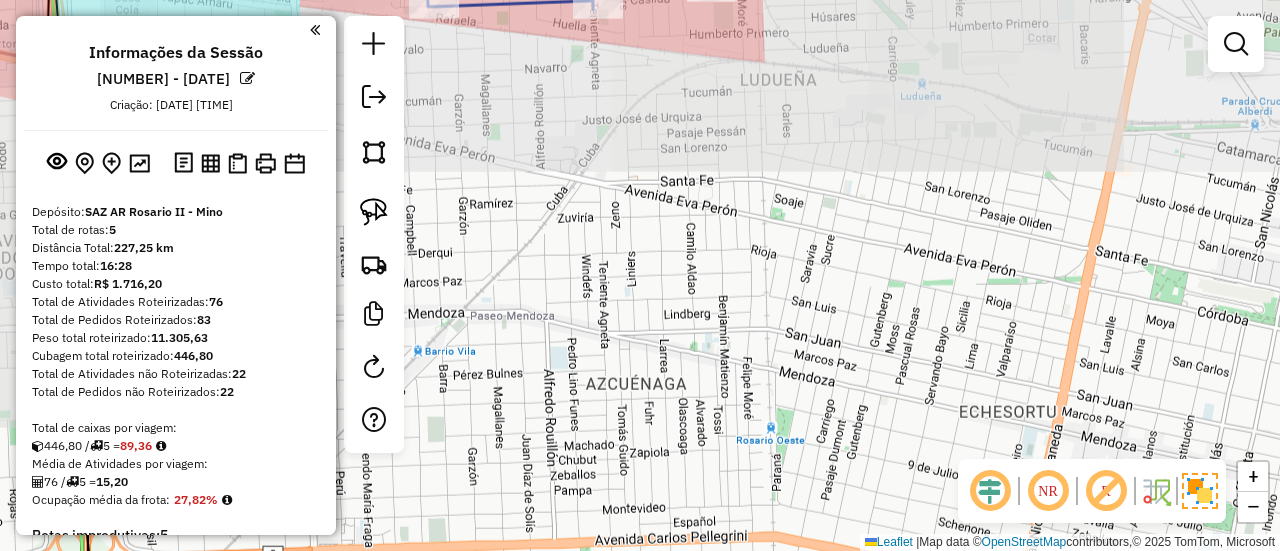 drag, startPoint x: 730, startPoint y: 359, endPoint x: 788, endPoint y: 439, distance: 98.81296 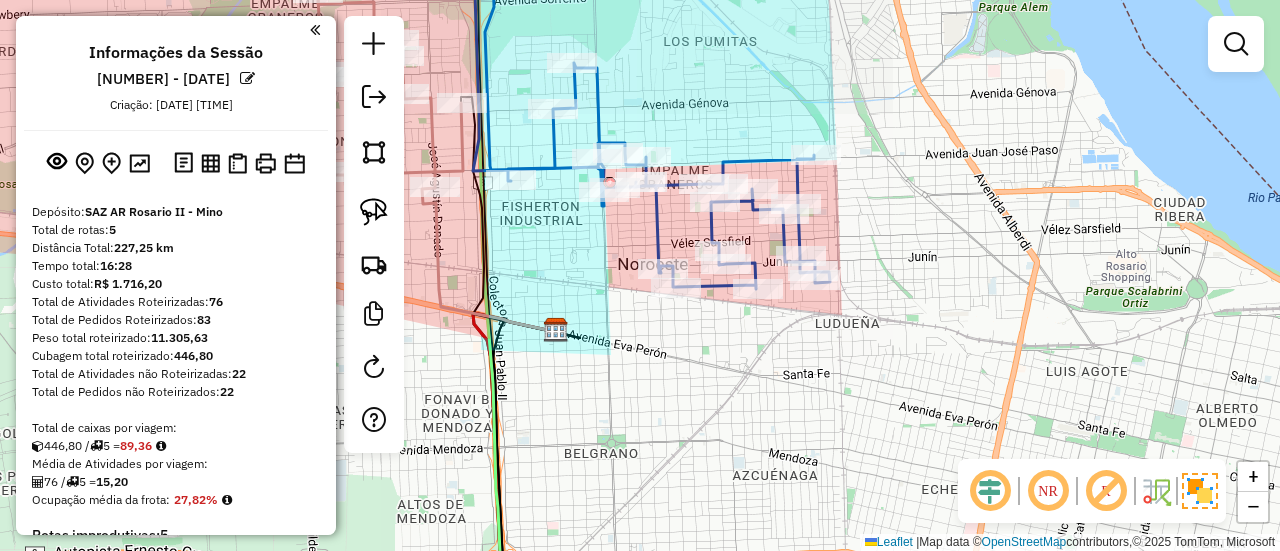 drag, startPoint x: 742, startPoint y: 408, endPoint x: 870, endPoint y: 513, distance: 165.55664 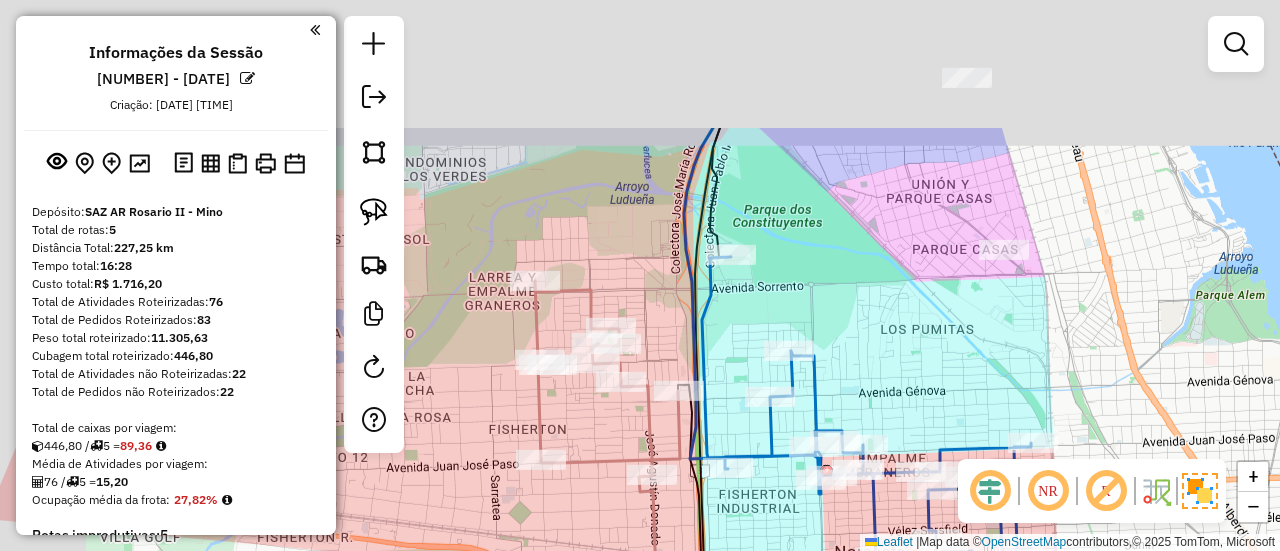 drag, startPoint x: 792, startPoint y: 505, endPoint x: 838, endPoint y: 597, distance: 102.85912 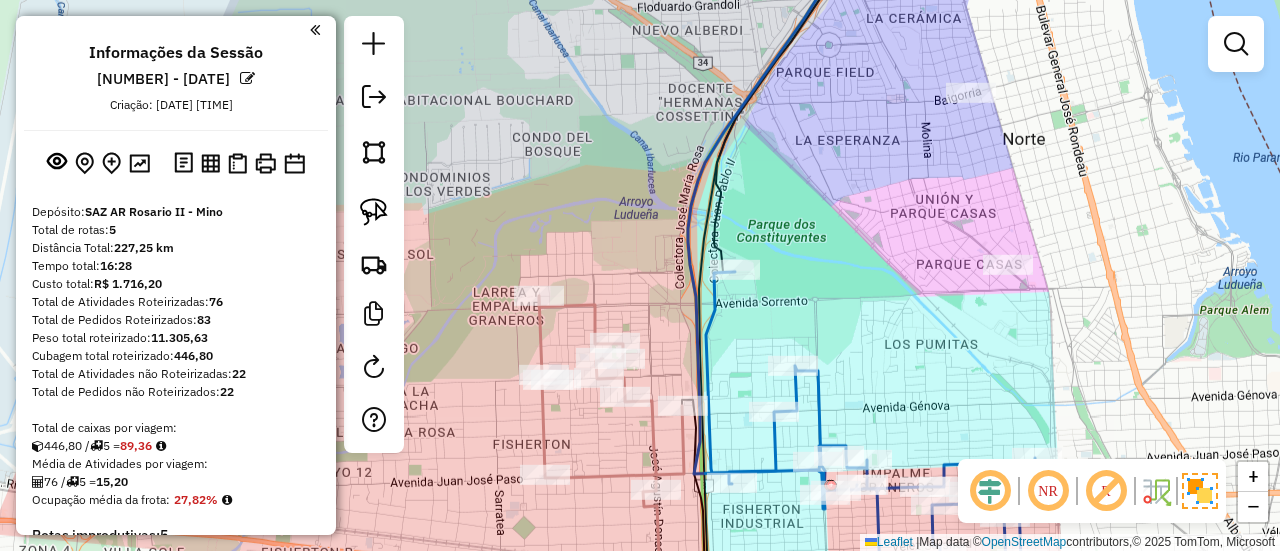 click 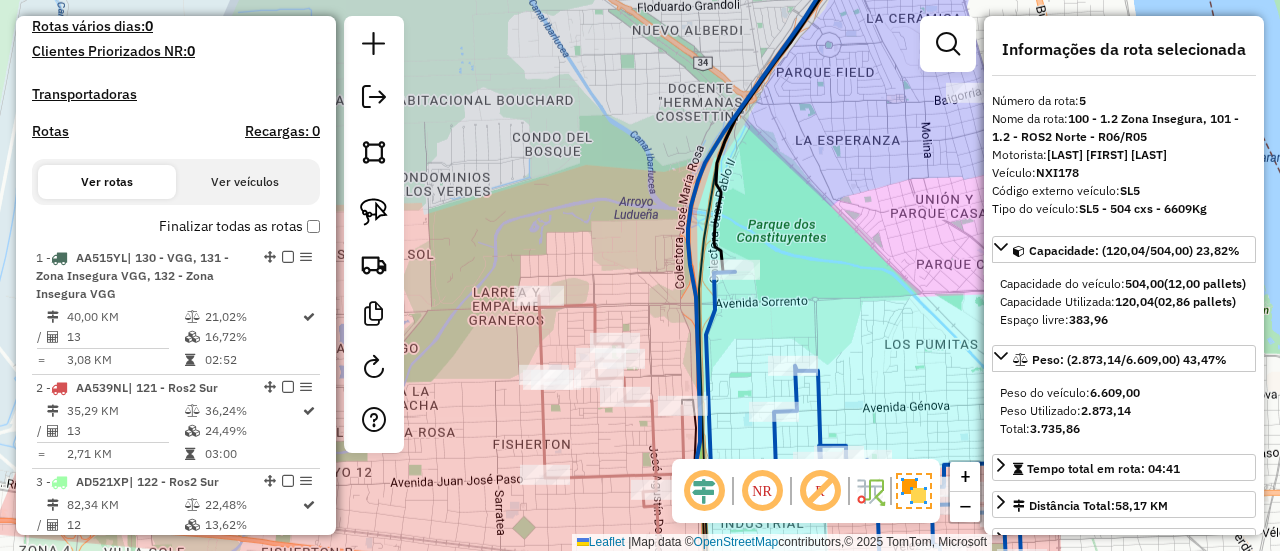 scroll, scrollTop: 1191, scrollLeft: 0, axis: vertical 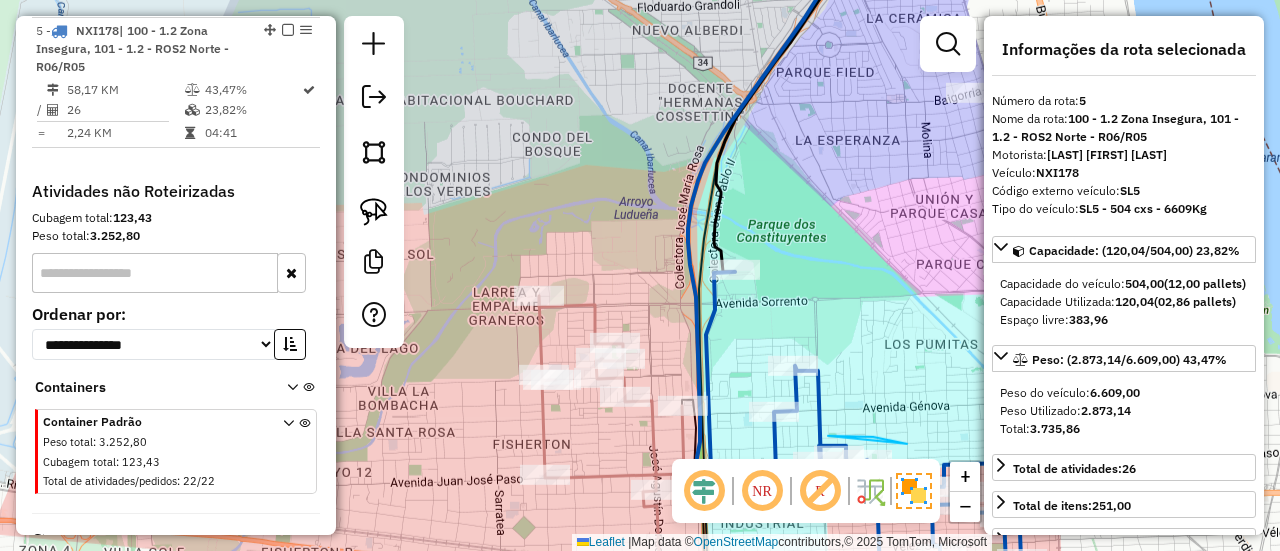 drag, startPoint x: 907, startPoint y: 444, endPoint x: 828, endPoint y: 436, distance: 79.40403 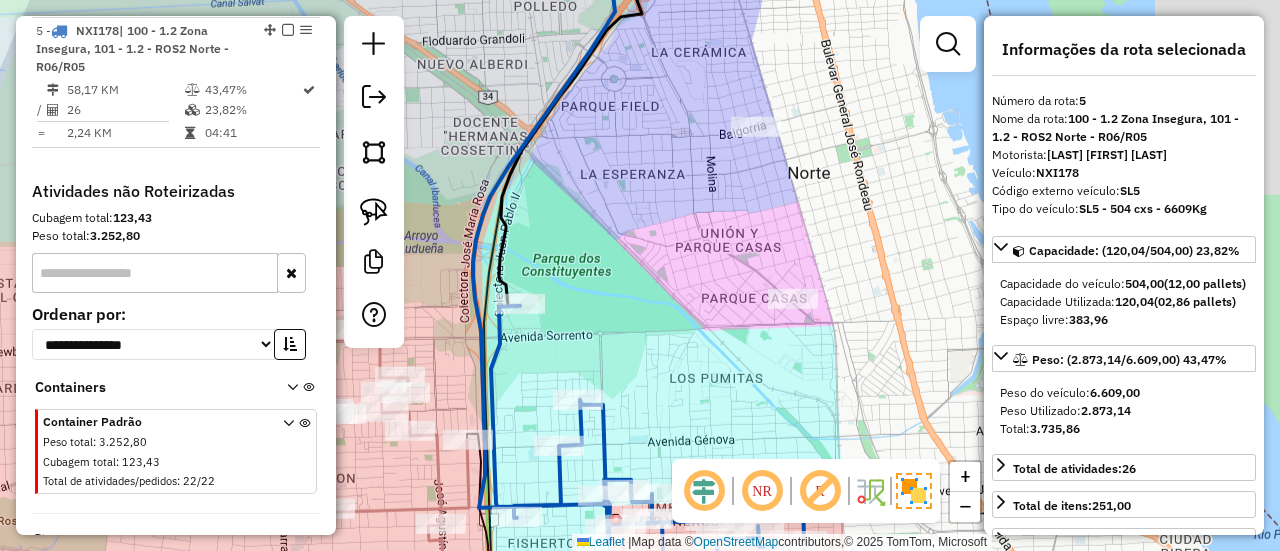 drag, startPoint x: 880, startPoint y: 287, endPoint x: 625, endPoint y: 335, distance: 259.47833 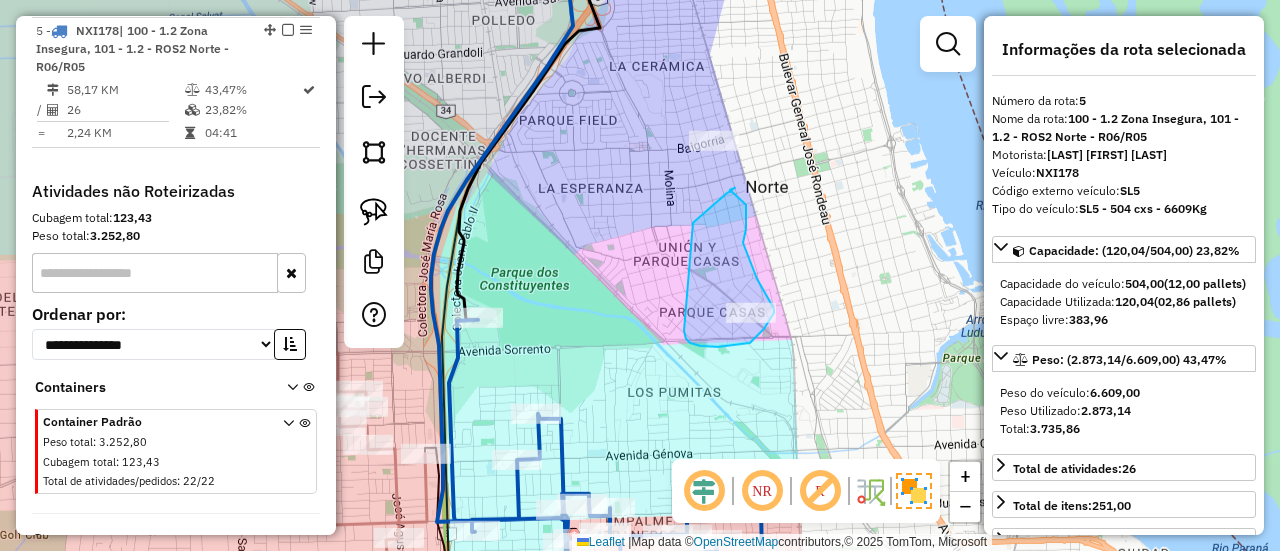 drag, startPoint x: 718, startPoint y: 347, endPoint x: 692, endPoint y: 225, distance: 124.73973 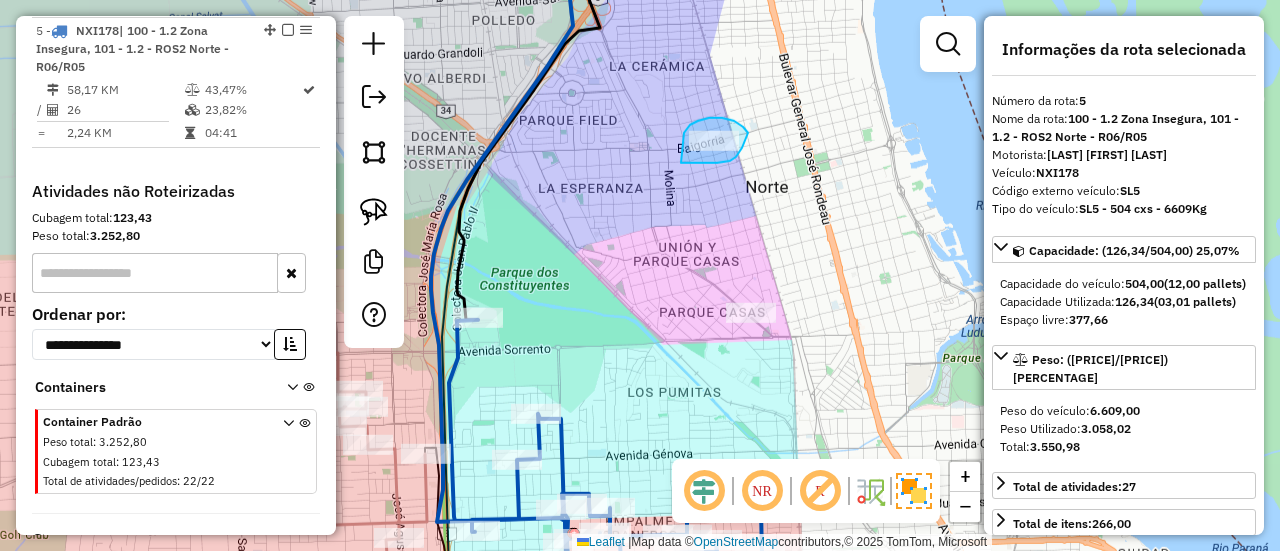 drag, startPoint x: 681, startPoint y: 163, endPoint x: 685, endPoint y: 133, distance: 30.265491 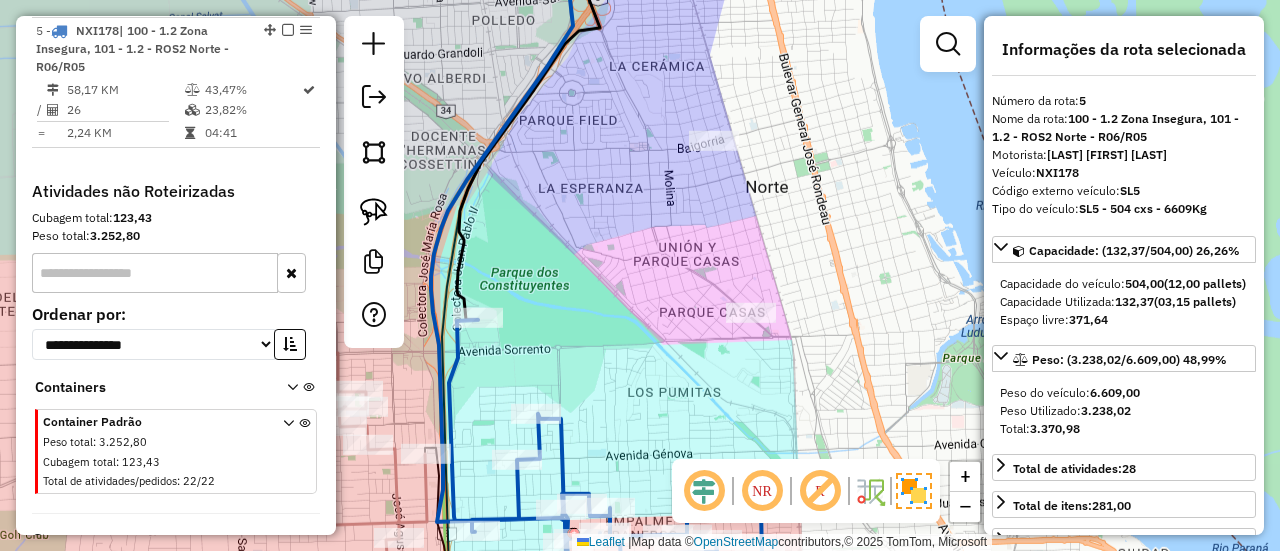 select on "**********" 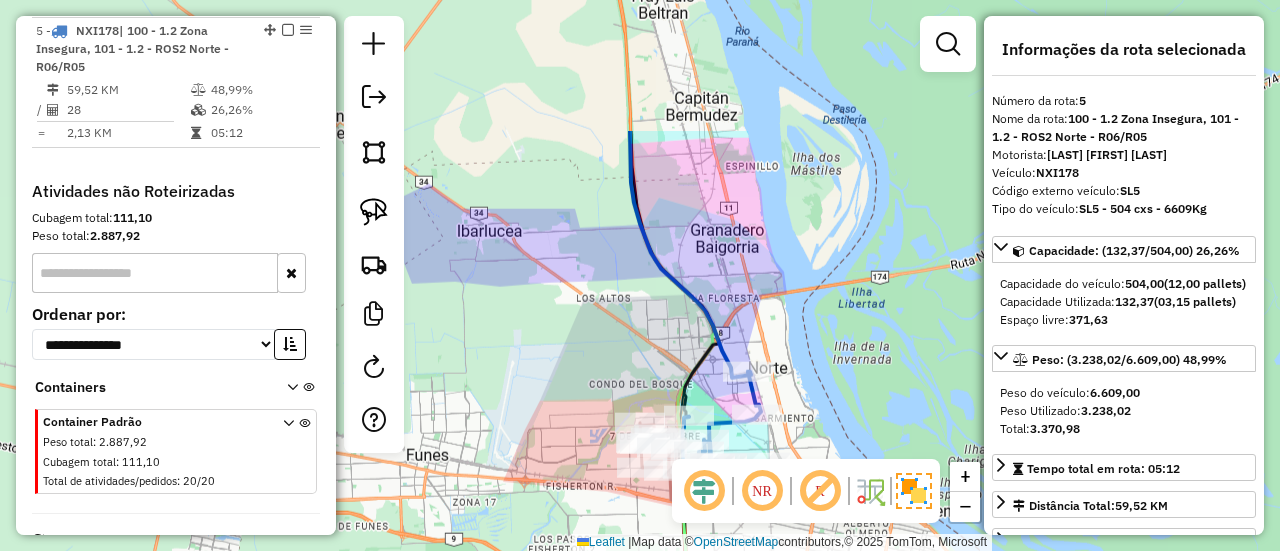 drag, startPoint x: 607, startPoint y: 113, endPoint x: 722, endPoint y: 299, distance: 218.68013 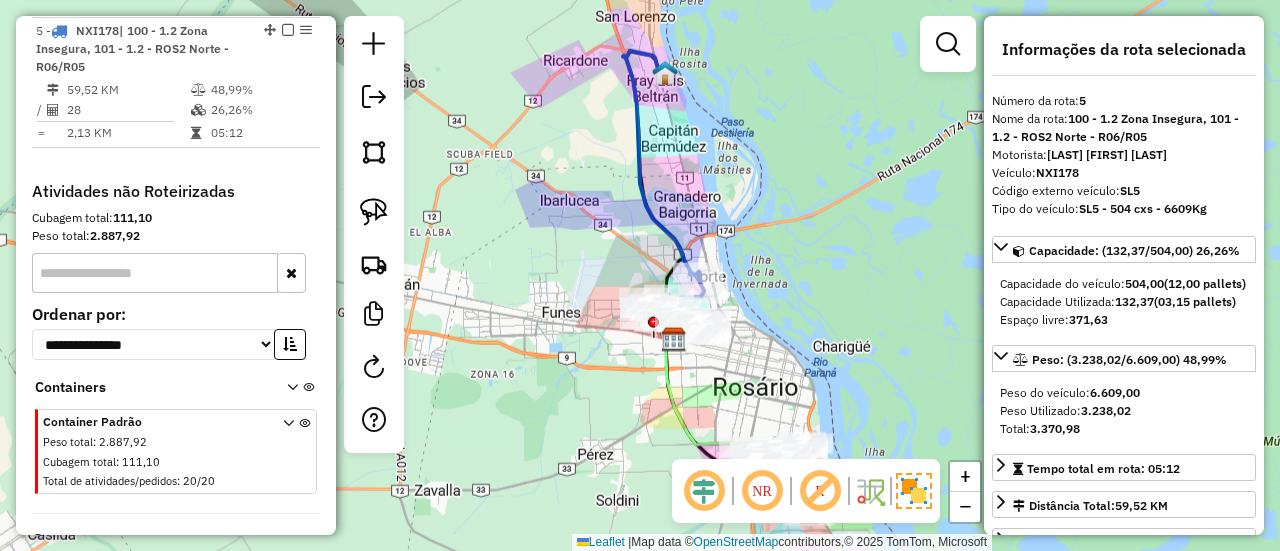 drag, startPoint x: 696, startPoint y: 163, endPoint x: 665, endPoint y: 139, distance: 39.20459 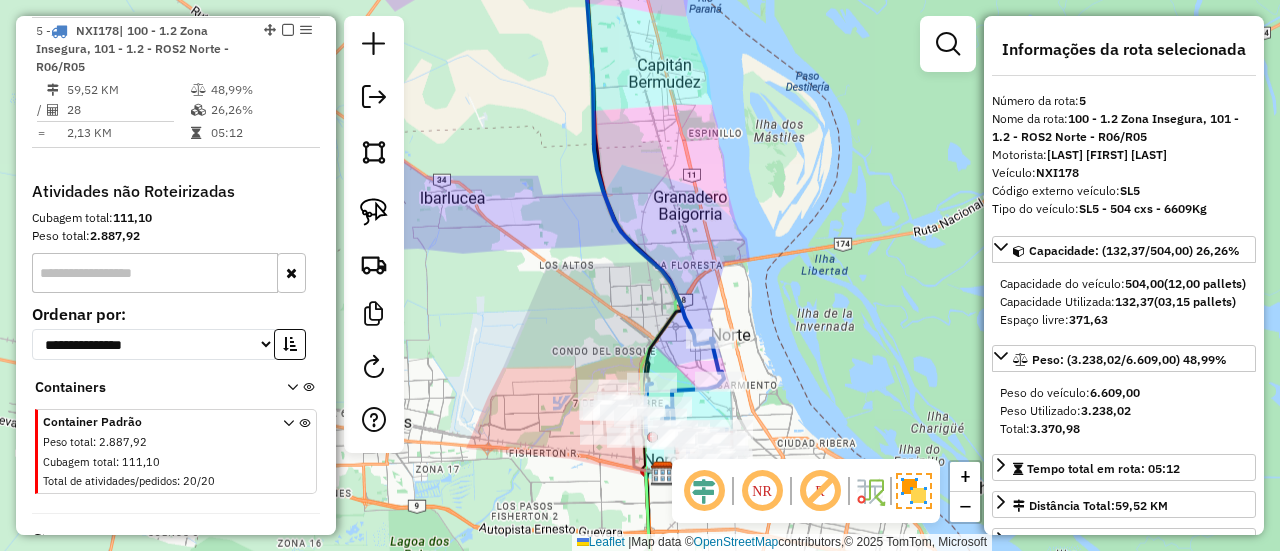 drag, startPoint x: 674, startPoint y: 233, endPoint x: 626, endPoint y: 107, distance: 134.83324 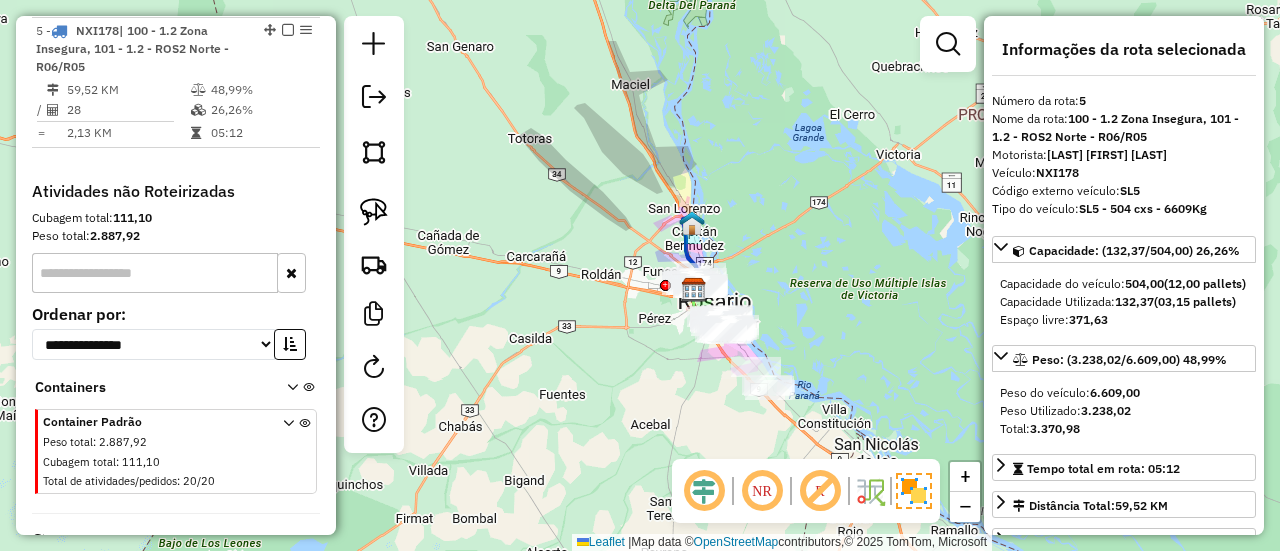 drag, startPoint x: 682, startPoint y: 120, endPoint x: 714, endPoint y: 216, distance: 101.19289 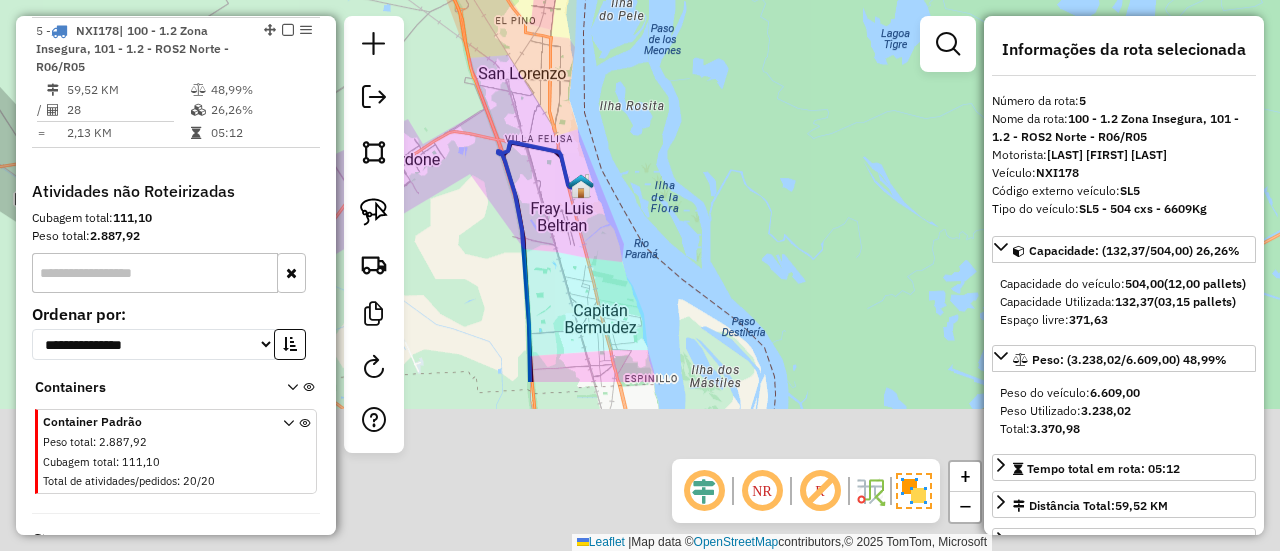 drag, startPoint x: 724, startPoint y: 369, endPoint x: 694, endPoint y: 124, distance: 246.8299 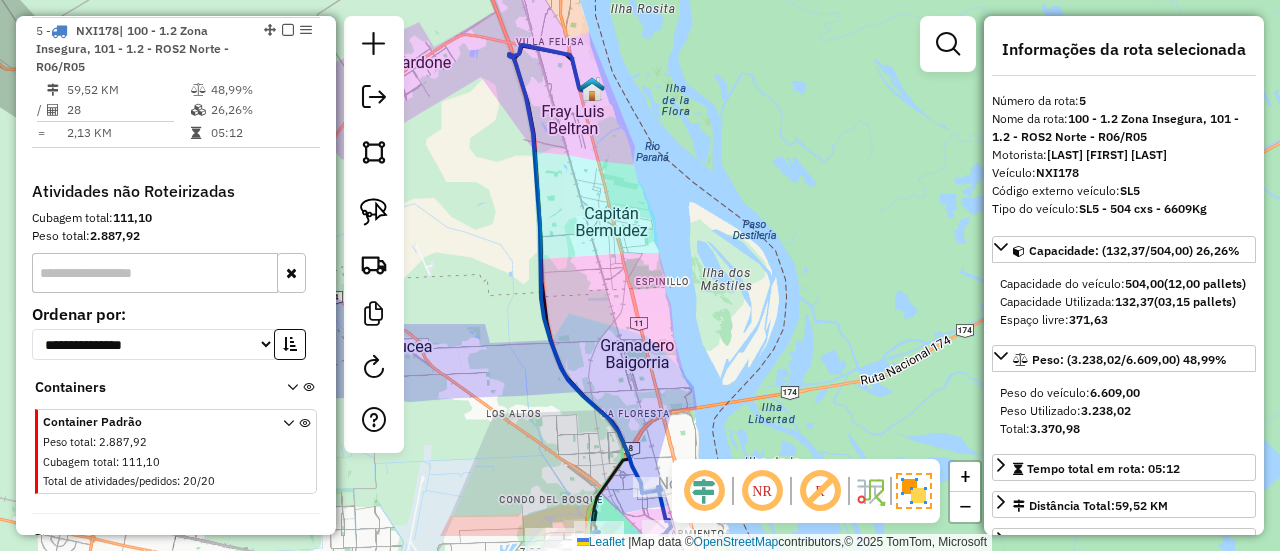 drag, startPoint x: 678, startPoint y: 175, endPoint x: 688, endPoint y: 80, distance: 95.524864 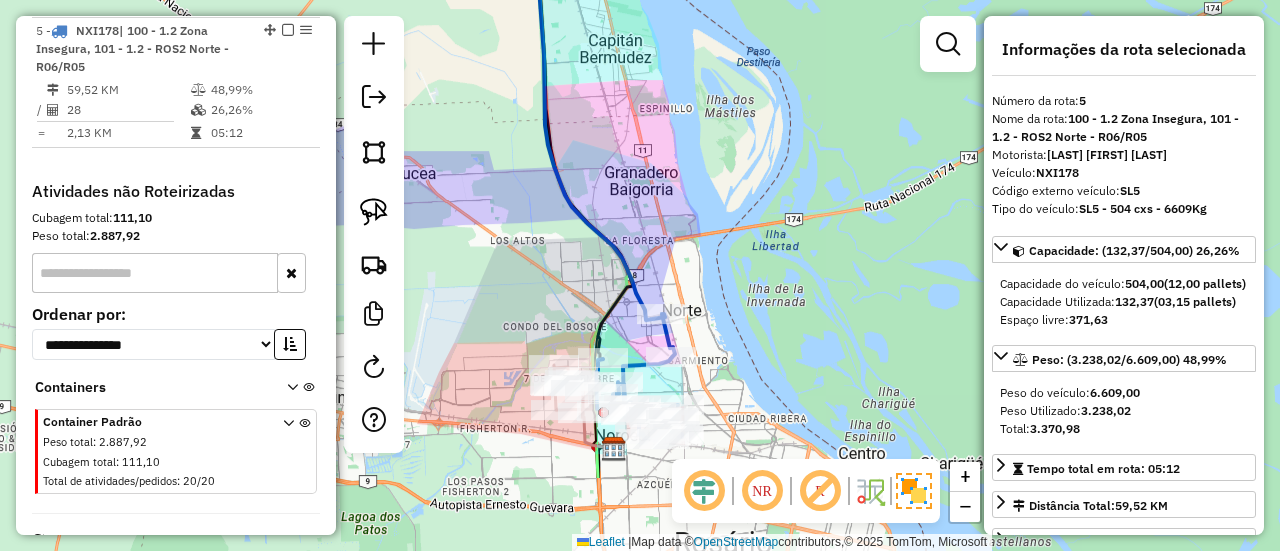 drag, startPoint x: 688, startPoint y: 215, endPoint x: 693, endPoint y: 83, distance: 132.09467 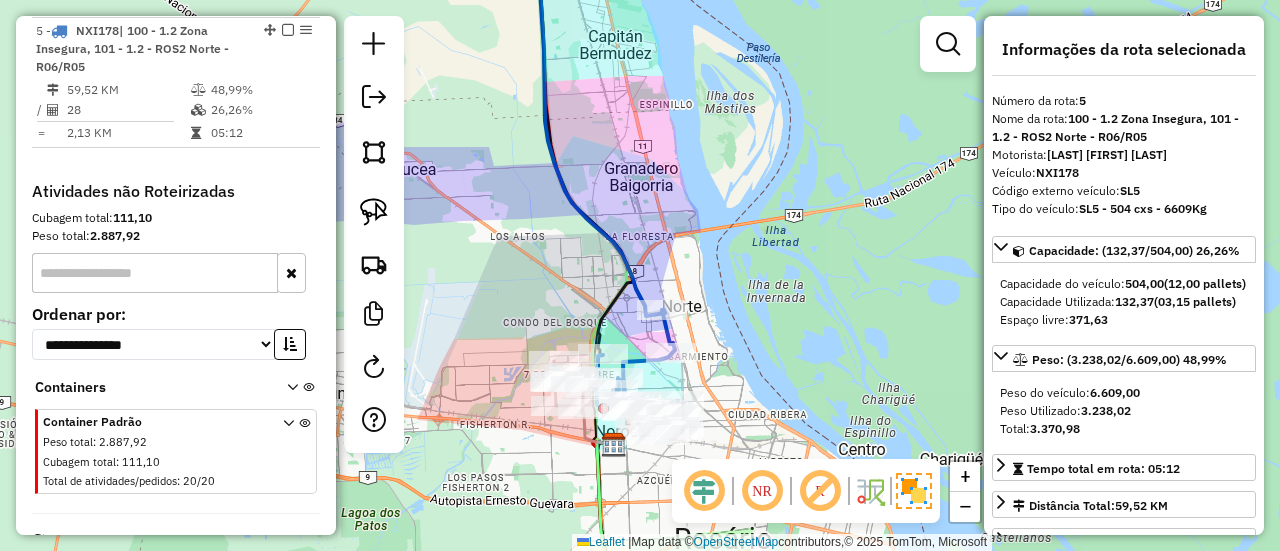 drag, startPoint x: 673, startPoint y: 251, endPoint x: 691, endPoint y: 144, distance: 108.503456 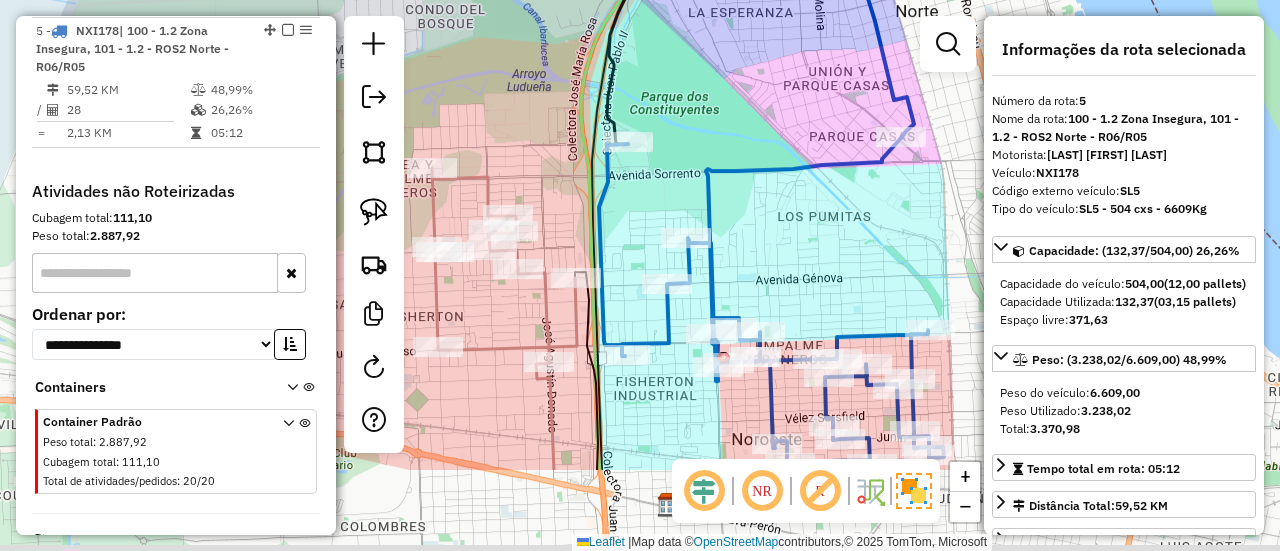 drag, startPoint x: 574, startPoint y: 243, endPoint x: 742, endPoint y: 122, distance: 207.03865 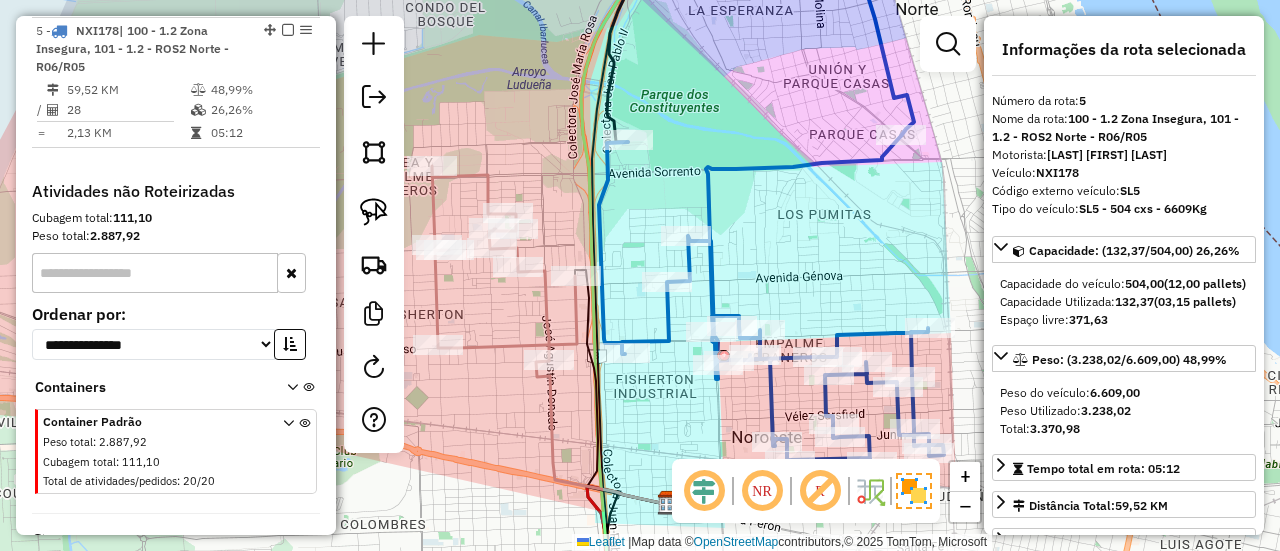 click 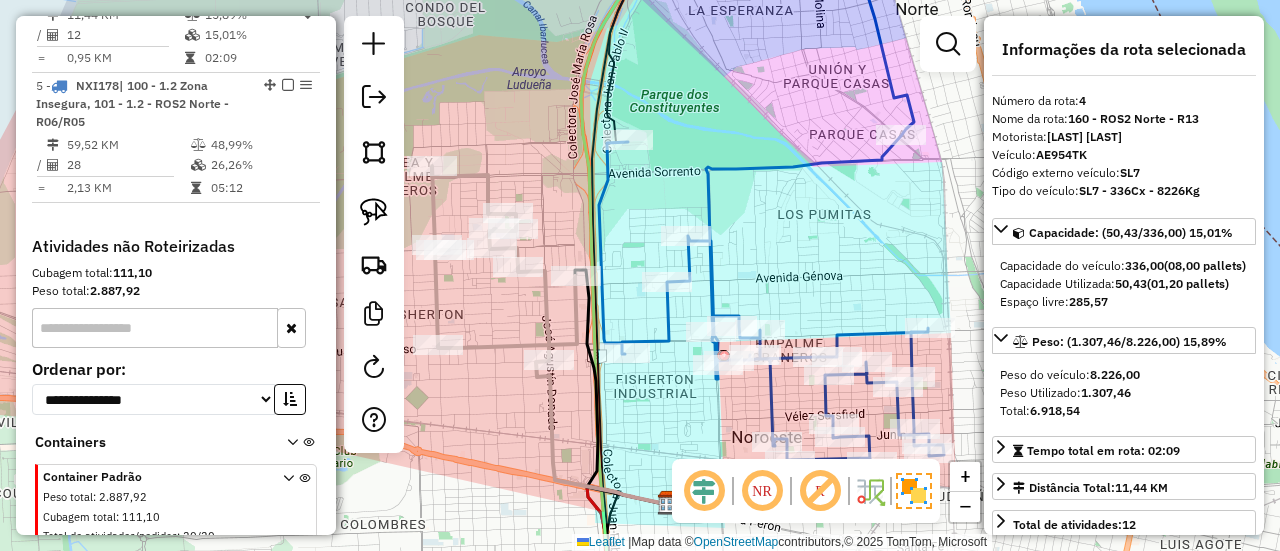 scroll, scrollTop: 1079, scrollLeft: 0, axis: vertical 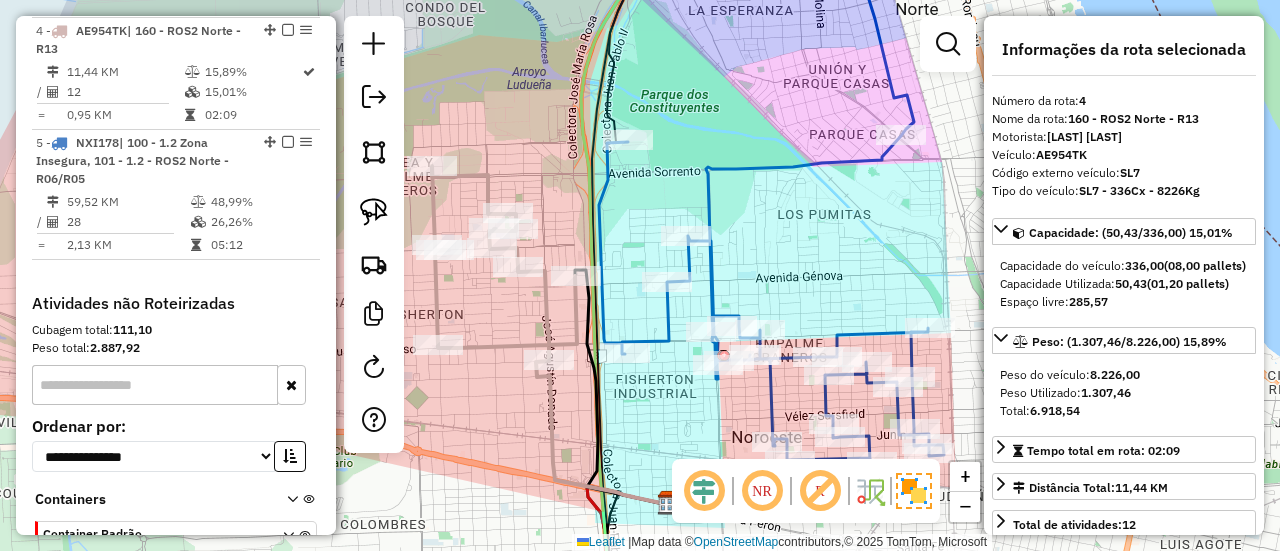 click 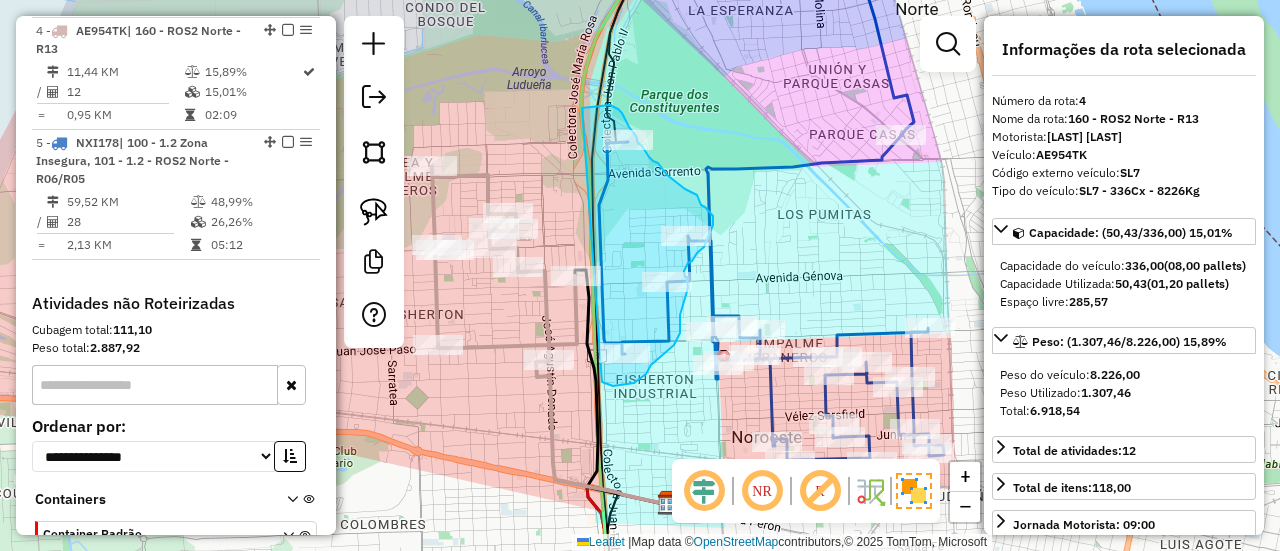 drag, startPoint x: 602, startPoint y: 382, endPoint x: 572, endPoint y: 137, distance: 246.8299 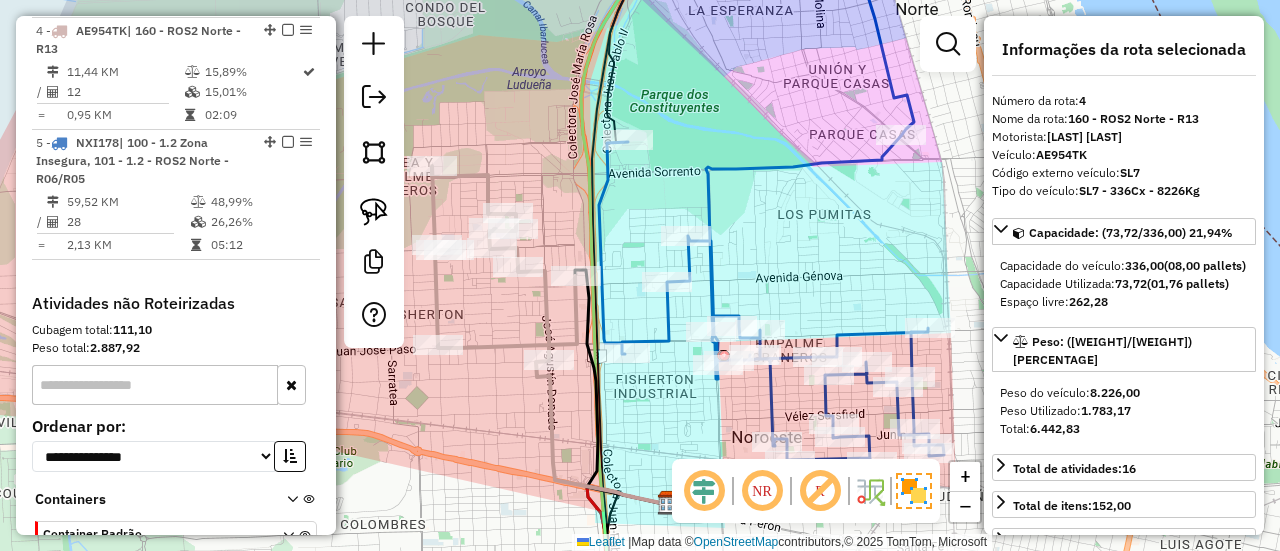 select on "**********" 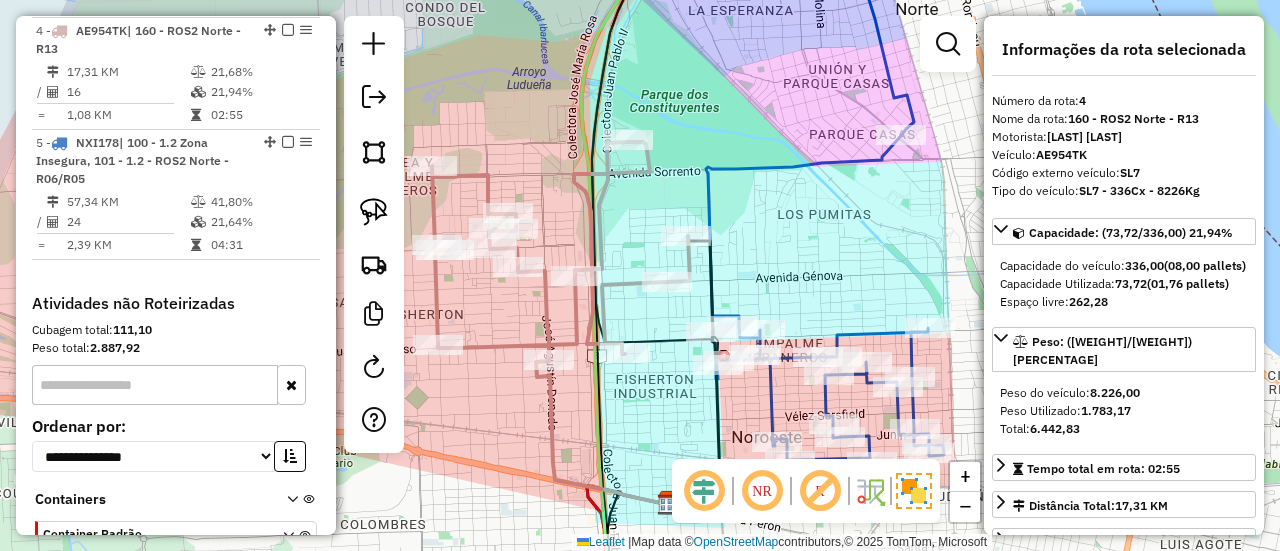 click 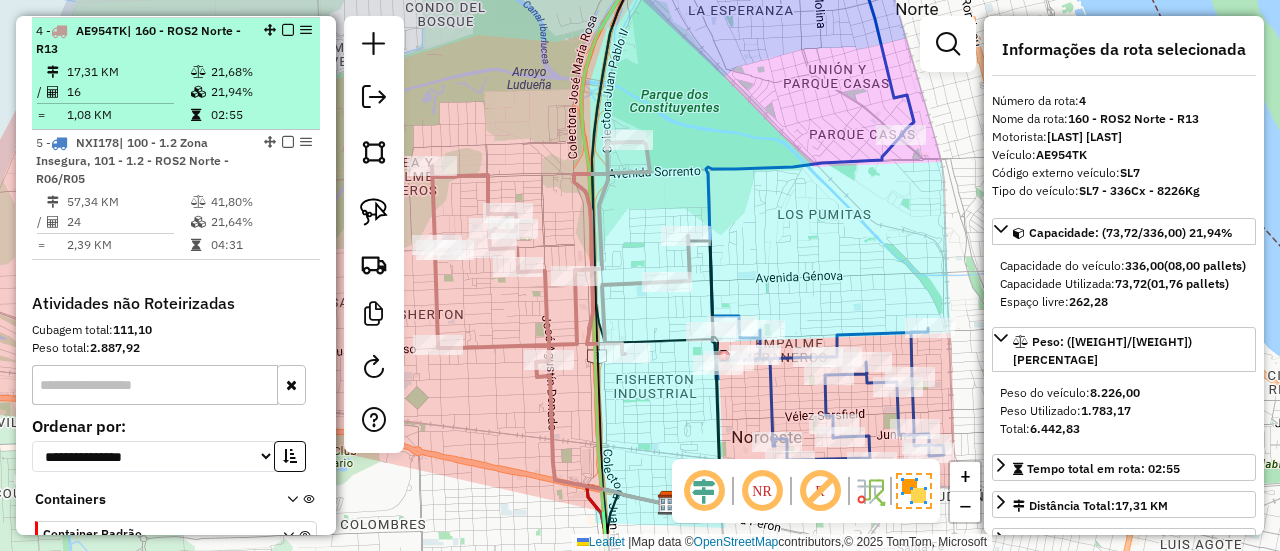 click at bounding box center (288, 30) 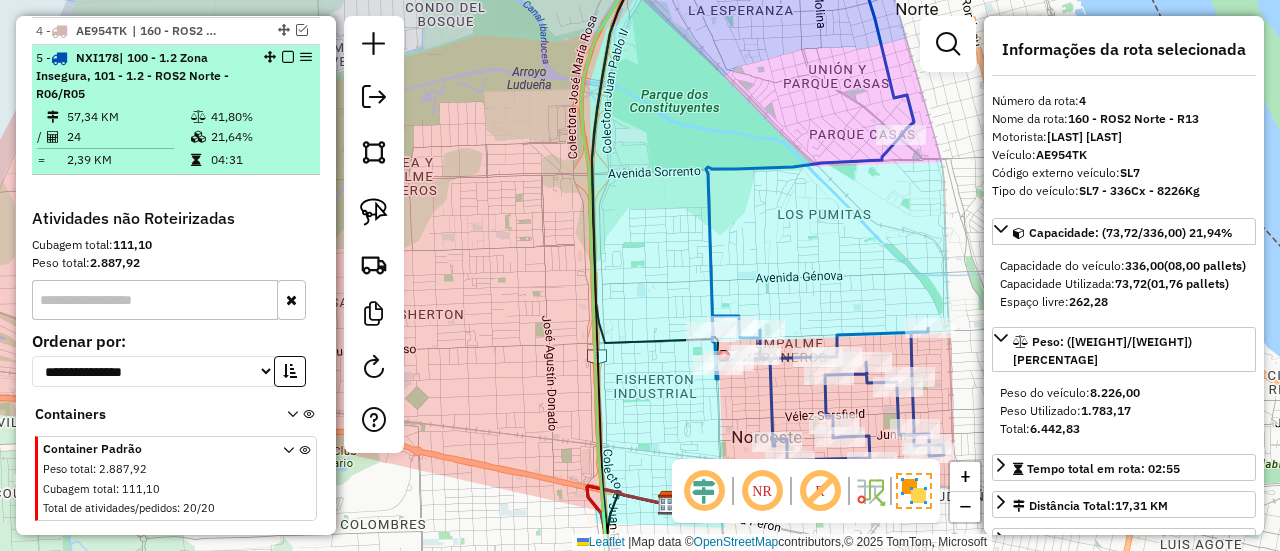 click at bounding box center (288, 57) 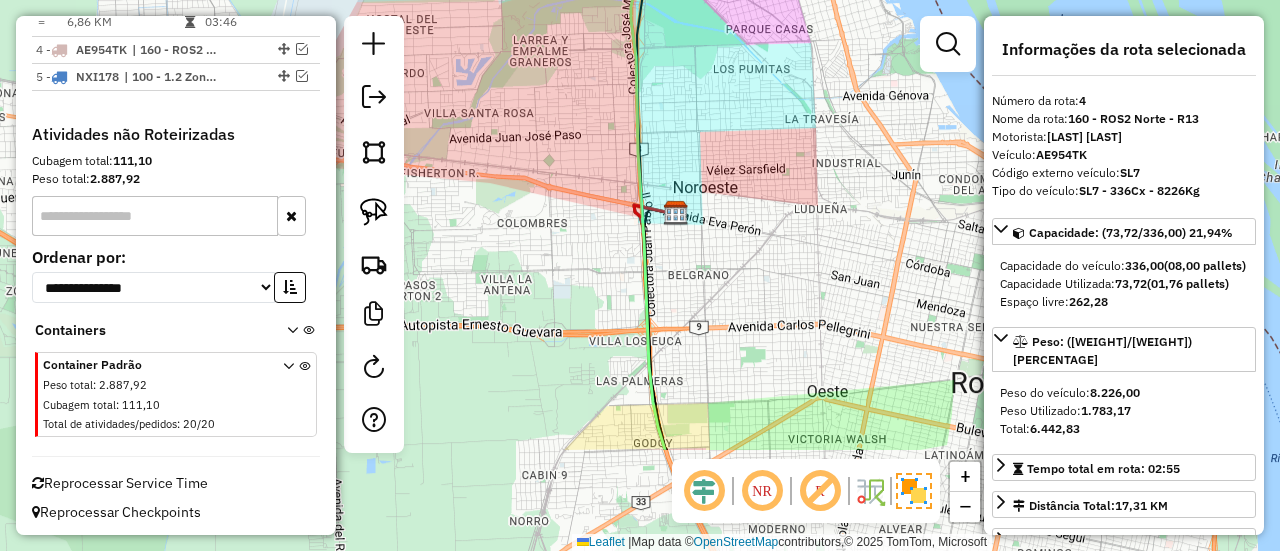 drag, startPoint x: 709, startPoint y: 320, endPoint x: 698, endPoint y: 125, distance: 195.31001 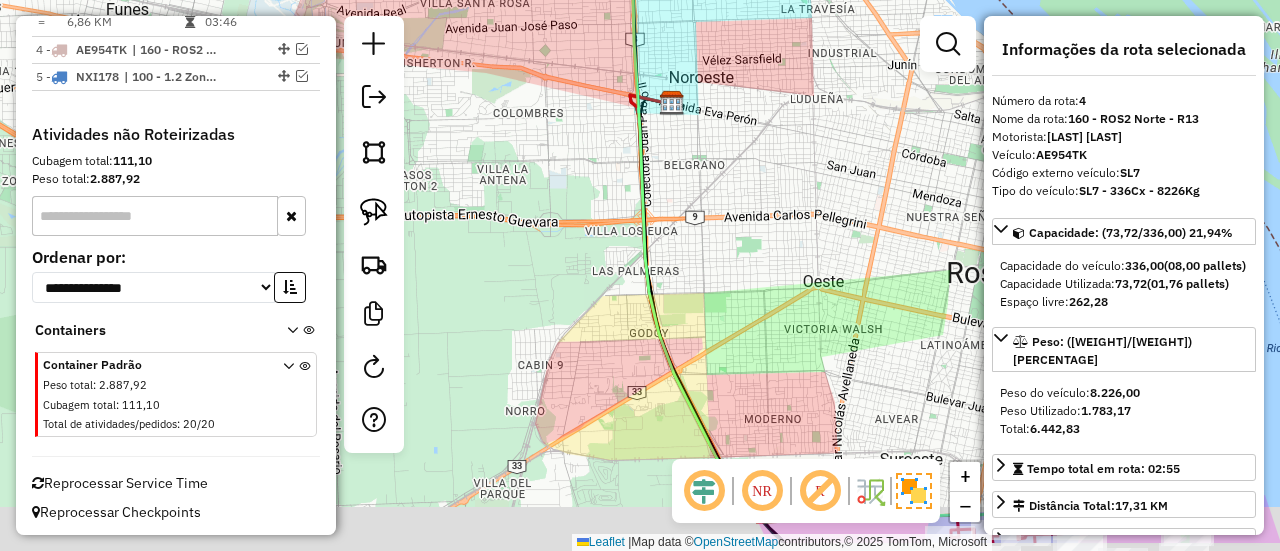 drag, startPoint x: 724, startPoint y: 295, endPoint x: 712, endPoint y: 167, distance: 128.56126 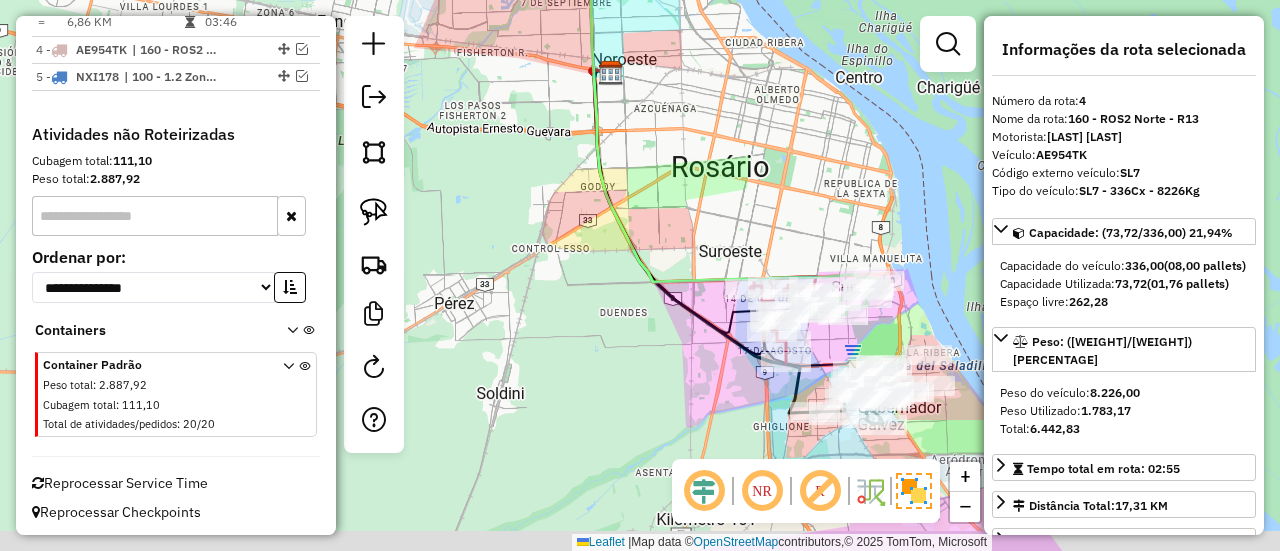 drag, startPoint x: 764, startPoint y: 273, endPoint x: 508, endPoint y: 92, distance: 313.52353 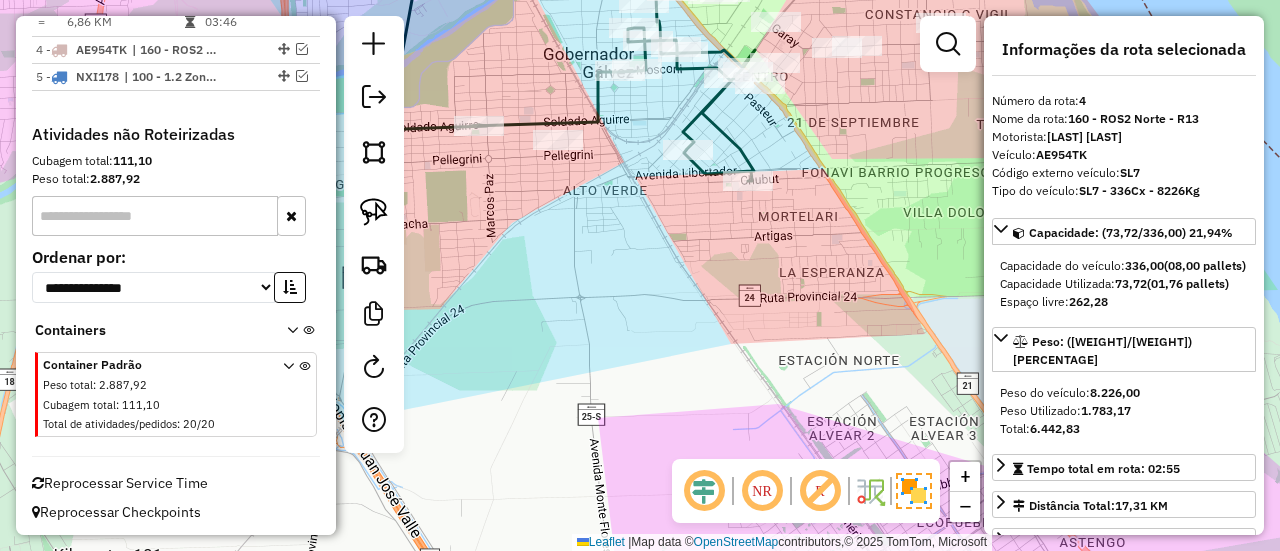 drag, startPoint x: 685, startPoint y: 299, endPoint x: 722, endPoint y: 352, distance: 64.63745 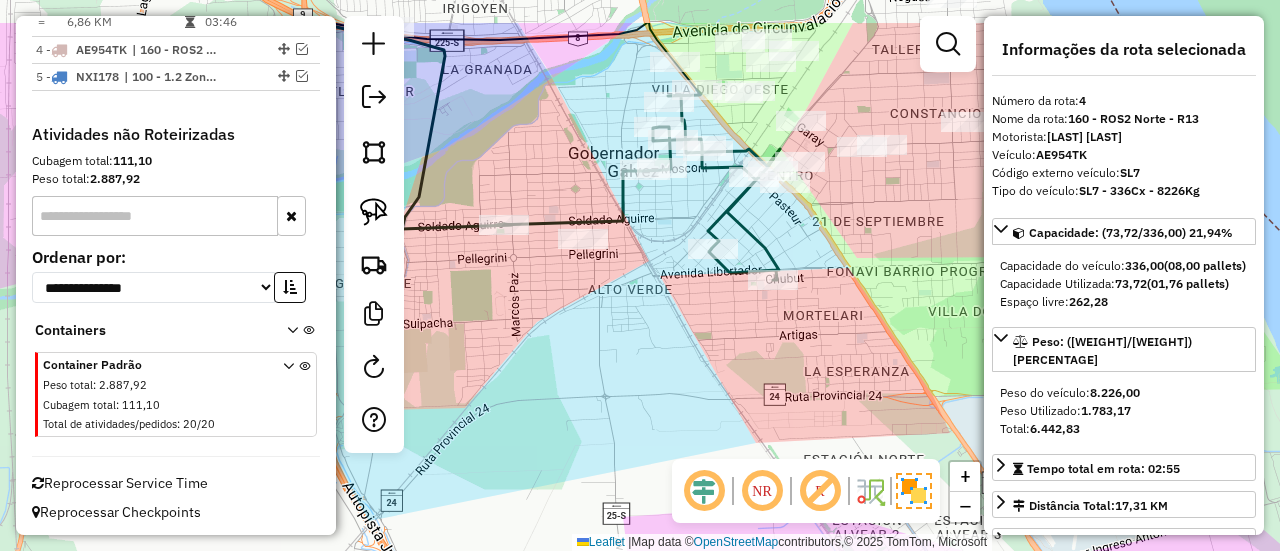 drag, startPoint x: 682, startPoint y: 316, endPoint x: 708, endPoint y: 419, distance: 106.23088 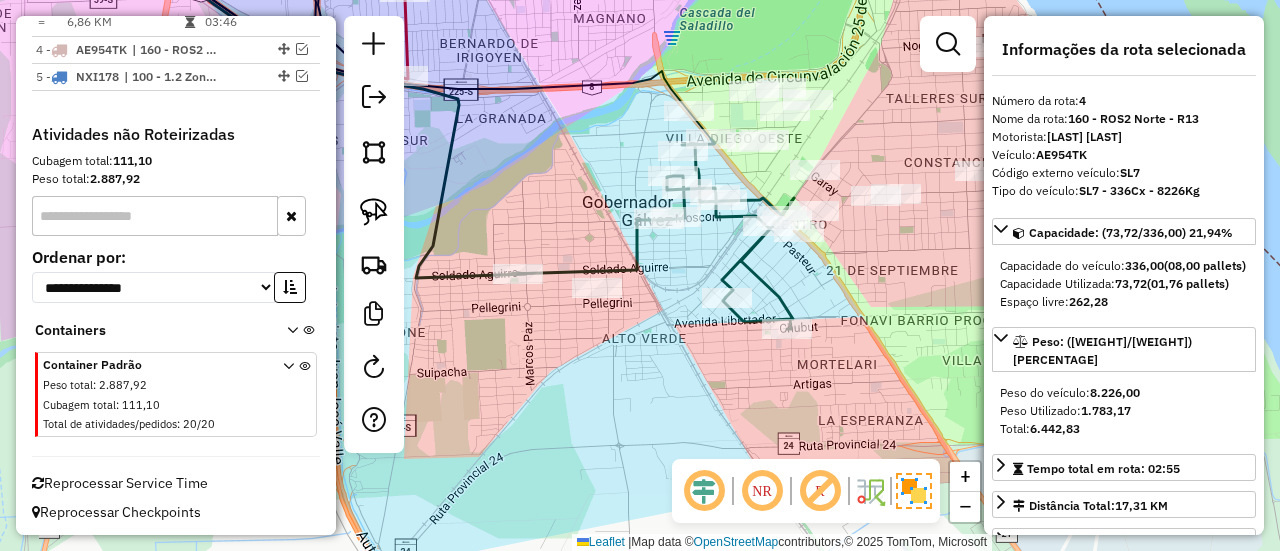 drag, startPoint x: 679, startPoint y: 346, endPoint x: 719, endPoint y: 437, distance: 99.40322 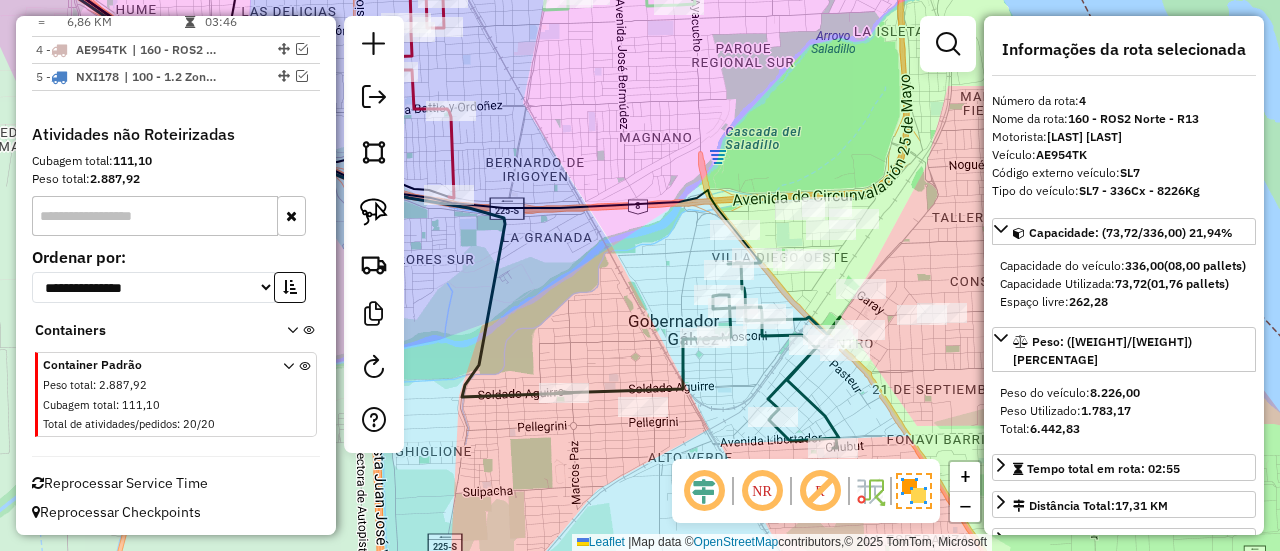 click 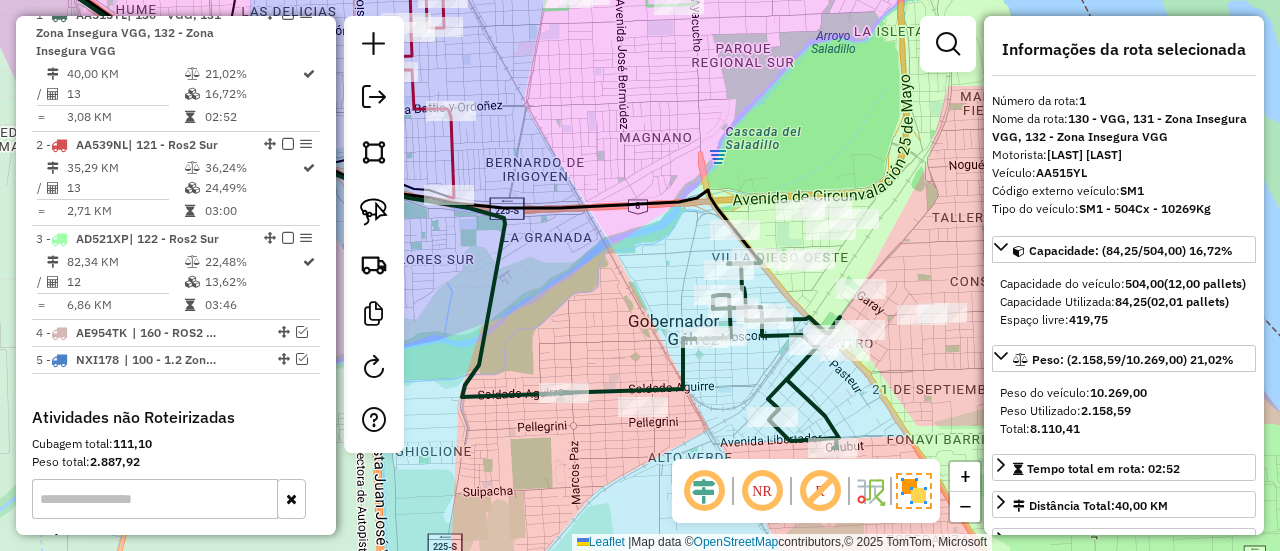 scroll, scrollTop: 762, scrollLeft: 0, axis: vertical 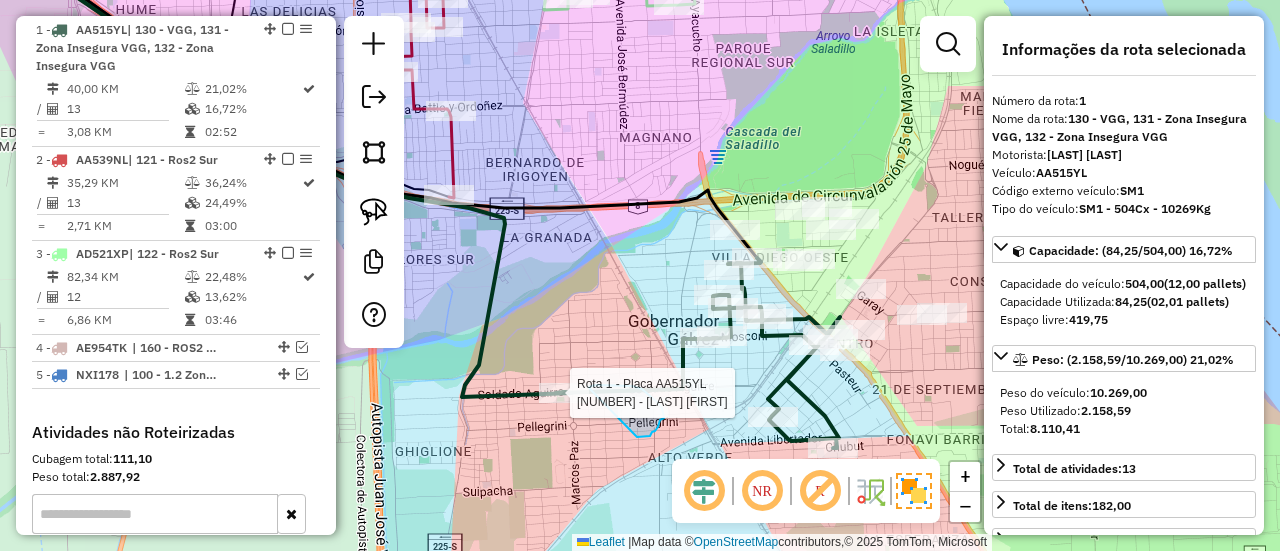 drag, startPoint x: 647, startPoint y: 437, endPoint x: 589, endPoint y: 415, distance: 62.03225 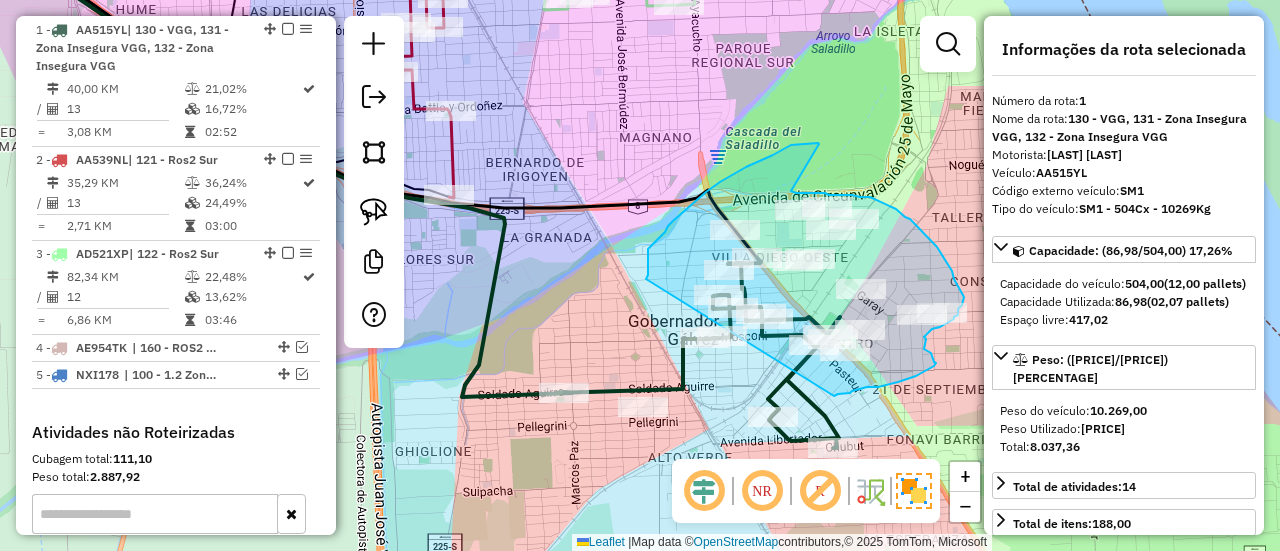 drag, startPoint x: 860, startPoint y: 389, endPoint x: 651, endPoint y: 288, distance: 232.12497 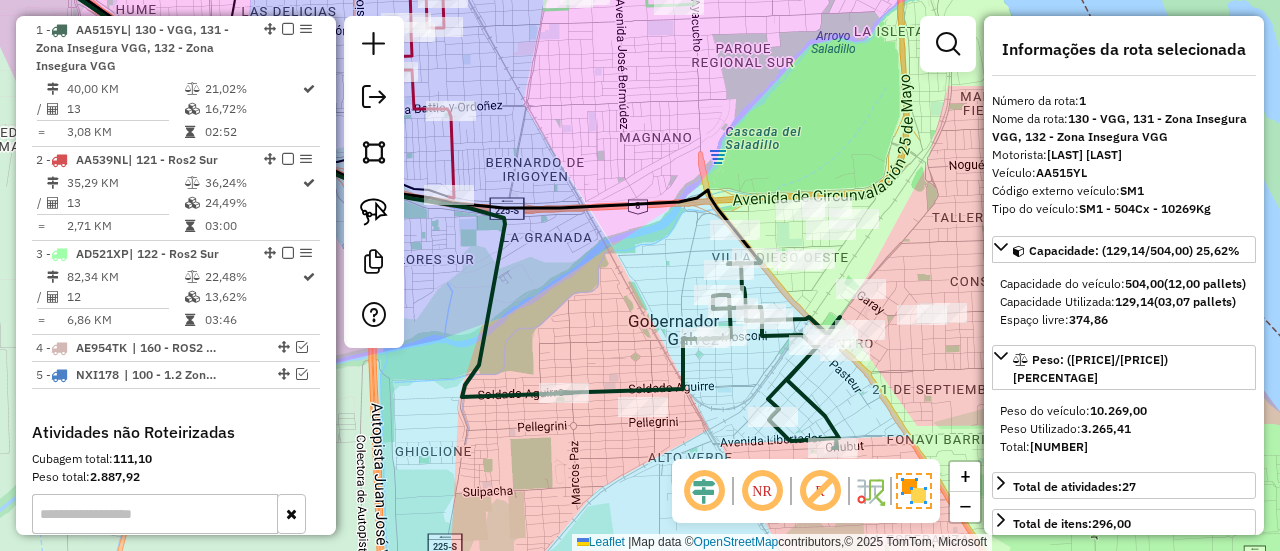select on "**********" 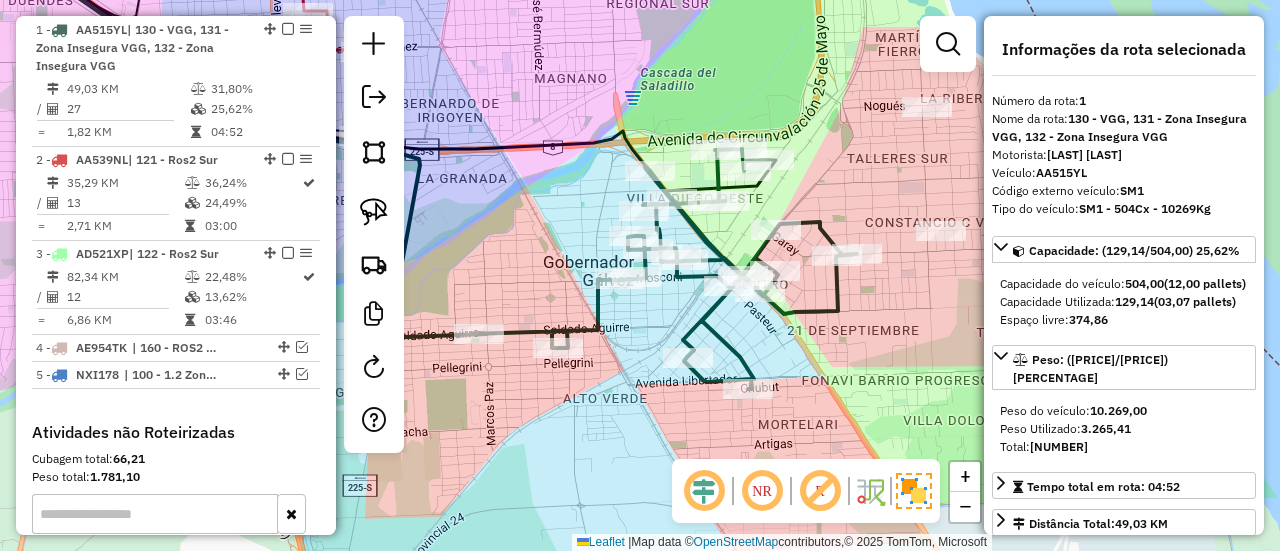 click 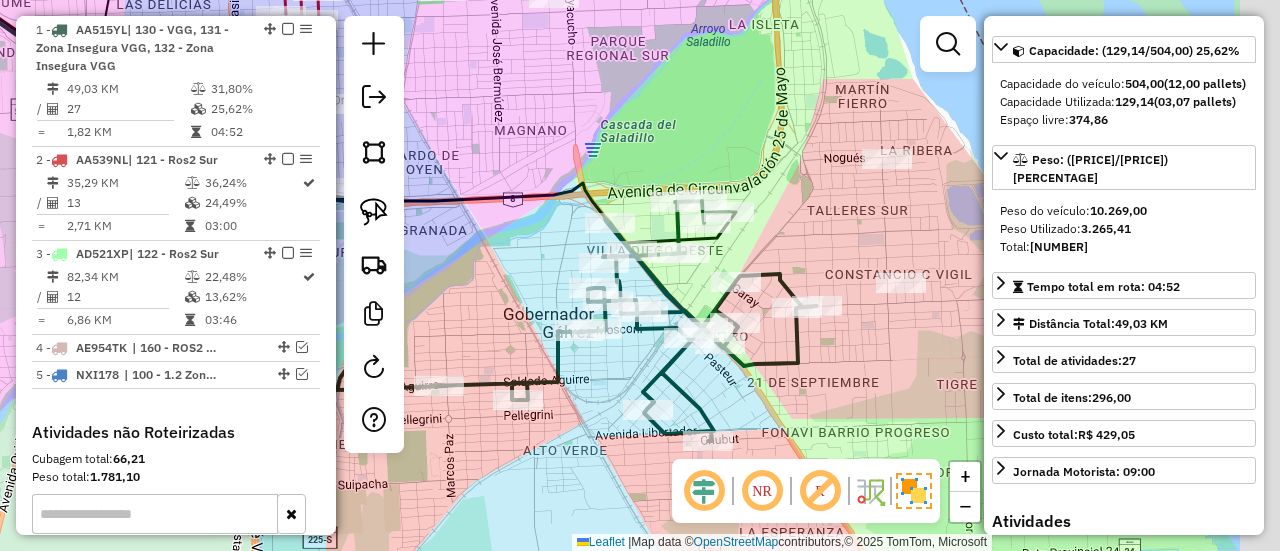drag, startPoint x: 890, startPoint y: 329, endPoint x: 847, endPoint y: 361, distance: 53.600372 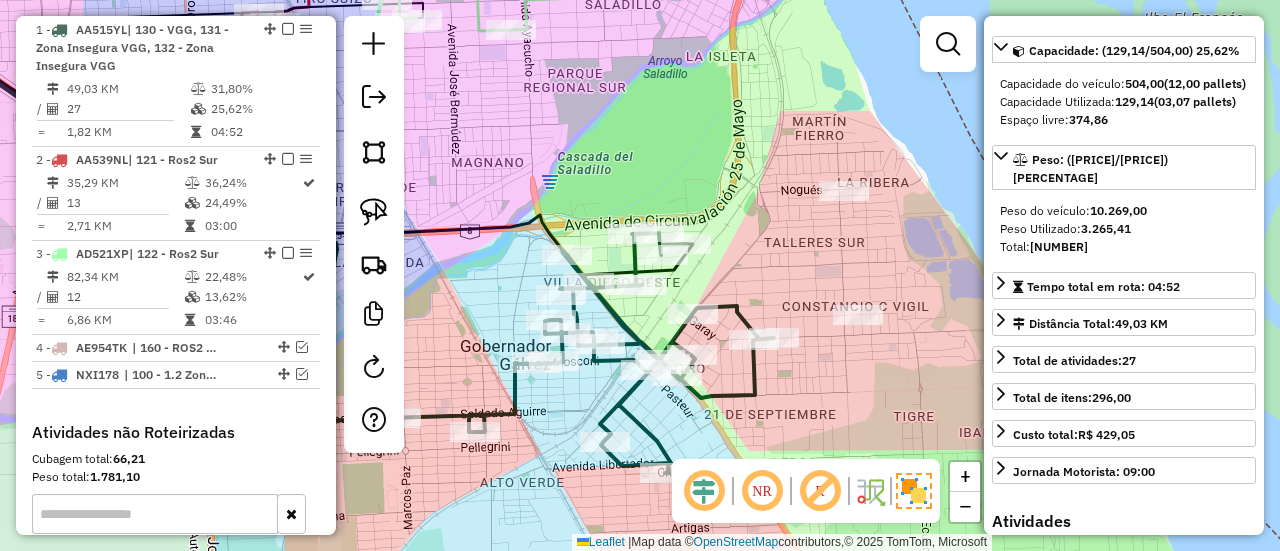 scroll, scrollTop: 142, scrollLeft: 0, axis: vertical 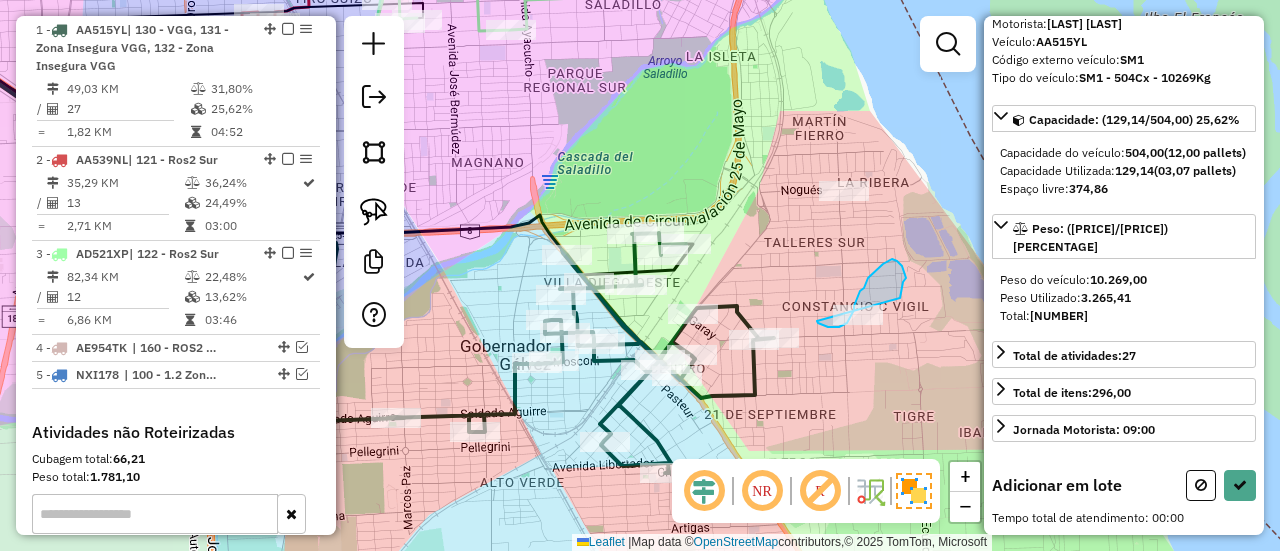 drag, startPoint x: 843, startPoint y: 326, endPoint x: 872, endPoint y: 303, distance: 37.01351 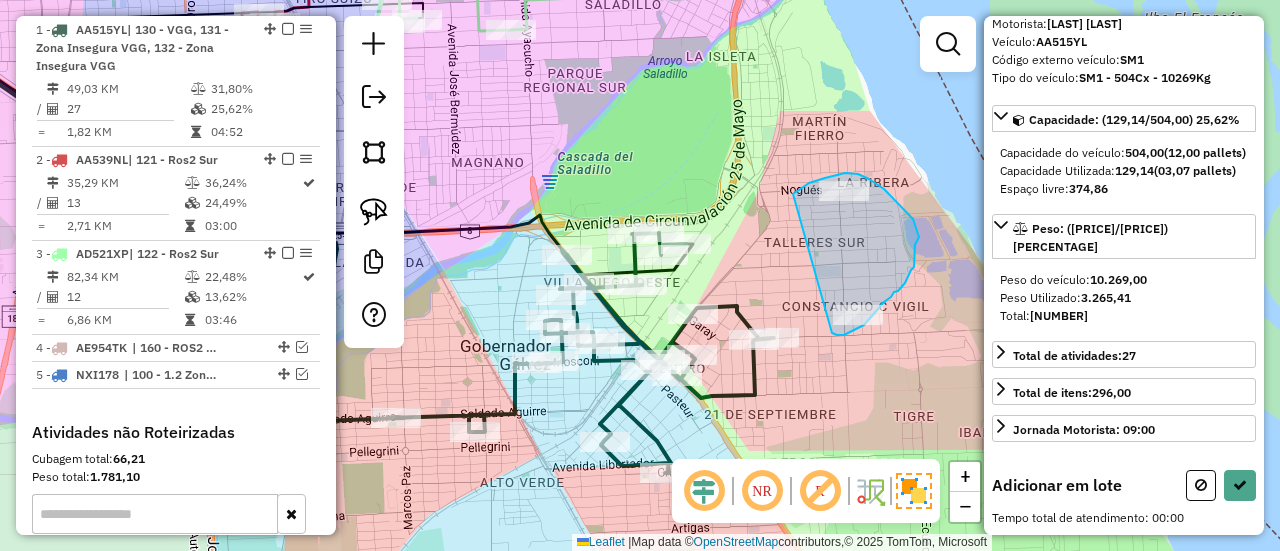 drag, startPoint x: 839, startPoint y: 335, endPoint x: 789, endPoint y: 217, distance: 128.15616 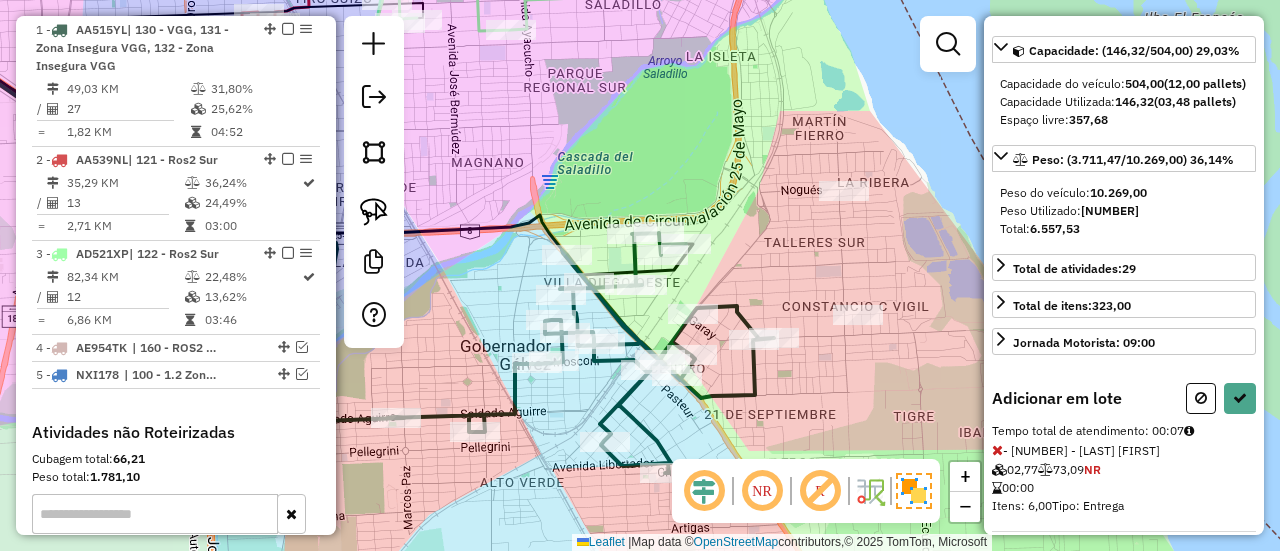 select on "**********" 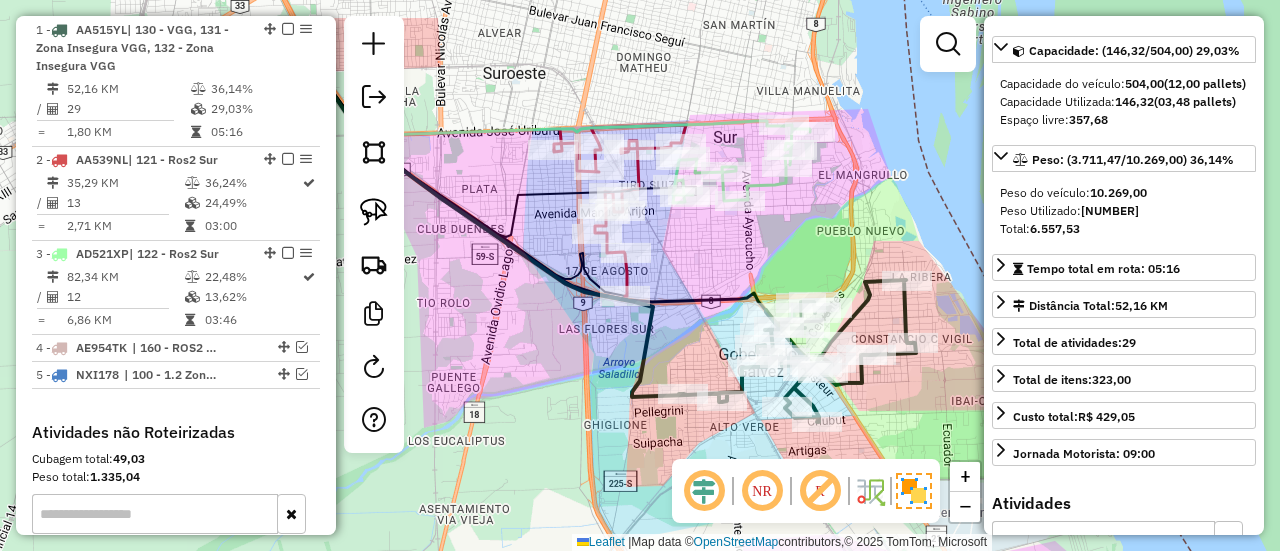 drag, startPoint x: 563, startPoint y: 250, endPoint x: 676, endPoint y: 323, distance: 134.52881 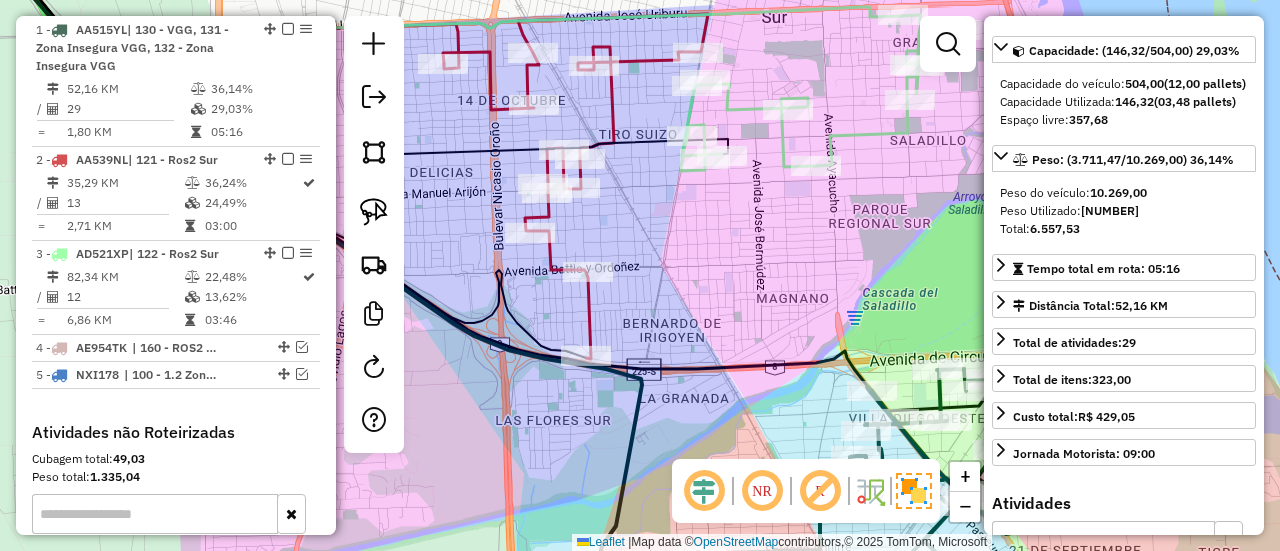 drag, startPoint x: 674, startPoint y: 223, endPoint x: 670, endPoint y: 238, distance: 15.524175 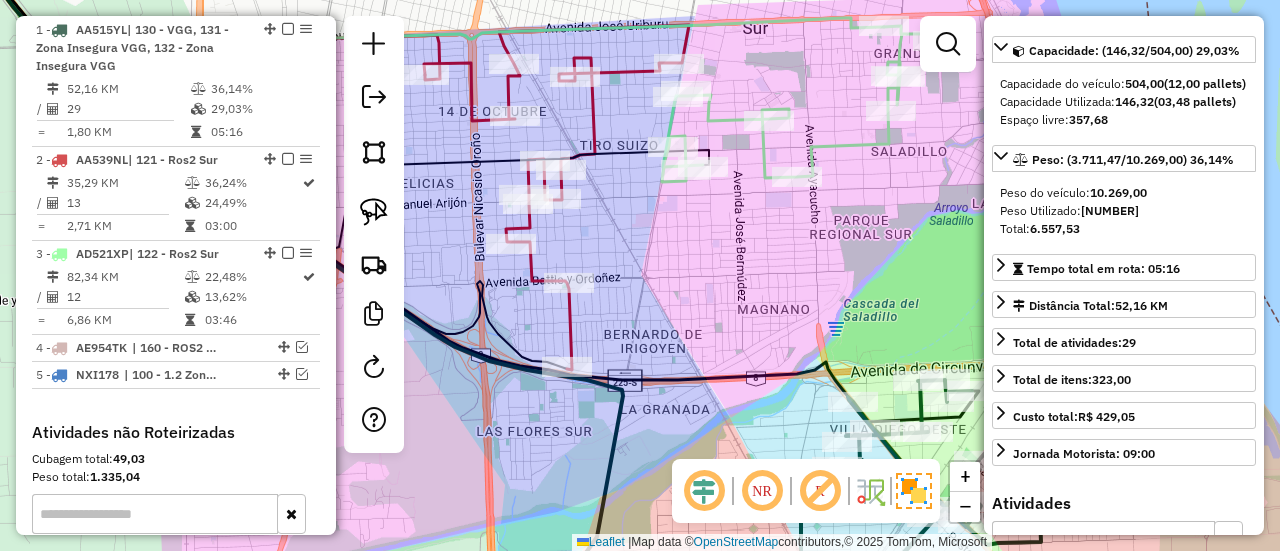 drag, startPoint x: 730, startPoint y: 247, endPoint x: 919, endPoint y: 172, distance: 203.33716 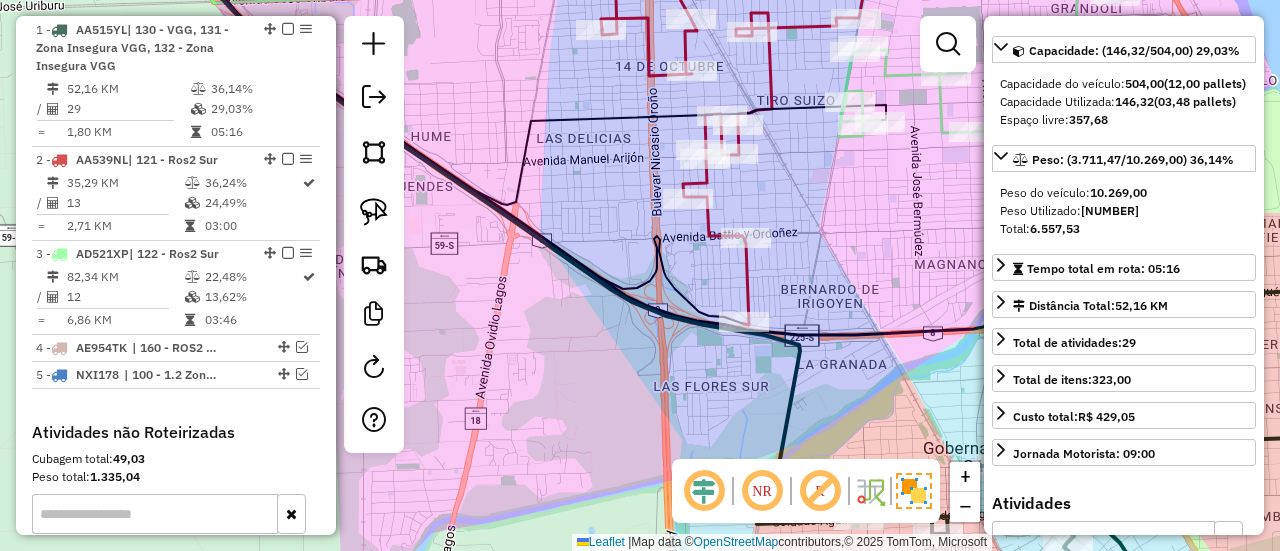 click 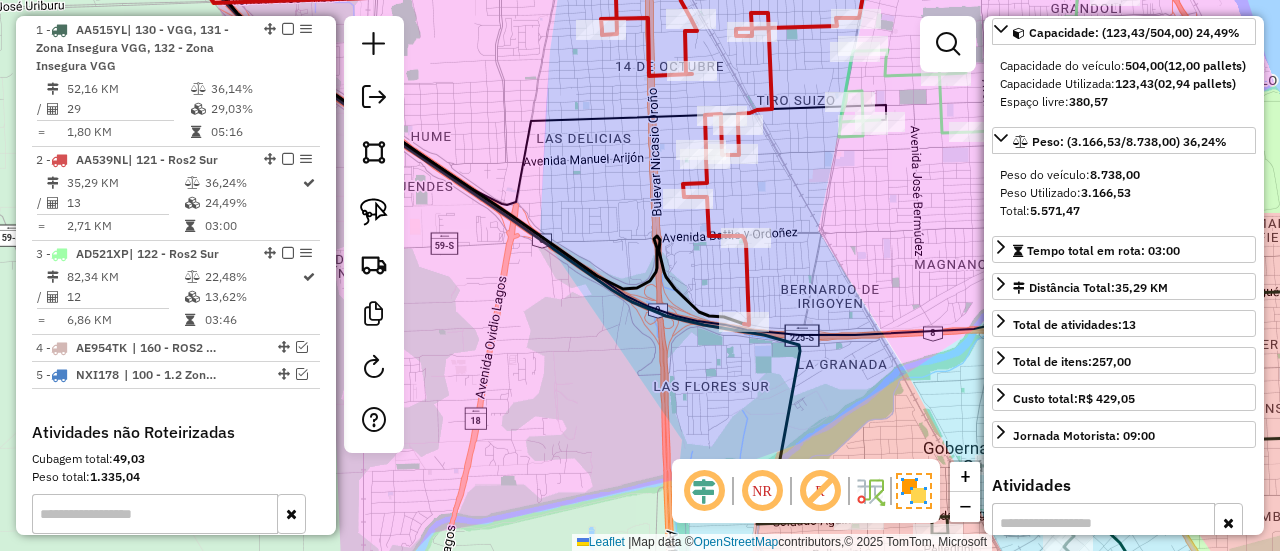 scroll, scrollTop: 182, scrollLeft: 0, axis: vertical 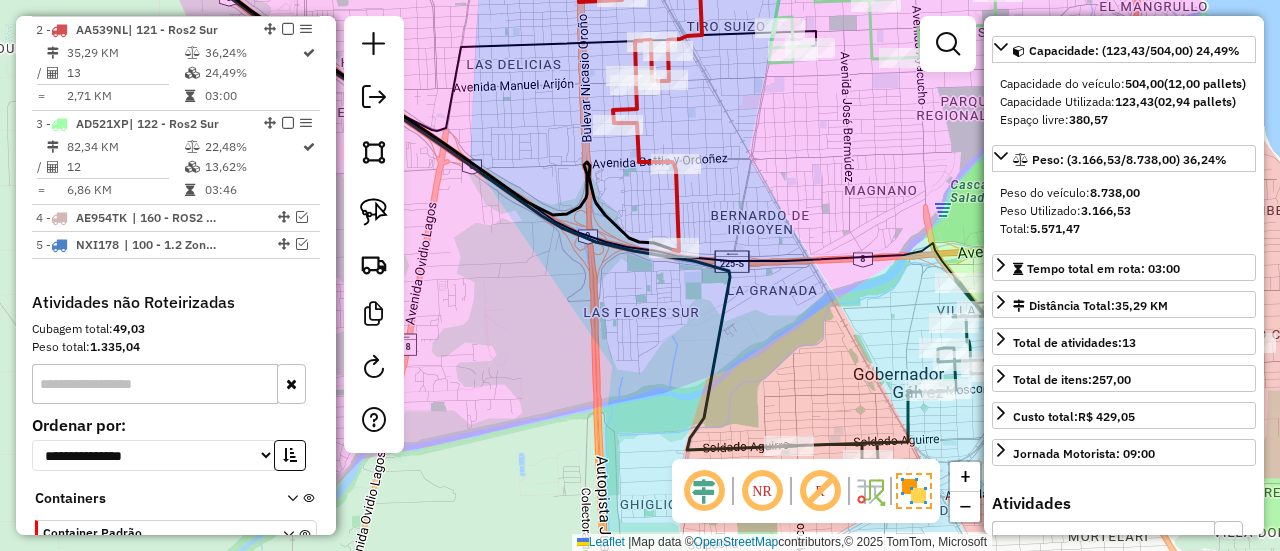 drag, startPoint x: 828, startPoint y: 275, endPoint x: 675, endPoint y: 117, distance: 219.93863 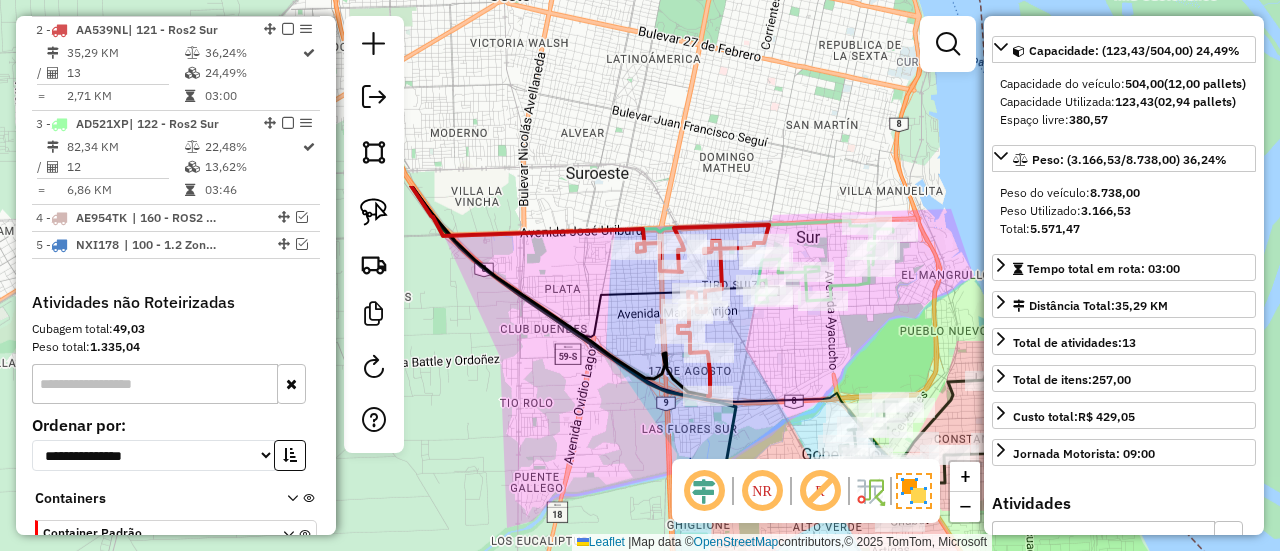 drag, startPoint x: 690, startPoint y: 122, endPoint x: 758, endPoint y: 363, distance: 250.40967 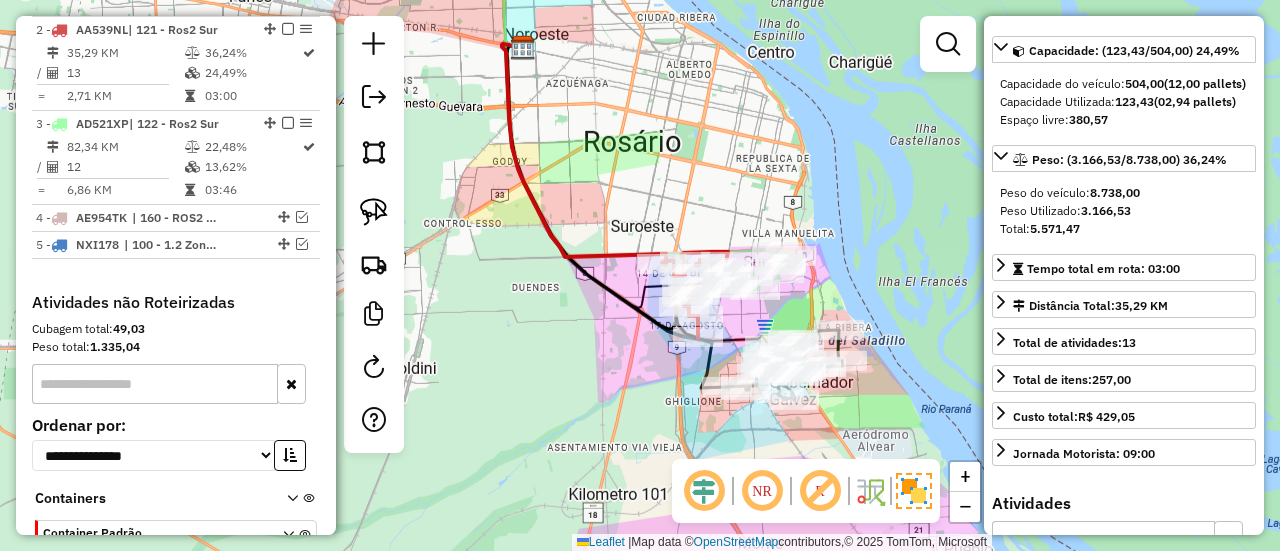 click 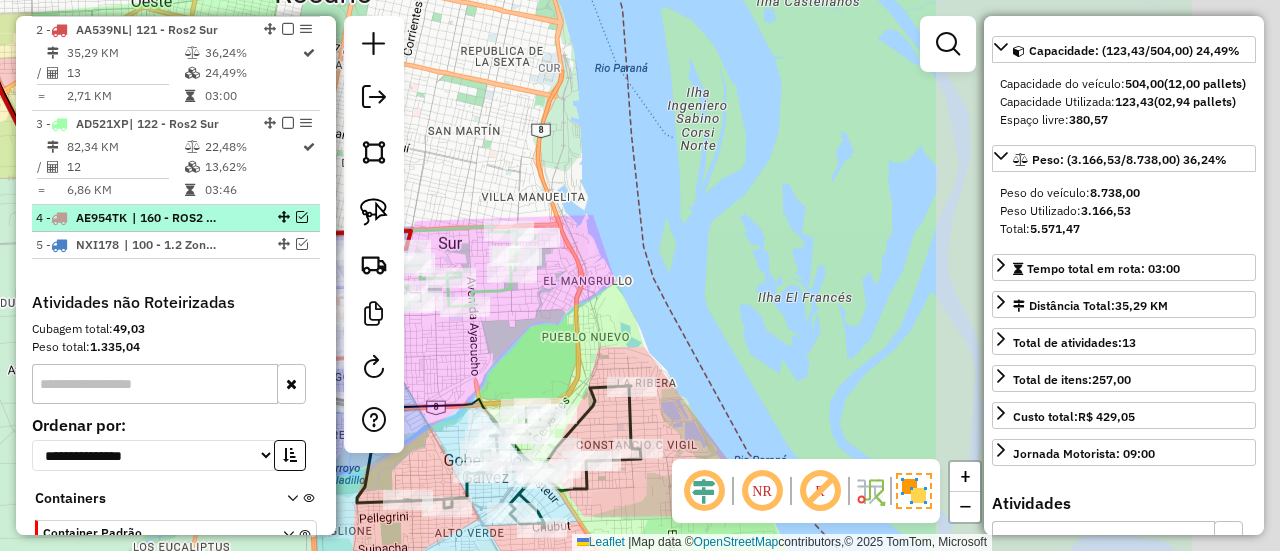 drag, startPoint x: 579, startPoint y: 213, endPoint x: 137, endPoint y: 205, distance: 442.0724 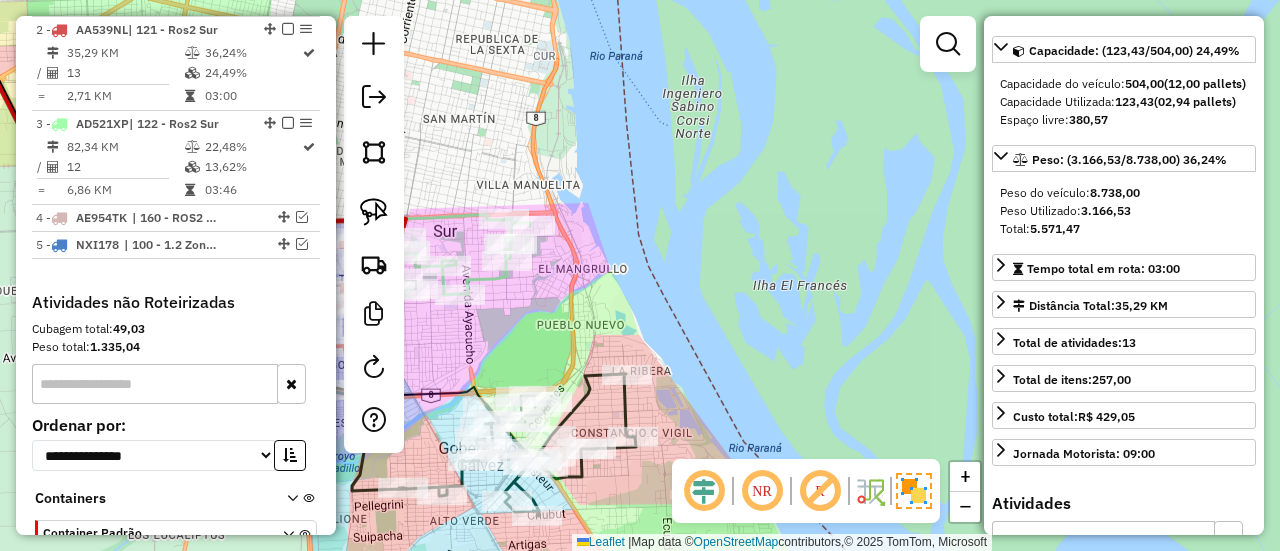 drag, startPoint x: 502, startPoint y: 335, endPoint x: 515, endPoint y: 318, distance: 21.400934 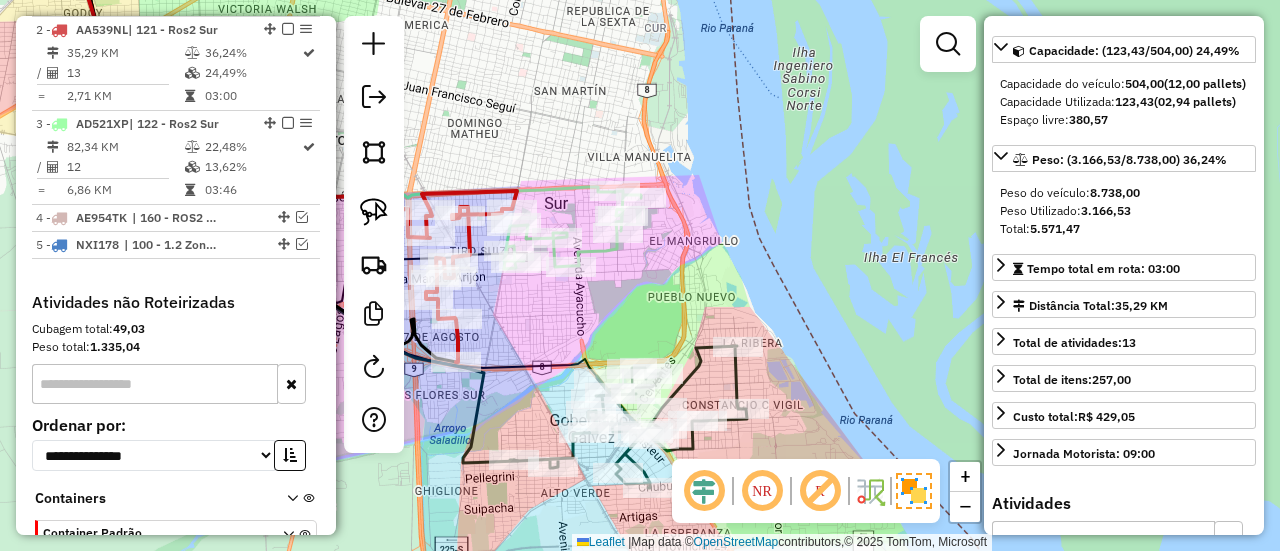 drag, startPoint x: 444, startPoint y: 349, endPoint x: 562, endPoint y: 332, distance: 119.218285 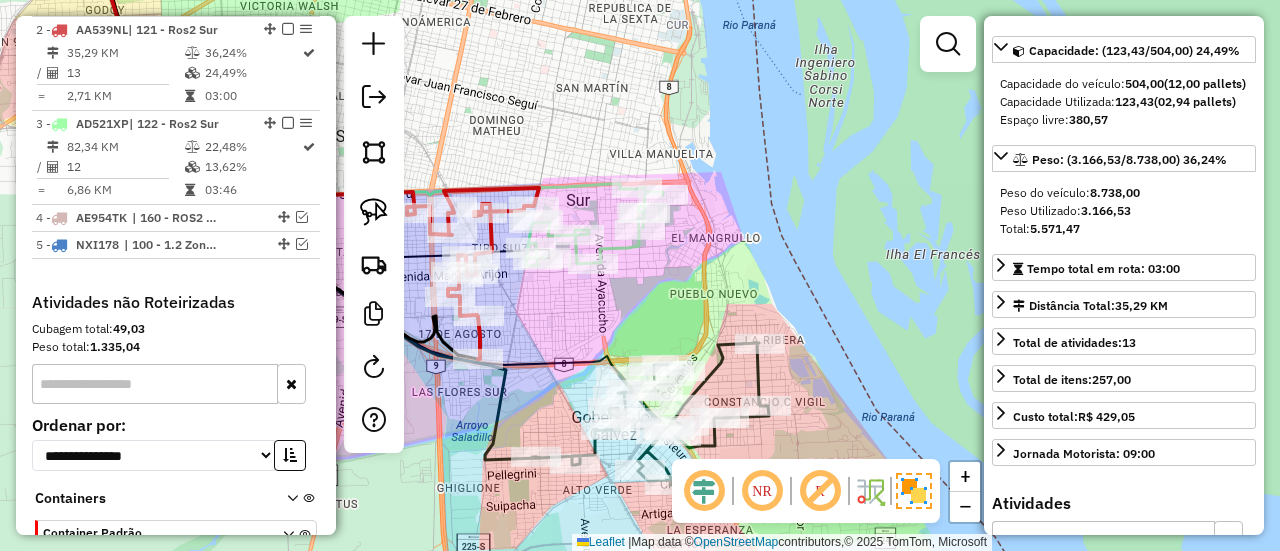 click 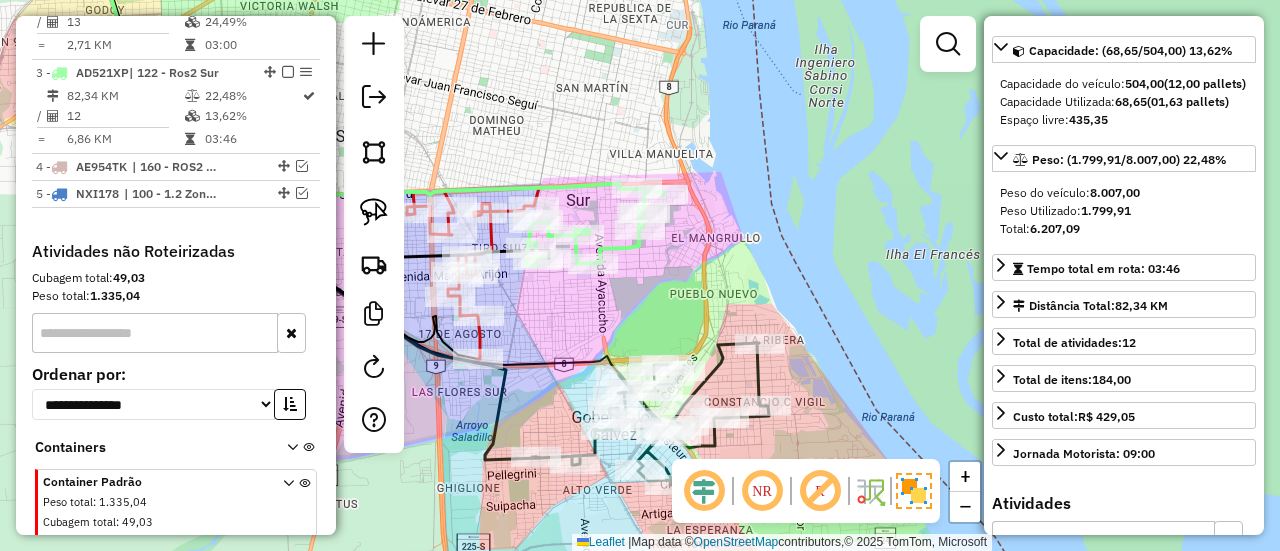 scroll, scrollTop: 986, scrollLeft: 0, axis: vertical 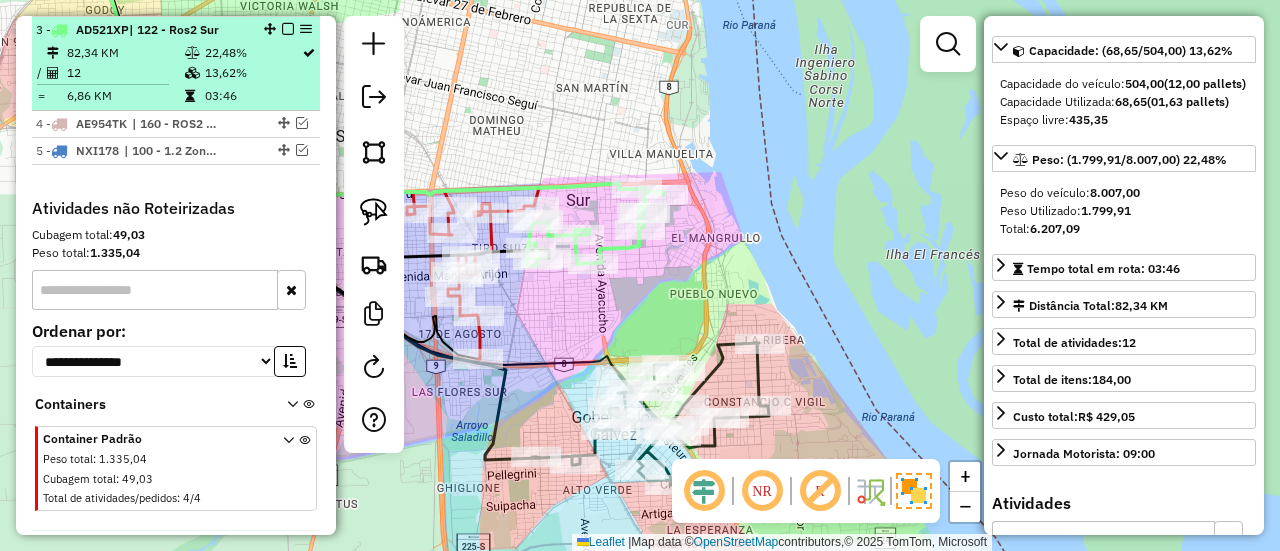 click on "3 -       AD521XP   | 122 - Ros2 Sur" at bounding box center [176, 30] 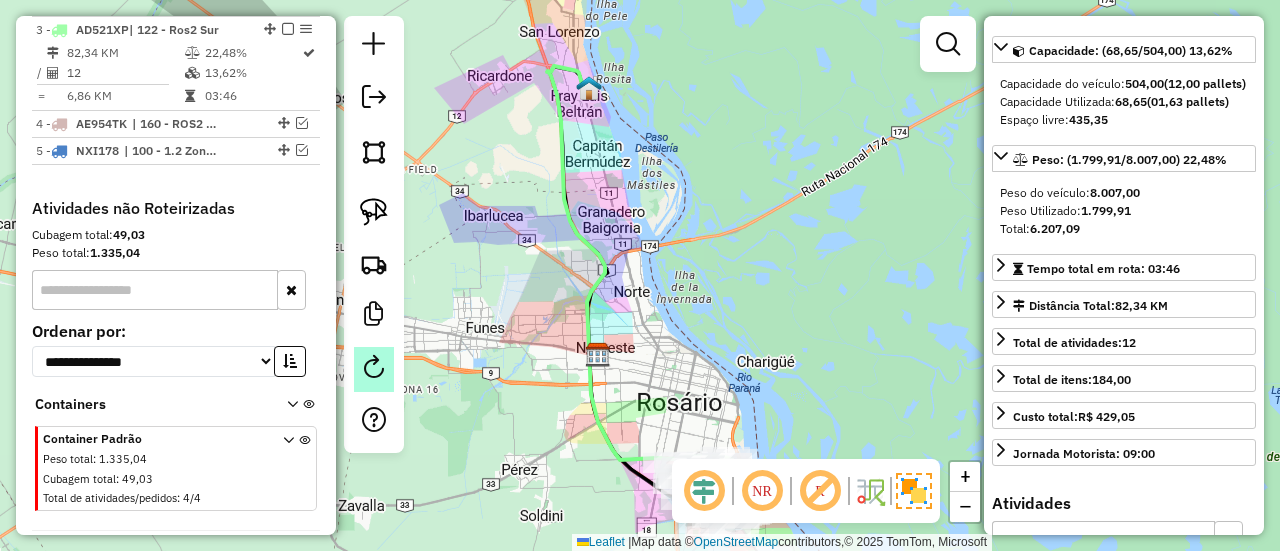 click 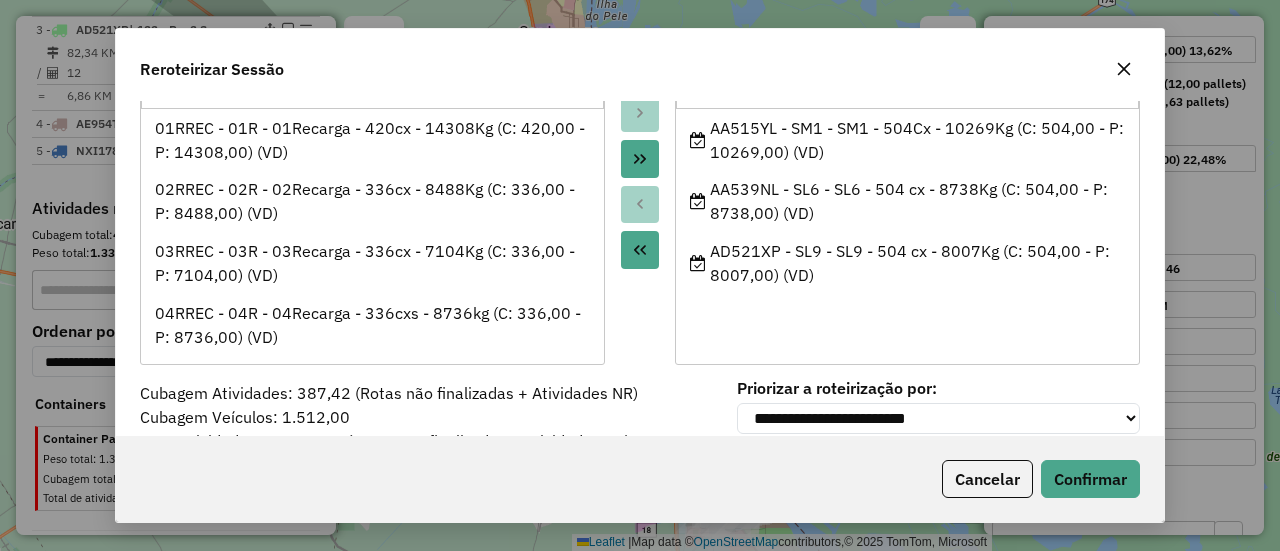 scroll, scrollTop: 196, scrollLeft: 0, axis: vertical 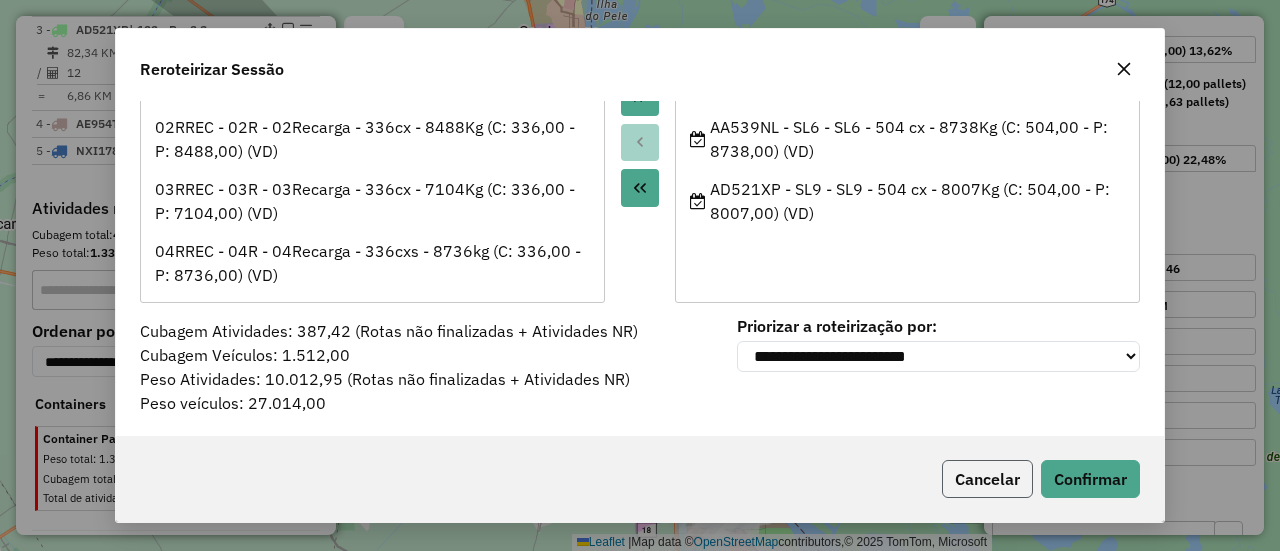 click on "Cancelar" 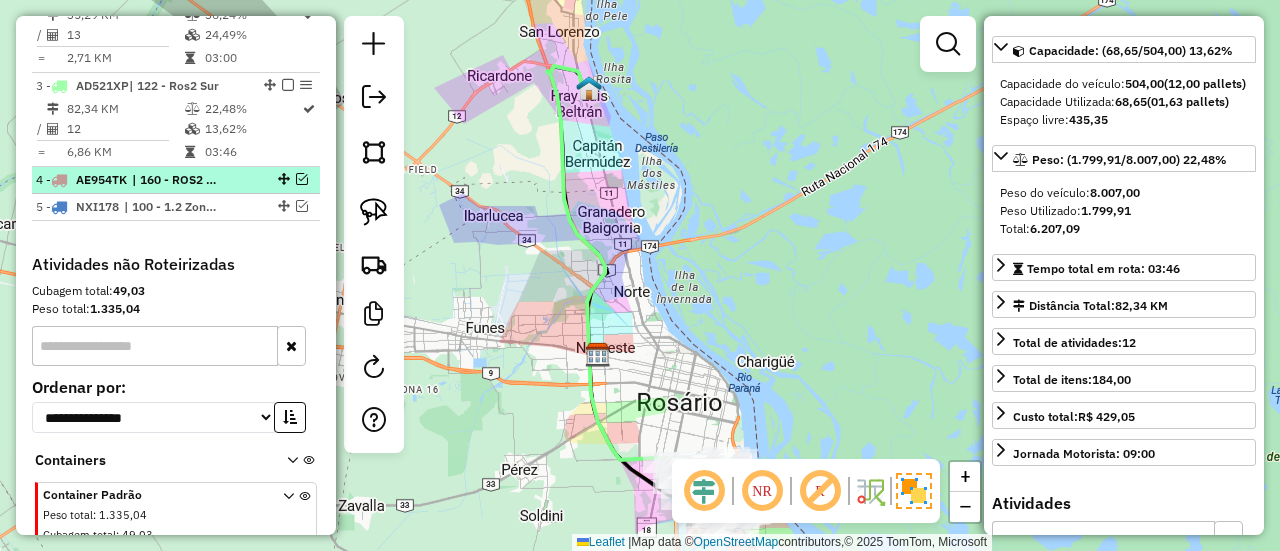 scroll, scrollTop: 886, scrollLeft: 0, axis: vertical 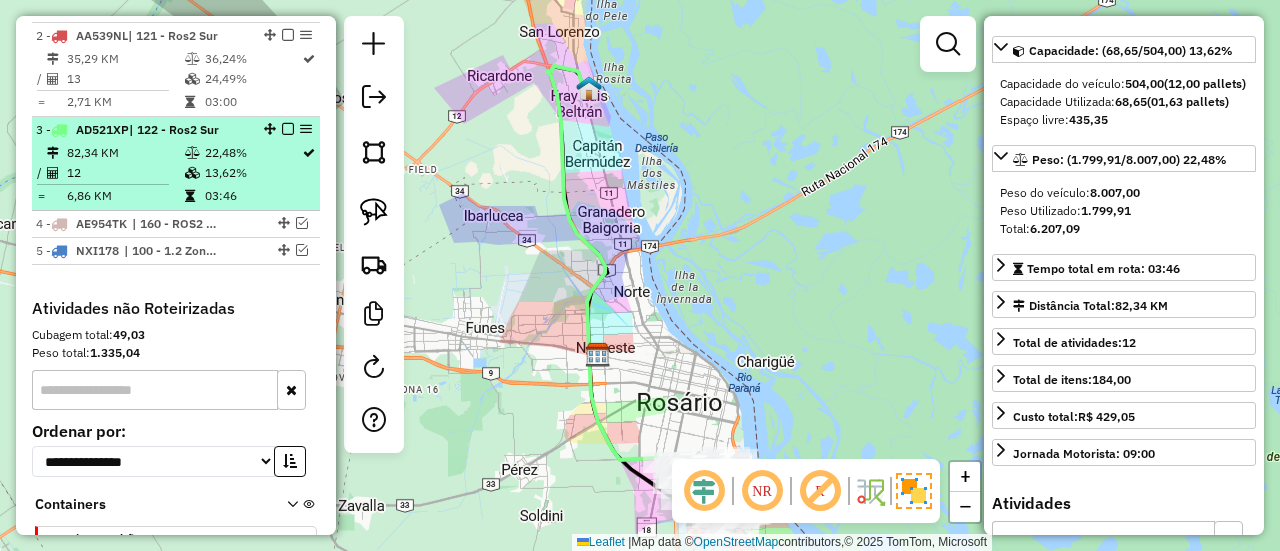 click at bounding box center (288, 129) 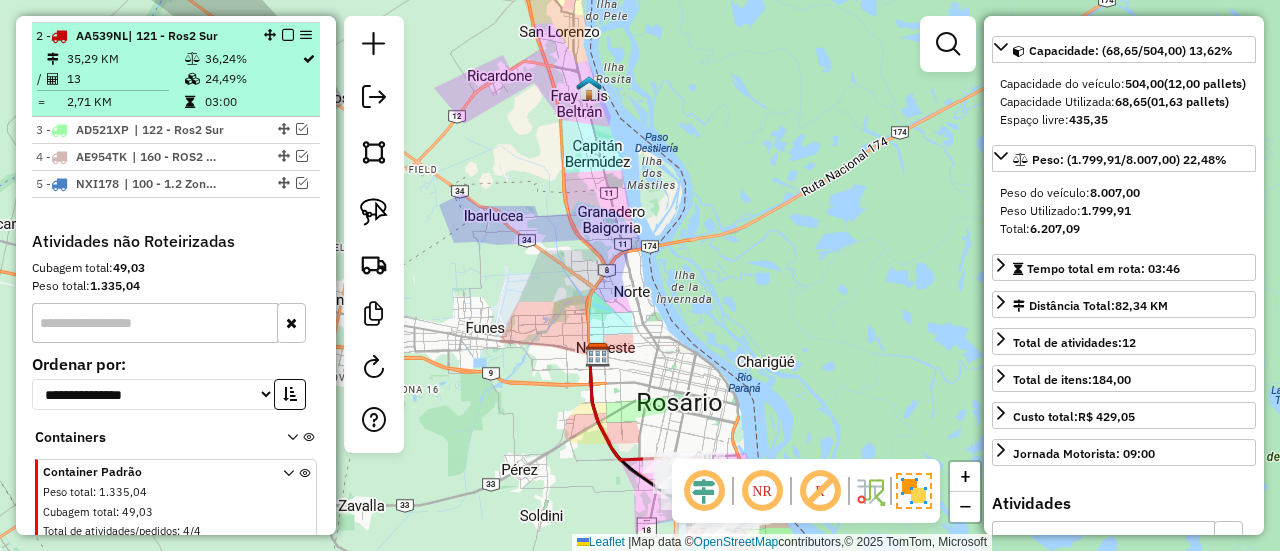 click on "2 -       AA539NL   | 121 - Ros2 Sur" at bounding box center (176, 36) 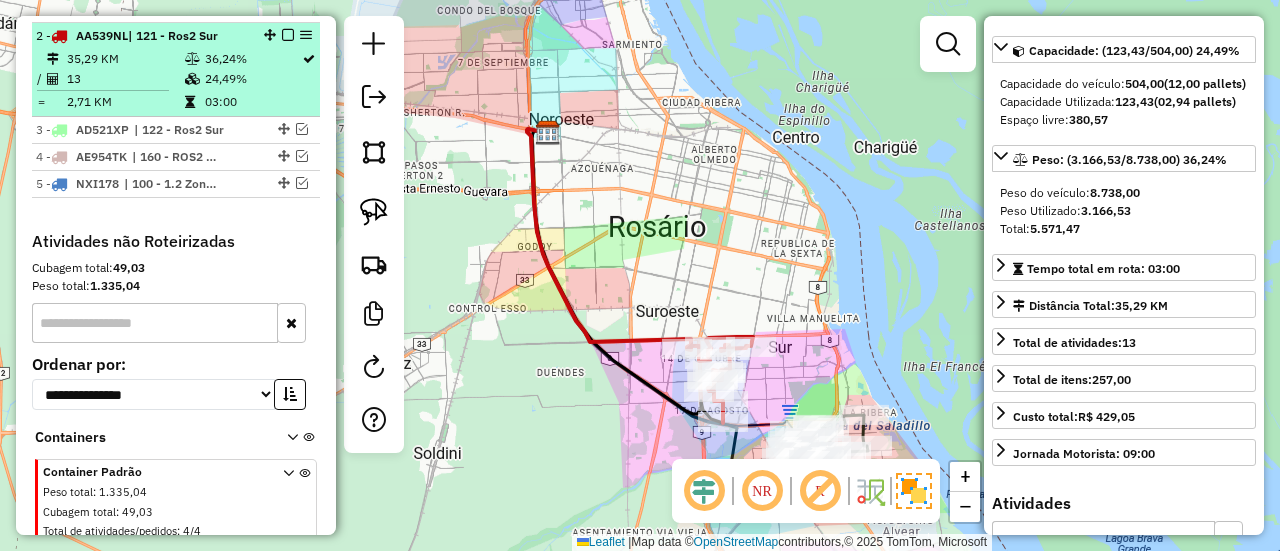 click at bounding box center (288, 35) 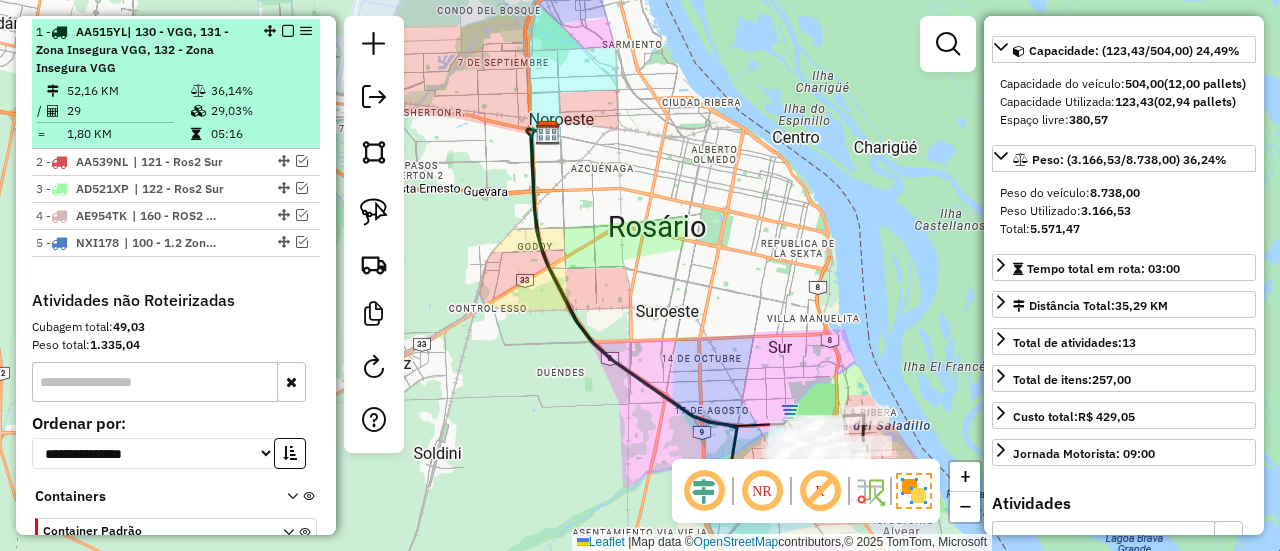 scroll, scrollTop: 686, scrollLeft: 0, axis: vertical 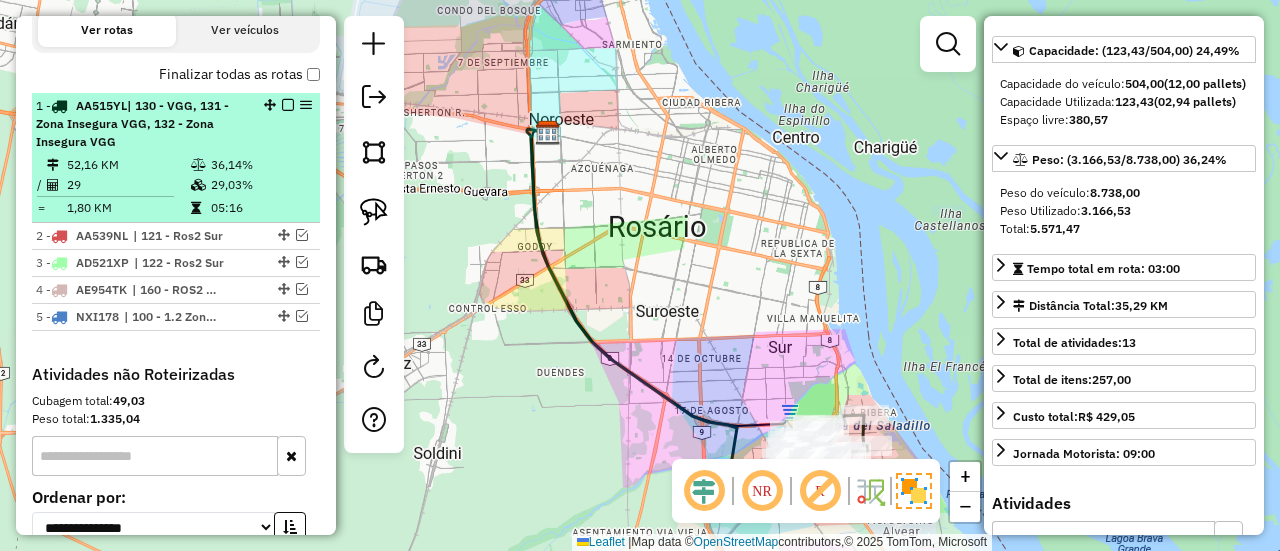 click at bounding box center (288, 105) 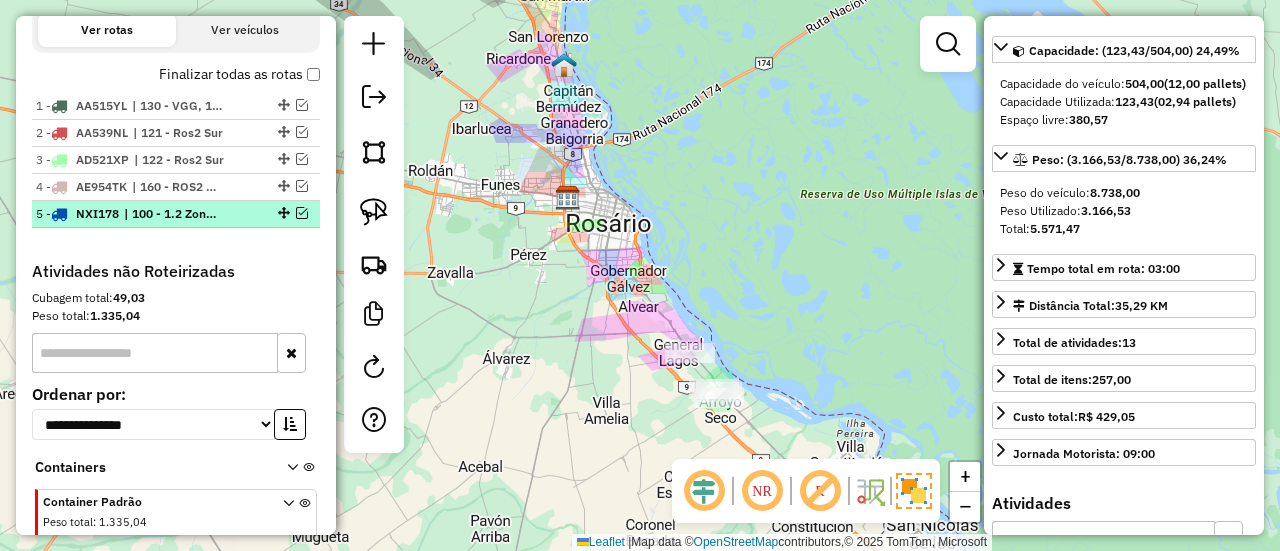 click at bounding box center [302, 213] 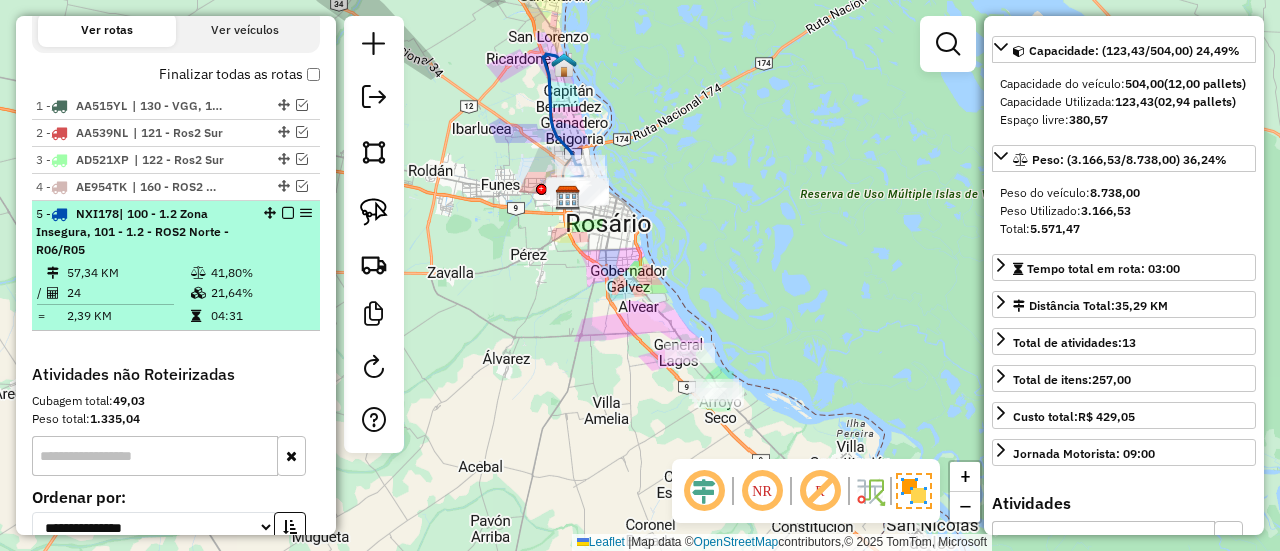 click at bounding box center [288, 213] 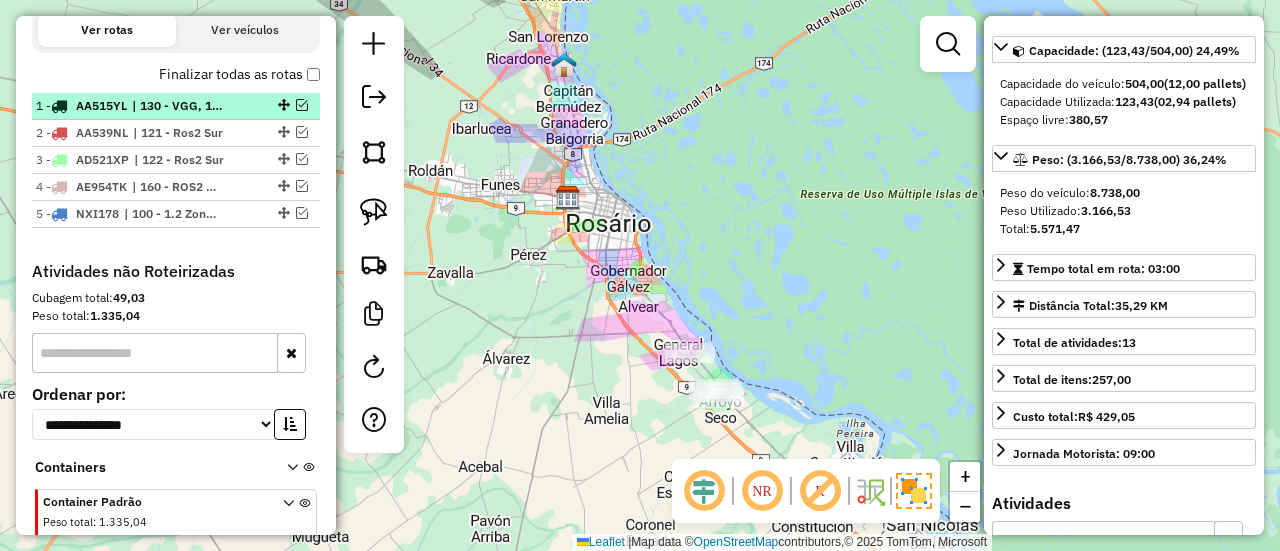 click at bounding box center [302, 105] 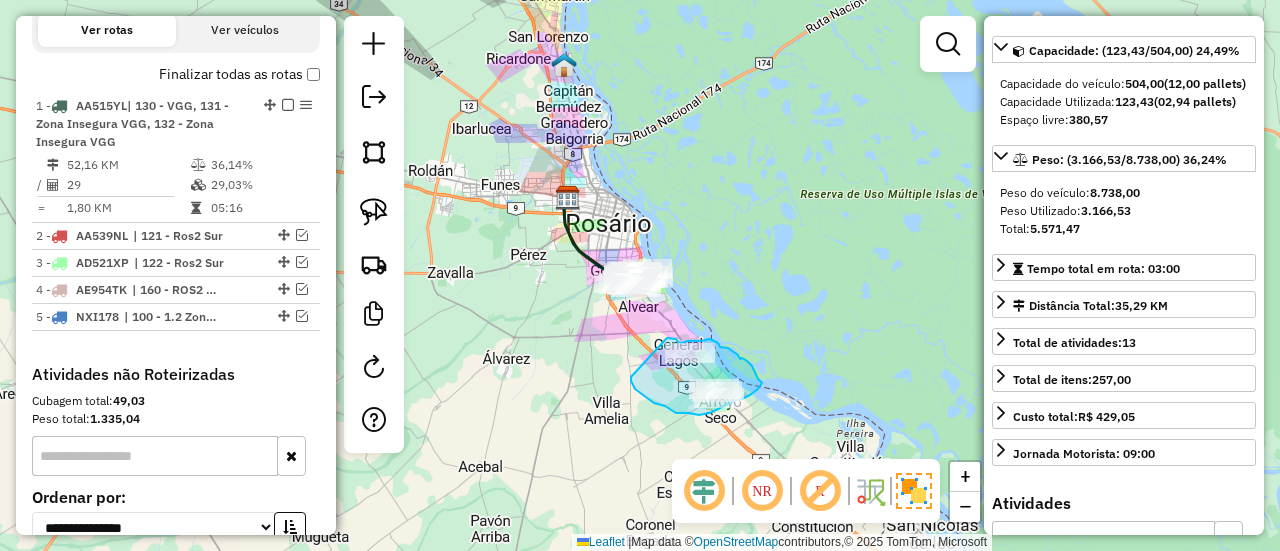 drag, startPoint x: 635, startPoint y: 389, endPoint x: 668, endPoint y: 339, distance: 59.908264 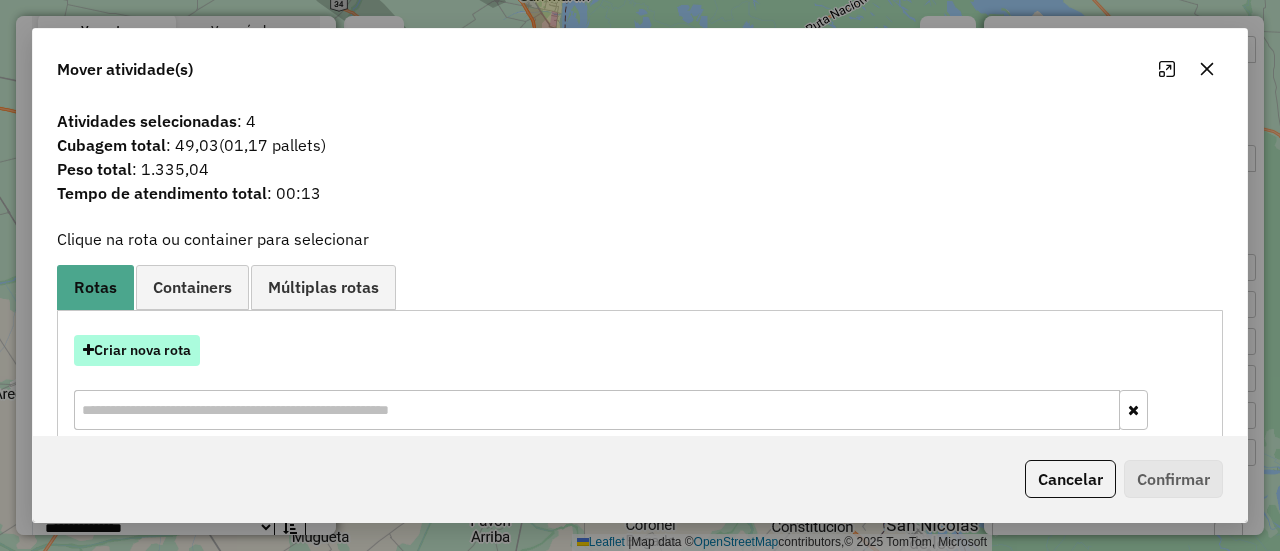 click on "Criar nova rota" at bounding box center [137, 350] 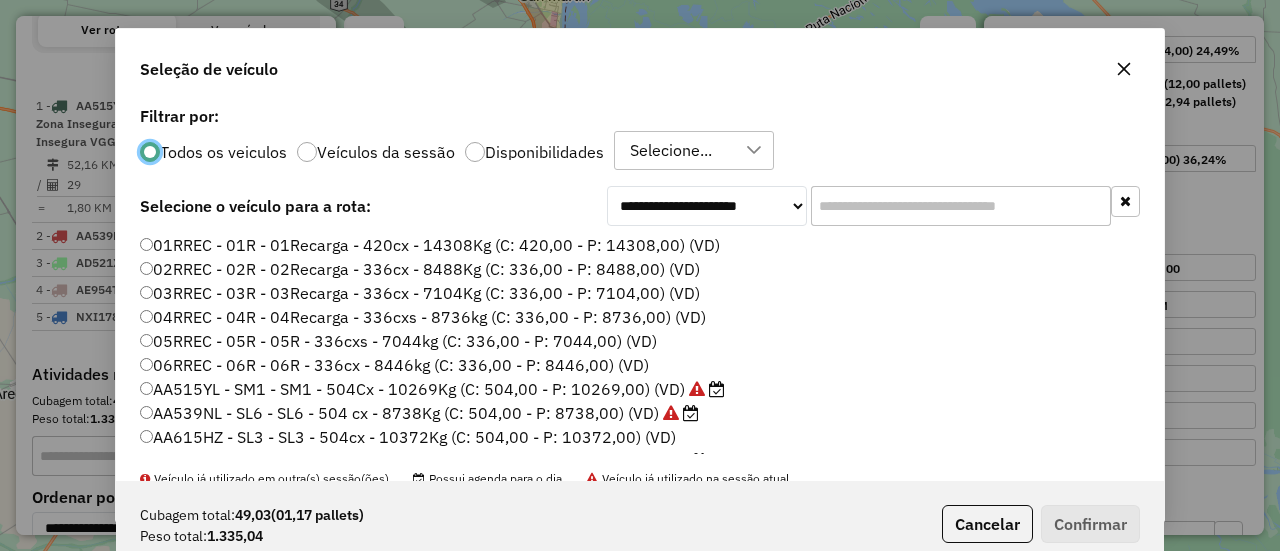 scroll, scrollTop: 11, scrollLeft: 6, axis: both 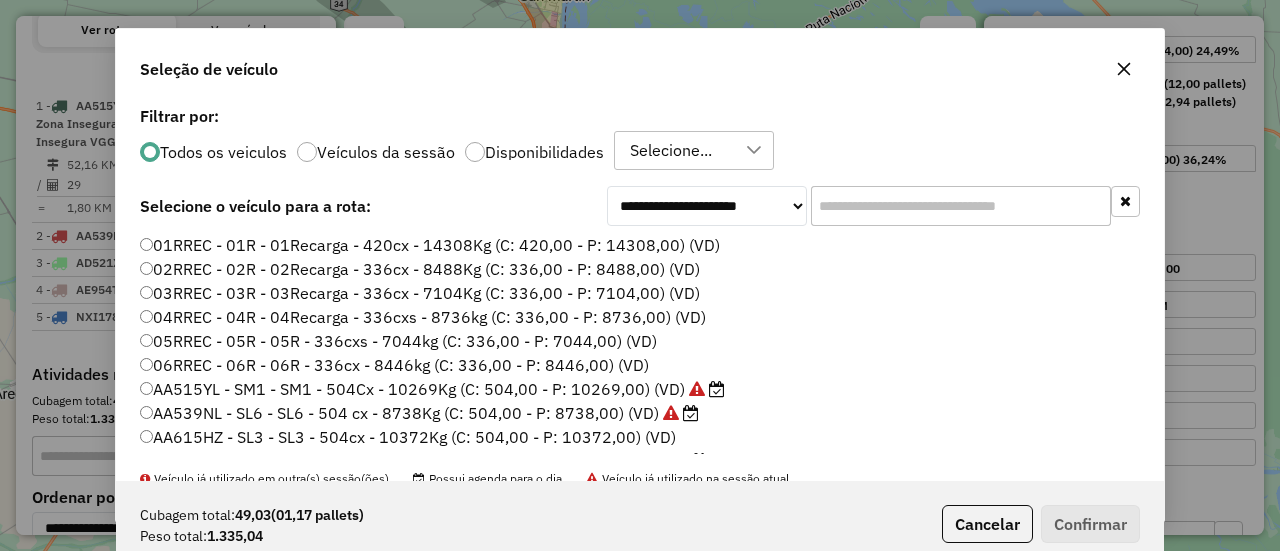 click on "Disponibilidades" 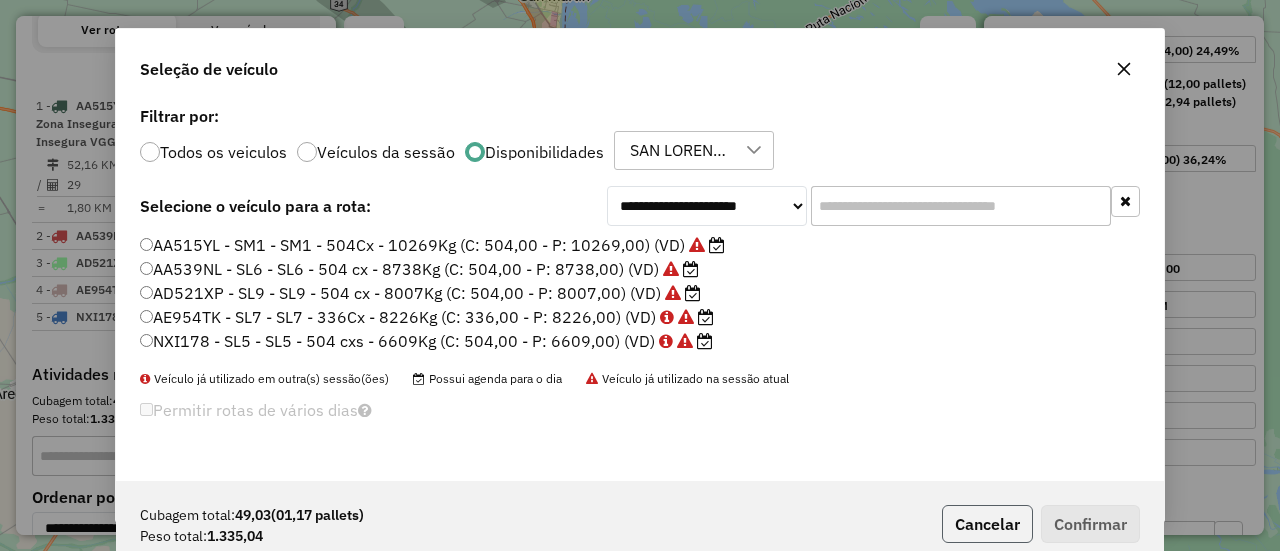 click on "Cancelar" 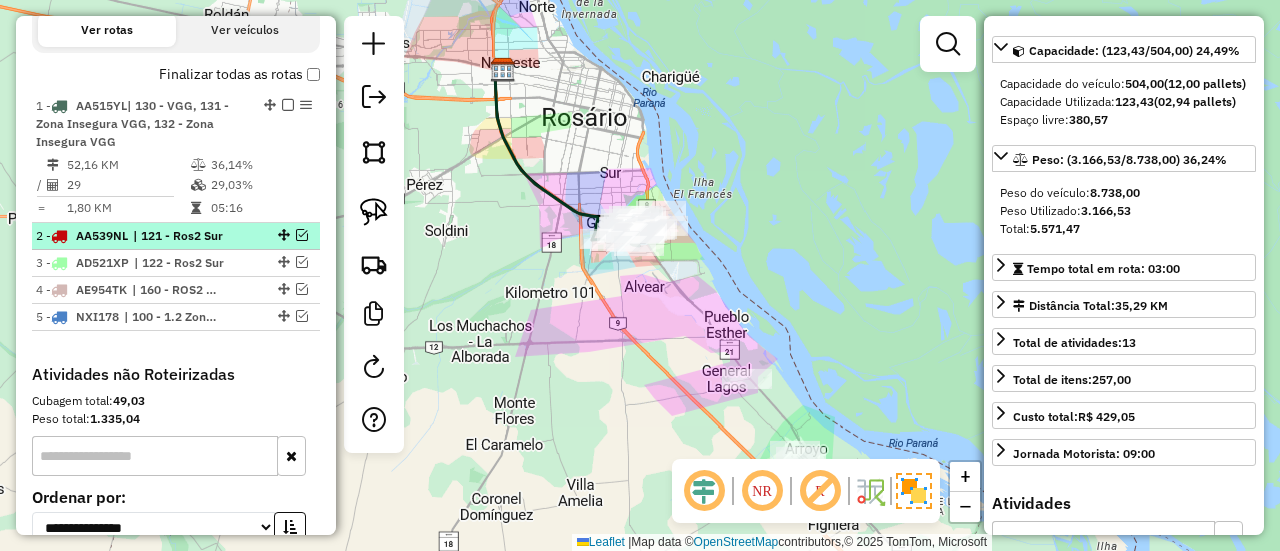 click at bounding box center [302, 235] 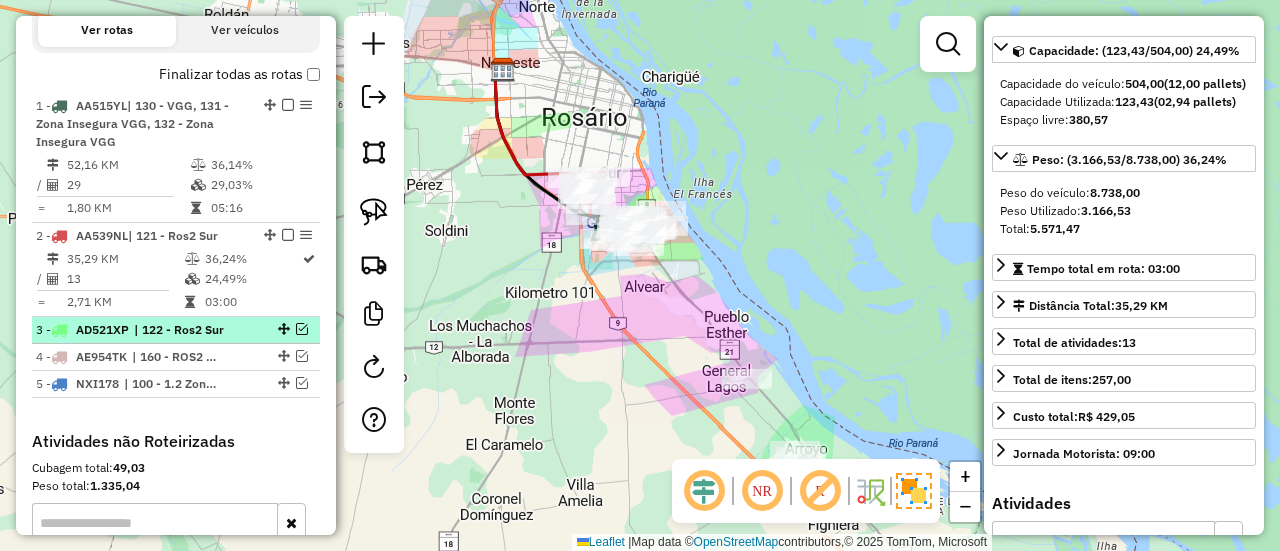 click at bounding box center (302, 329) 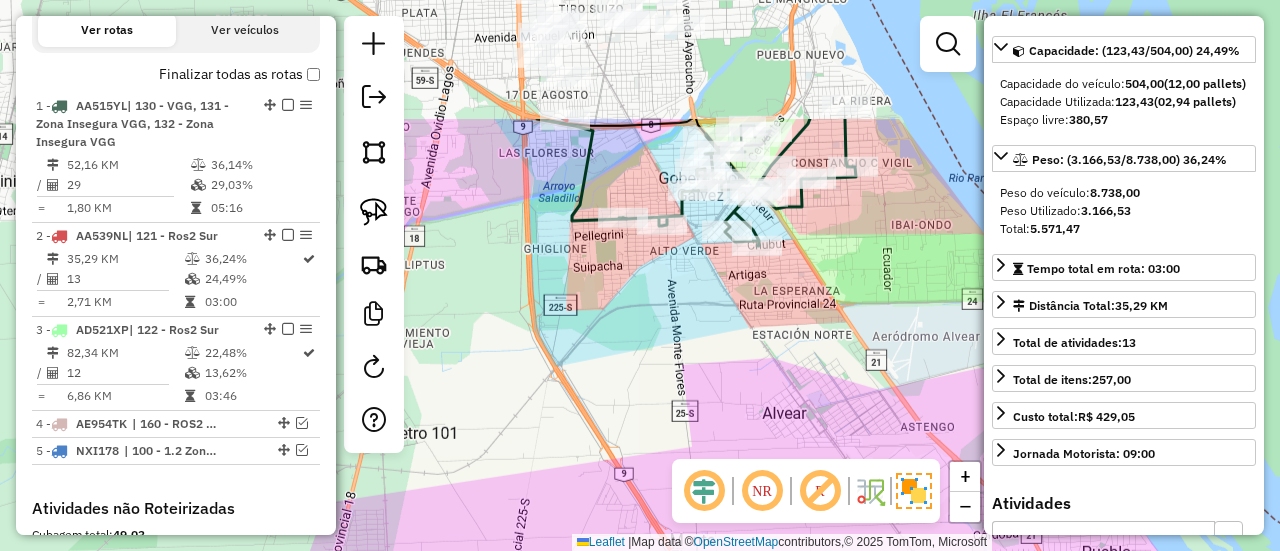 drag, startPoint x: 668, startPoint y: 250, endPoint x: 640, endPoint y: 424, distance: 176.23848 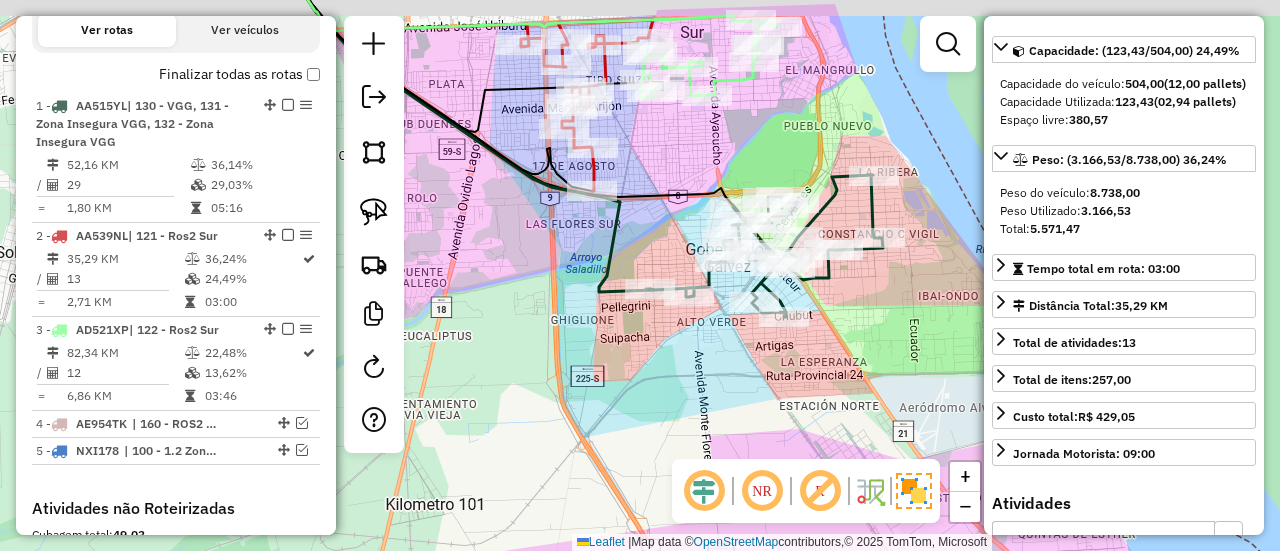 click on "Janela de atendimento Grade de atendimento Capacidade Transportadoras Veículos Cliente Pedidos  Rotas Selecione os dias de semana para filtrar as janelas de atendimento  Seg   Ter   Qua   Qui   Sex   Sáb   Dom  Informe o período da janela de atendimento: De: Até:  Filtrar exatamente a janela do cliente  Considerar janela de atendimento padrão  Selecione os dias de semana para filtrar as grades de atendimento  Seg   Ter   Qua   Qui   Sex   Sáb   Dom   Considerar clientes sem dia de atendimento cadastrado  Clientes fora do dia de atendimento selecionado Filtrar as atividades entre os valores definidos abaixo:  Peso mínimo:   Peso máximo:   Cubagem mínima:   Cubagem máxima:   De:   Até:  Filtrar as atividades entre o tempo de atendimento definido abaixo:  De:   Até:   Considerar capacidade total dos clientes não roteirizados Transportadora: Selecione um ou mais itens Tipo de veículo: Selecione um ou mais itens Veículo: Selecione um ou mais itens Motorista: Selecione um ou mais itens Nome: Rótulo:" 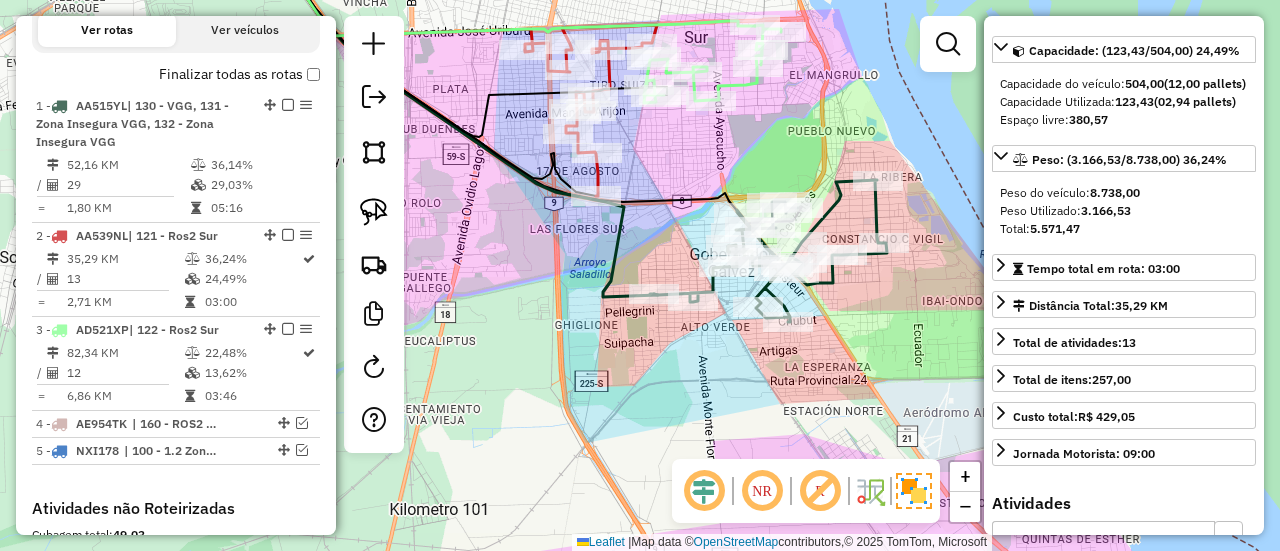 click 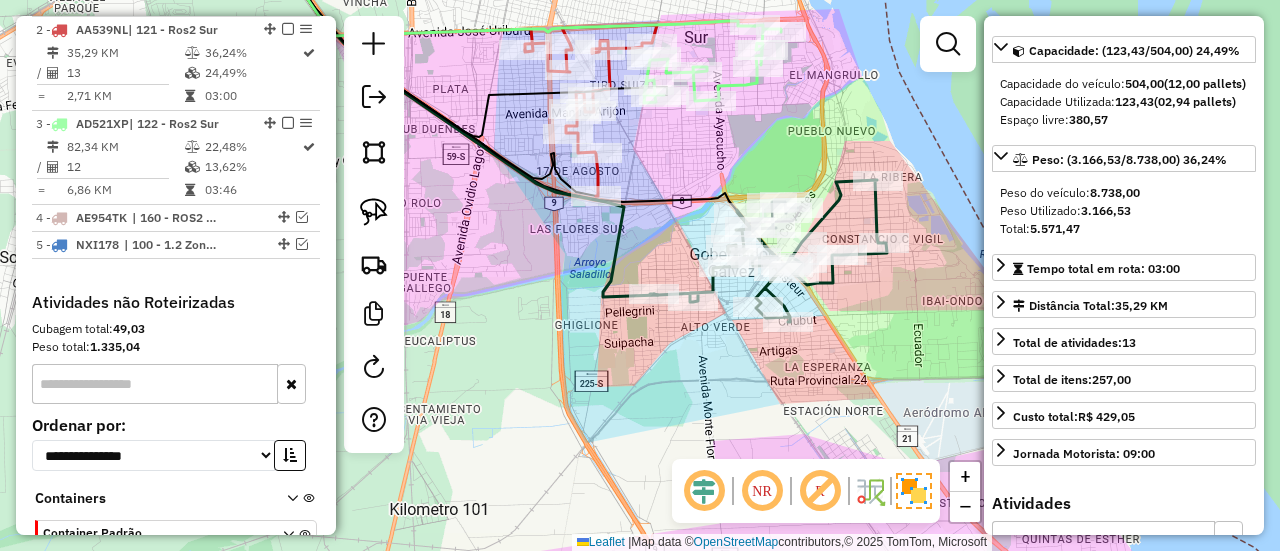 click 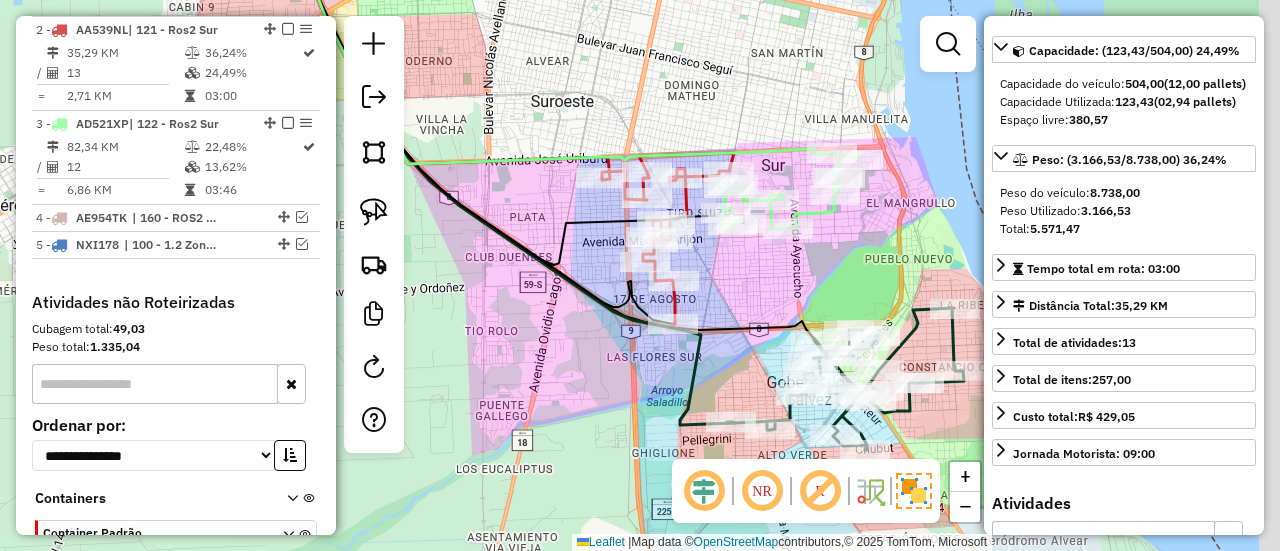 drag, startPoint x: 771, startPoint y: 299, endPoint x: 761, endPoint y: 291, distance: 12.806249 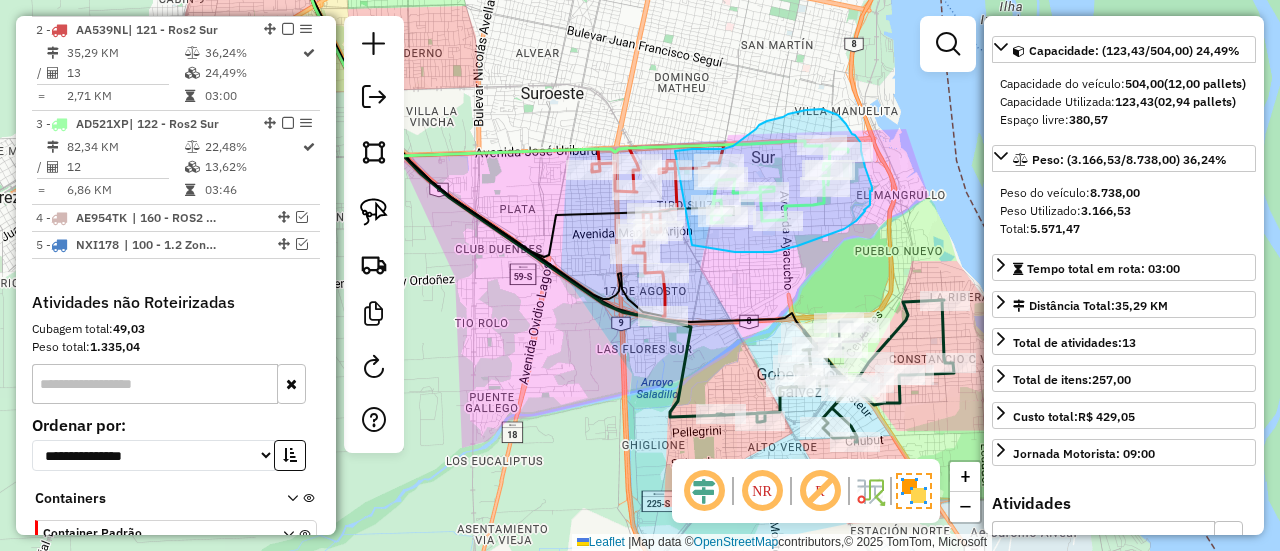 drag, startPoint x: 692, startPoint y: 245, endPoint x: 675, endPoint y: 151, distance: 95.524864 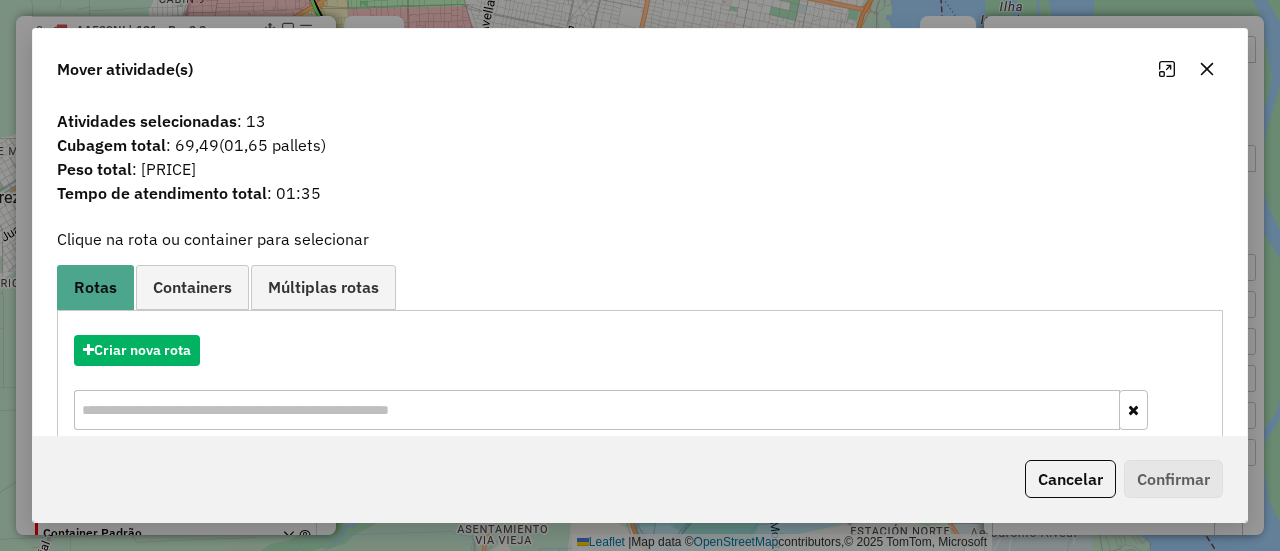 drag, startPoint x: 1074, startPoint y: 480, endPoint x: 1046, endPoint y: 453, distance: 38.8973 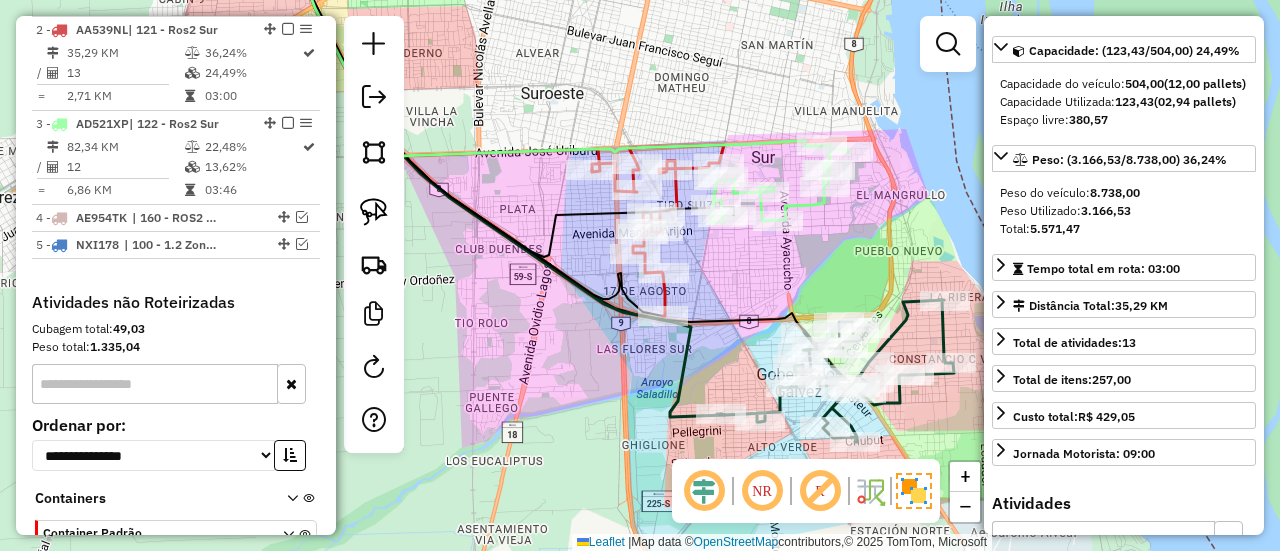 click 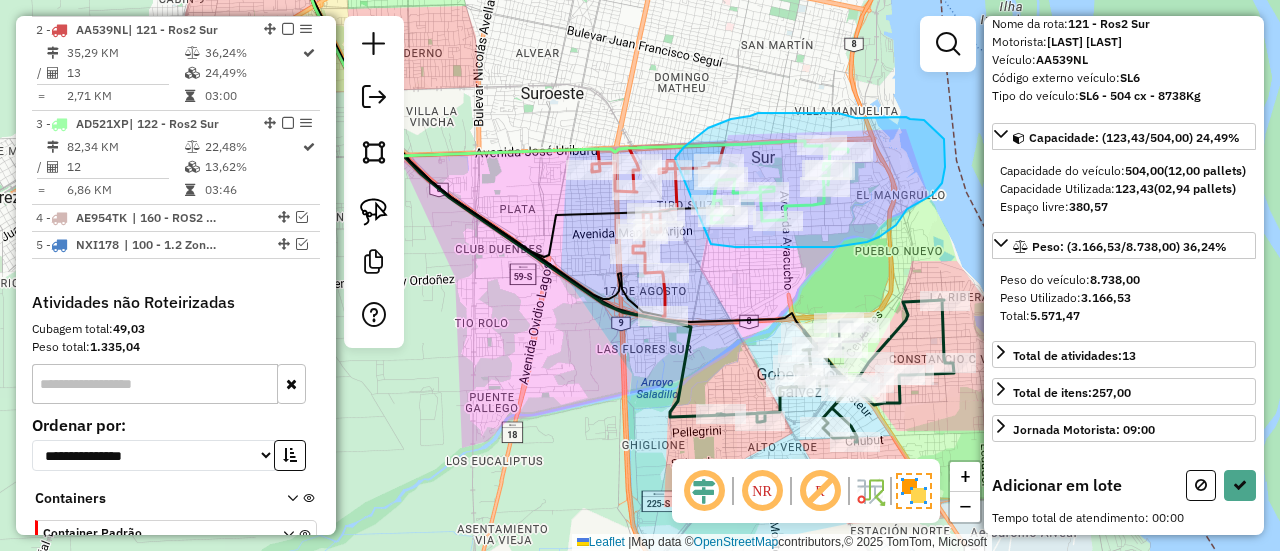 drag, startPoint x: 754, startPoint y: 247, endPoint x: 678, endPoint y: 189, distance: 95.60335 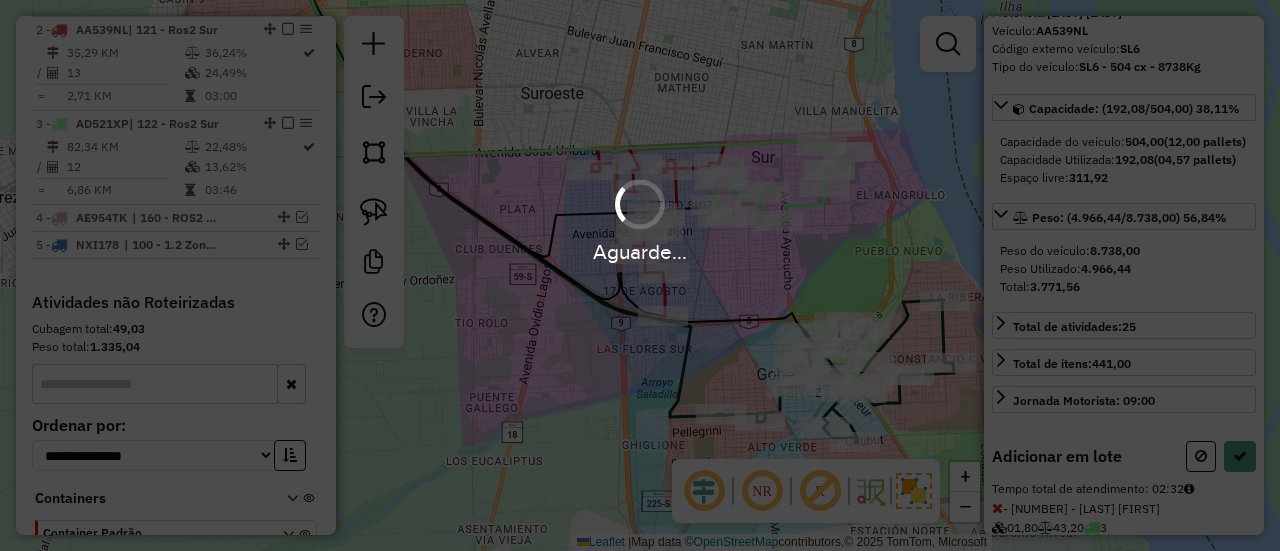 scroll, scrollTop: 182, scrollLeft: 0, axis: vertical 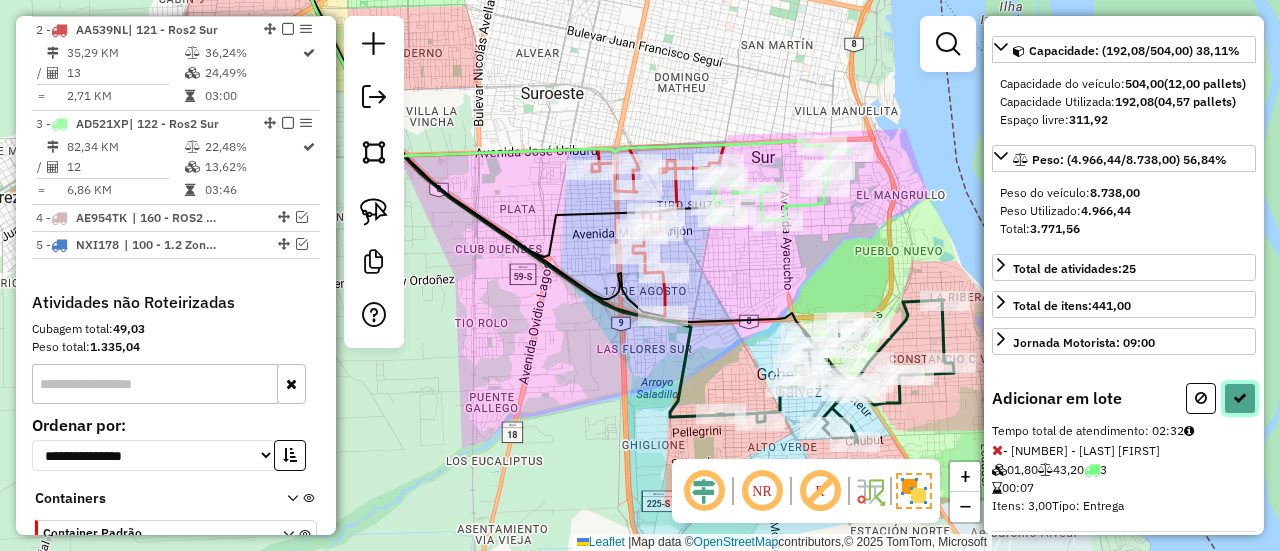 click at bounding box center (1240, 398) 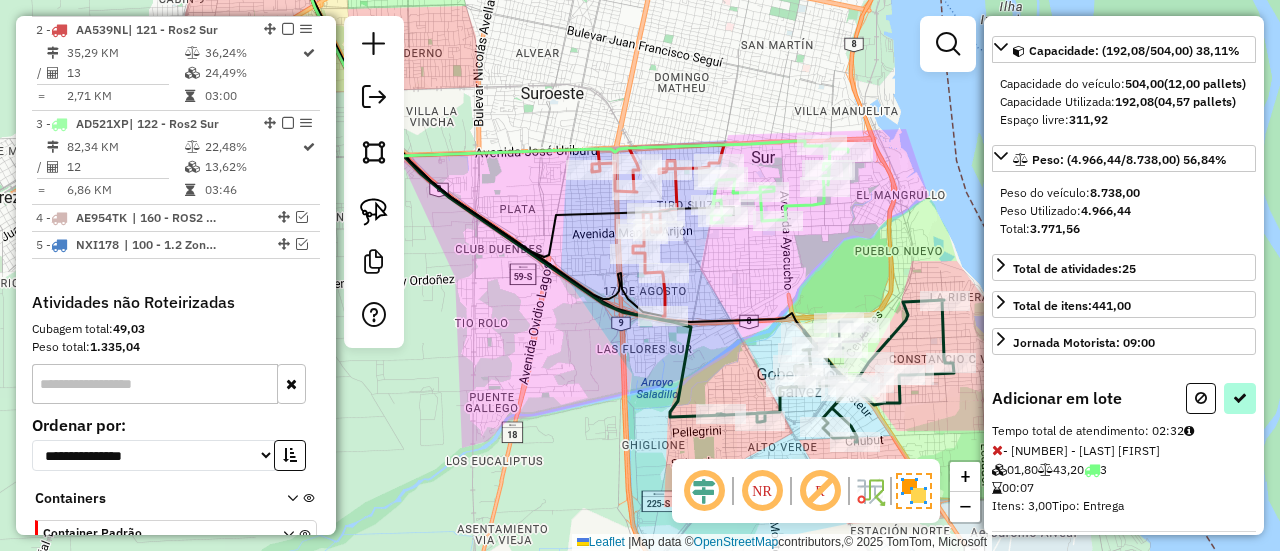 select on "**********" 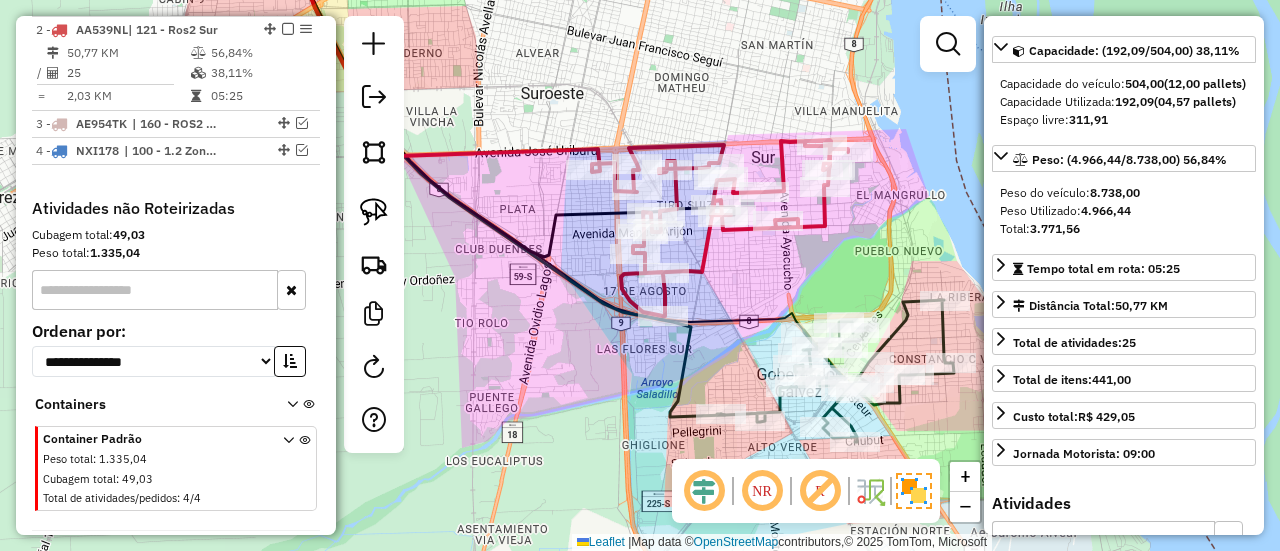 click 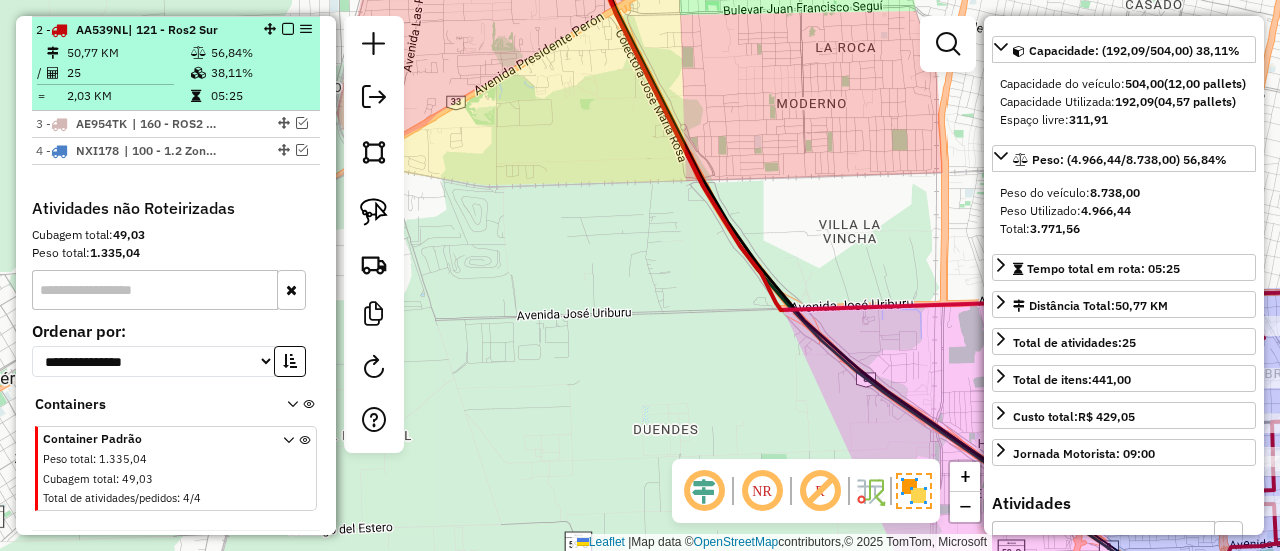 click at bounding box center [288, 29] 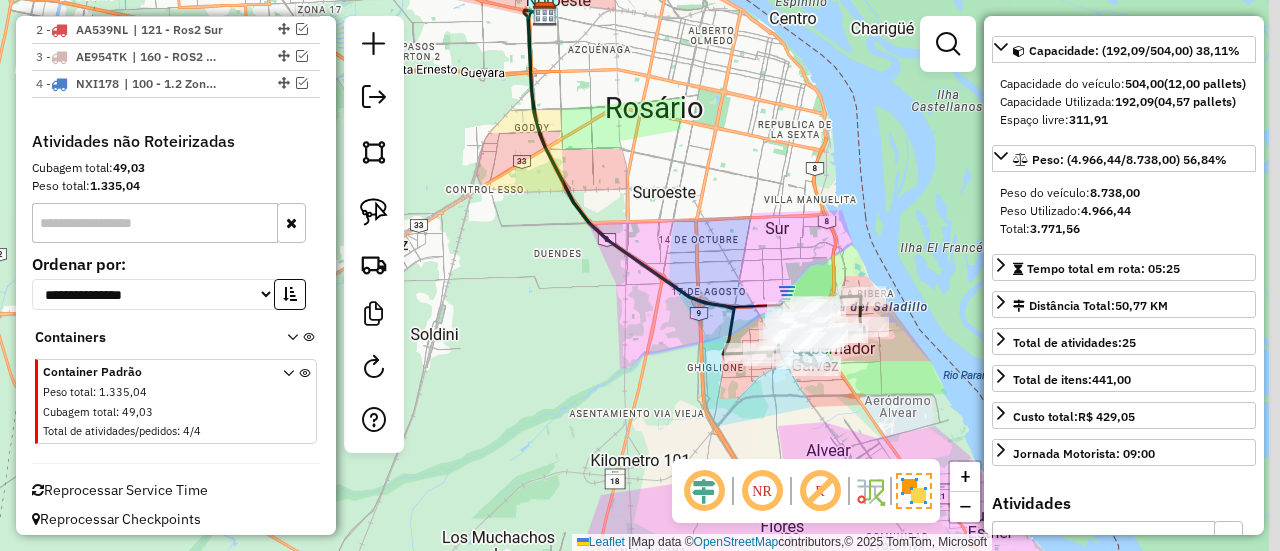 drag, startPoint x: 665, startPoint y: 241, endPoint x: 442, endPoint y: 17, distance: 316.0775 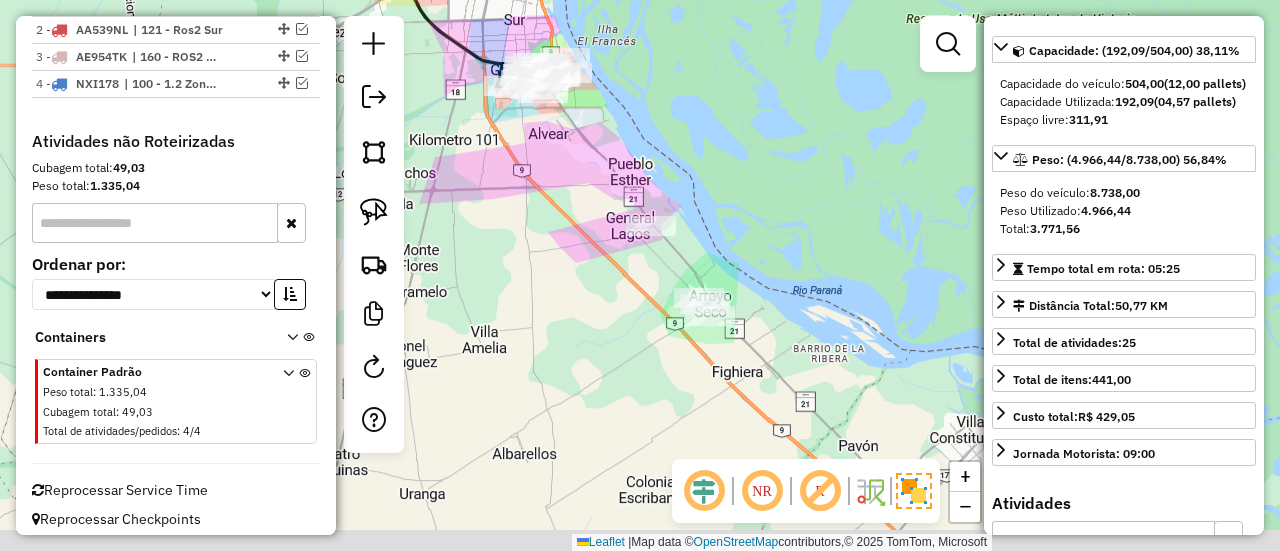 drag, startPoint x: 774, startPoint y: 298, endPoint x: 658, endPoint y: 189, distance: 159.17601 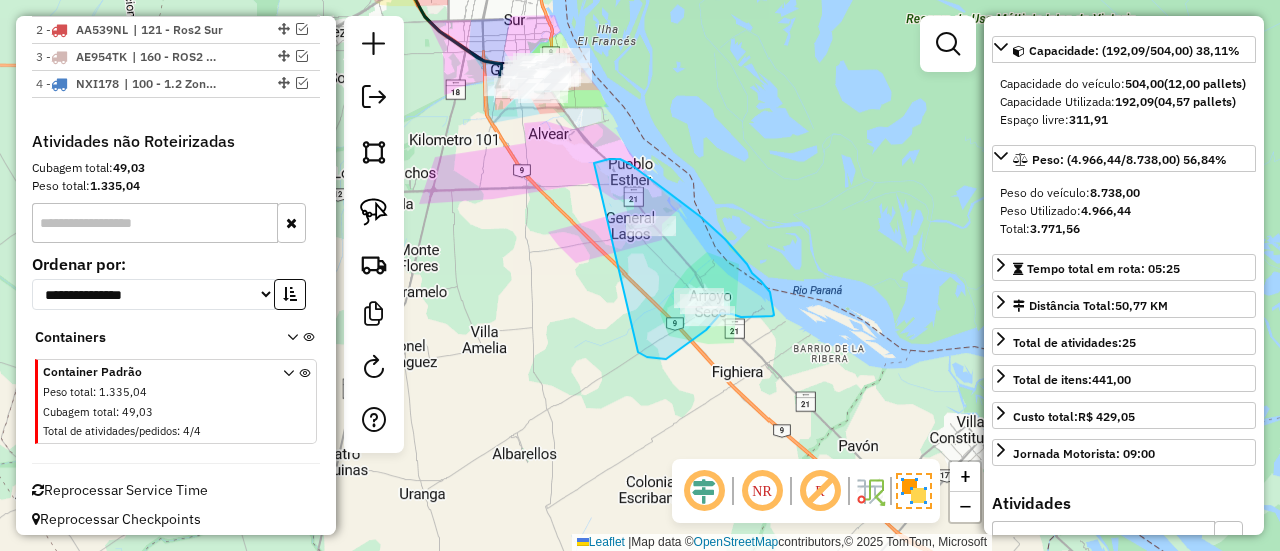 drag, startPoint x: 642, startPoint y: 354, endPoint x: 566, endPoint y: 193, distance: 178.03651 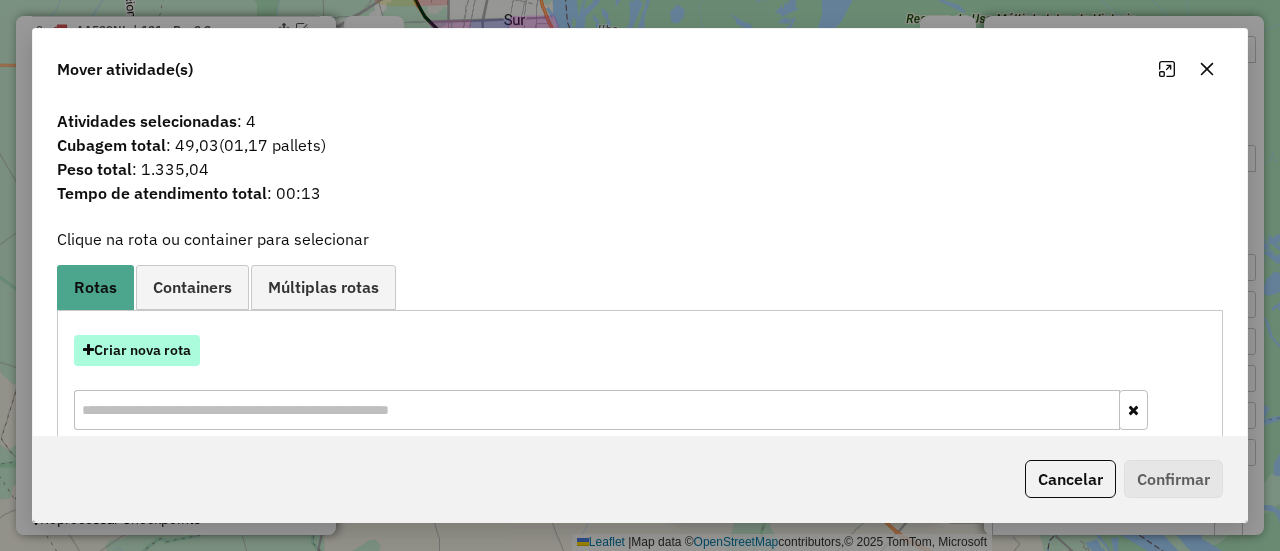 click on "Criar nova rota" at bounding box center [137, 350] 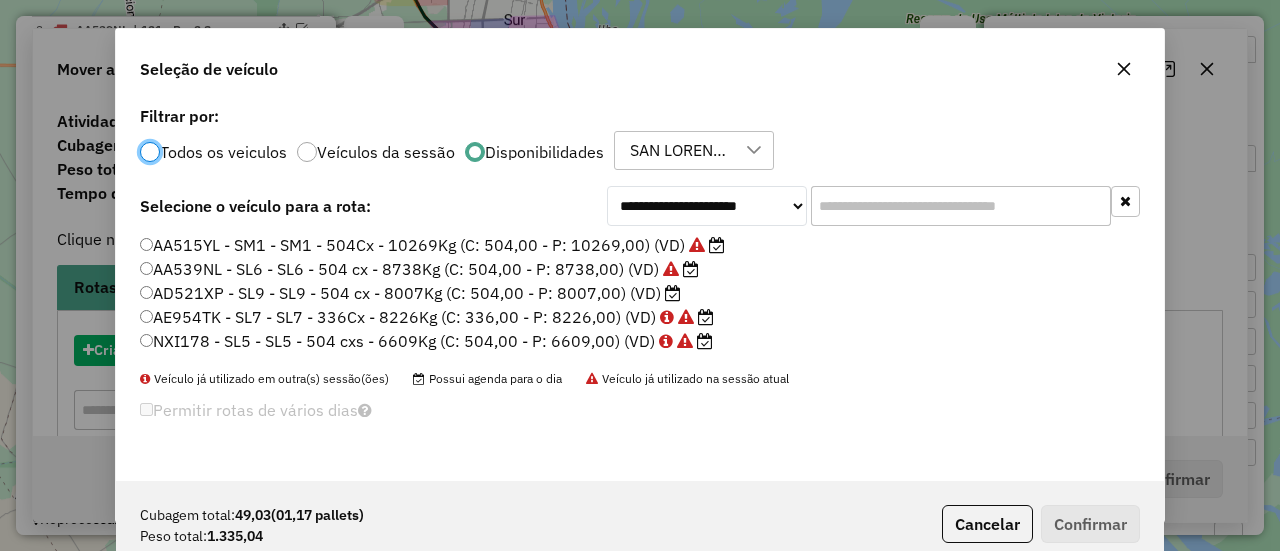 scroll, scrollTop: 11, scrollLeft: 6, axis: both 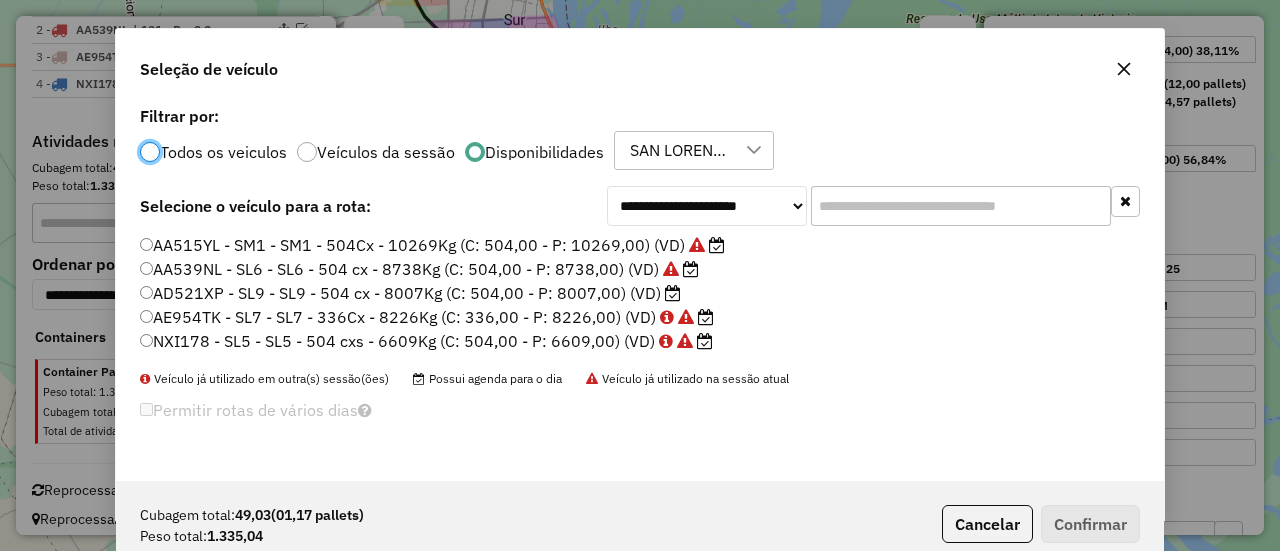 click on "AD521XP - SL9 - SL9 - 504 cx - 8007Kg (C: 504,00 - P: 8007,00) (VD)" 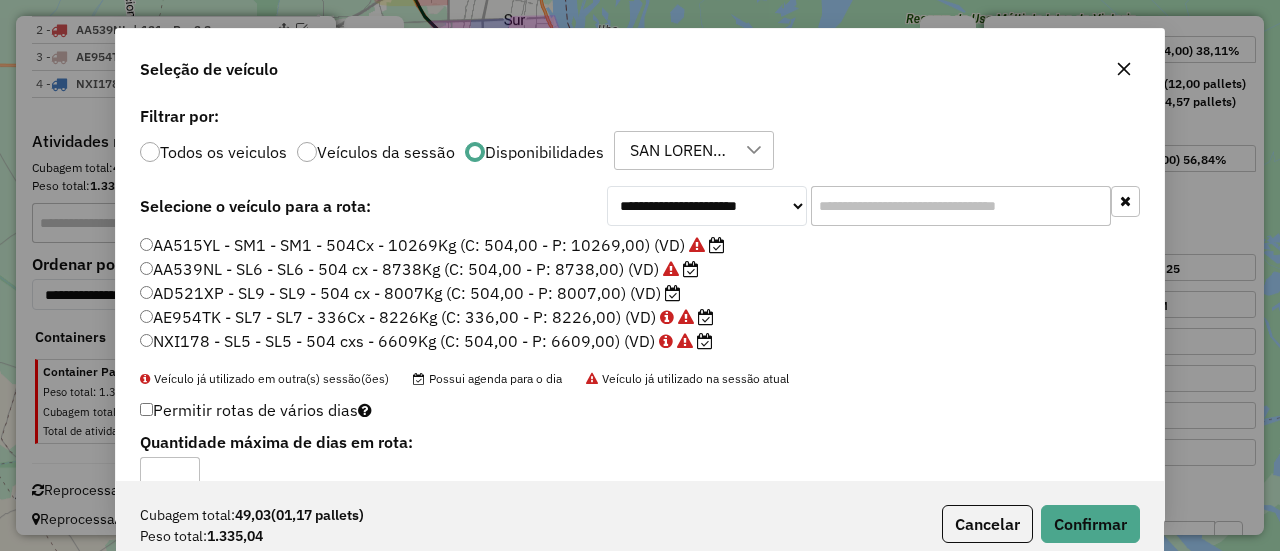 click on "Cancelar" 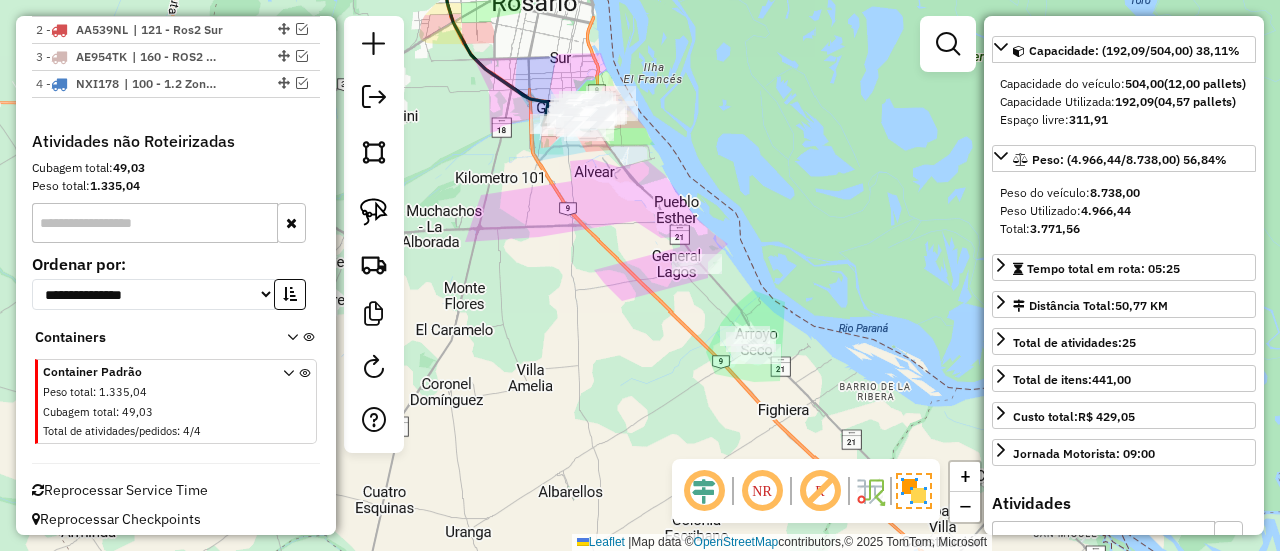 drag, startPoint x: 554, startPoint y: 213, endPoint x: 634, endPoint y: 245, distance: 86.162636 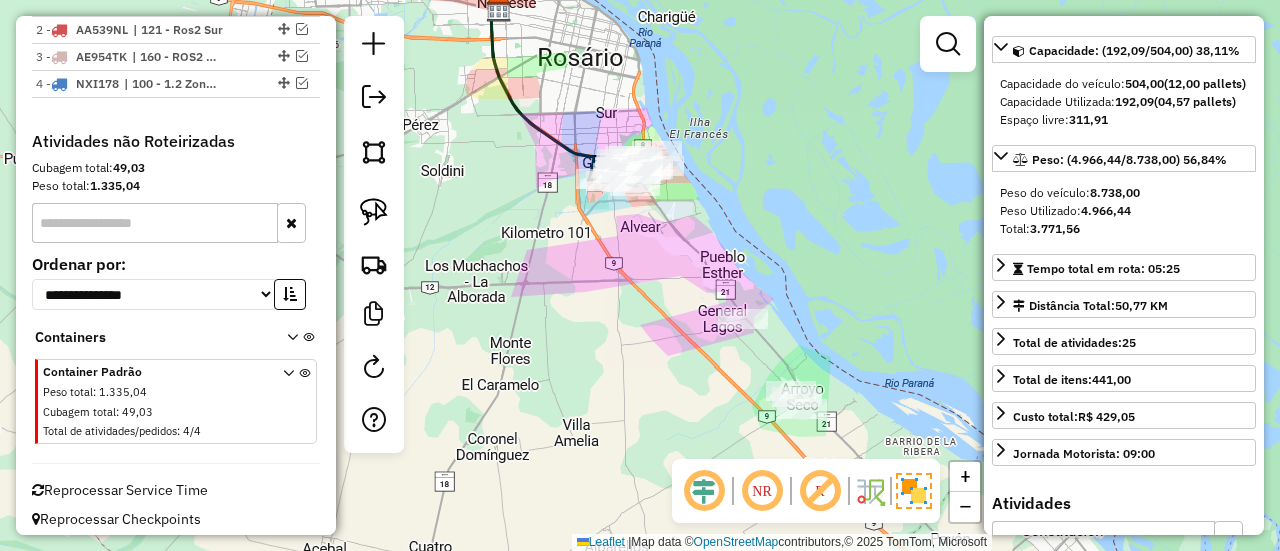 click 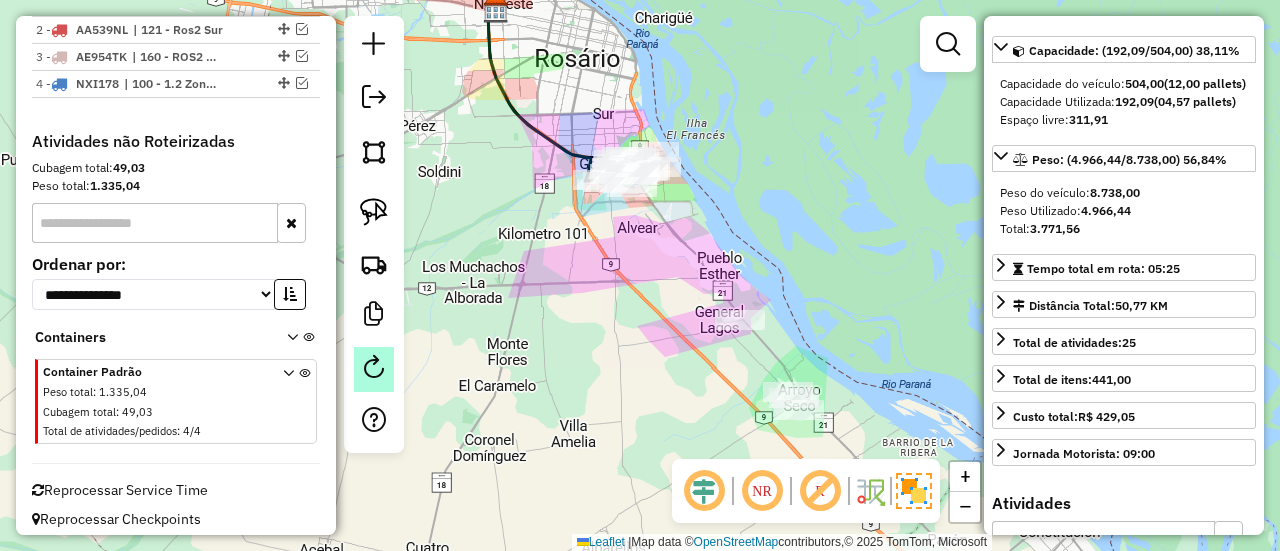 click 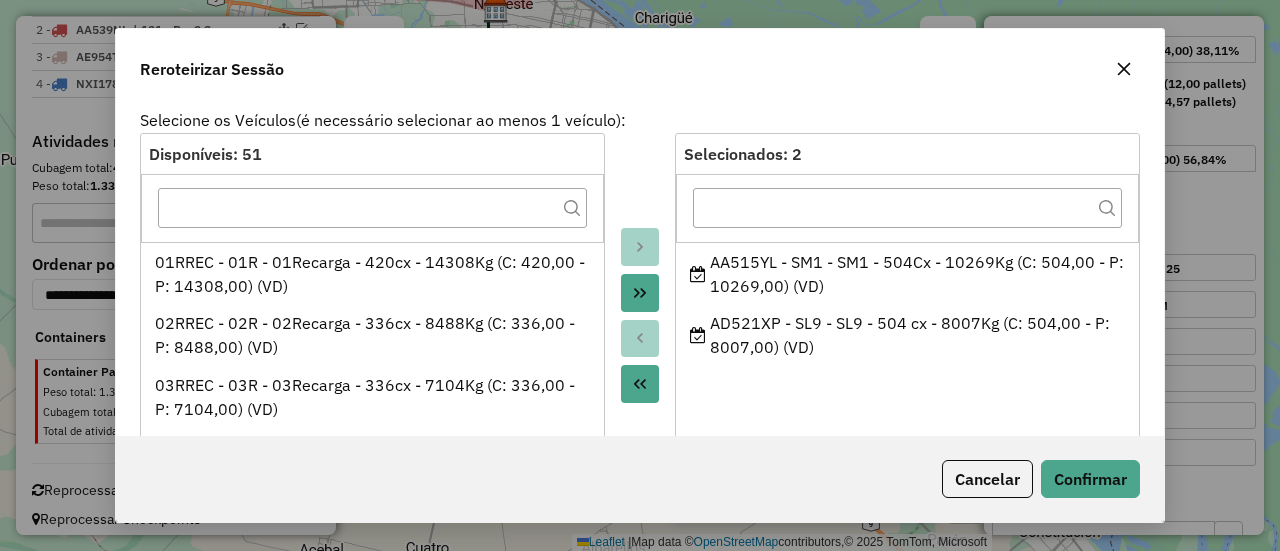 click on "Cancelar" 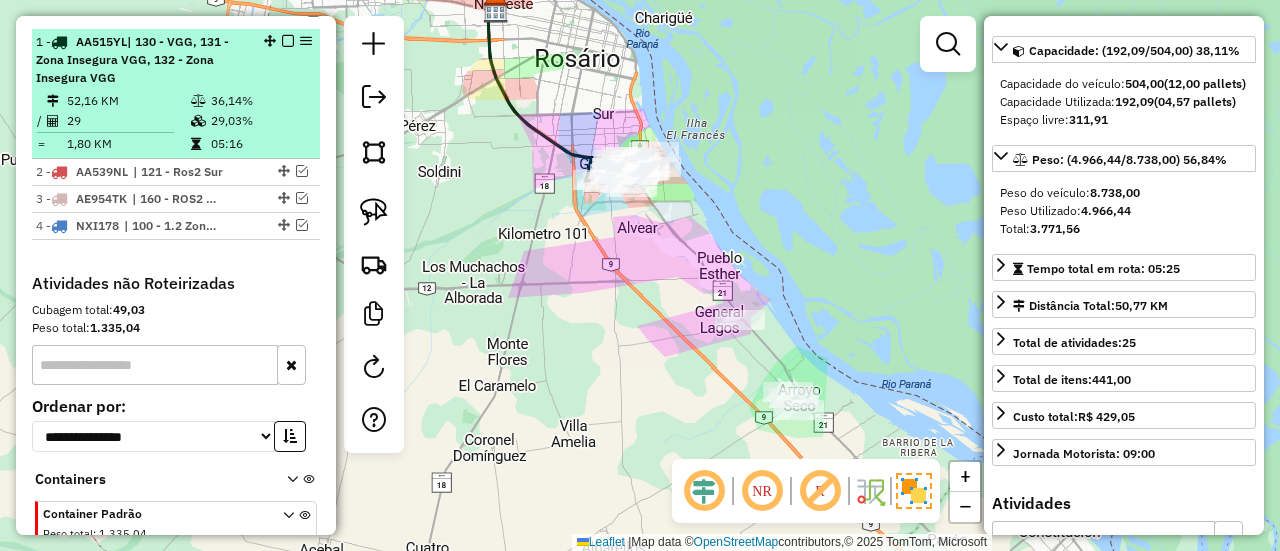 scroll, scrollTop: 692, scrollLeft: 0, axis: vertical 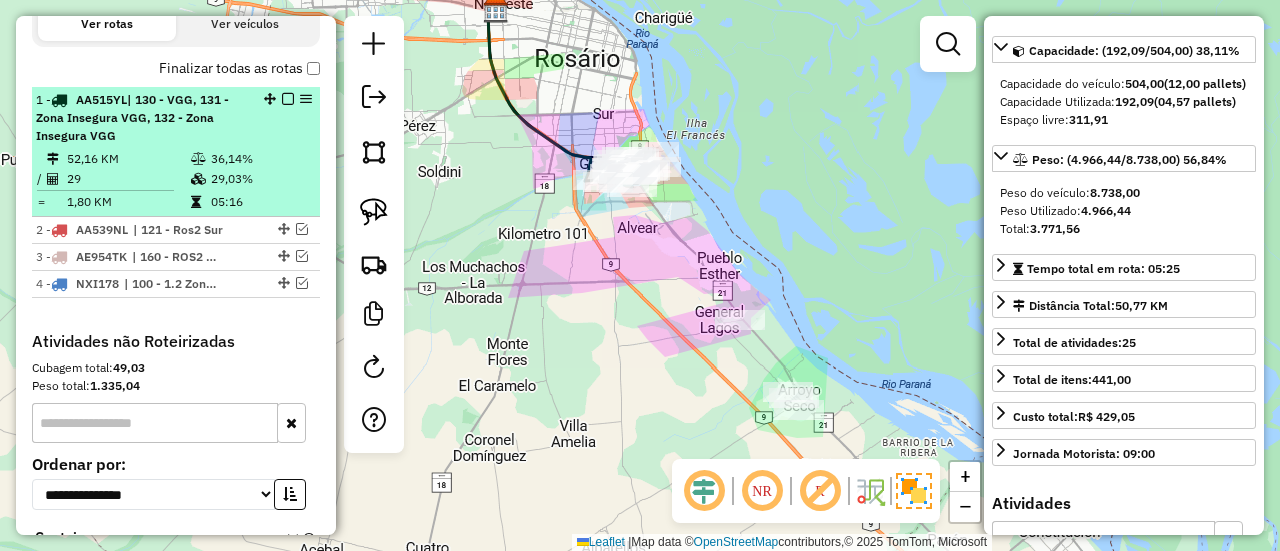 click at bounding box center [288, 99] 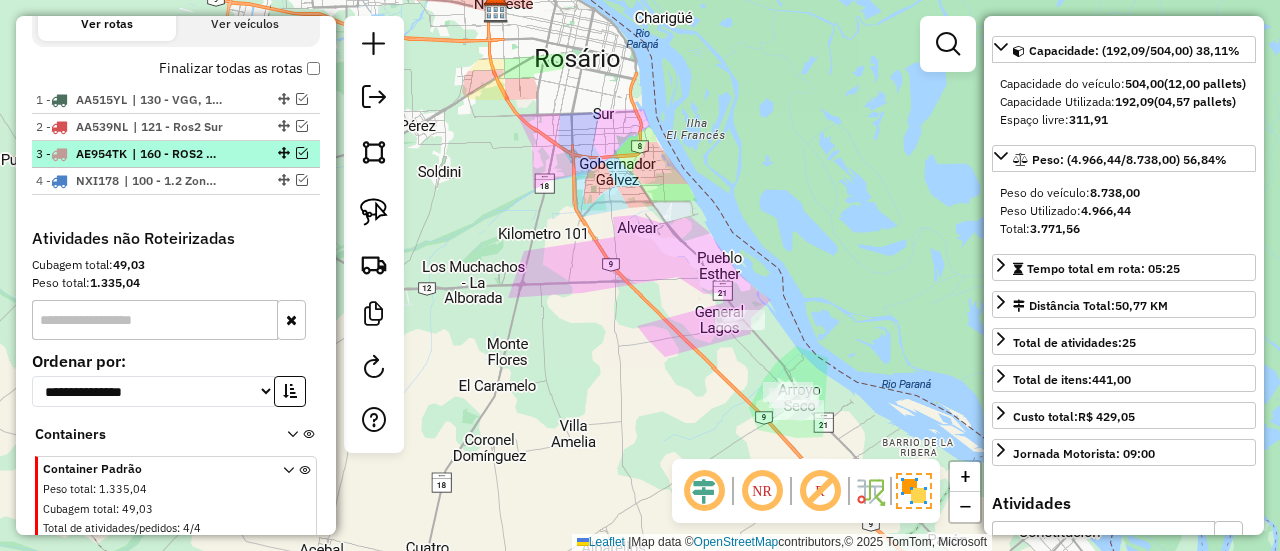 click at bounding box center (302, 153) 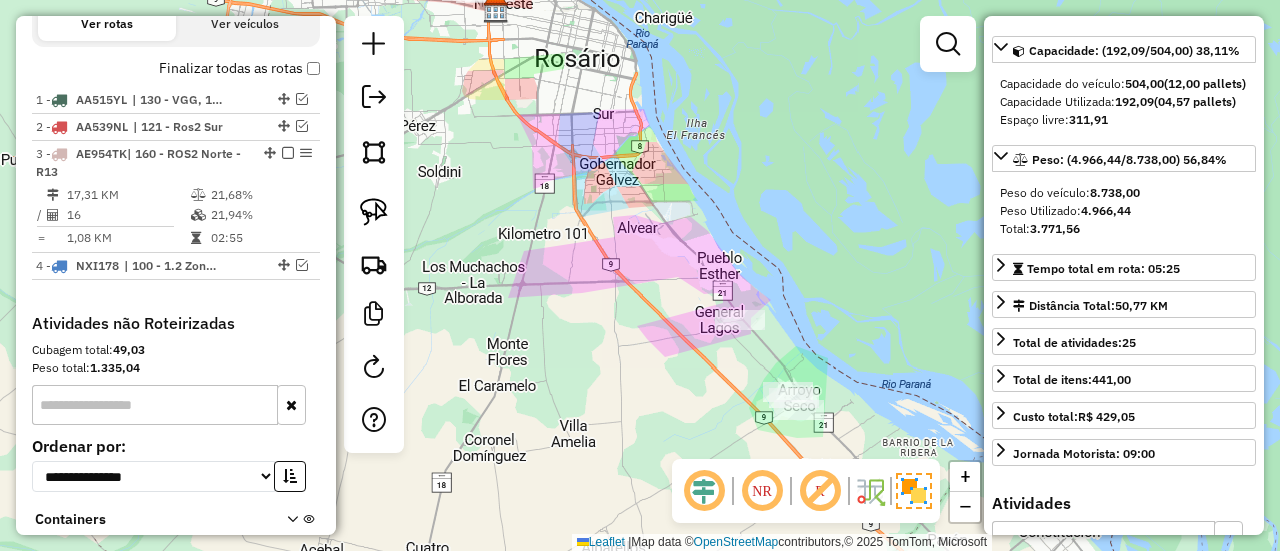 drag, startPoint x: 588, startPoint y: 267, endPoint x: 606, endPoint y: 292, distance: 30.805843 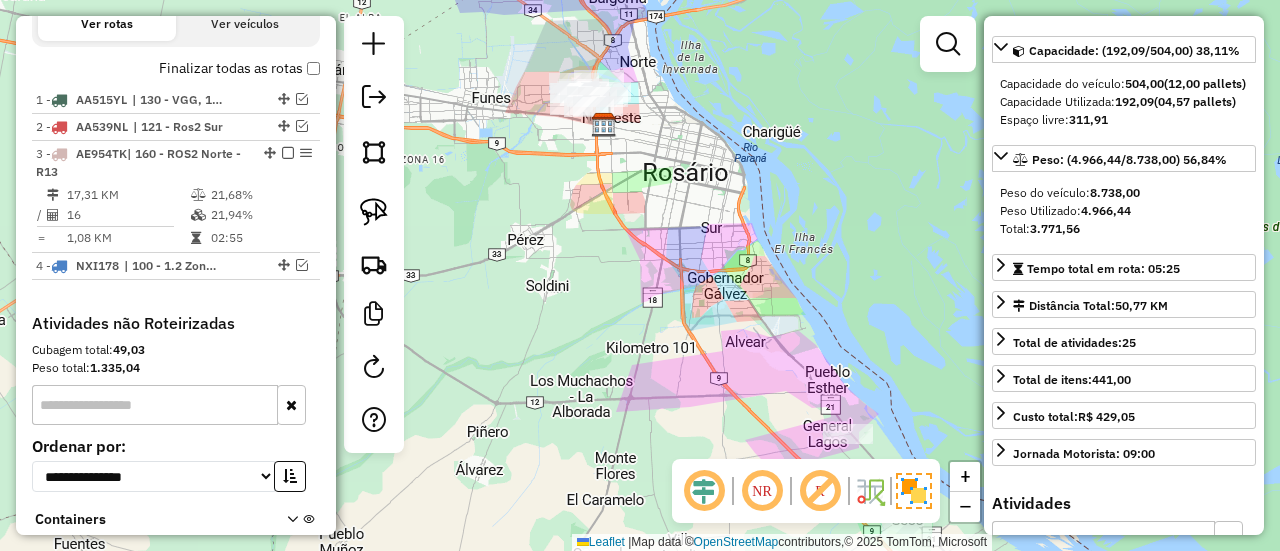 click on "Janela de atendimento Grade de atendimento Capacidade Transportadoras Veículos Cliente Pedidos  Rotas Selecione os dias de semana para filtrar as janelas de atendimento  Seg   Ter   Qua   Qui   Sex   Sáb   Dom  Informe o período da janela de atendimento: De: Até:  Filtrar exatamente a janela do cliente  Considerar janela de atendimento padrão  Selecione os dias de semana para filtrar as grades de atendimento  Seg   Ter   Qua   Qui   Sex   Sáb   Dom   Considerar clientes sem dia de atendimento cadastrado  Clientes fora do dia de atendimento selecionado Filtrar as atividades entre os valores definidos abaixo:  Peso mínimo:   Peso máximo:   Cubagem mínima:   Cubagem máxima:   De:   Até:  Filtrar as atividades entre o tempo de atendimento definido abaixo:  De:   Até:   Considerar capacidade total dos clientes não roteirizados Transportadora: Selecione um ou mais itens Tipo de veículo: Selecione um ou mais itens Veículo: Selecione um ou mais itens Motorista: Selecione um ou mais itens Nome: Rótulo:" 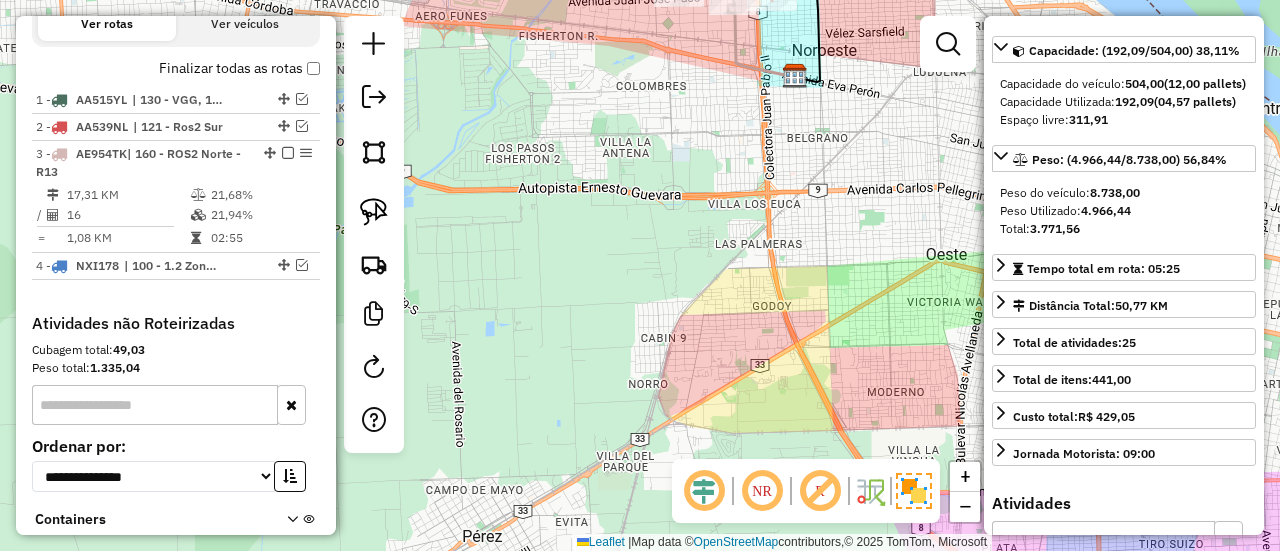 drag, startPoint x: 676, startPoint y: 105, endPoint x: 626, endPoint y: 435, distance: 333.7664 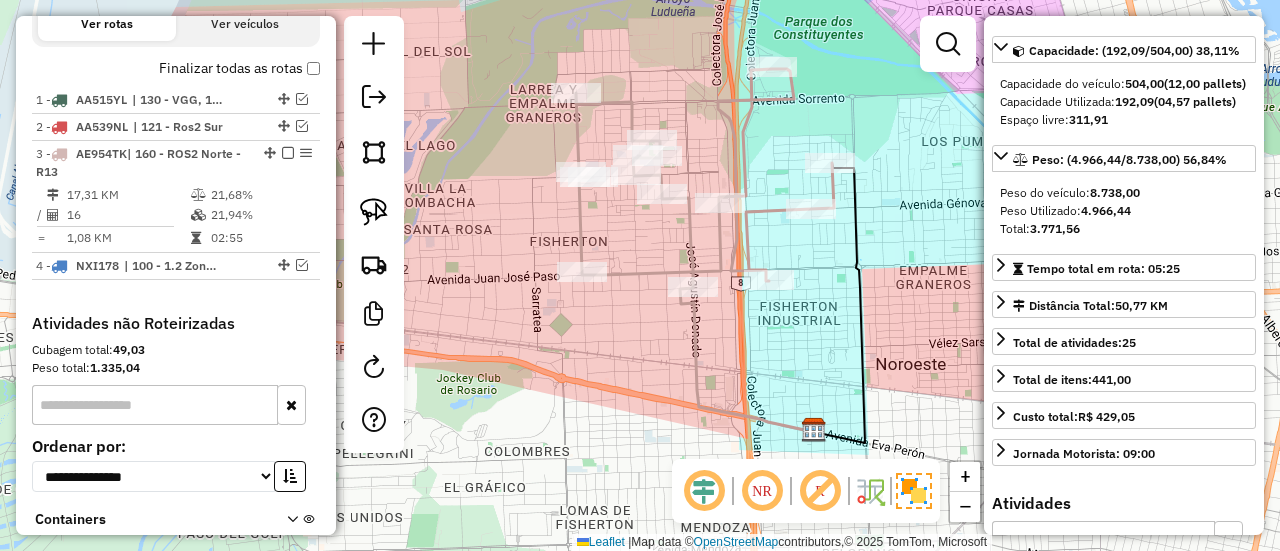 click 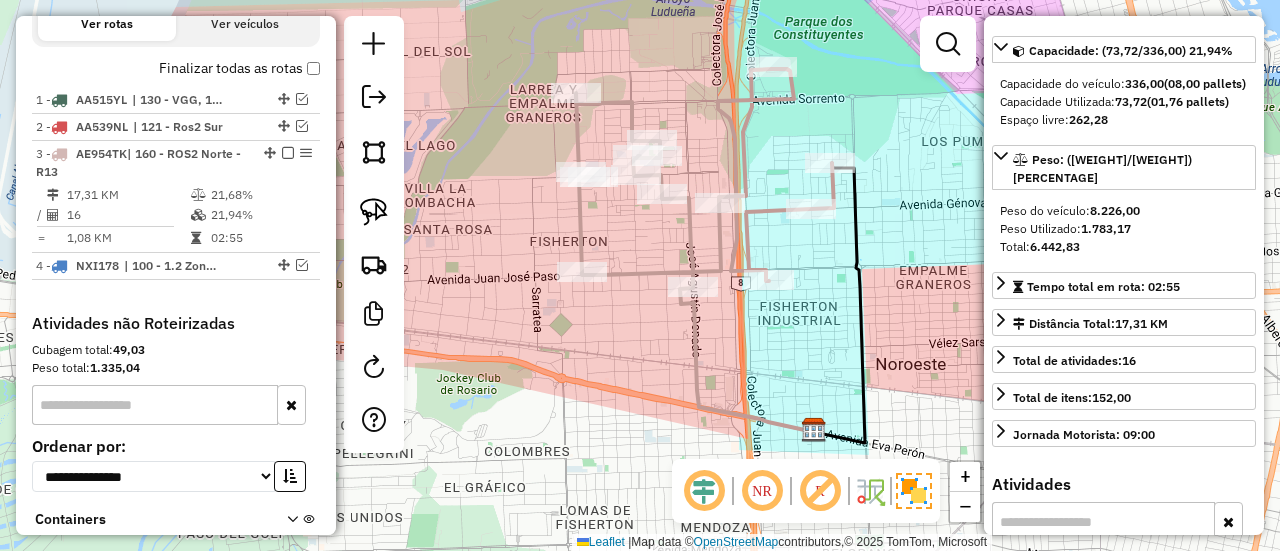 scroll, scrollTop: 816, scrollLeft: 0, axis: vertical 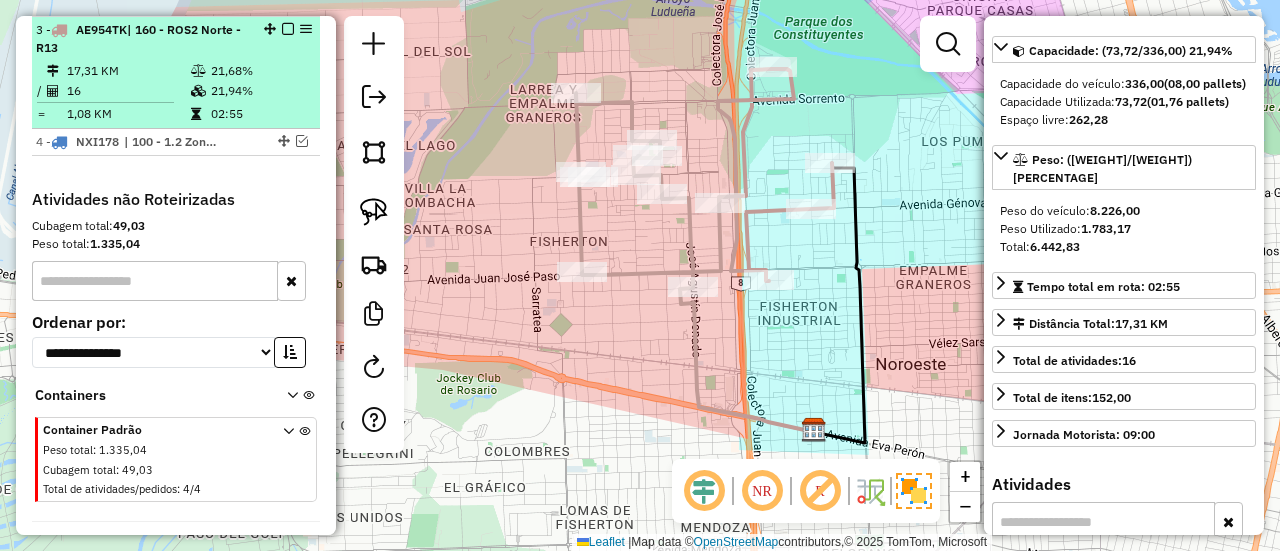 click at bounding box center [288, 29] 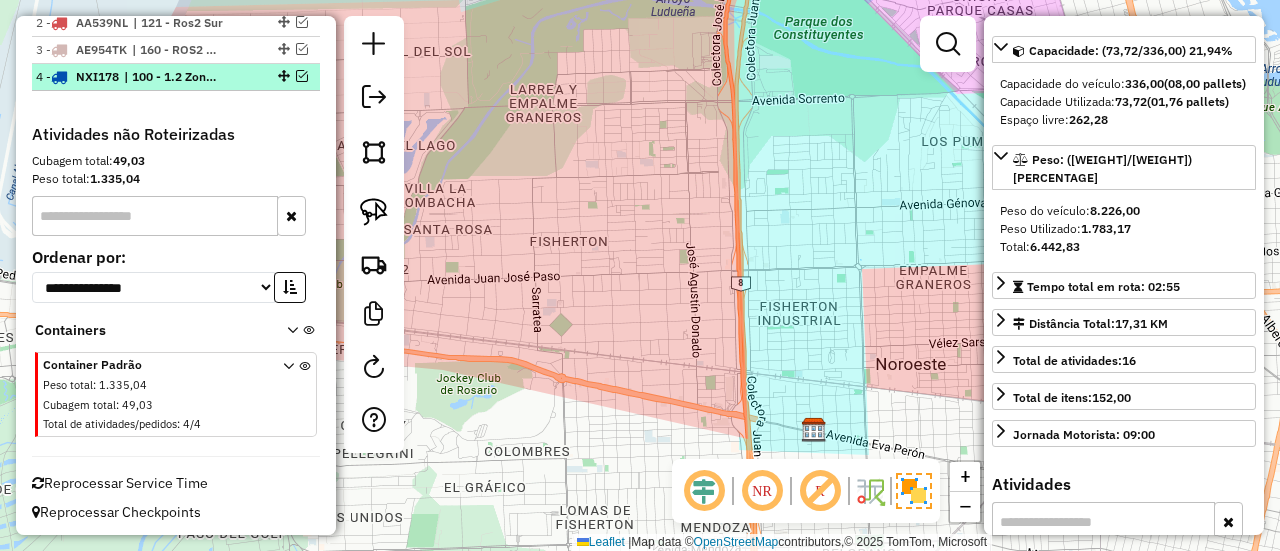 click at bounding box center (302, 76) 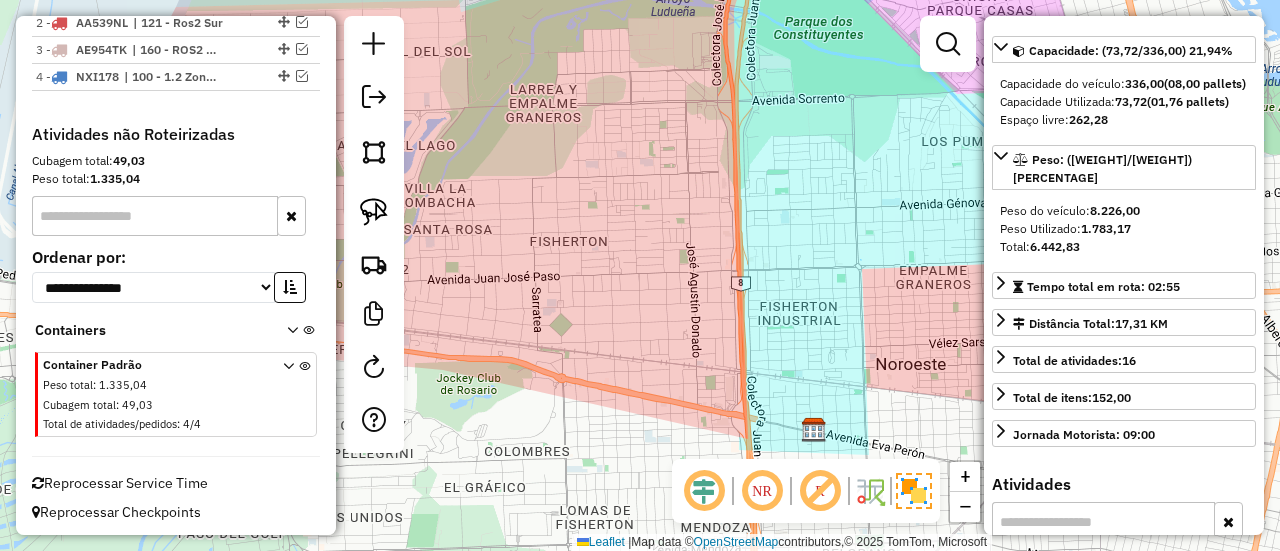 scroll, scrollTop: 816, scrollLeft: 0, axis: vertical 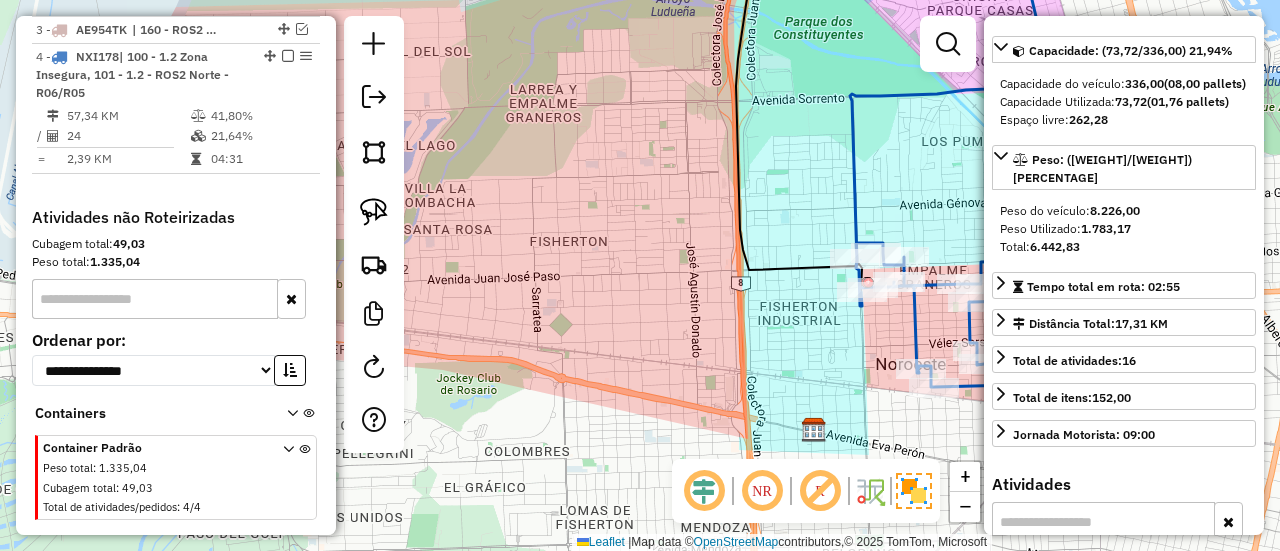 click 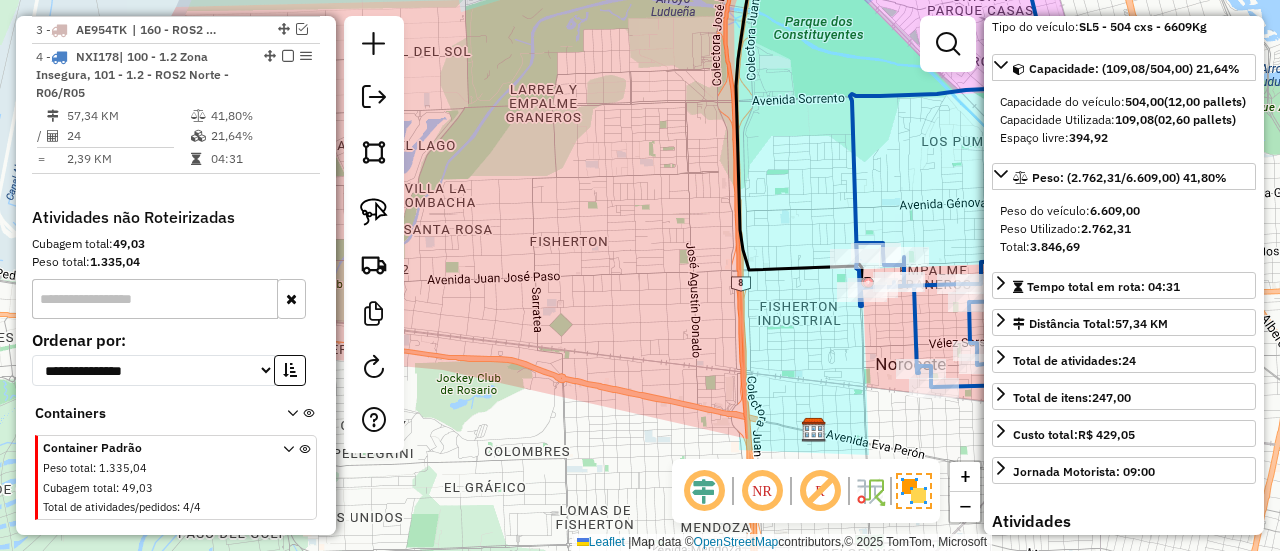 scroll, scrollTop: 200, scrollLeft: 0, axis: vertical 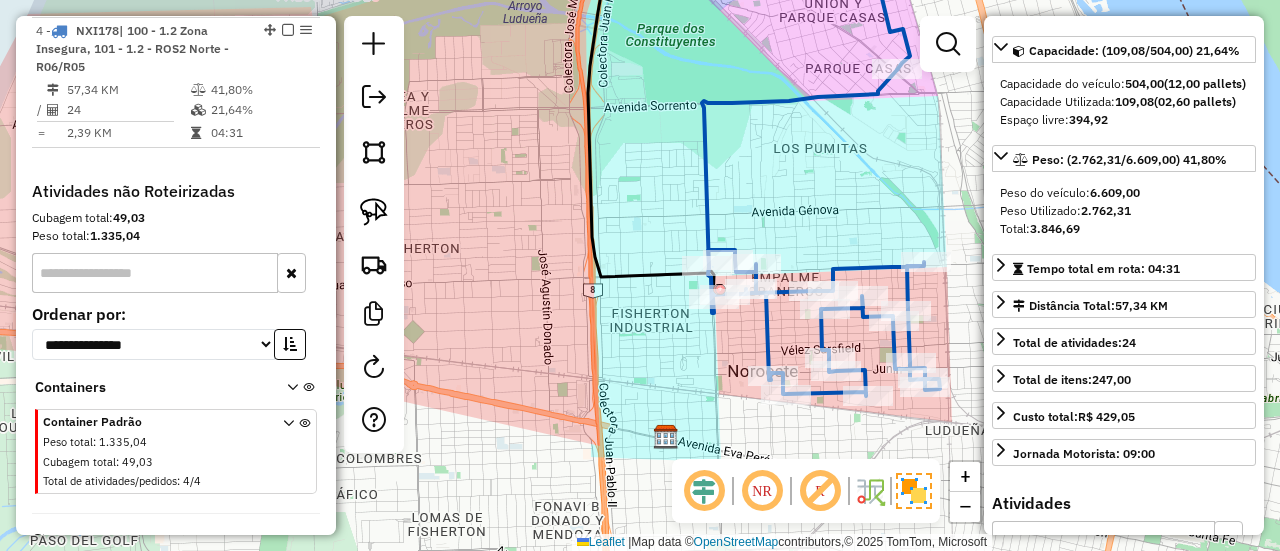 drag, startPoint x: 782, startPoint y: 211, endPoint x: 654, endPoint y: 223, distance: 128.56126 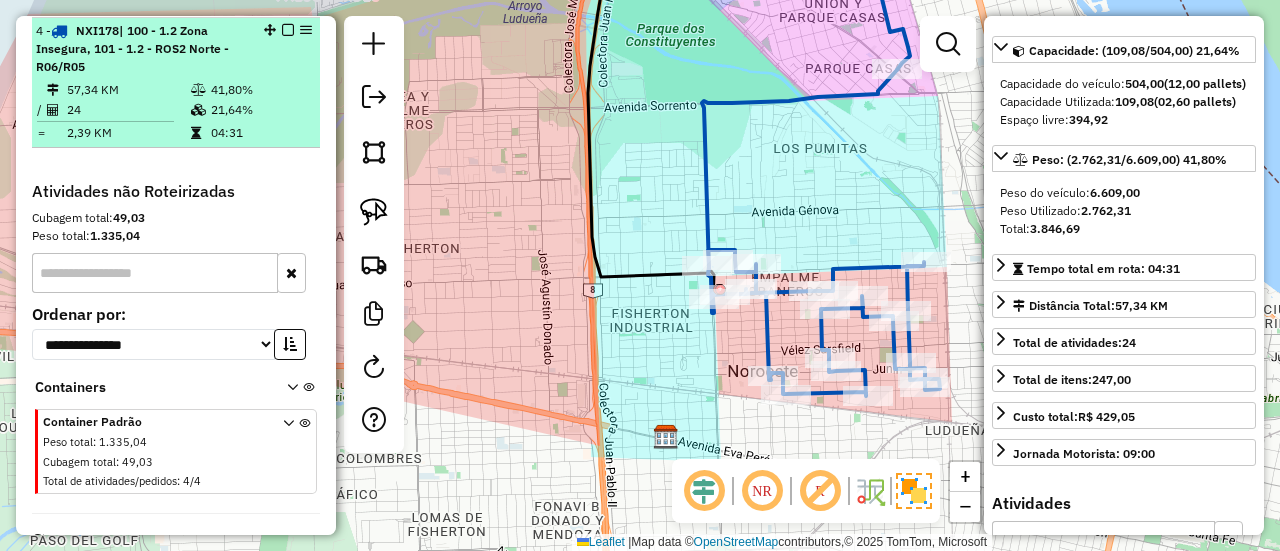 click at bounding box center (288, 30) 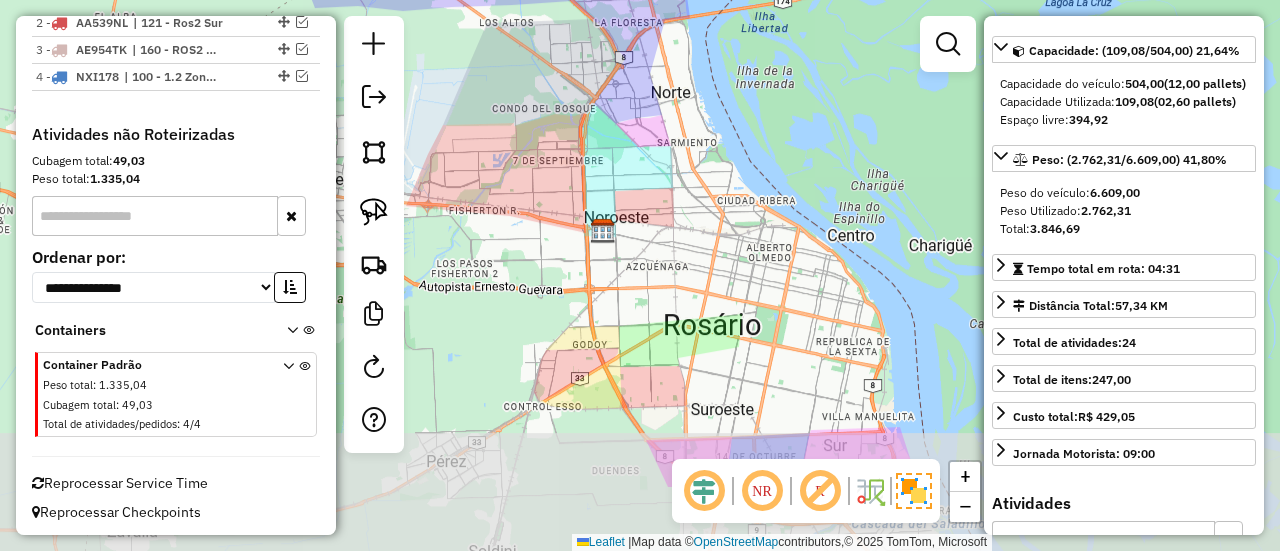 drag, startPoint x: 719, startPoint y: 368, endPoint x: 661, endPoint y: 95, distance: 279.09317 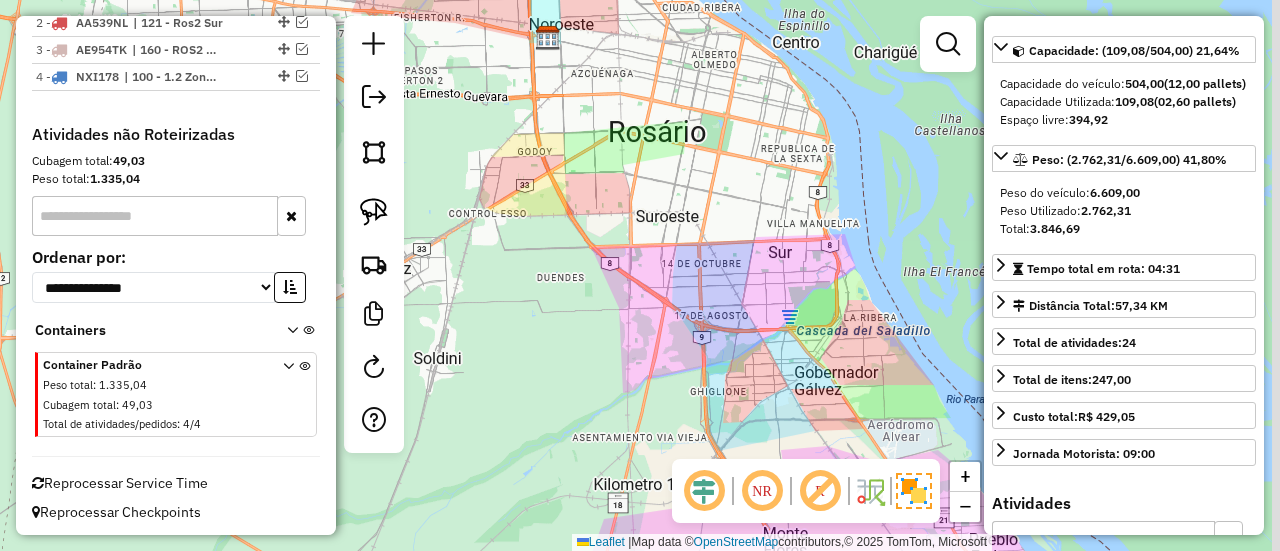 drag, startPoint x: 696, startPoint y: 246, endPoint x: 658, endPoint y: 137, distance: 115.43397 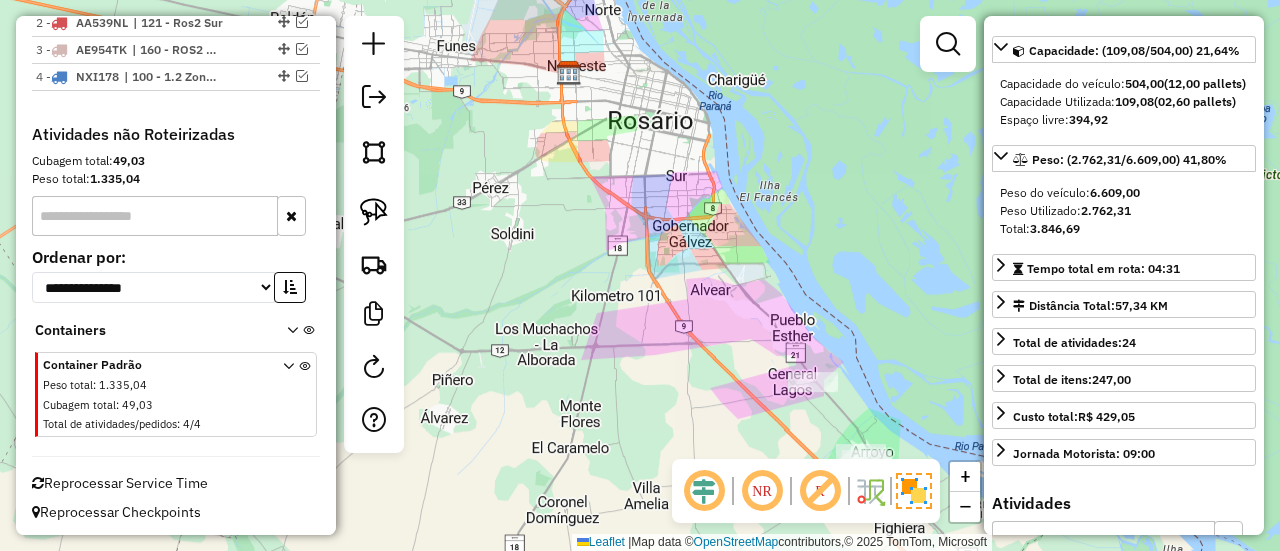 drag, startPoint x: 720, startPoint y: 340, endPoint x: 599, endPoint y: 202, distance: 183.53474 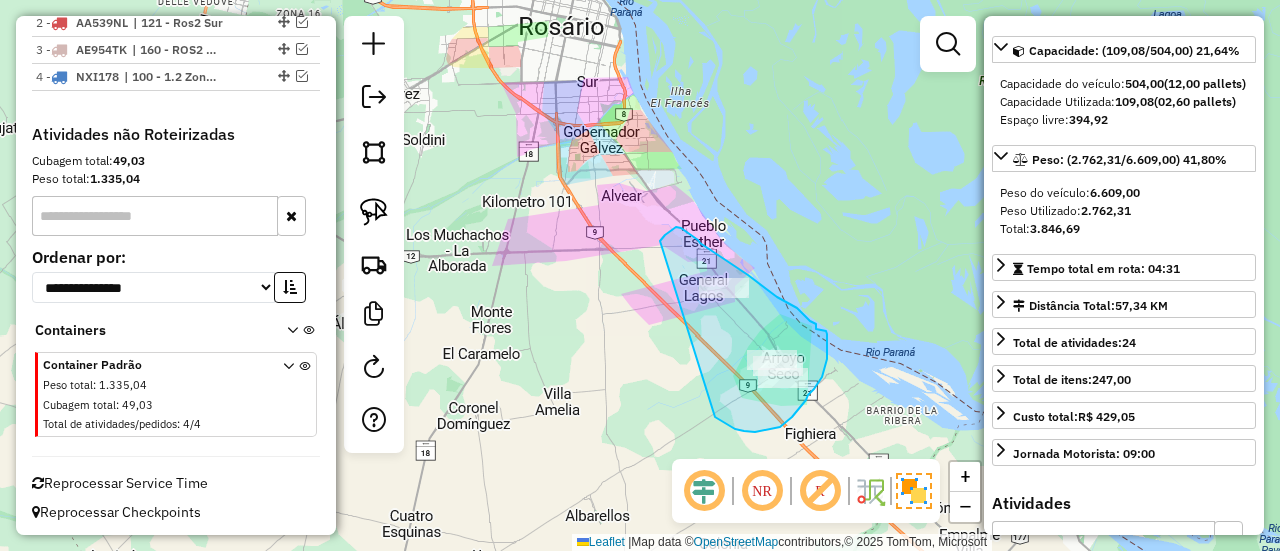 drag, startPoint x: 715, startPoint y: 417, endPoint x: 654, endPoint y: 249, distance: 178.73164 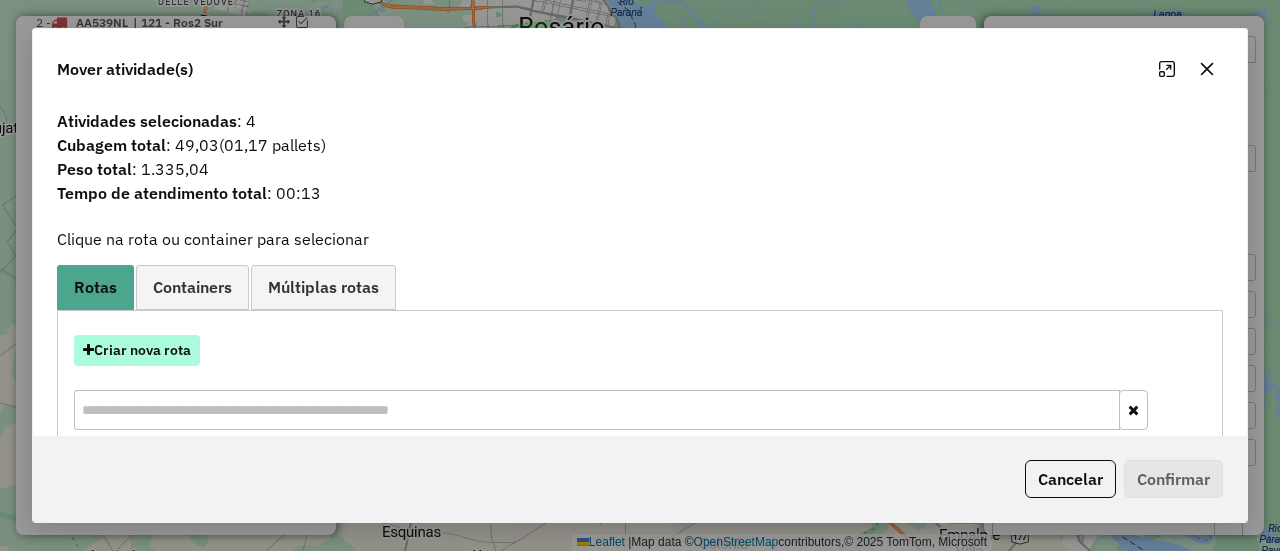 click on "Criar nova rota" at bounding box center (137, 350) 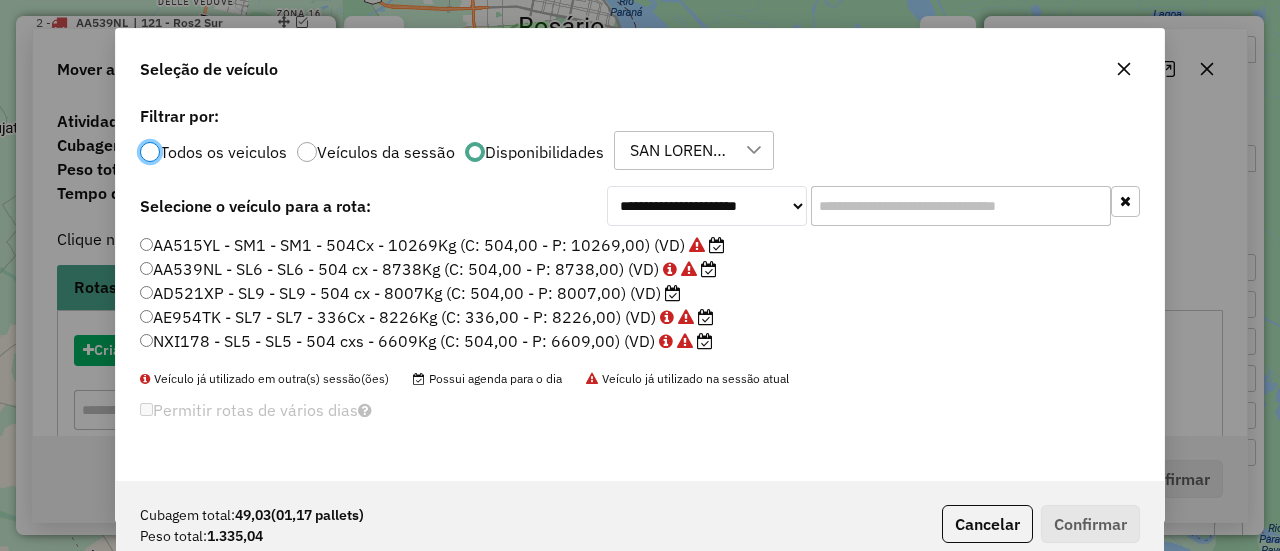scroll, scrollTop: 11, scrollLeft: 6, axis: both 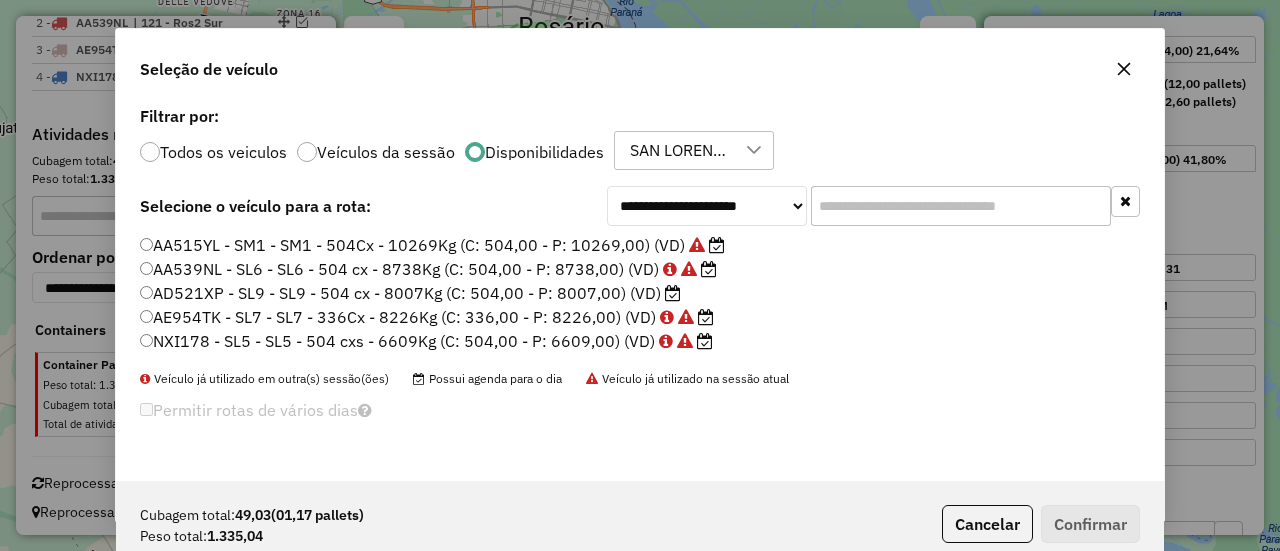 click on "AD521XP - SL9 - SL9 - 504 cx - 8007Kg (C: 504,00 - P: 8007,00) (VD)" 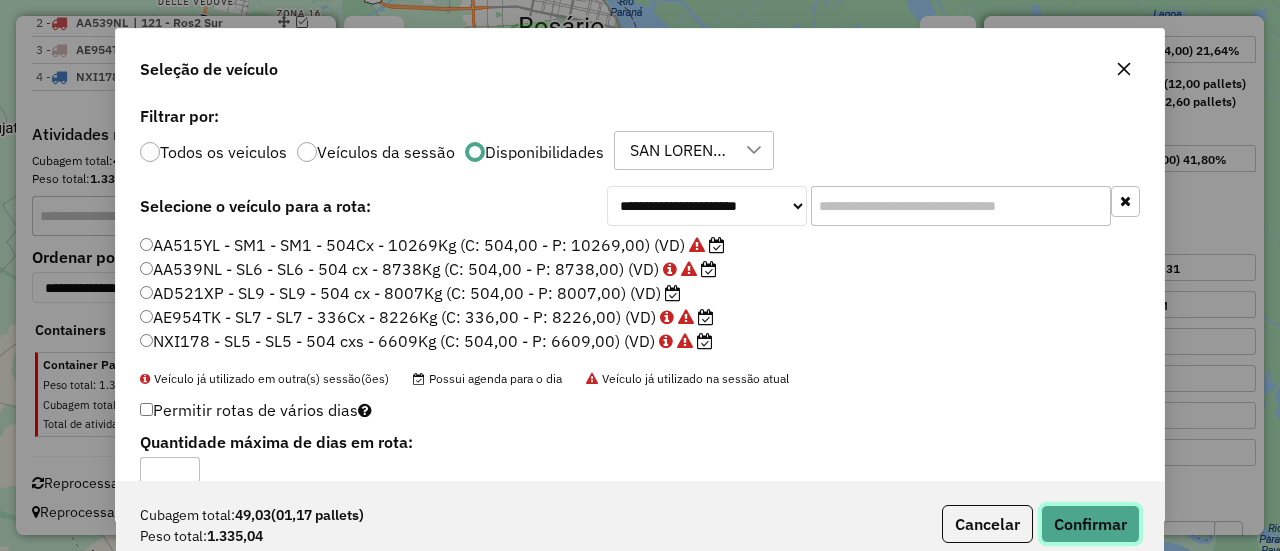 click on "Confirmar" 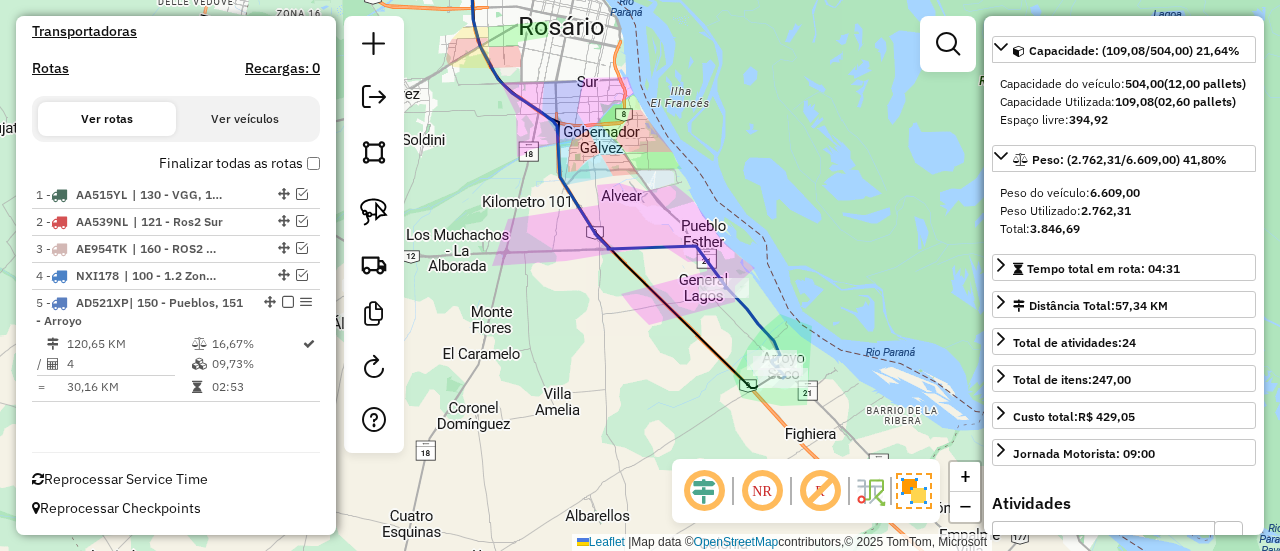 scroll, scrollTop: 594, scrollLeft: 0, axis: vertical 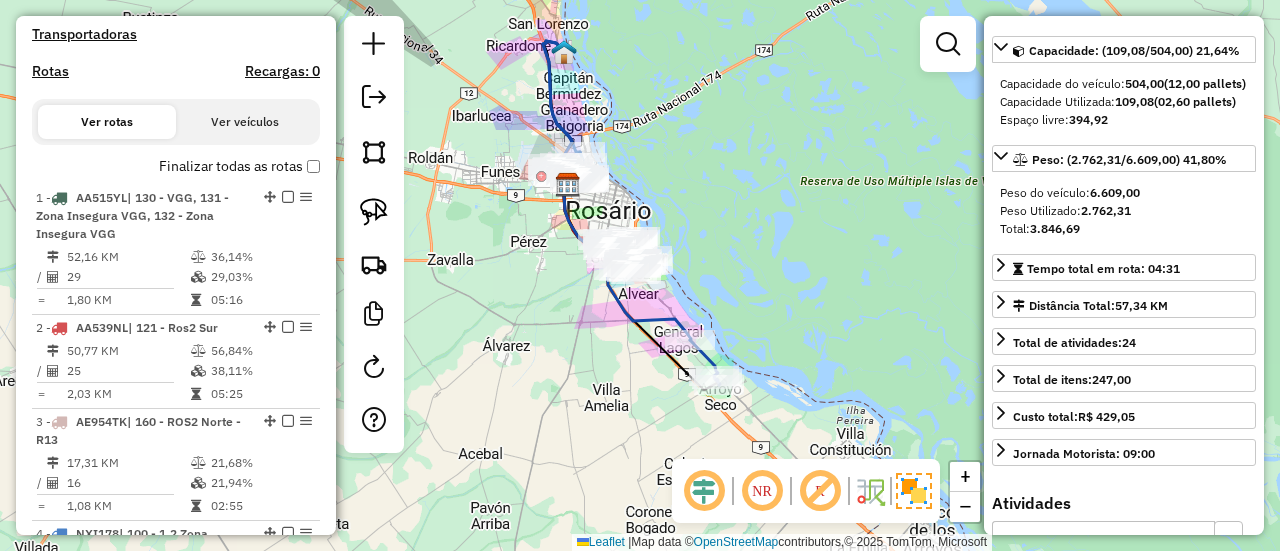click on "Finalizar todas as rotas" at bounding box center [239, 166] 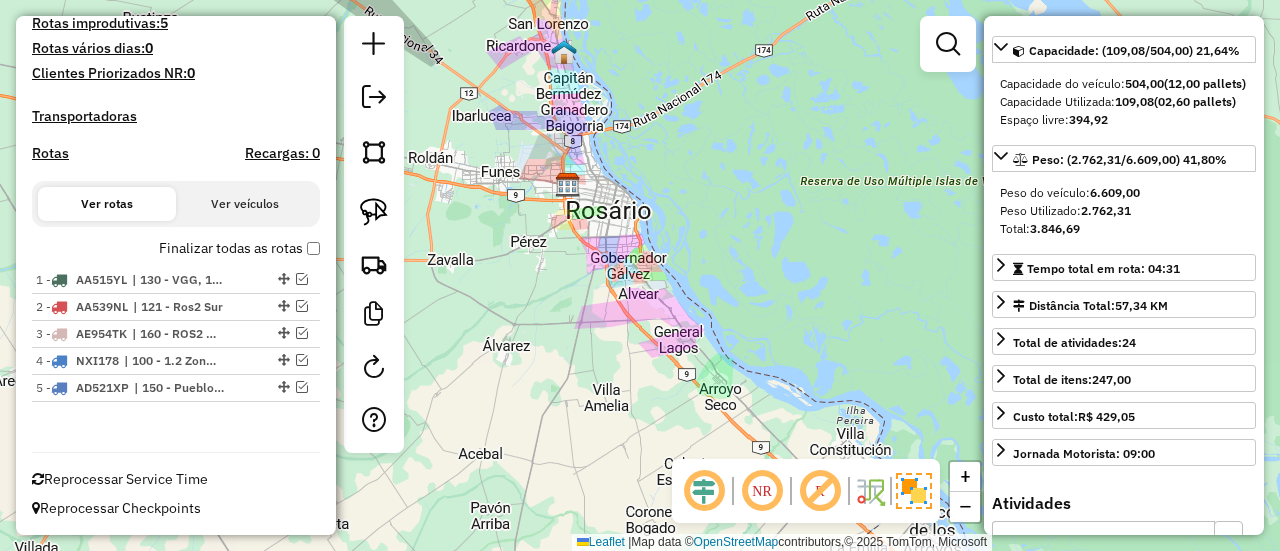 scroll, scrollTop: 509, scrollLeft: 0, axis: vertical 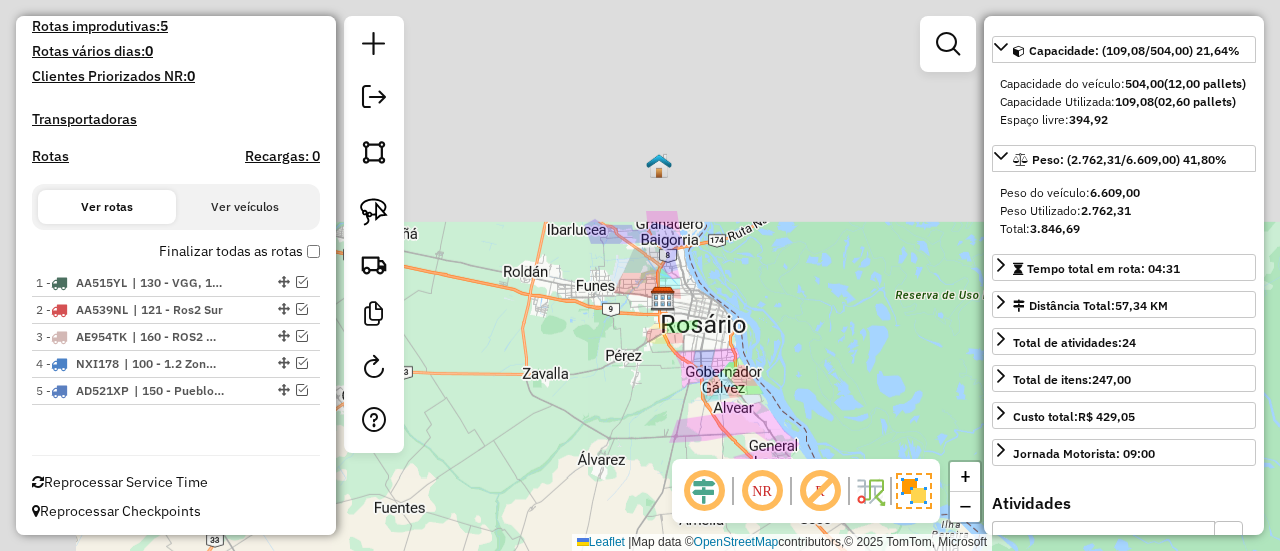 drag, startPoint x: 697, startPoint y: 441, endPoint x: 708, endPoint y: 473, distance: 33.83785 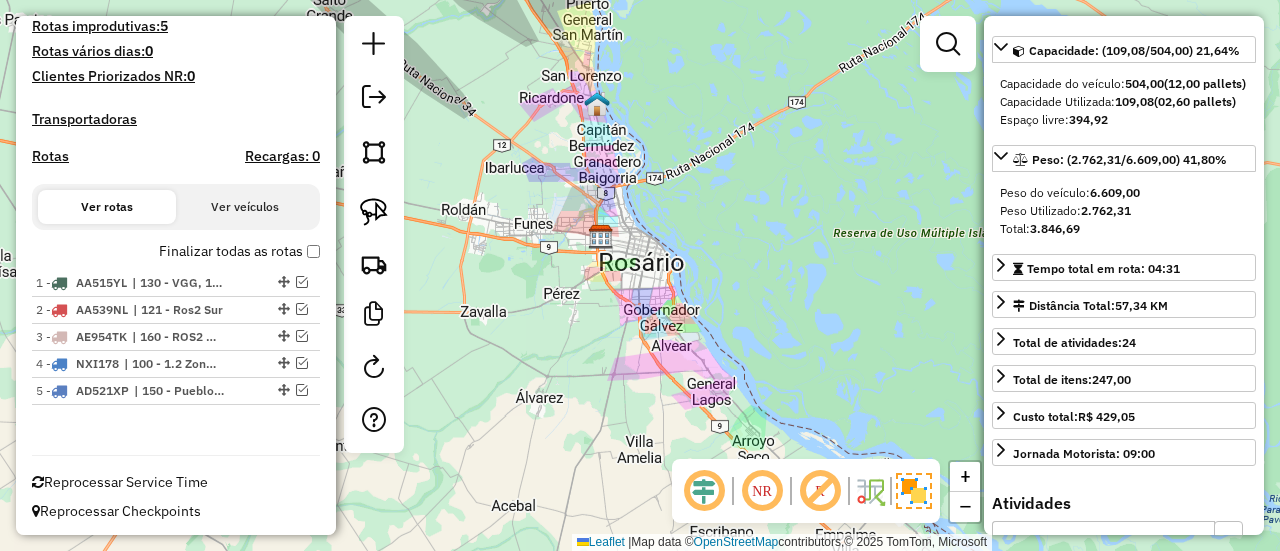 drag, startPoint x: 626, startPoint y: 381, endPoint x: 508, endPoint y: 239, distance: 184.62936 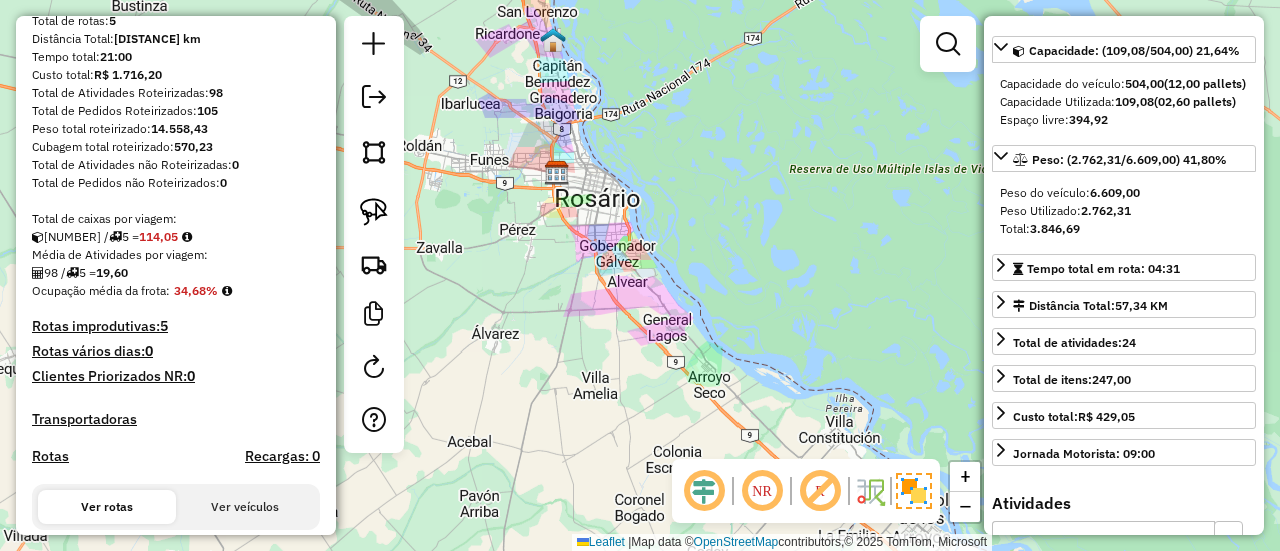 scroll, scrollTop: 109, scrollLeft: 0, axis: vertical 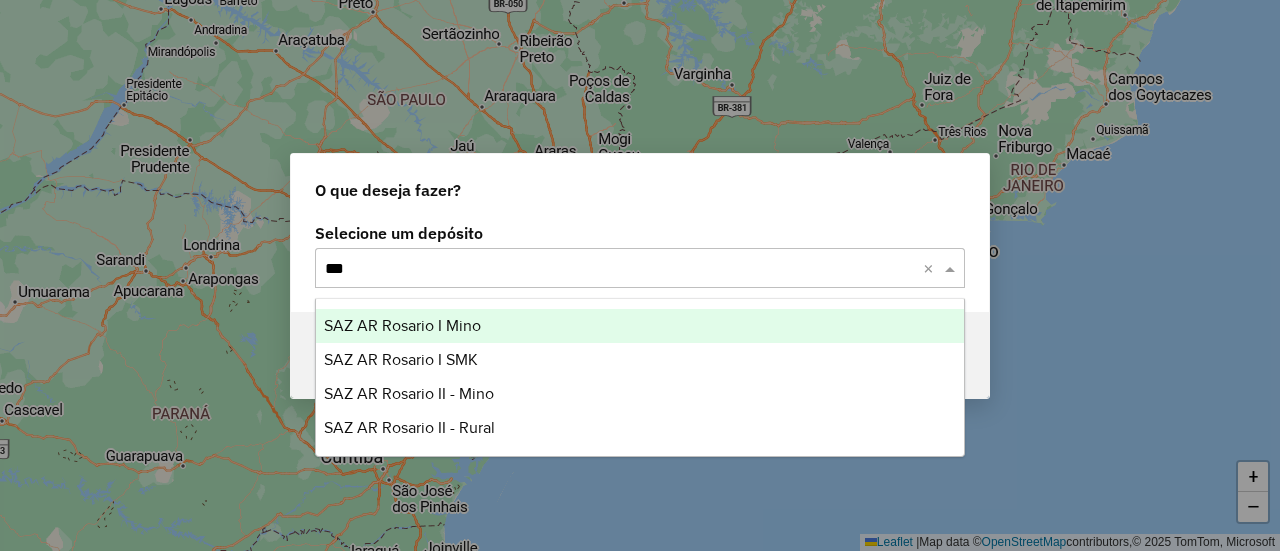 type on "****" 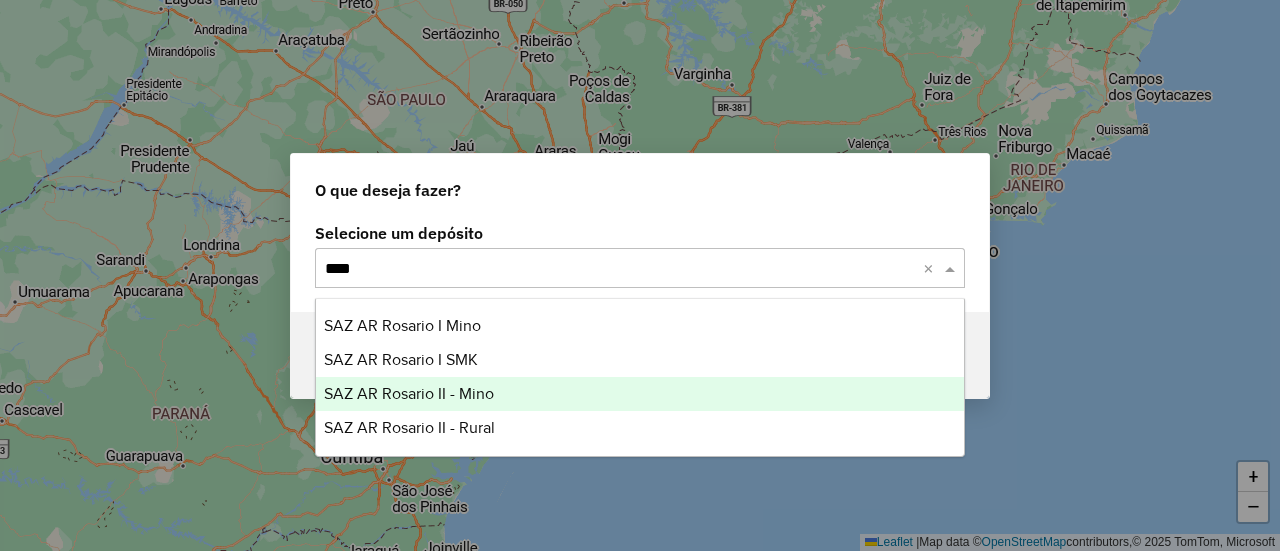 click on "SAZ AR Rosario II - Mino" at bounding box center [639, 394] 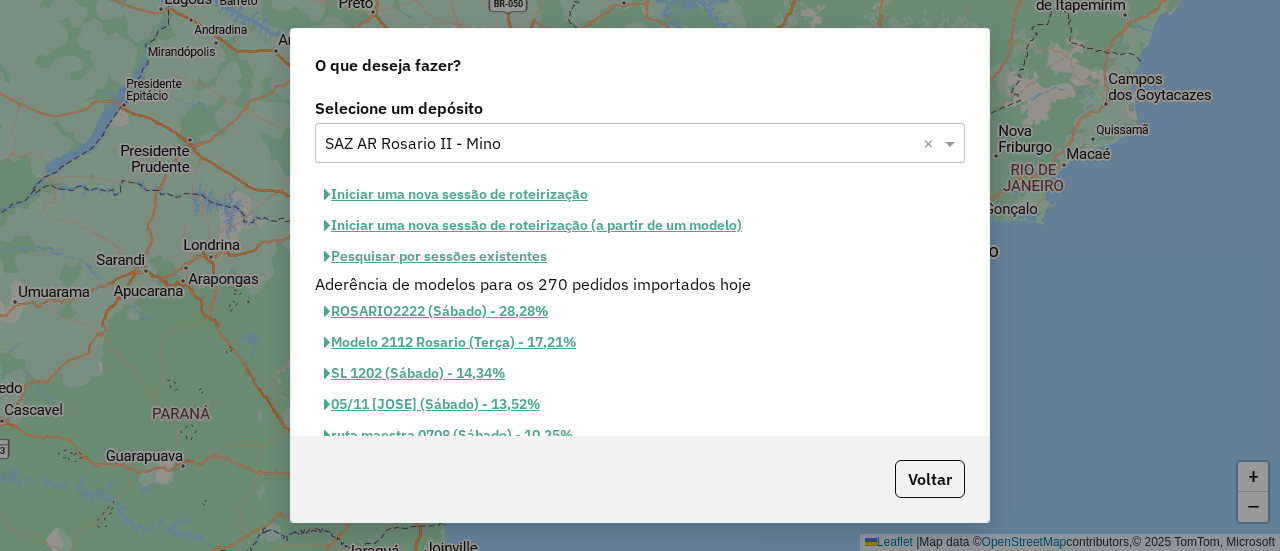 click on "Iniciar uma nova sessão de roteirização" 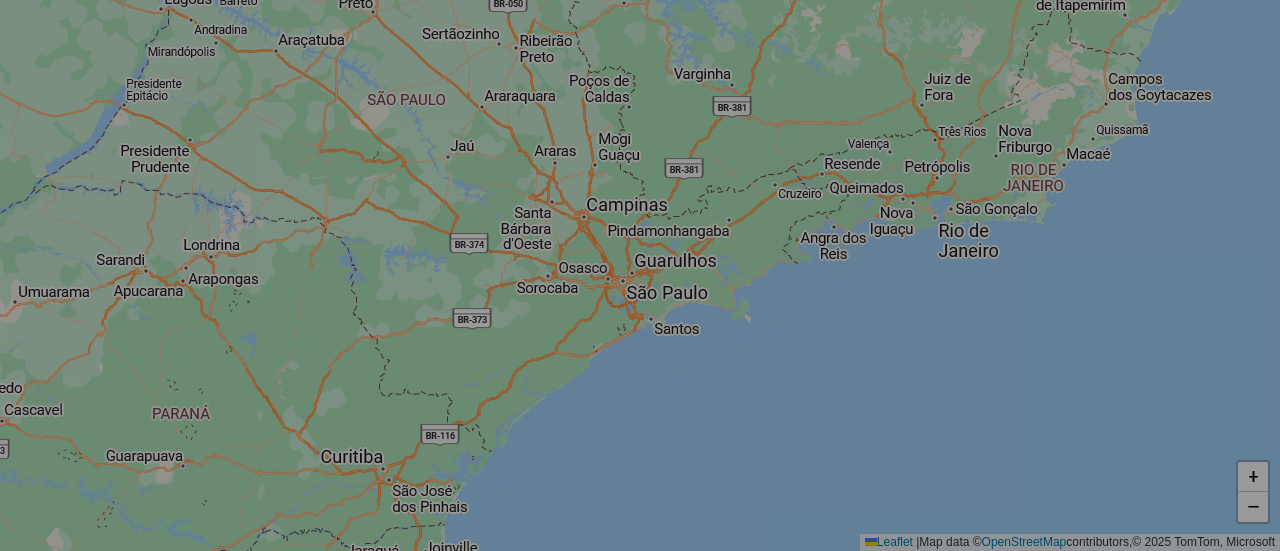 select on "*" 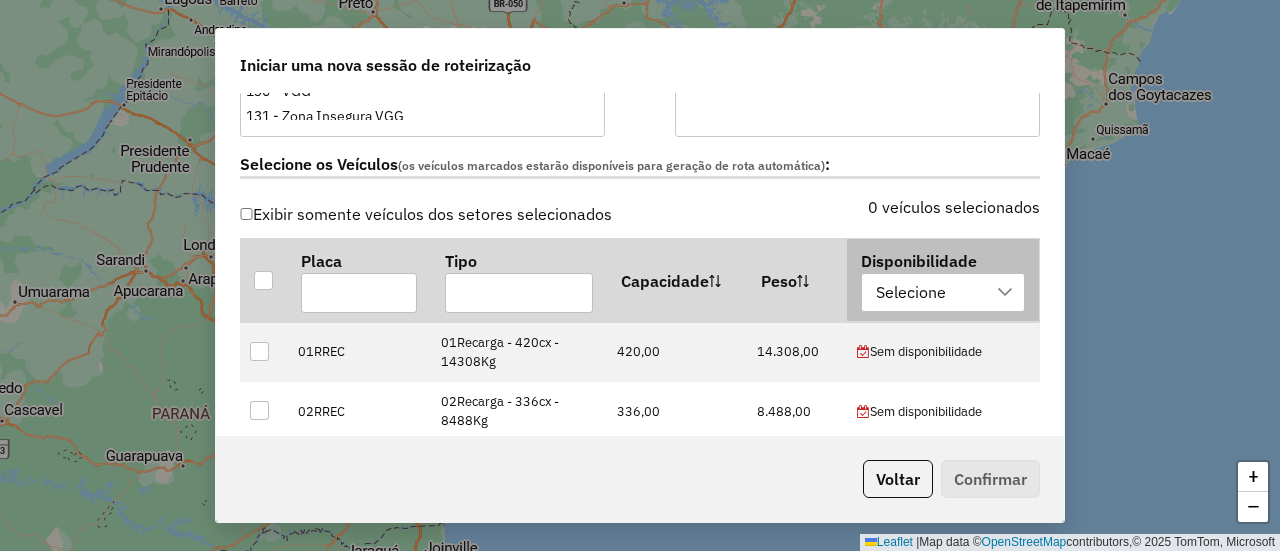 scroll, scrollTop: 600, scrollLeft: 0, axis: vertical 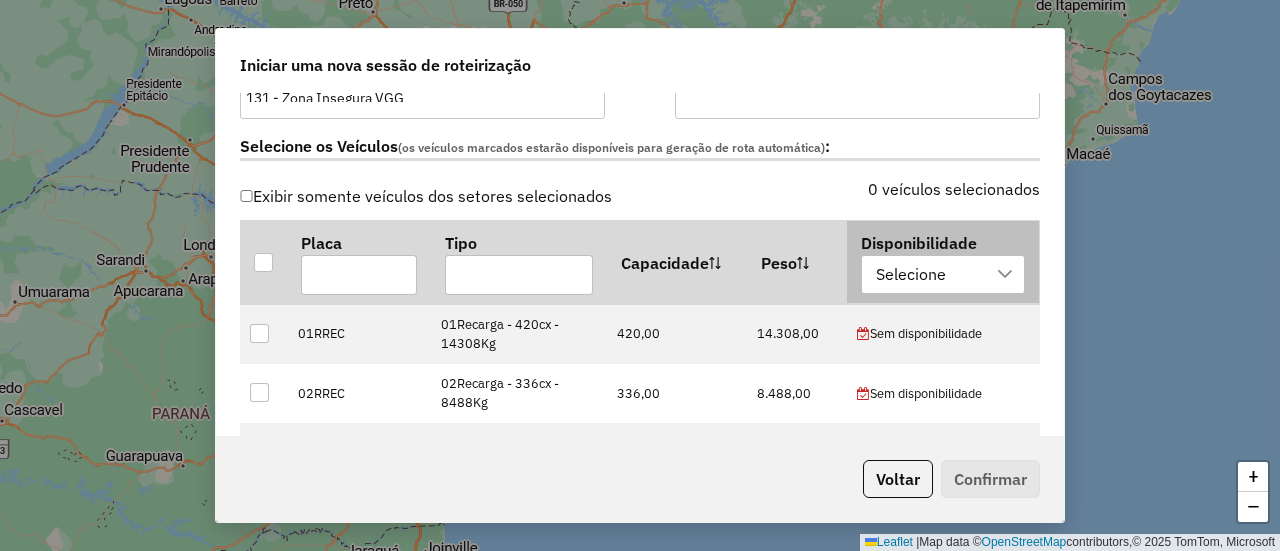 click at bounding box center [1006, 275] 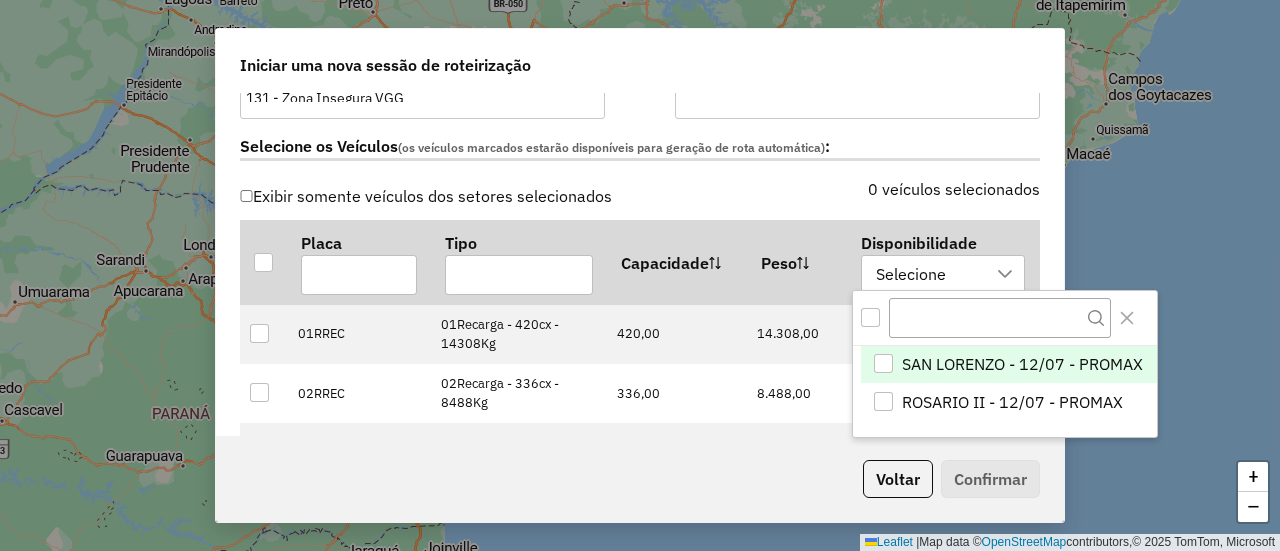 click on "SAN LORENZO - 12/07 - PROMAX" at bounding box center (1022, 364) 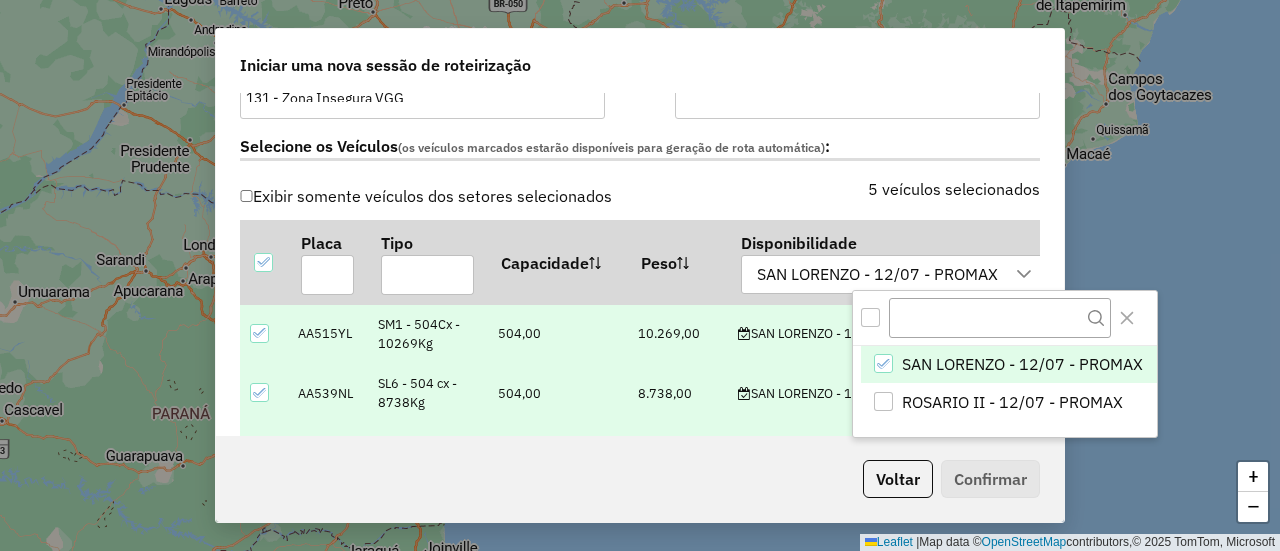 click on "5 veículos selecionados" 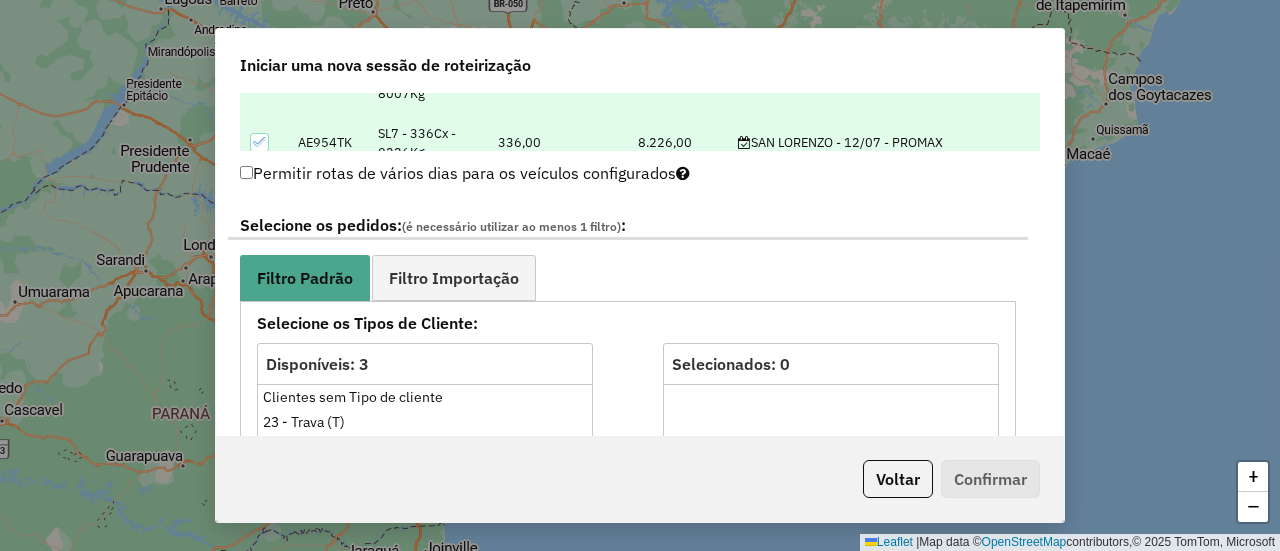 scroll, scrollTop: 1000, scrollLeft: 0, axis: vertical 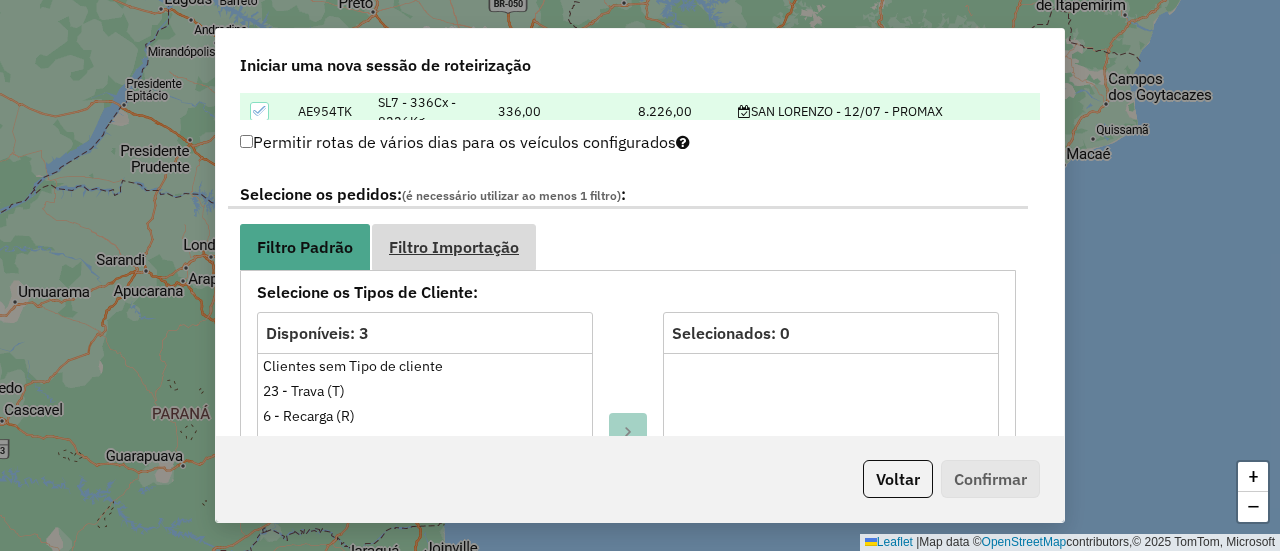 click on "Filtro Importação" at bounding box center [454, 246] 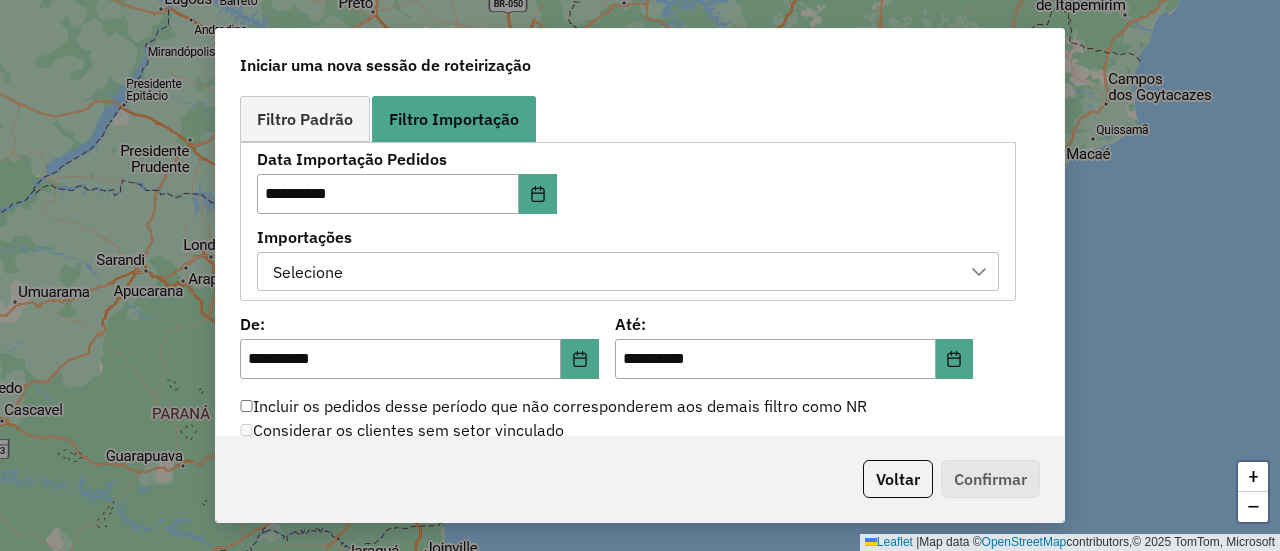 scroll, scrollTop: 1200, scrollLeft: 0, axis: vertical 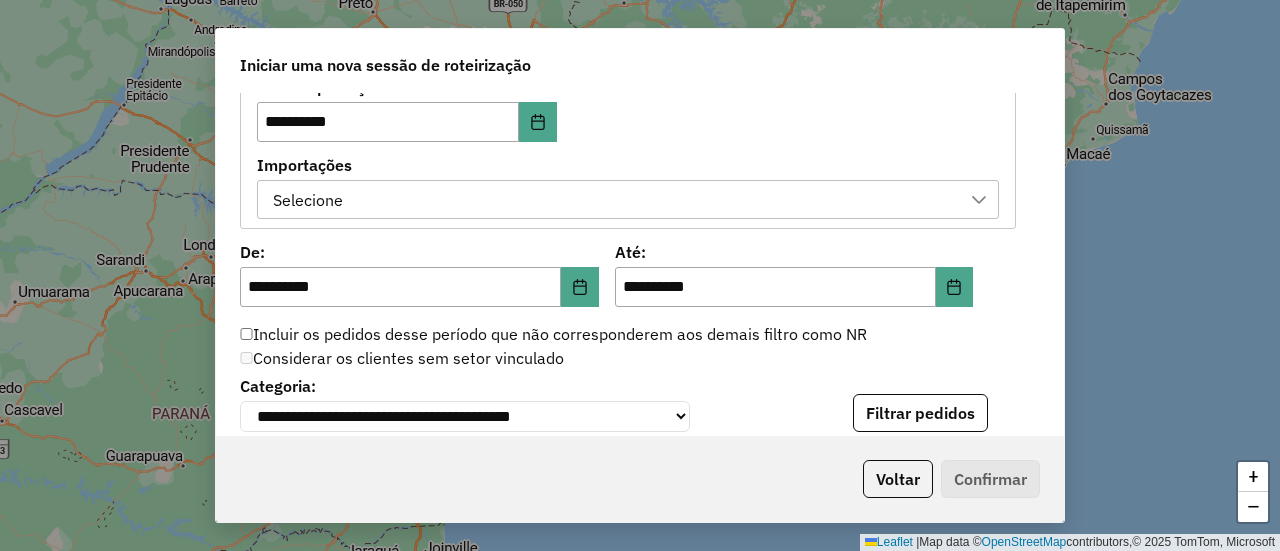 click on "Selecione" at bounding box center [613, 200] 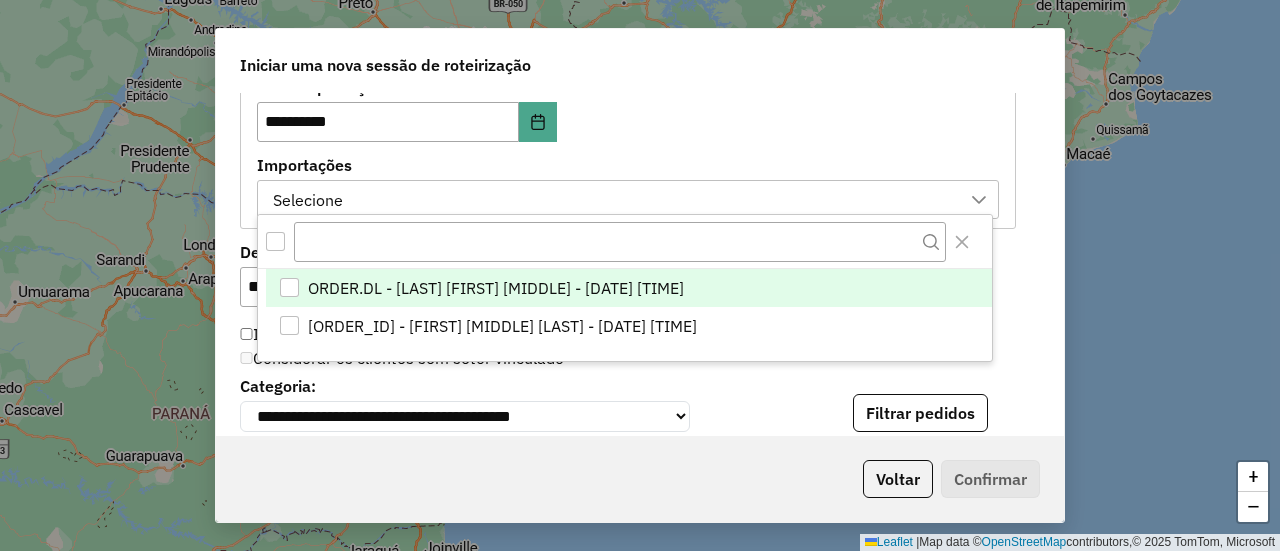 scroll, scrollTop: 14, scrollLeft: 90, axis: both 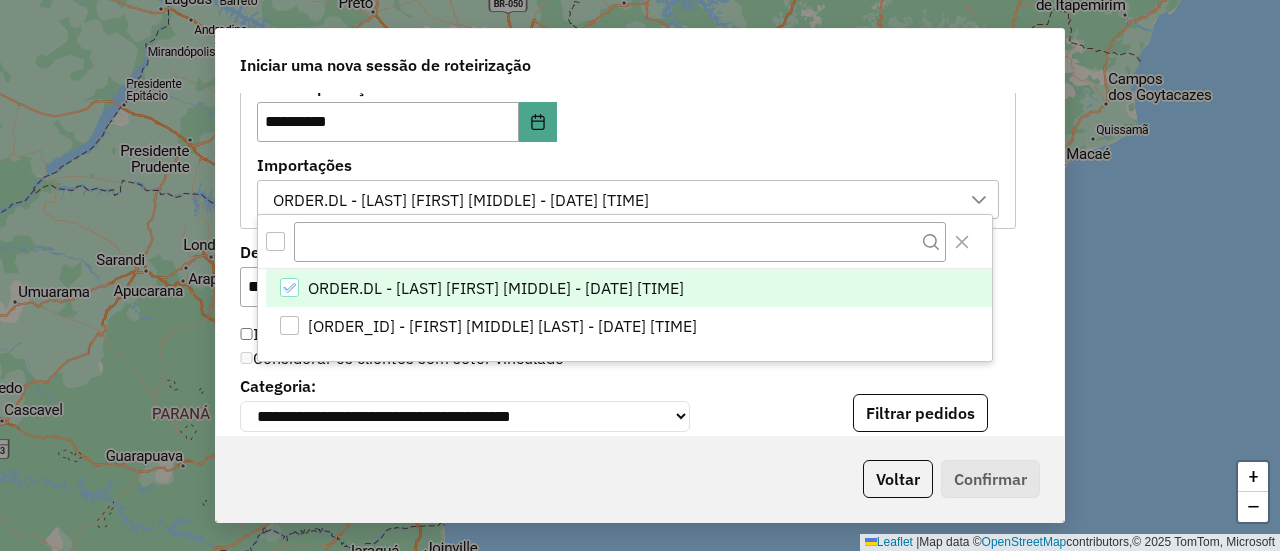 click on "**********" at bounding box center [628, 149] 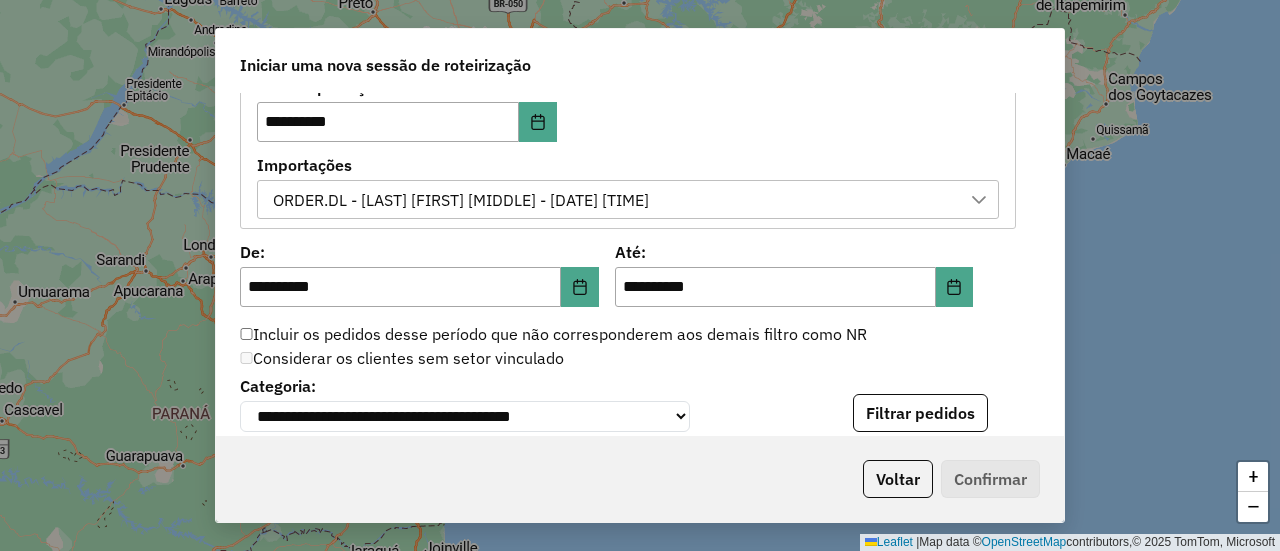 scroll, scrollTop: 1300, scrollLeft: 0, axis: vertical 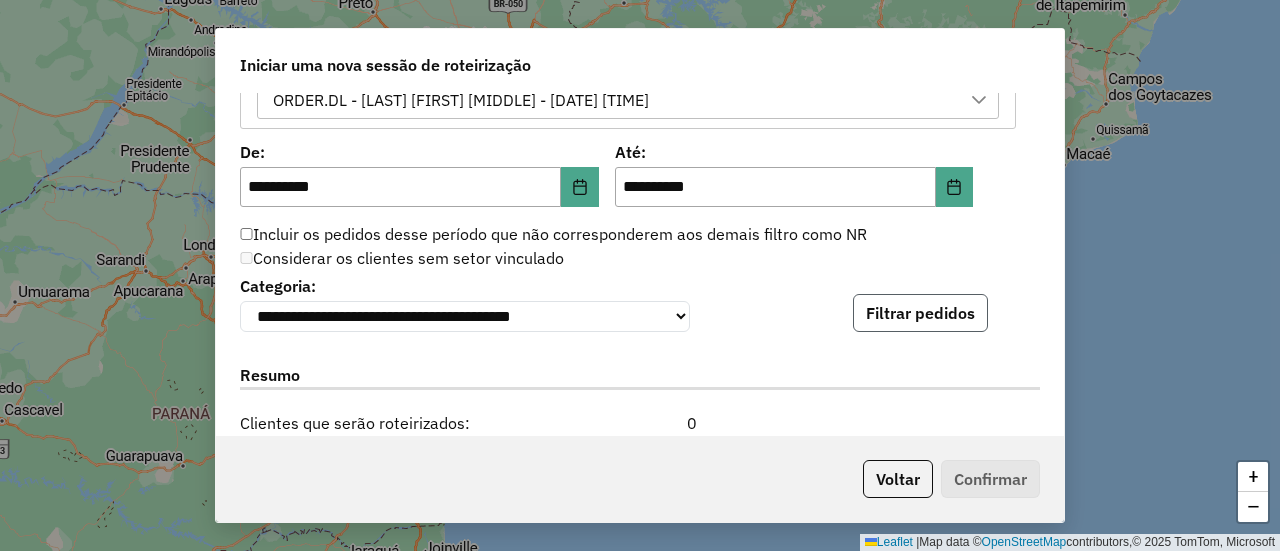 click on "Filtrar pedidos" 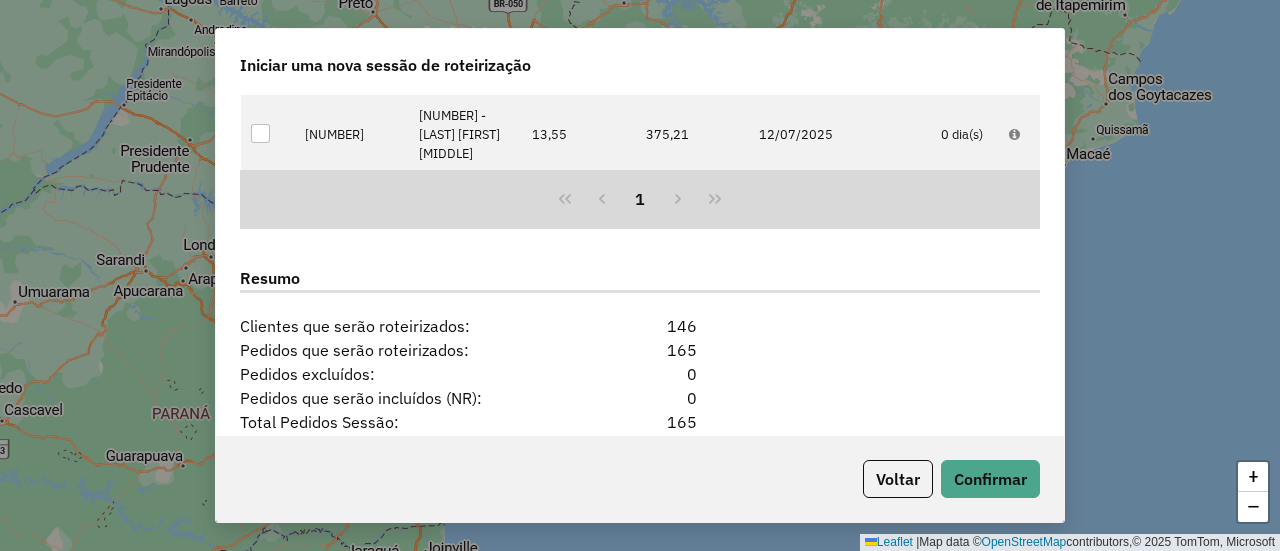 scroll, scrollTop: 2000, scrollLeft: 0, axis: vertical 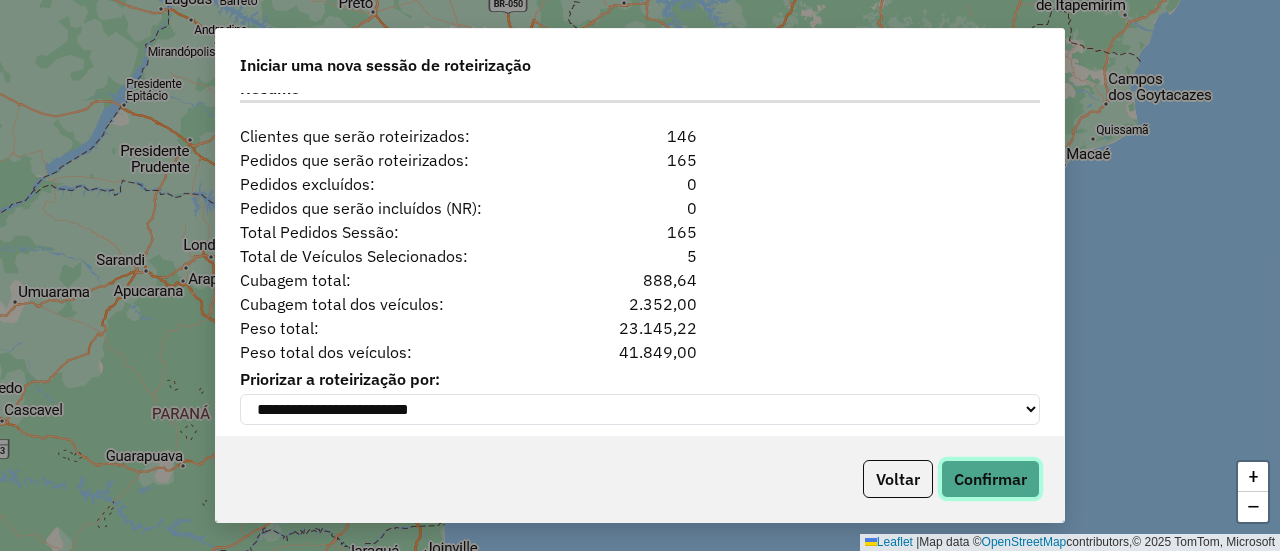 click on "Confirmar" 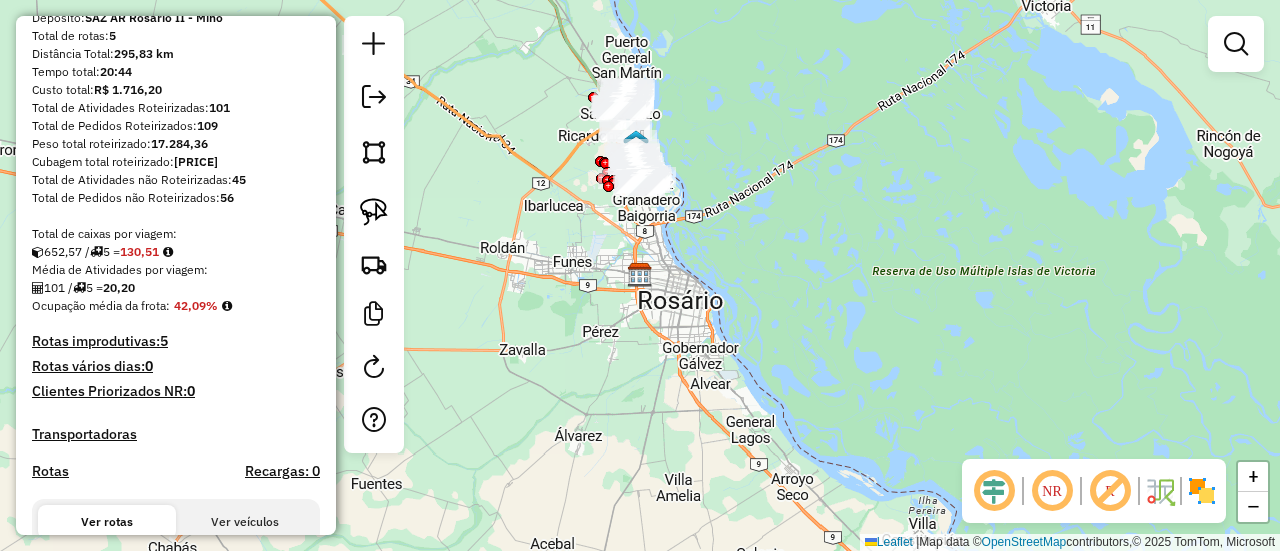 scroll, scrollTop: 200, scrollLeft: 0, axis: vertical 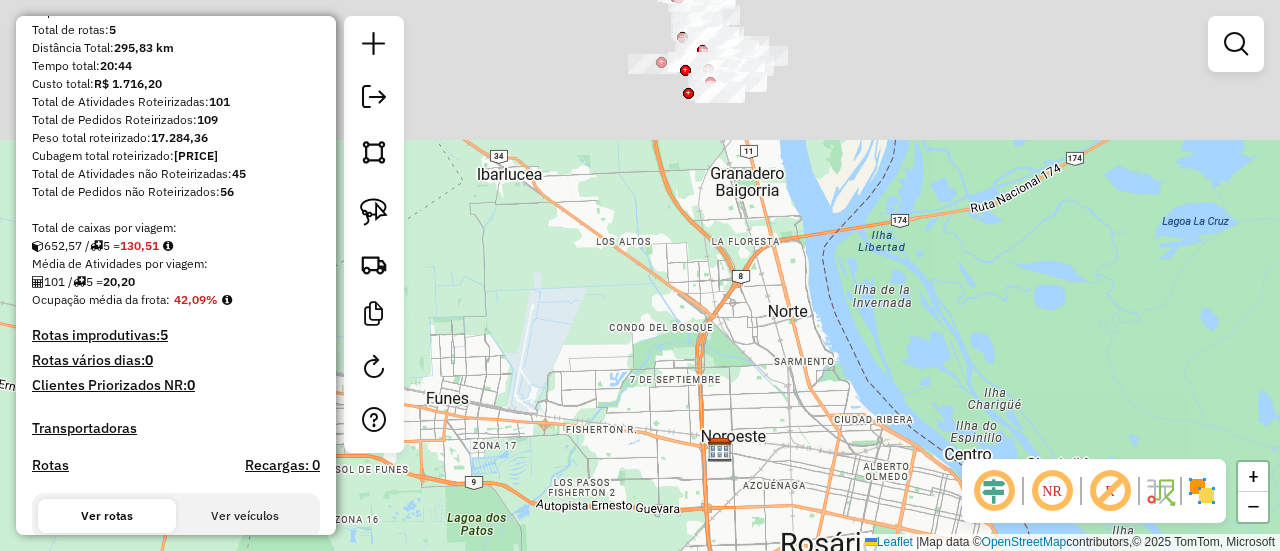 drag, startPoint x: 674, startPoint y: 199, endPoint x: 658, endPoint y: 349, distance: 150.85092 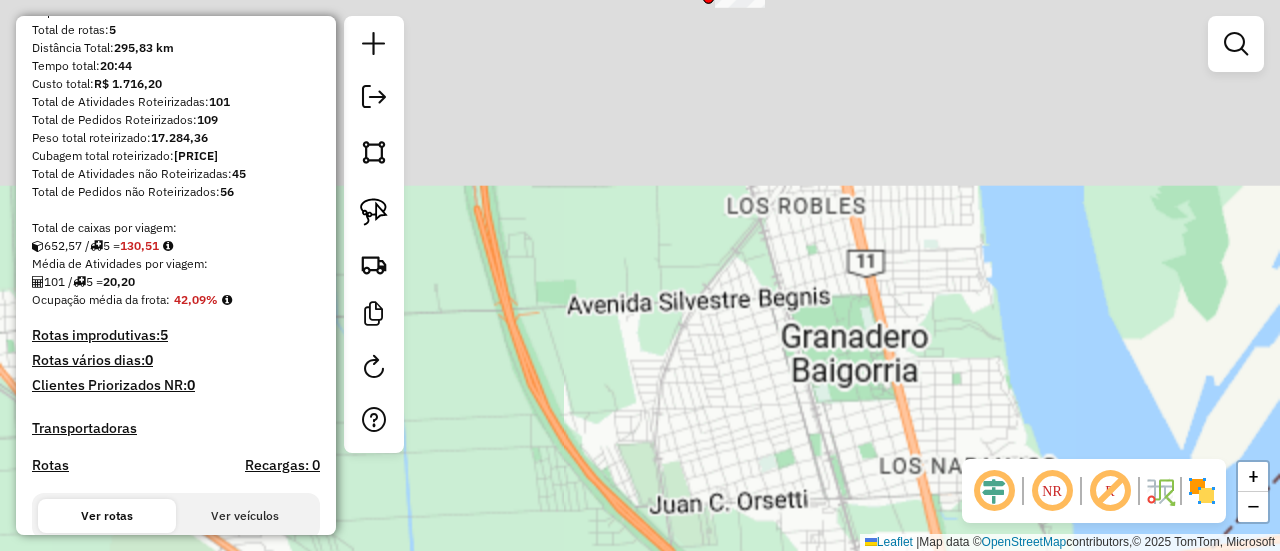 drag, startPoint x: 697, startPoint y: 162, endPoint x: 544, endPoint y: 425, distance: 304.26633 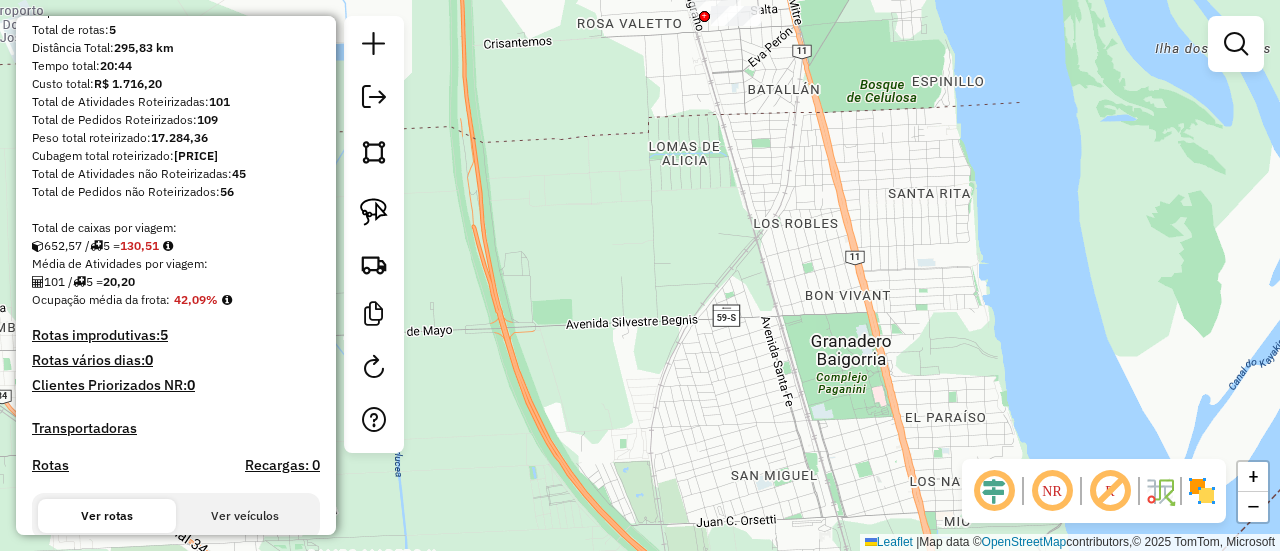 click 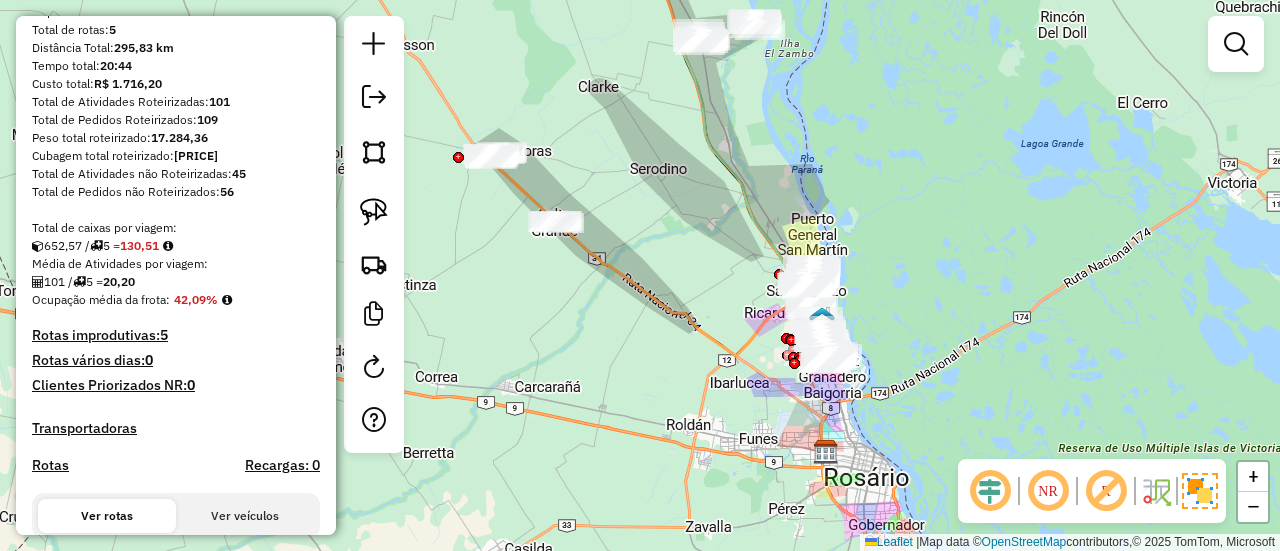 drag, startPoint x: 857, startPoint y: 204, endPoint x: 911, endPoint y: 212, distance: 54.589375 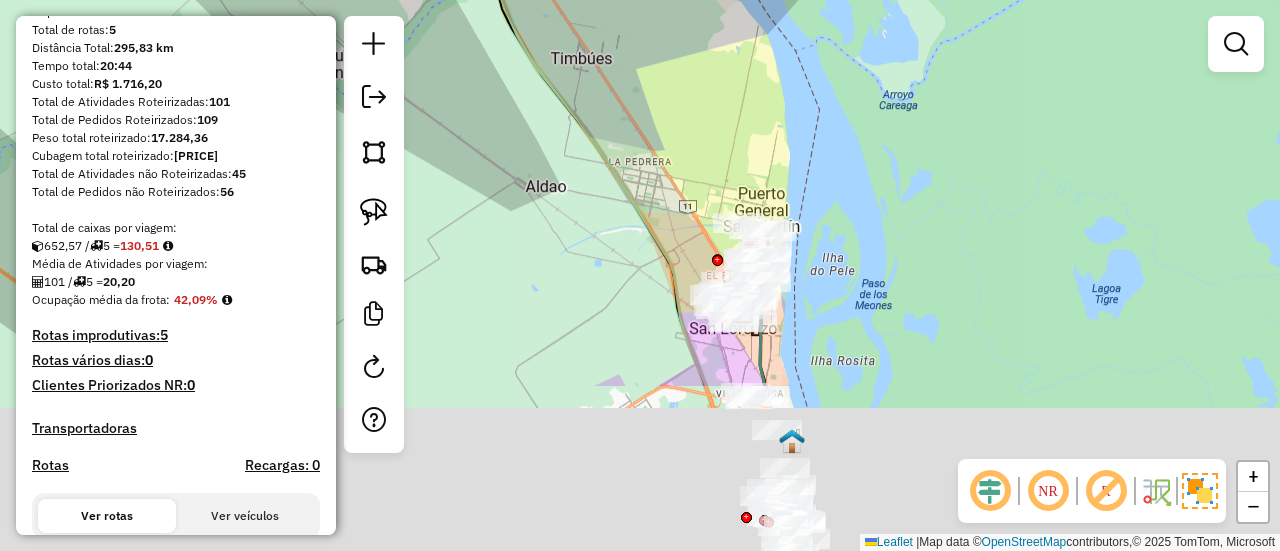 drag, startPoint x: 873, startPoint y: 343, endPoint x: 960, endPoint y: 61, distance: 295.11523 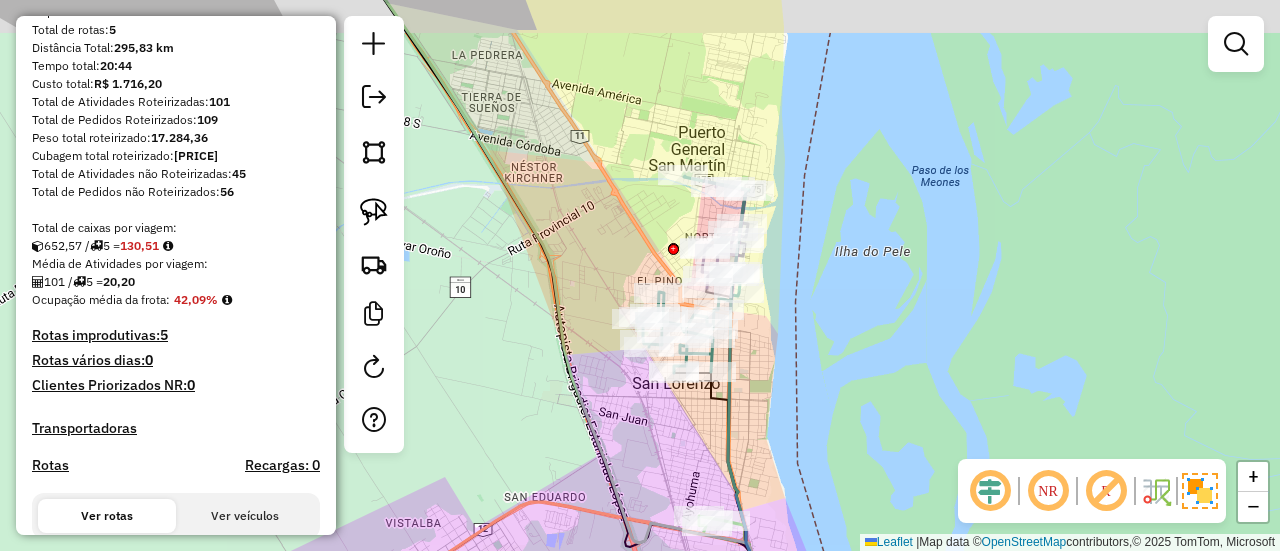 drag, startPoint x: 756, startPoint y: 193, endPoint x: 910, endPoint y: 233, distance: 159.11003 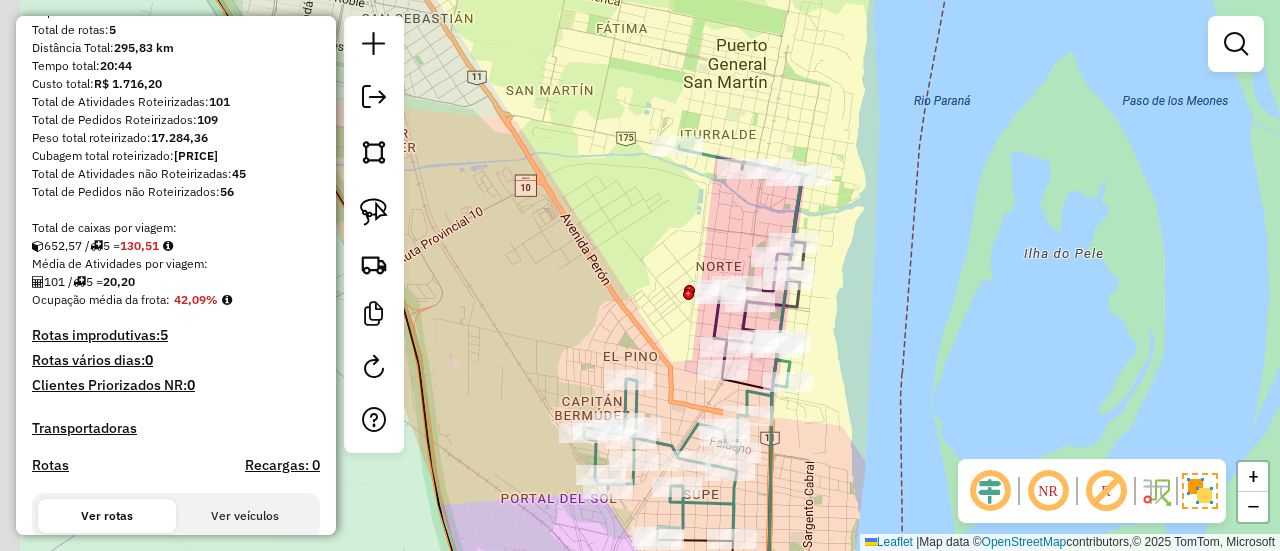 drag, startPoint x: 796, startPoint y: 245, endPoint x: 886, endPoint y: 260, distance: 91.24144 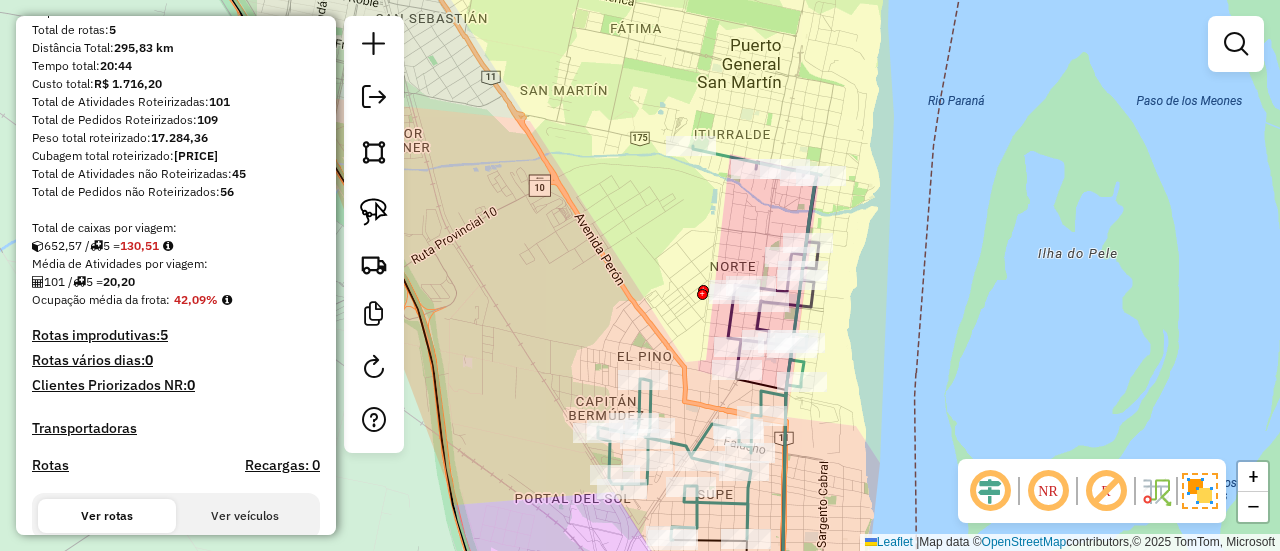 click 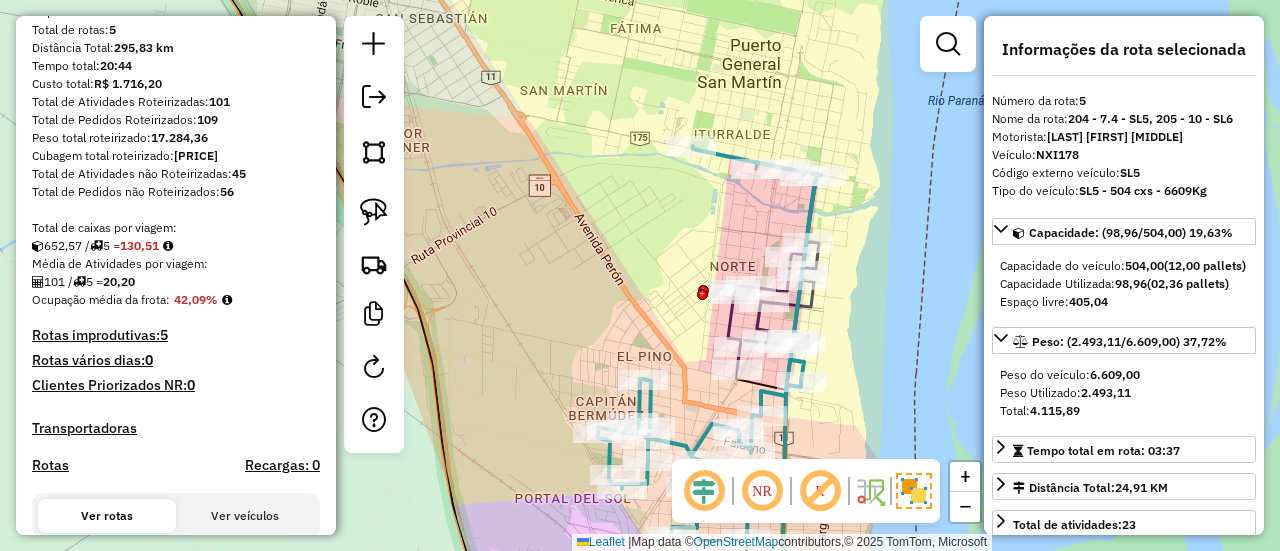scroll, scrollTop: 1191, scrollLeft: 0, axis: vertical 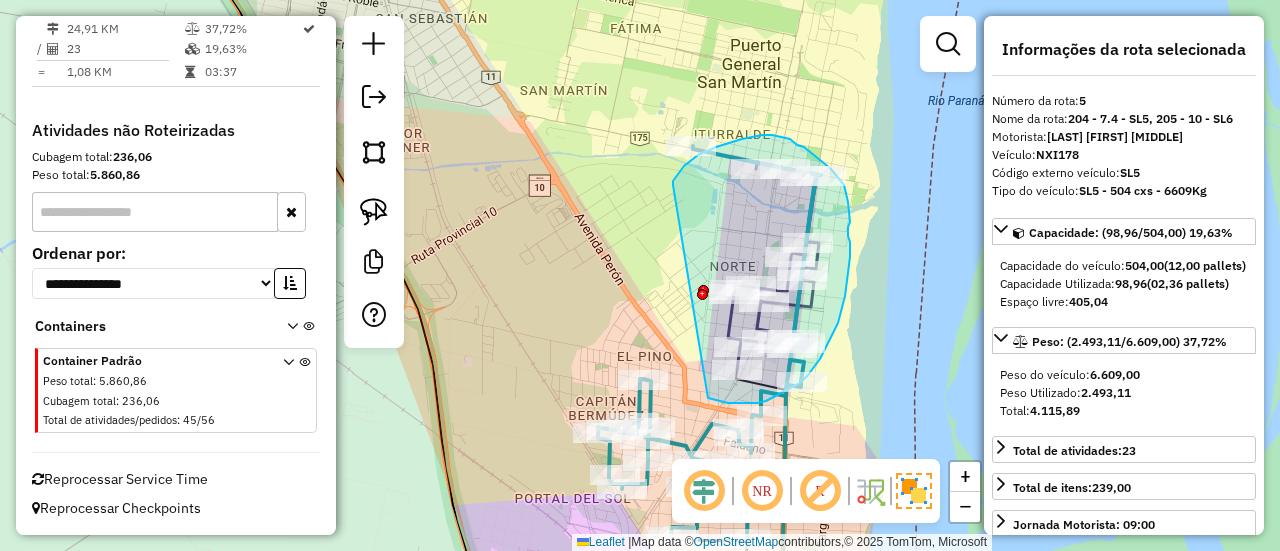 drag, startPoint x: 708, startPoint y: 398, endPoint x: 674, endPoint y: 200, distance: 200.89798 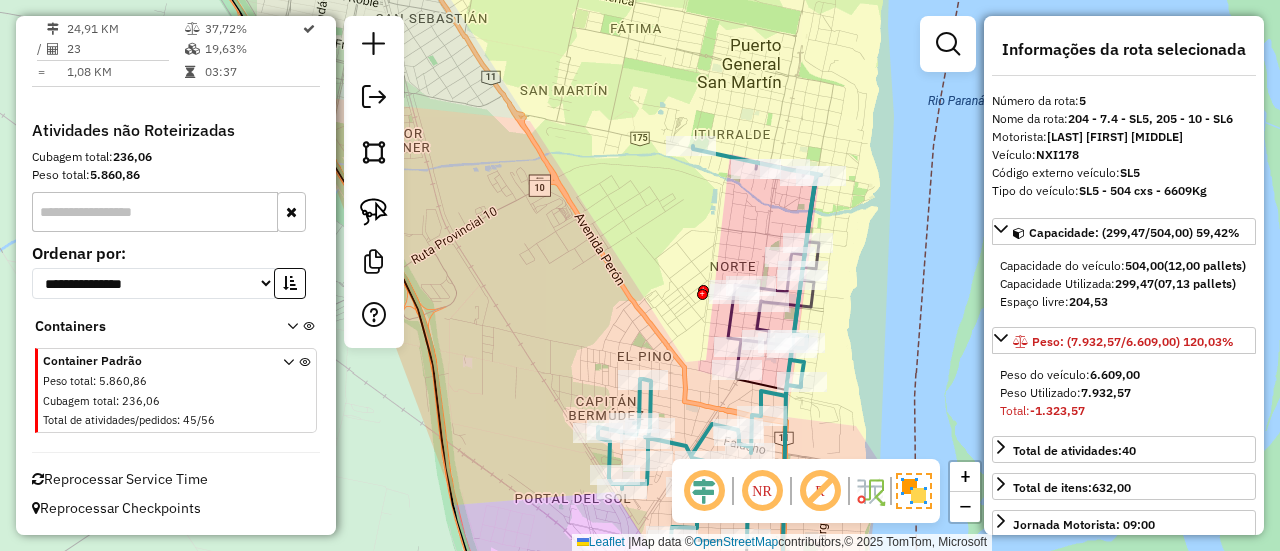 select on "**********" 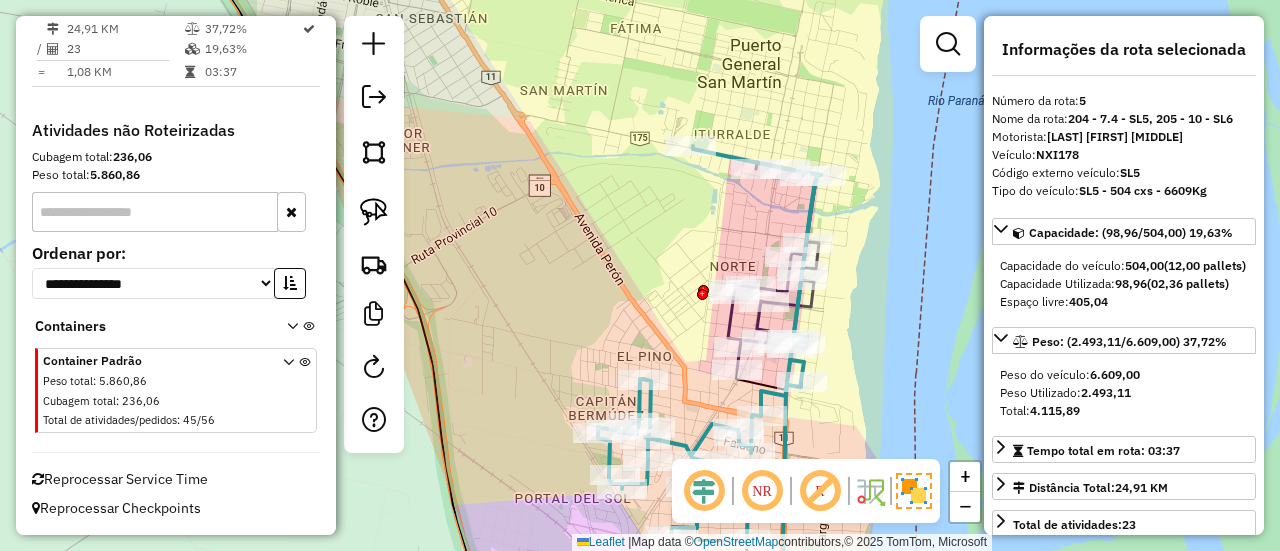click 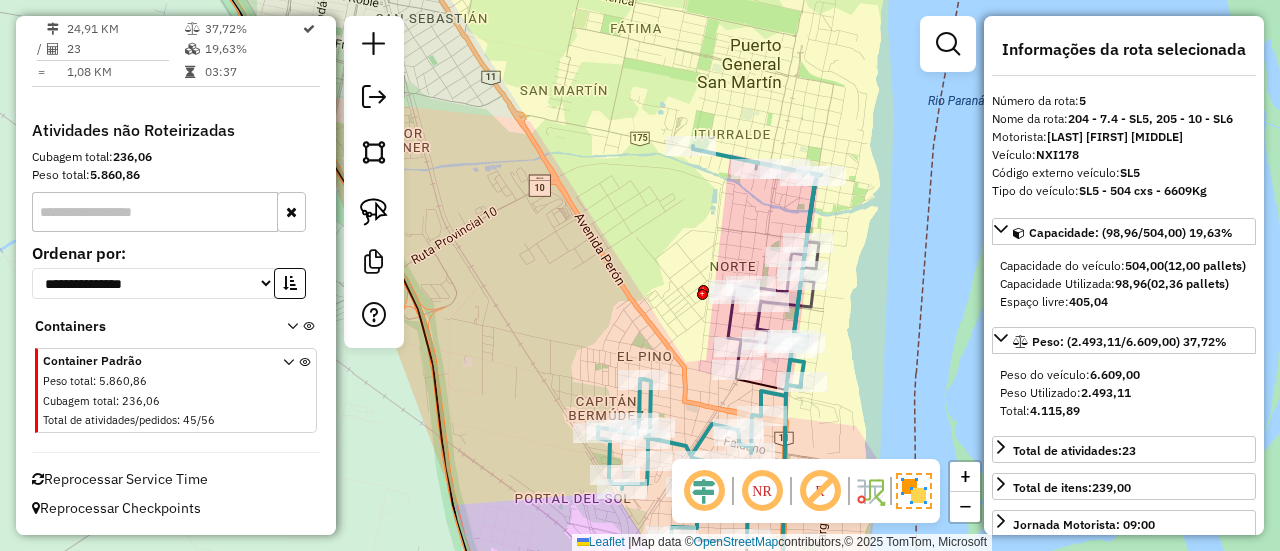 select on "**********" 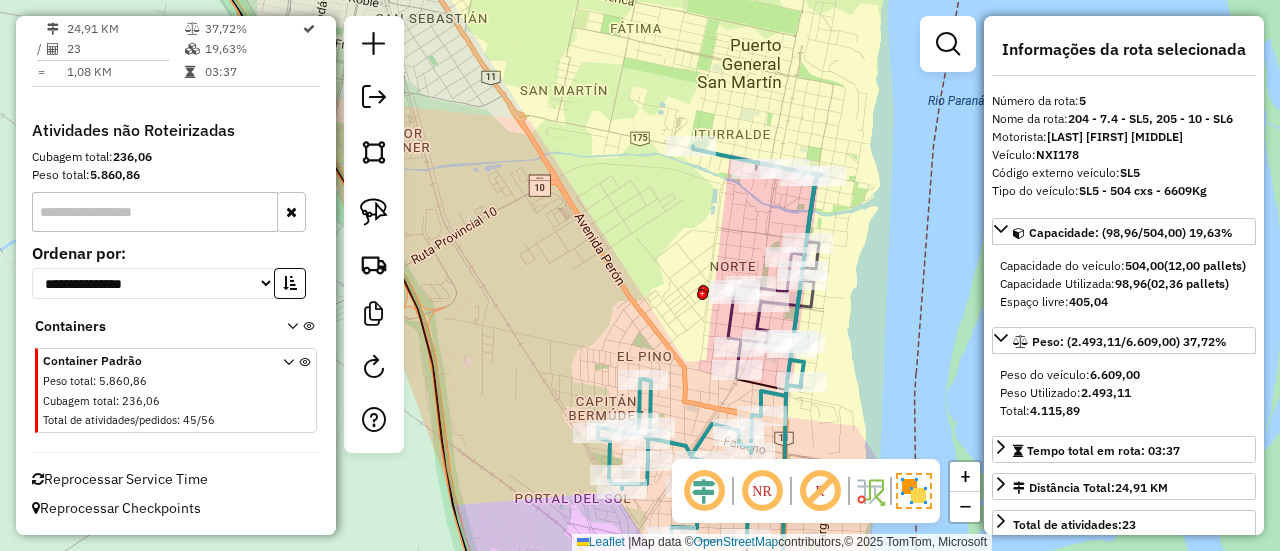 click 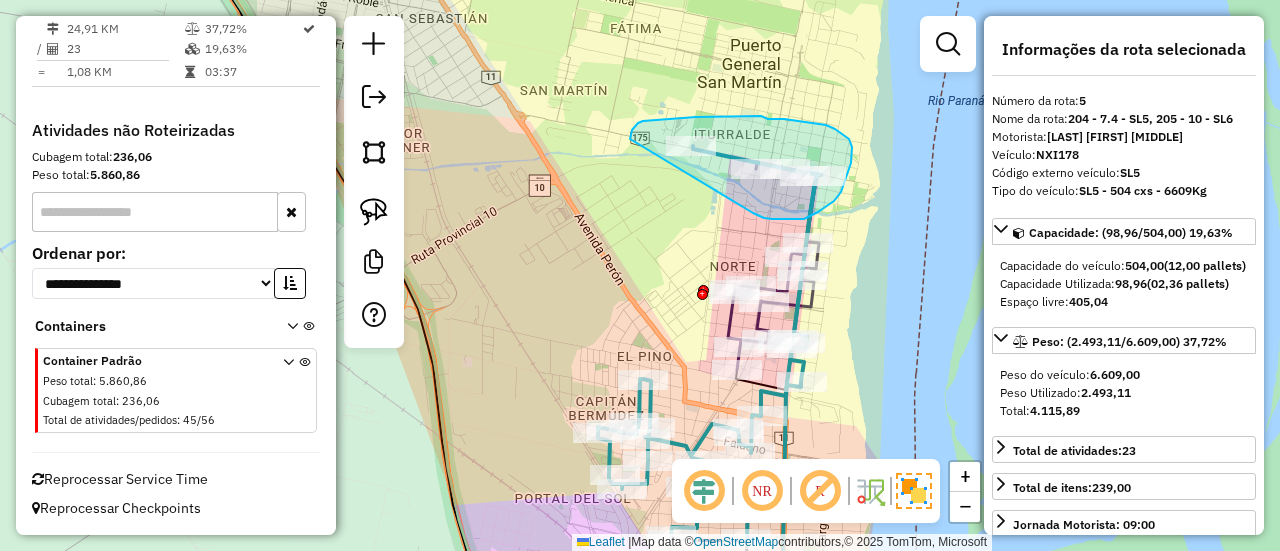 drag, startPoint x: 759, startPoint y: 216, endPoint x: 642, endPoint y: 149, distance: 134.82582 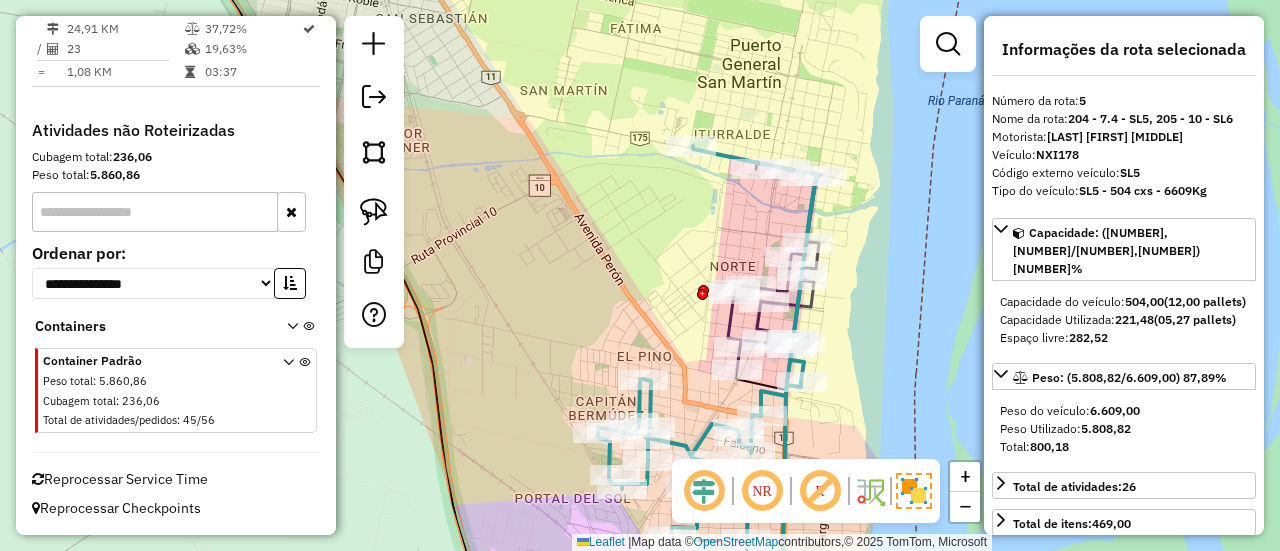 select on "**********" 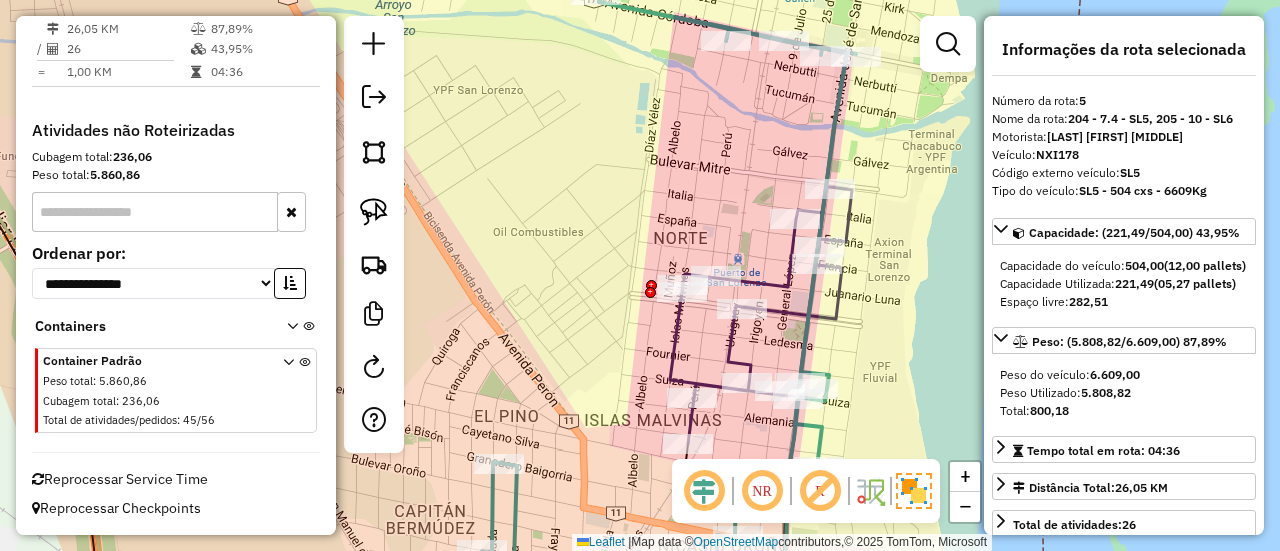 click 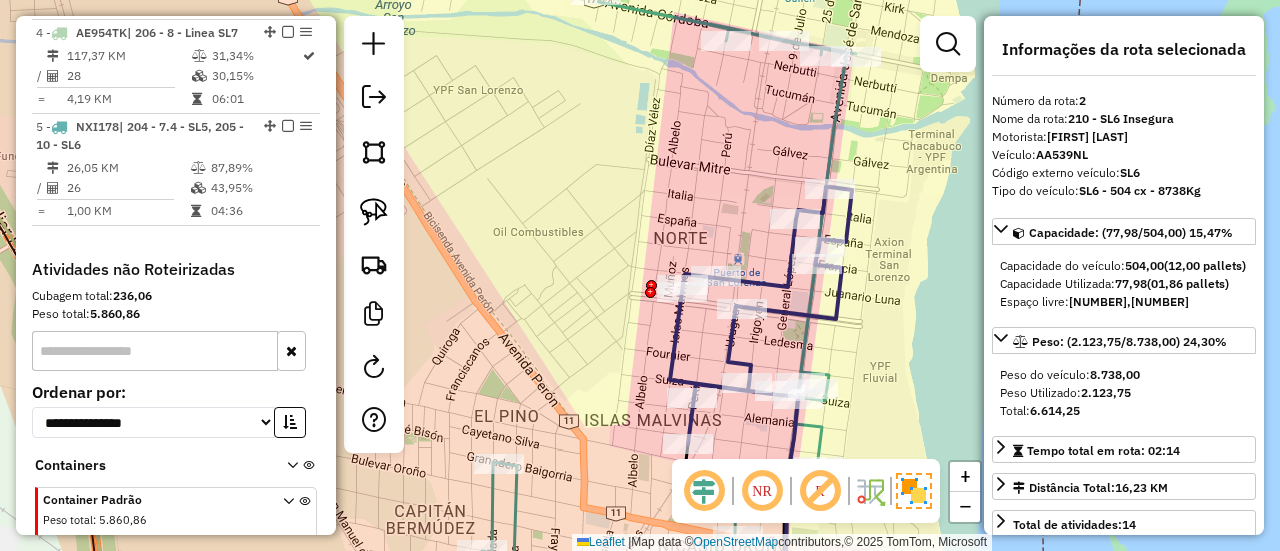 scroll, scrollTop: 856, scrollLeft: 0, axis: vertical 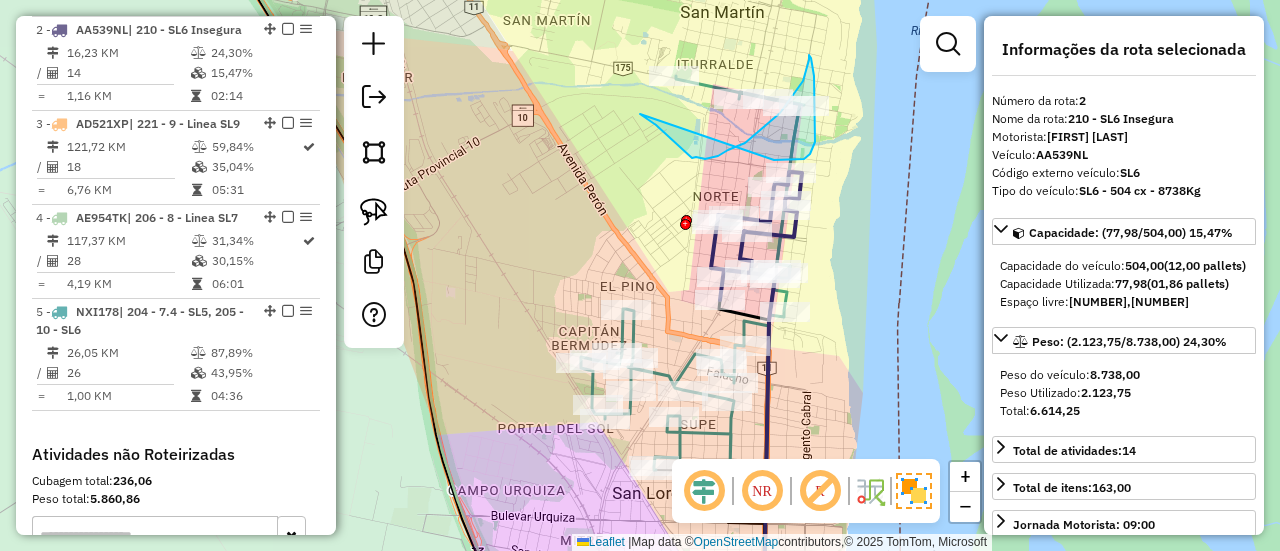 drag, startPoint x: 696, startPoint y: 157, endPoint x: 750, endPoint y: 143, distance: 55.7853 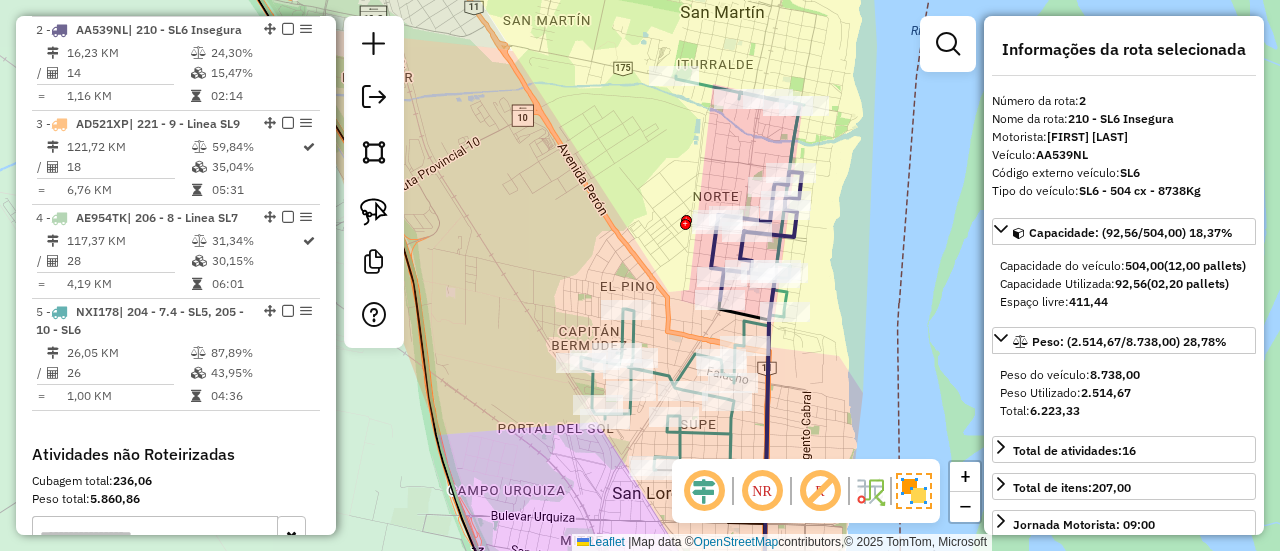 select on "**********" 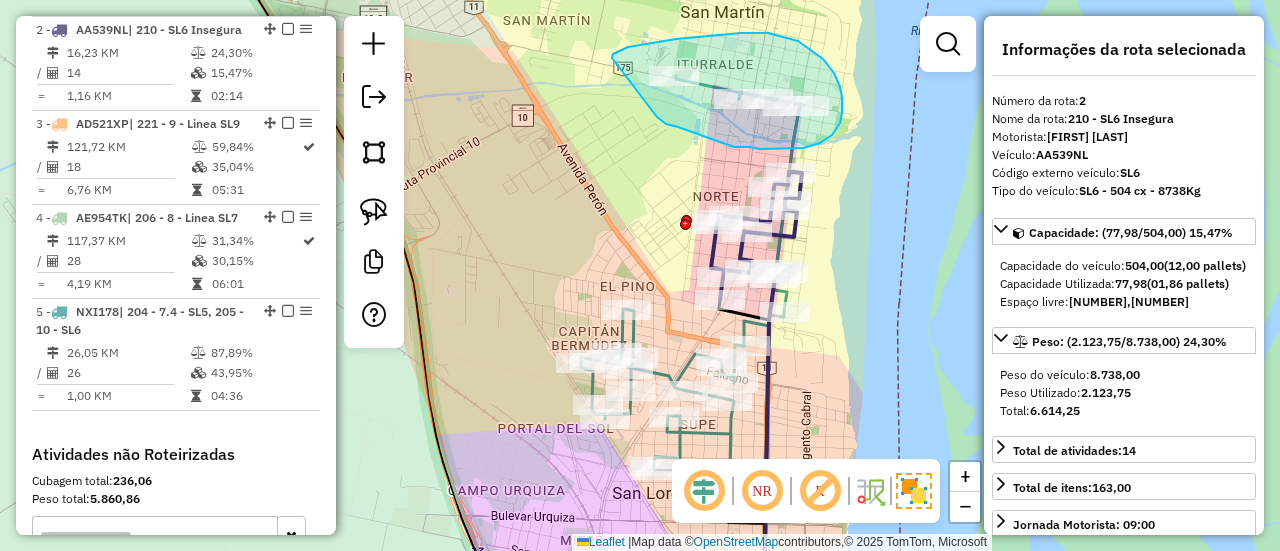 drag, startPoint x: 730, startPoint y: 146, endPoint x: 611, endPoint y: 60, distance: 146.82303 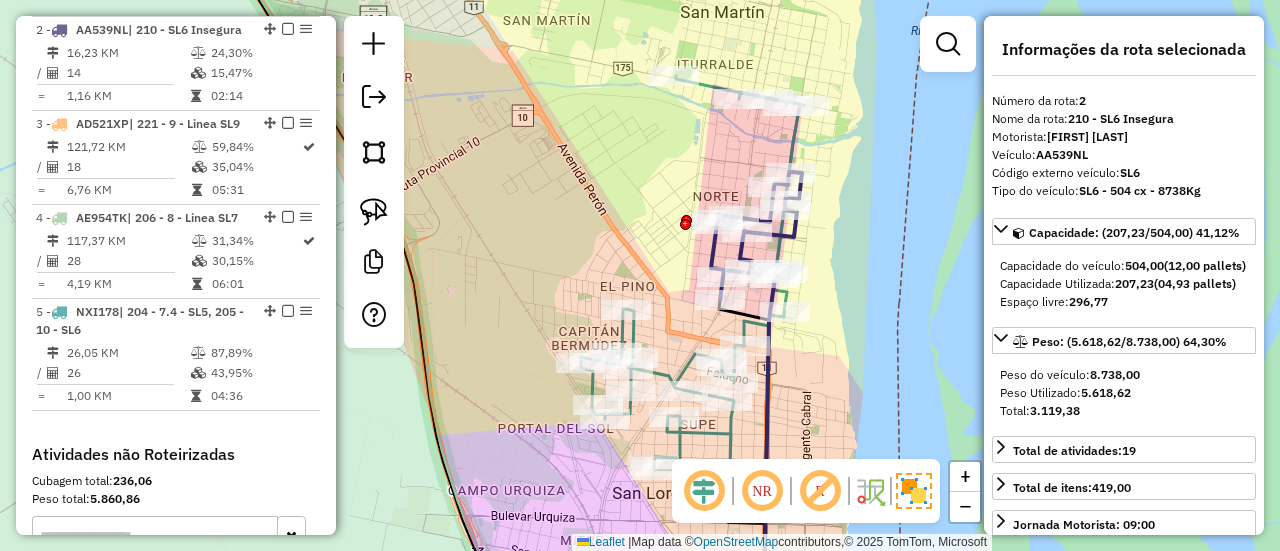 select on "**********" 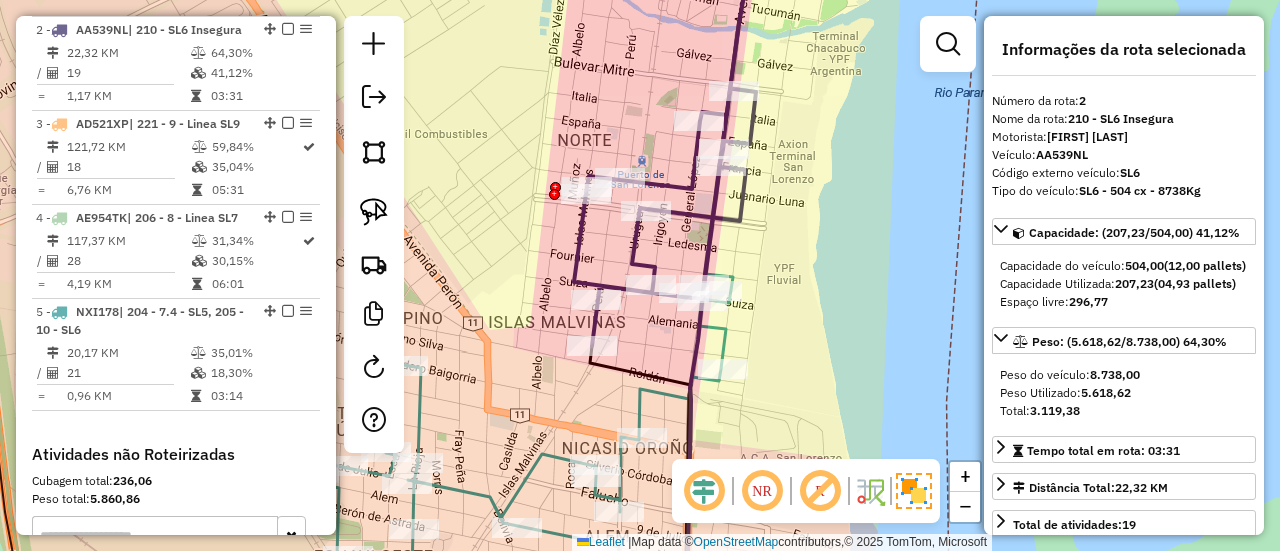 drag, startPoint x: 826, startPoint y: 232, endPoint x: 843, endPoint y: 180, distance: 54.708317 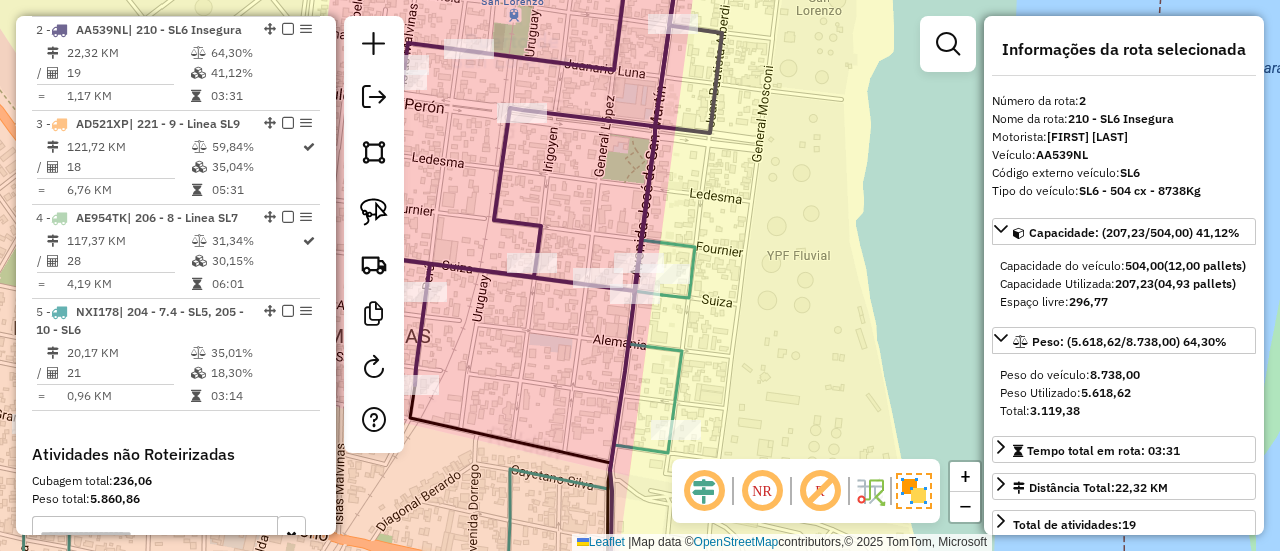 drag, startPoint x: 762, startPoint y: 248, endPoint x: 776, endPoint y: 241, distance: 15.652476 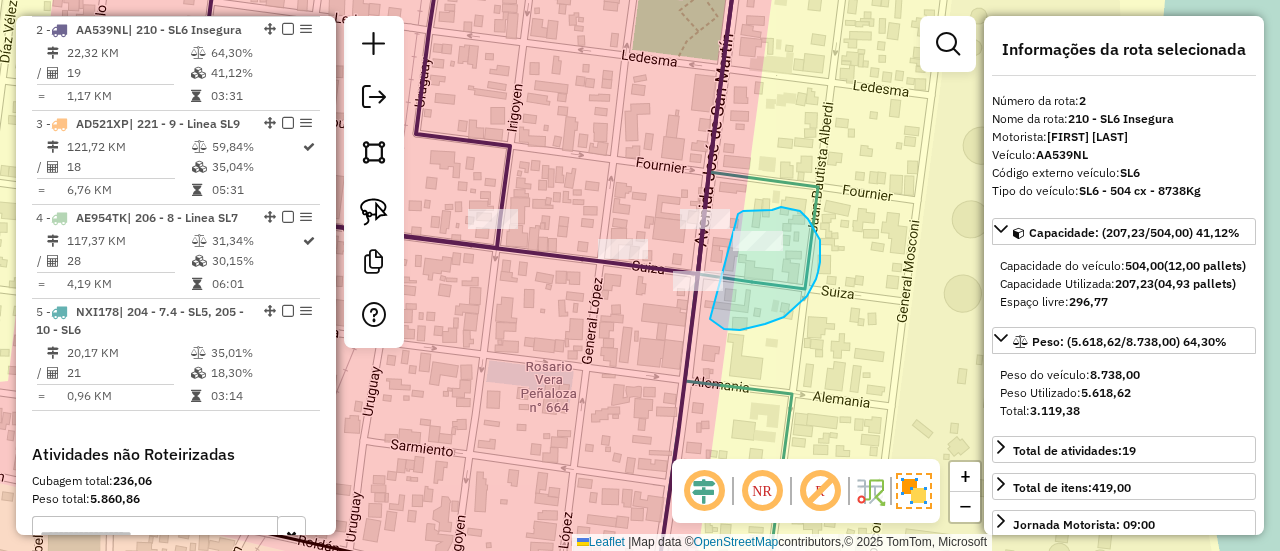 drag, startPoint x: 710, startPoint y: 319, endPoint x: 738, endPoint y: 215, distance: 107.70329 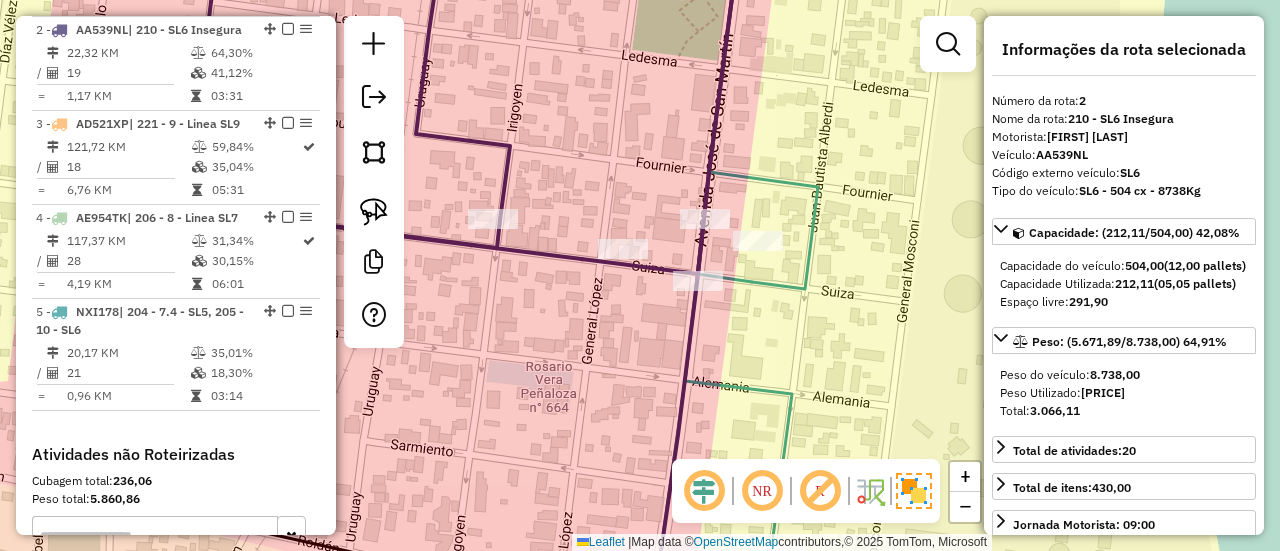 select on "**********" 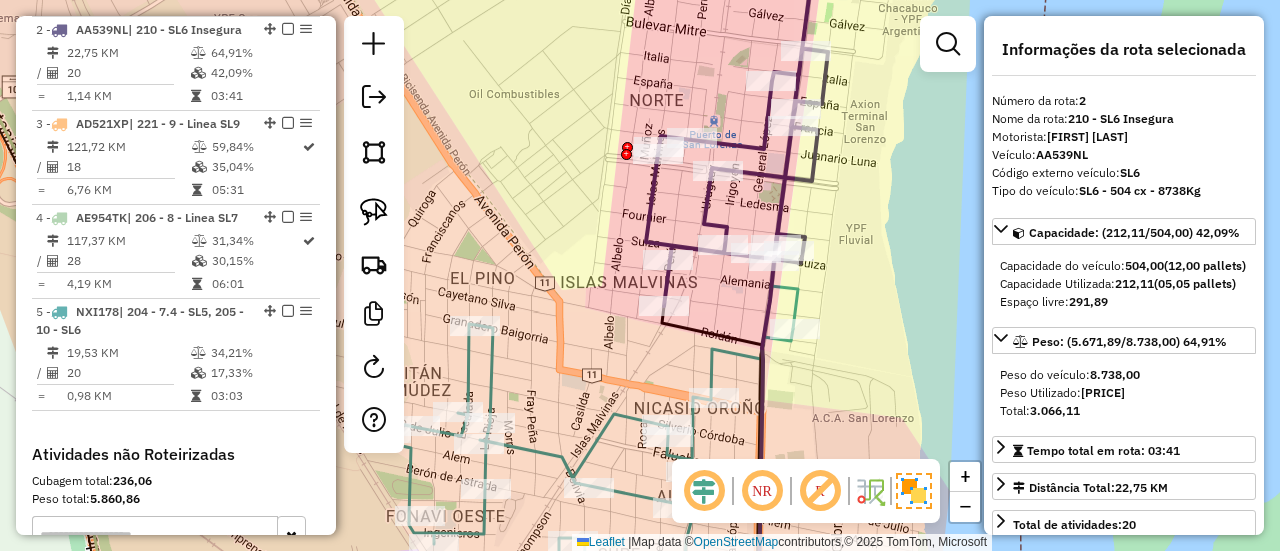click on "Janela de atendimento Grade de atendimento Capacidade Transportadoras Veículos Cliente Pedidos  Rotas Selecione os dias de semana para filtrar as janelas de atendimento  Seg   Ter   Qua   Qui   Sex   Sáb   Dom  Informe o período da janela de atendimento: De: Até:  Filtrar exatamente a janela do cliente  Considerar janela de atendimento padrão  Selecione os dias de semana para filtrar as grades de atendimento  Seg   Ter   Qua   Qui   Sex   Sáb   Dom   Considerar clientes sem dia de atendimento cadastrado  Clientes fora do dia de atendimento selecionado Filtrar as atividades entre os valores definidos abaixo:  Peso mínimo:   Peso máximo:   Cubagem mínima:   Cubagem máxima:   De:   Até:  Filtrar as atividades entre o tempo de atendimento definido abaixo:  De:   Até:   Considerar capacidade total dos clientes não roteirizados Transportadora: Selecione um ou mais itens Tipo de veículo: Selecione um ou mais itens Veículo: Selecione um ou mais itens Motorista: Selecione um ou mais itens Nome: Rótulo:" 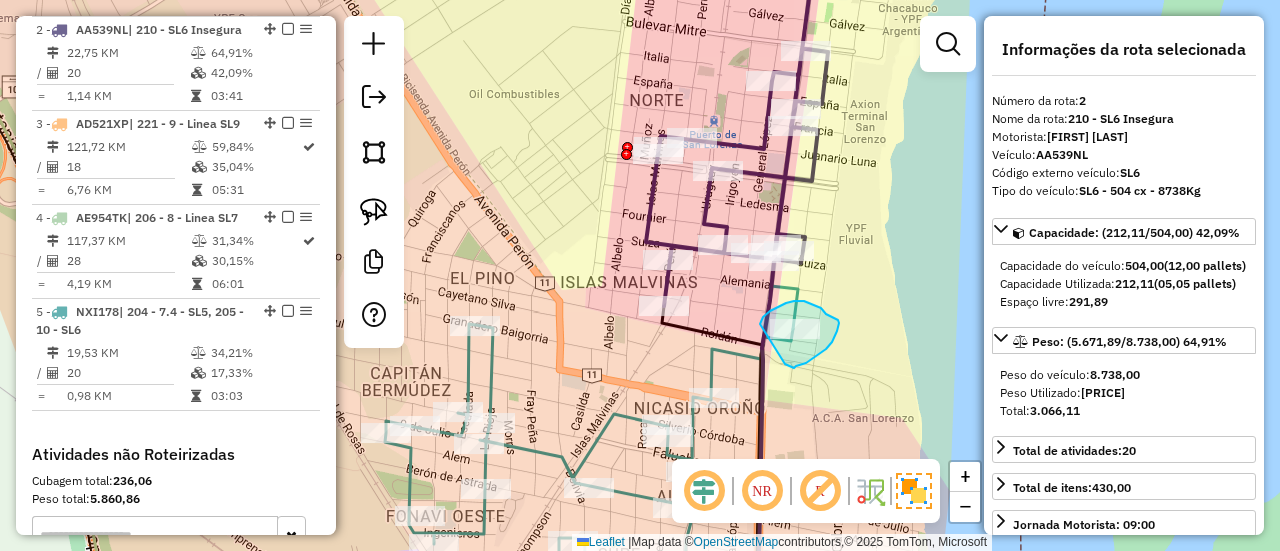 drag, startPoint x: 814, startPoint y: 357, endPoint x: 760, endPoint y: 324, distance: 63.28507 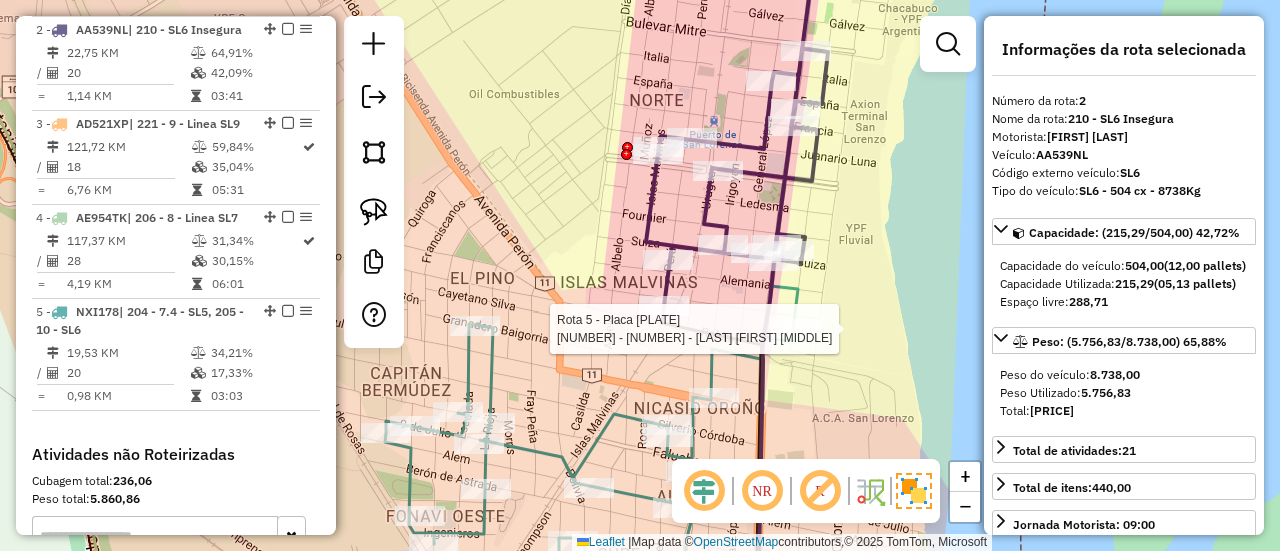 select on "**********" 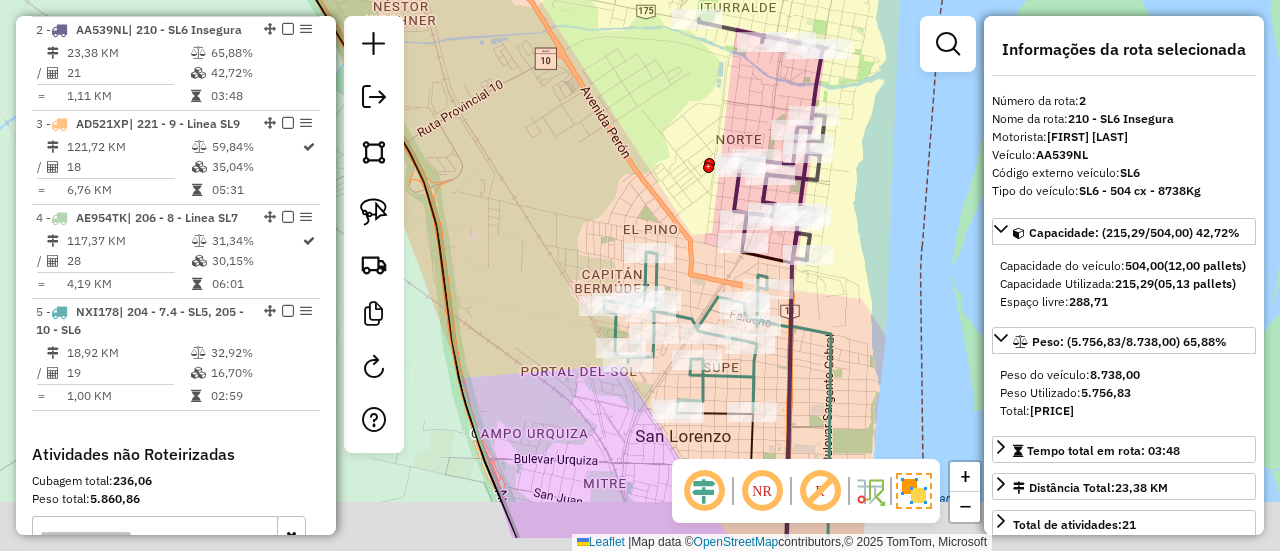 drag, startPoint x: 847, startPoint y: 351, endPoint x: 858, endPoint y: 247, distance: 104.58012 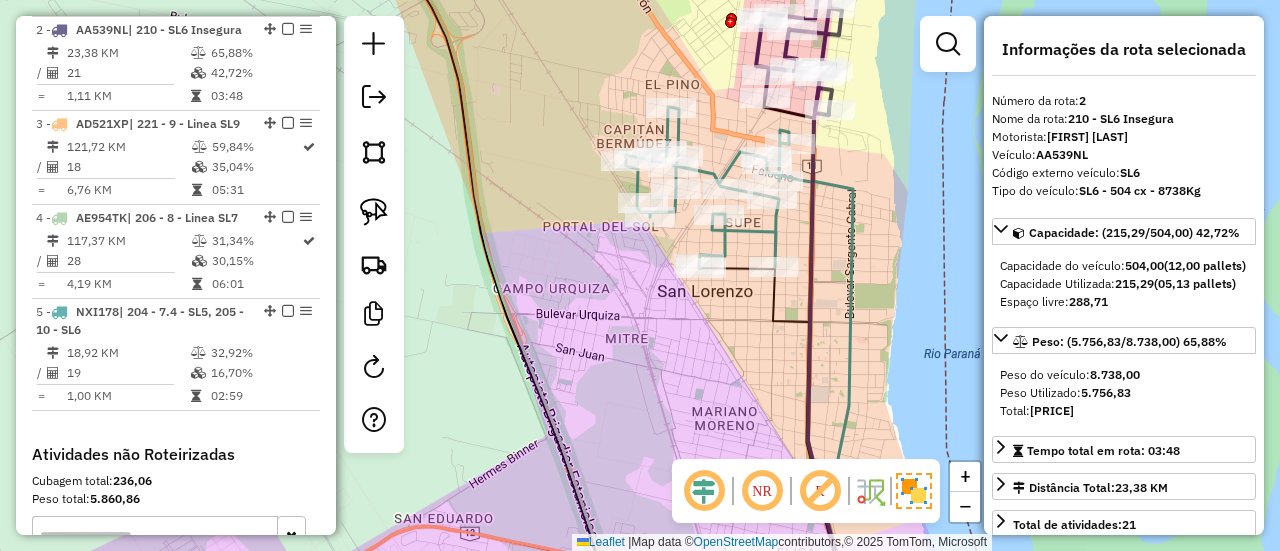 drag, startPoint x: 860, startPoint y: 181, endPoint x: 890, endPoint y: 435, distance: 255.76552 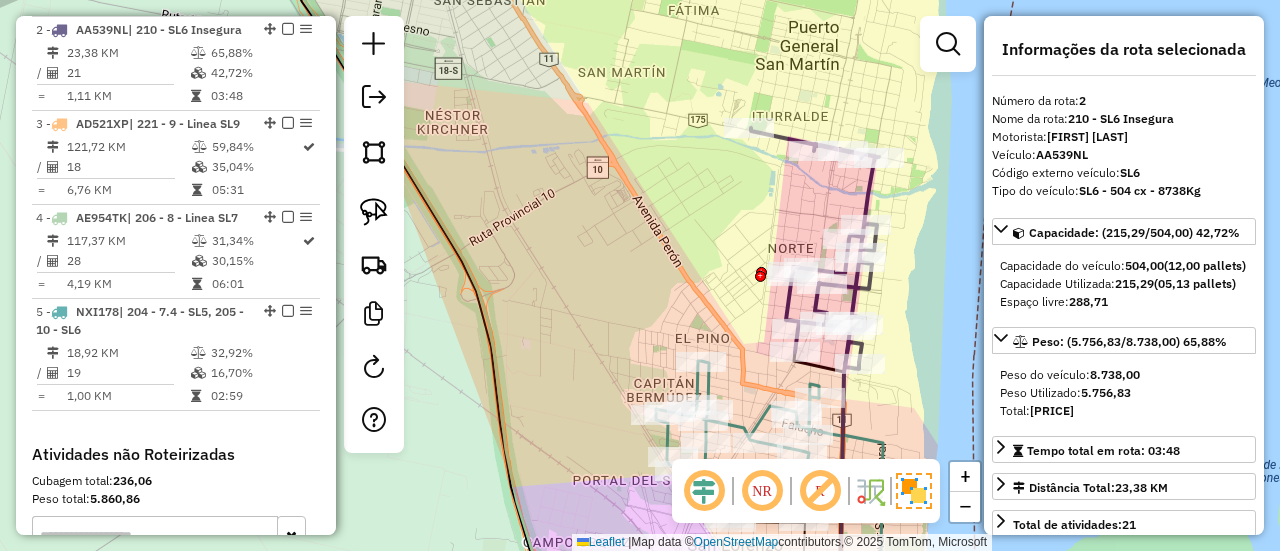 click 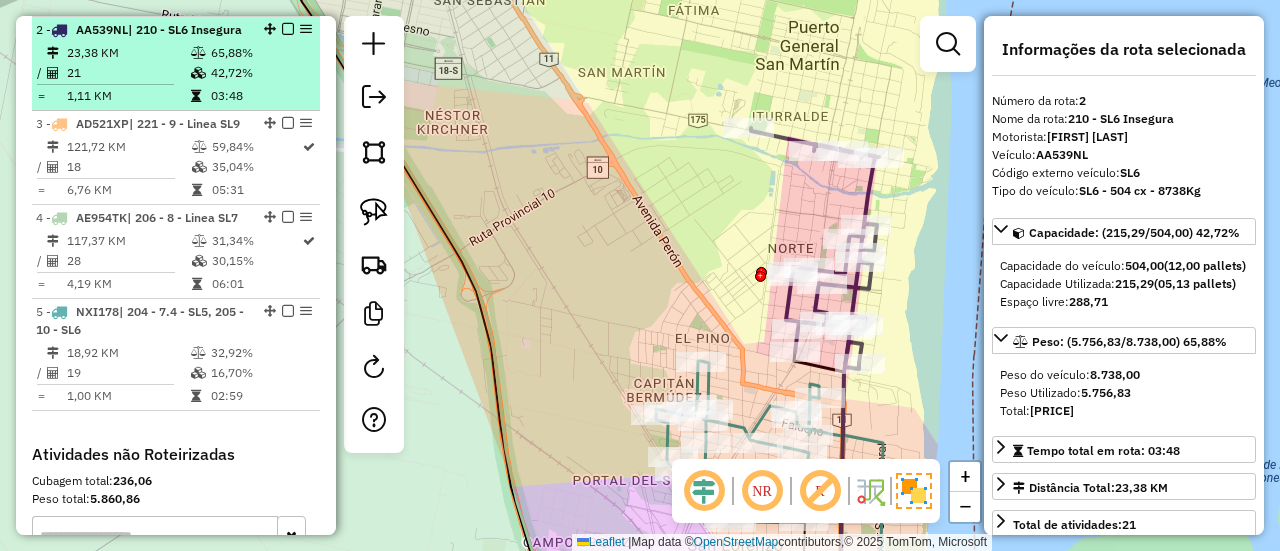 click on "2 -       AA539NL   | 210 - SL6 Insegura" at bounding box center [176, 30] 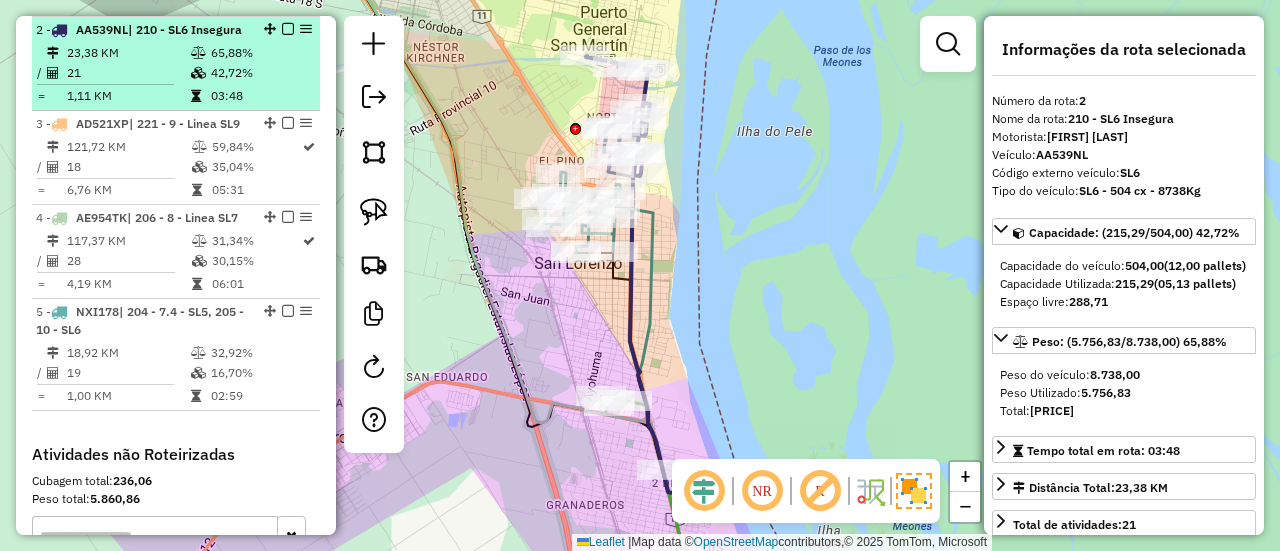 click at bounding box center [288, 29] 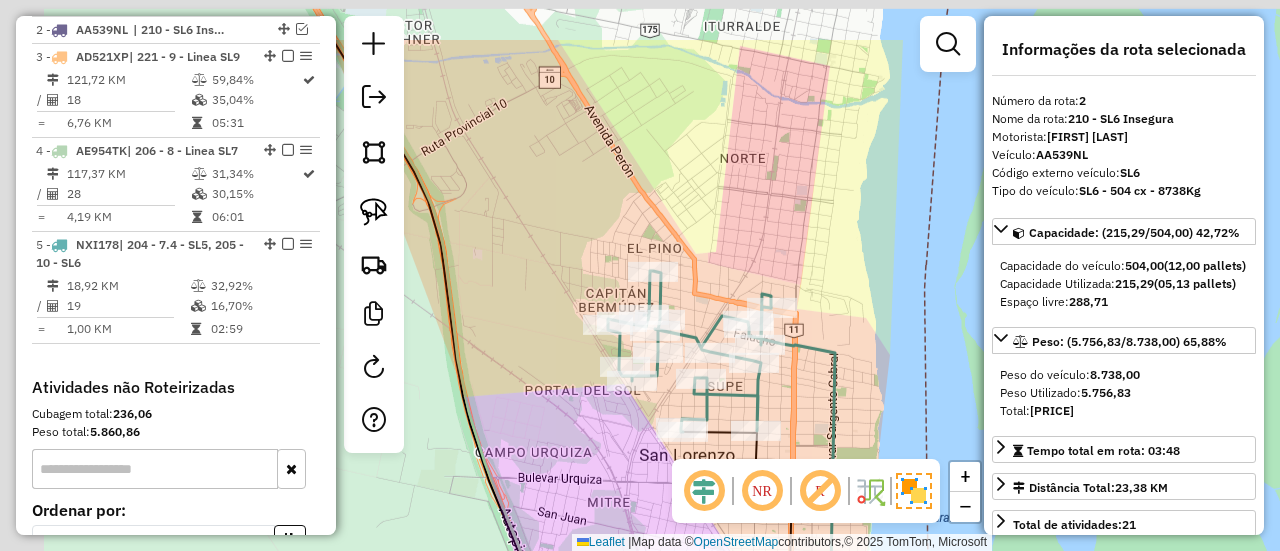 drag, startPoint x: 582, startPoint y: 159, endPoint x: 649, endPoint y: 237, distance: 102.825096 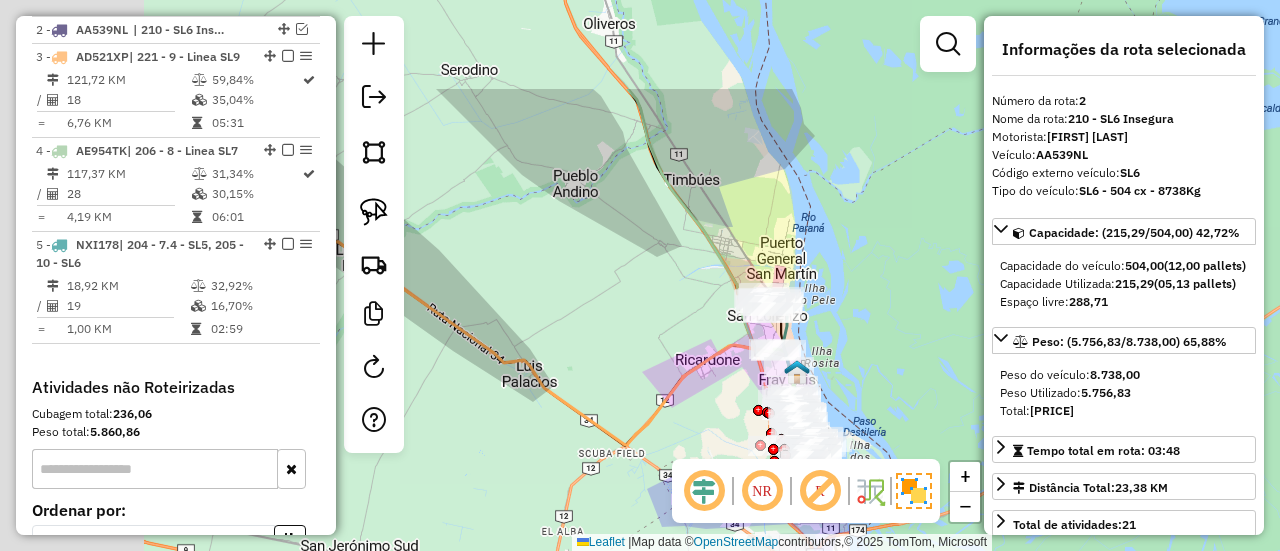 drag, startPoint x: 640, startPoint y: 141, endPoint x: 780, endPoint y: 311, distance: 220.22716 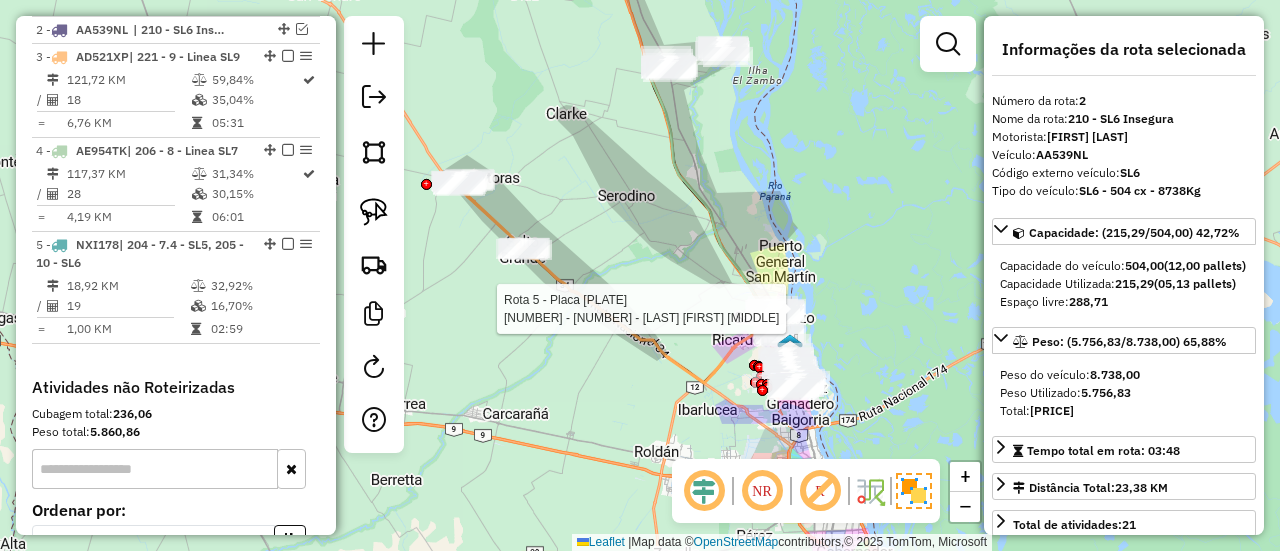 click on "Rota 5 - Placa NXI178  0000363181 - PAOLETTI GUILLERMO GERMAN Janela de atendimento Grade de atendimento Capacidade Transportadoras Veículos Cliente Pedidos  Rotas Selecione os dias de semana para filtrar as janelas de atendimento  Seg   Ter   Qua   Qui   Sex   Sáb   Dom  Informe o período da janela de atendimento: De: Até:  Filtrar exatamente a janela do cliente  Considerar janela de atendimento padrão  Selecione os dias de semana para filtrar as grades de atendimento  Seg   Ter   Qua   Qui   Sex   Sáb   Dom   Considerar clientes sem dia de atendimento cadastrado  Clientes fora do dia de atendimento selecionado Filtrar as atividades entre os valores definidos abaixo:  Peso mínimo:   Peso máximo:   Cubagem mínima:   Cubagem máxima:   De:   Até:  Filtrar as atividades entre o tempo de atendimento definido abaixo:  De:   Até:   Considerar capacidade total dos clientes não roteirizados Transportadora: Selecione um ou mais itens Tipo de veículo: Selecione um ou mais itens Veículo: Motorista: Nome:" 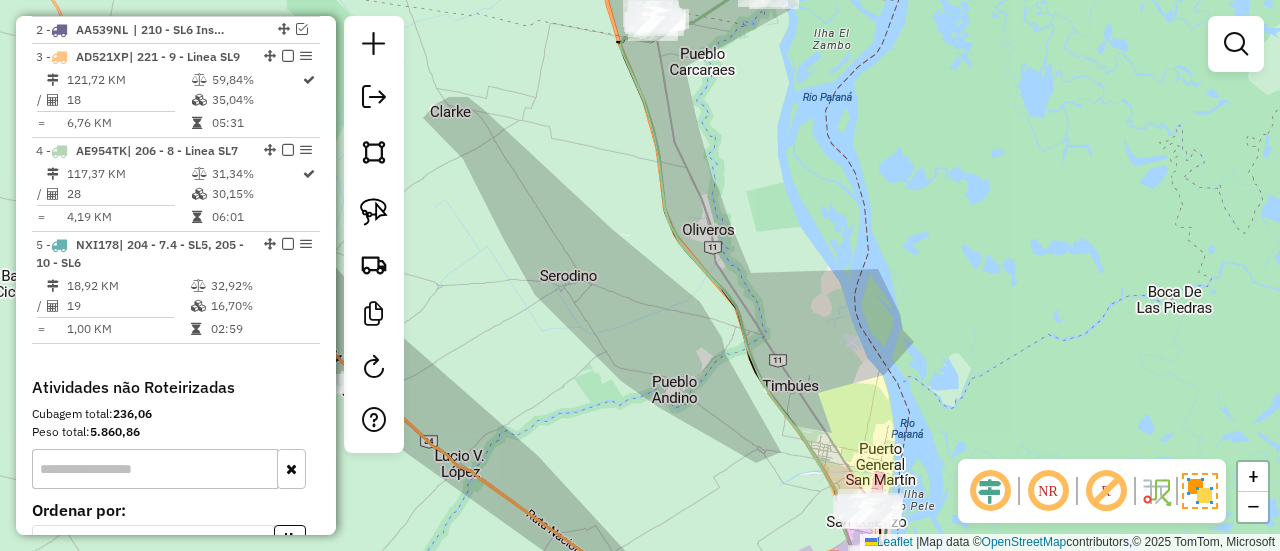 click 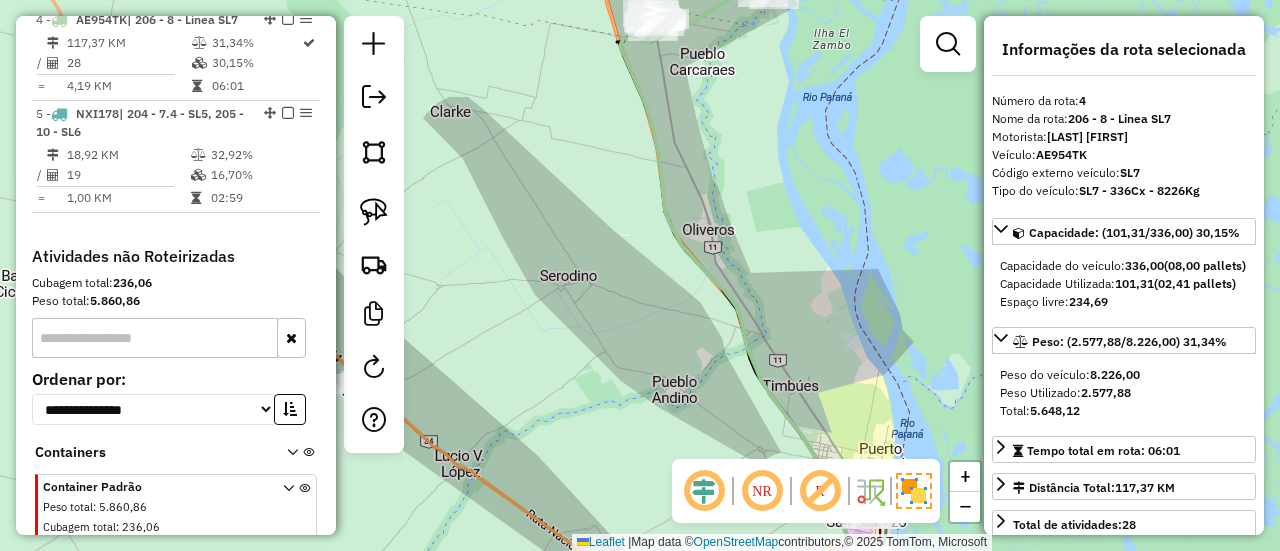 scroll, scrollTop: 994, scrollLeft: 0, axis: vertical 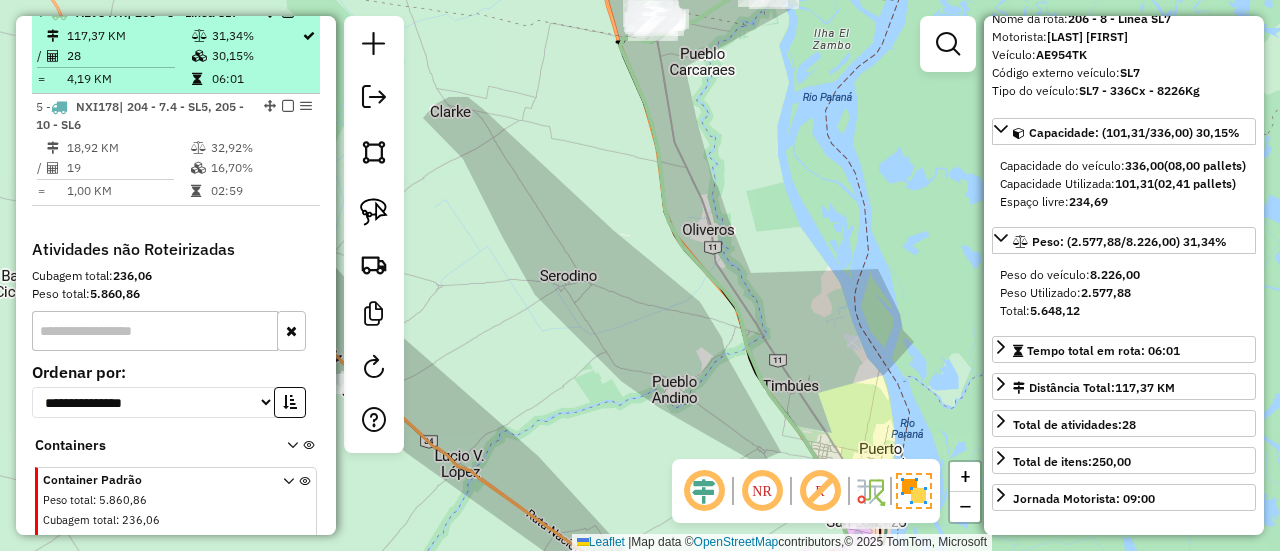 click at bounding box center [288, 12] 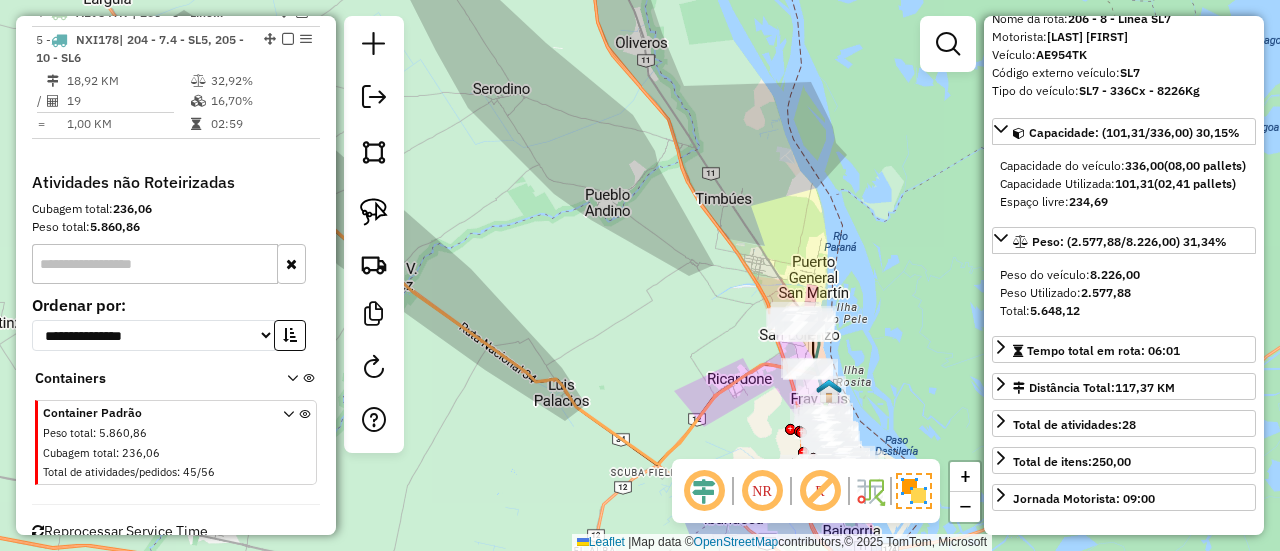 drag, startPoint x: 635, startPoint y: 327, endPoint x: 474, endPoint y: 85, distance: 290.66302 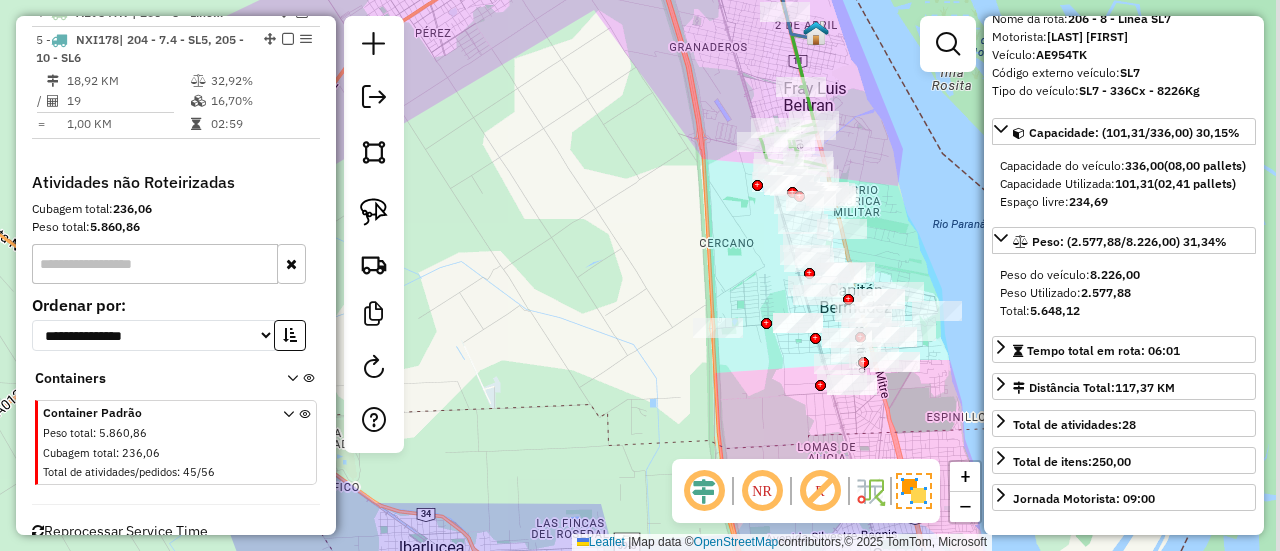 drag, startPoint x: 678, startPoint y: 184, endPoint x: 494, endPoint y: 207, distance: 185.43193 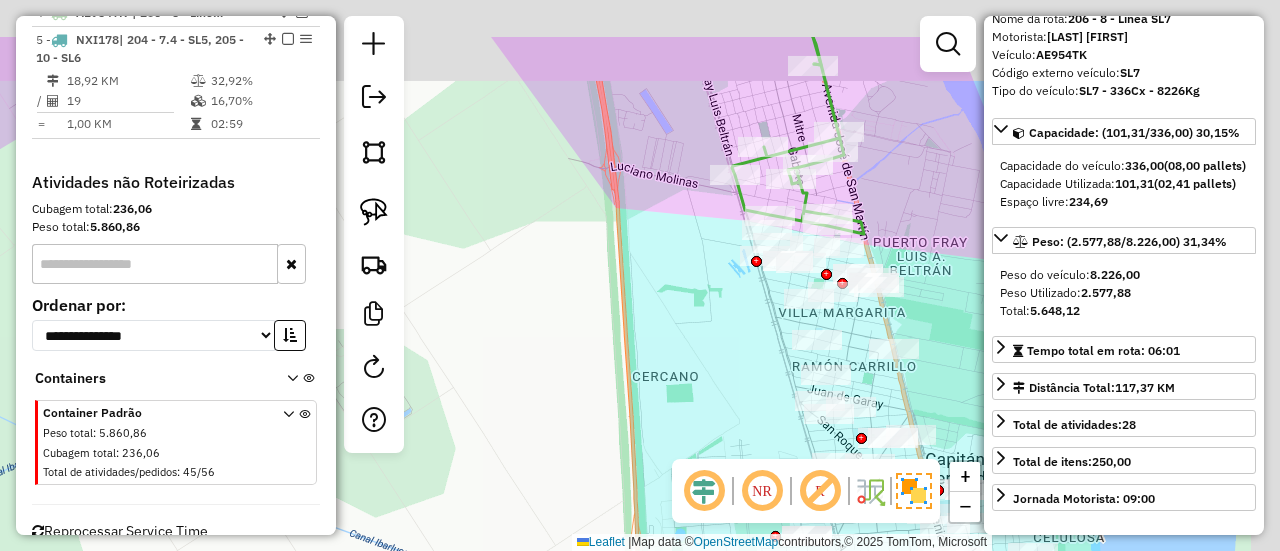 drag, startPoint x: 690, startPoint y: 214, endPoint x: 519, endPoint y: 315, distance: 198.6001 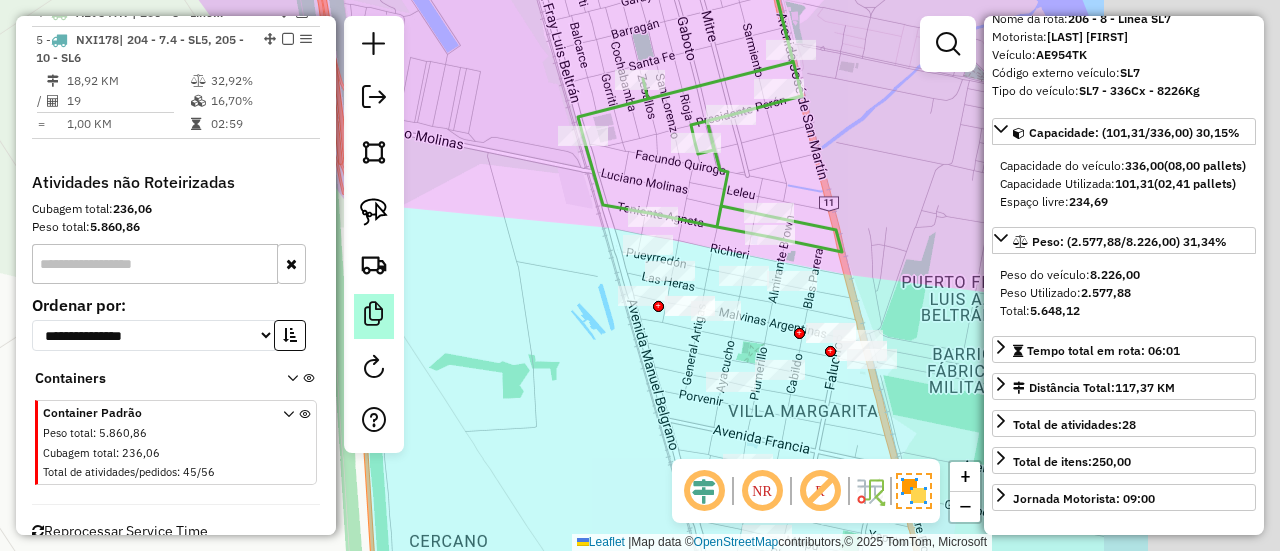 drag, startPoint x: 534, startPoint y: 301, endPoint x: 390, endPoint y: 300, distance: 144.00348 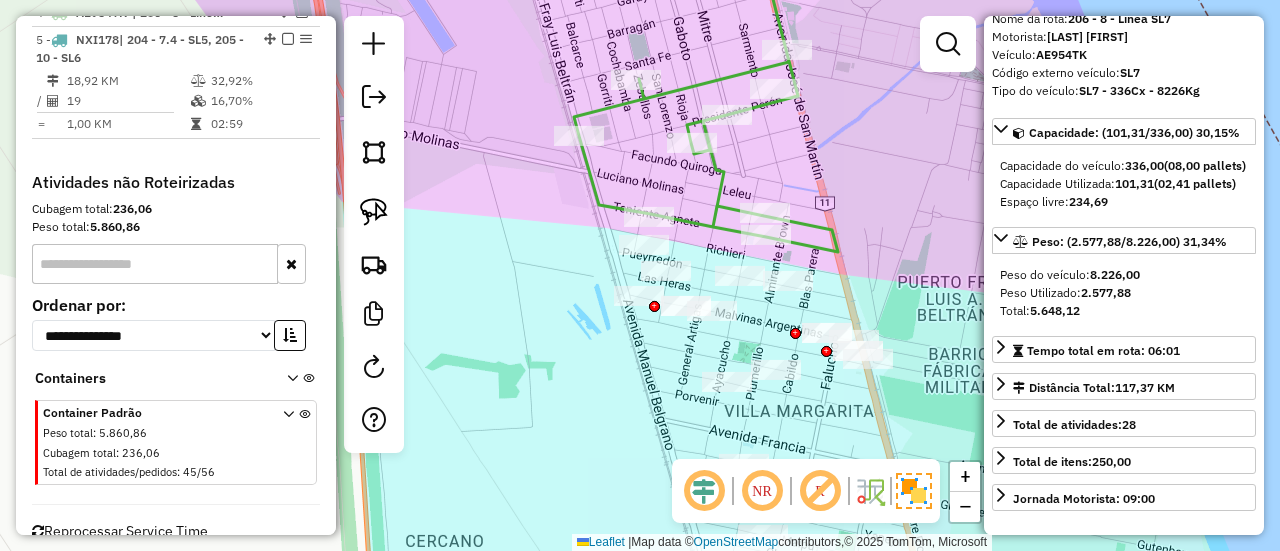 click 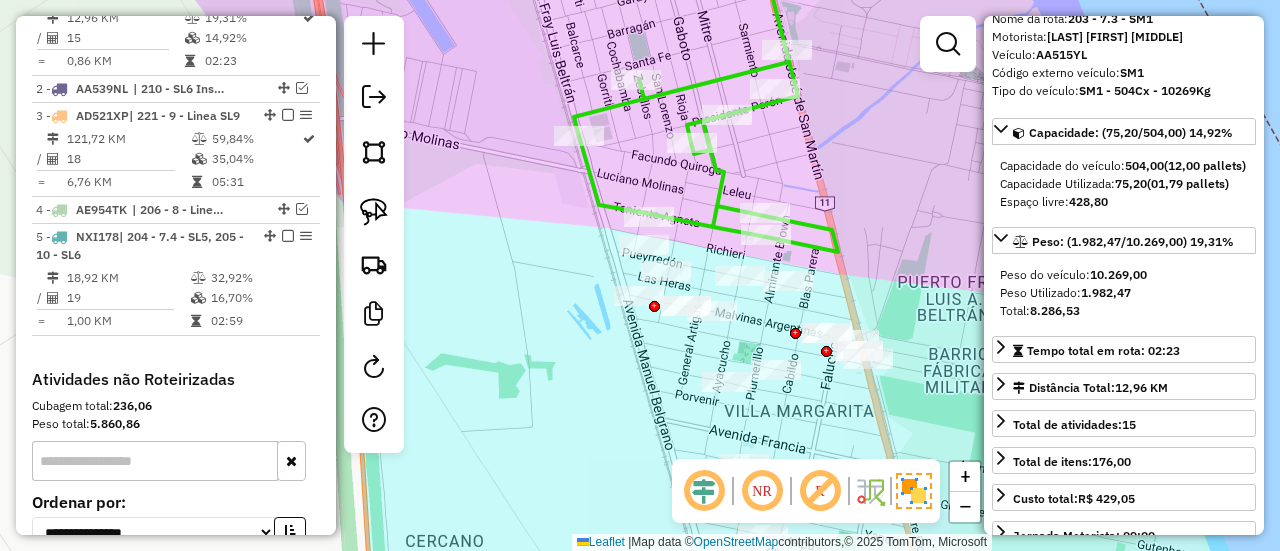 scroll, scrollTop: 762, scrollLeft: 0, axis: vertical 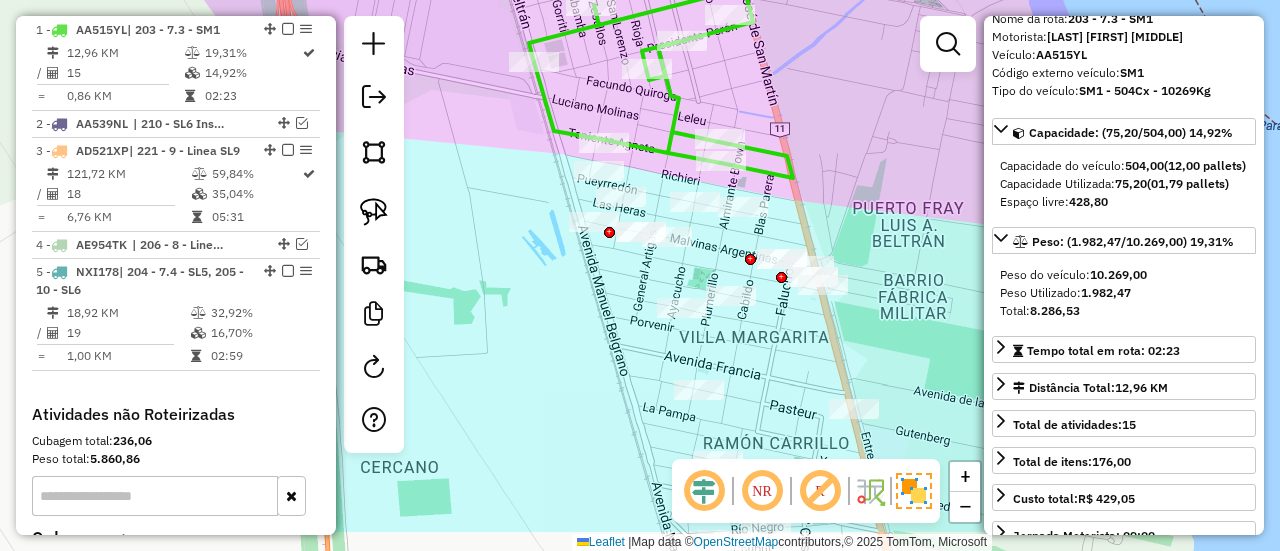 drag, startPoint x: 478, startPoint y: 246, endPoint x: 419, endPoint y: 168, distance: 97.80082 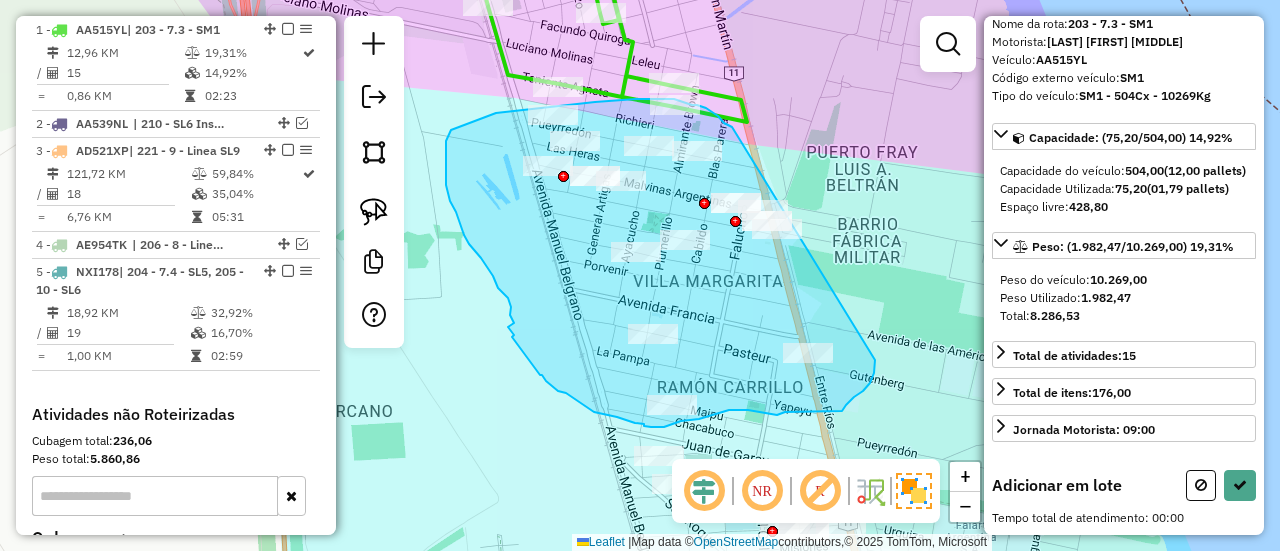 drag, startPoint x: 730, startPoint y: 126, endPoint x: 877, endPoint y: 344, distance: 262.93155 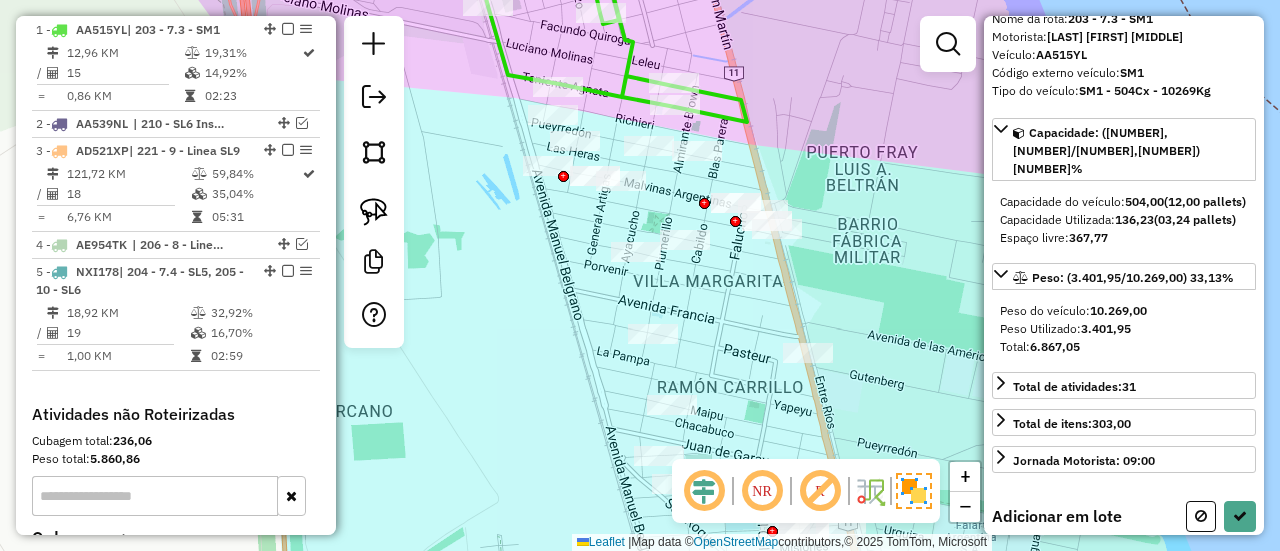 select on "**********" 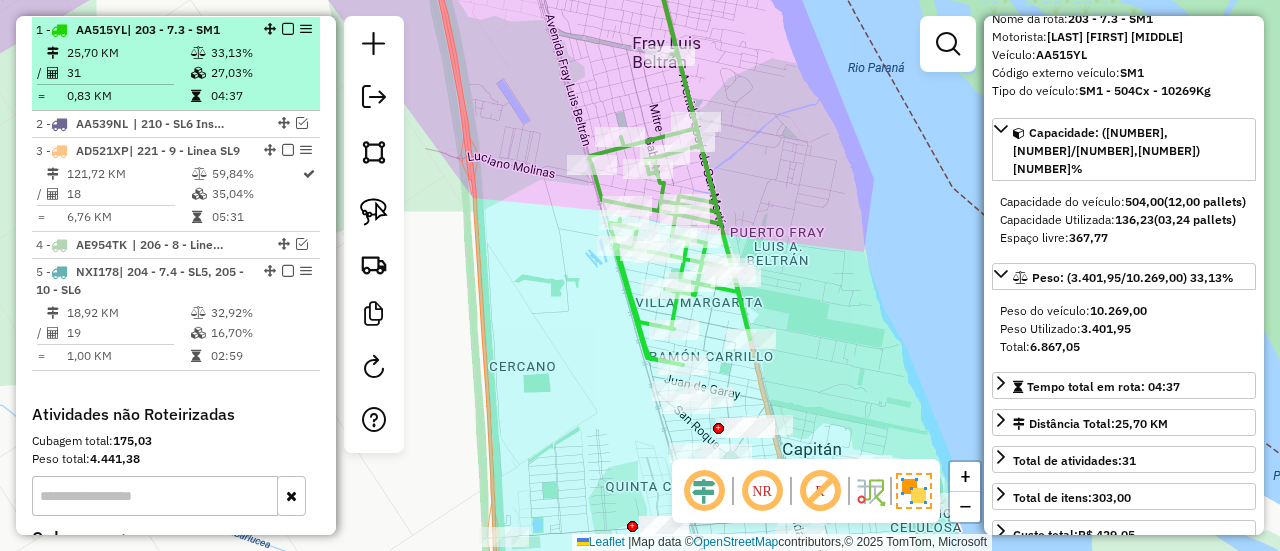 click at bounding box center (288, 29) 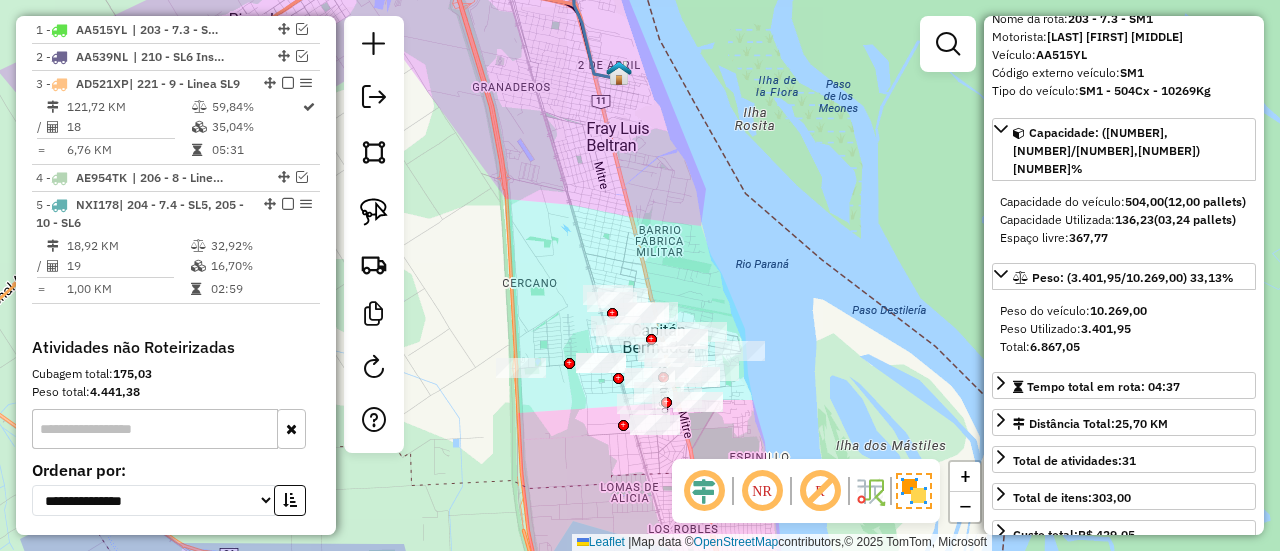 drag, startPoint x: 656, startPoint y: 243, endPoint x: 658, endPoint y: 231, distance: 12.165525 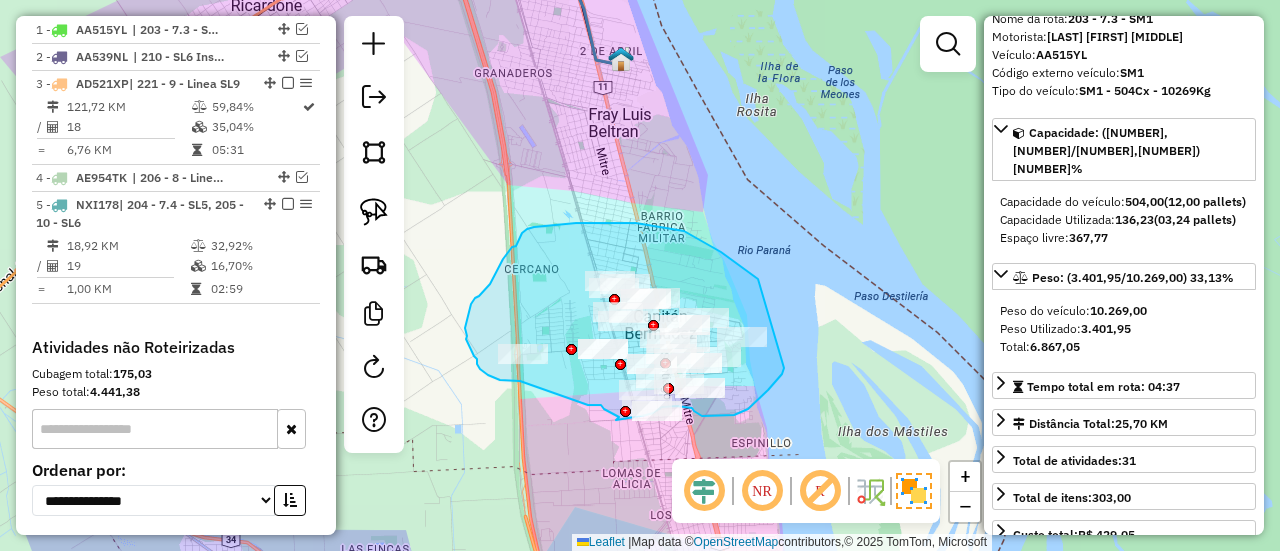 drag, startPoint x: 758, startPoint y: 279, endPoint x: 772, endPoint y: 351, distance: 73.34848 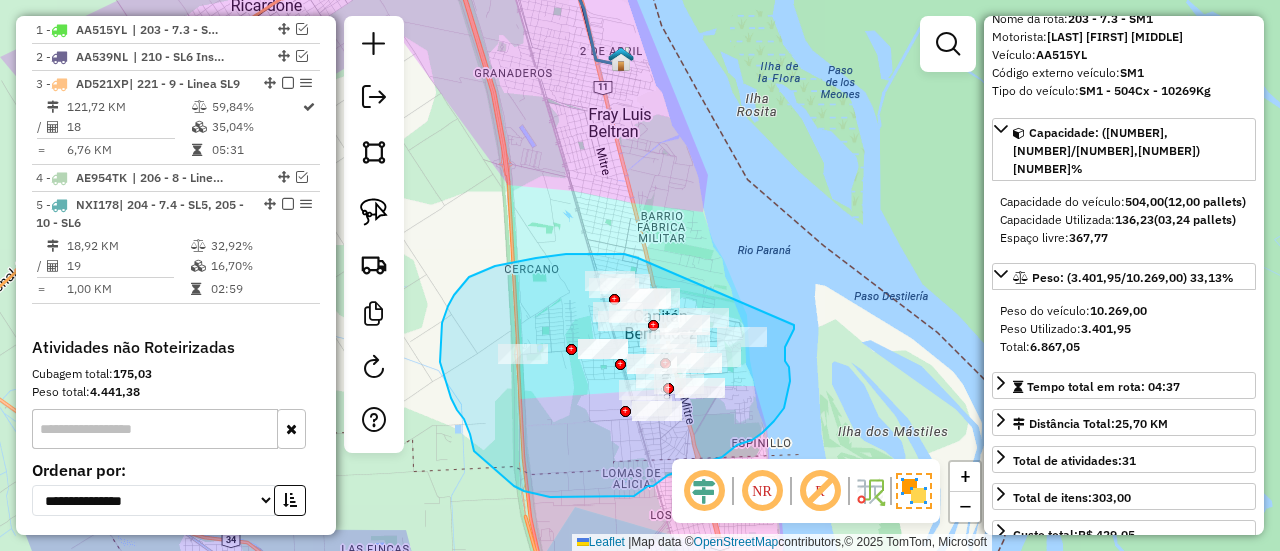 drag, startPoint x: 638, startPoint y: 258, endPoint x: 793, endPoint y: 321, distance: 167.31407 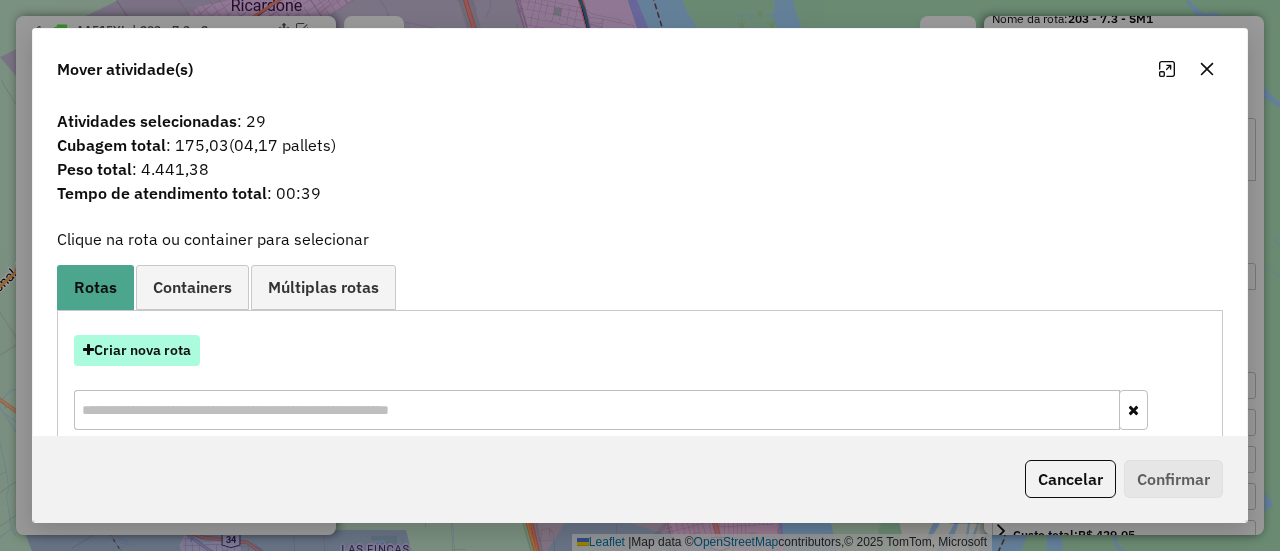 click on "Criar nova rota" at bounding box center (137, 350) 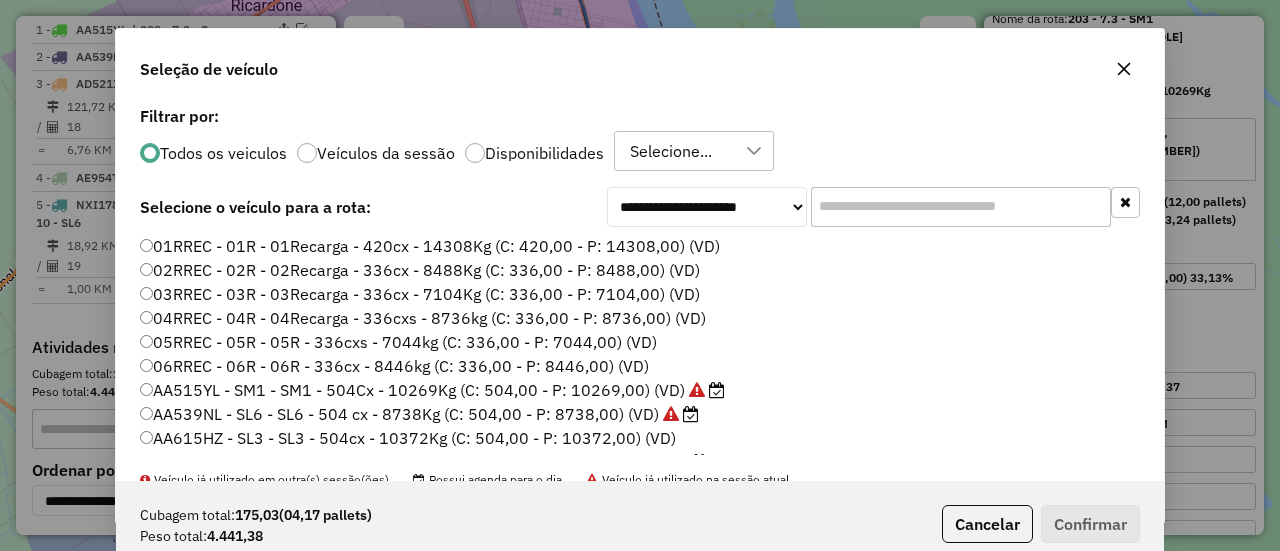 scroll, scrollTop: 11, scrollLeft: 6, axis: both 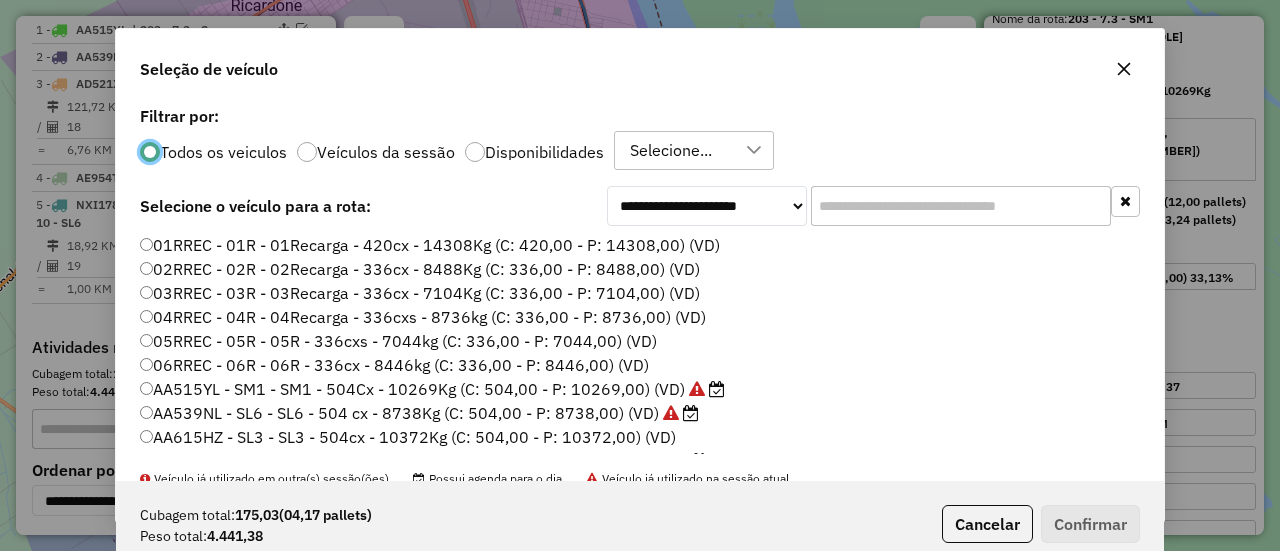 click on "Disponibilidades" 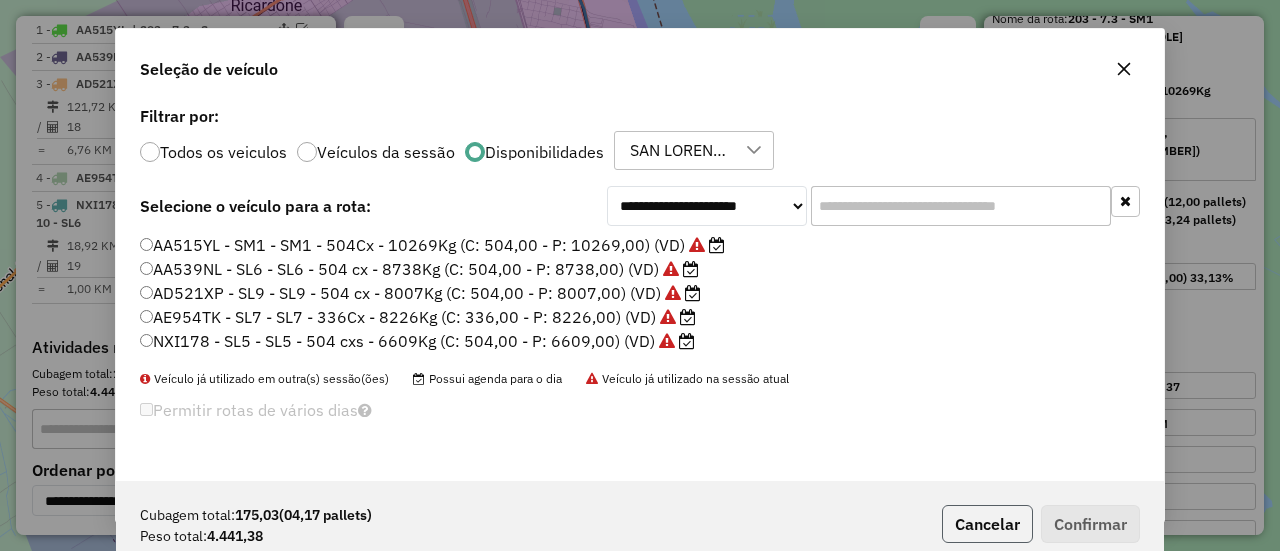 click on "Cancelar" 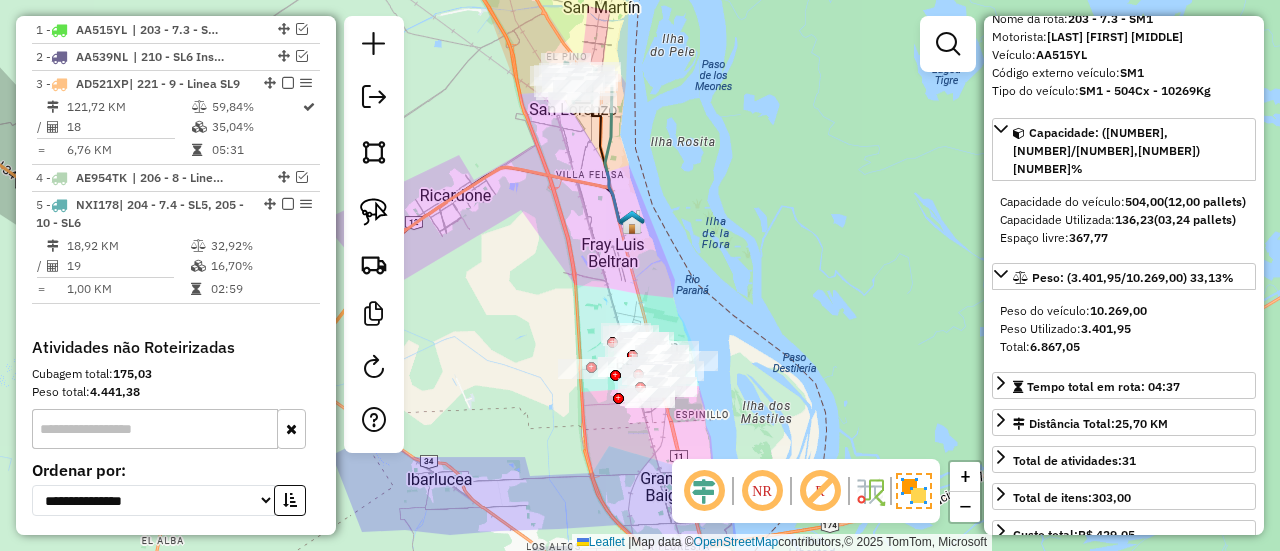 drag, startPoint x: 593, startPoint y: 275, endPoint x: 617, endPoint y: 302, distance: 36.124783 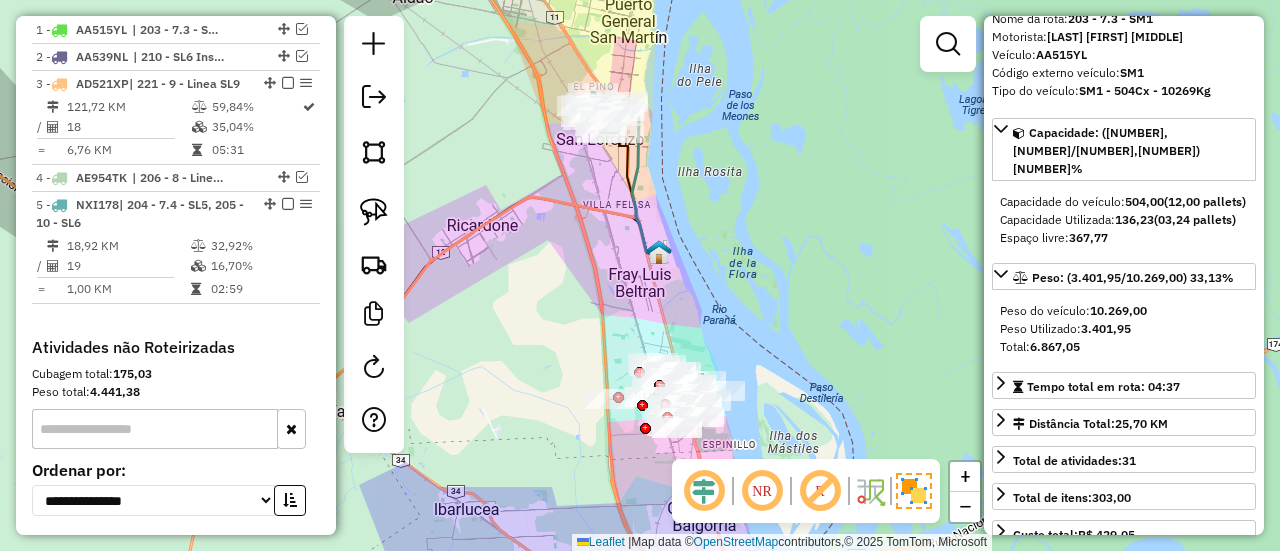 click 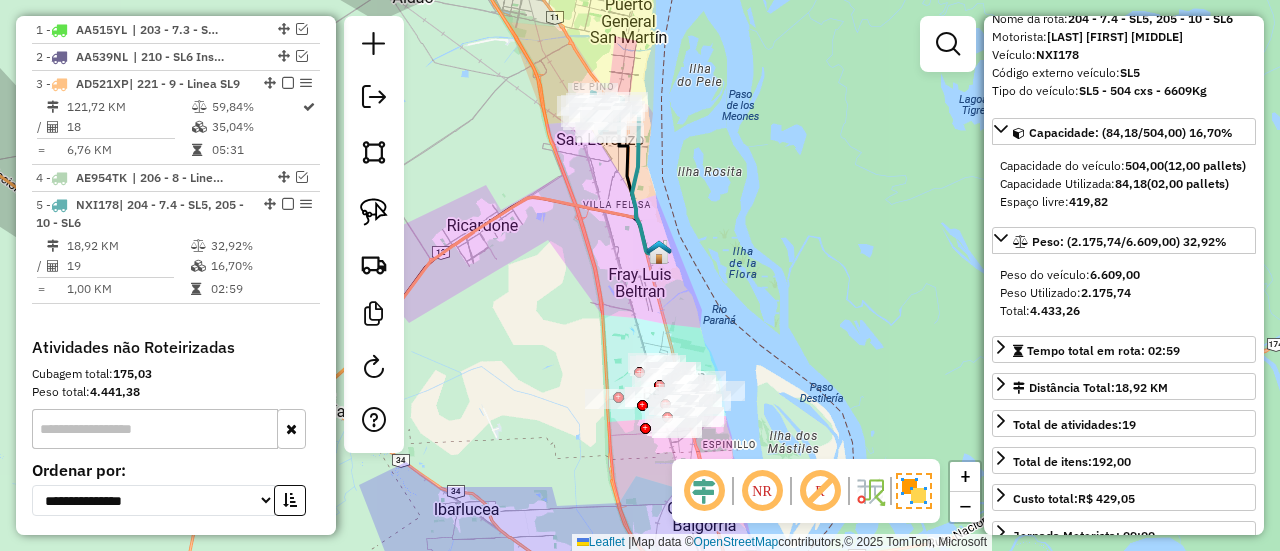 scroll, scrollTop: 954, scrollLeft: 0, axis: vertical 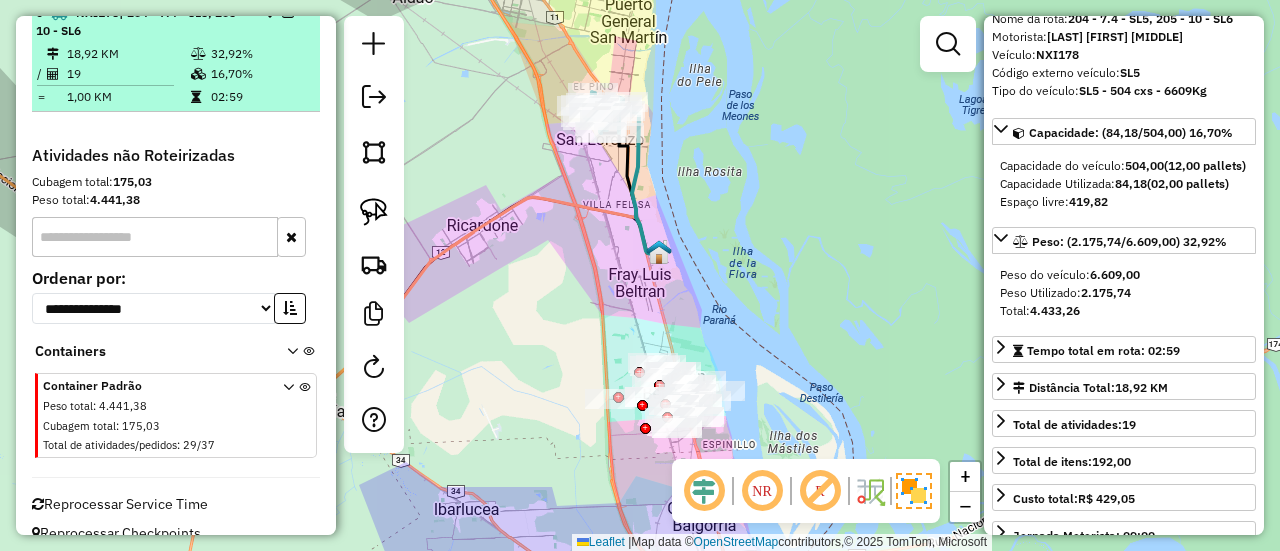 click at bounding box center (288, 12) 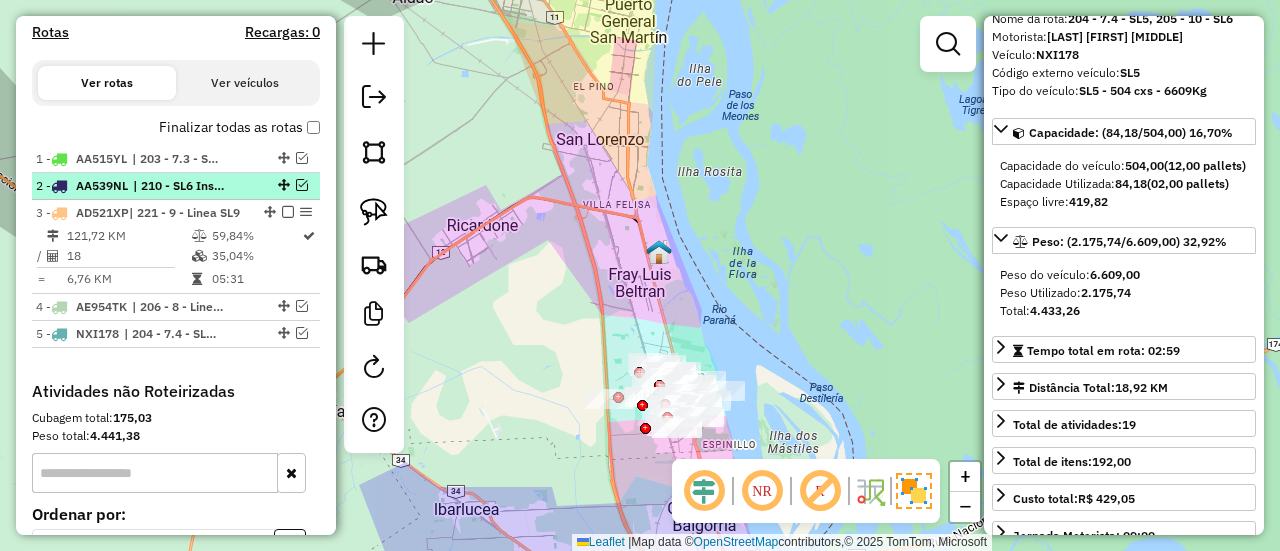 scroll, scrollTop: 608, scrollLeft: 0, axis: vertical 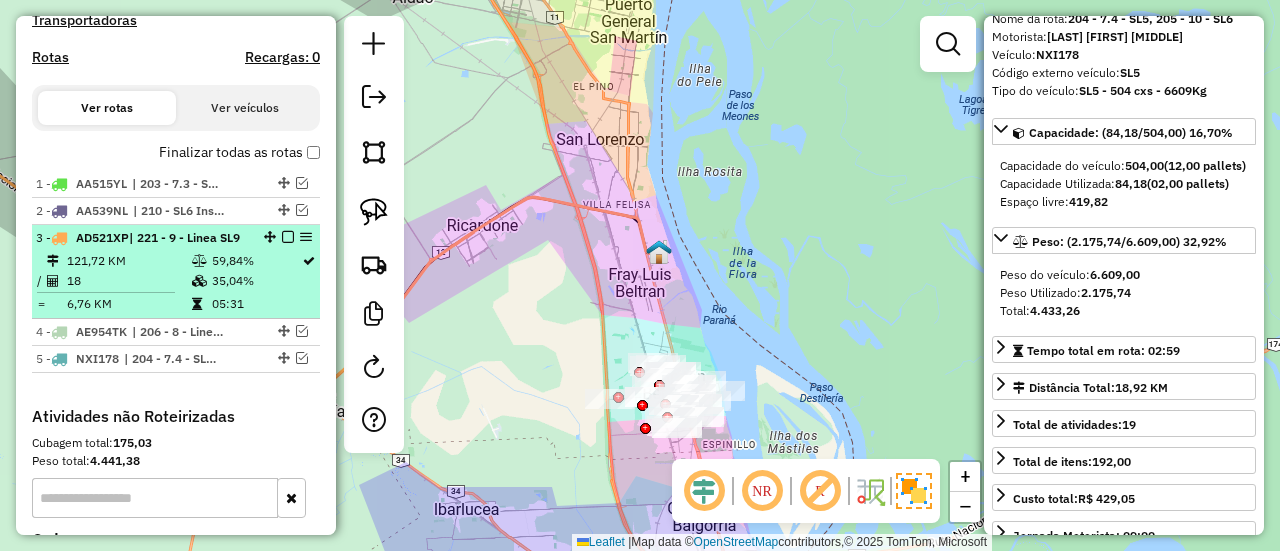 click on "3 -       AD521XP   | 221 - 9 - Linea SL9" at bounding box center [142, 238] 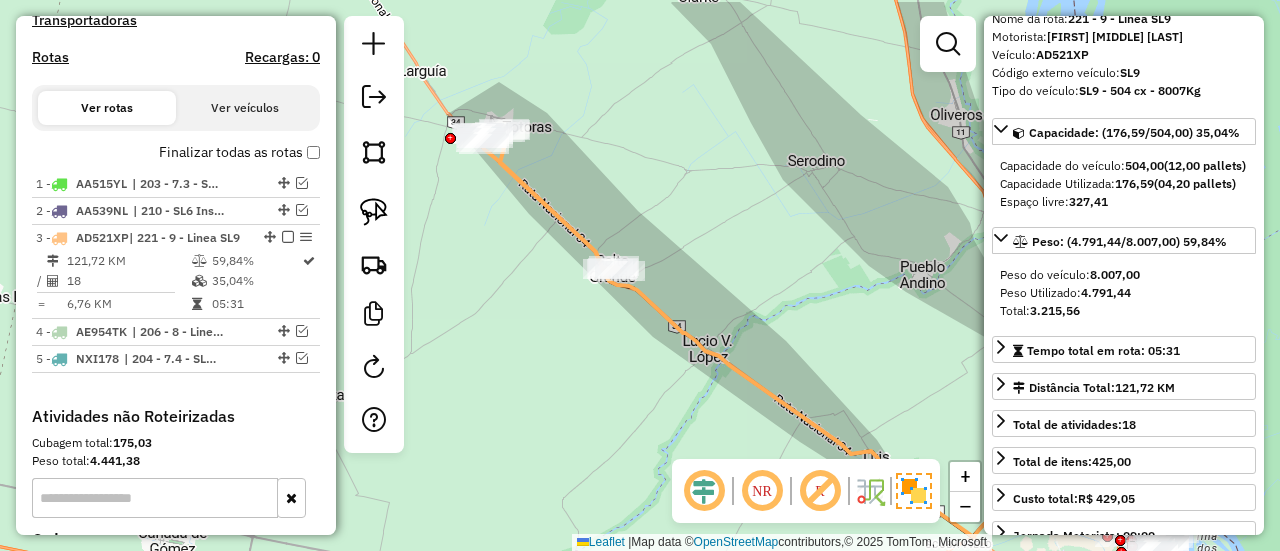 drag, startPoint x: 611, startPoint y: 337, endPoint x: 781, endPoint y: 394, distance: 179.30142 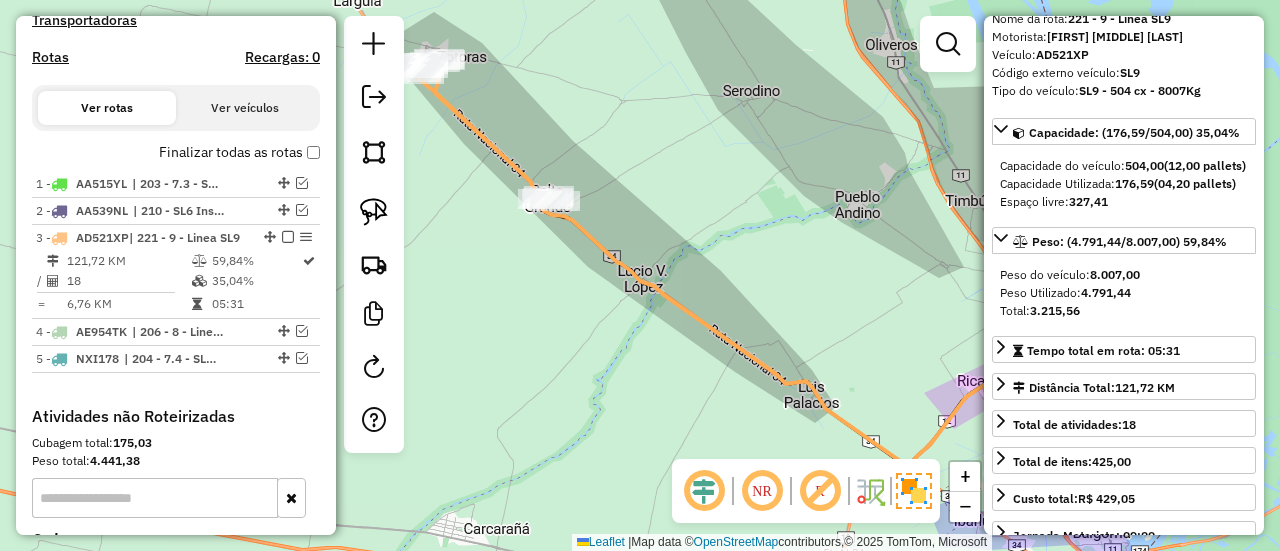 drag, startPoint x: 748, startPoint y: 346, endPoint x: 686, endPoint y: 279, distance: 91.28527 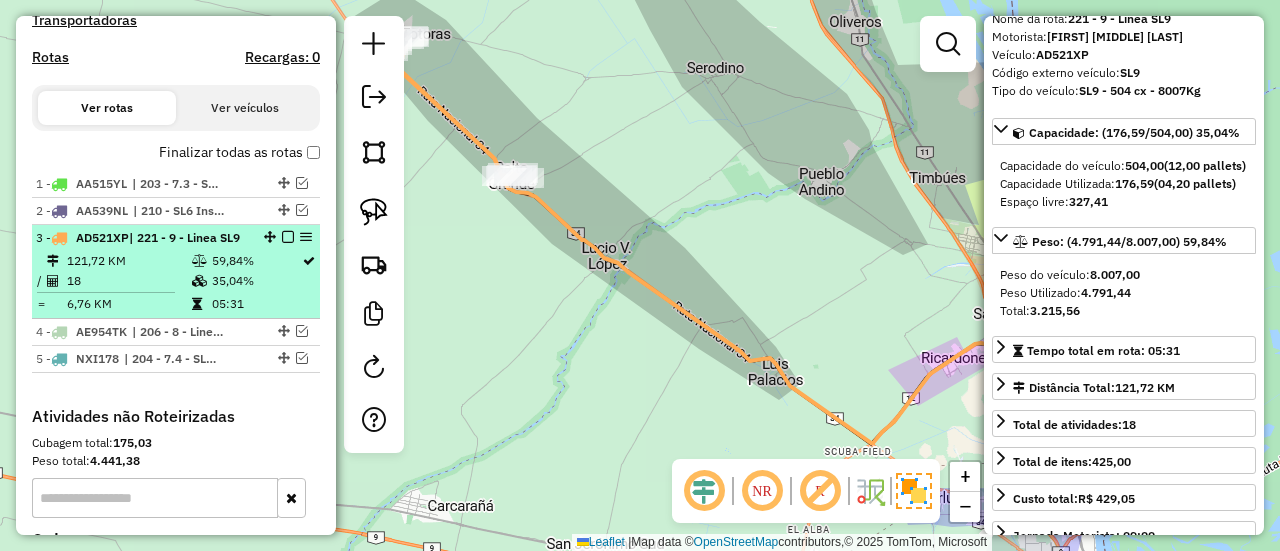 click at bounding box center [288, 237] 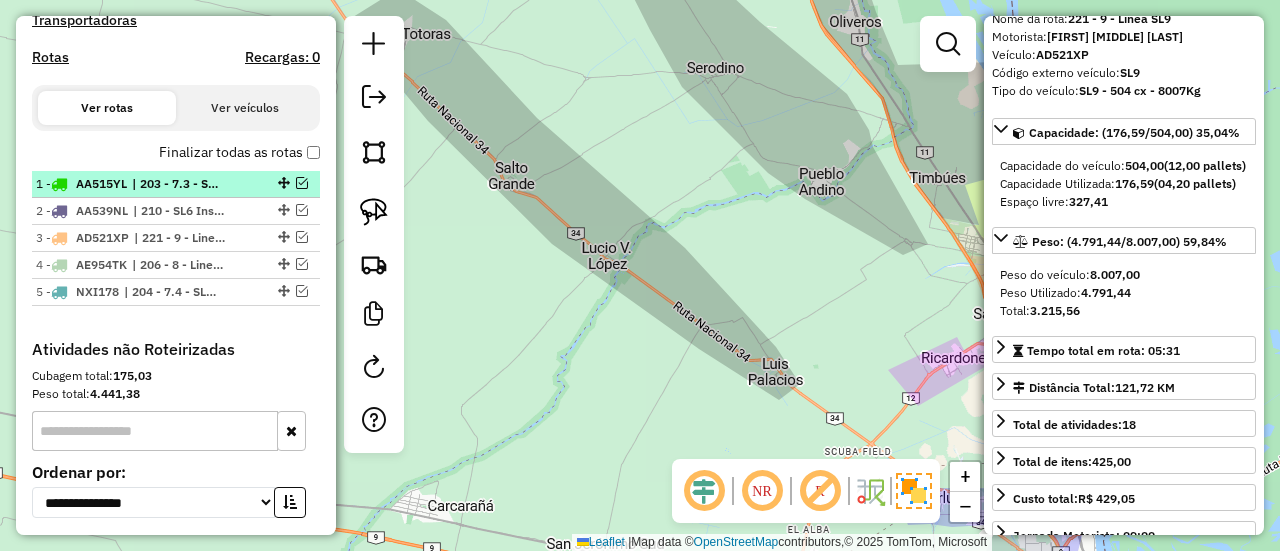 click at bounding box center (282, 183) 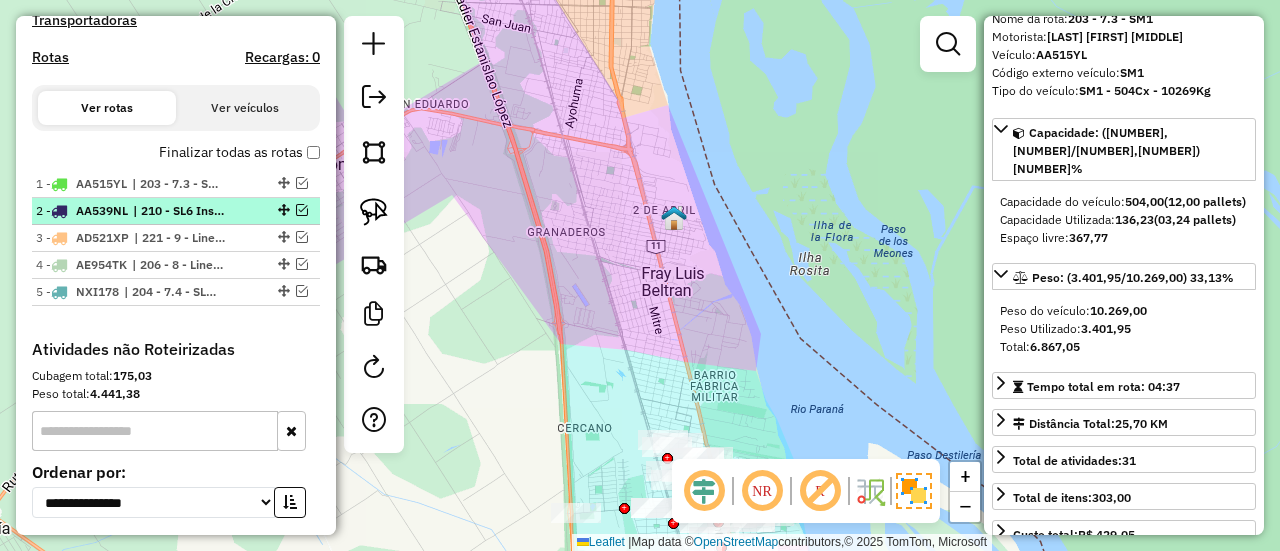 click at bounding box center [302, 210] 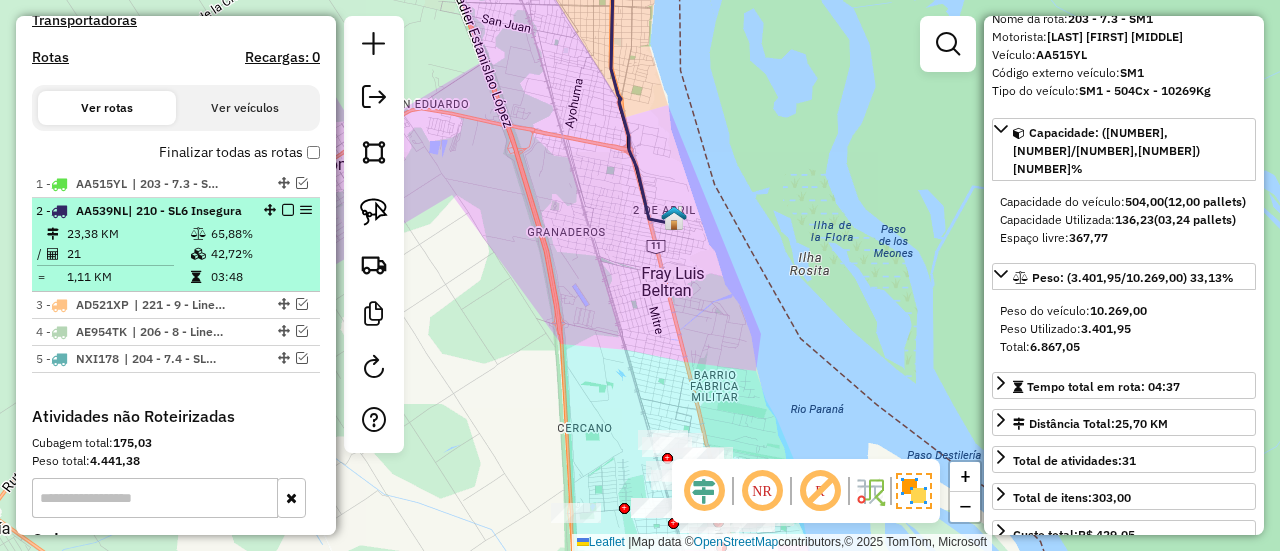 click at bounding box center [288, 210] 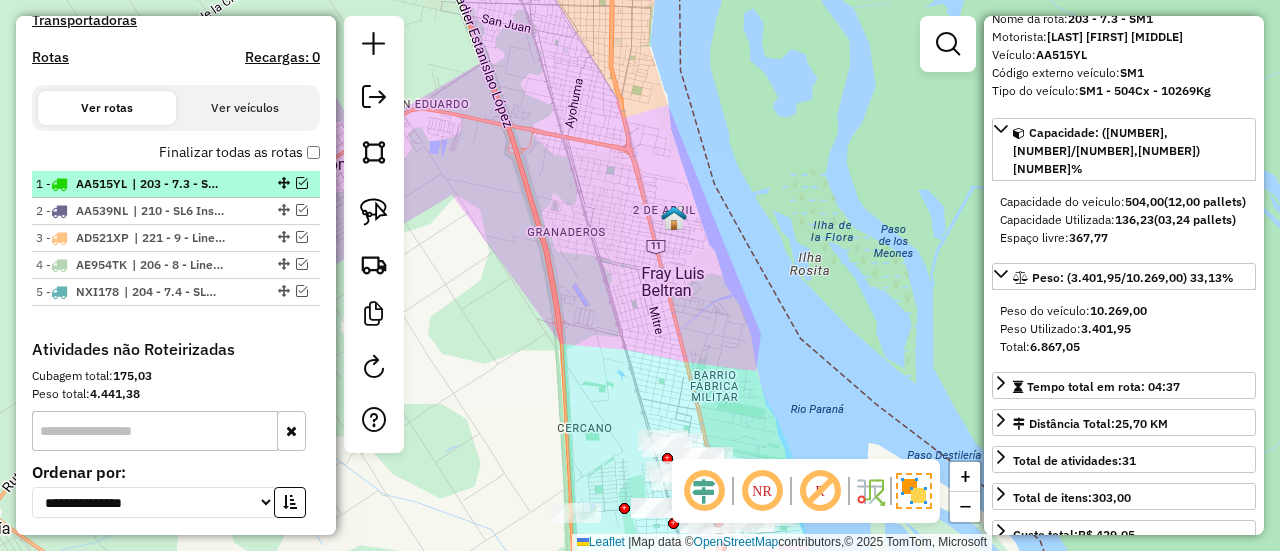 click at bounding box center (302, 183) 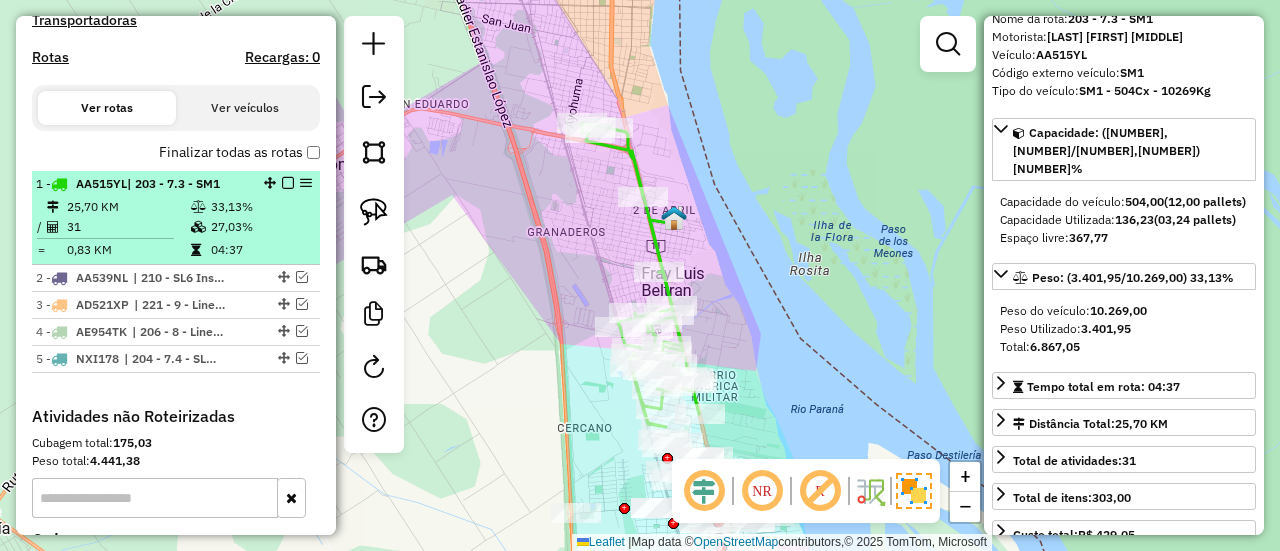 click at bounding box center (288, 183) 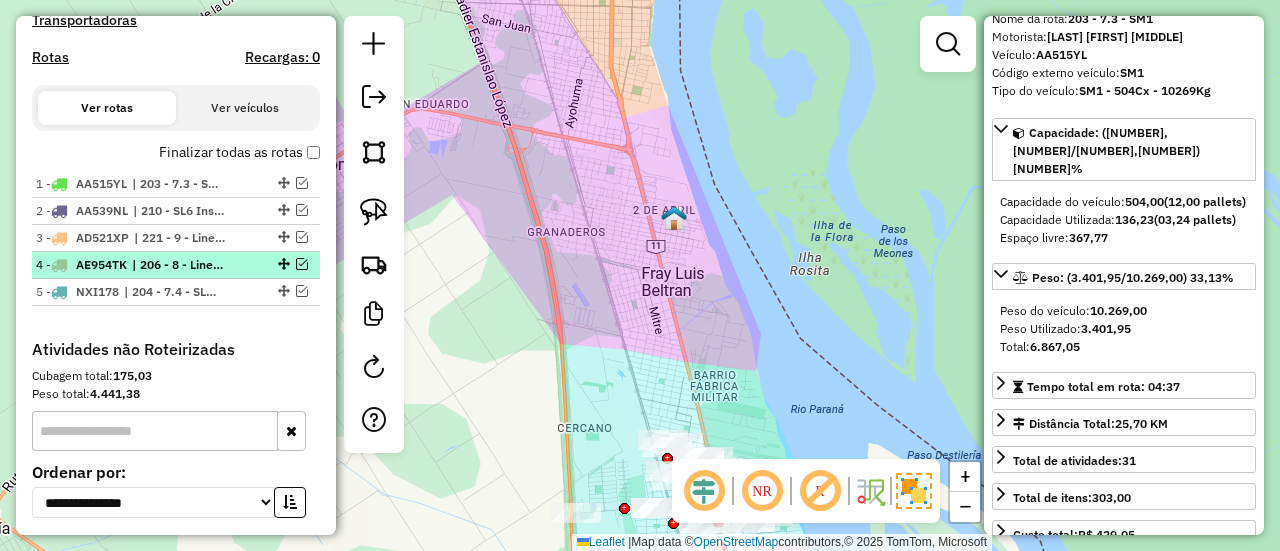 click at bounding box center (282, 264) 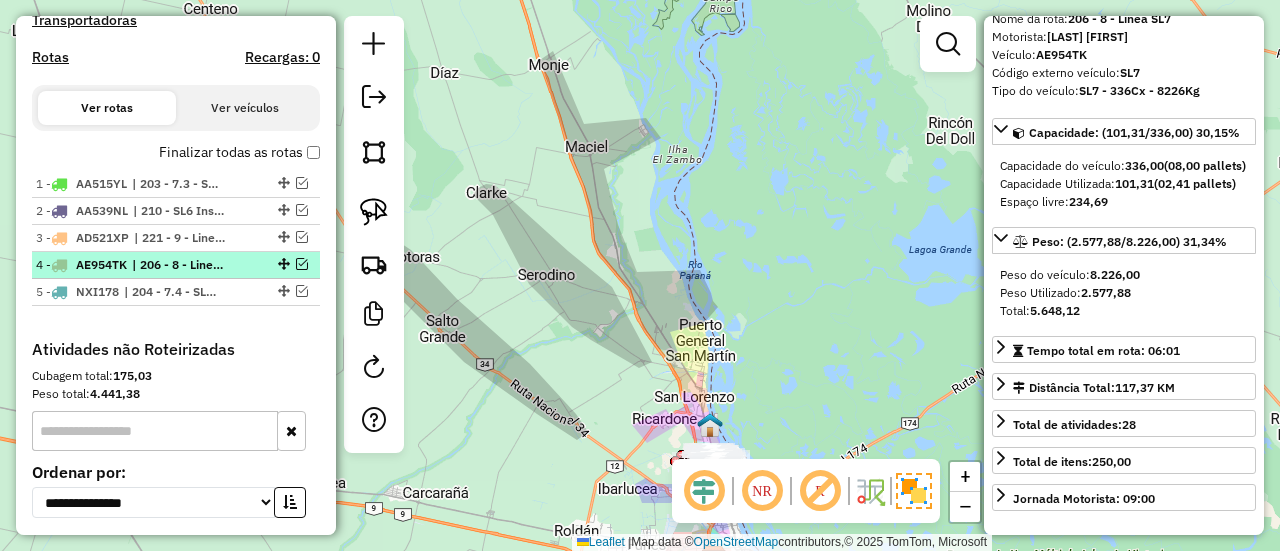 click at bounding box center (302, 264) 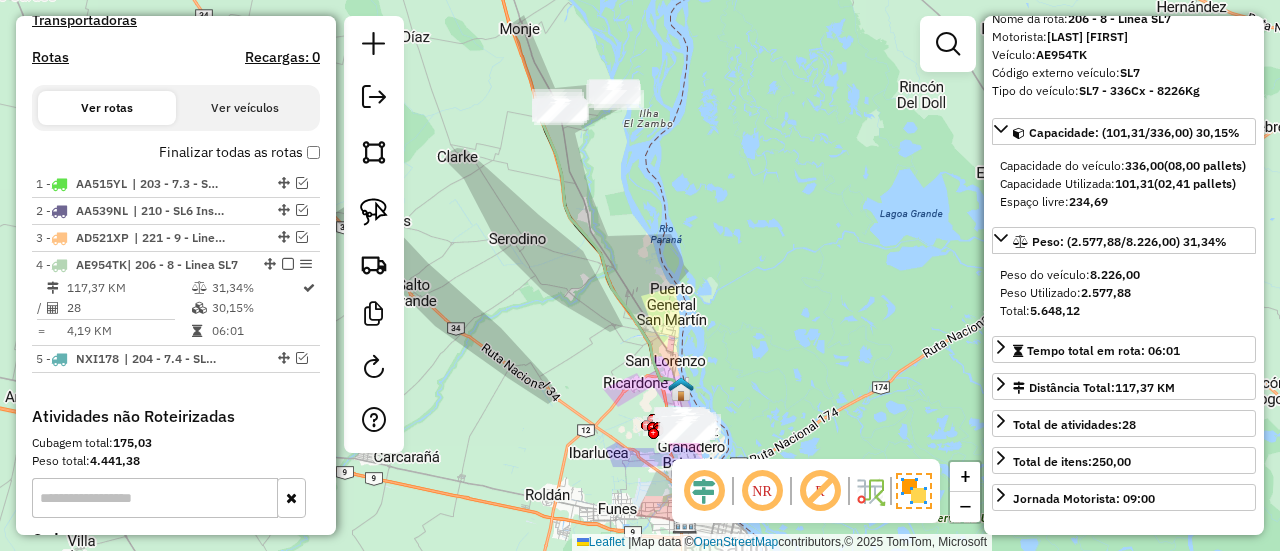 drag, startPoint x: 454, startPoint y: 280, endPoint x: 423, endPoint y: 235, distance: 54.644306 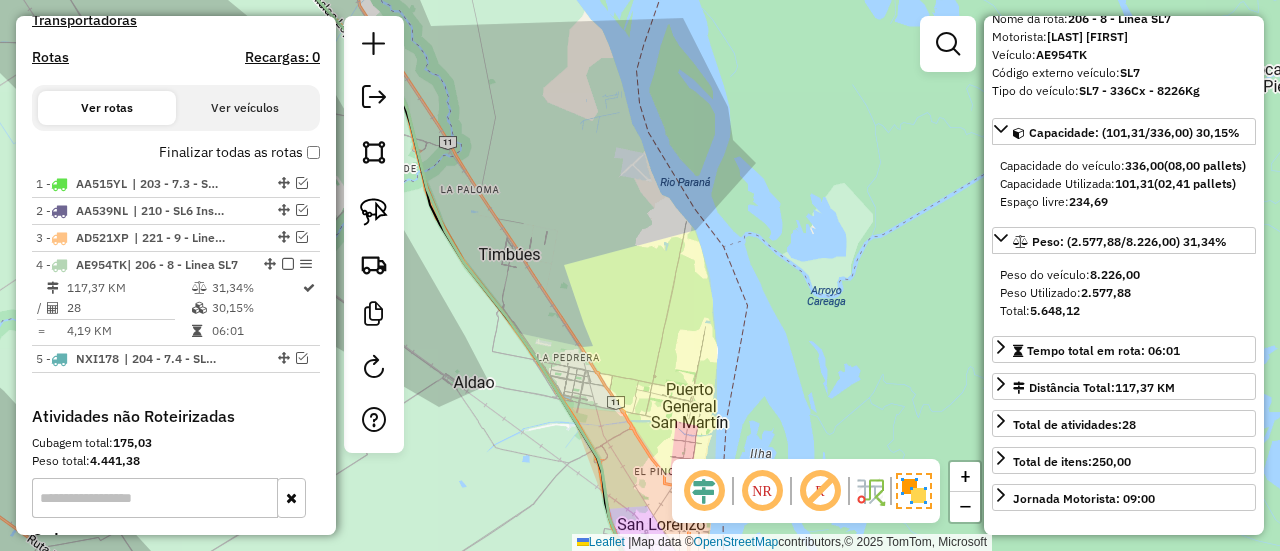 drag, startPoint x: 652, startPoint y: 319, endPoint x: 654, endPoint y: 255, distance: 64.03124 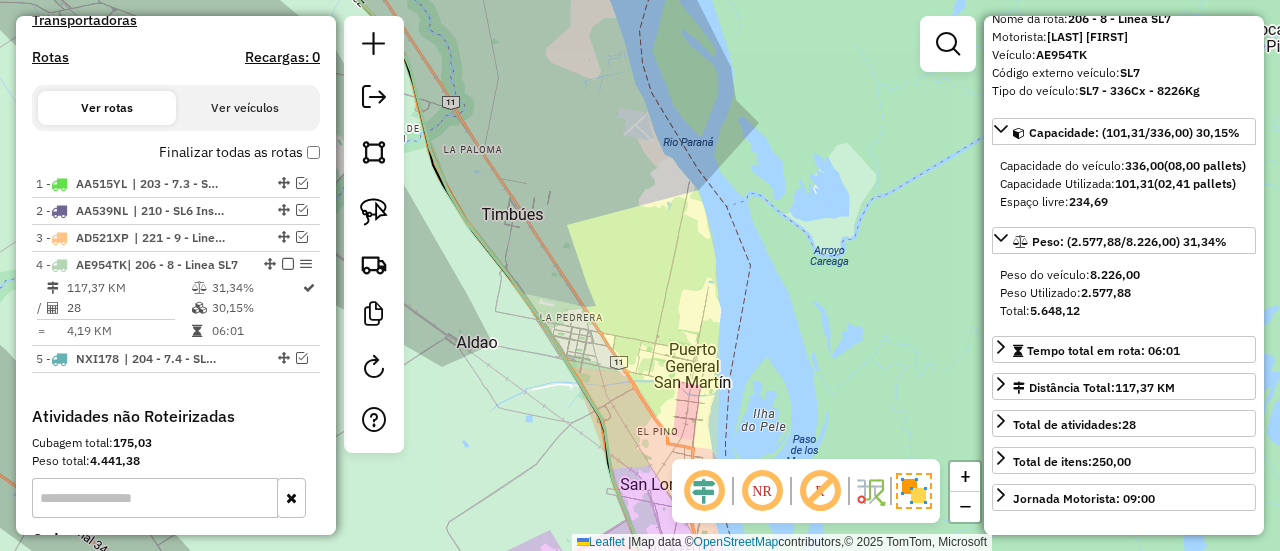drag, startPoint x: 662, startPoint y: 329, endPoint x: 625, endPoint y: 235, distance: 101.0198 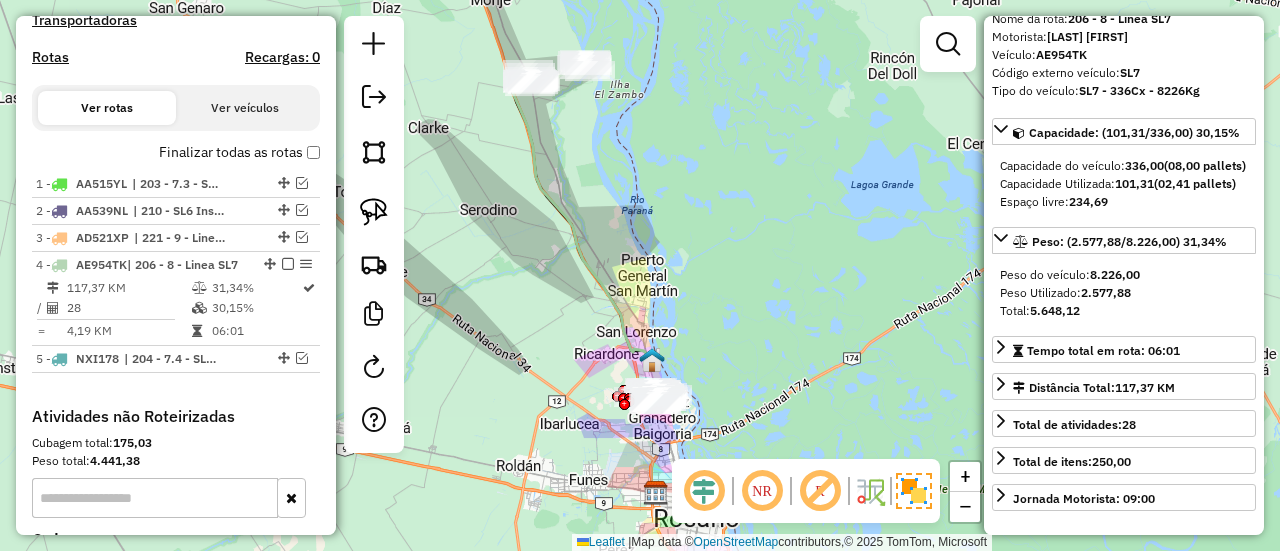 drag, startPoint x: 671, startPoint y: 325, endPoint x: 662, endPoint y: 303, distance: 23.769728 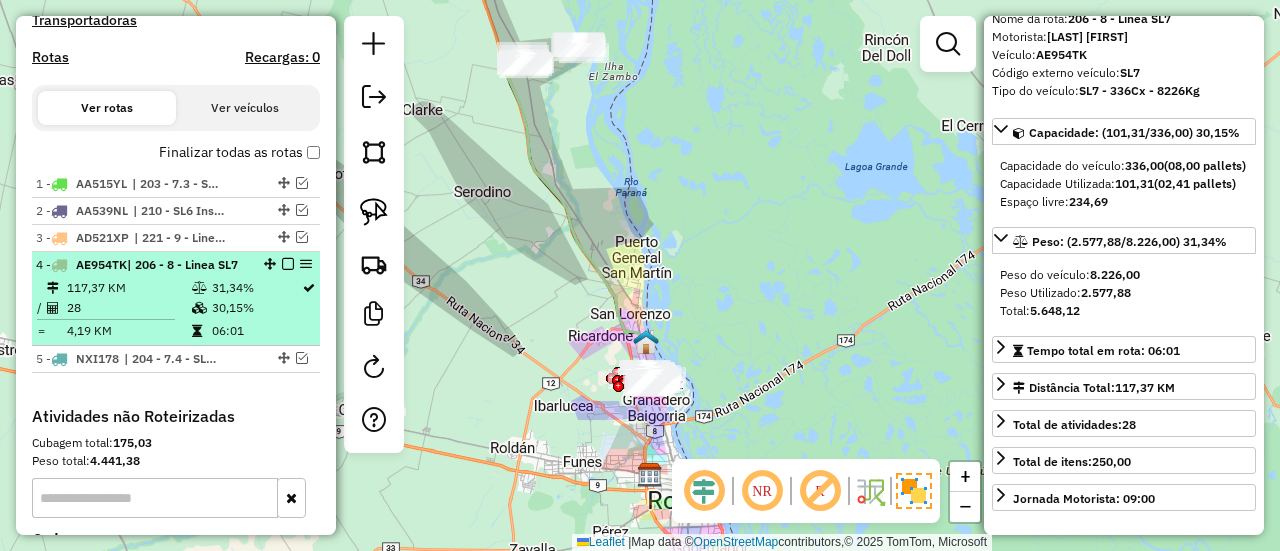 click at bounding box center (288, 264) 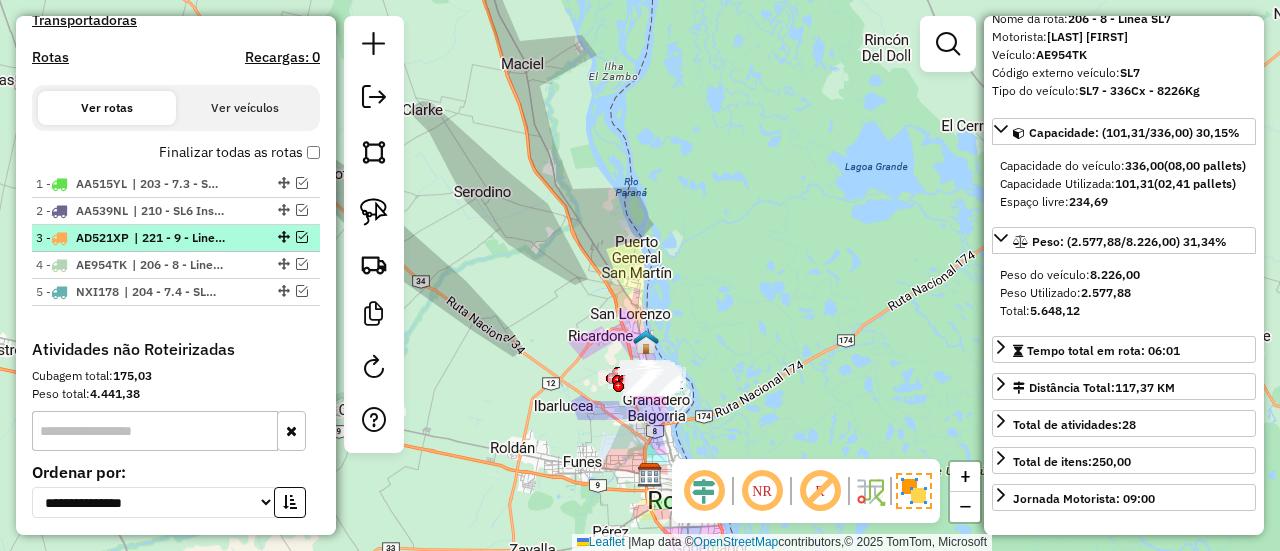 click at bounding box center [302, 237] 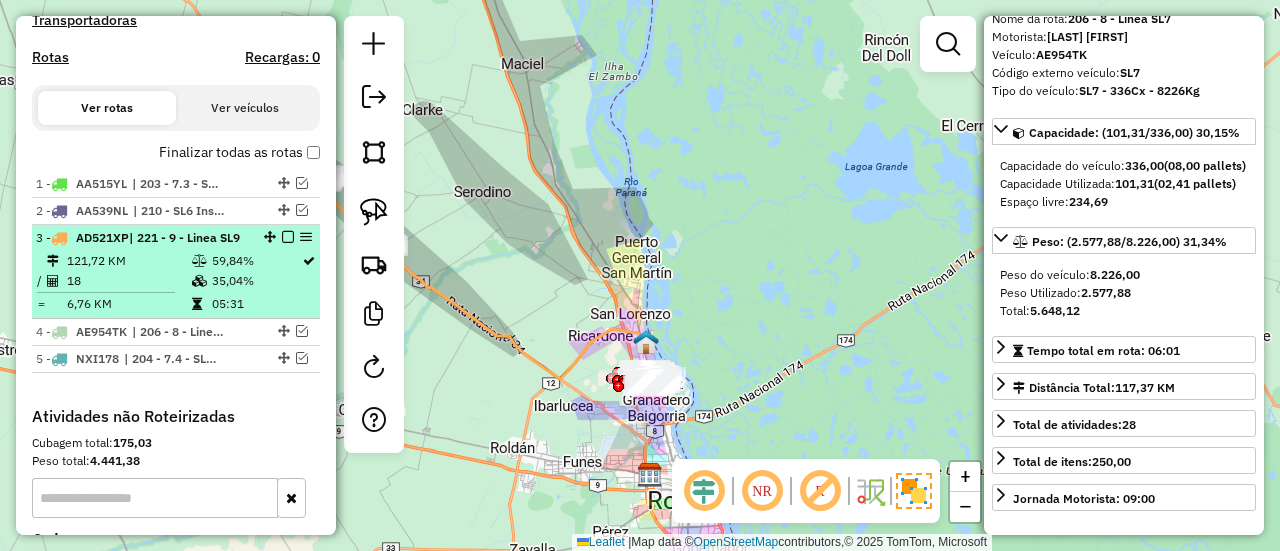 click at bounding box center (288, 237) 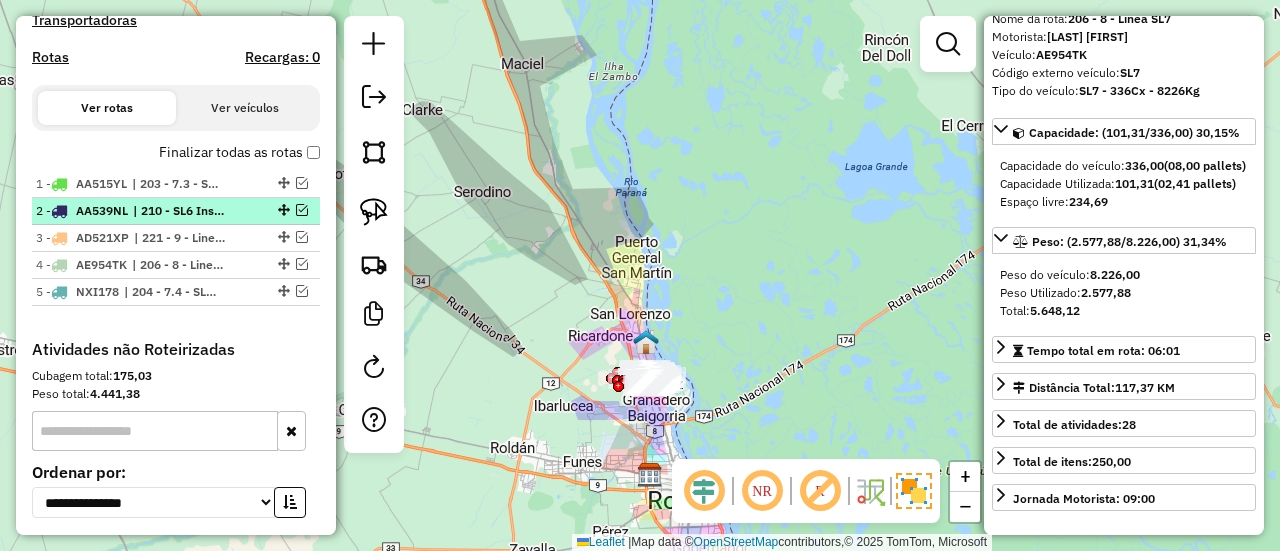 click at bounding box center [302, 210] 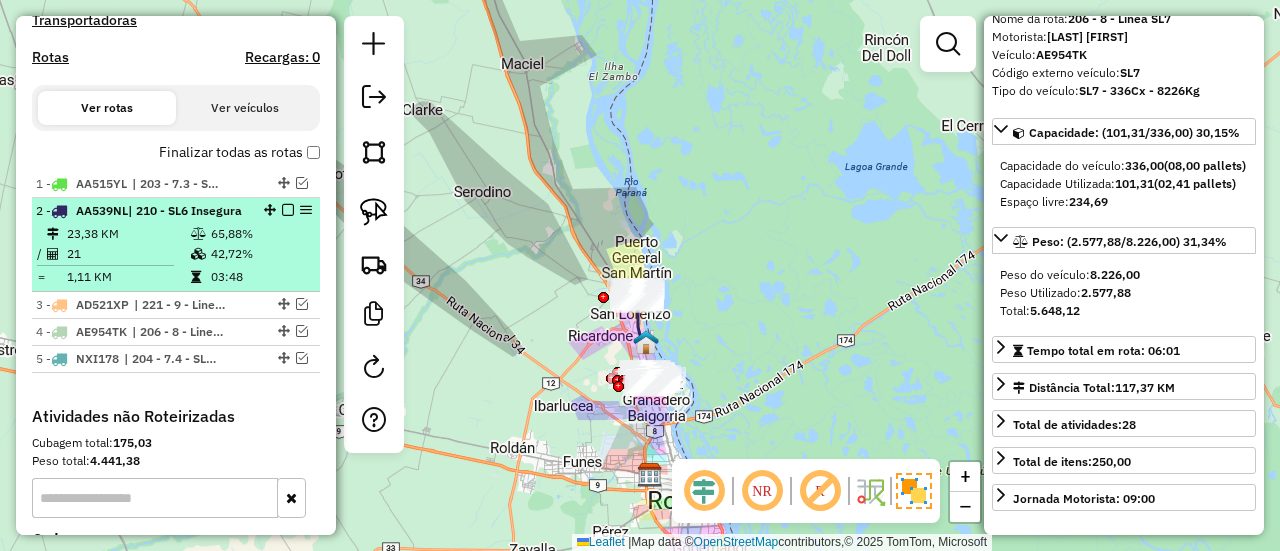 click at bounding box center (288, 210) 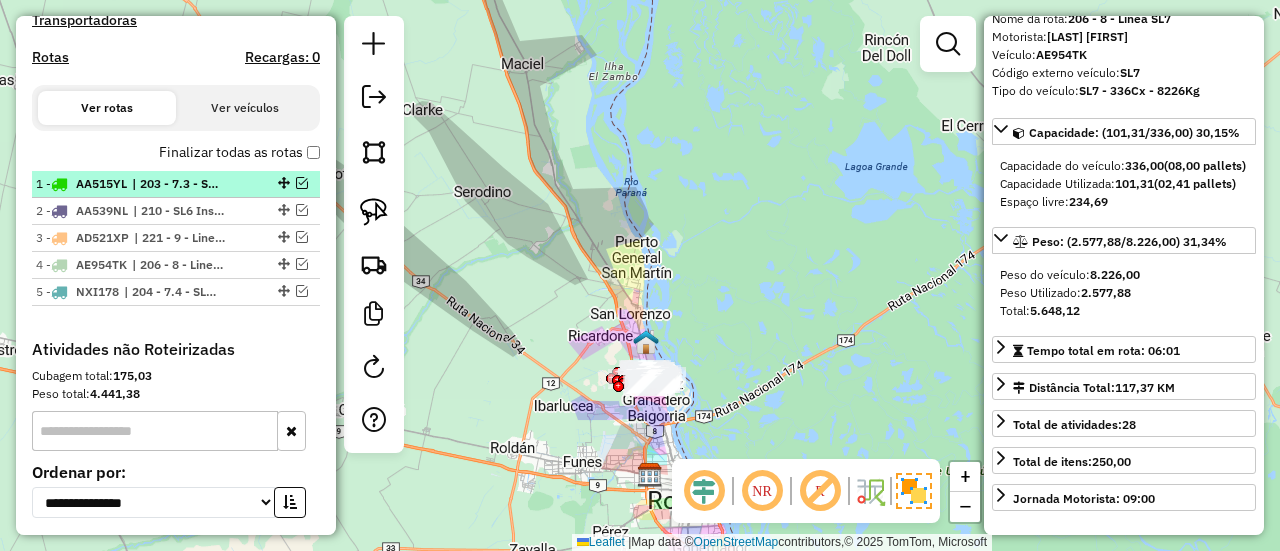 click at bounding box center [302, 183] 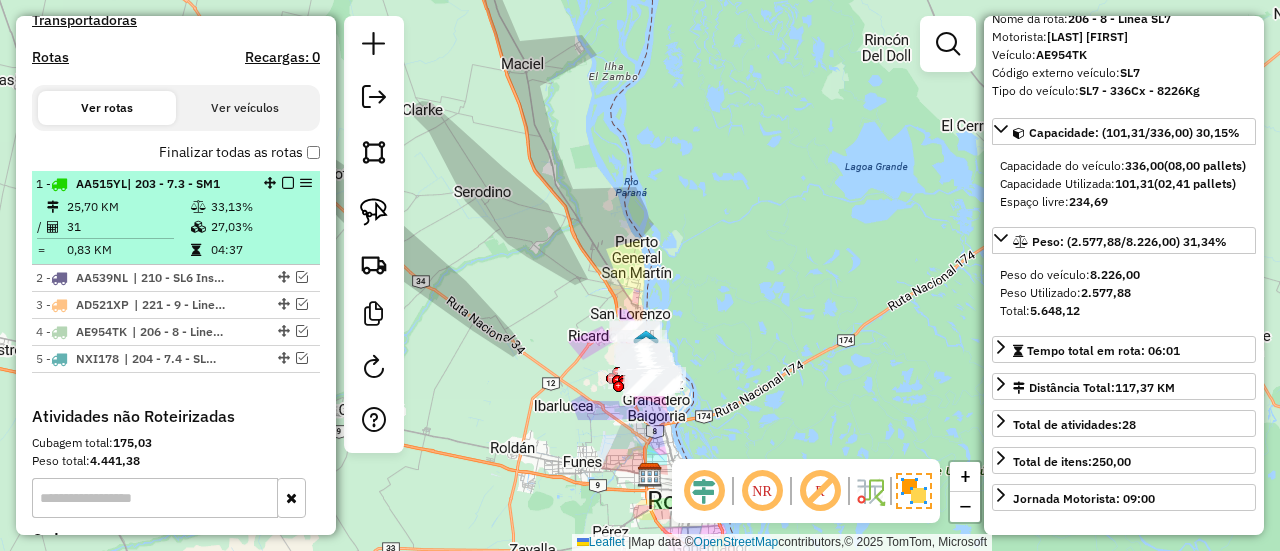 click at bounding box center [288, 183] 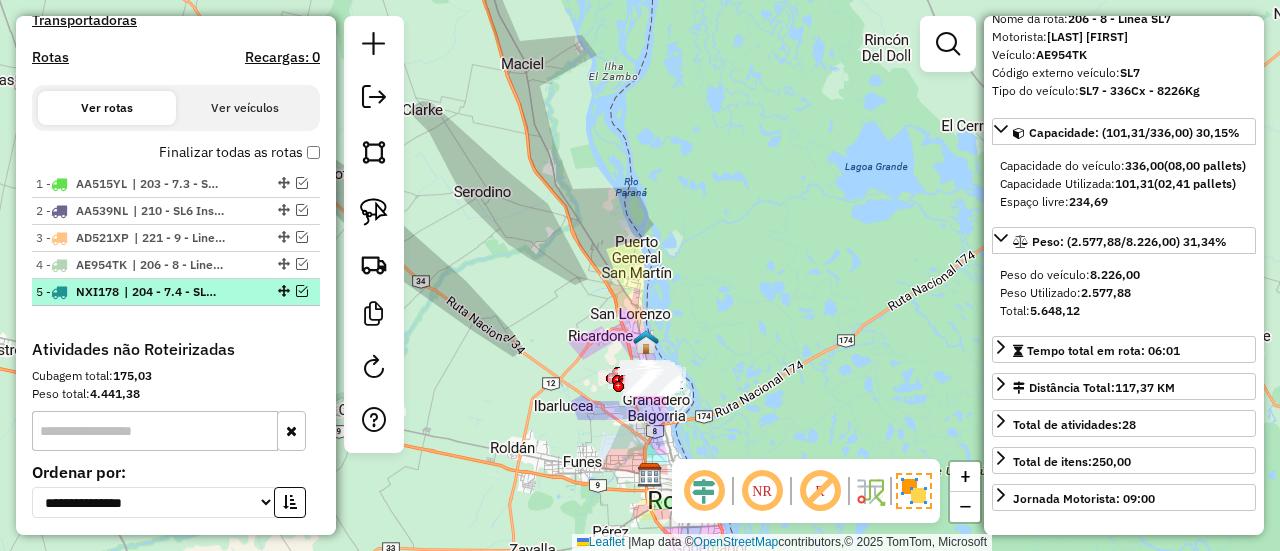 click at bounding box center [302, 291] 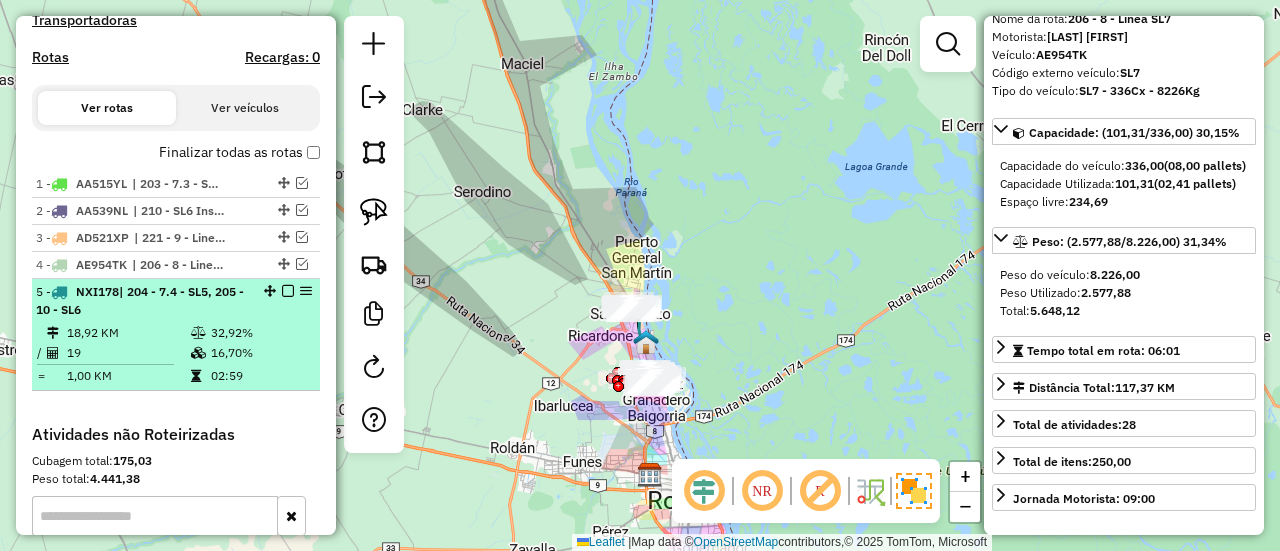click at bounding box center (288, 291) 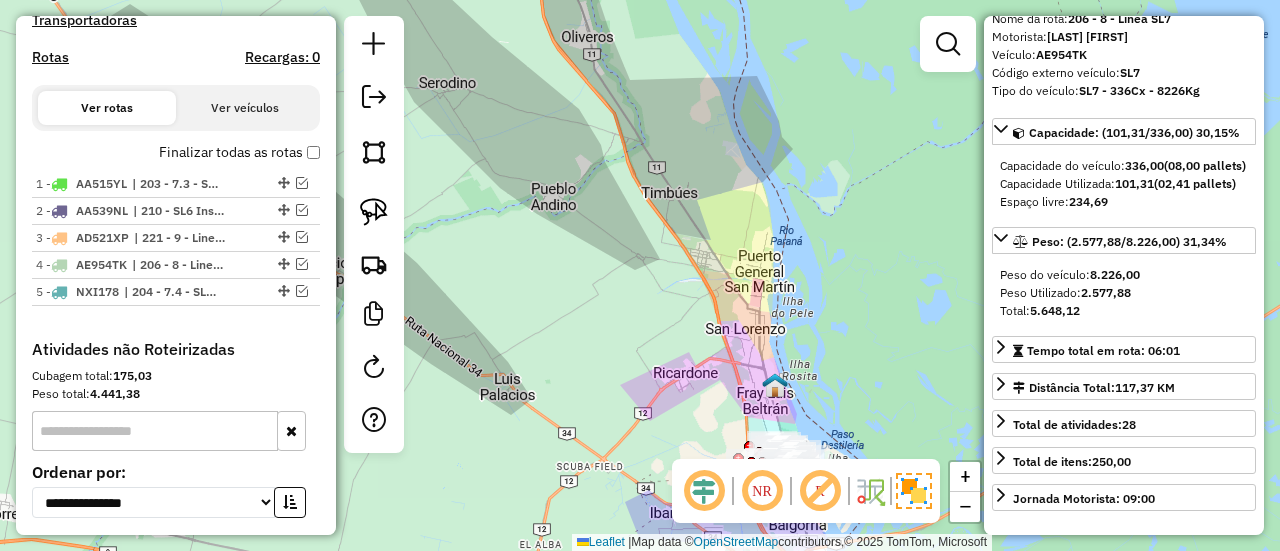 drag, startPoint x: 534, startPoint y: 299, endPoint x: 520, endPoint y: 261, distance: 40.496914 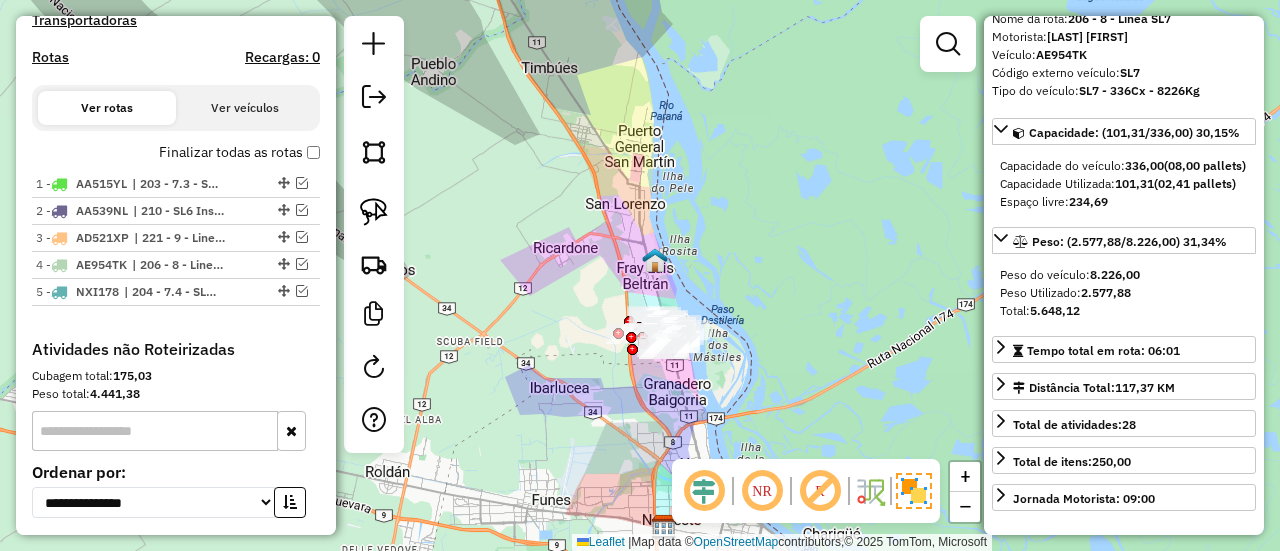 drag, startPoint x: 592, startPoint y: 332, endPoint x: 513, endPoint y: 299, distance: 85.61542 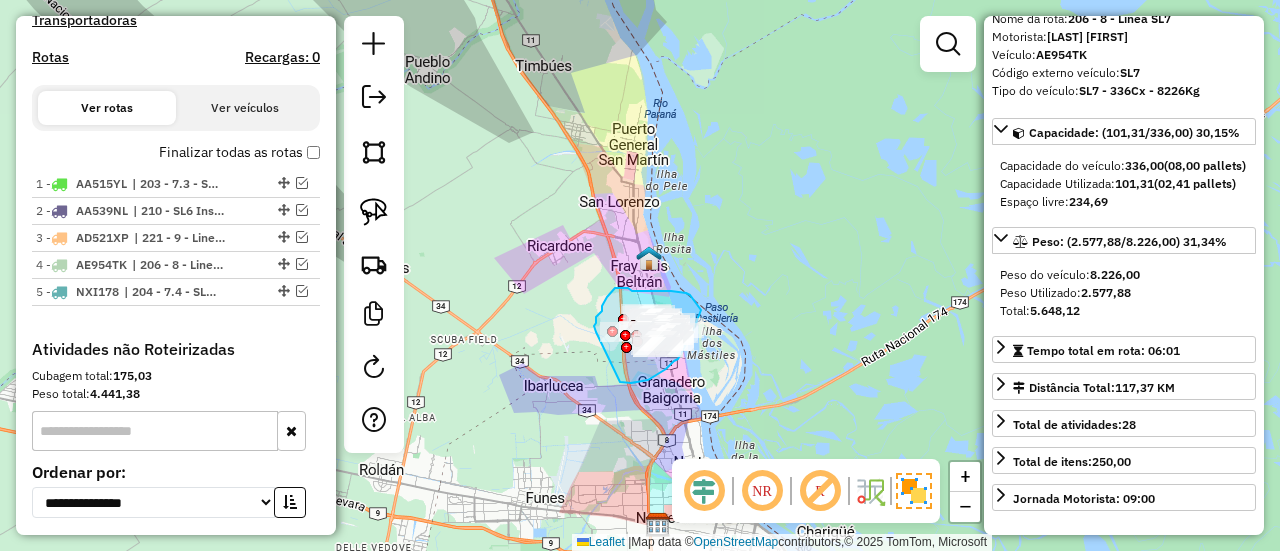 drag, startPoint x: 627, startPoint y: 383, endPoint x: 596, endPoint y: 332, distance: 59.682495 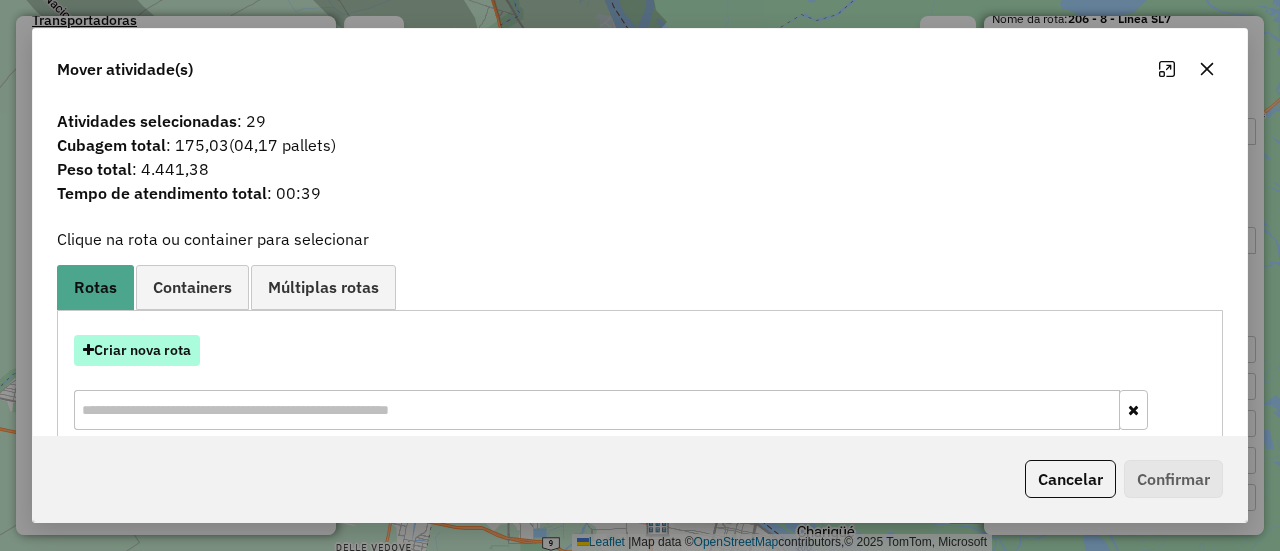click on "Criar nova rota" at bounding box center [137, 350] 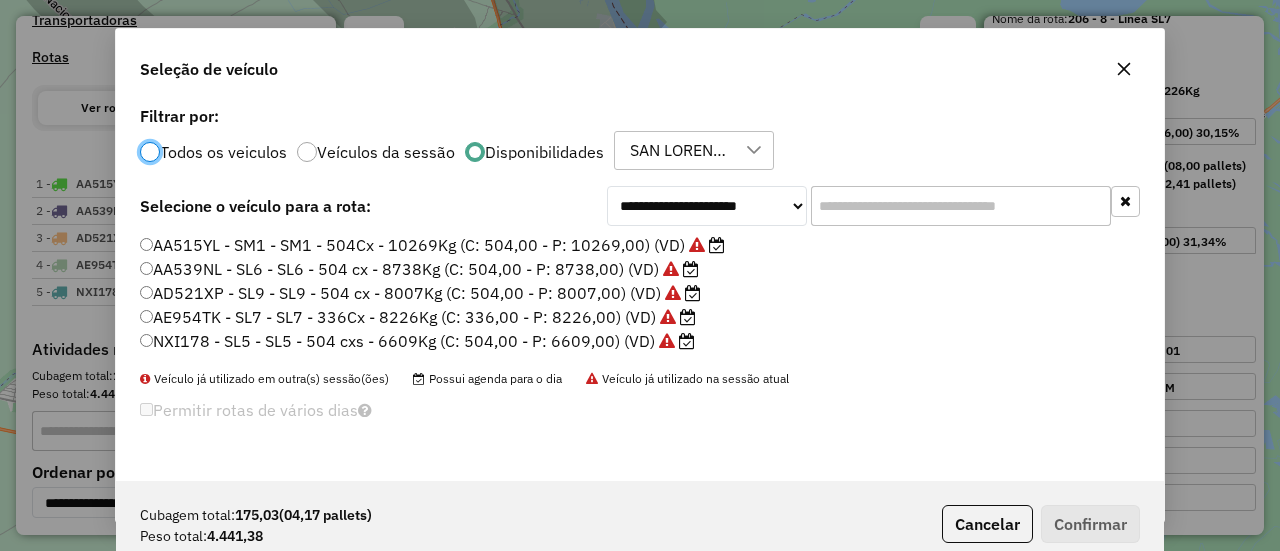 scroll, scrollTop: 11, scrollLeft: 6, axis: both 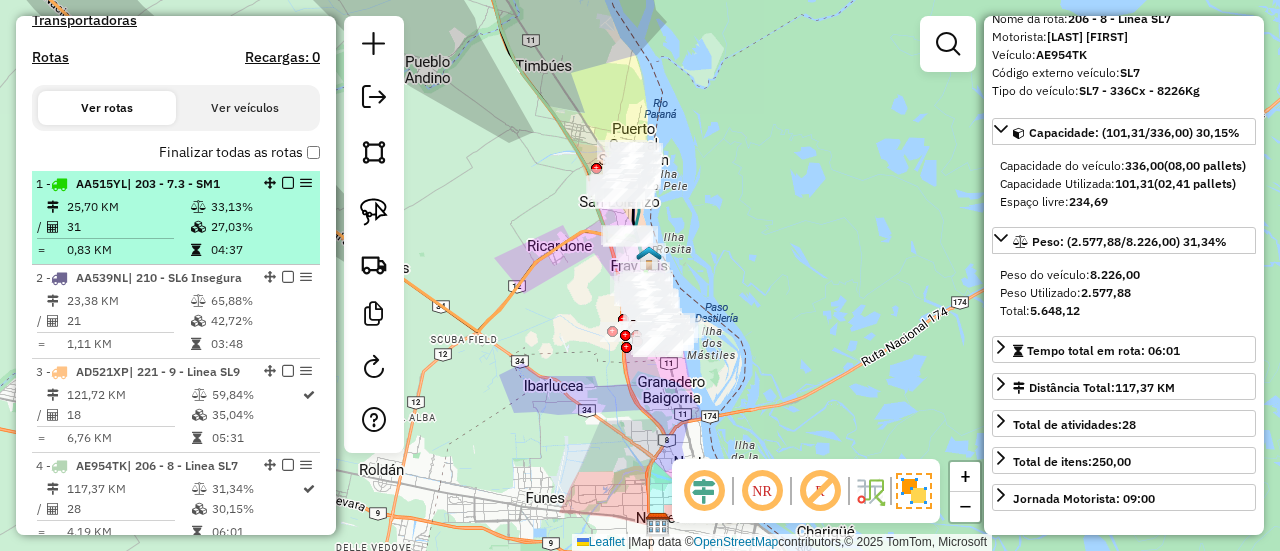 click on "33,13%" at bounding box center (260, 207) 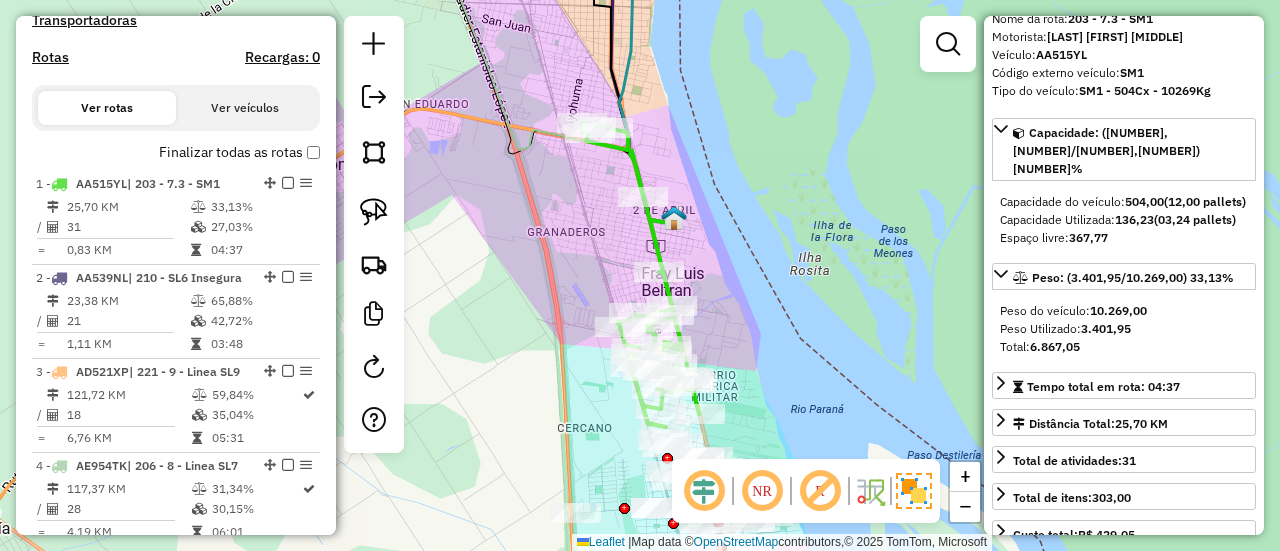 drag, startPoint x: 556, startPoint y: 323, endPoint x: 482, endPoint y: 129, distance: 207.6343 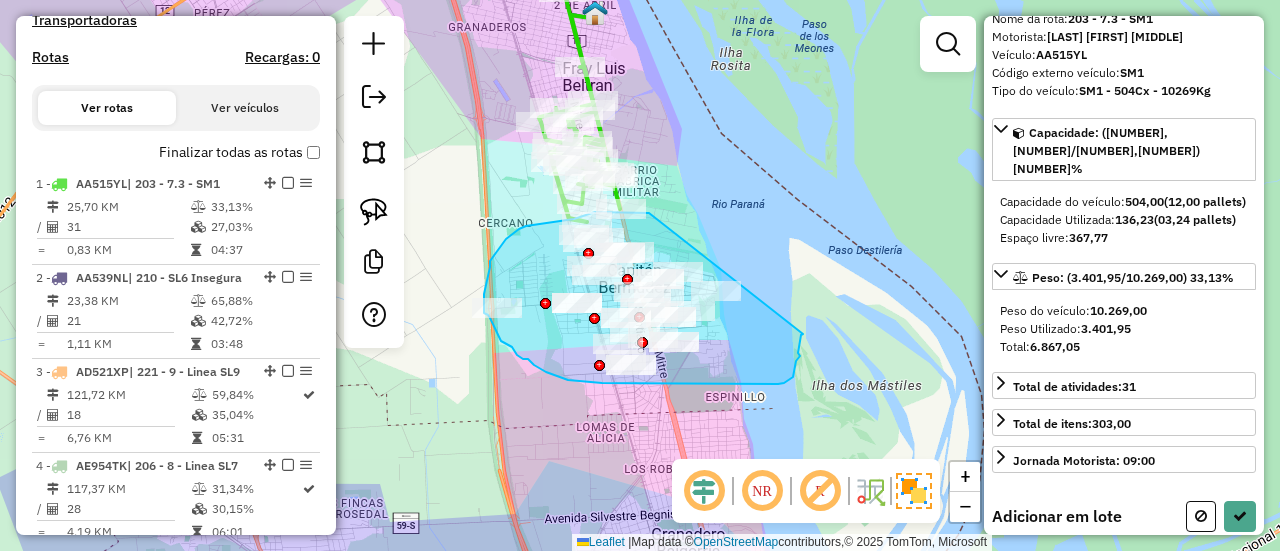 drag, startPoint x: 649, startPoint y: 213, endPoint x: 803, endPoint y: 334, distance: 195.84943 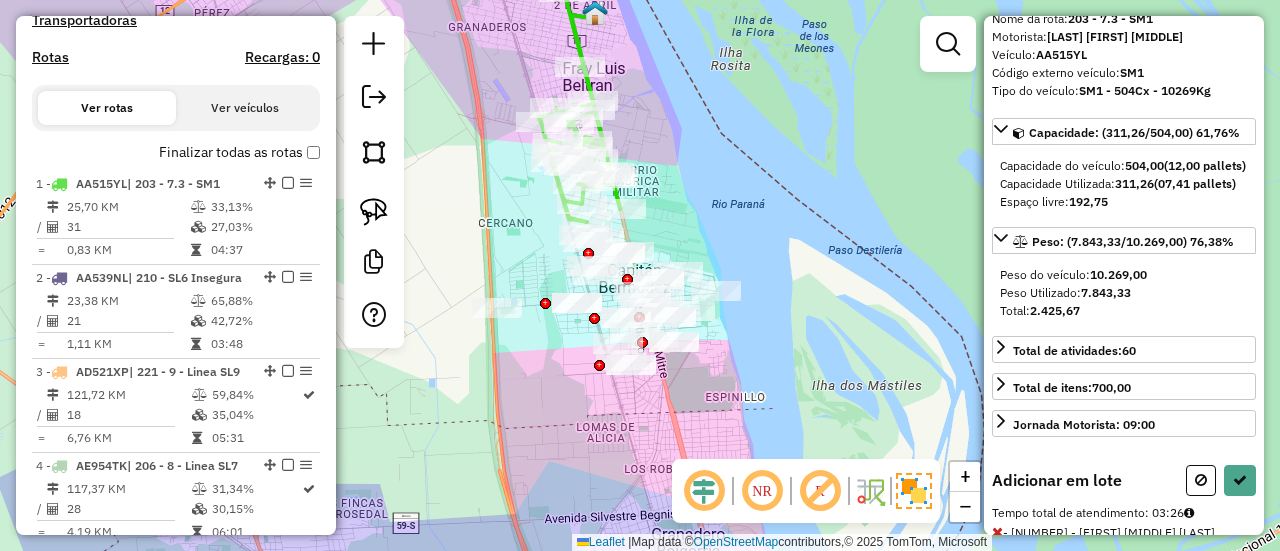 select on "**********" 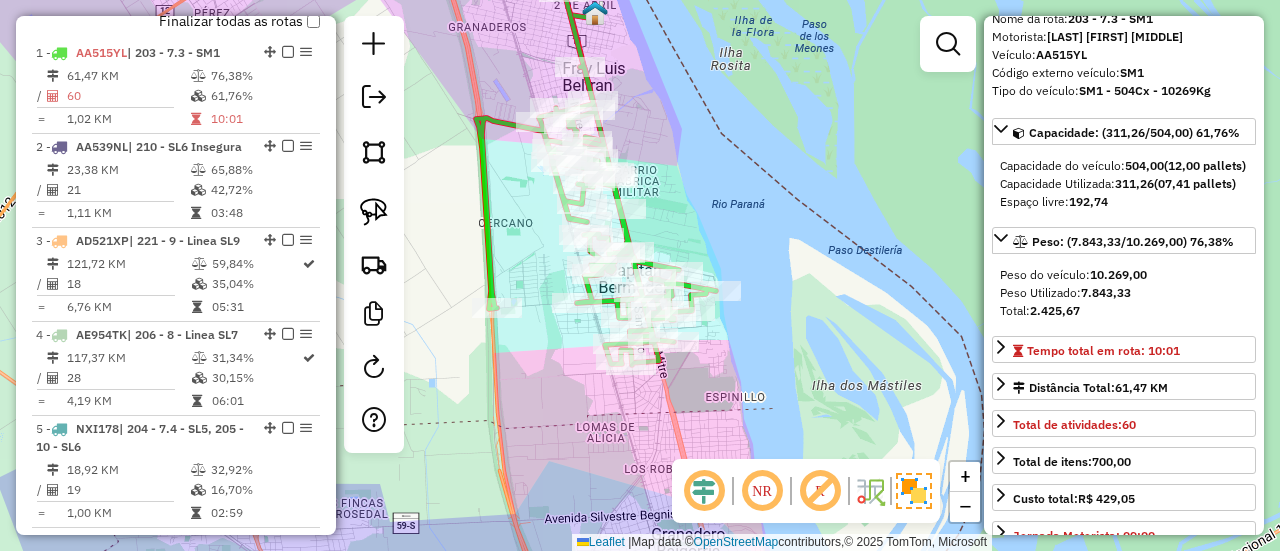 scroll, scrollTop: 762, scrollLeft: 0, axis: vertical 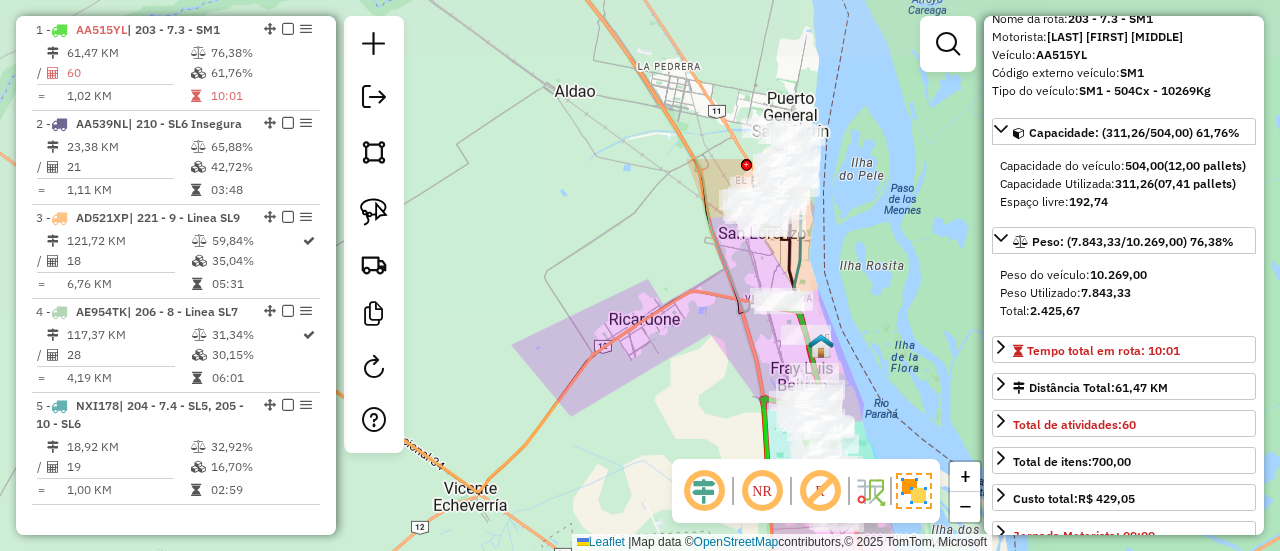 drag, startPoint x: 516, startPoint y: 153, endPoint x: 745, endPoint y: 368, distance: 314.11145 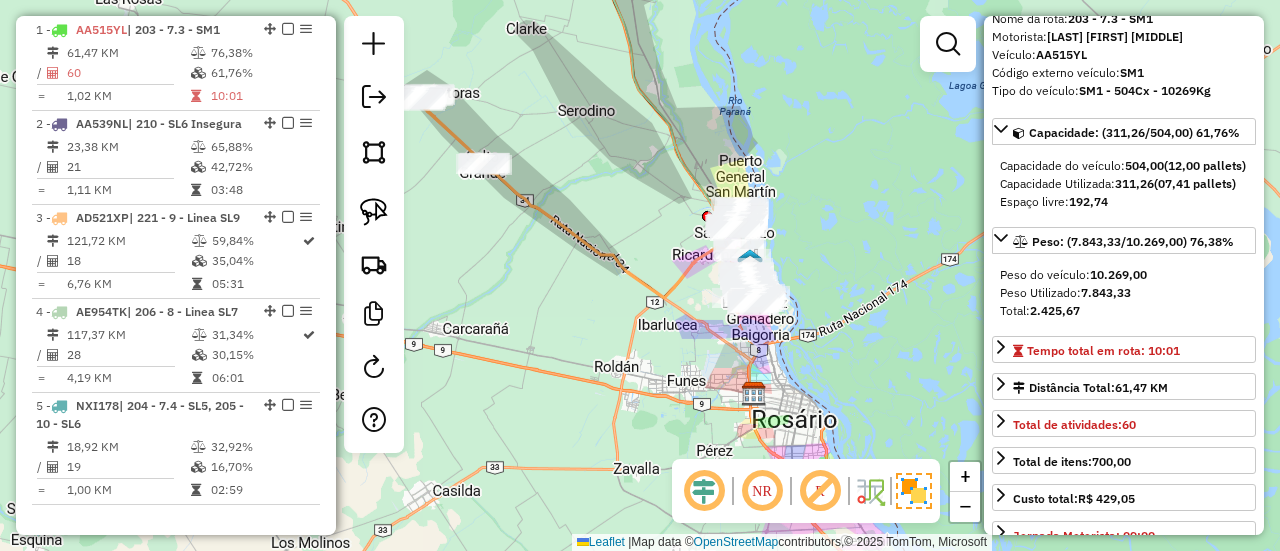 drag, startPoint x: 655, startPoint y: 216, endPoint x: 646, endPoint y: 189, distance: 28.460499 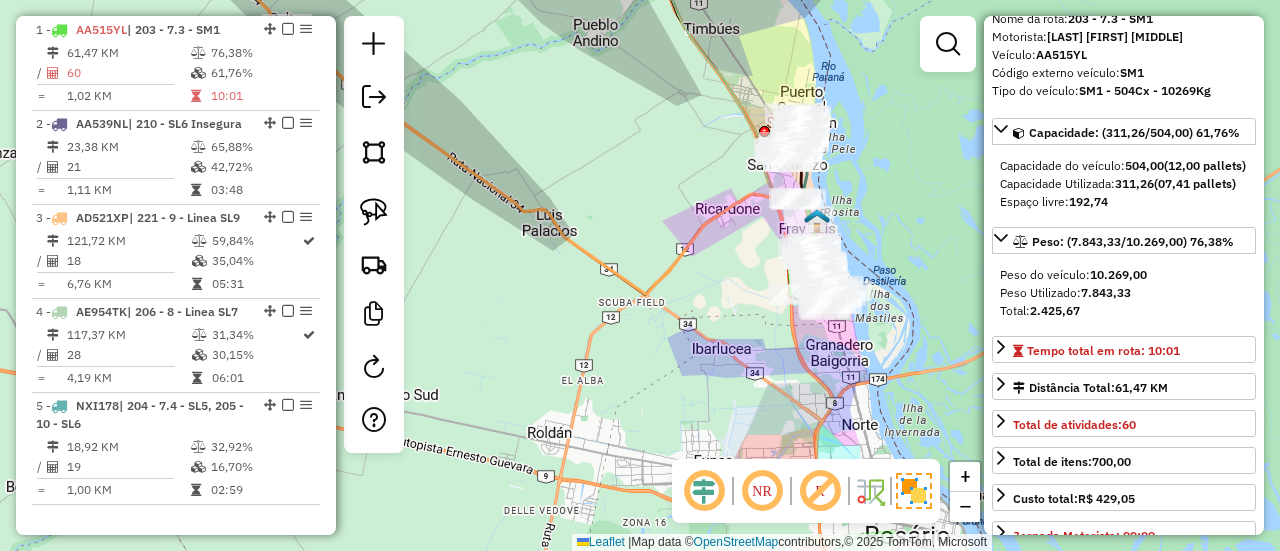 click 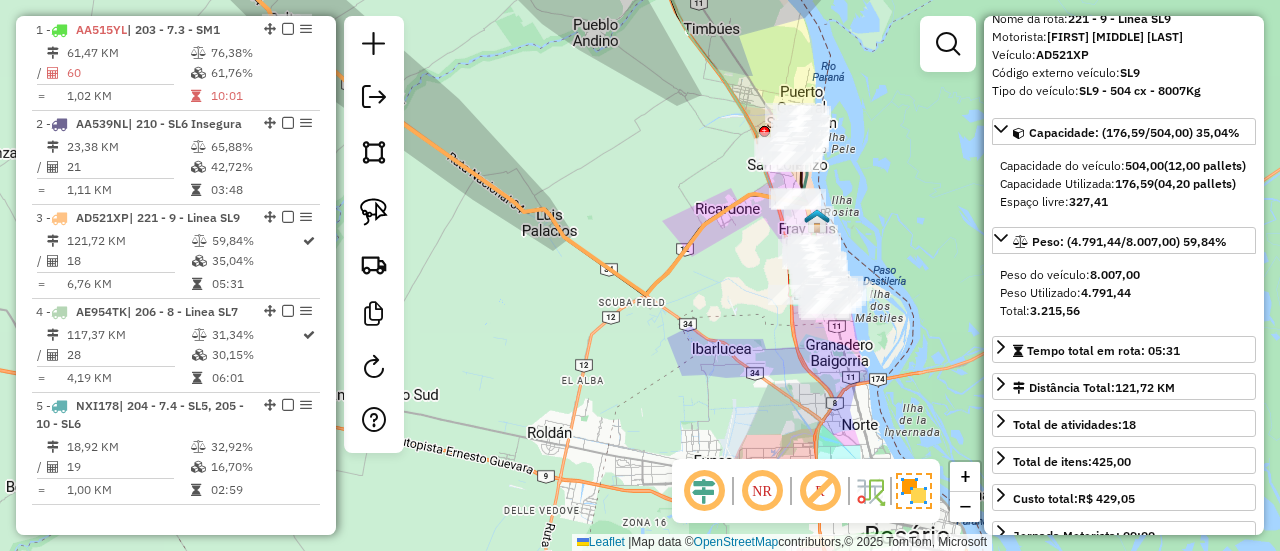 scroll, scrollTop: 916, scrollLeft: 0, axis: vertical 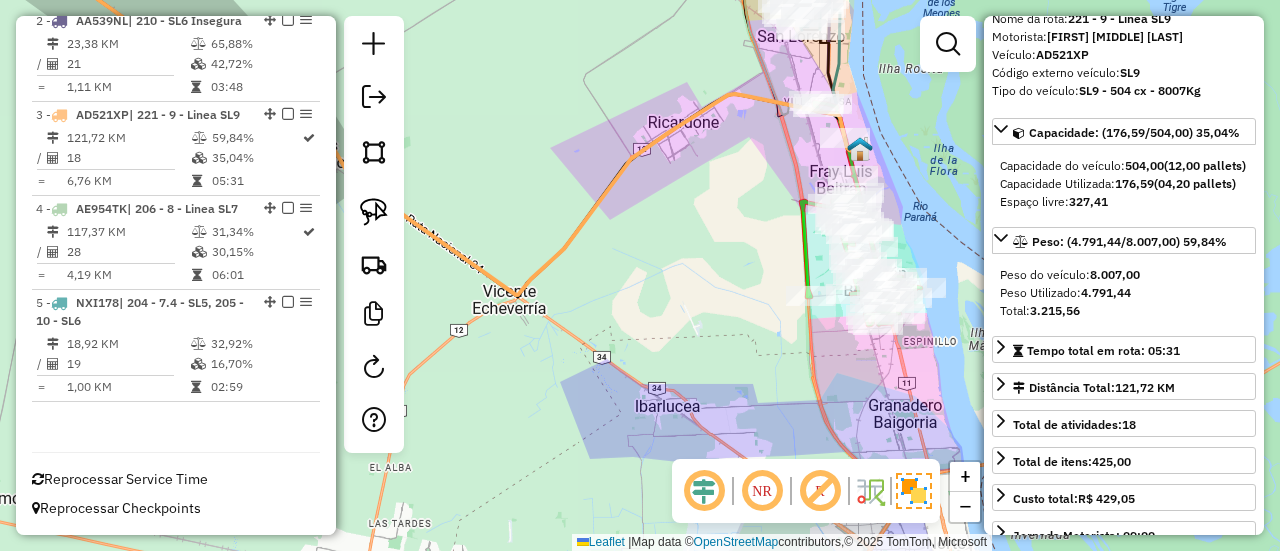drag, startPoint x: 760, startPoint y: 281, endPoint x: 714, endPoint y: 253, distance: 53.851646 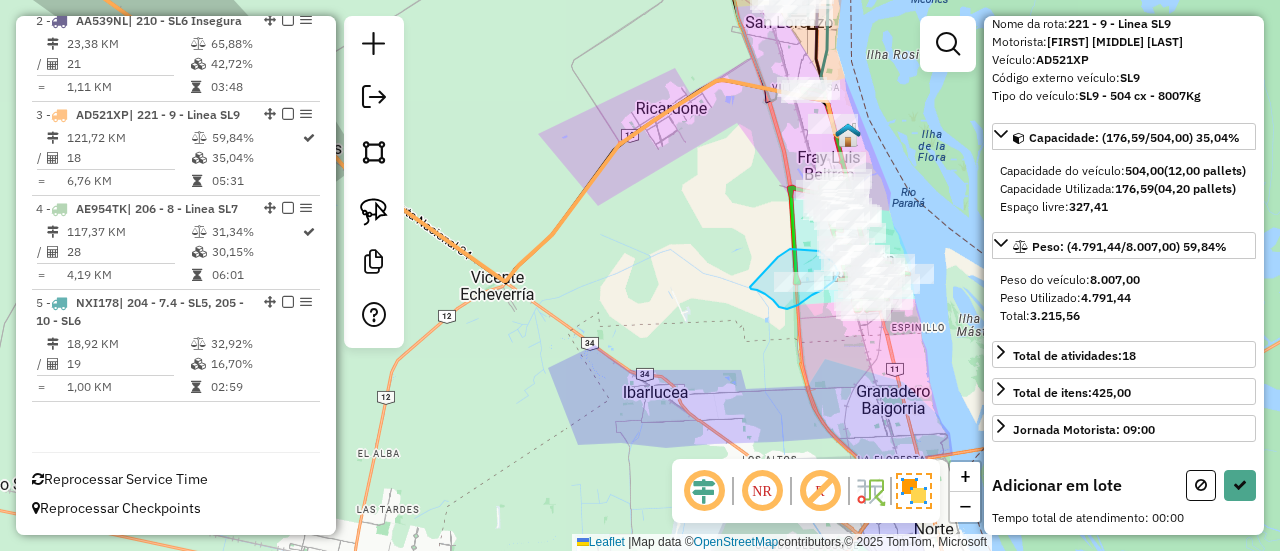 drag, startPoint x: 751, startPoint y: 289, endPoint x: 774, endPoint y: 263, distance: 34.713108 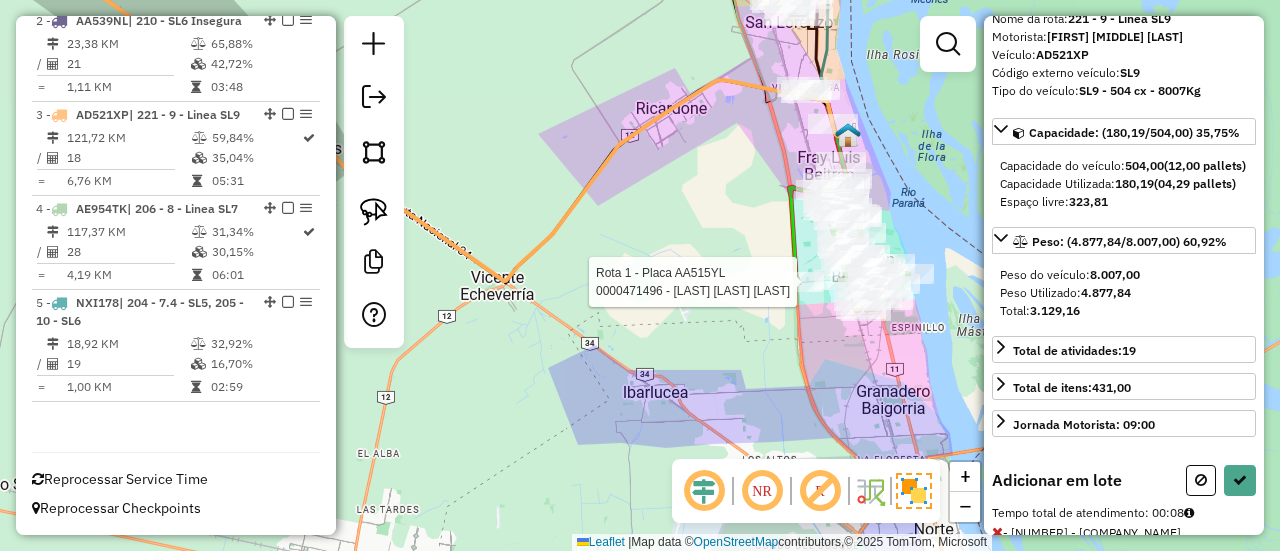 select on "**********" 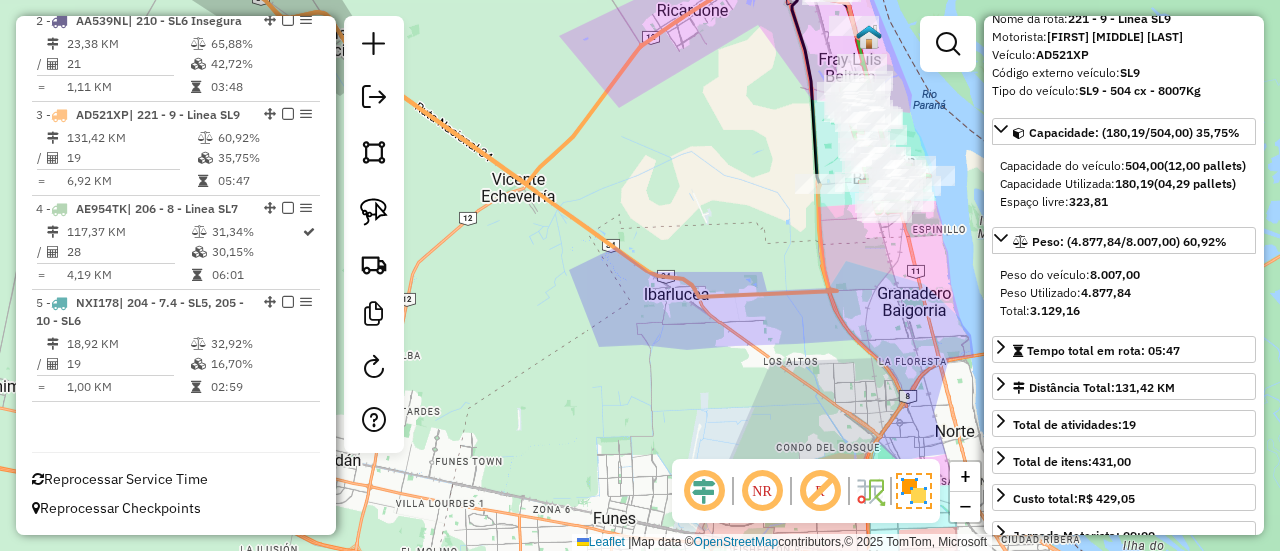 click on "Janela de atendimento Grade de atendimento Capacidade Transportadoras Veículos Cliente Pedidos  Rotas Selecione os dias de semana para filtrar as janelas de atendimento  Seg   Ter   Qua   Qui   Sex   Sáb   Dom  Informe o período da janela de atendimento: De: Até:  Filtrar exatamente a janela do cliente  Considerar janela de atendimento padrão  Selecione os dias de semana para filtrar as grades de atendimento  Seg   Ter   Qua   Qui   Sex   Sáb   Dom   Considerar clientes sem dia de atendimento cadastrado  Clientes fora do dia de atendimento selecionado Filtrar as atividades entre os valores definidos abaixo:  Peso mínimo:   Peso máximo:   Cubagem mínima:   Cubagem máxima:   De:   Até:  Filtrar as atividades entre o tempo de atendimento definido abaixo:  De:   Até:   Considerar capacidade total dos clientes não roteirizados Transportadora: Selecione um ou mais itens Tipo de veículo: Selecione um ou mais itens Veículo: Selecione um ou mais itens Motorista: Selecione um ou mais itens Nome: Rótulo:" 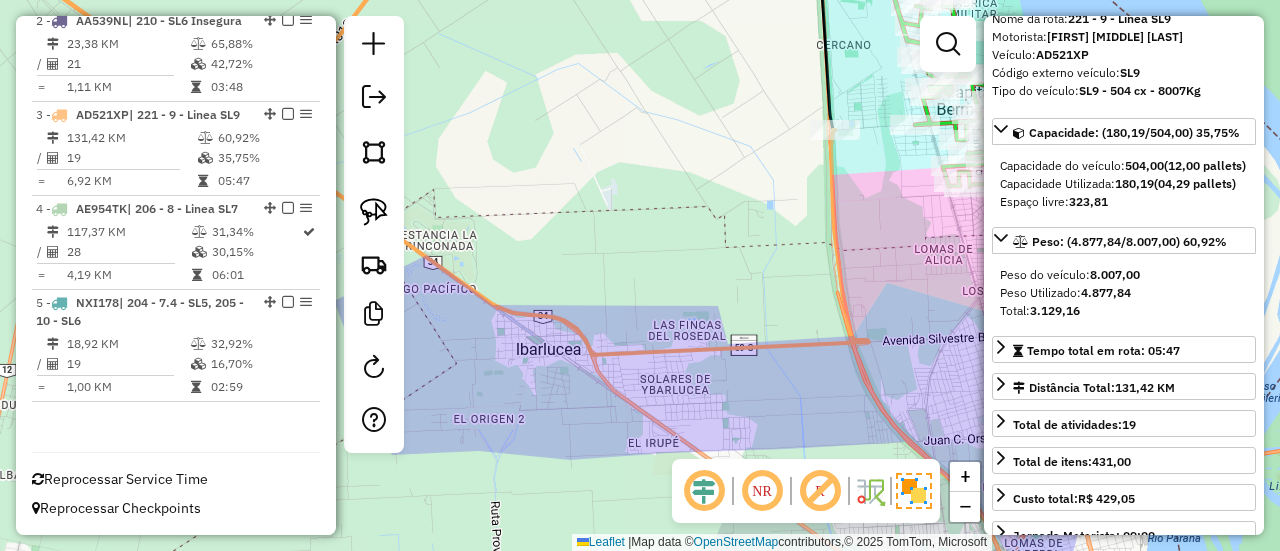 drag, startPoint x: 790, startPoint y: 229, endPoint x: 532, endPoint y: 322, distance: 274.24988 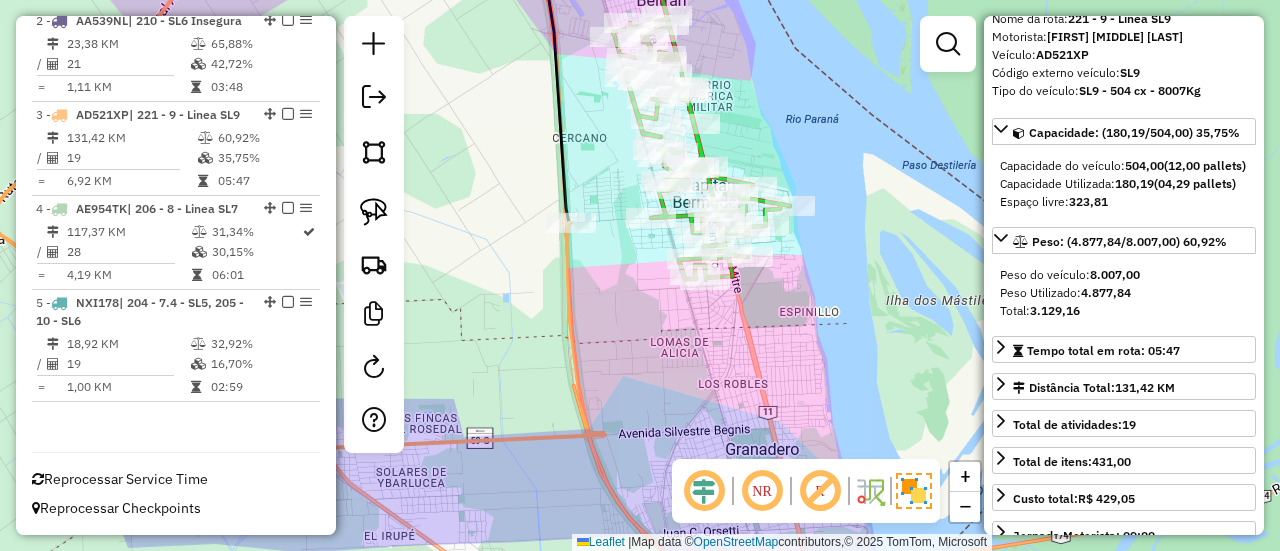 click 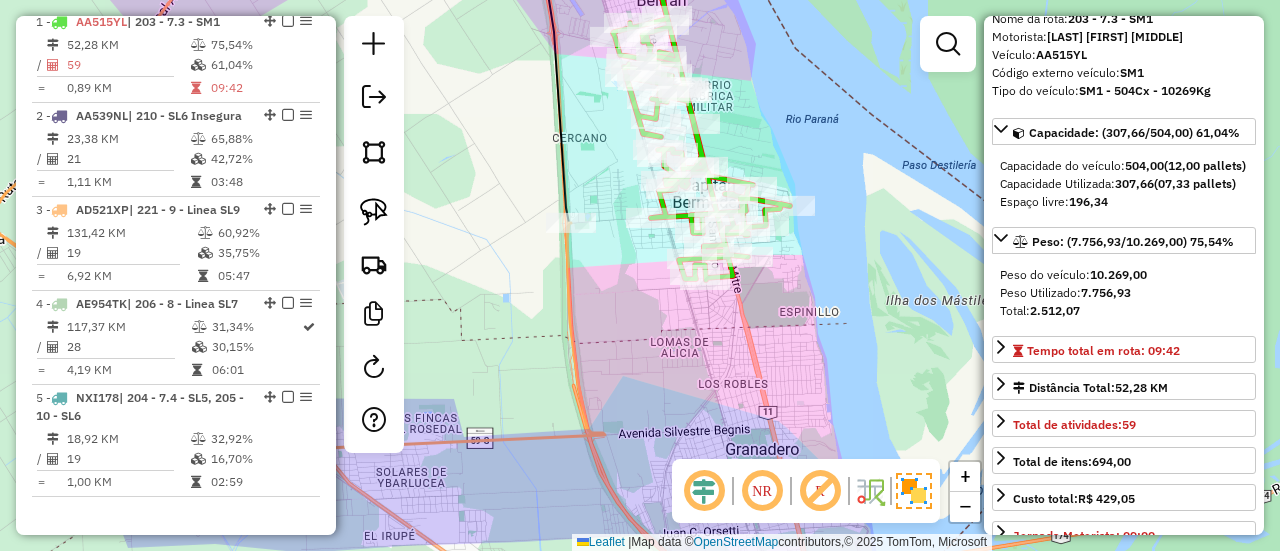 scroll, scrollTop: 762, scrollLeft: 0, axis: vertical 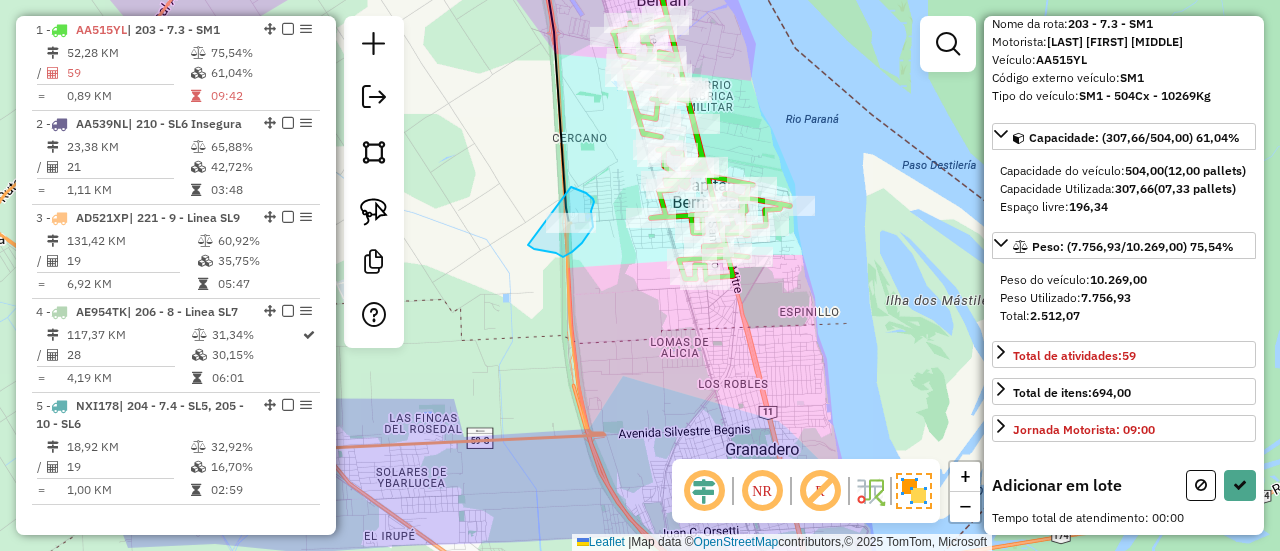drag, startPoint x: 572, startPoint y: 252, endPoint x: 522, endPoint y: 205, distance: 68.622154 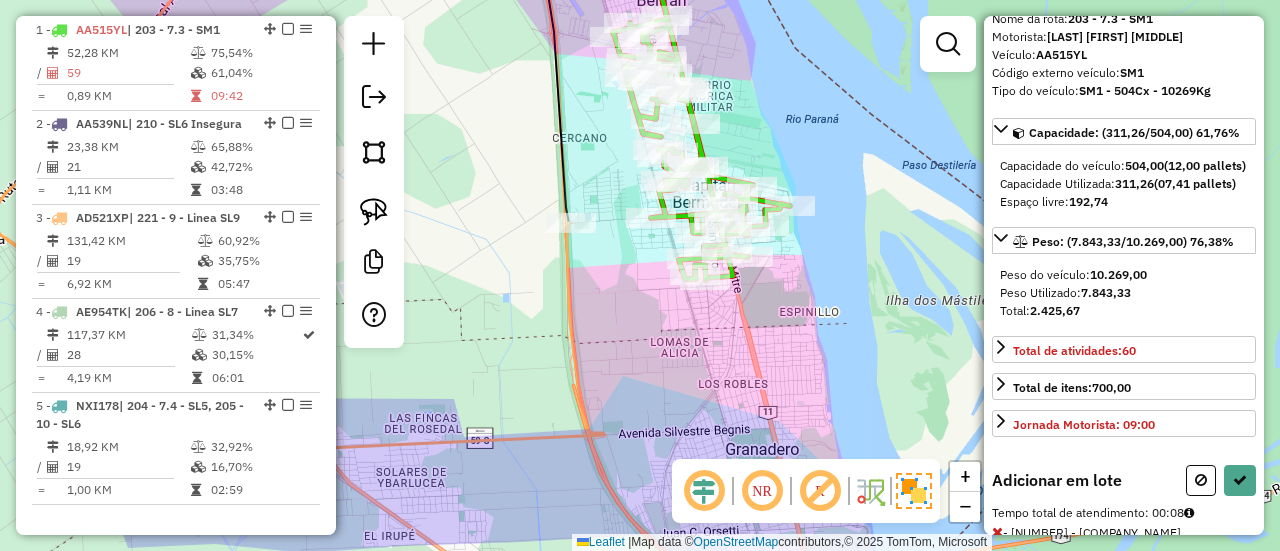 select on "**********" 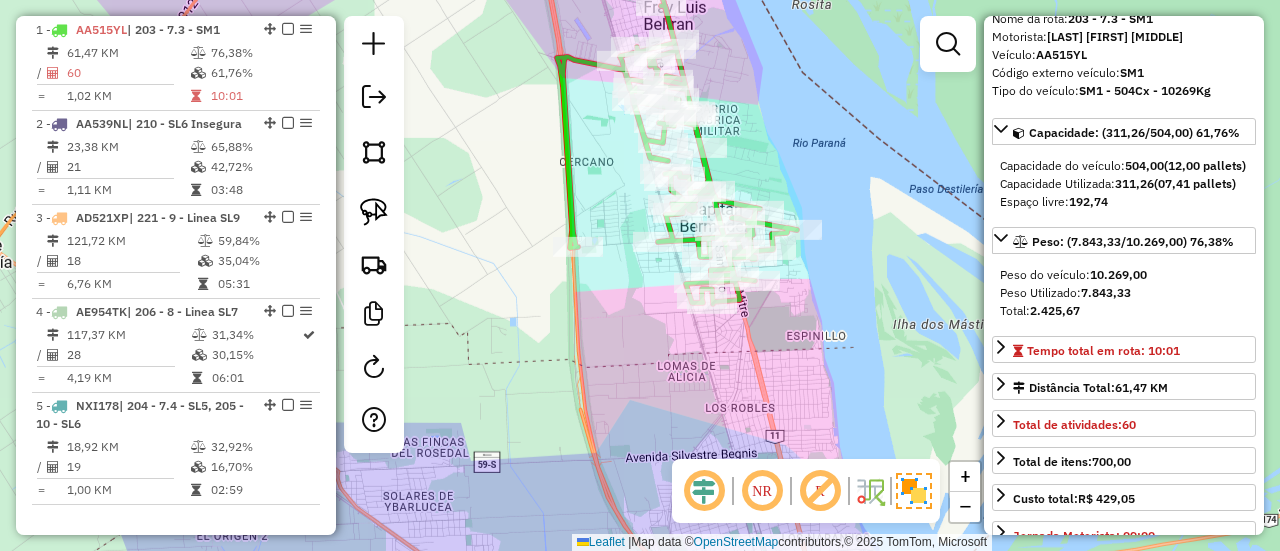 drag, startPoint x: 599, startPoint y: 151, endPoint x: 626, endPoint y: 303, distance: 154.37941 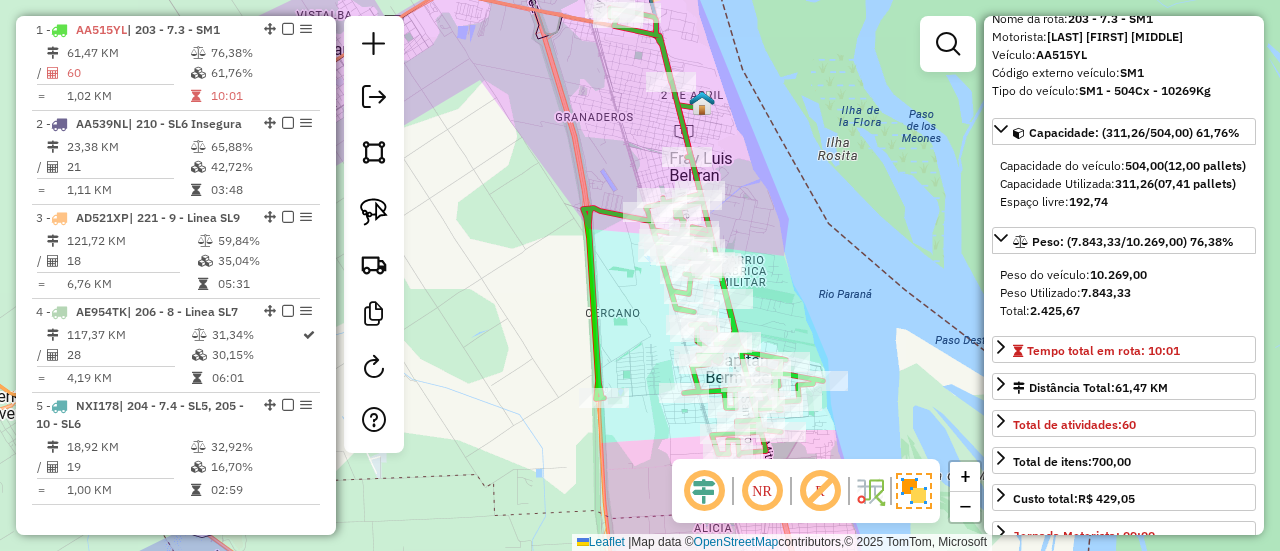 drag, startPoint x: 636, startPoint y: 165, endPoint x: 666, endPoint y: 357, distance: 194.32962 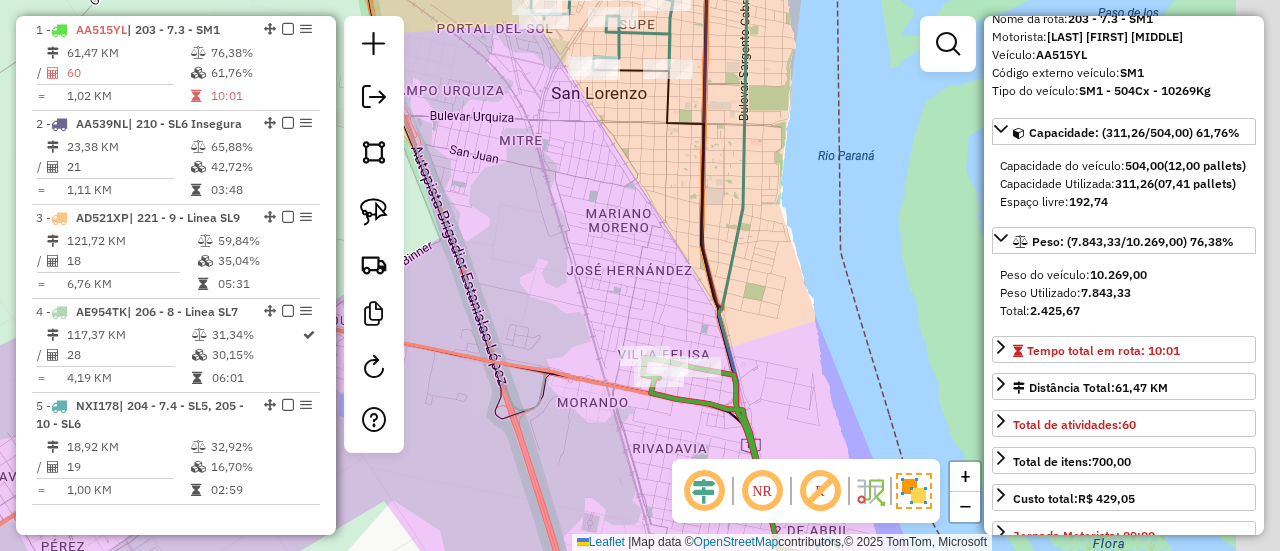 drag, startPoint x: 658, startPoint y: 285, endPoint x: 589, endPoint y: 282, distance: 69.065186 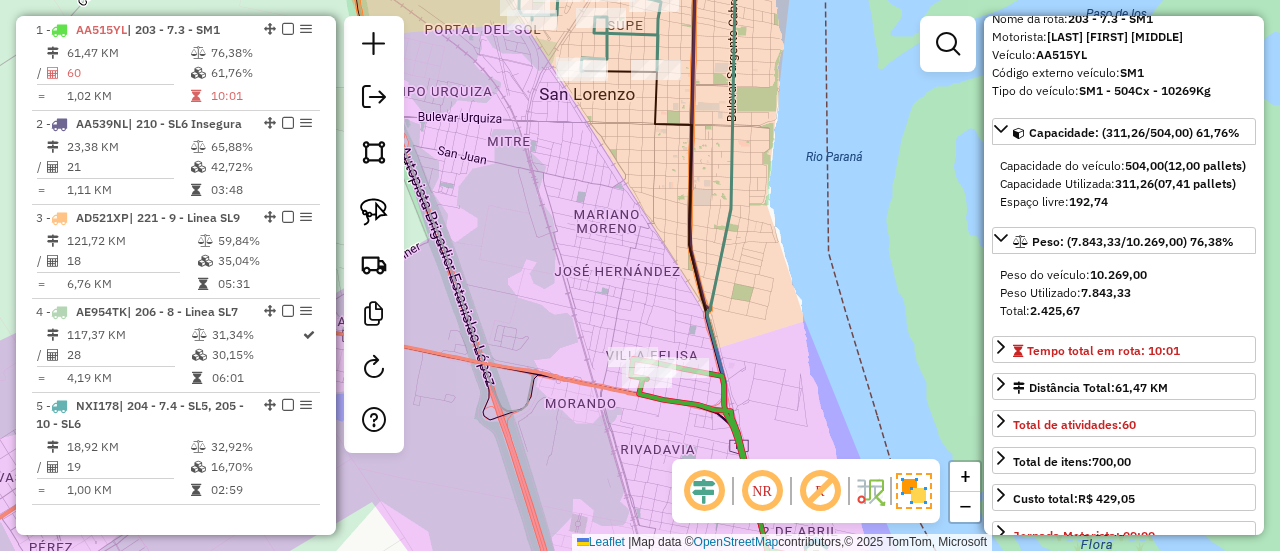 click 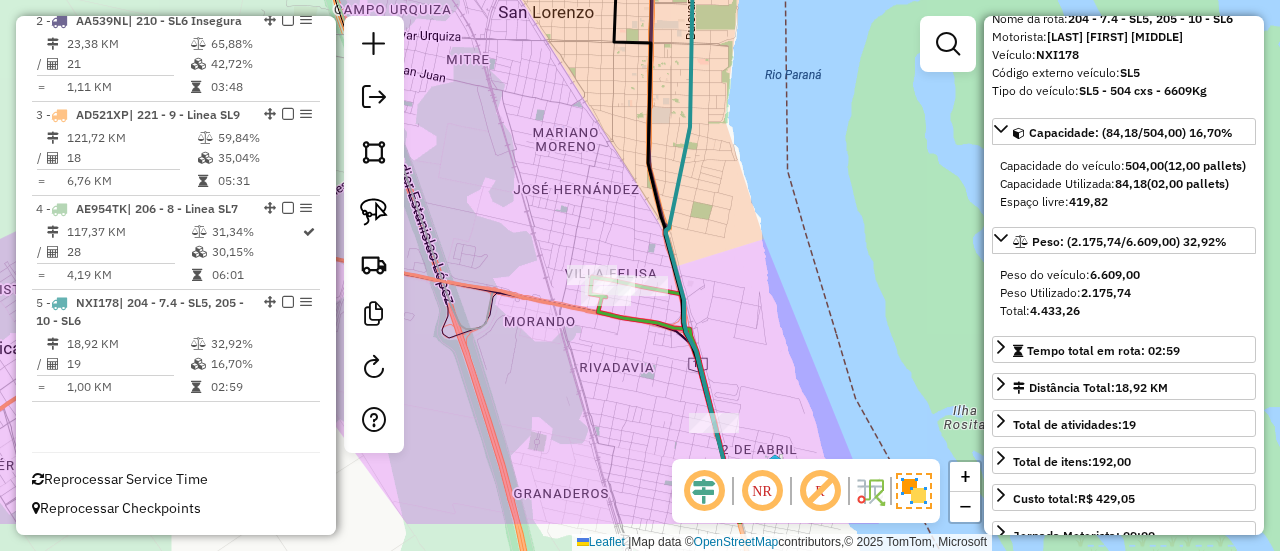 drag, startPoint x: 676, startPoint y: 179, endPoint x: 635, endPoint y: 97, distance: 91.67879 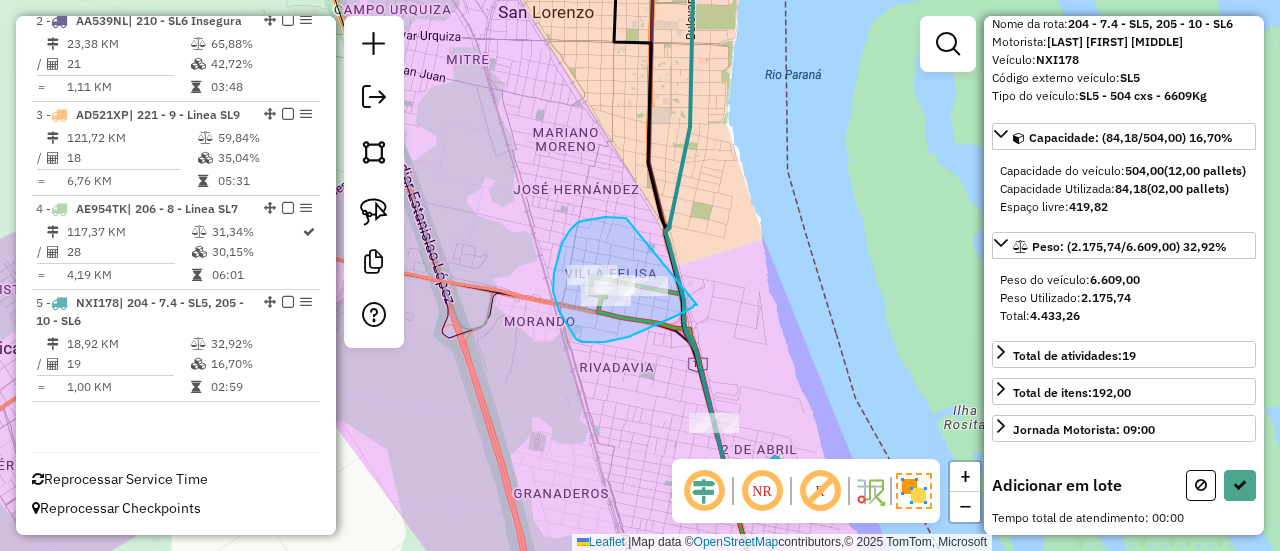 drag, startPoint x: 624, startPoint y: 218, endPoint x: 705, endPoint y: 273, distance: 97.90812 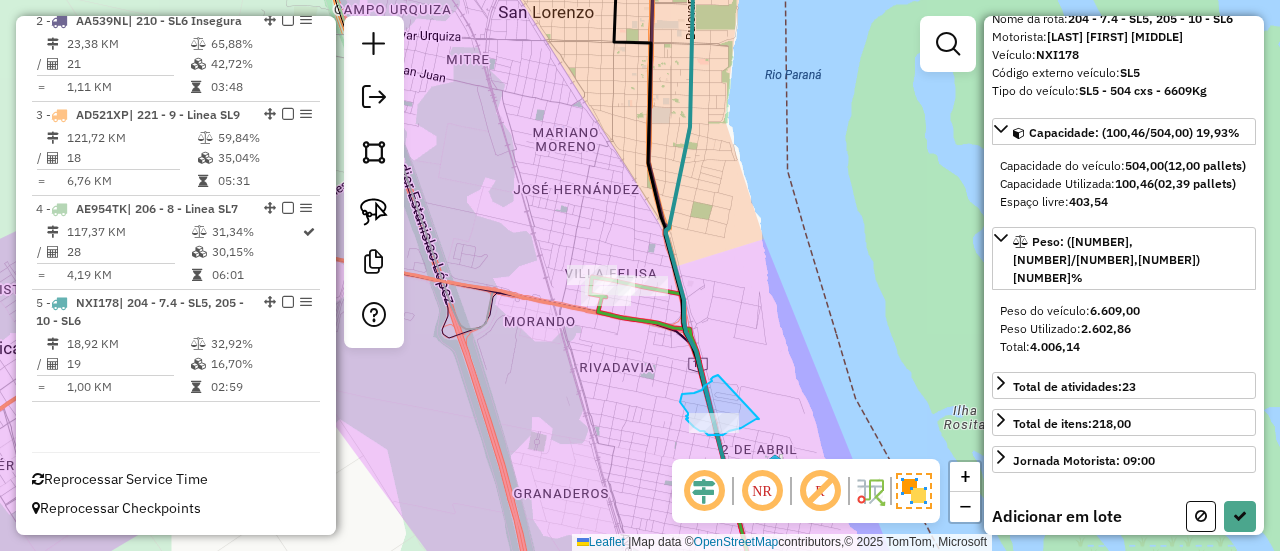 drag, startPoint x: 718, startPoint y: 375, endPoint x: 767, endPoint y: 411, distance: 60.80296 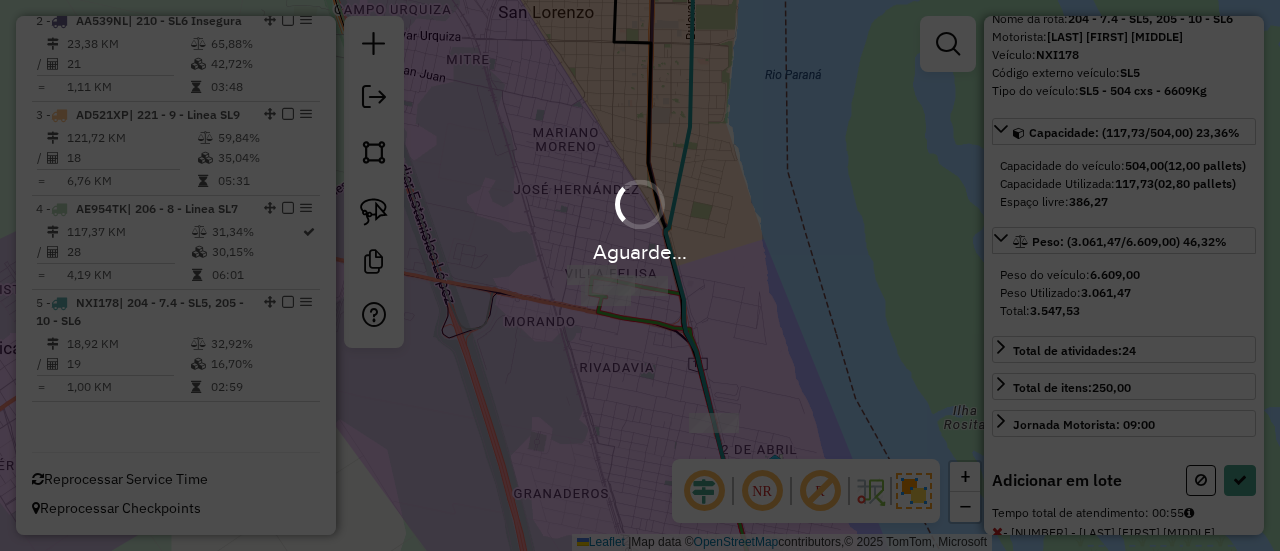 select on "**********" 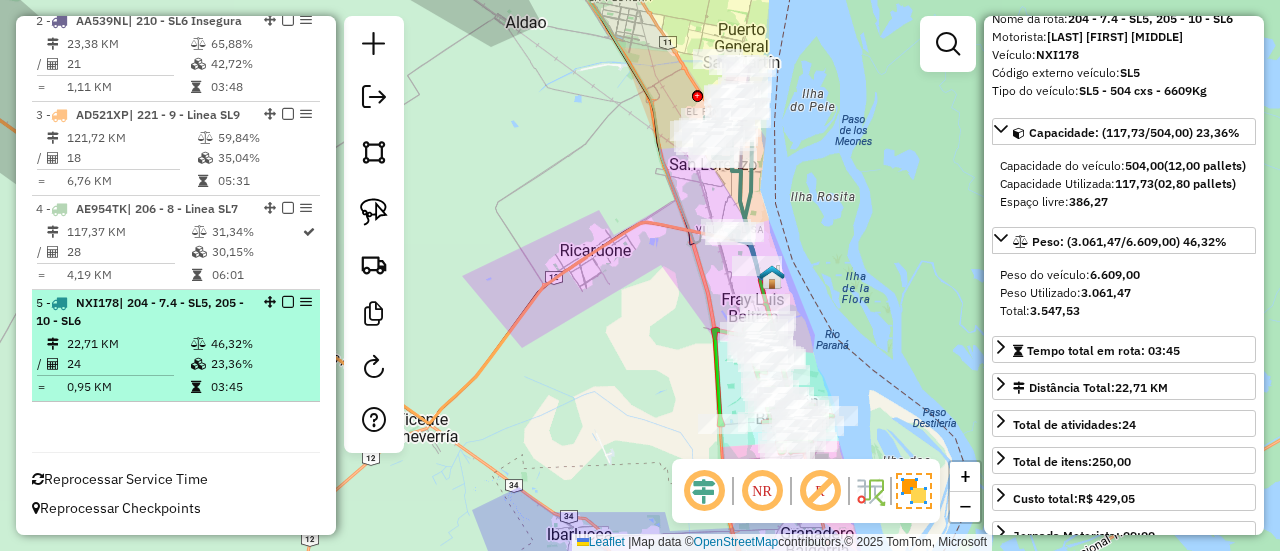 click on "46,32%" at bounding box center [260, 344] 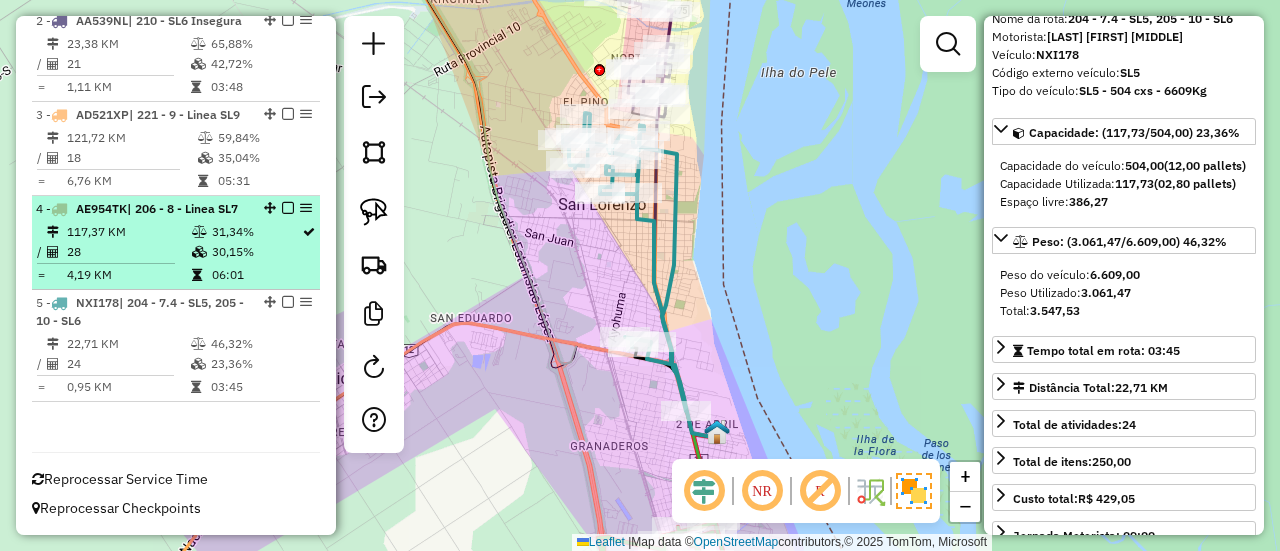 click at bounding box center (288, 302) 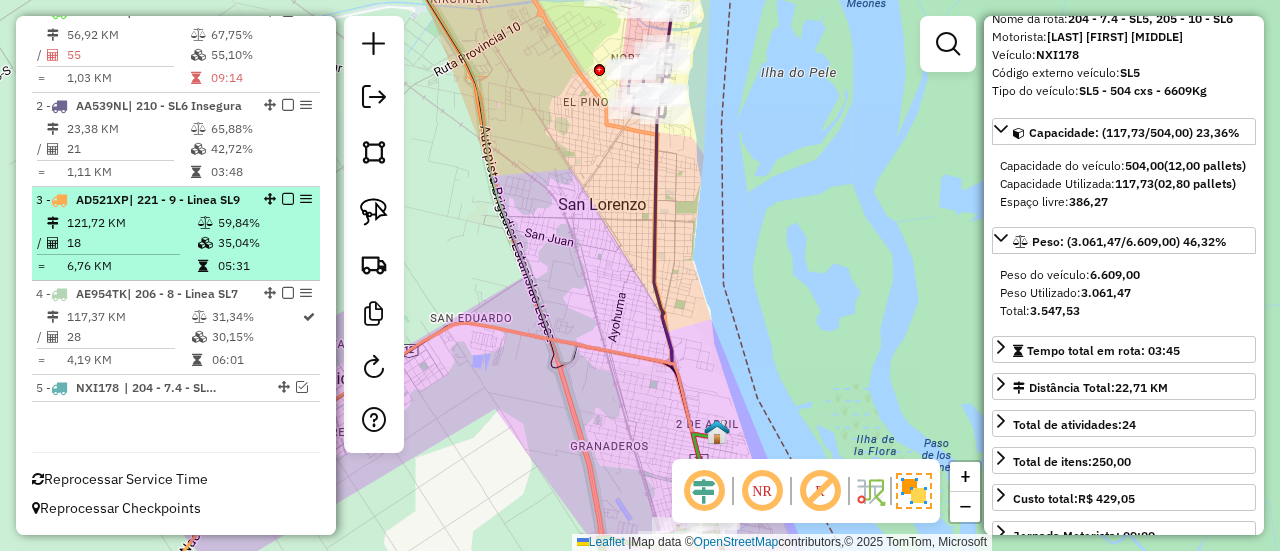 click at bounding box center (288, 293) 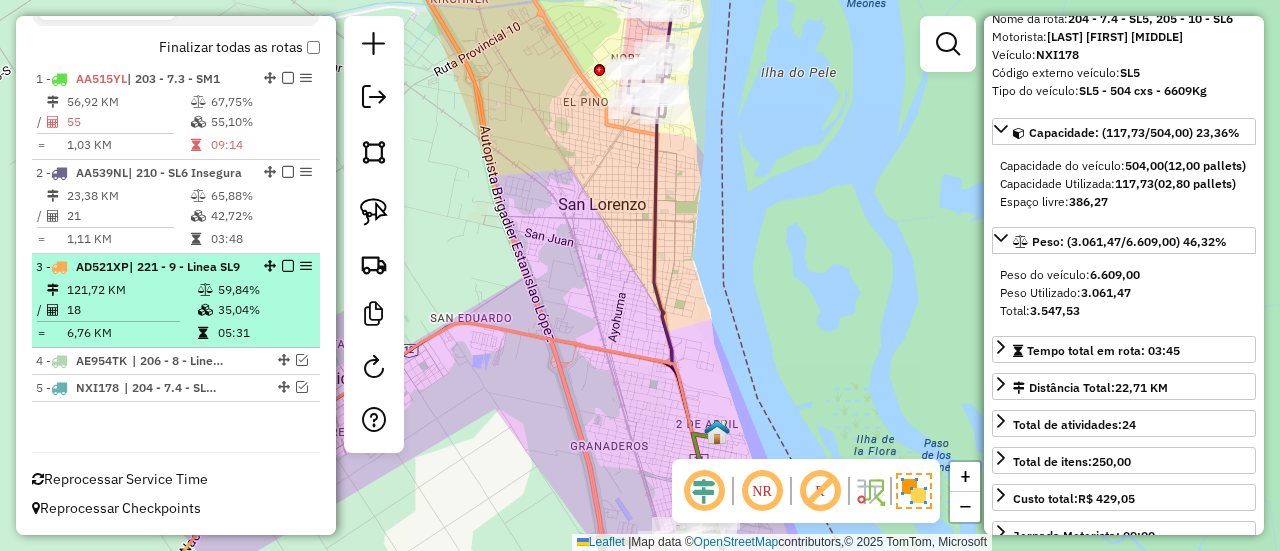scroll, scrollTop: 746, scrollLeft: 0, axis: vertical 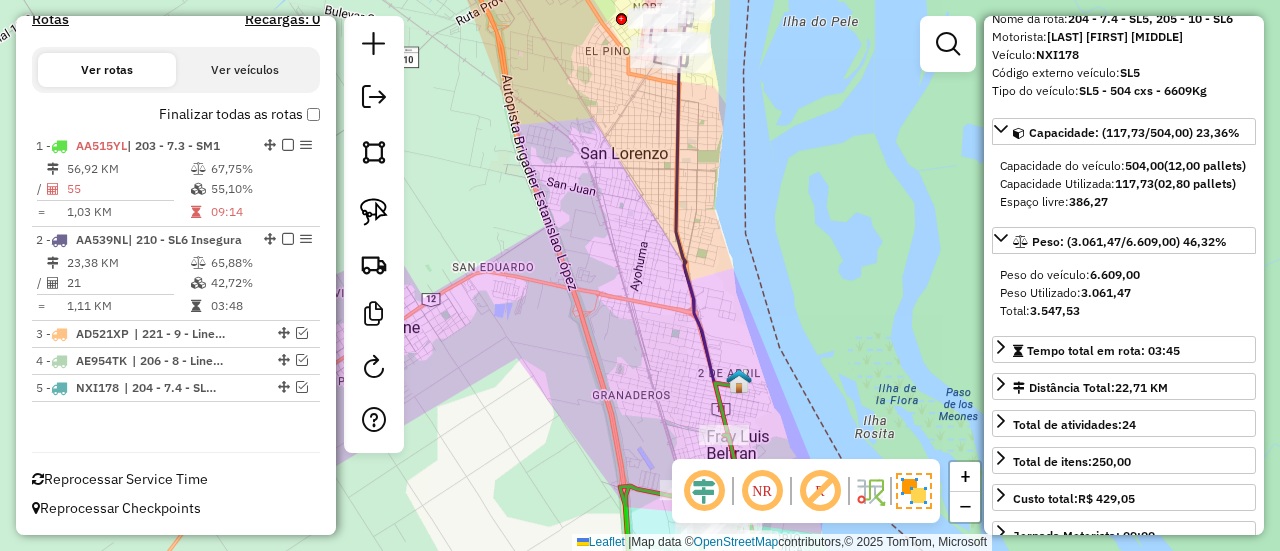 drag, startPoint x: 580, startPoint y: 294, endPoint x: 545, endPoint y: 151, distance: 147.22092 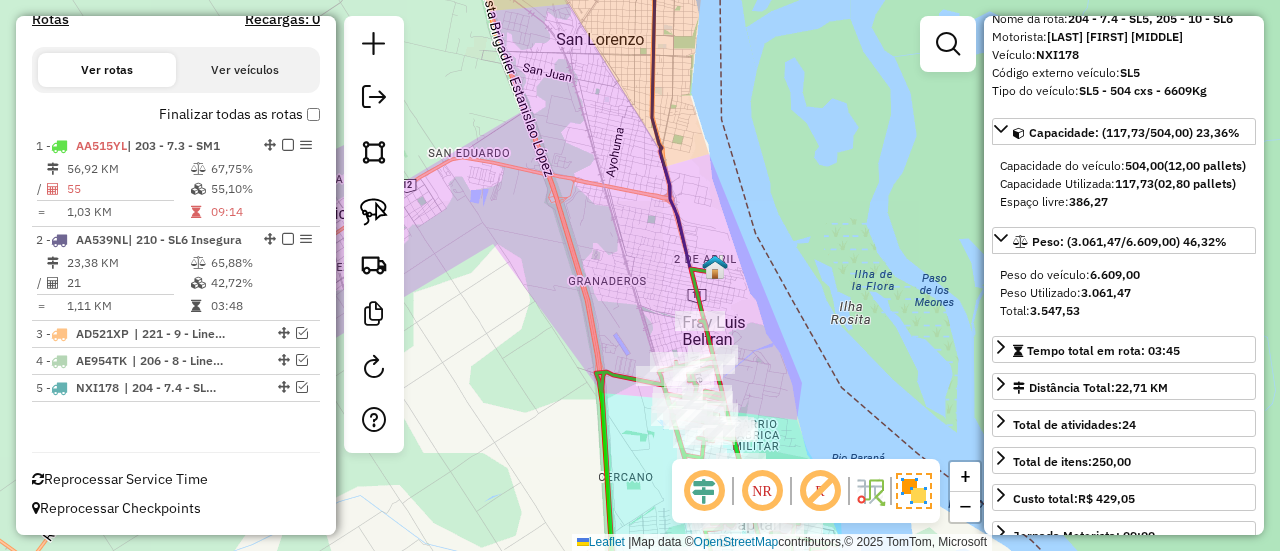 click 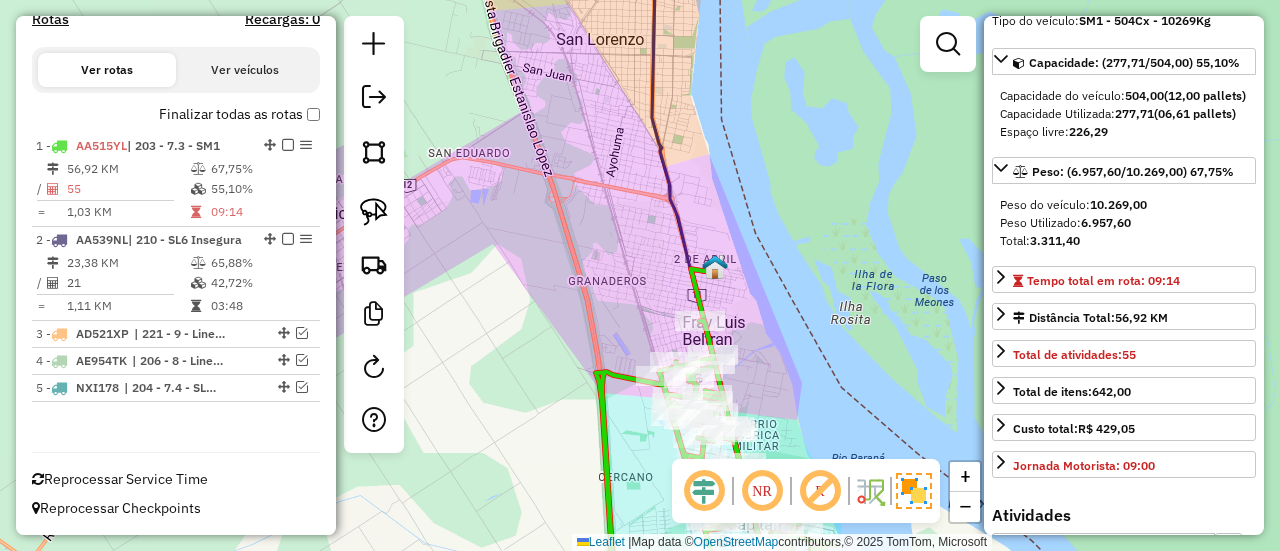 scroll, scrollTop: 200, scrollLeft: 0, axis: vertical 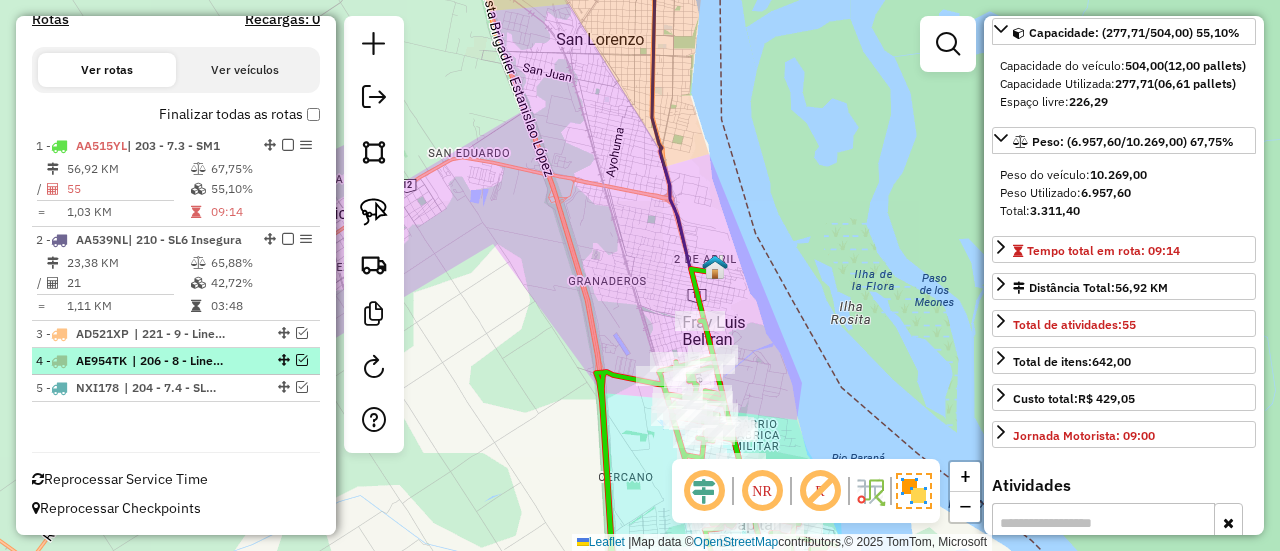 click at bounding box center [302, 360] 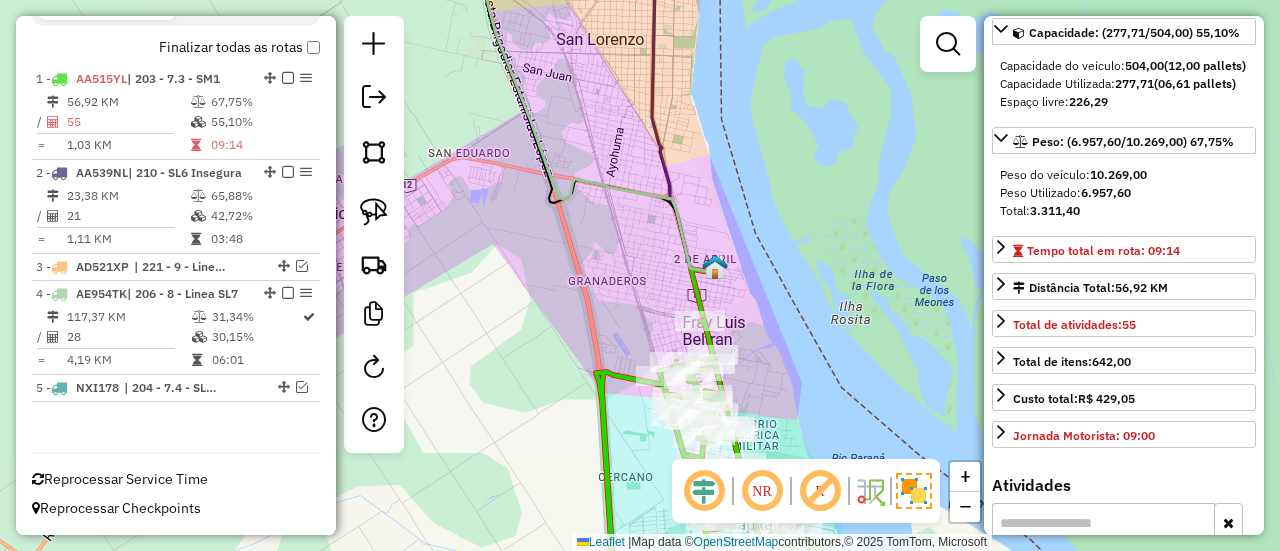 click 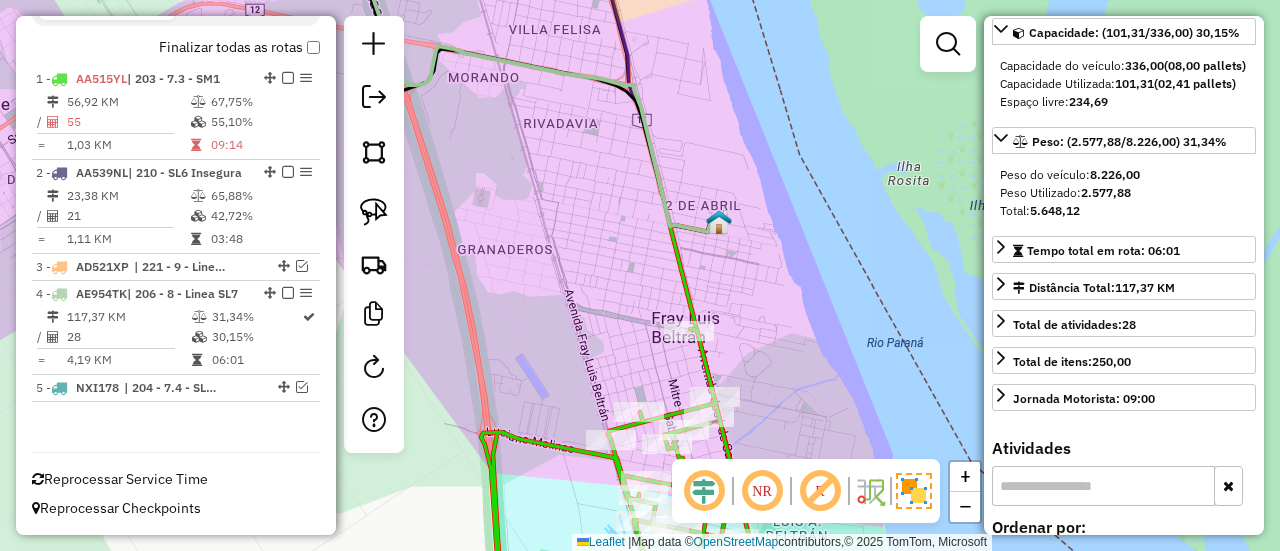 drag, startPoint x: 622, startPoint y: 229, endPoint x: 607, endPoint y: 204, distance: 29.15476 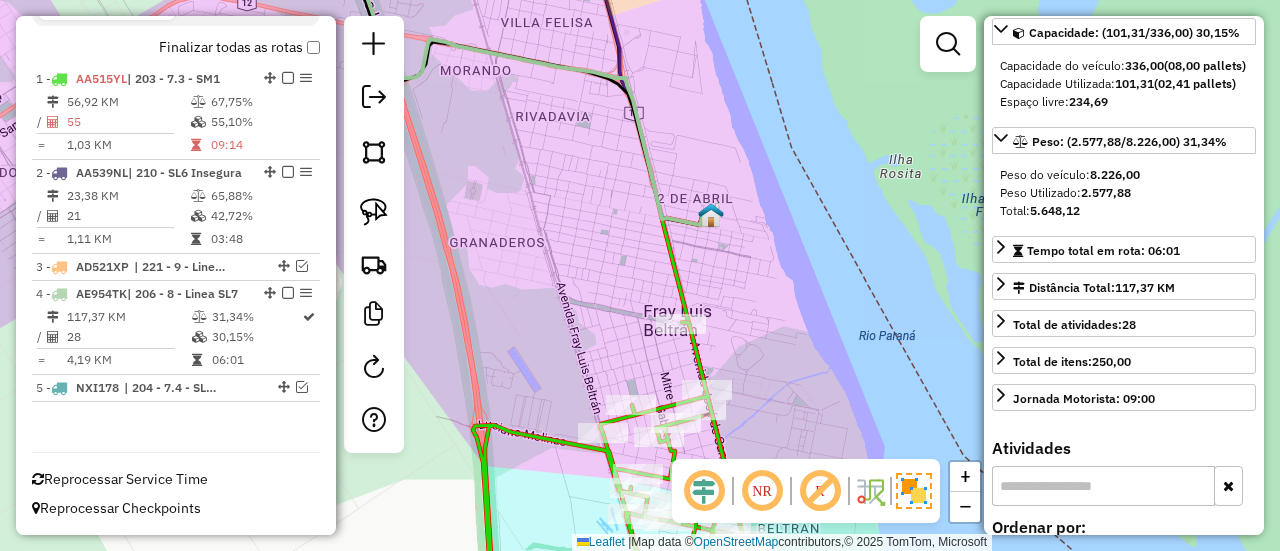 drag, startPoint x: 646, startPoint y: 266, endPoint x: 622, endPoint y: 243, distance: 33.24154 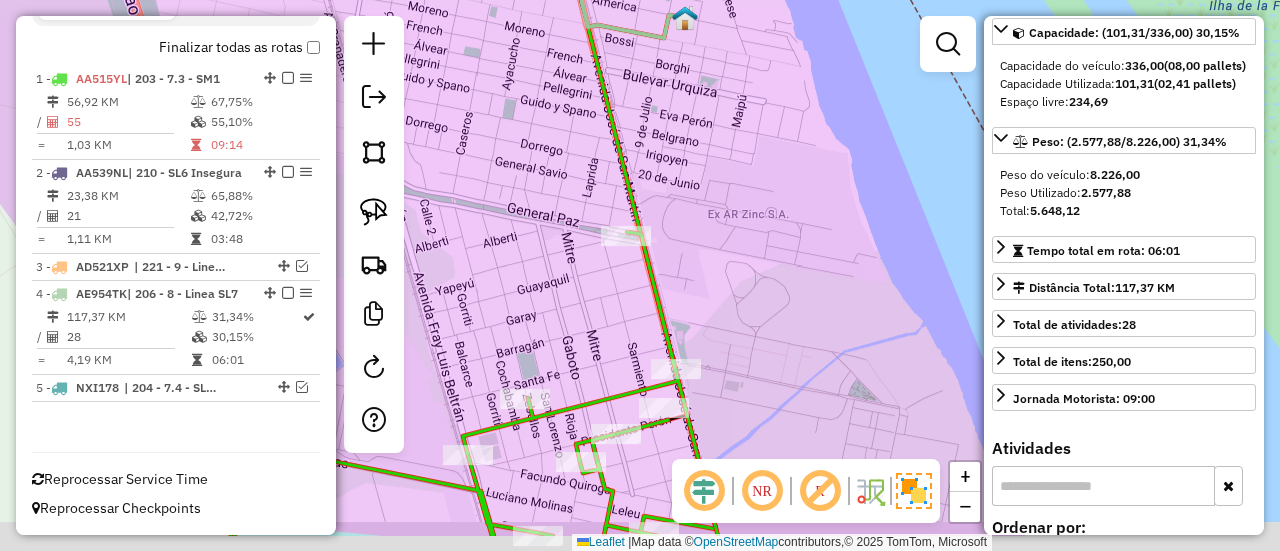 drag, startPoint x: 716, startPoint y: 271, endPoint x: 706, endPoint y: 224, distance: 48.052055 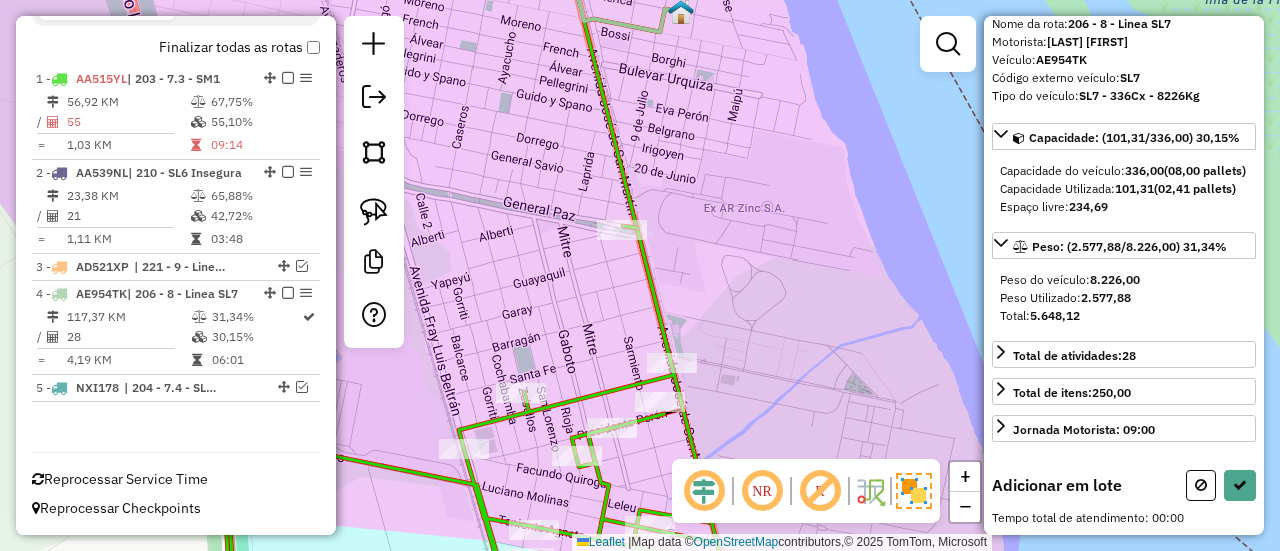 scroll, scrollTop: 124, scrollLeft: 0, axis: vertical 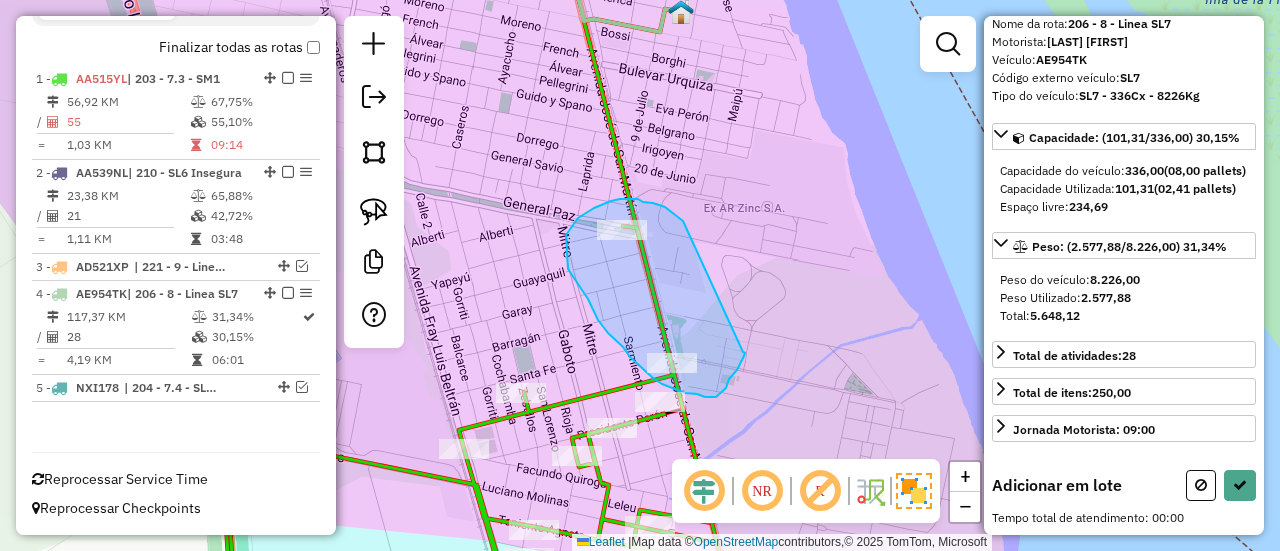 drag, startPoint x: 683, startPoint y: 221, endPoint x: 743, endPoint y: 349, distance: 141.36478 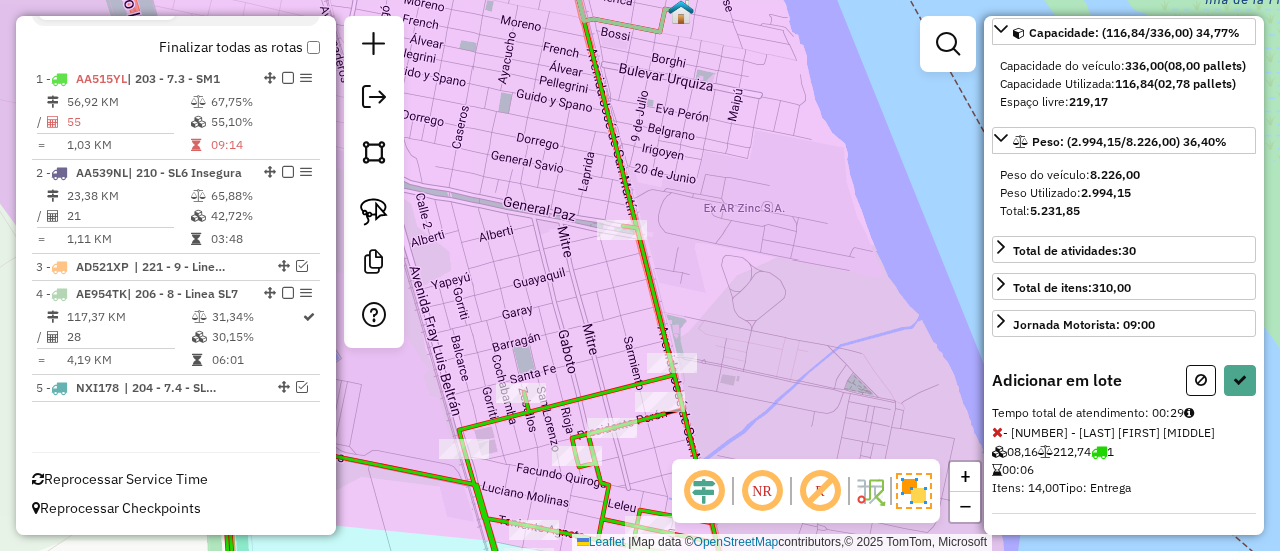 select on "**********" 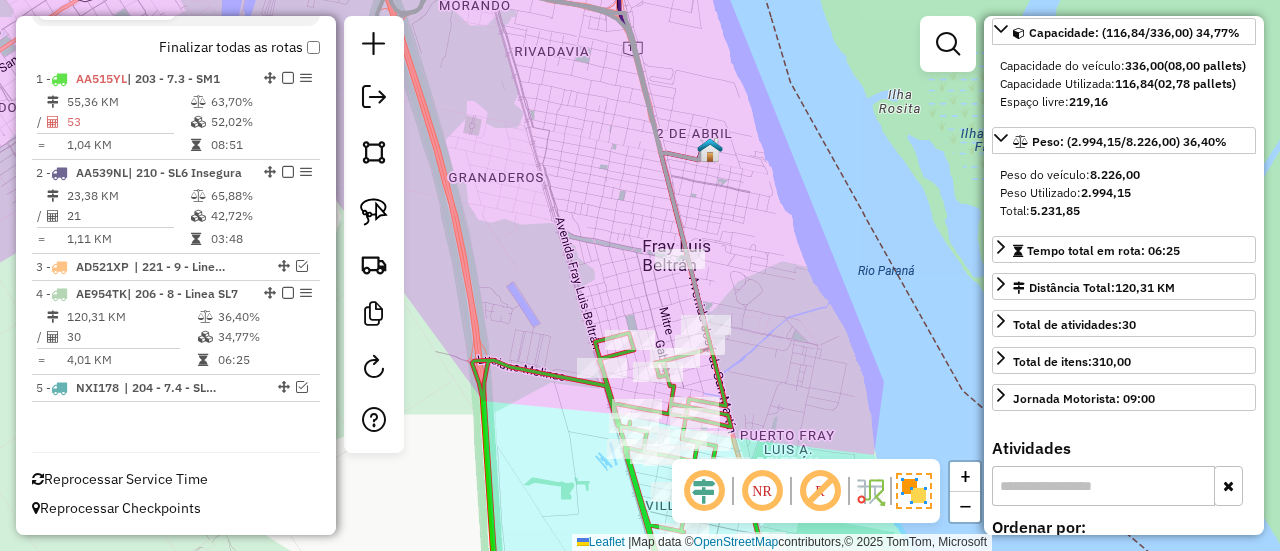 click 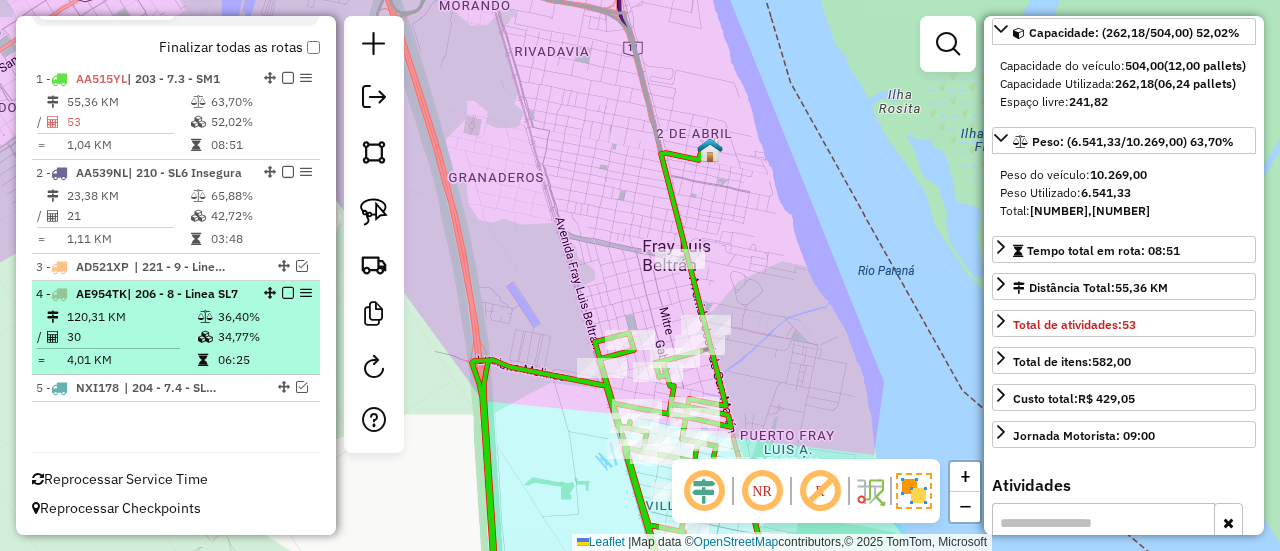 click at bounding box center [288, 293] 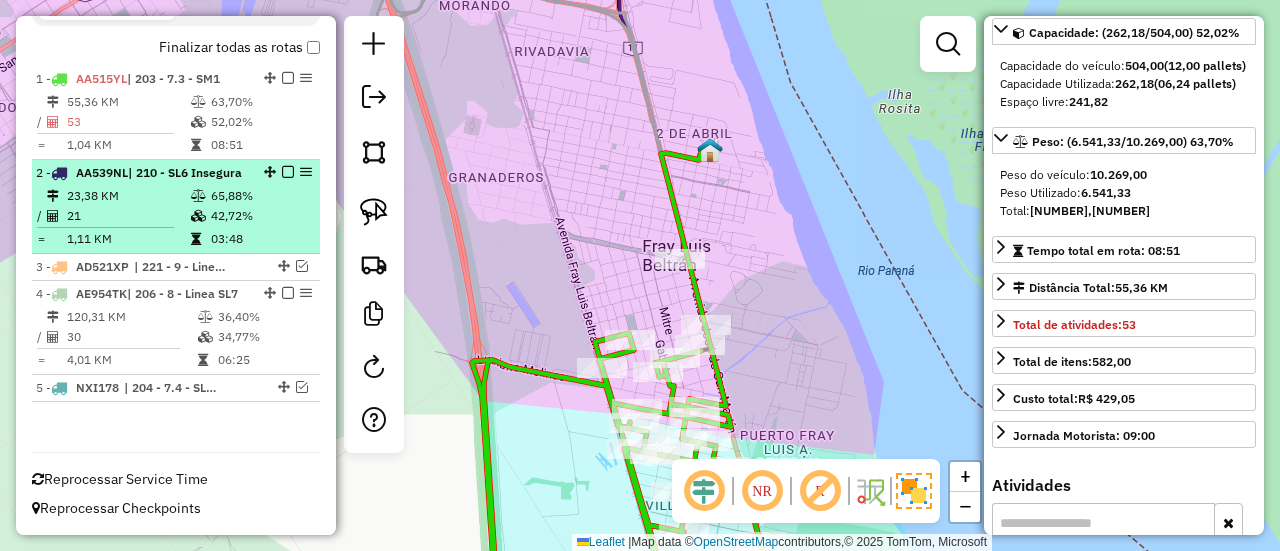 scroll, scrollTop: 661, scrollLeft: 0, axis: vertical 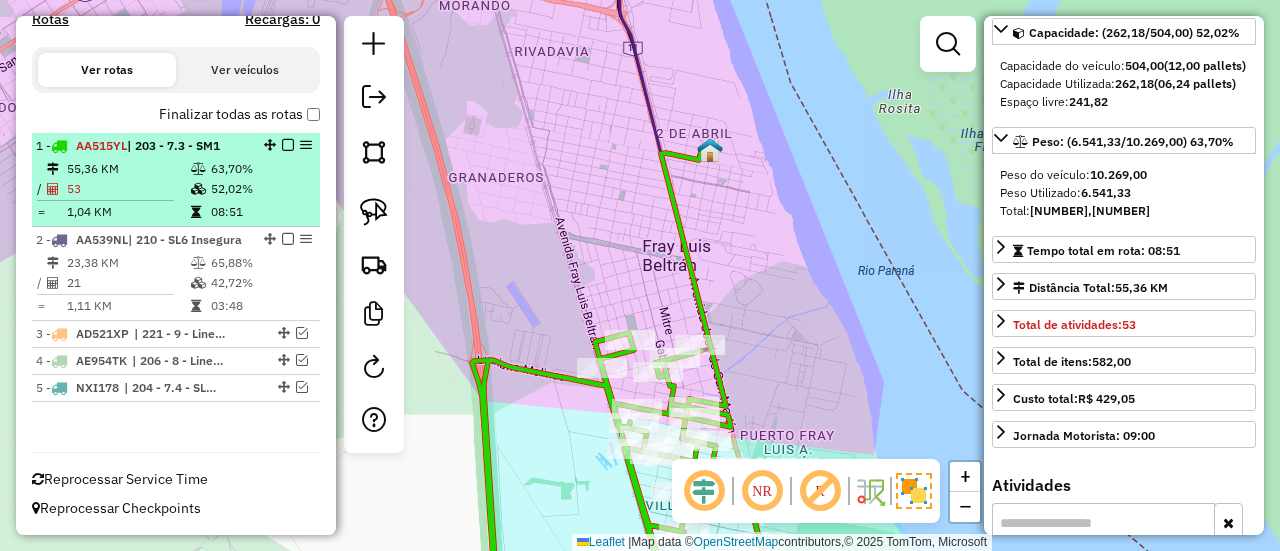 click at bounding box center (288, 145) 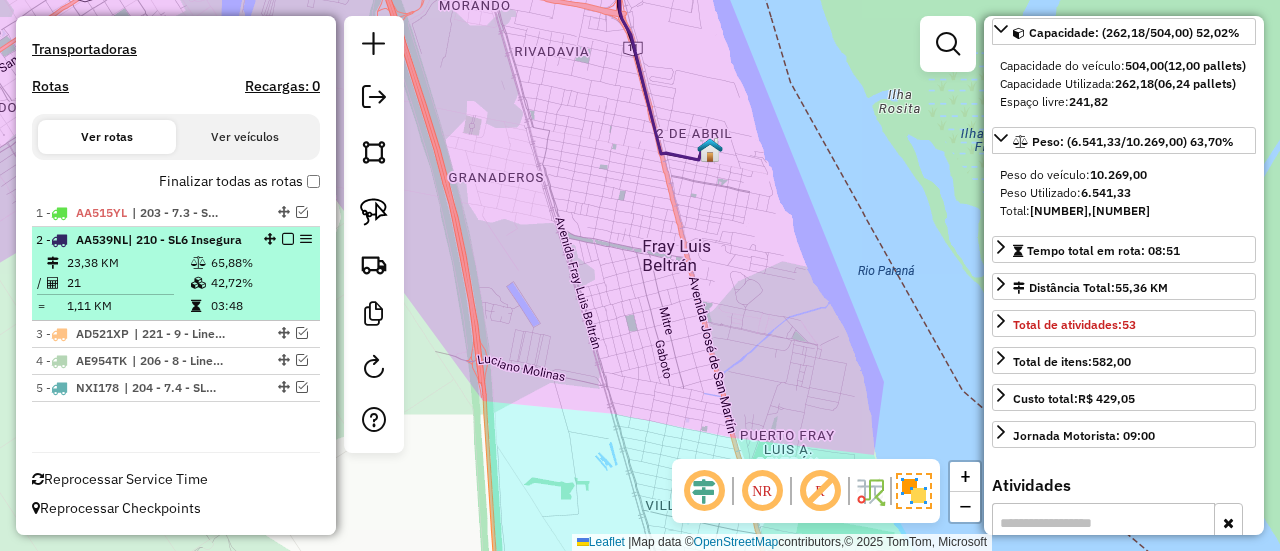 click at bounding box center (288, 239) 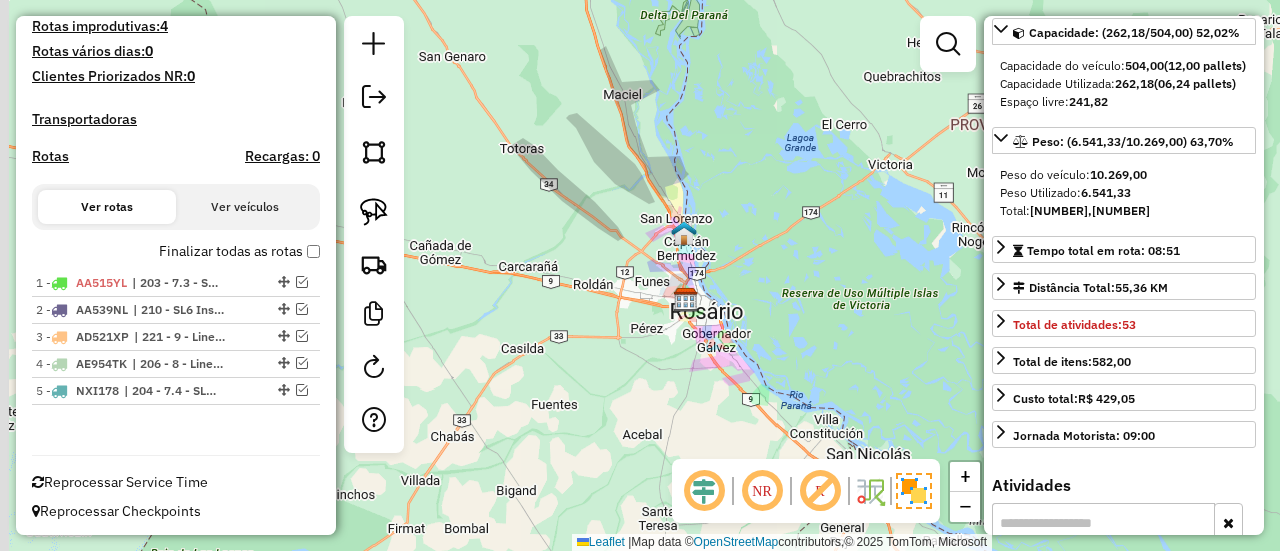 drag, startPoint x: 647, startPoint y: 363, endPoint x: 724, endPoint y: 293, distance: 104.062485 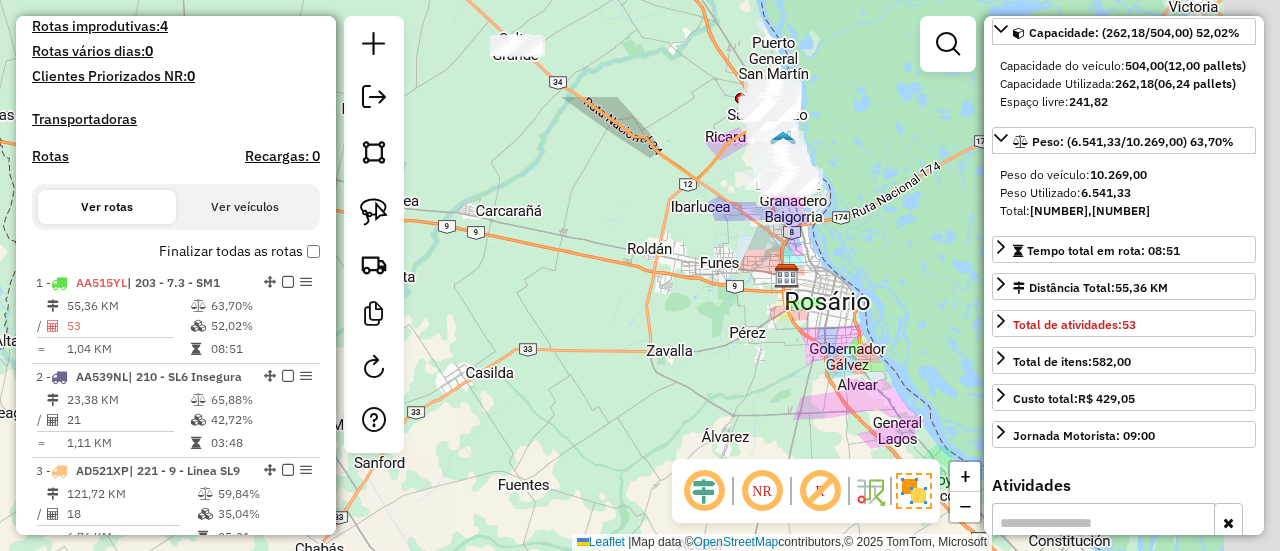 drag, startPoint x: 748, startPoint y: 197, endPoint x: 649, endPoint y: 367, distance: 196.7257 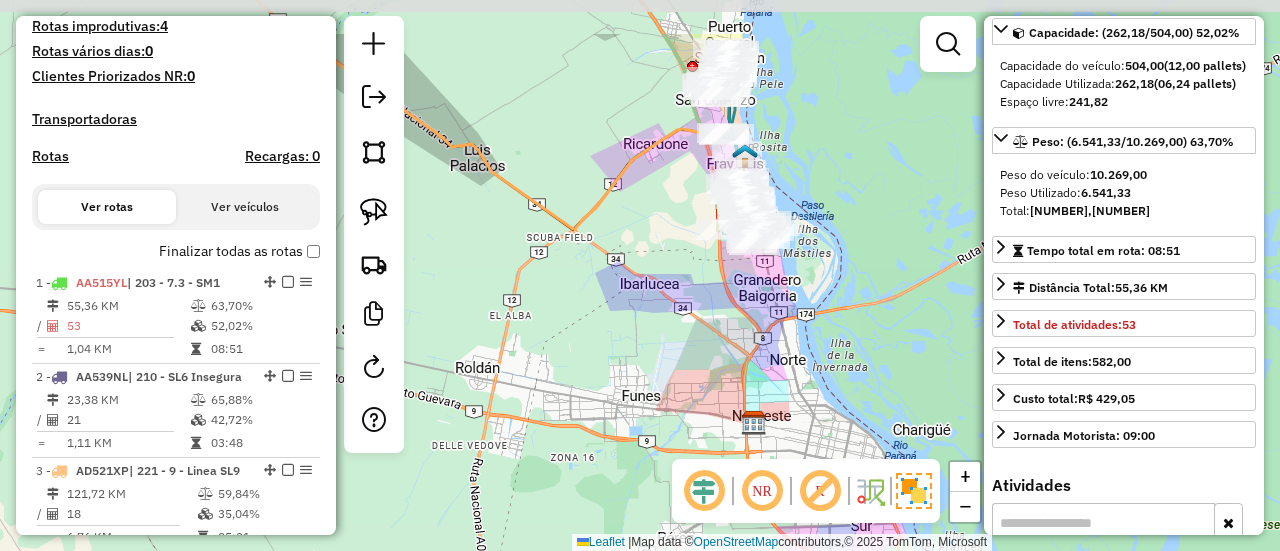 drag, startPoint x: 763, startPoint y: 205, endPoint x: 690, endPoint y: 292, distance: 113.56936 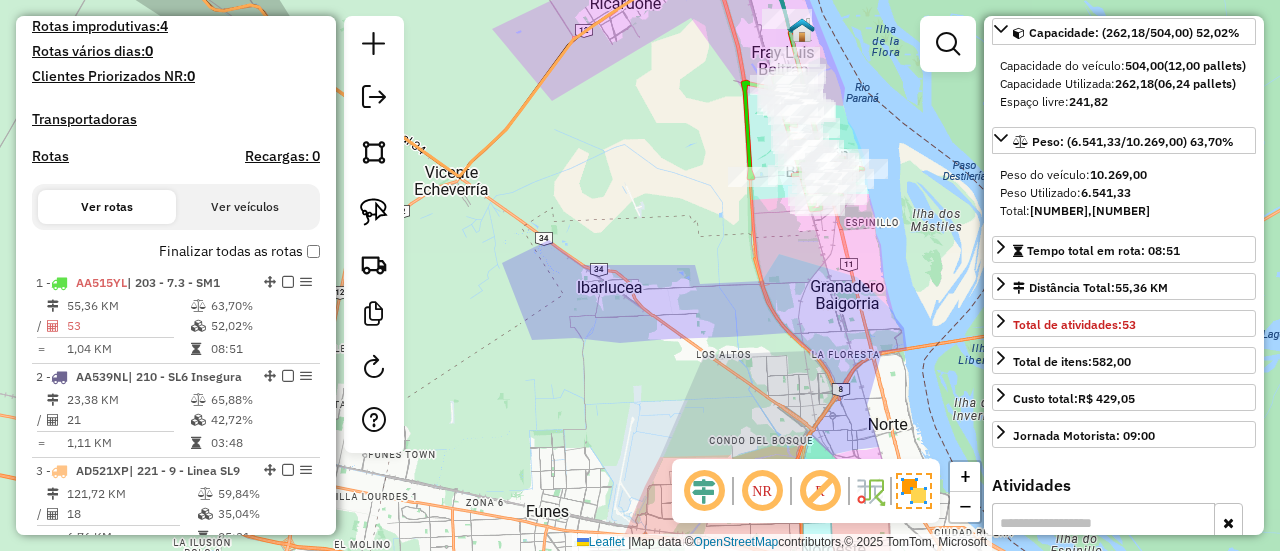 click on "Janela de atendimento Grade de atendimento Capacidade Transportadoras Veículos Cliente Pedidos  Rotas Selecione os dias de semana para filtrar as janelas de atendimento  Seg   Ter   Qua   Qui   Sex   Sáb   Dom  Informe o período da janela de atendimento: De: Até:  Filtrar exatamente a janela do cliente  Considerar janela de atendimento padrão  Selecione os dias de semana para filtrar as grades de atendimento  Seg   Ter   Qua   Qui   Sex   Sáb   Dom   Considerar clientes sem dia de atendimento cadastrado  Clientes fora do dia de atendimento selecionado Filtrar as atividades entre os valores definidos abaixo:  Peso mínimo:   Peso máximo:   Cubagem mínima:   Cubagem máxima:   De:   Até:  Filtrar as atividades entre o tempo de atendimento definido abaixo:  De:   Até:   Considerar capacidade total dos clientes não roteirizados Transportadora: Selecione um ou mais itens Tipo de veículo: Selecione um ou mais itens Veículo: Selecione um ou mais itens Motorista: Selecione um ou mais itens Nome: Rótulo:" 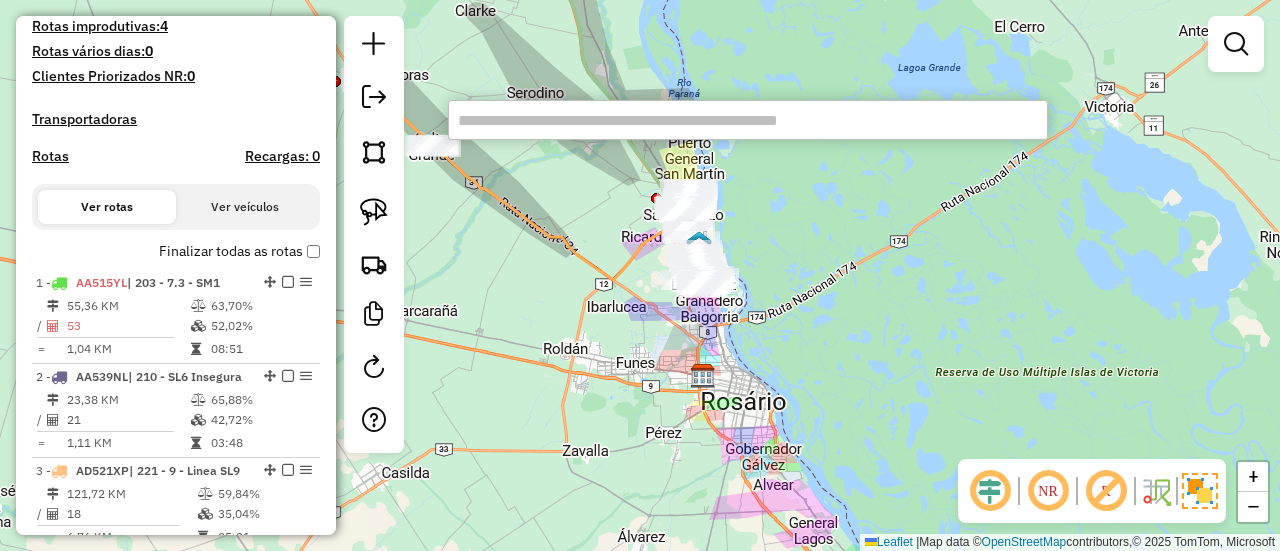 paste on "******" 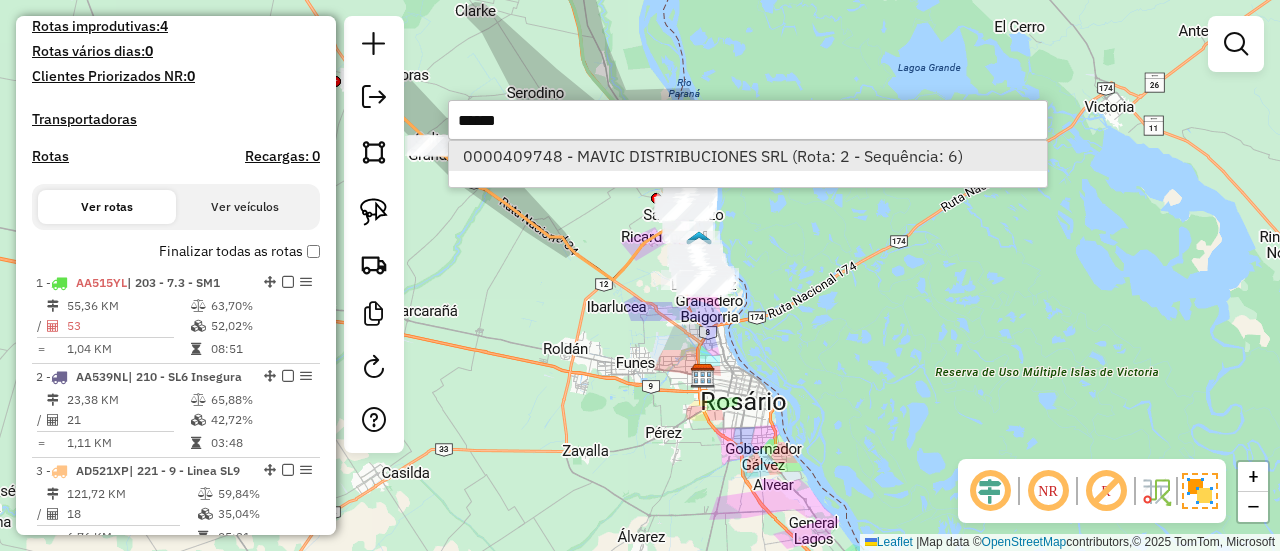 type on "******" 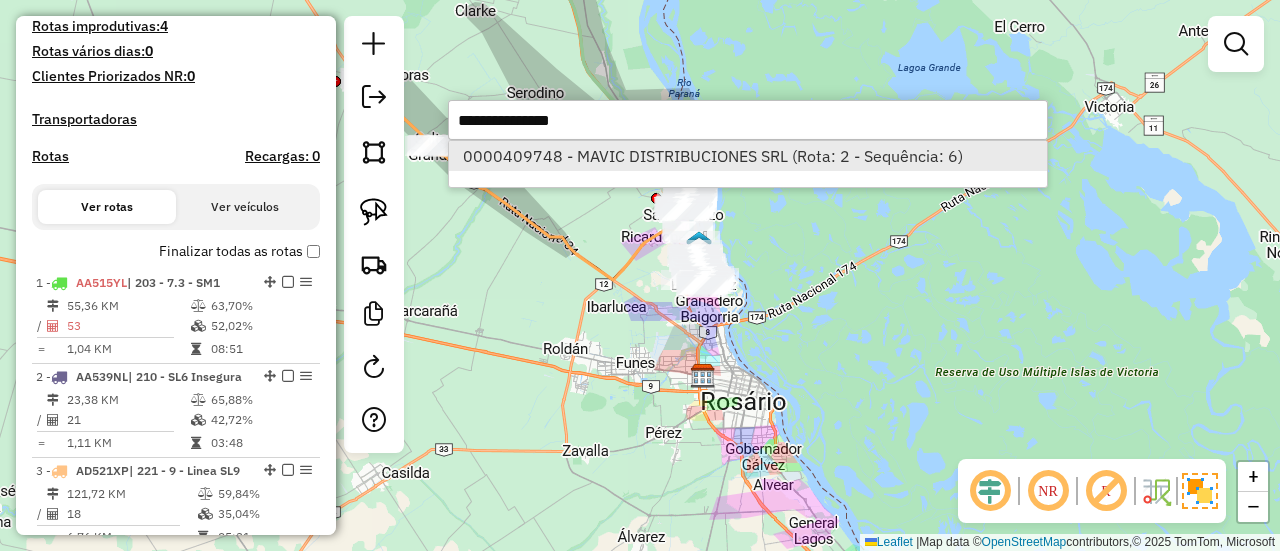 select on "**********" 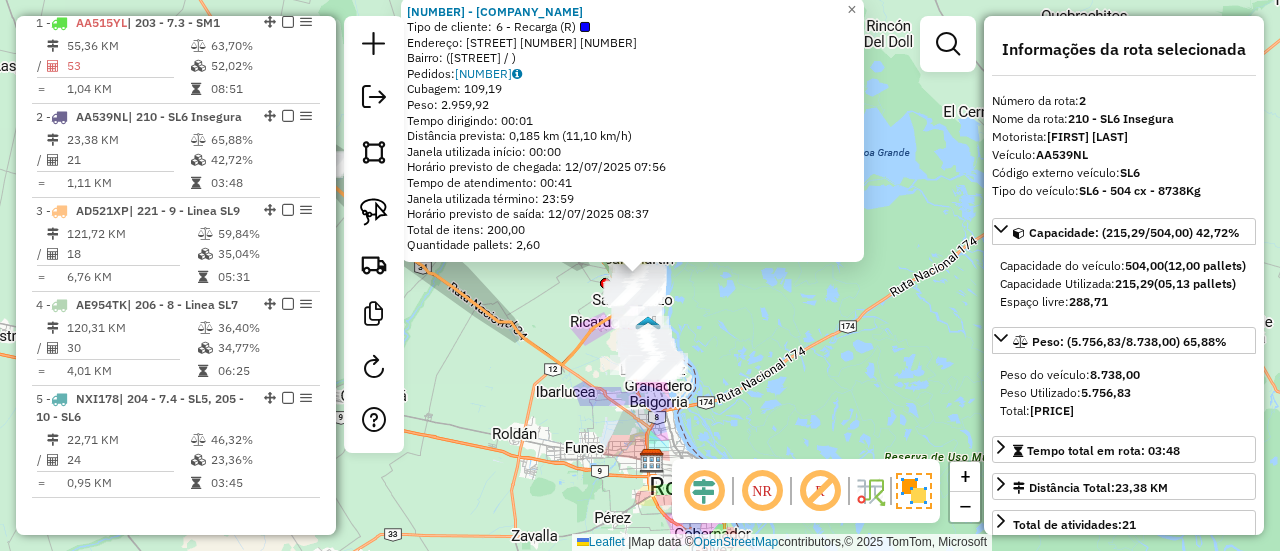scroll, scrollTop: 856, scrollLeft: 0, axis: vertical 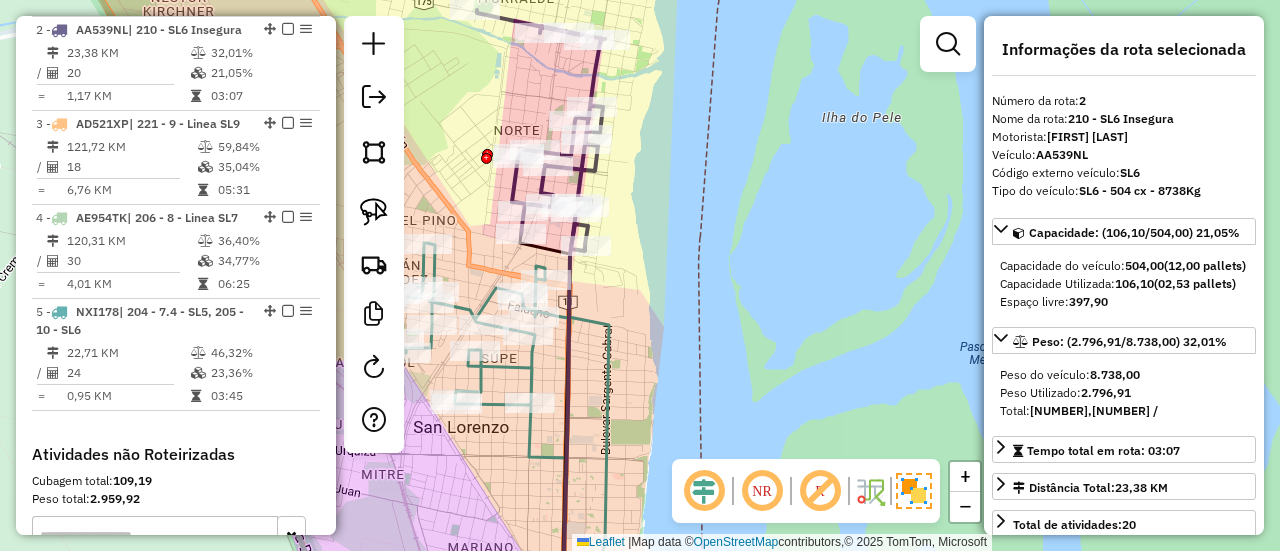 drag, startPoint x: 771, startPoint y: 275, endPoint x: 788, endPoint y: 302, distance: 31.906113 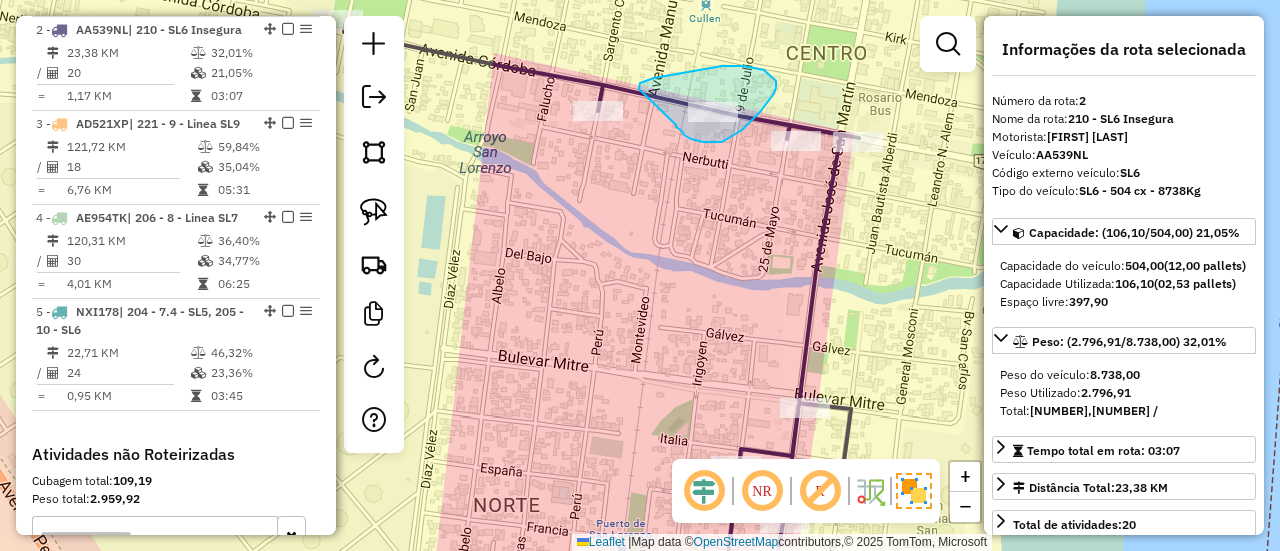 drag, startPoint x: 676, startPoint y: 125, endPoint x: 639, endPoint y: 89, distance: 51.62364 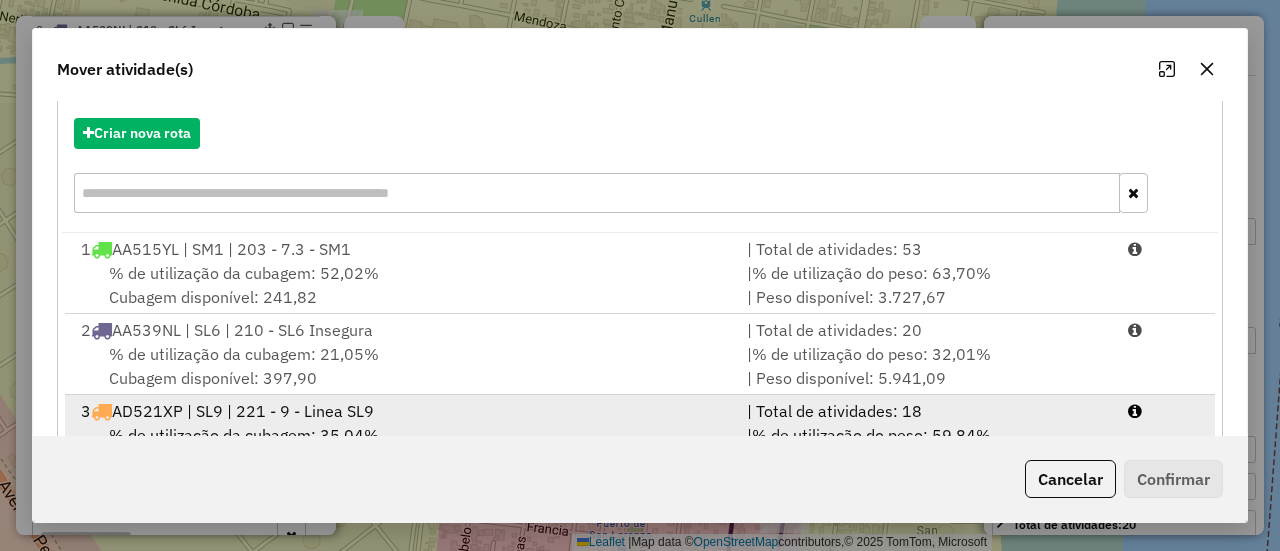 scroll, scrollTop: 300, scrollLeft: 0, axis: vertical 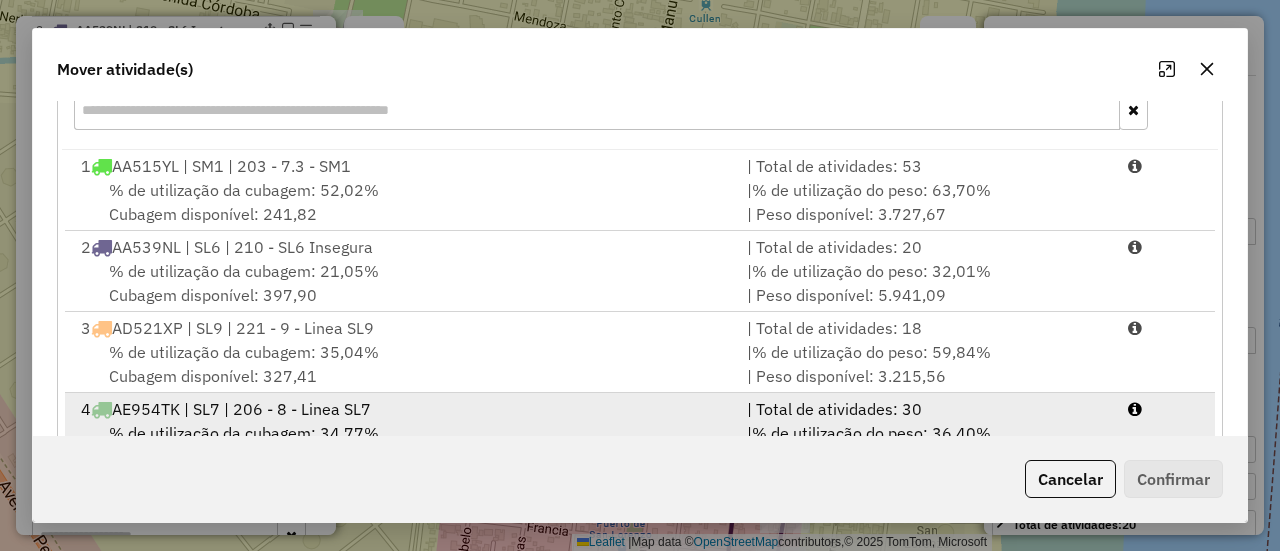 click on "4   AE954TK | SL7 | 206 - 8 - Linea SL7" at bounding box center (402, 409) 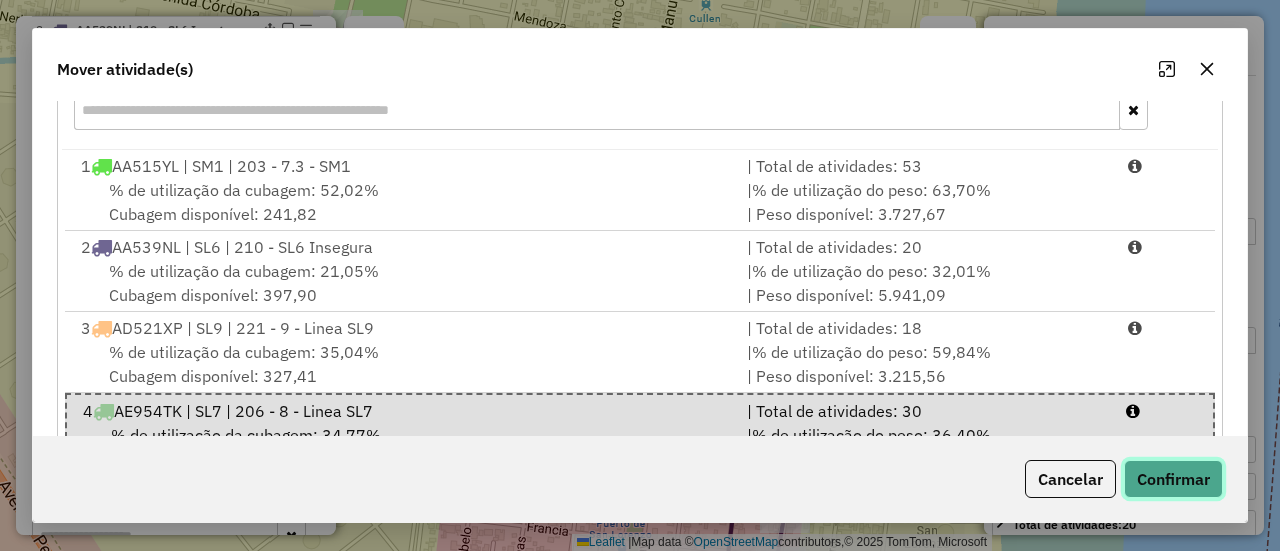click on "Confirmar" 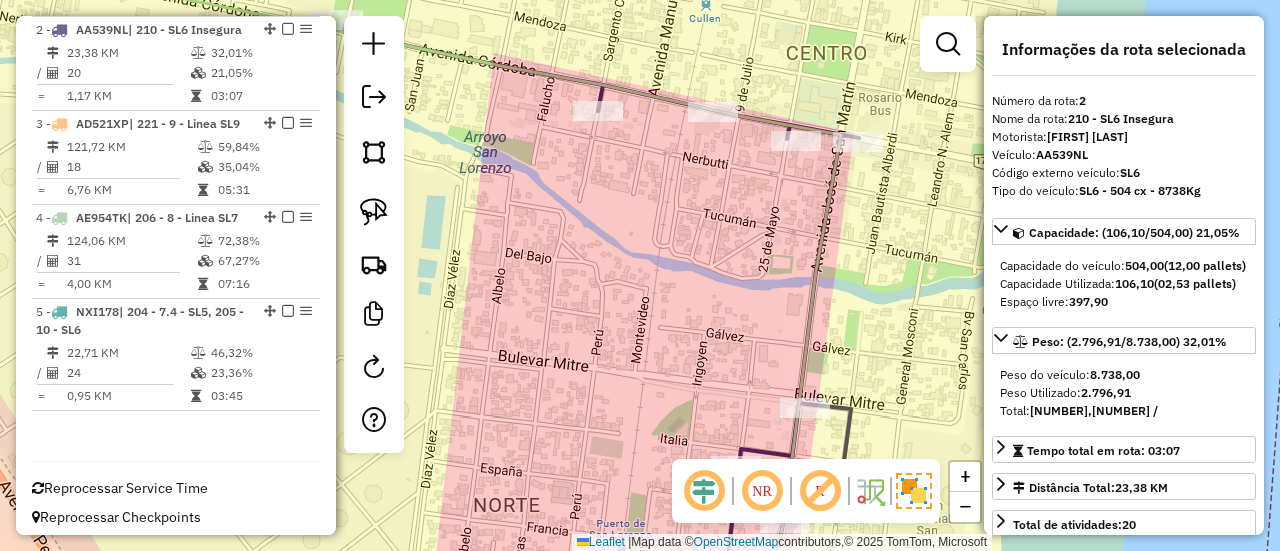 scroll, scrollTop: 0, scrollLeft: 0, axis: both 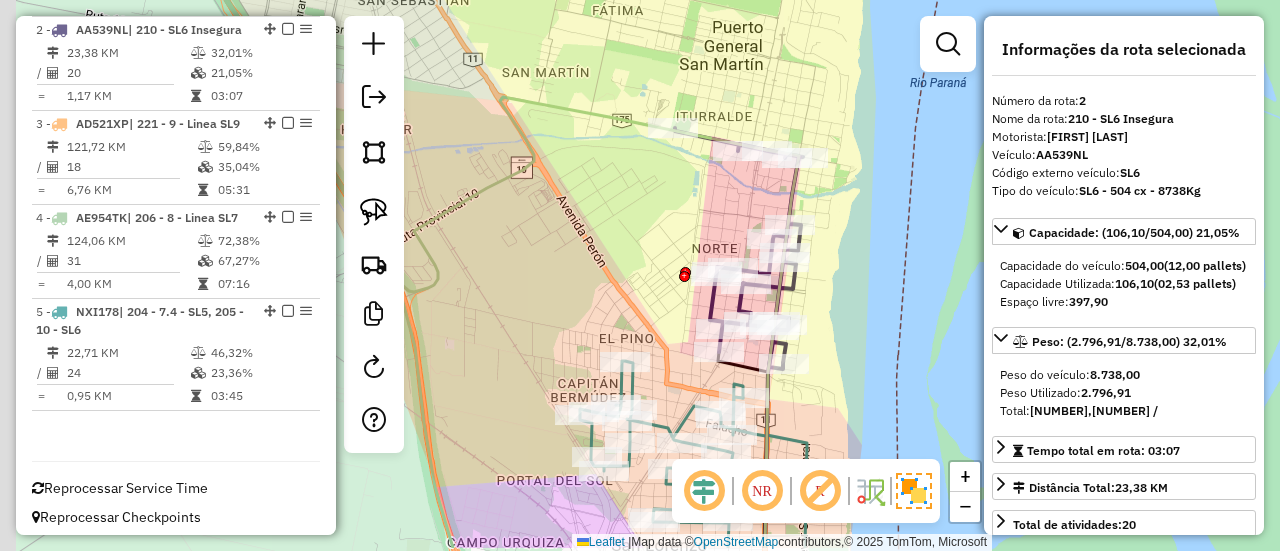 drag, startPoint x: 830, startPoint y: 294, endPoint x: 860, endPoint y: 129, distance: 167.7051 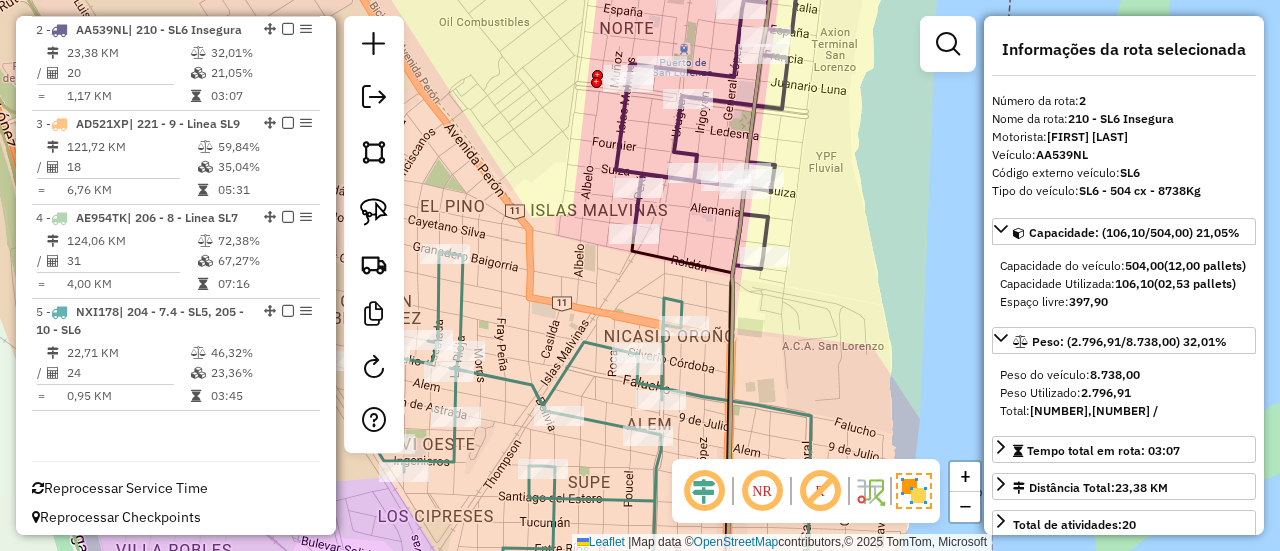 click on "Janela de atendimento Grade de atendimento Capacidade Transportadoras Veículos Cliente Pedidos  Rotas Selecione os dias de semana para filtrar as janelas de atendimento  Seg   Ter   Qua   Qui   Sex   Sáb   Dom  Informe o período da janela de atendimento: De: Até:  Filtrar exatamente a janela do cliente  Considerar janela de atendimento padrão  Selecione os dias de semana para filtrar as grades de atendimento  Seg   Ter   Qua   Qui   Sex   Sáb   Dom   Considerar clientes sem dia de atendimento cadastrado  Clientes fora do dia de atendimento selecionado Filtrar as atividades entre os valores definidos abaixo:  Peso mínimo:   Peso máximo:   Cubagem mínima:   Cubagem máxima:   De:   Até:  Filtrar as atividades entre o tempo de atendimento definido abaixo:  De:   Até:   Considerar capacidade total dos clientes não roteirizados Transportadora: Selecione um ou mais itens Tipo de veículo: Selecione um ou mais itens Veículo: Selecione um ou mais itens Motorista: Selecione um ou mais itens Nome: Rótulo:" 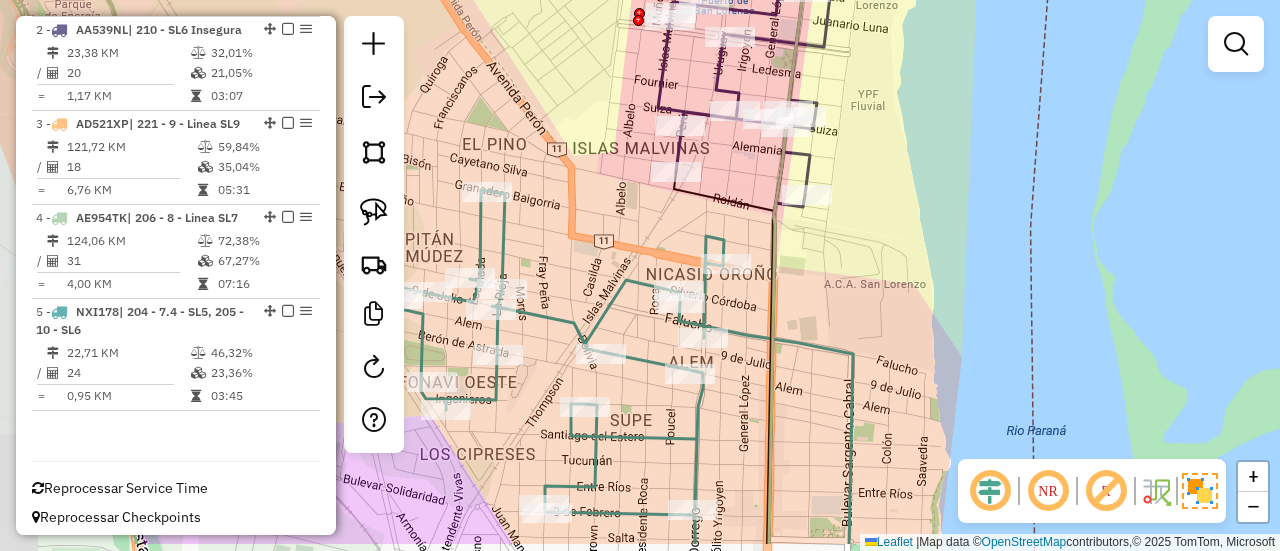 drag, startPoint x: 766, startPoint y: 322, endPoint x: 814, endPoint y: 237, distance: 97.6166 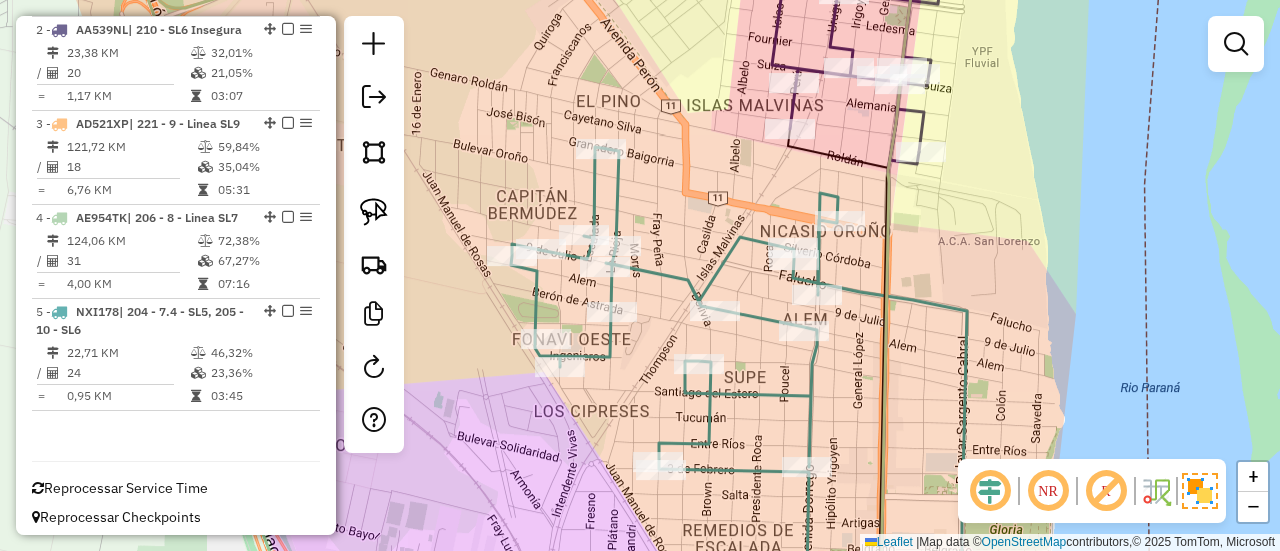 drag, startPoint x: 628, startPoint y: 193, endPoint x: 688, endPoint y: 175, distance: 62.641838 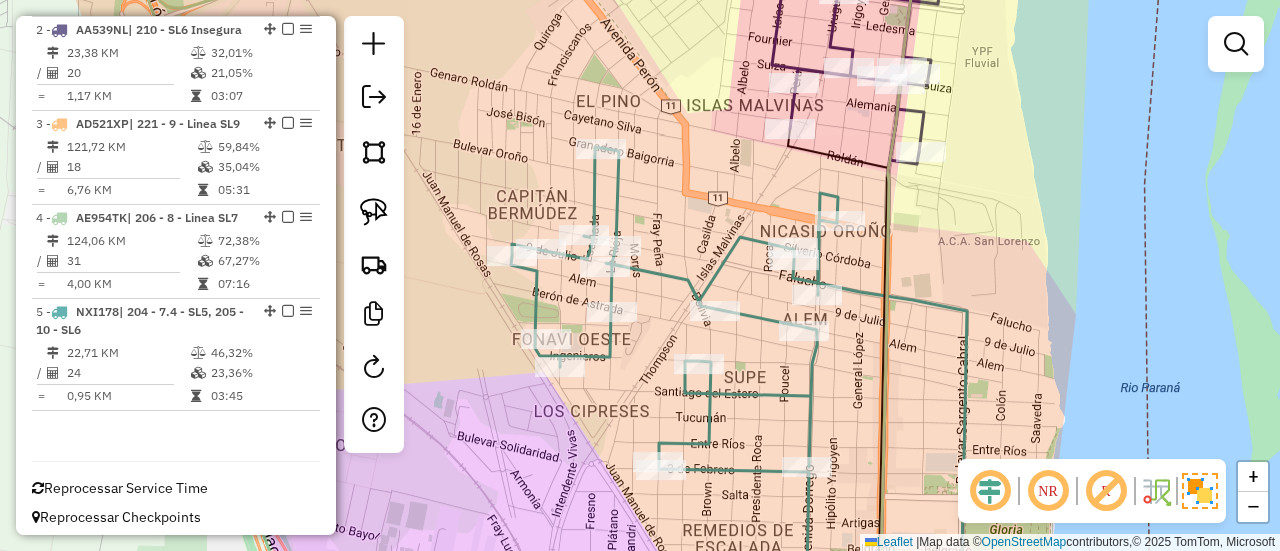 click on "Janela de atendimento Grade de atendimento Capacidade Transportadoras Veículos Cliente Pedidos  Rotas Selecione os dias de semana para filtrar as janelas de atendimento  Seg   Ter   Qua   Qui   Sex   Sáb   Dom  Informe o período da janela de atendimento: De: Até:  Filtrar exatamente a janela do cliente  Considerar janela de atendimento padrão  Selecione os dias de semana para filtrar as grades de atendimento  Seg   Ter   Qua   Qui   Sex   Sáb   Dom   Considerar clientes sem dia de atendimento cadastrado  Clientes fora do dia de atendimento selecionado Filtrar as atividades entre os valores definidos abaixo:  Peso mínimo:   Peso máximo:   Cubagem mínima:   Cubagem máxima:   De:   Até:  Filtrar as atividades entre o tempo de atendimento definido abaixo:  De:   Até:   Considerar capacidade total dos clientes não roteirizados Transportadora: Selecione um ou mais itens Tipo de veículo: Selecione um ou mais itens Veículo: Selecione um ou mais itens Motorista: Selecione um ou mais itens Nome: Rótulo:" 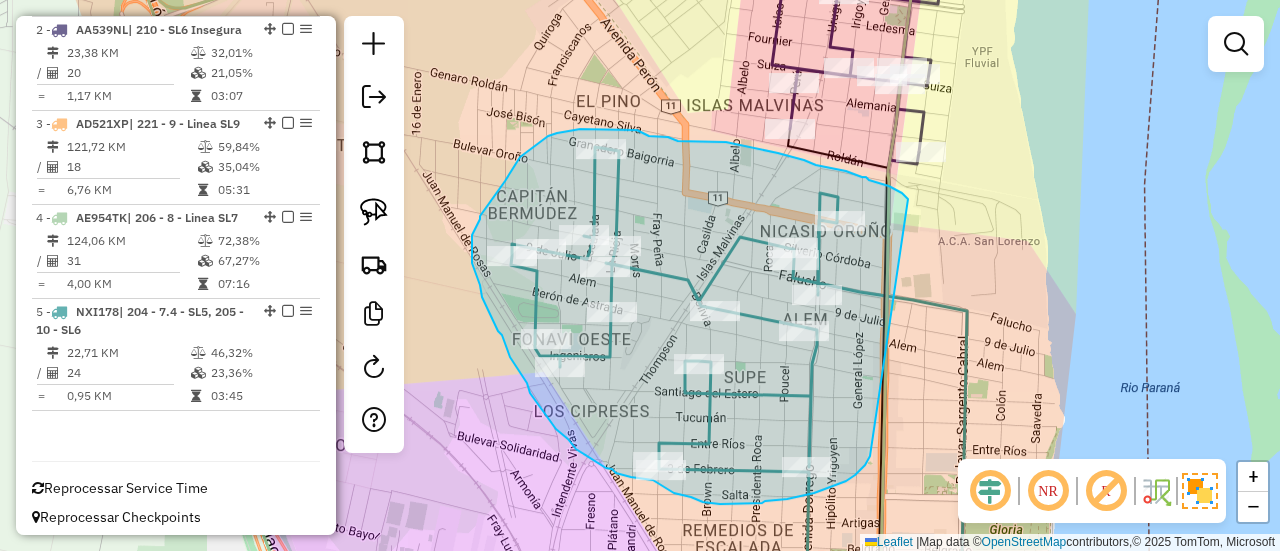 drag, startPoint x: 908, startPoint y: 199, endPoint x: 870, endPoint y: 456, distance: 259.79416 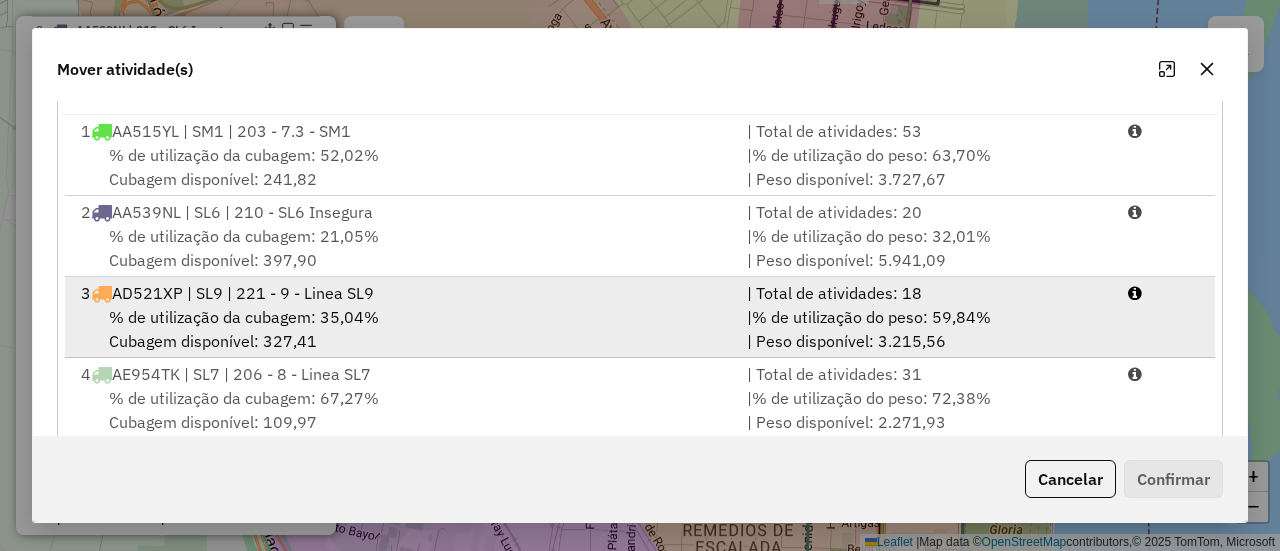 scroll, scrollTop: 368, scrollLeft: 0, axis: vertical 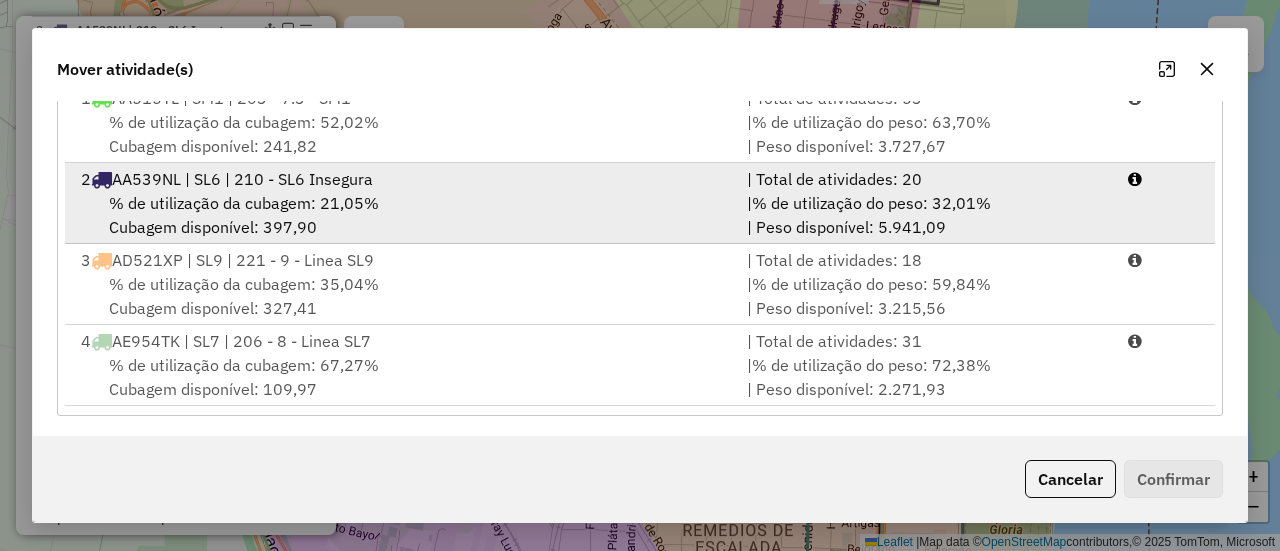 click on "% de utilização da cubagem: 21,05%" at bounding box center (244, 203) 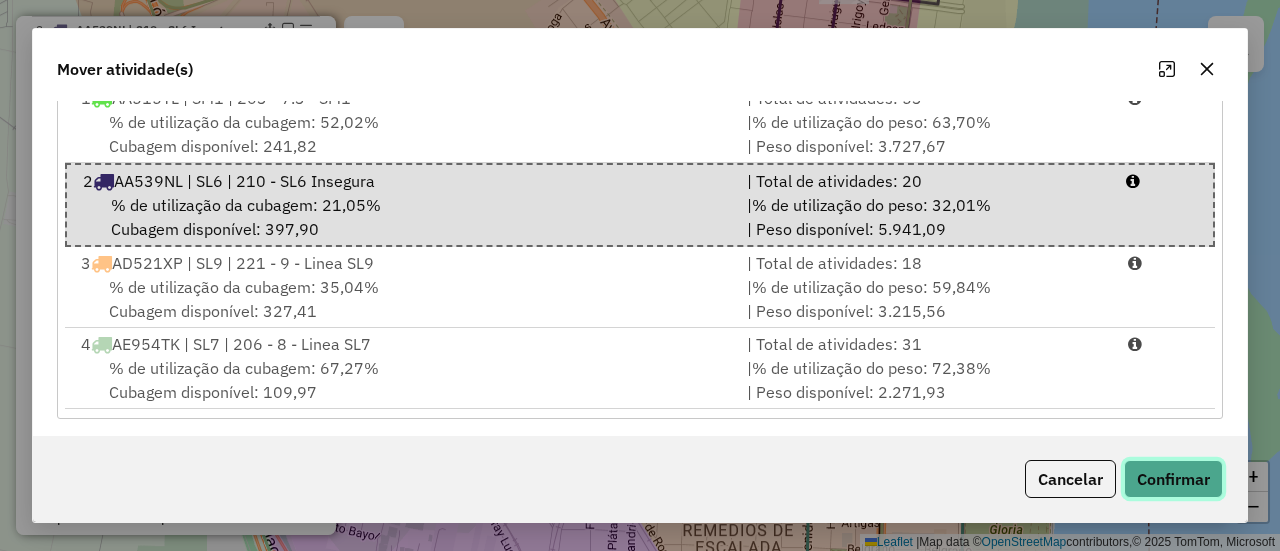 click on "Confirmar" 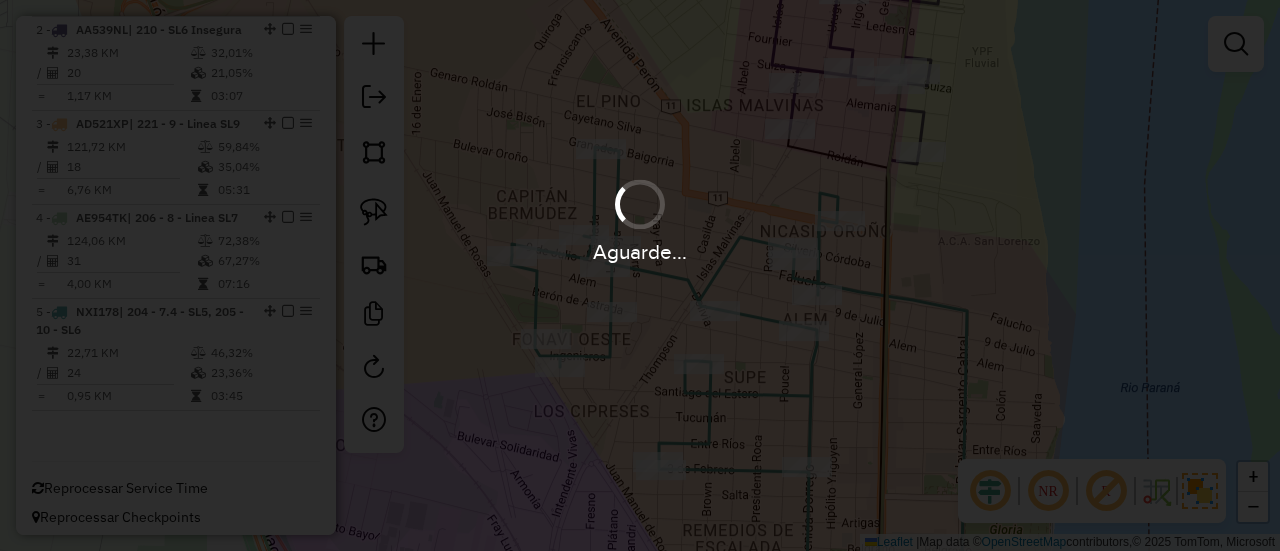 scroll, scrollTop: 0, scrollLeft: 0, axis: both 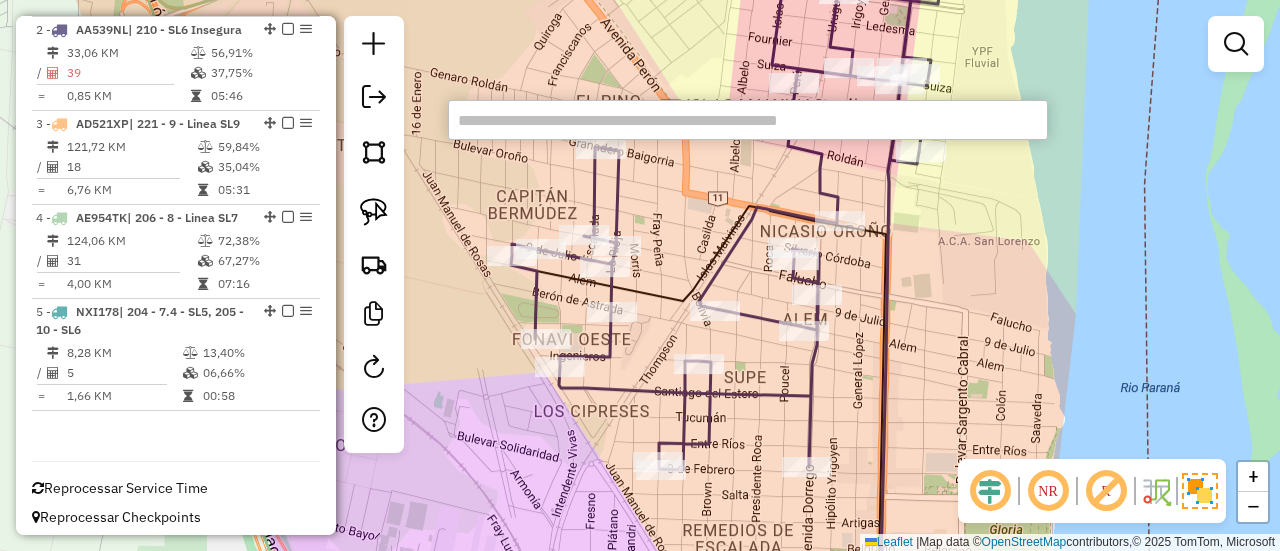 paste on "******" 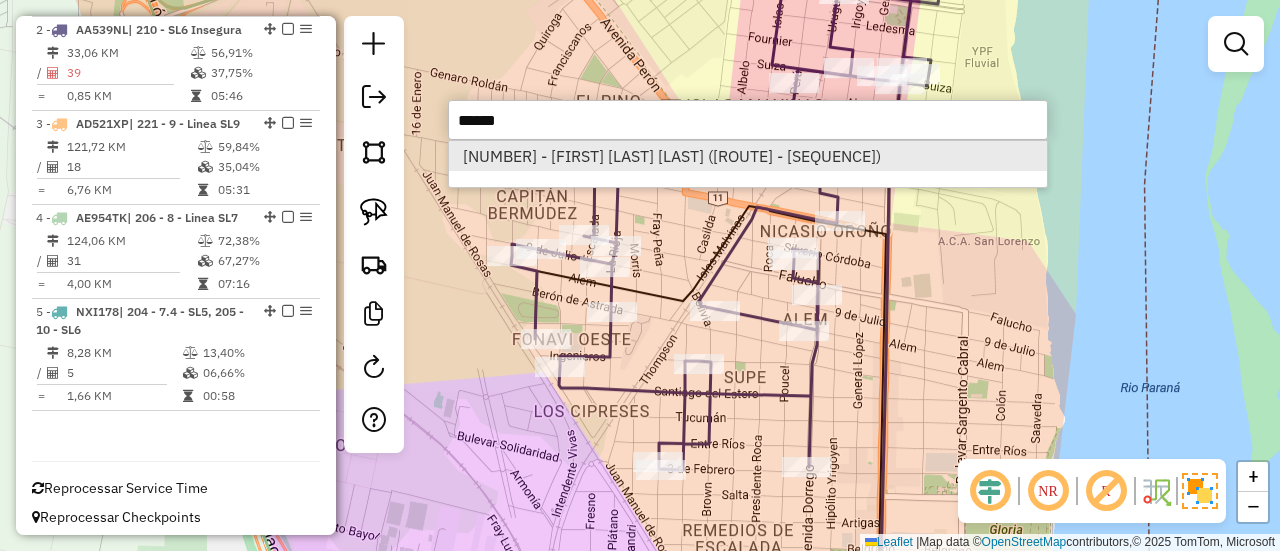 type on "******" 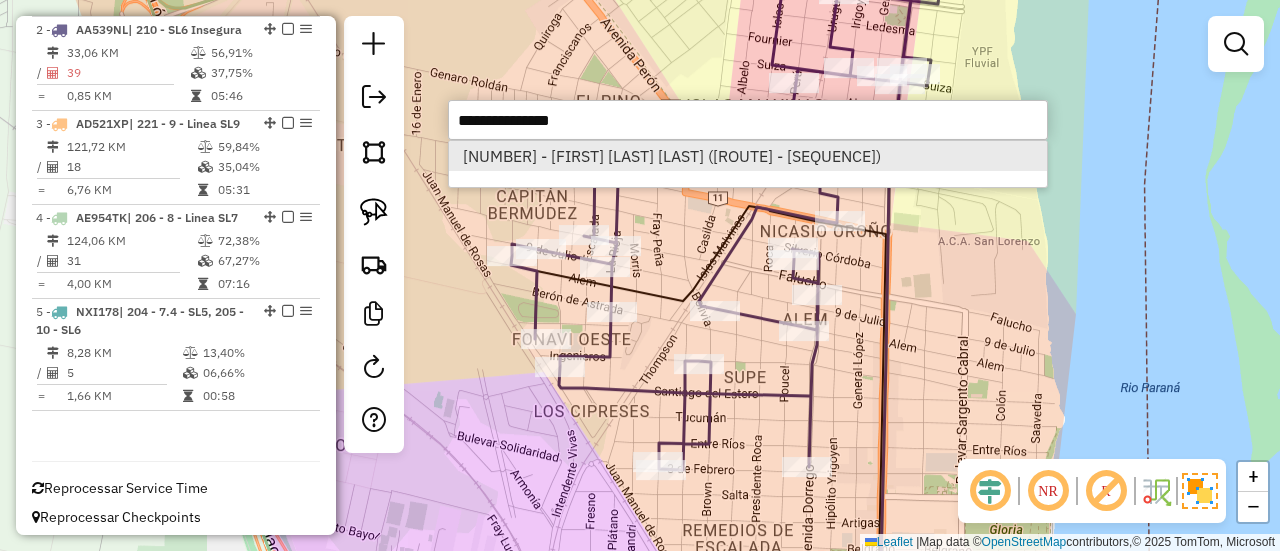 select on "**********" 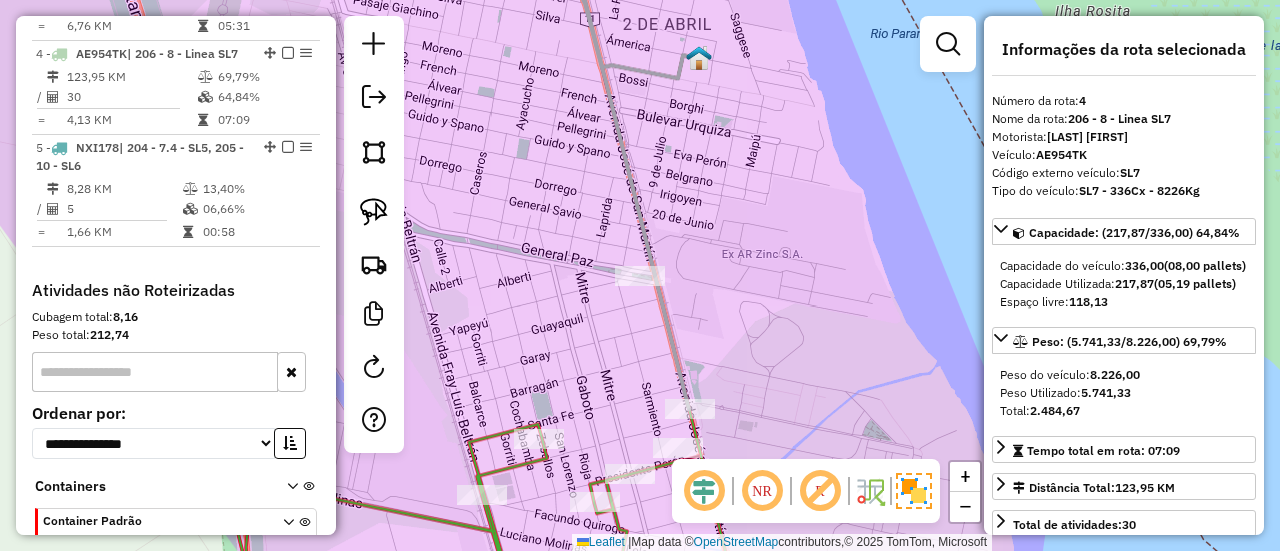 scroll, scrollTop: 1079, scrollLeft: 0, axis: vertical 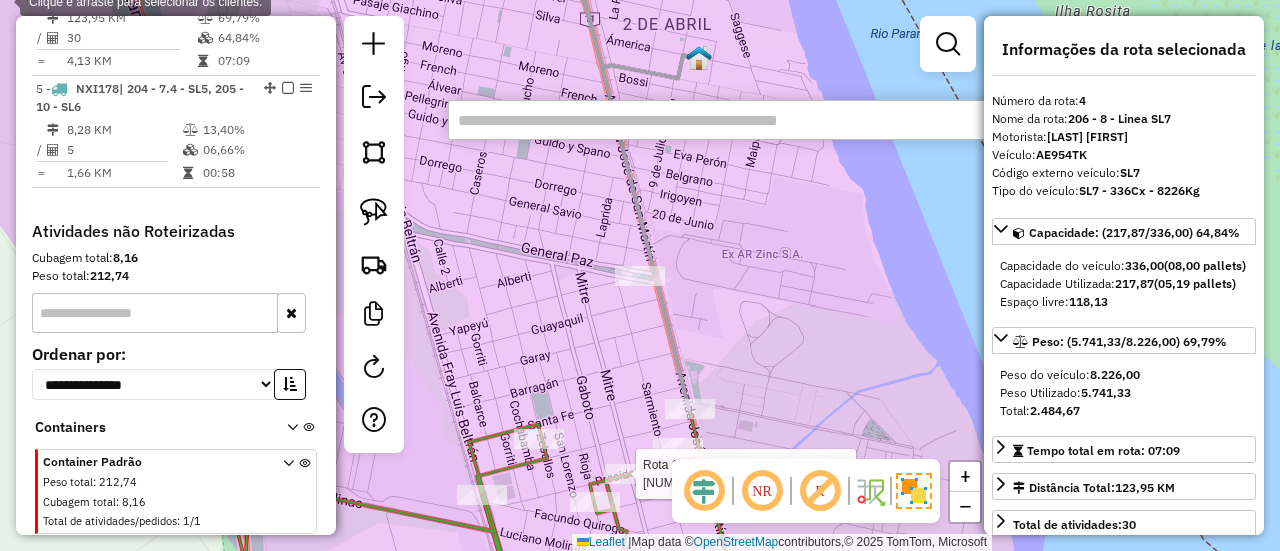 paste on "******" 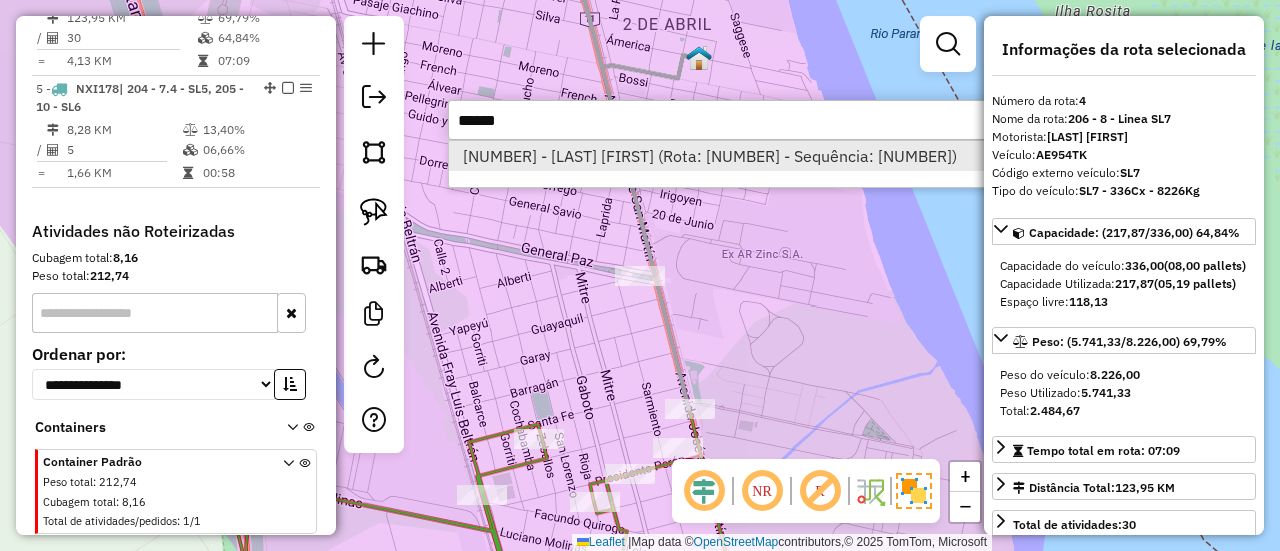 type on "******" 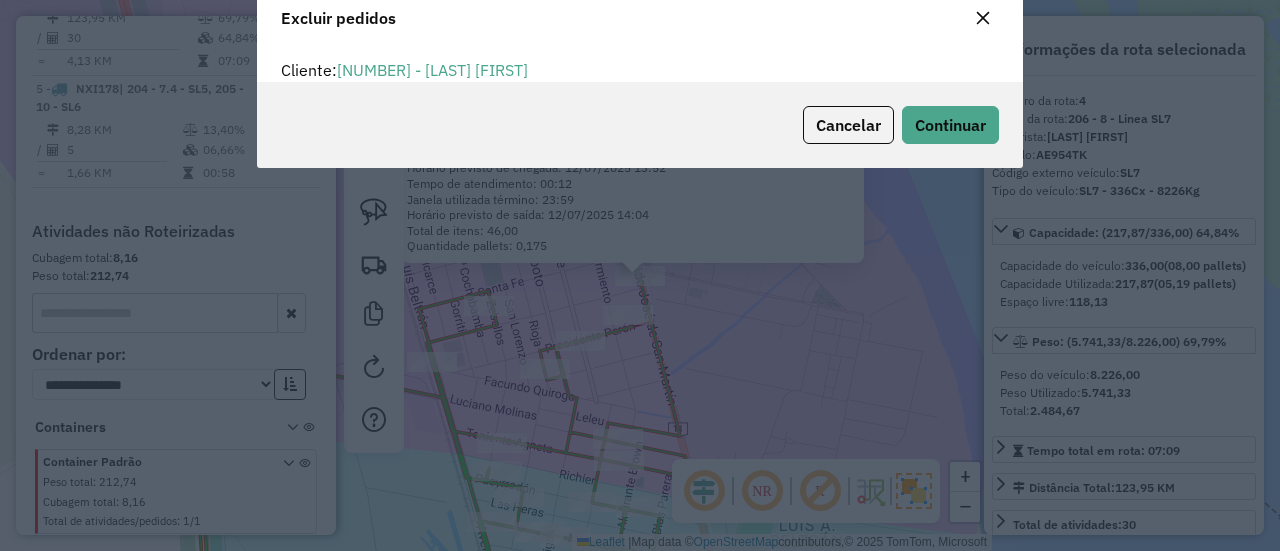 scroll, scrollTop: 80, scrollLeft: 0, axis: vertical 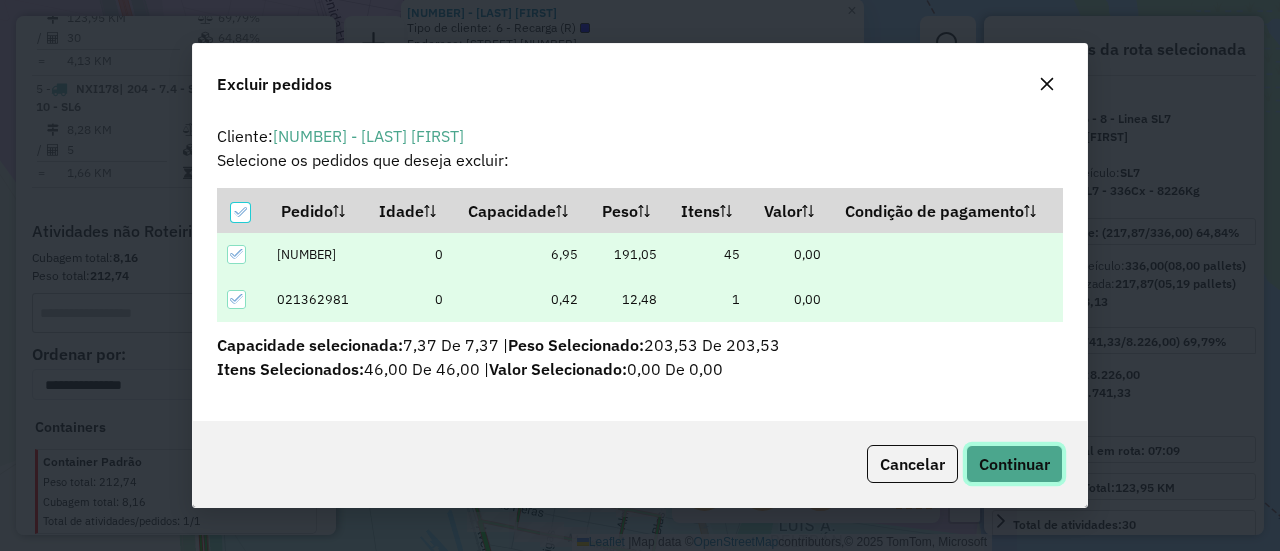 click on "Continuar" 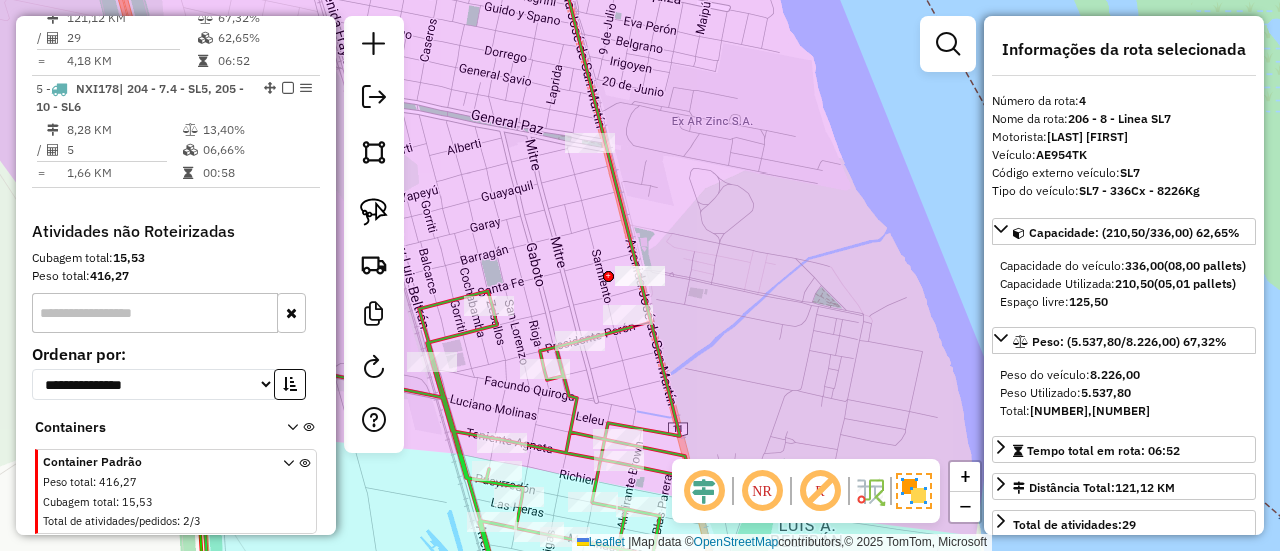click on "Janela de atendimento Grade de atendimento Capacidade Transportadoras Veículos Cliente Pedidos  Rotas Selecione os dias de semana para filtrar as janelas de atendimento  Seg   Ter   Qua   Qui   Sex   Sáb   Dom  Informe o período da janela de atendimento: De: Até:  Filtrar exatamente a janela do cliente  Considerar janela de atendimento padrão  Selecione os dias de semana para filtrar as grades de atendimento  Seg   Ter   Qua   Qui   Sex   Sáb   Dom   Considerar clientes sem dia de atendimento cadastrado  Clientes fora do dia de atendimento selecionado Filtrar as atividades entre os valores definidos abaixo:  Peso mínimo:   Peso máximo:   Cubagem mínima:   Cubagem máxima:   De:   Até:  Filtrar as atividades entre o tempo de atendimento definido abaixo:  De:   Até:   Considerar capacidade total dos clientes não roteirizados Transportadora: Selecione um ou mais itens Tipo de veículo: Selecione um ou mais itens Veículo: Selecione um ou mais itens Motorista: Selecione um ou mais itens Nome: Rótulo:" 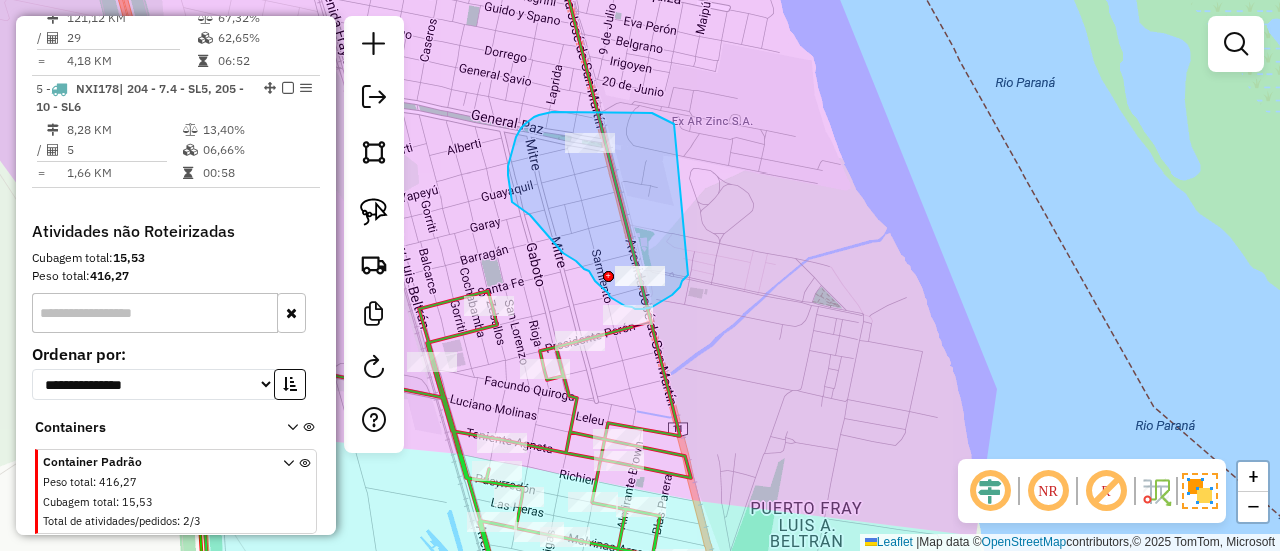 drag, startPoint x: 674, startPoint y: 124, endPoint x: 688, endPoint y: 275, distance: 151.64761 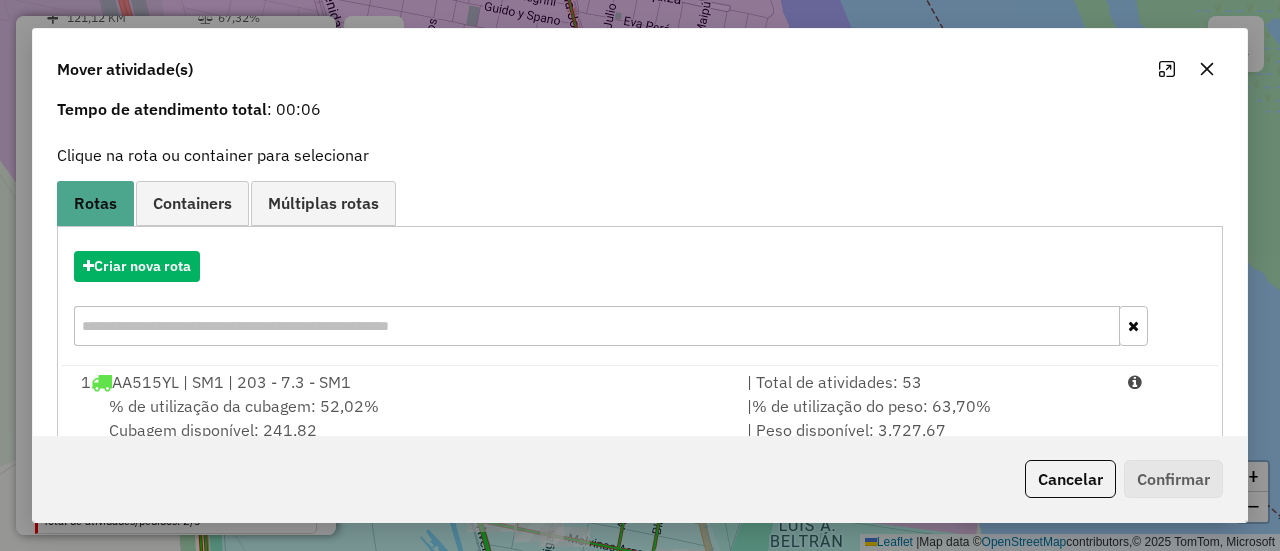 scroll, scrollTop: 200, scrollLeft: 0, axis: vertical 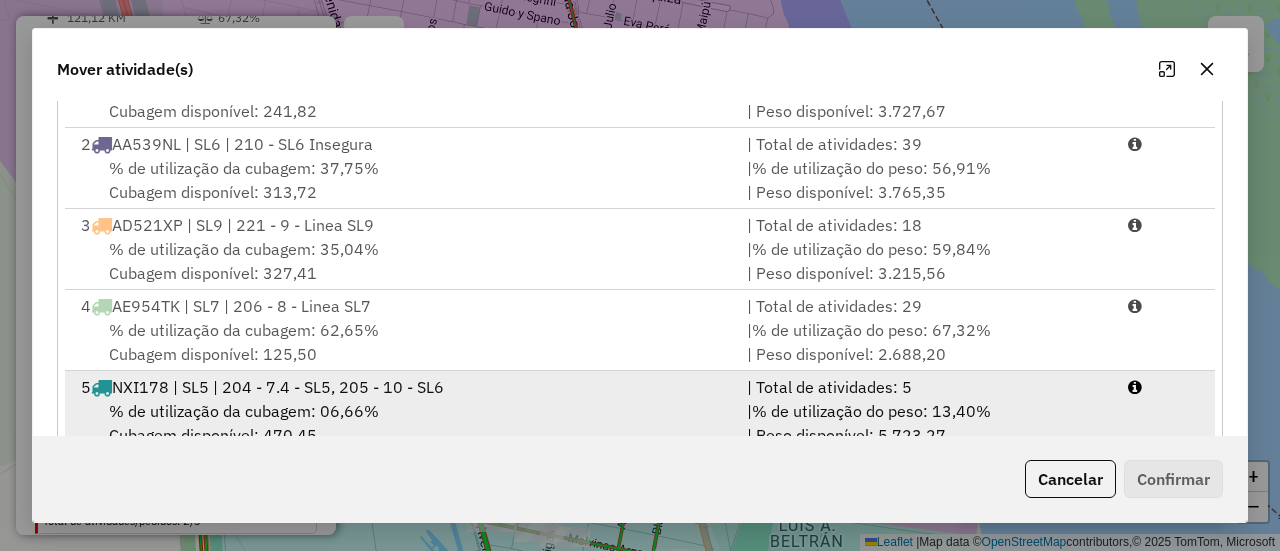 click on "% de utilização da cubagem: 06,66%" at bounding box center (244, 411) 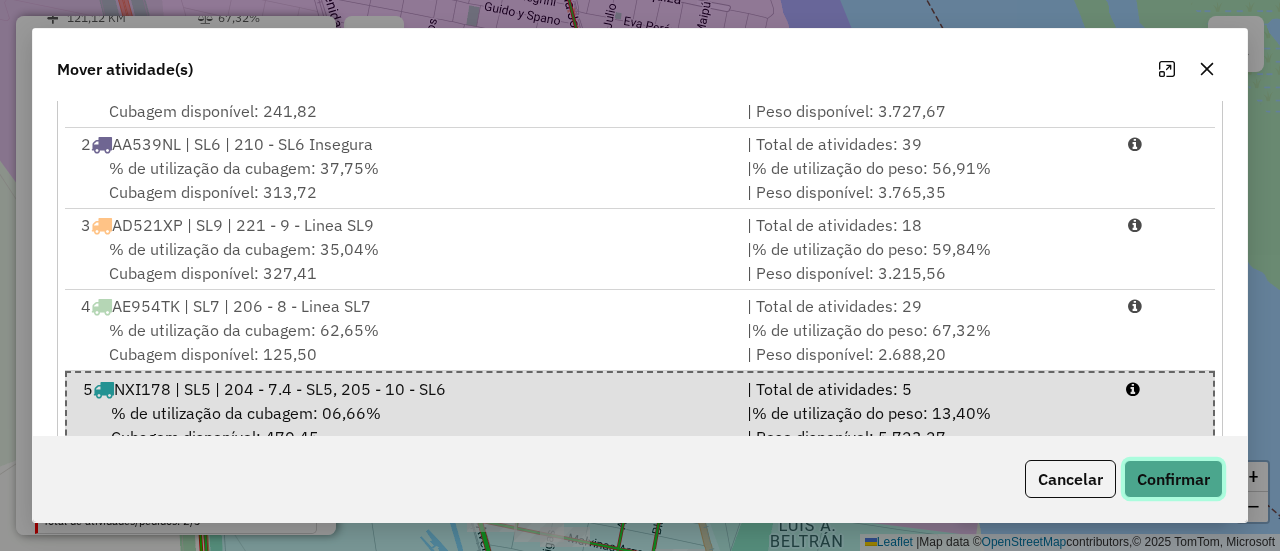 click on "Confirmar" 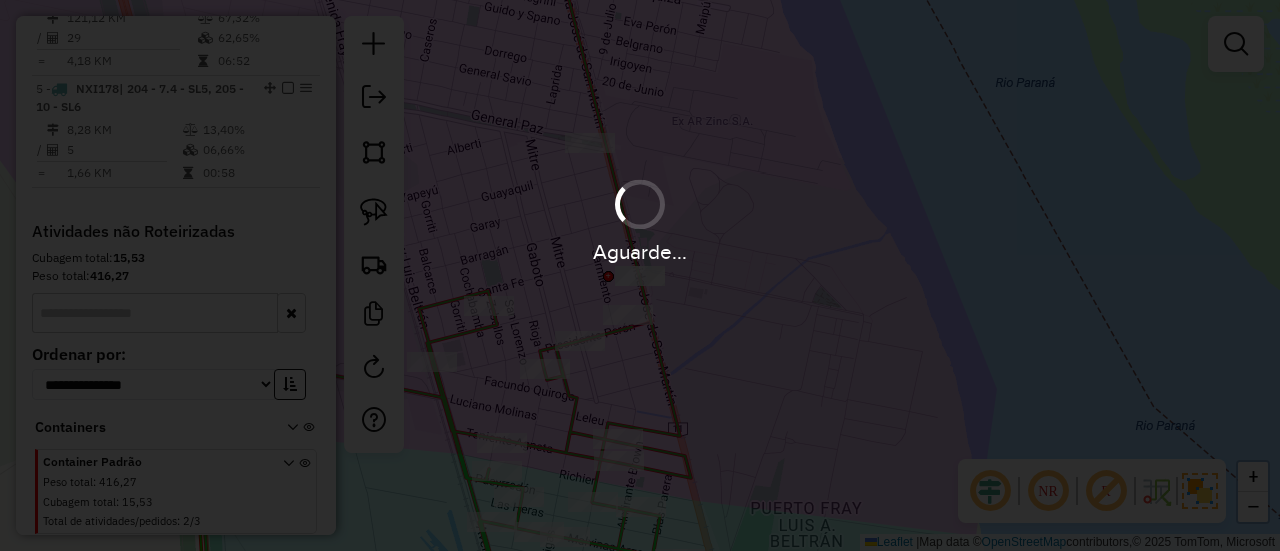 scroll, scrollTop: 916, scrollLeft: 0, axis: vertical 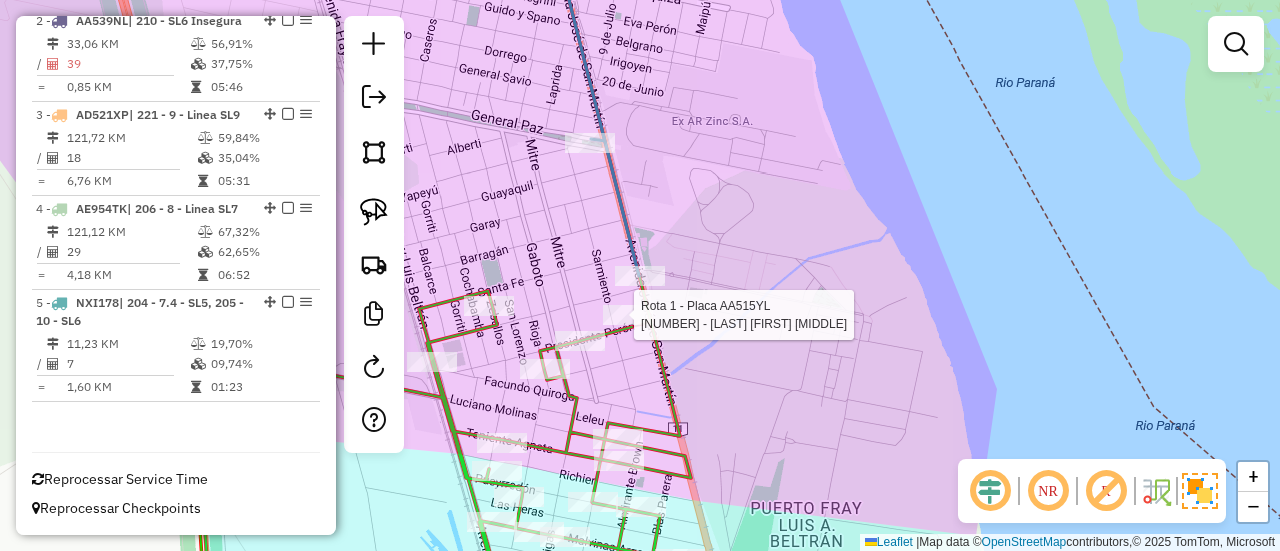 click 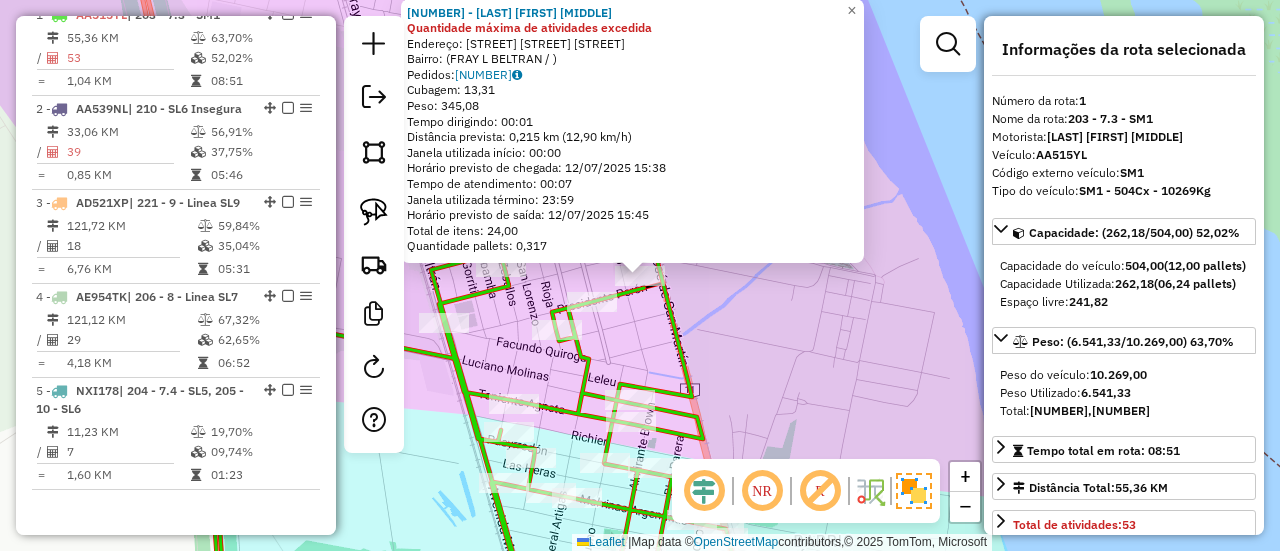 scroll, scrollTop: 762, scrollLeft: 0, axis: vertical 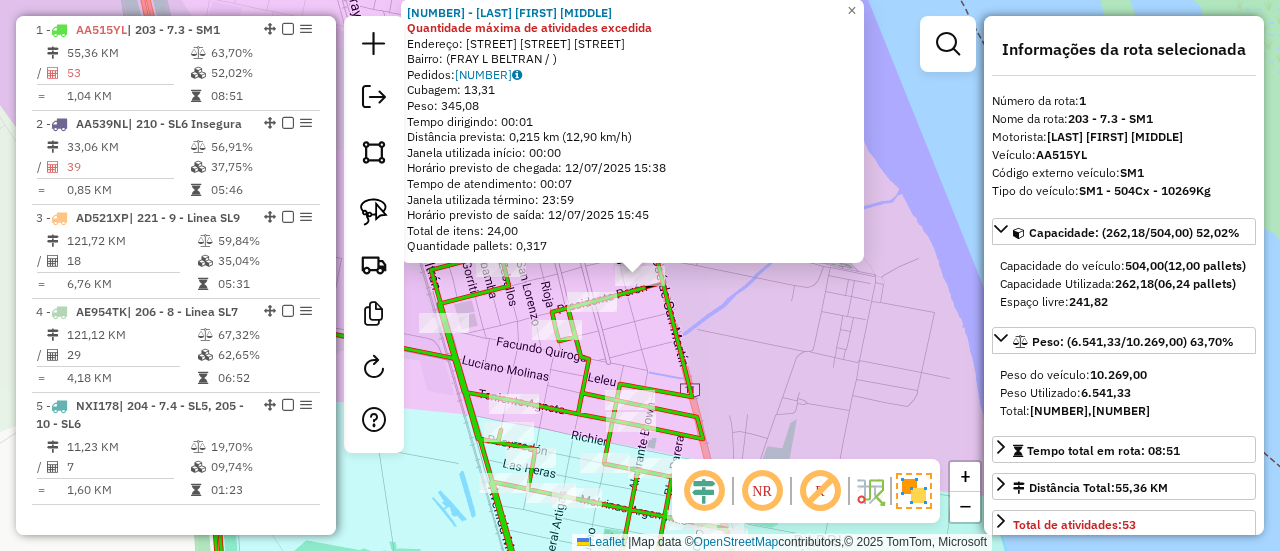 click on "0000362634 - PEREZ HAYDE RAMONA Quantidade máxima de atividades excedida  Endereço: PTE. PERON Y SARMIENTO   Bairro:  (FRAY L BELTRAN / )   Pedidos:  021362928   Cubagem: 13,31  Peso: 345,08  Tempo dirigindo: 00:01   Distância prevista: 0,215 km (12,90 km/h)   Janela utilizada início: 00:00   Horário previsto de chegada: 12/07/2025 15:38   Tempo de atendimento: 00:07   Janela utilizada término: 23:59   Horário previsto de saída: 12/07/2025 15:45   Total de itens: 24,00   Quantidade pallets: 0,317  × Janela de atendimento Grade de atendimento Capacidade Transportadoras Veículos Cliente Pedidos  Rotas Selecione os dias de semana para filtrar as janelas de atendimento  Seg   Ter   Qua   Qui   Sex   Sáb   Dom  Informe o período da janela de atendimento: De: Até:  Filtrar exatamente a janela do cliente  Considerar janela de atendimento padrão  Selecione os dias de semana para filtrar as grades de atendimento  Seg   Ter   Qua   Qui   Sex   Sáb   Dom   Clientes fora do dia de atendimento selecionado +" 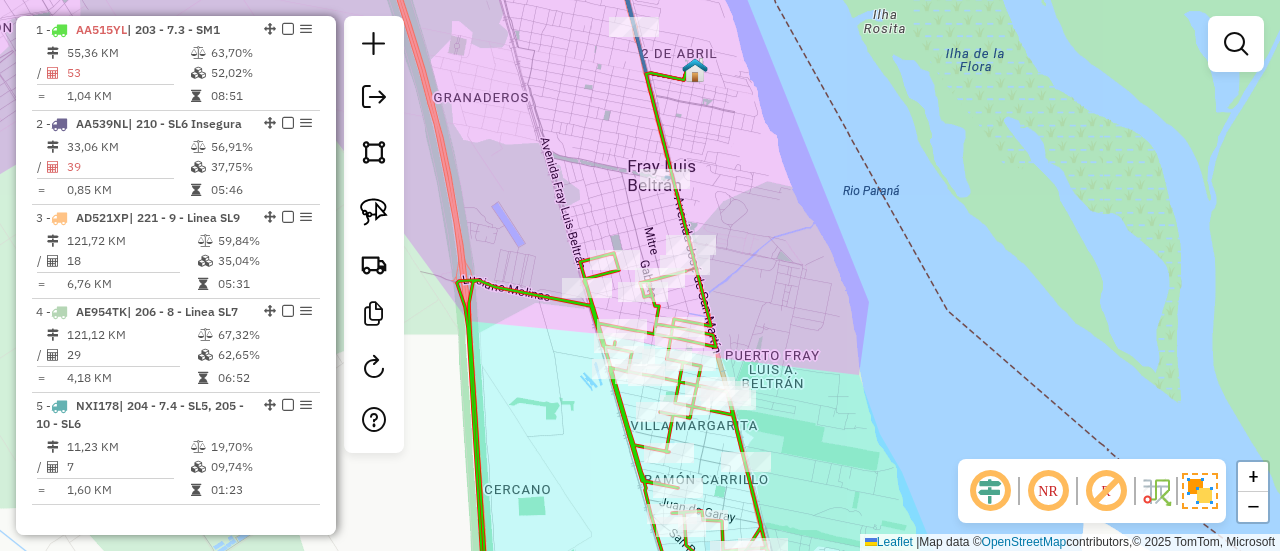 drag, startPoint x: 818, startPoint y: 371, endPoint x: 814, endPoint y: 343, distance: 28.284271 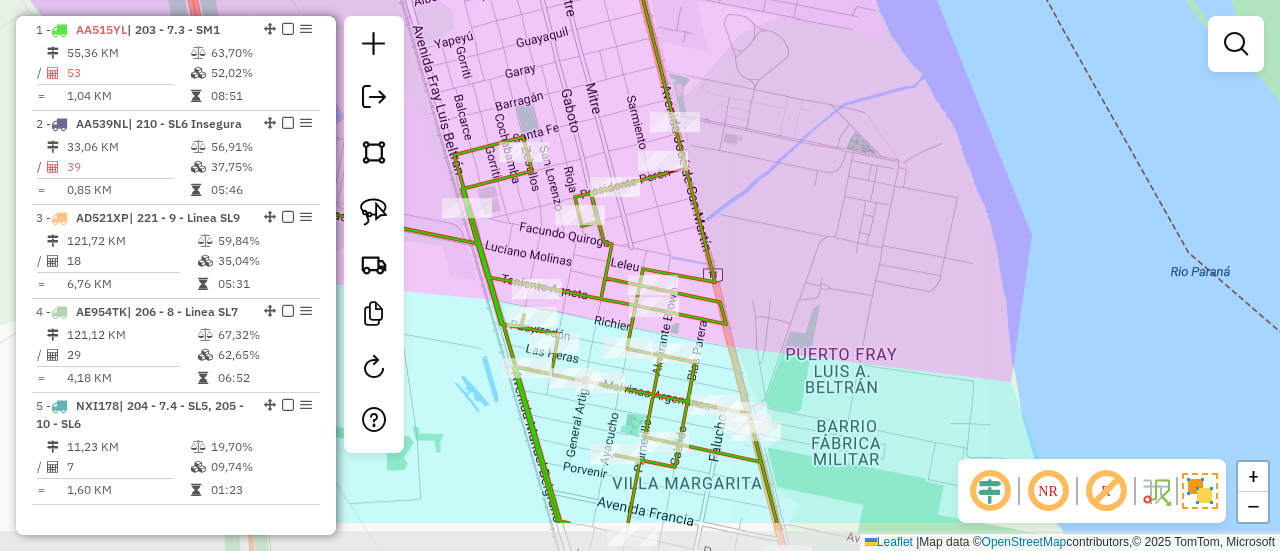 drag, startPoint x: 741, startPoint y: 275, endPoint x: 753, endPoint y: 187, distance: 88.814415 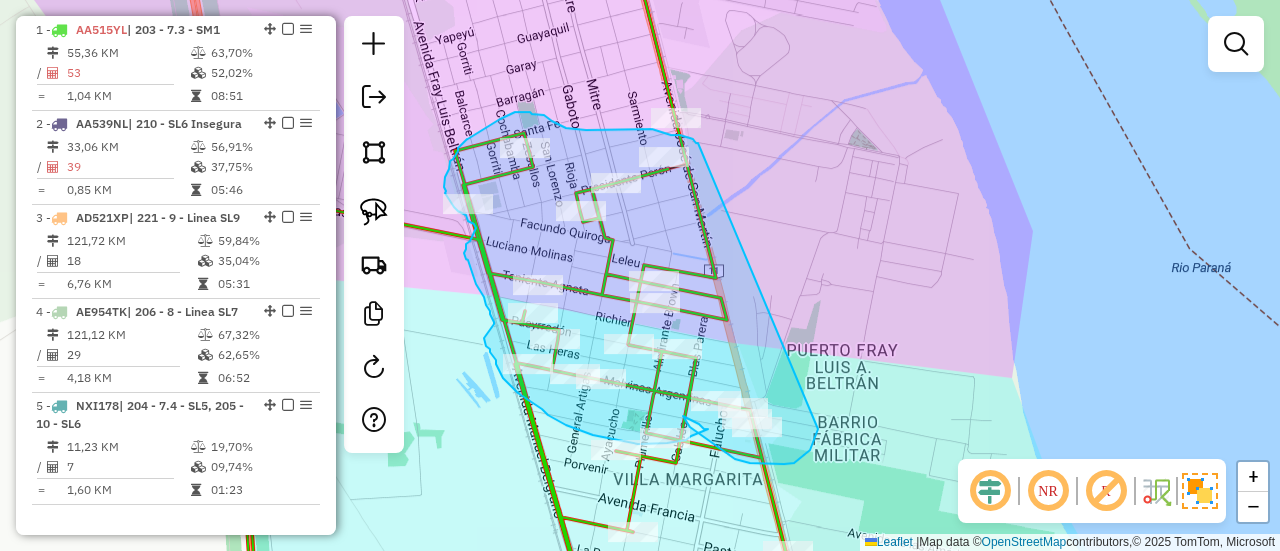 drag, startPoint x: 698, startPoint y: 143, endPoint x: 818, endPoint y: 429, distance: 310.1548 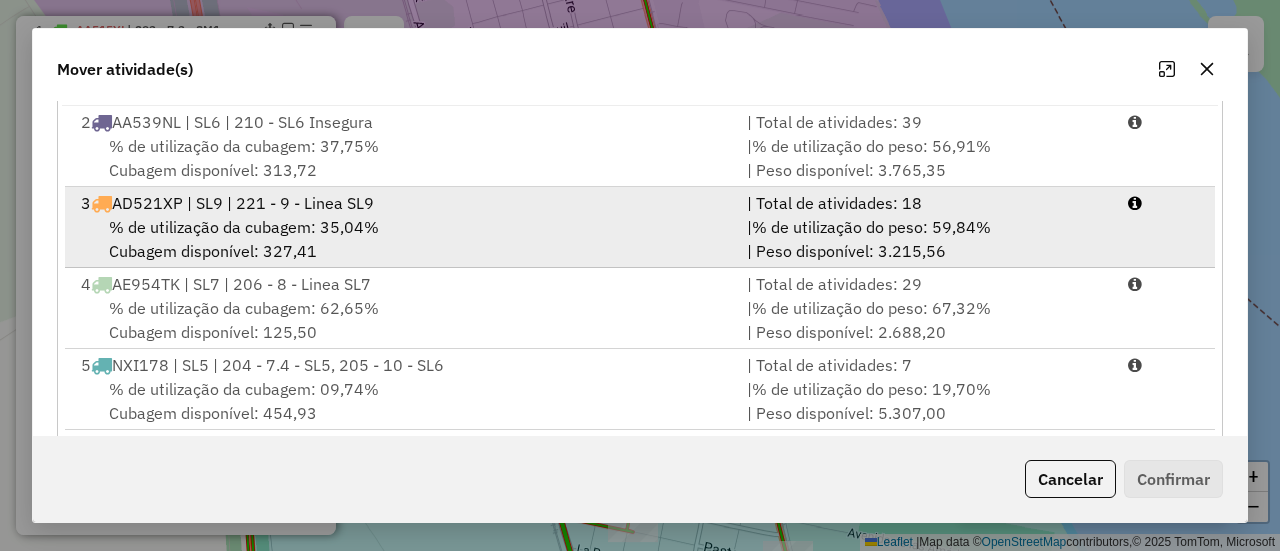 scroll, scrollTop: 368, scrollLeft: 0, axis: vertical 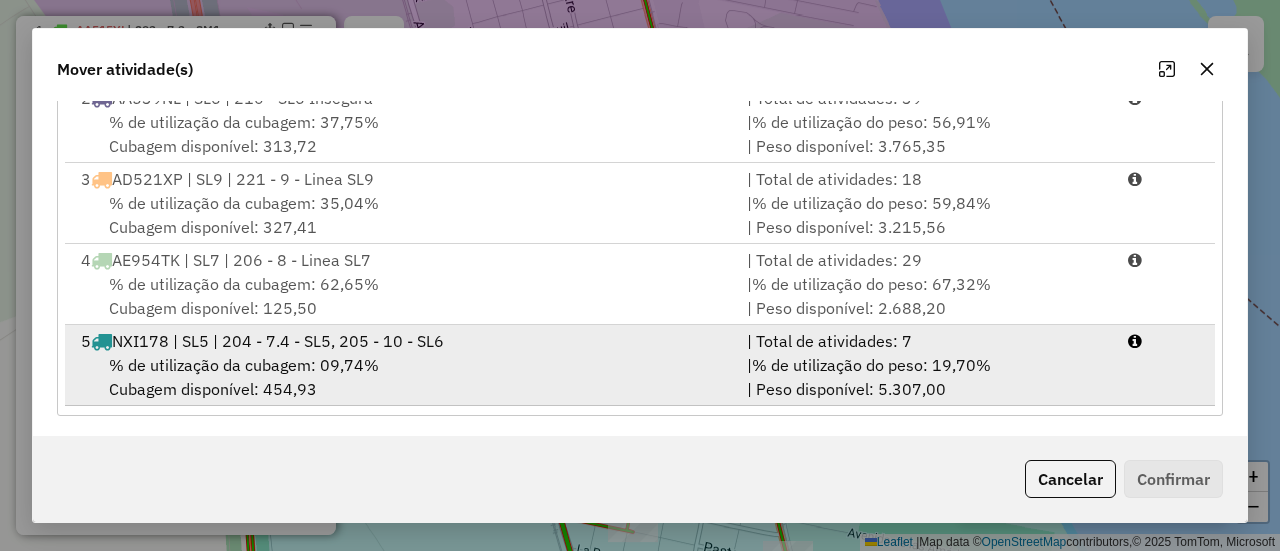 click on "% de utilização da cubagem: 09,74%  Cubagem disponível: 454,93" at bounding box center [402, 377] 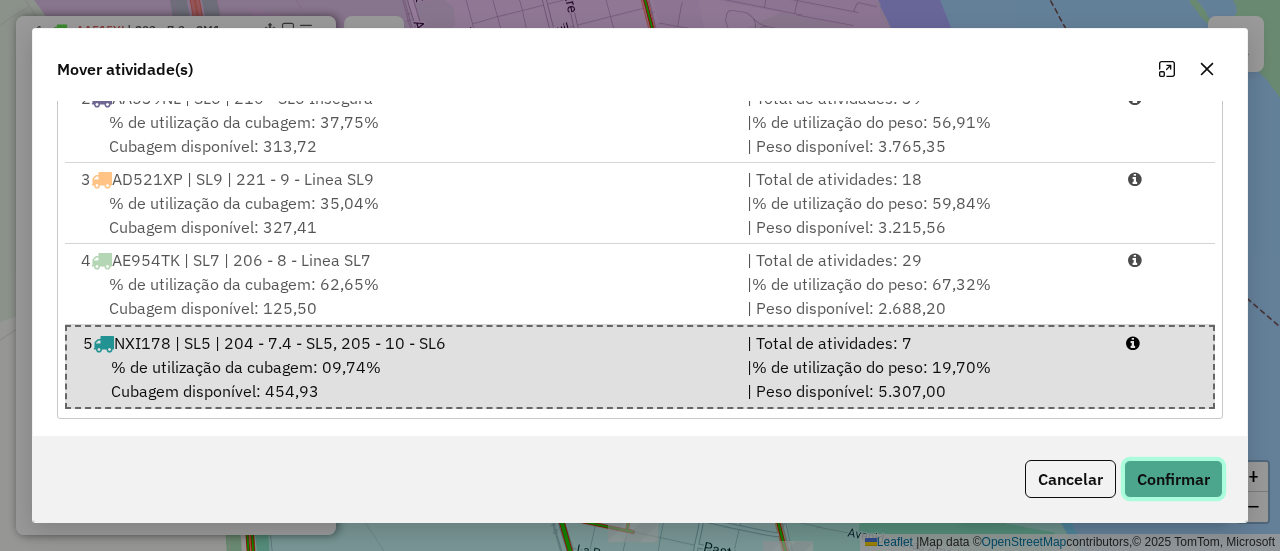 click on "Confirmar" 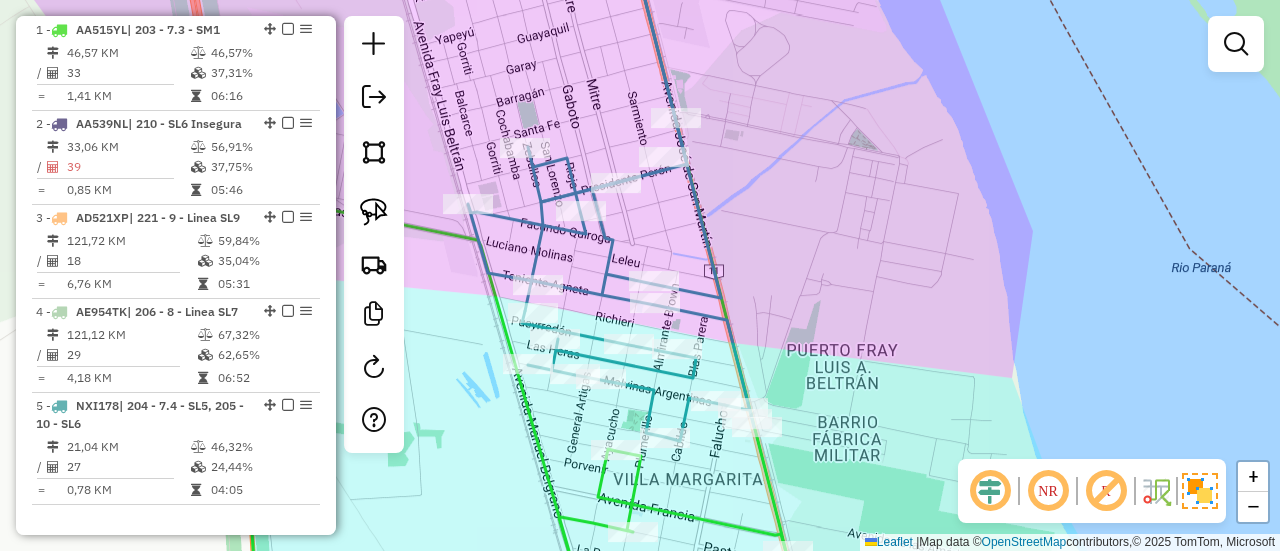 scroll, scrollTop: 0, scrollLeft: 0, axis: both 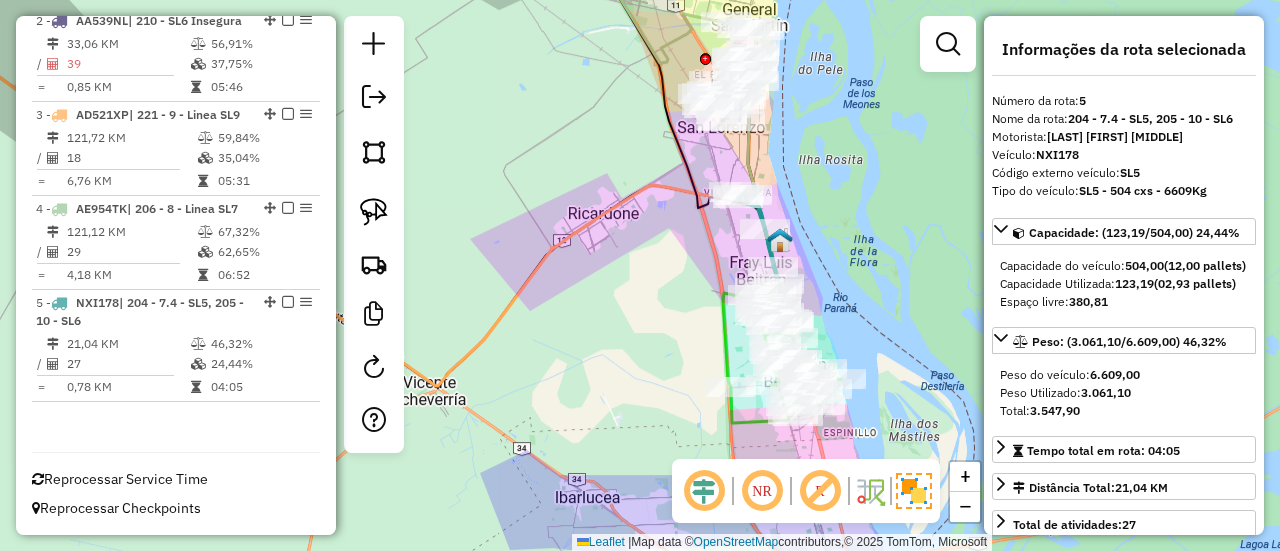 drag, startPoint x: 820, startPoint y: 316, endPoint x: 806, endPoint y: 223, distance: 94.04786 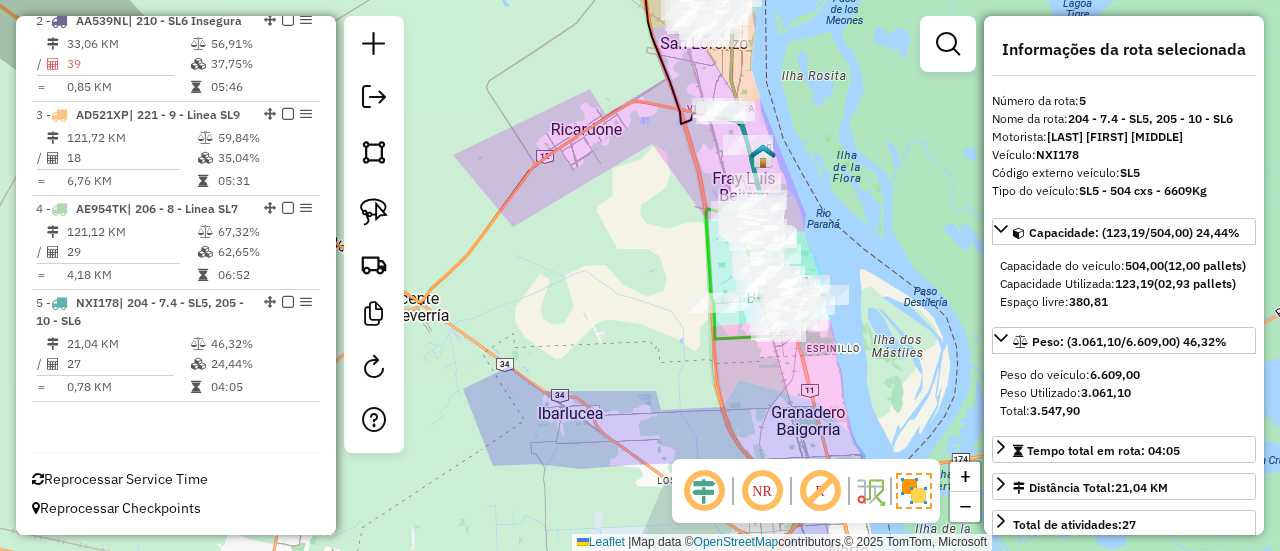 click 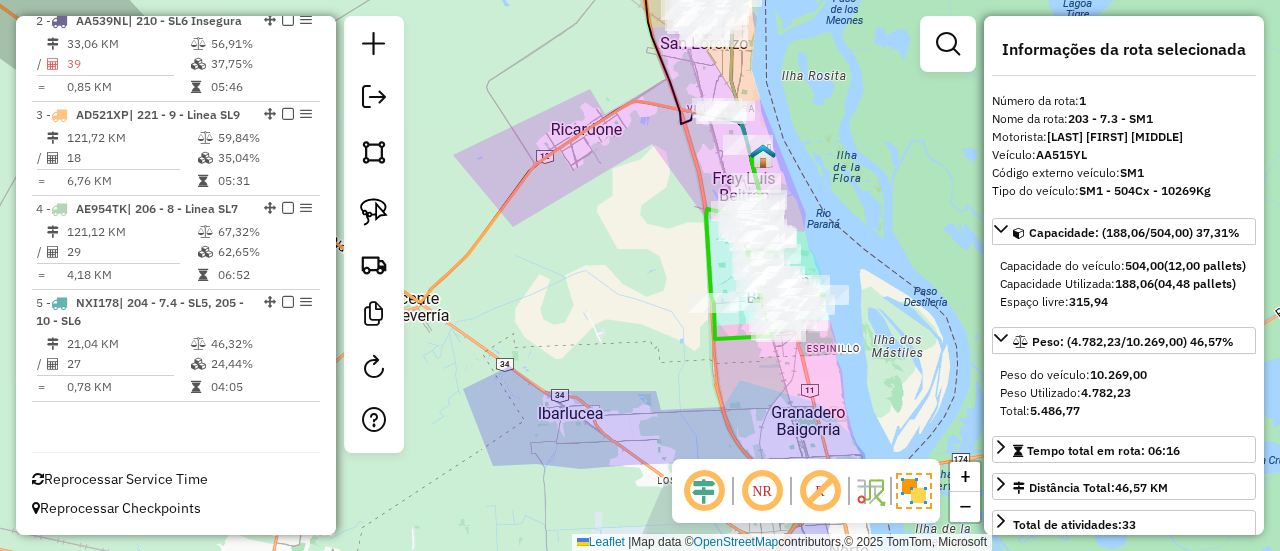 scroll, scrollTop: 762, scrollLeft: 0, axis: vertical 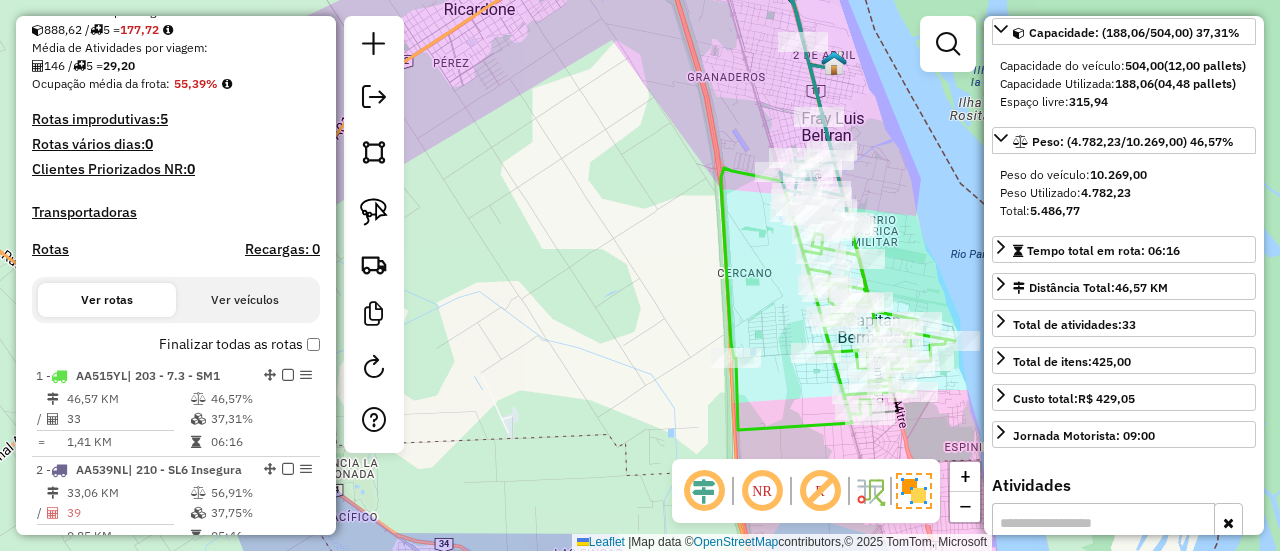 drag, startPoint x: 727, startPoint y: 191, endPoint x: 650, endPoint y: 525, distance: 342.76086 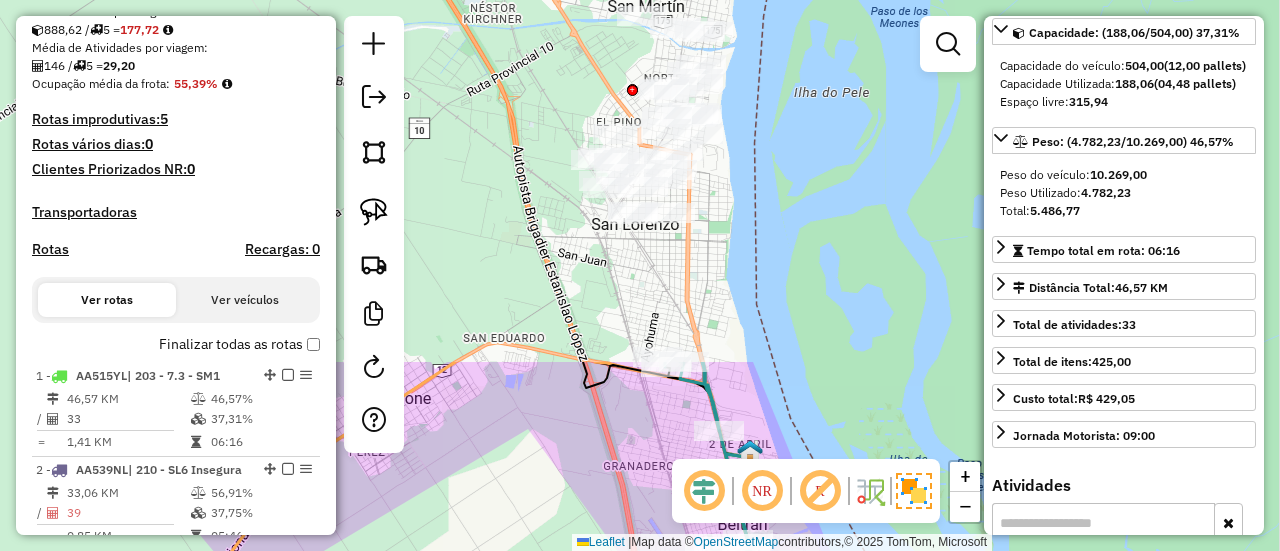drag, startPoint x: 844, startPoint y: 407, endPoint x: 840, endPoint y: 429, distance: 22.36068 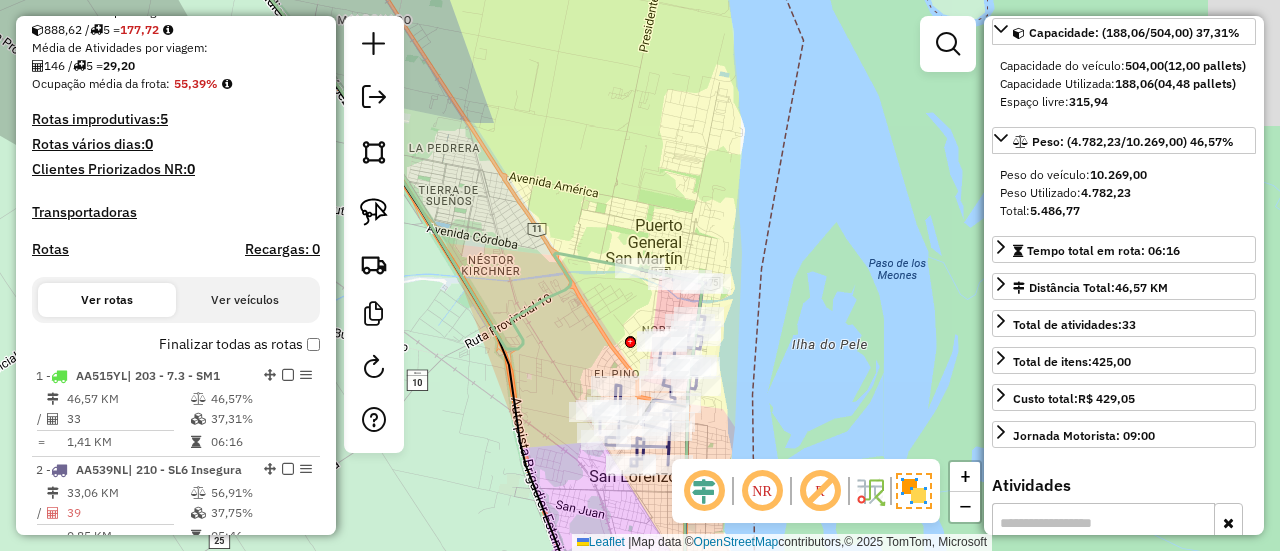 drag, startPoint x: 818, startPoint y: 309, endPoint x: 848, endPoint y: 346, distance: 47.63402 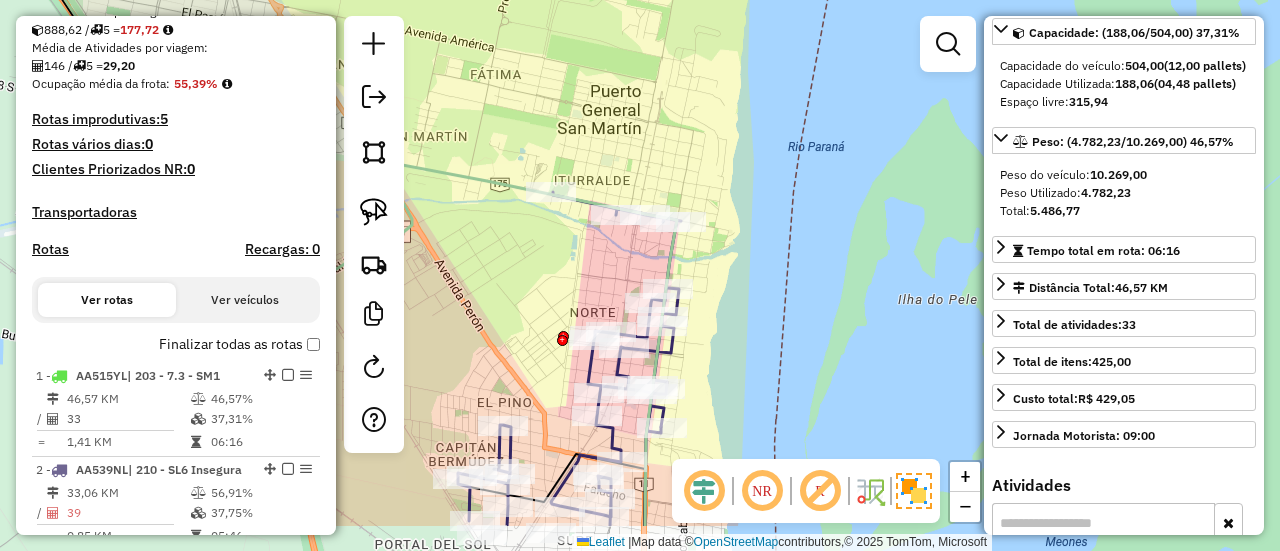 drag, startPoint x: 793, startPoint y: 372, endPoint x: 842, endPoint y: 133, distance: 243.97131 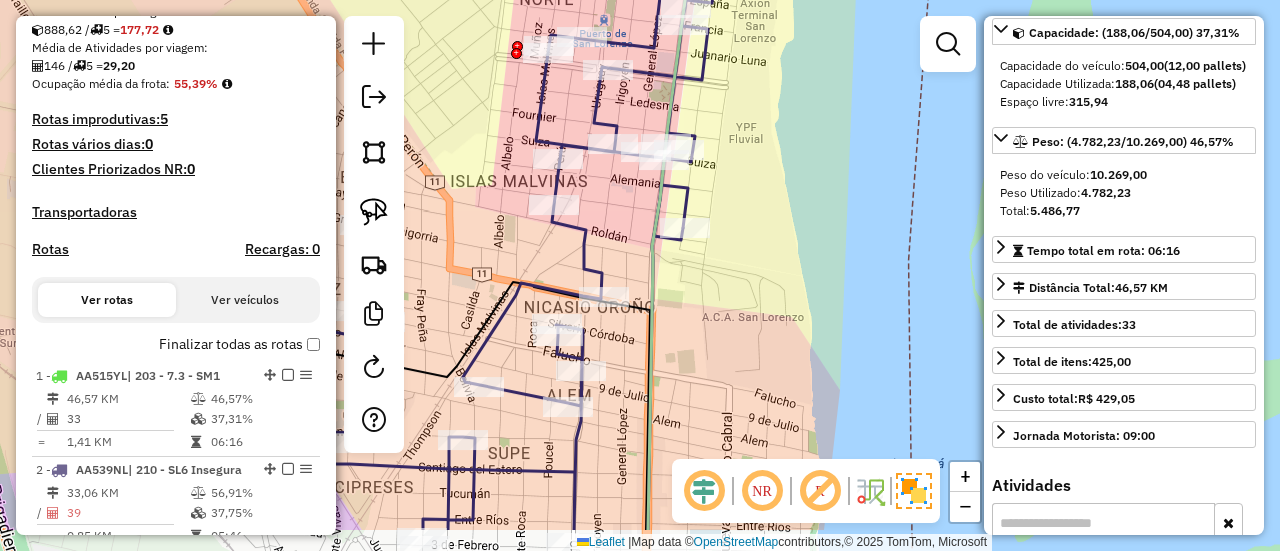 drag, startPoint x: 804, startPoint y: 337, endPoint x: 961, endPoint y: 183, distance: 219.92044 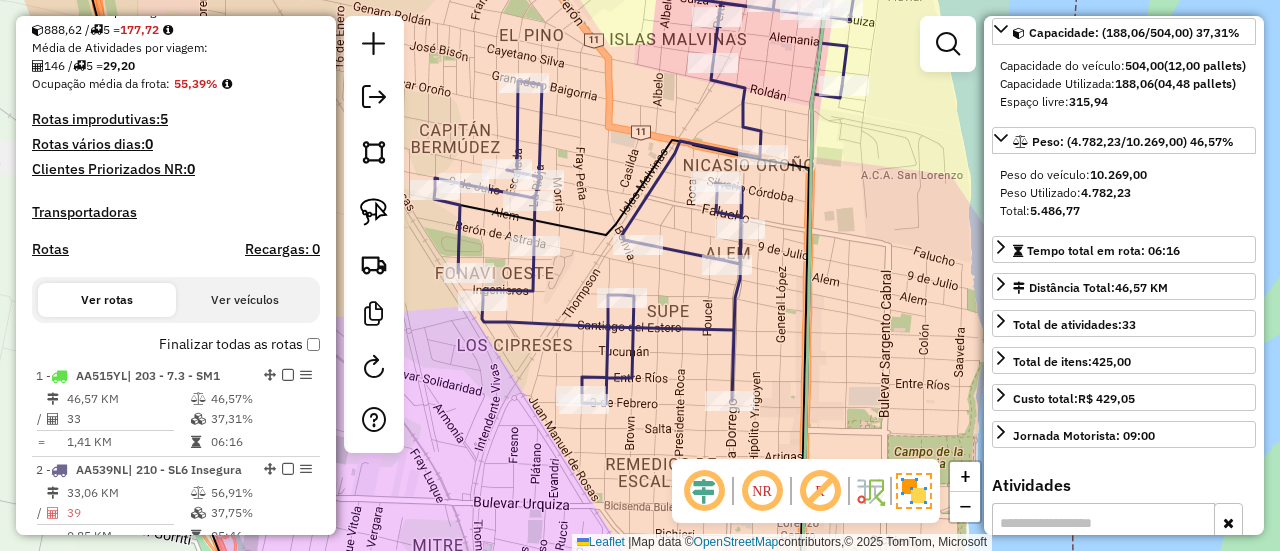 drag, startPoint x: 865, startPoint y: 293, endPoint x: 916, endPoint y: 235, distance: 77.23341 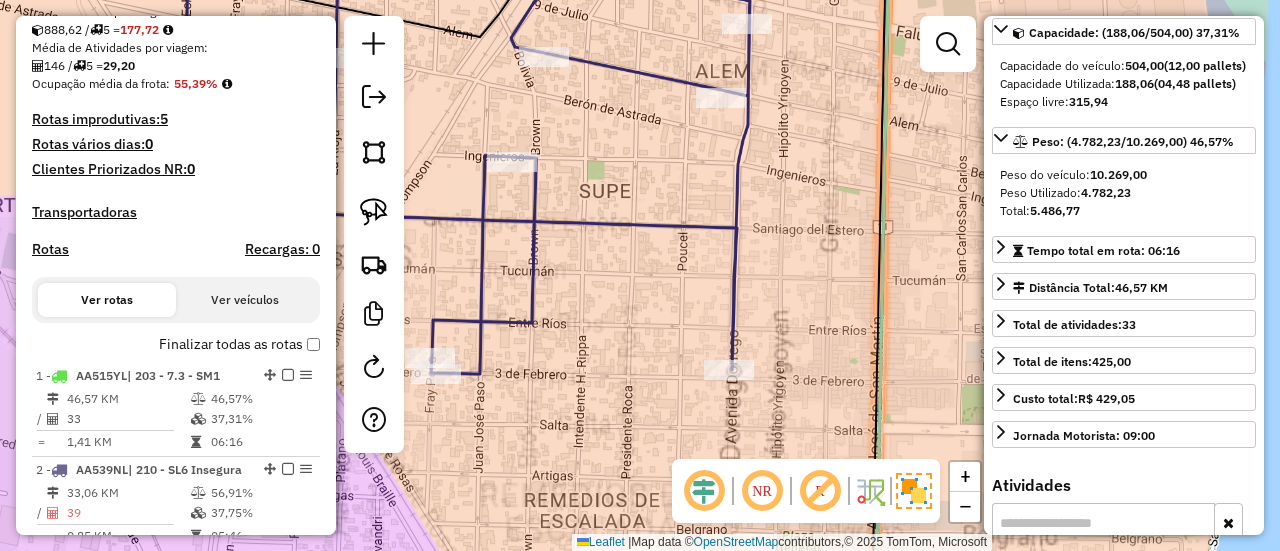 drag, startPoint x: 798, startPoint y: 337, endPoint x: 844, endPoint y: 325, distance: 47.539455 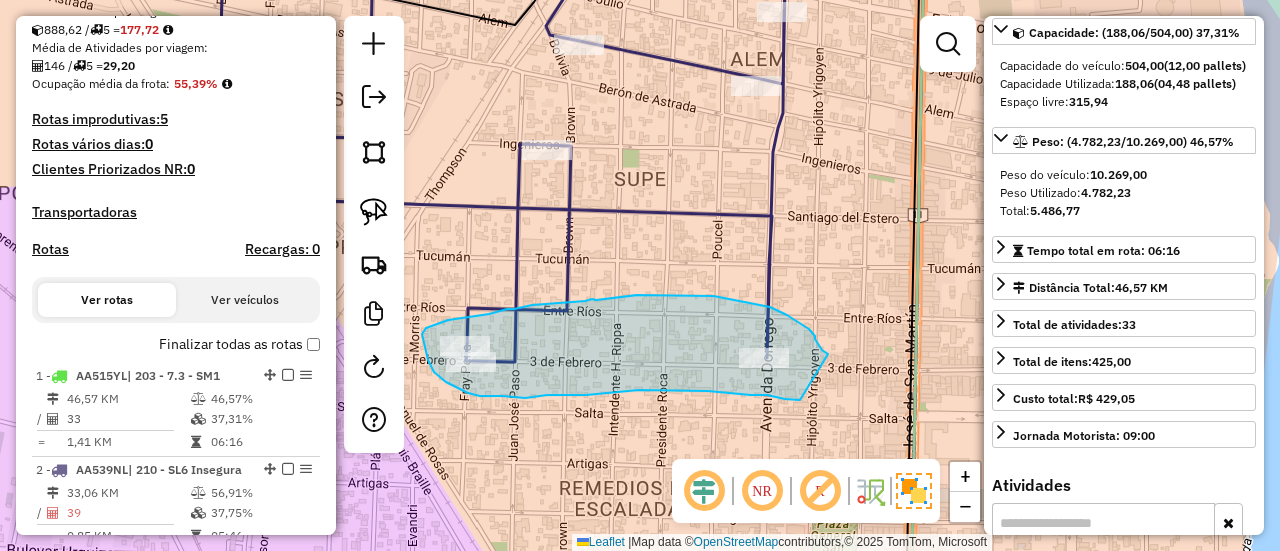 drag, startPoint x: 828, startPoint y: 354, endPoint x: 845, endPoint y: 403, distance: 51.86521 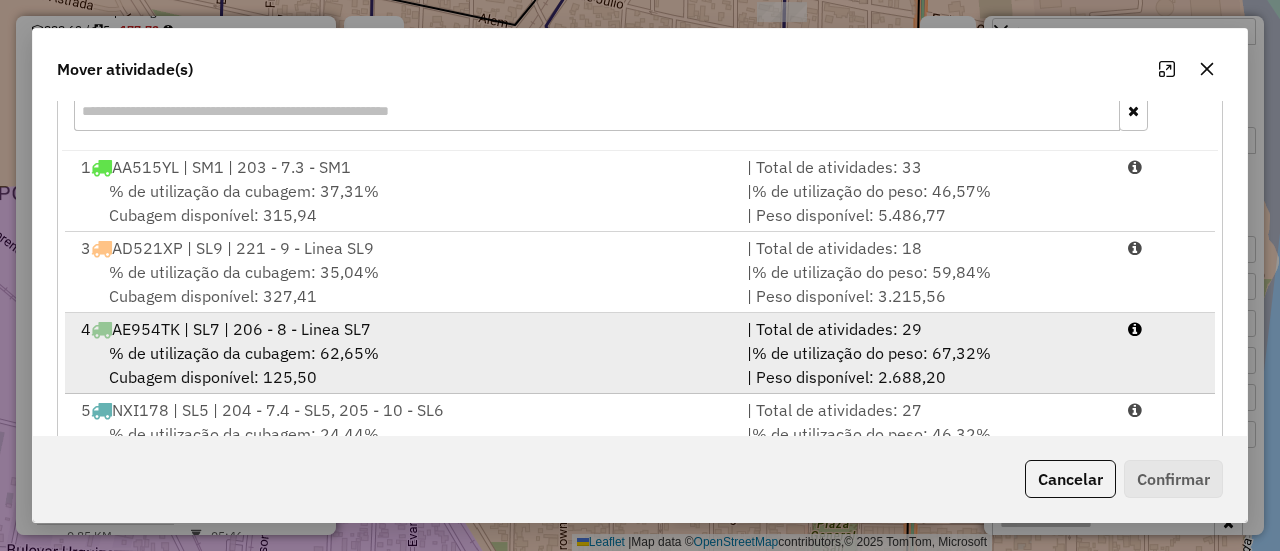 scroll, scrollTop: 300, scrollLeft: 0, axis: vertical 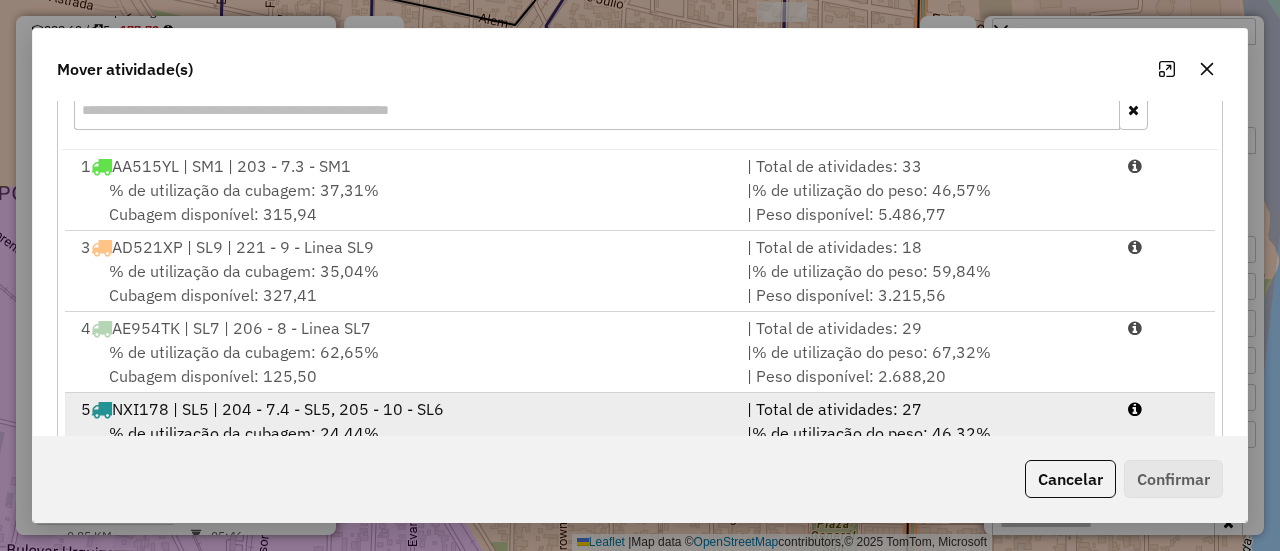 click on "NXI178 | SL5 | 204 - 7.4 - SL5, 205 - 10 - SL6" at bounding box center (278, 409) 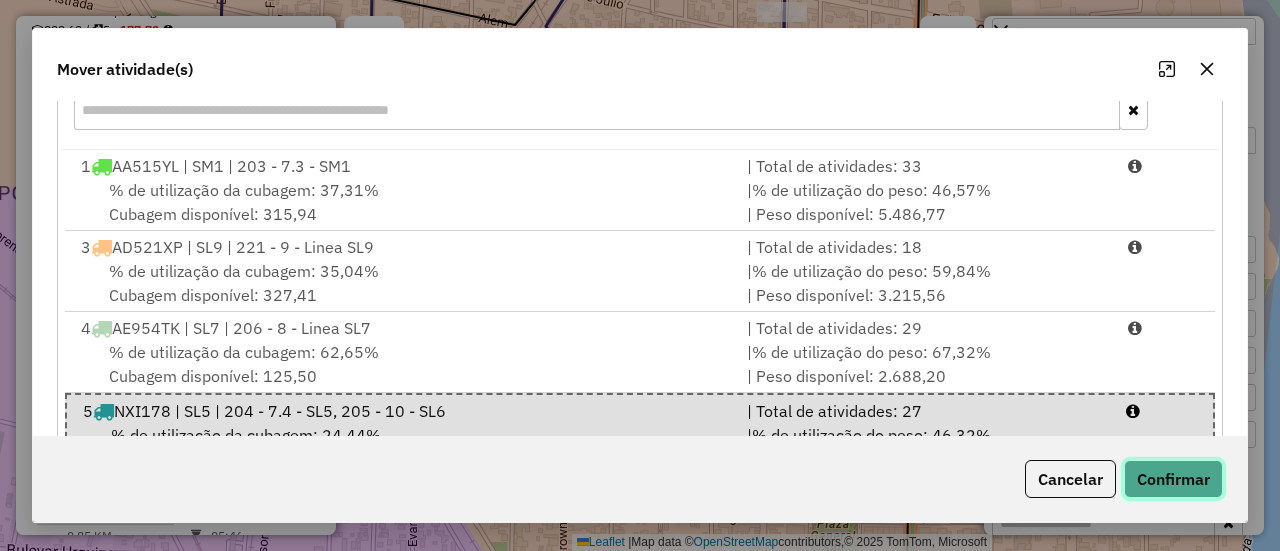click on "Confirmar" 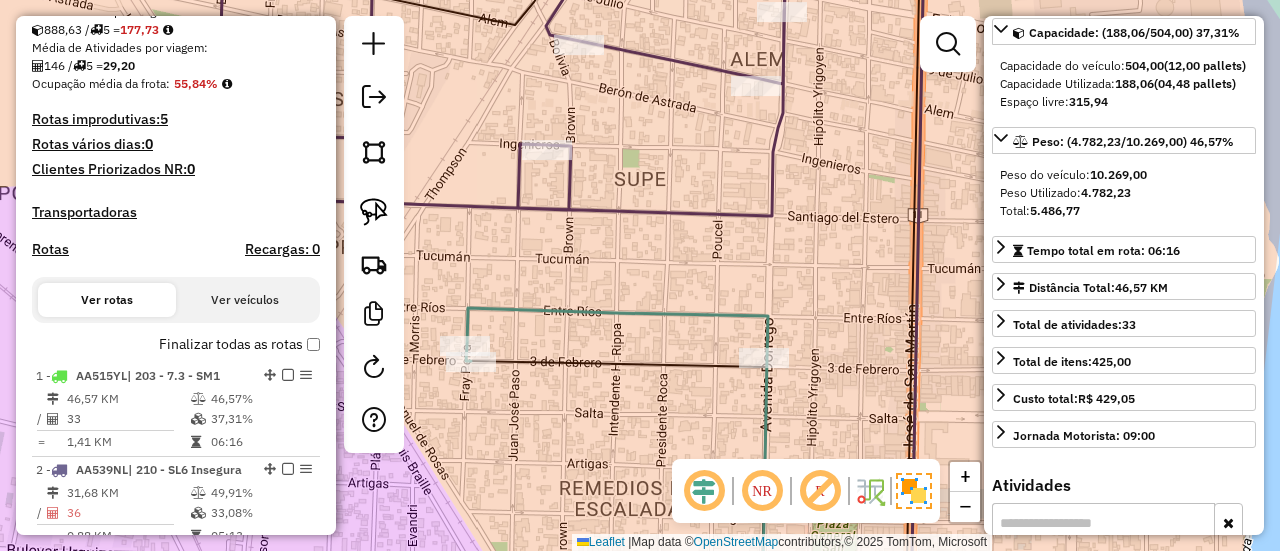 scroll, scrollTop: 0, scrollLeft: 0, axis: both 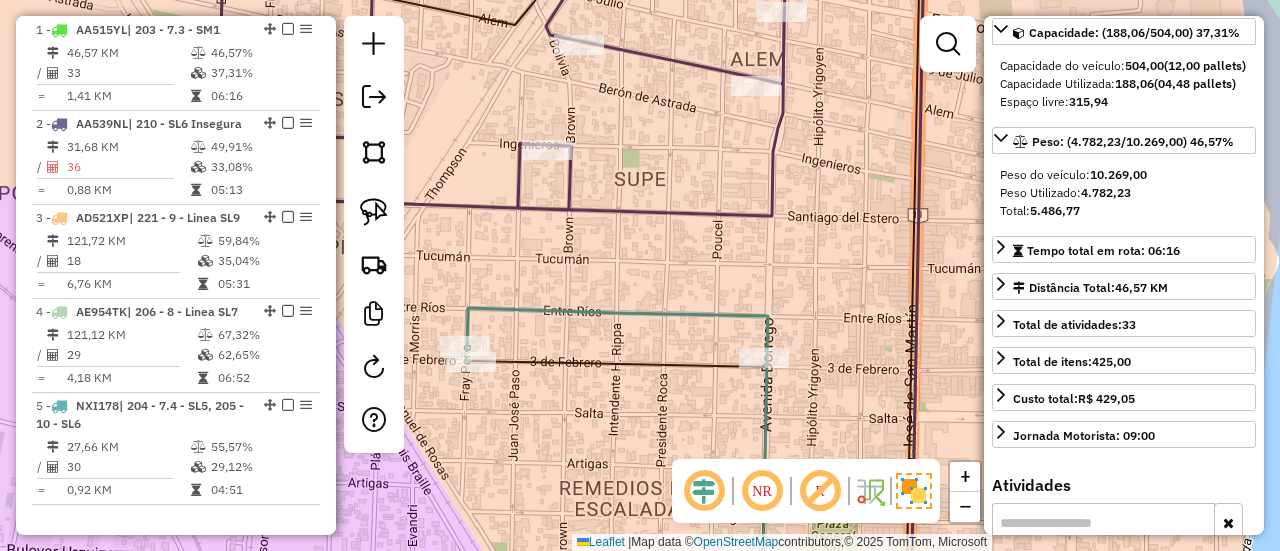 click 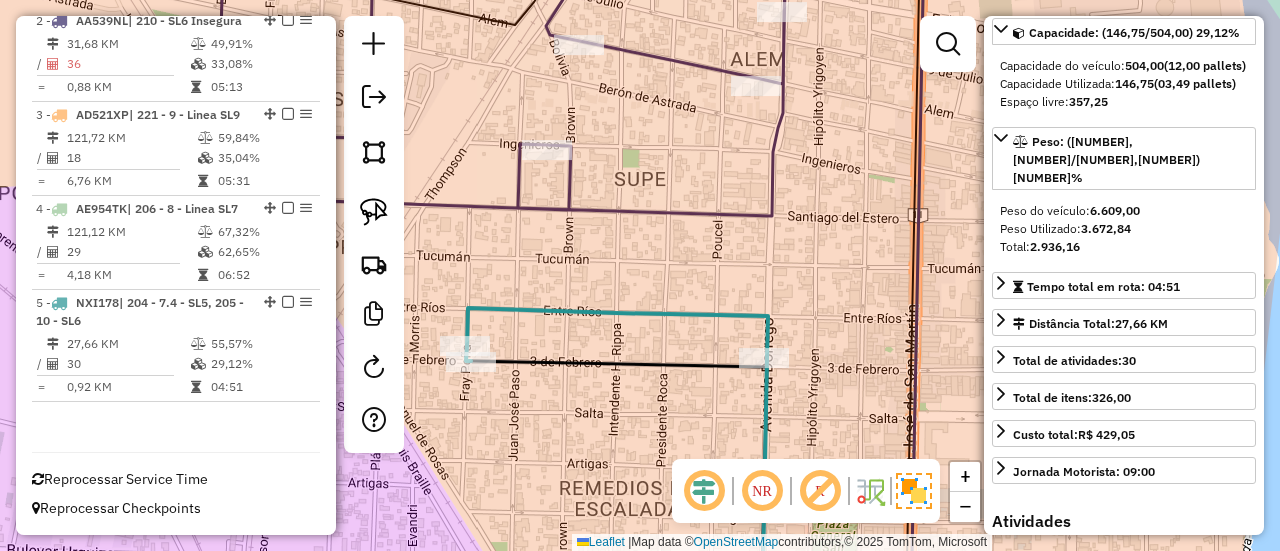 click 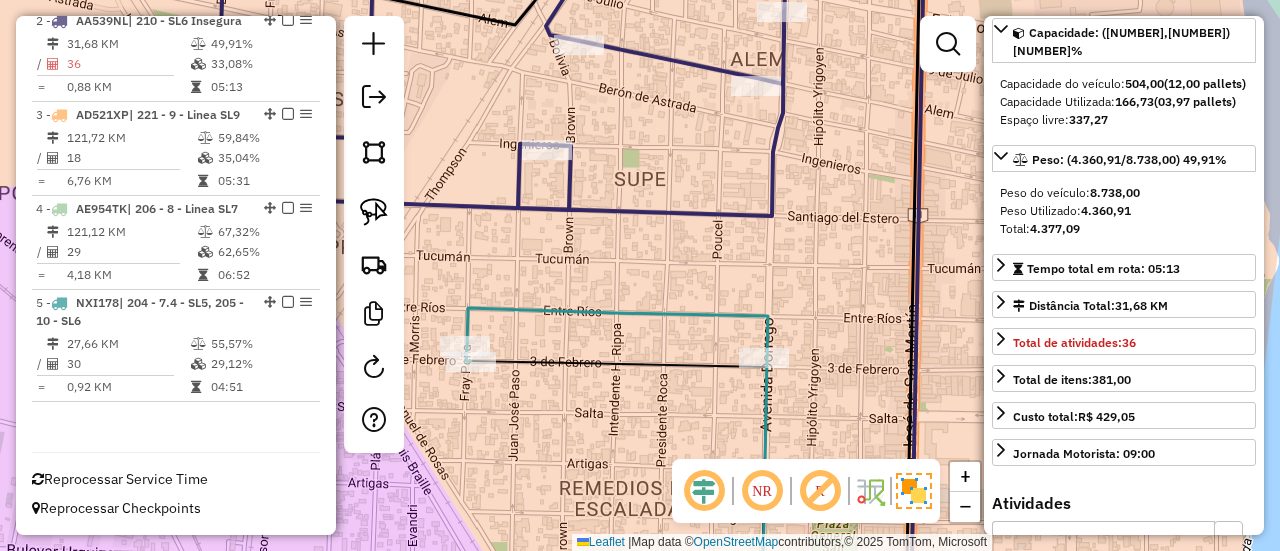 scroll, scrollTop: 856, scrollLeft: 0, axis: vertical 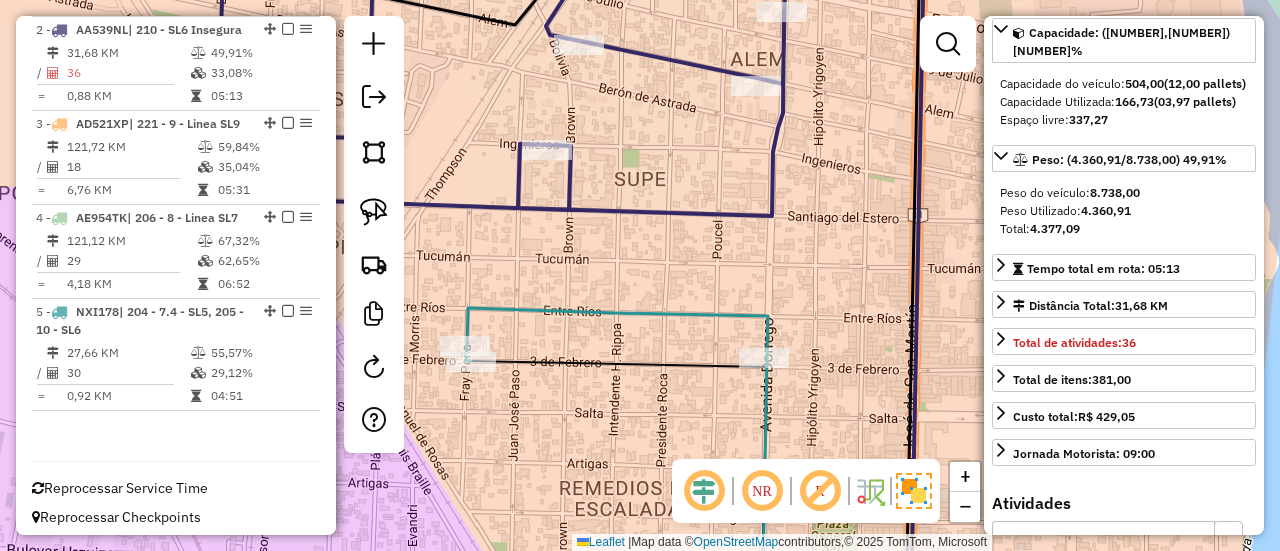 click 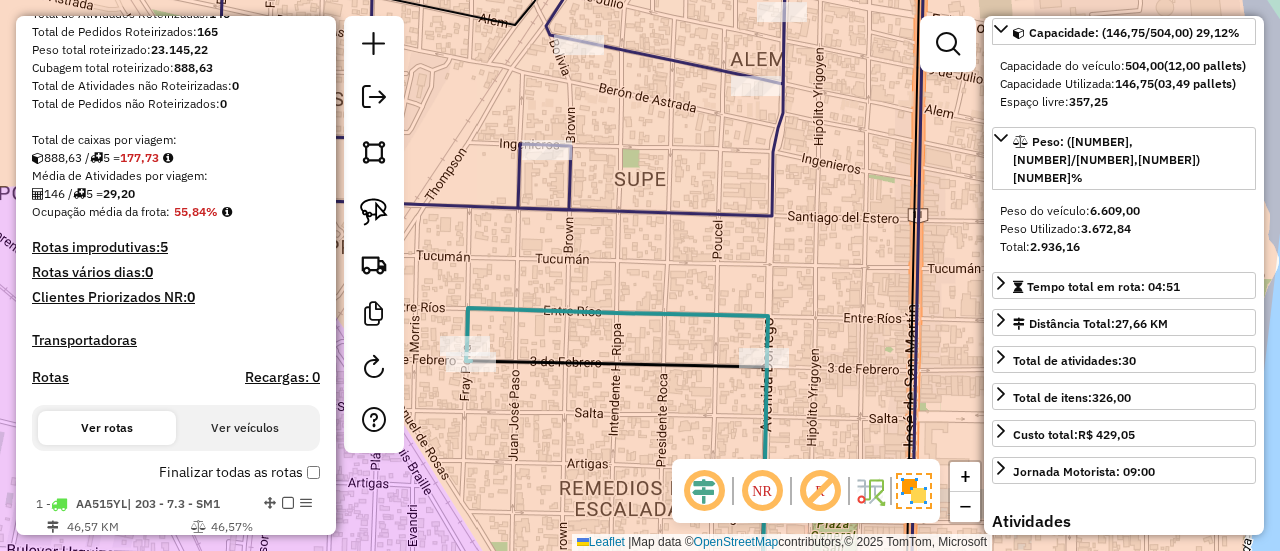 scroll, scrollTop: 316, scrollLeft: 0, axis: vertical 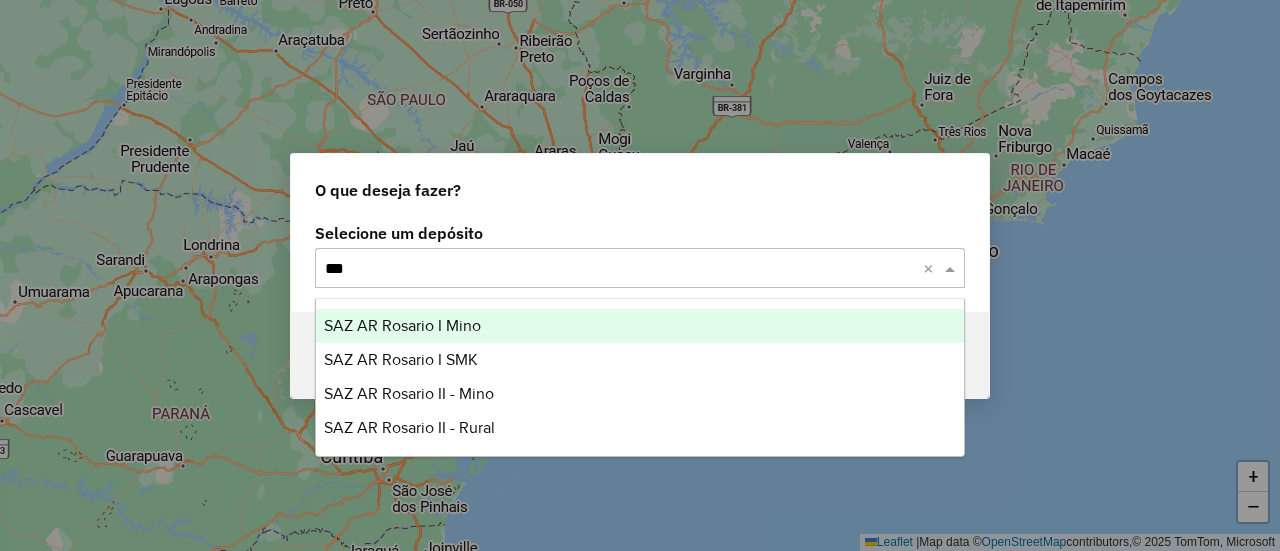 type on "****" 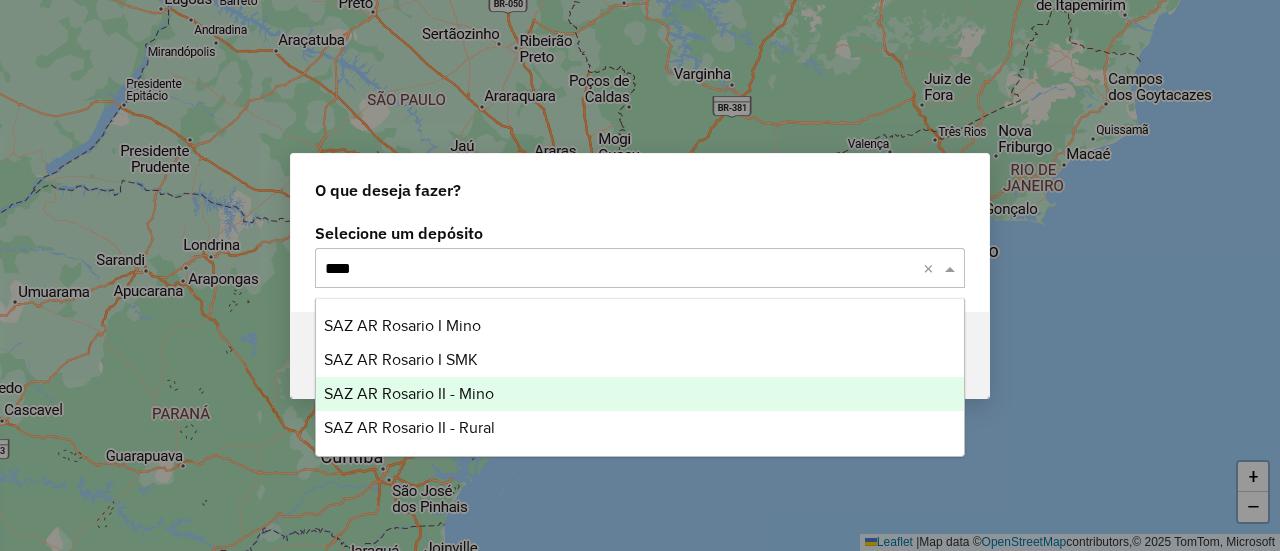 type 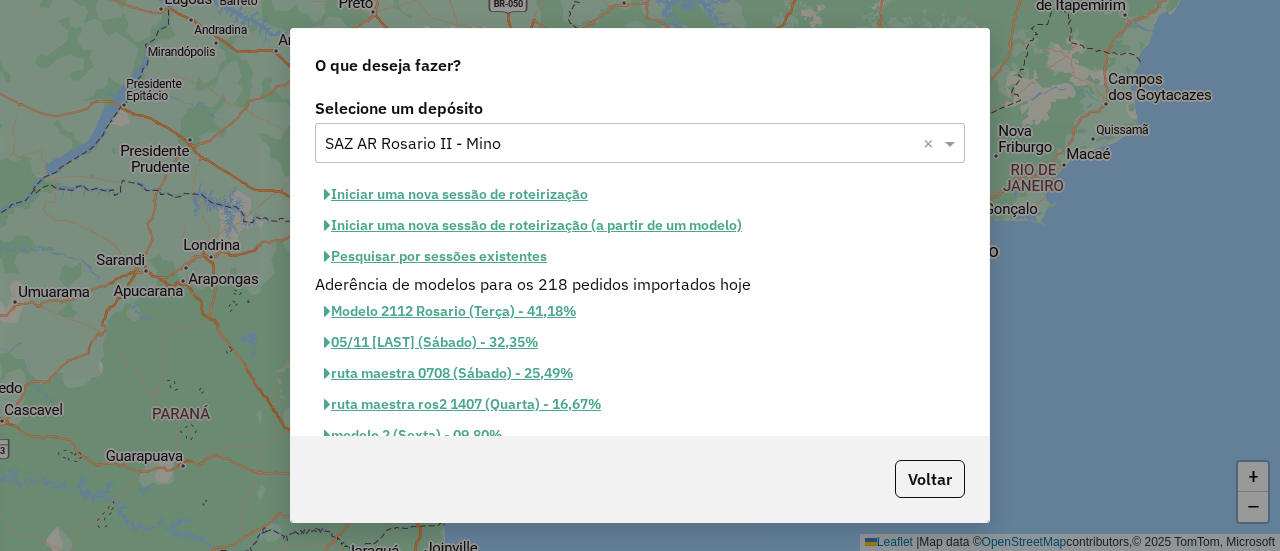 click on "Iniciar uma nova sessão de roteirização" 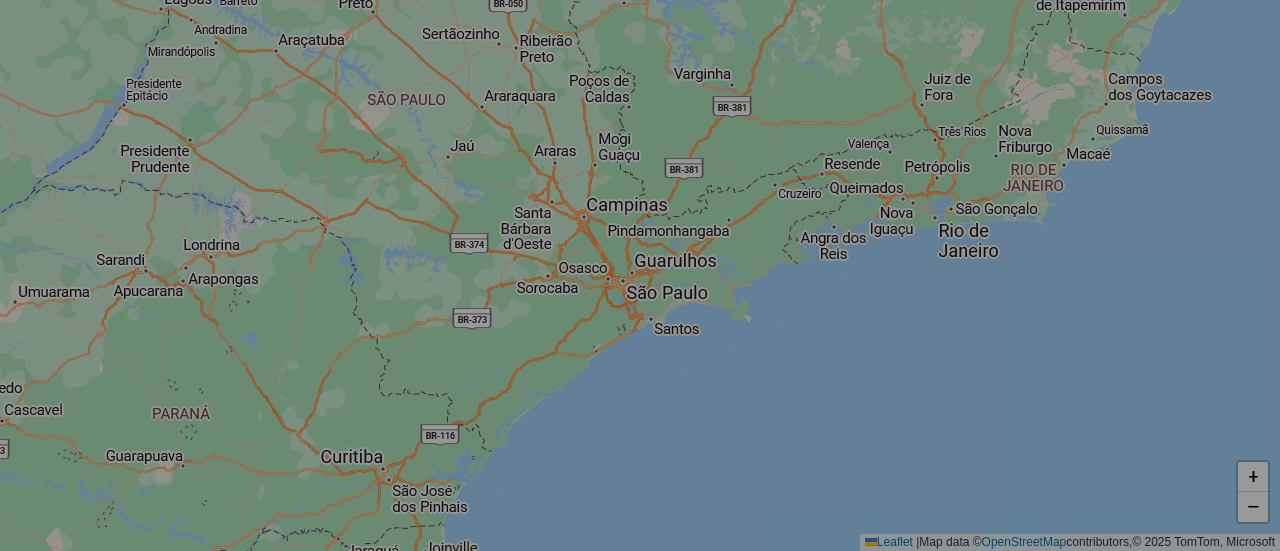 select on "*" 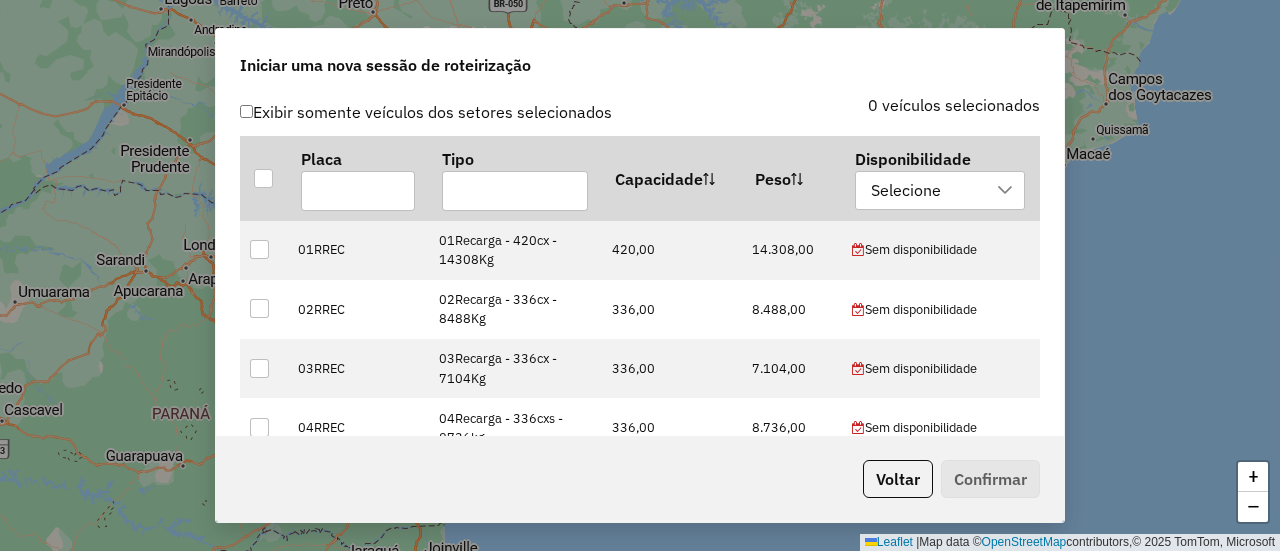 scroll, scrollTop: 698, scrollLeft: 0, axis: vertical 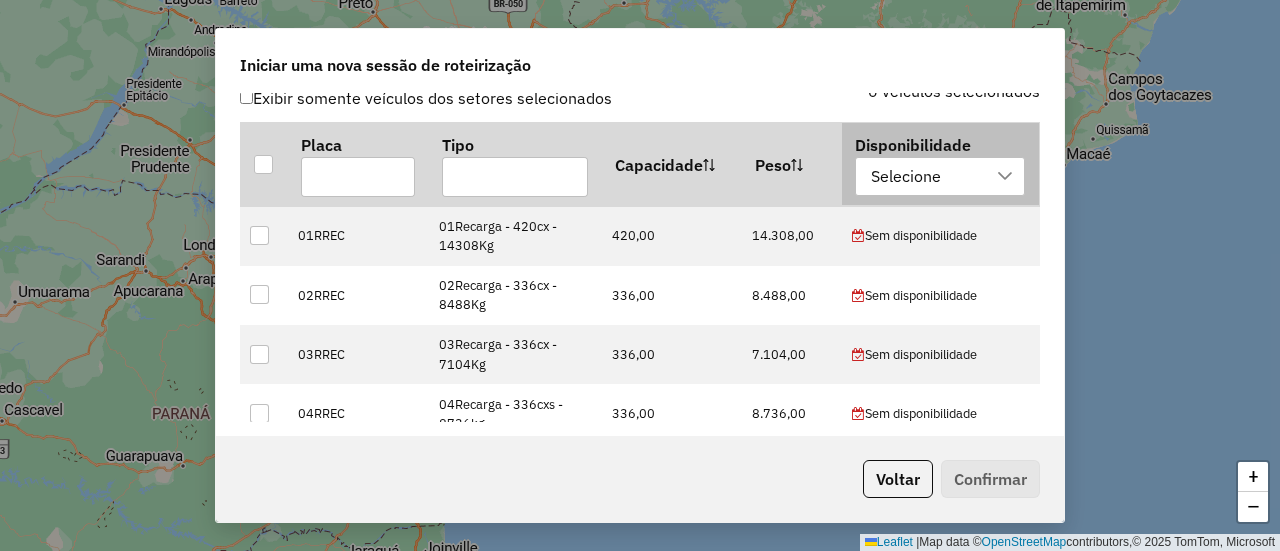 click on "Selecione" at bounding box center (925, 177) 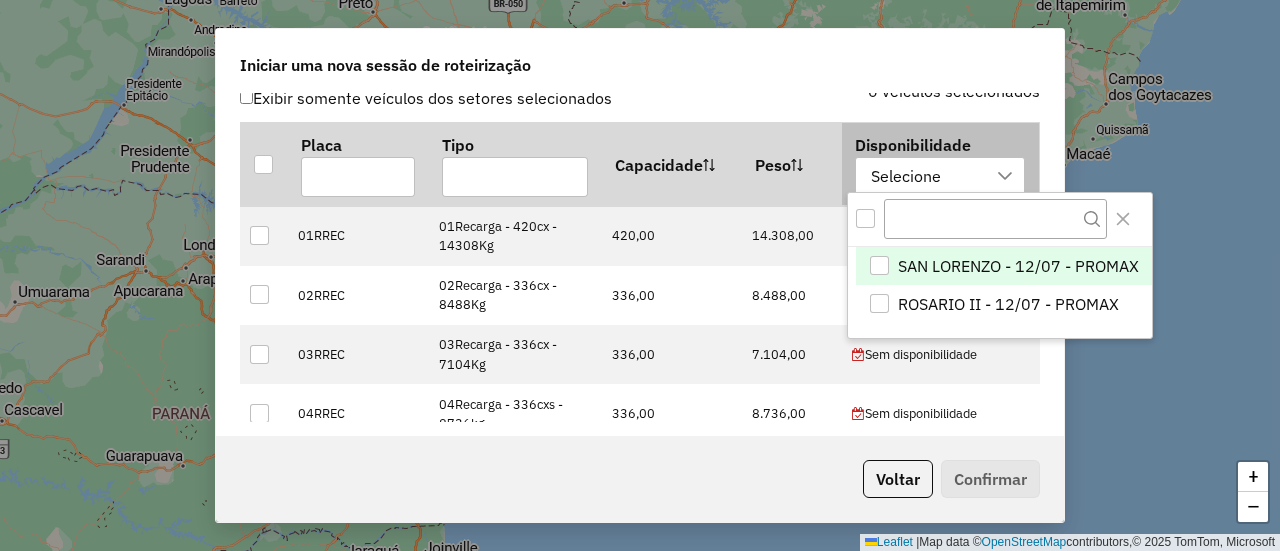 scroll, scrollTop: 14, scrollLeft: 90, axis: both 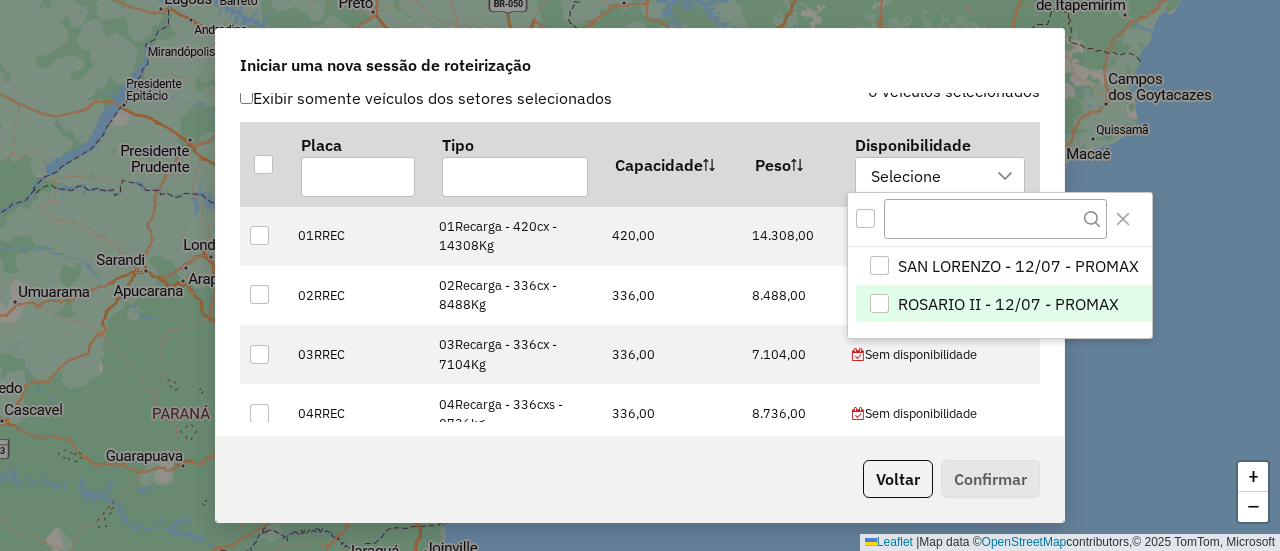 click on "ROSARIO II - 12/07 - PROMAX" at bounding box center (1008, 304) 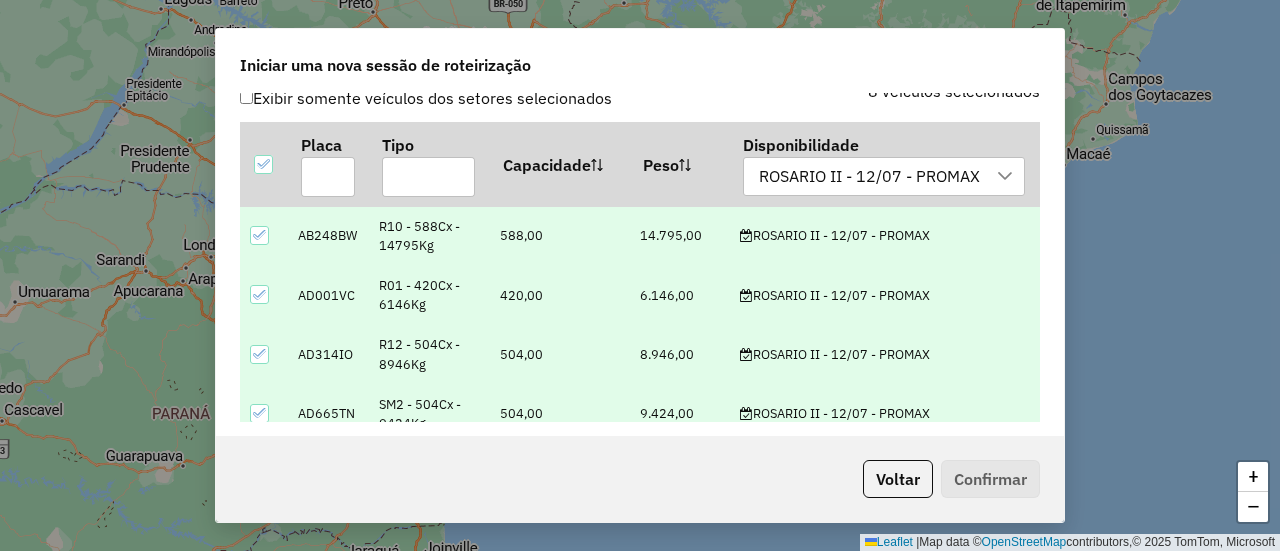 scroll, scrollTop: 397, scrollLeft: 0, axis: vertical 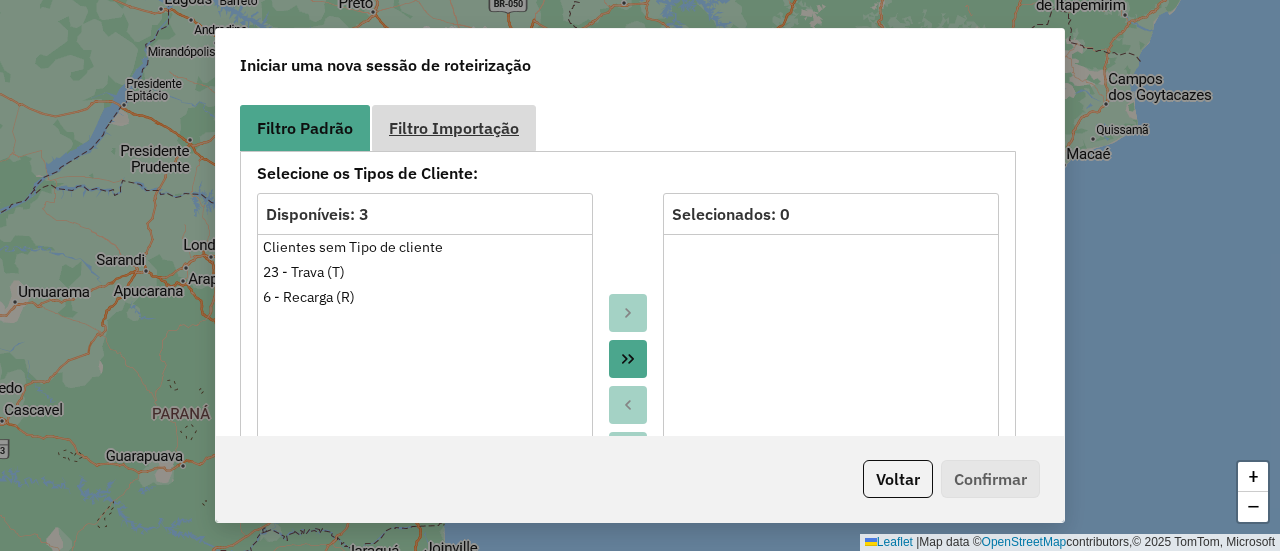 click on "Filtro Importação" at bounding box center [454, 128] 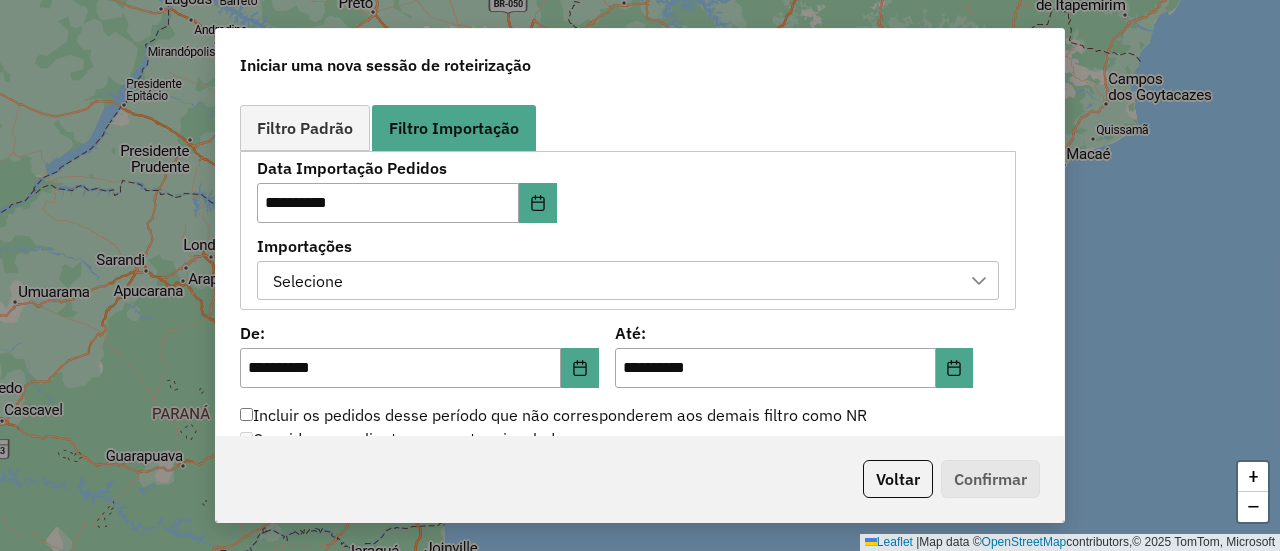 click on "Selecione" at bounding box center (613, 281) 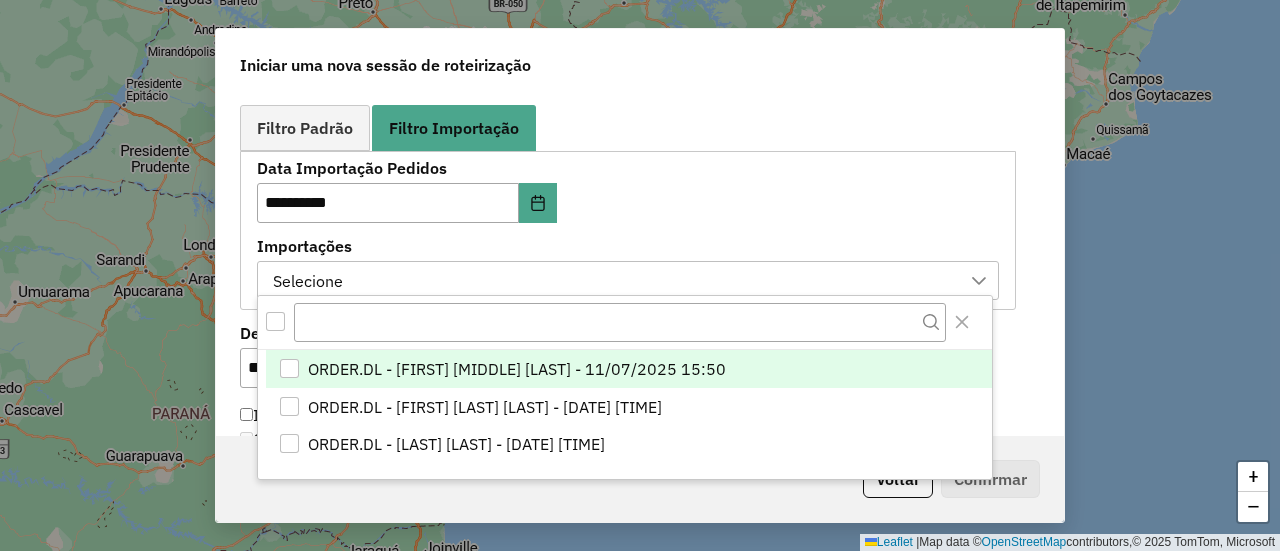 scroll, scrollTop: 14, scrollLeft: 90, axis: both 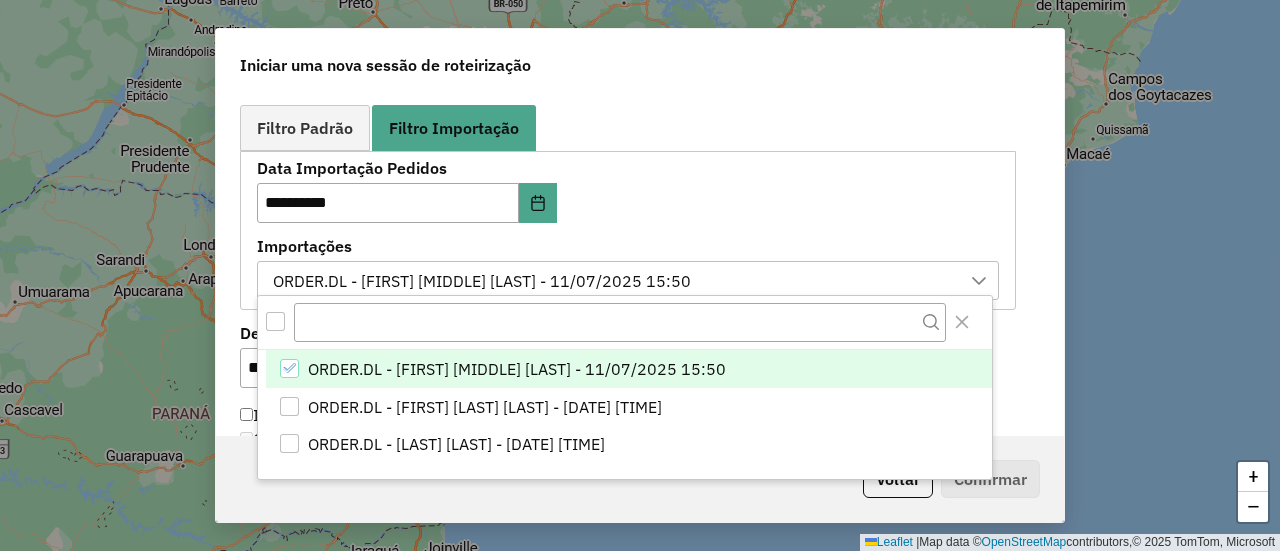 click on "Importações" at bounding box center [628, 246] 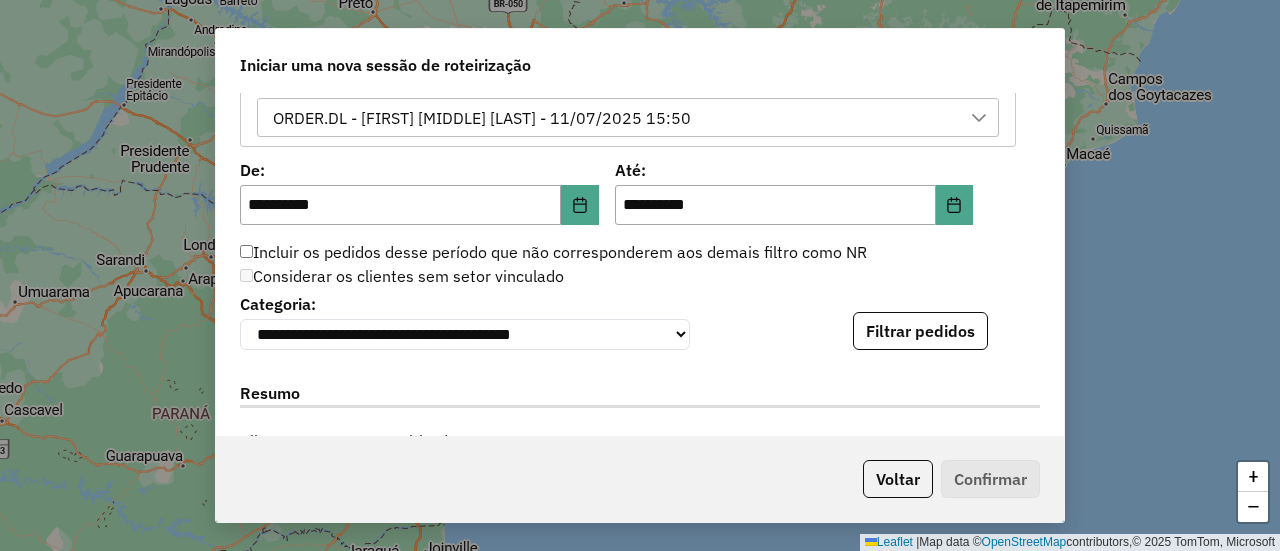 scroll, scrollTop: 1306, scrollLeft: 0, axis: vertical 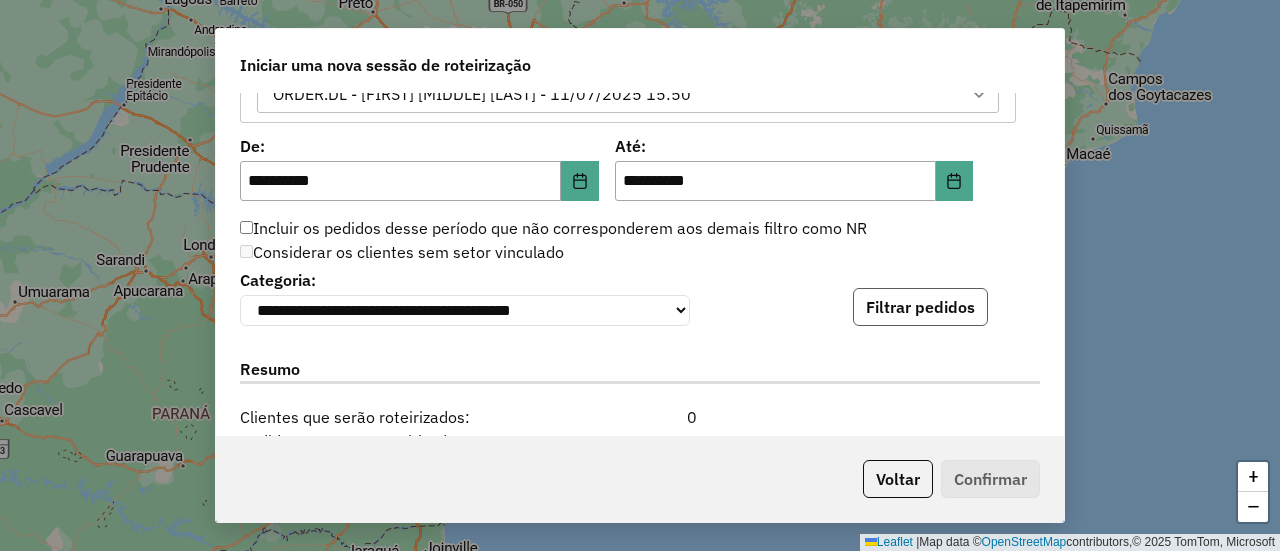 click on "Filtrar pedidos" 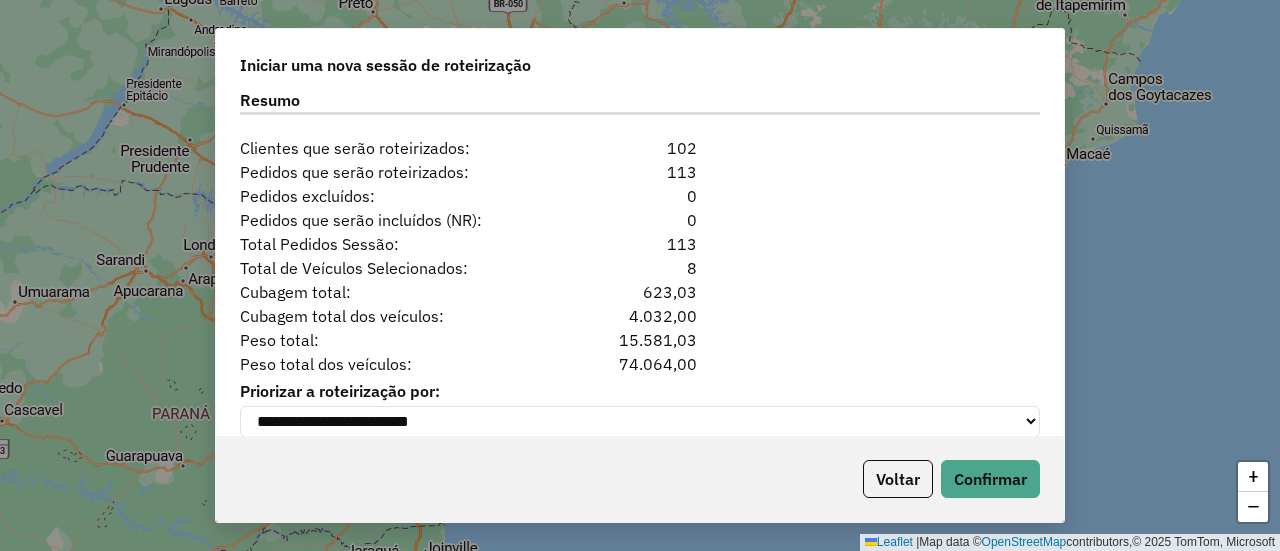 scroll, scrollTop: 1992, scrollLeft: 0, axis: vertical 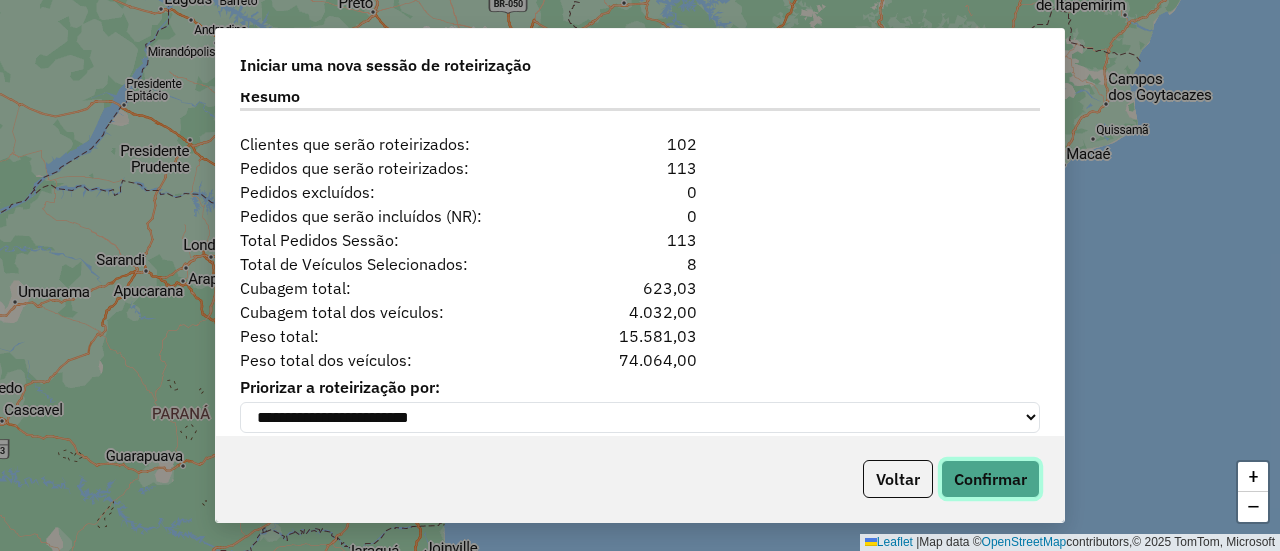 click on "Confirmar" 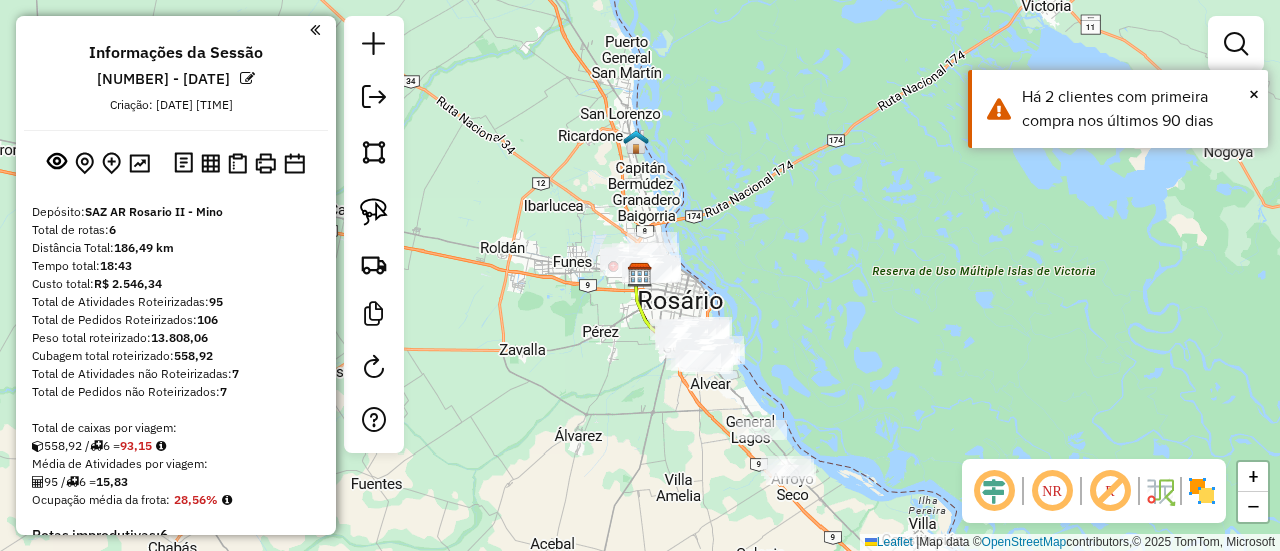 click on "NR R" 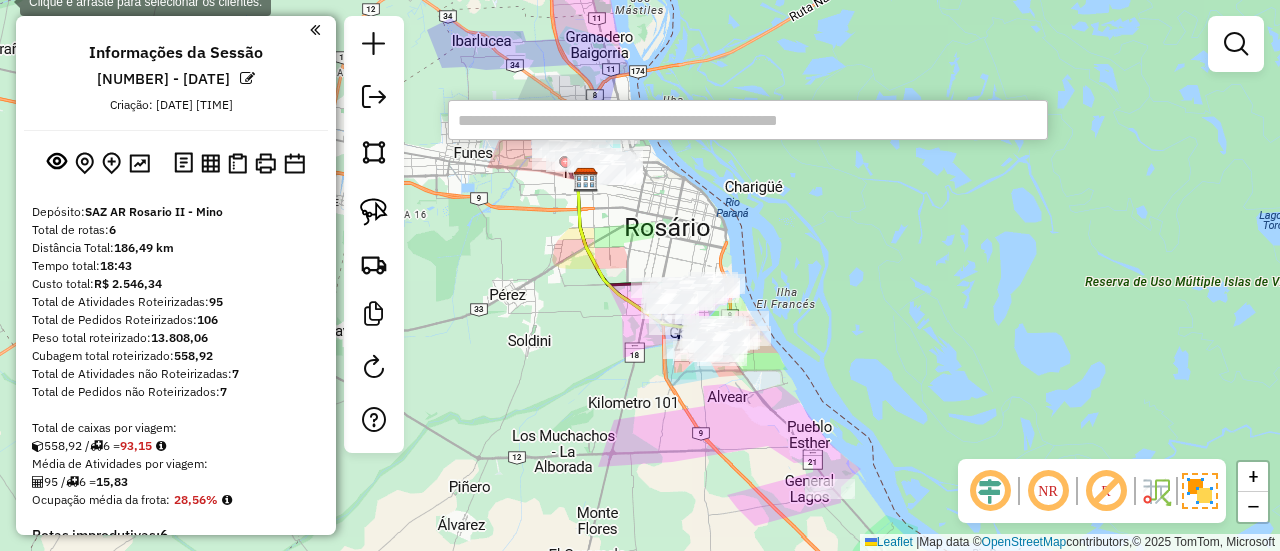 paste on "******" 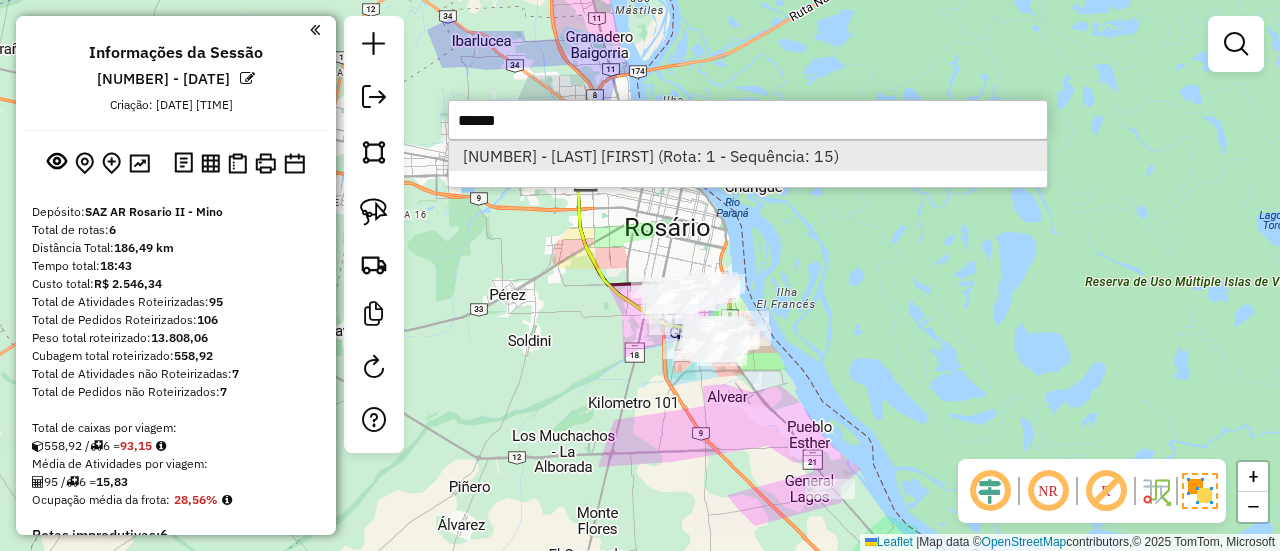 type on "******" 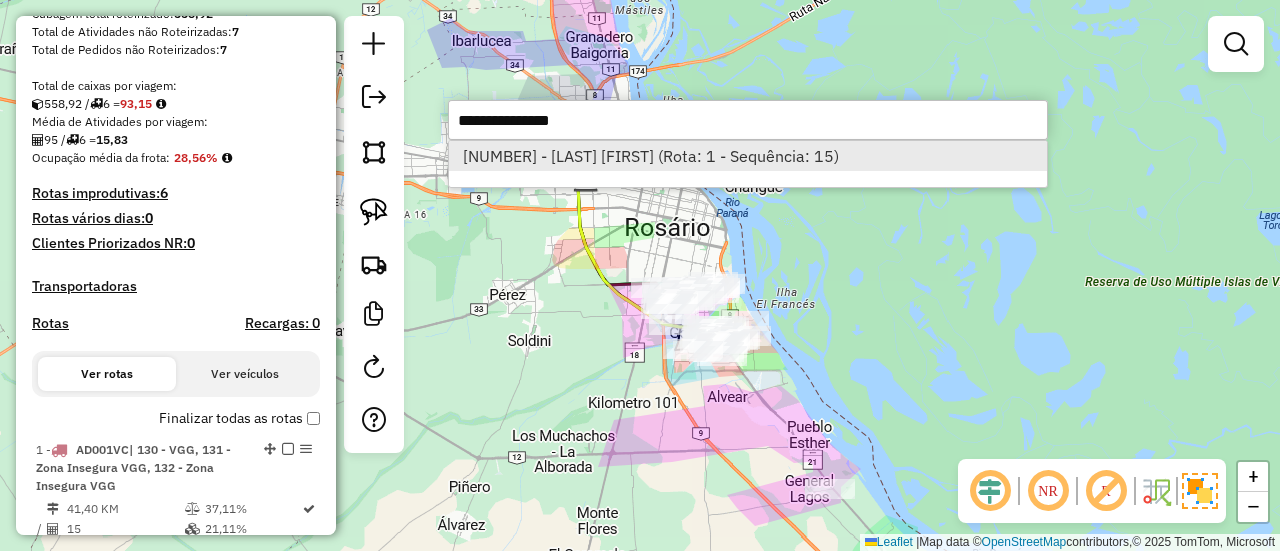 select on "**********" 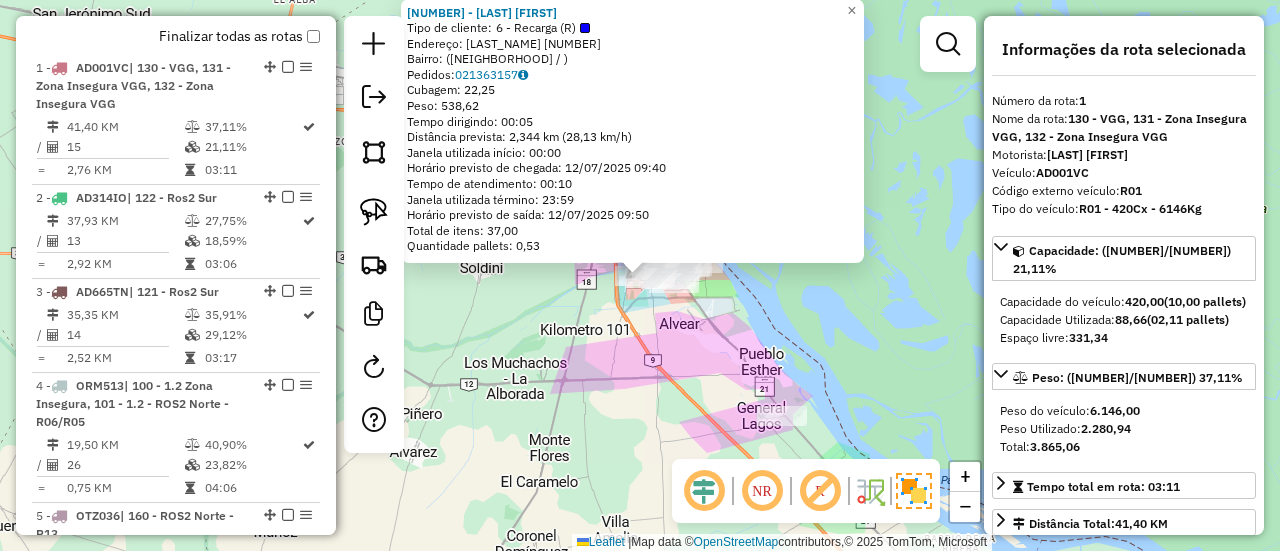 scroll, scrollTop: 762, scrollLeft: 0, axis: vertical 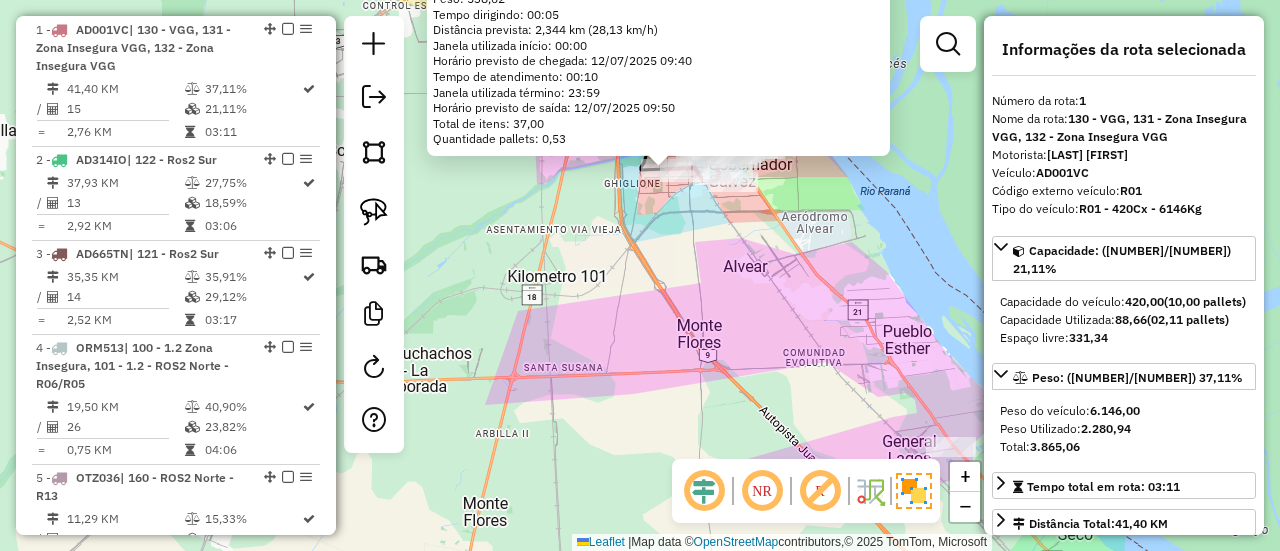 click on "0000427300 - LIN CHUNJIAO  Tipo de cliente:   6 - Recarga (R)   Endereço: SOLDADO AGUIRRE  2568   Bairro:  (VILLA GOB GALVE / )   Pedidos:  021363157   Cubagem: 22,25  Peso: 538,62  Tempo dirigindo: 00:05   Distância prevista: 2,344 km (28,13 km/h)   Janela utilizada início: 00:00   Horário previsto de chegada: 12/07/2025 09:40   Tempo de atendimento: 00:10   Janela utilizada término: 23:59   Horário previsto de saída: 12/07/2025 09:50   Total de itens: 37,00   Quantidade pallets: 0,53  × Janela de atendimento Grade de atendimento Capacidade Transportadoras Veículos Cliente Pedidos  Rotas Selecione os dias de semana para filtrar as janelas de atendimento  Seg   Ter   Qua   Qui   Sex   Sáb   Dom  Informe o período da janela de atendimento: De: Até:  Filtrar exatamente a janela do cliente  Considerar janela de atendimento padrão  Selecione os dias de semana para filtrar as grades de atendimento  Seg   Ter   Qua   Qui   Sex   Sáb   Dom   Considerar clientes sem dia de atendimento cadastrado  De:  +" 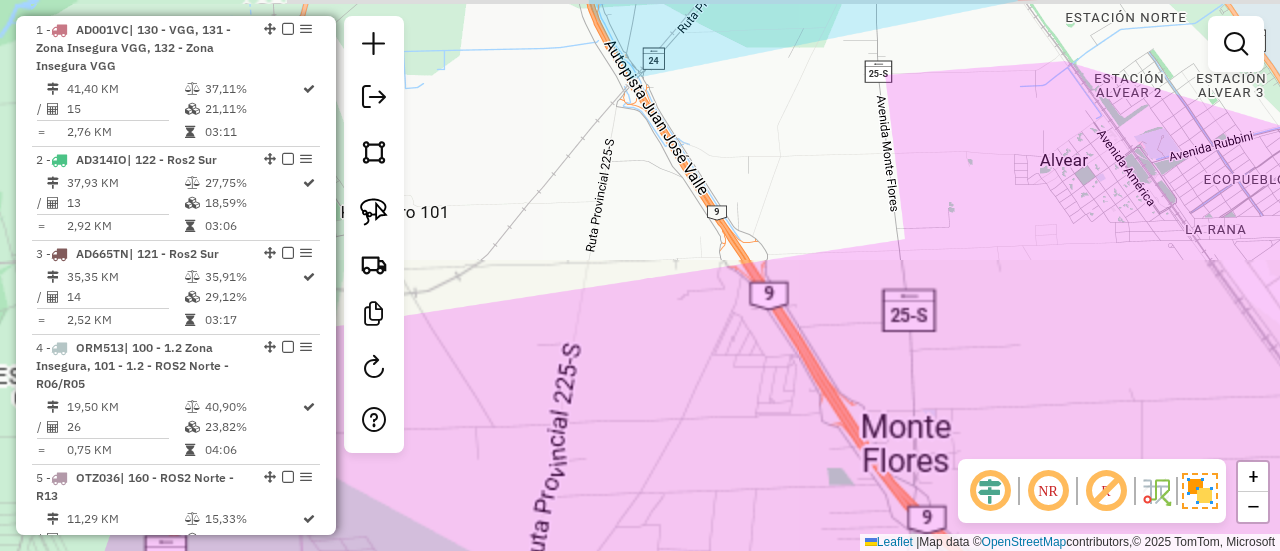drag, startPoint x: 794, startPoint y: 173, endPoint x: 698, endPoint y: 396, distance: 242.78592 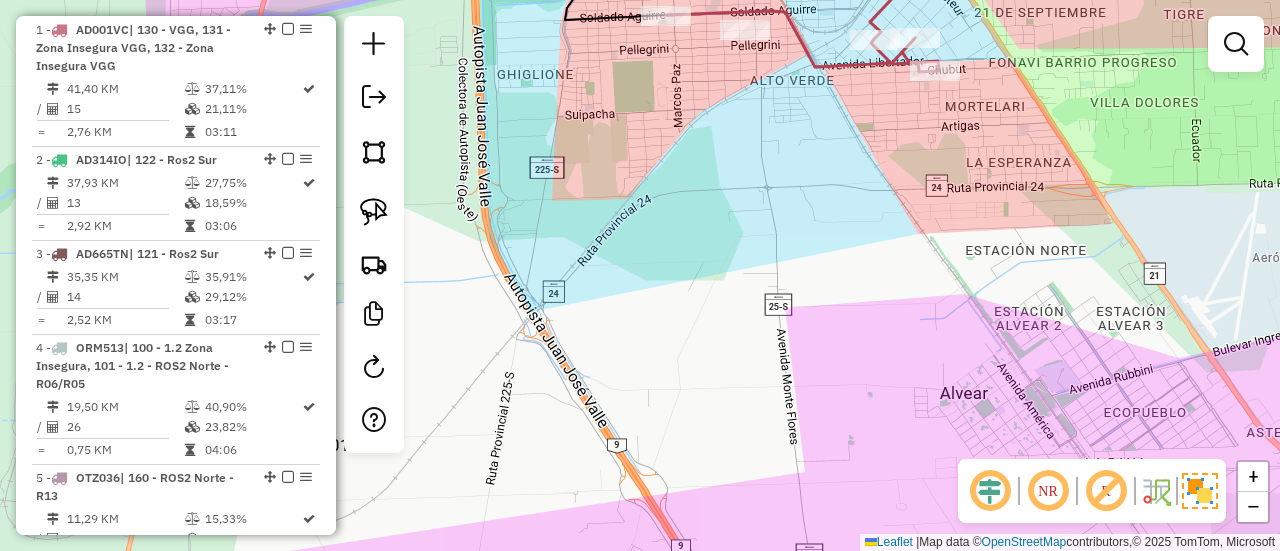 drag, startPoint x: 763, startPoint y: 218, endPoint x: 733, endPoint y: 342, distance: 127.57743 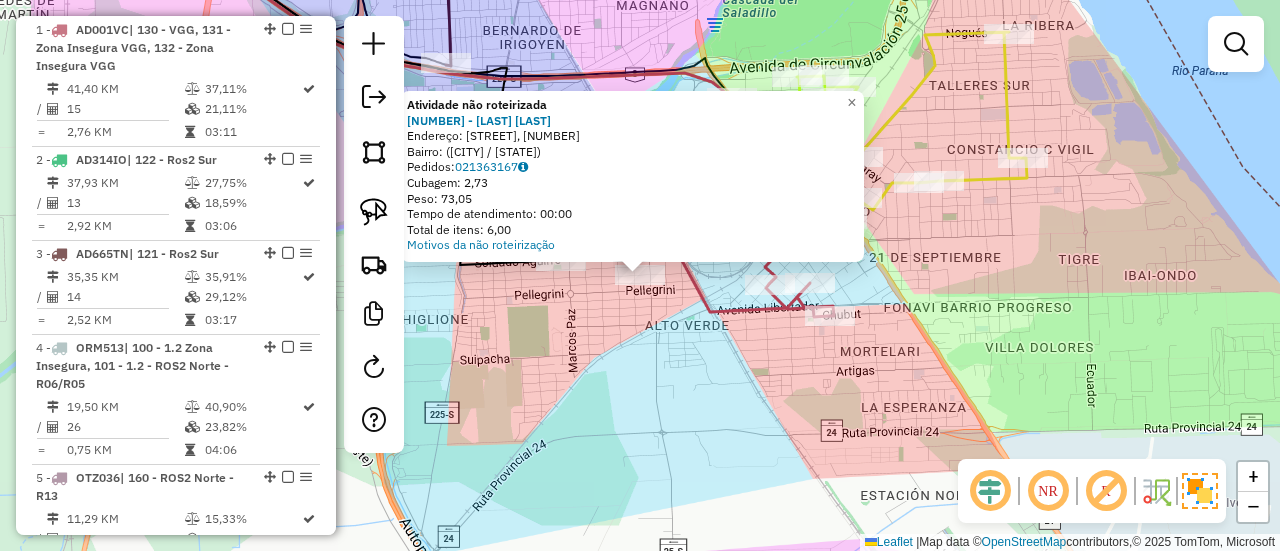 click on "Atividade não roteirizada 0000504907 - AGUIRRE MAURICI  Endereço: Calle Simón Bolívar, 2046   Bairro:  (Villa Gobernador Gálvez / Santa Fe)   Pedidos:  021363167   Cubagem: 2,73   Peso: 73,05   Tempo de atendimento: 00:00   Total de itens: 6,00  Motivos da não roteirização × Janela de atendimento Grade de atendimento Capacidade Transportadoras Veículos Cliente Pedidos  Rotas Selecione os dias de semana para filtrar as janelas de atendimento  Seg   Ter   Qua   Qui   Sex   Sáb   Dom  Informe o período da janela de atendimento: De: Até:  Filtrar exatamente a janela do cliente  Considerar janela de atendimento padrão  Selecione os dias de semana para filtrar as grades de atendimento  Seg   Ter   Qua   Qui   Sex   Sáb   Dom   Considerar clientes sem dia de atendimento cadastrado  Clientes fora do dia de atendimento selecionado Filtrar as atividades entre os valores definidos abaixo:  Peso mínimo:   Peso máximo:   Cubagem mínima:   Cubagem máxima:   De:   Até:   De:   Até:  Transportadora: De:" 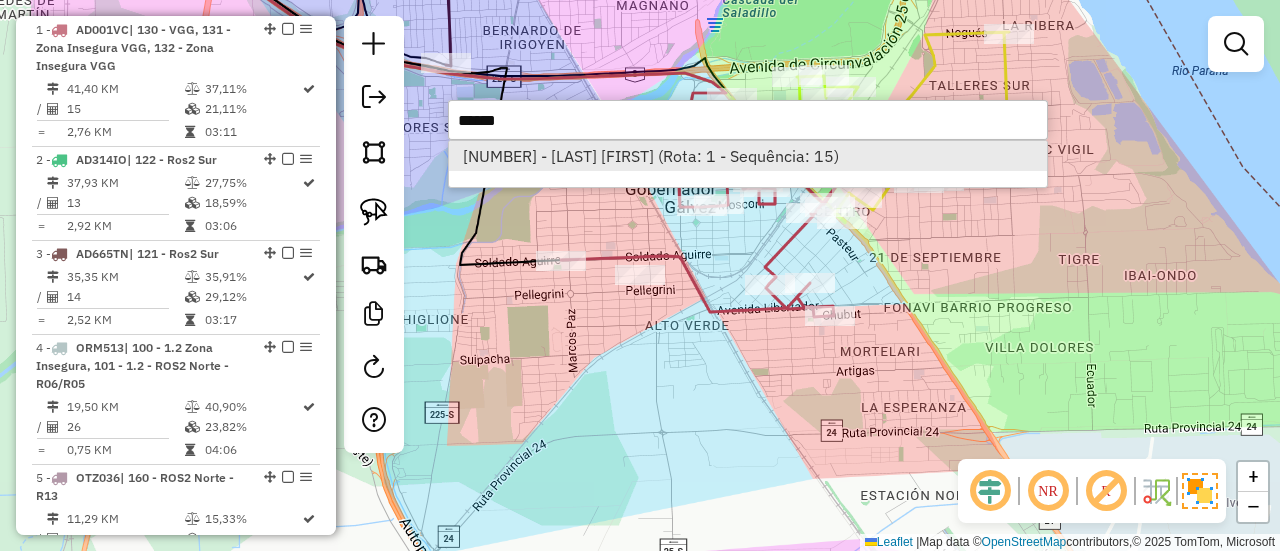 type on "******" 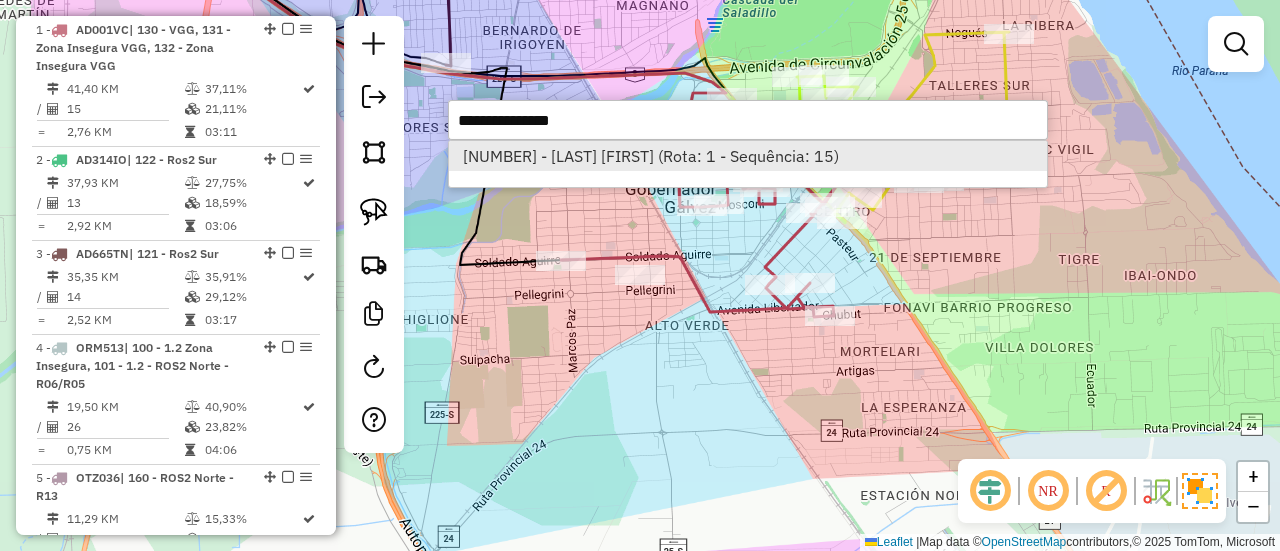 select on "**********" 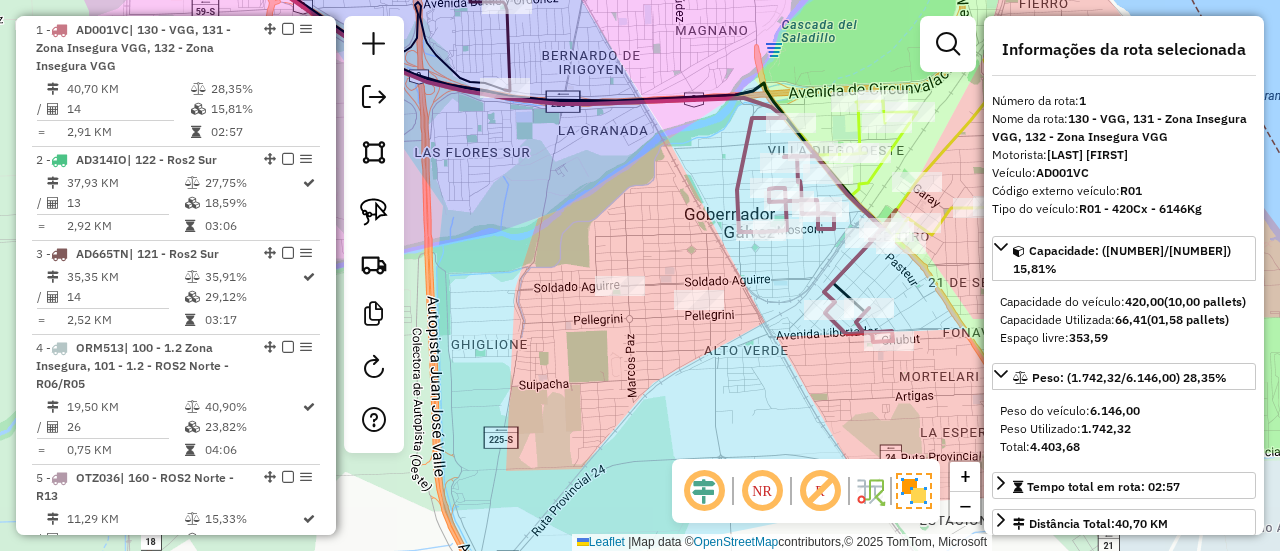 drag, startPoint x: 627, startPoint y: 409, endPoint x: 592, endPoint y: 421, distance: 37 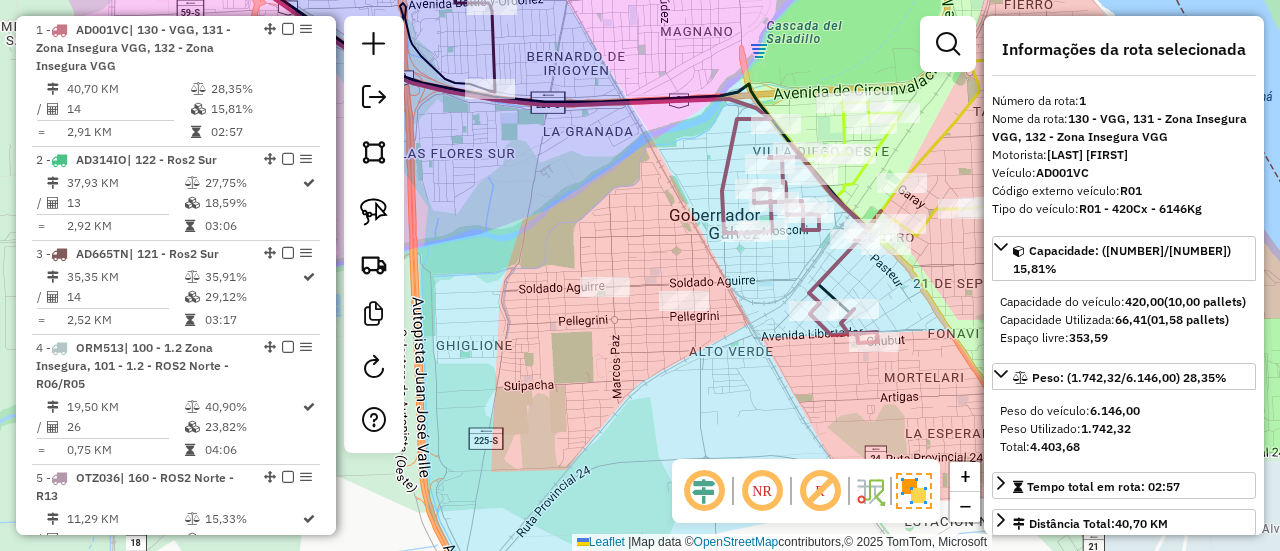 click on "Janela de atendimento Grade de atendimento Capacidade Transportadoras Veículos Cliente Pedidos  Rotas Selecione os dias de semana para filtrar as janelas de atendimento  Seg   Ter   Qua   Qui   Sex   Sáb   Dom  Informe o período da janela de atendimento: De: Até:  Filtrar exatamente a janela do cliente  Considerar janela de atendimento padrão  Selecione os dias de semana para filtrar as grades de atendimento  Seg   Ter   Qua   Qui   Sex   Sáb   Dom   Considerar clientes sem dia de atendimento cadastrado  Clientes fora do dia de atendimento selecionado Filtrar as atividades entre os valores definidos abaixo:  Peso mínimo:   Peso máximo:   Cubagem mínima:   Cubagem máxima:   De:   Até:  Filtrar as atividades entre o tempo de atendimento definido abaixo:  De:   Até:   Considerar capacidade total dos clientes não roteirizados Transportadora: Selecione um ou mais itens Tipo de veículo: Selecione um ou mais itens Veículo: Selecione um ou mais itens Motorista: Selecione um ou mais itens Nome: Rótulo:" 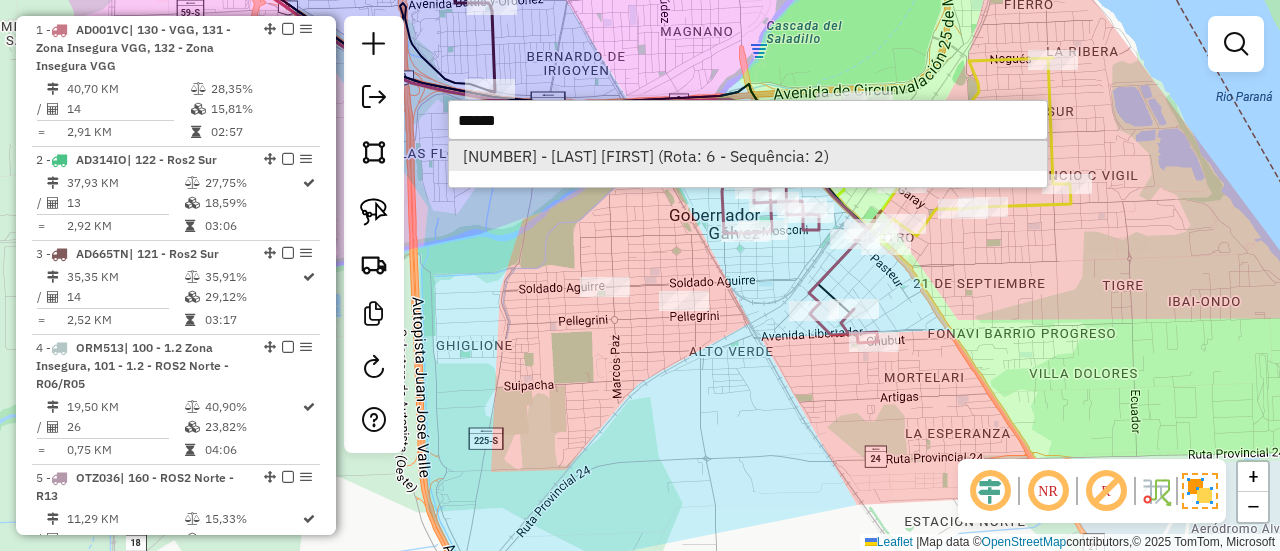type on "******" 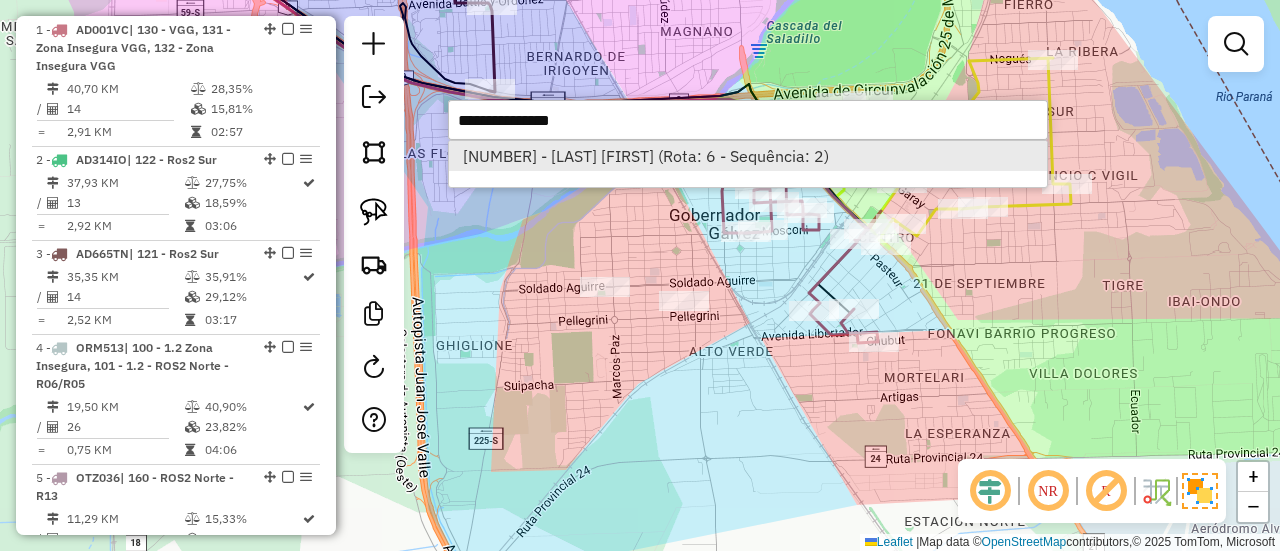 select on "**********" 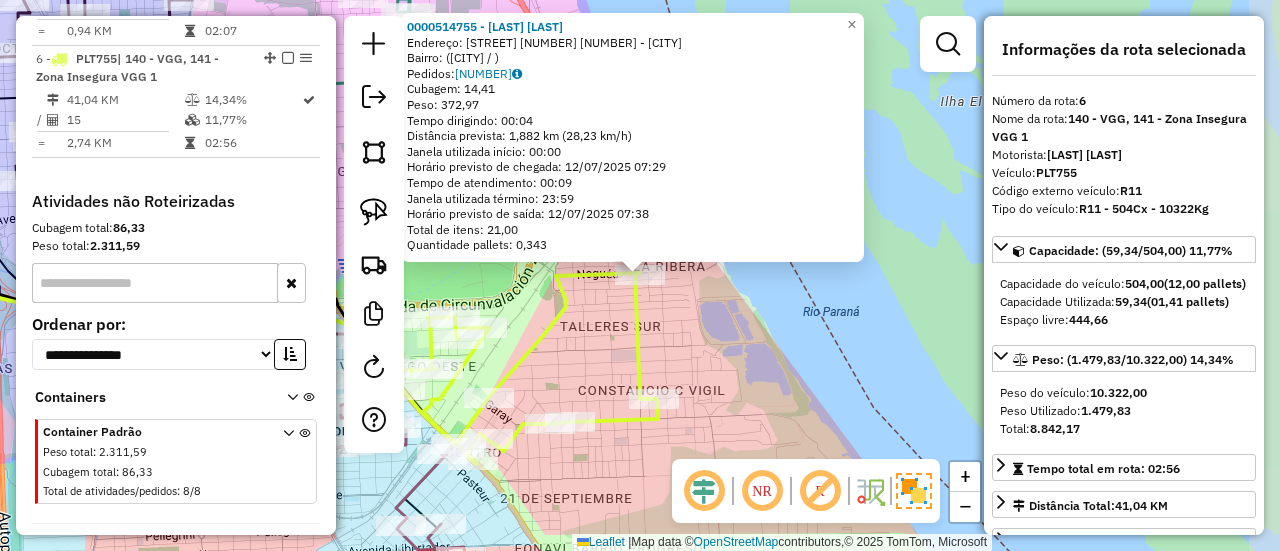 scroll, scrollTop: 1321, scrollLeft: 0, axis: vertical 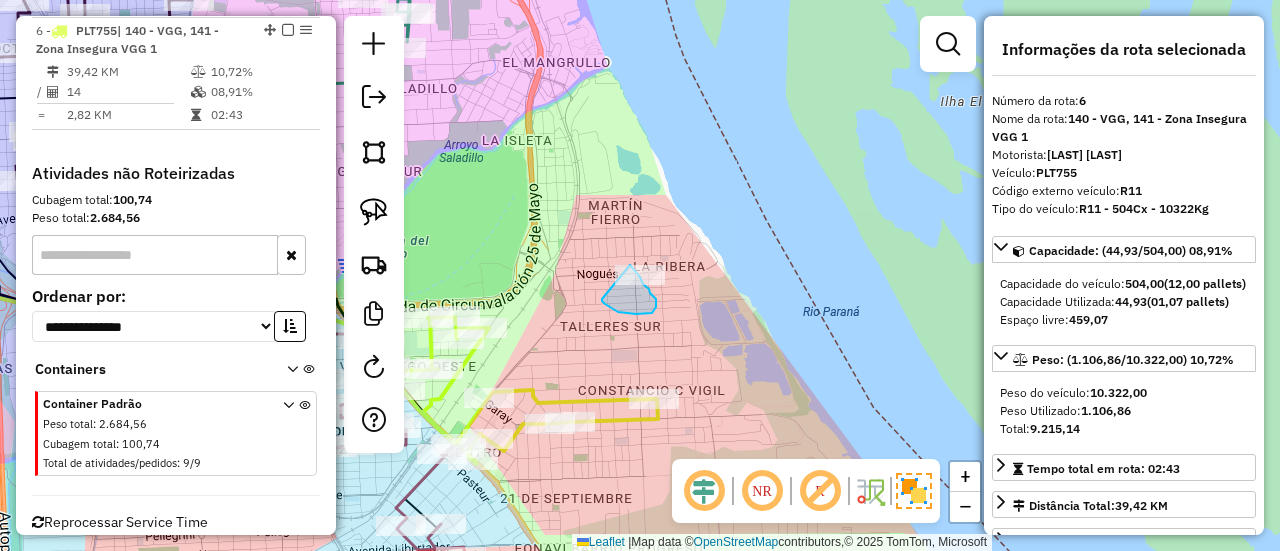 click on "Janela de atendimento Grade de atendimento Capacidade Transportadoras Veículos Cliente Pedidos  Rotas Selecione os dias de semana para filtrar as janelas de atendimento  Seg   Ter   Qua   Qui   Sex   Sáb   Dom  Informe o período da janela de atendimento: De: Até:  Filtrar exatamente a janela do cliente  Considerar janela de atendimento padrão  Selecione os dias de semana para filtrar as grades de atendimento  Seg   Ter   Qua   Qui   Sex   Sáb   Dom   Considerar clientes sem dia de atendimento cadastrado  Clientes fora do dia de atendimento selecionado Filtrar as atividades entre os valores definidos abaixo:  Peso mínimo:   Peso máximo:   Cubagem mínima:   Cubagem máxima:   De:   Até:  Filtrar as atividades entre o tempo de atendimento definido abaixo:  De:   Até:   Considerar capacidade total dos clientes não roteirizados Transportadora: Selecione um ou mais itens Tipo de veículo: Selecione um ou mais itens Veículo: Selecione um ou mais itens Motorista: Selecione um ou mais itens Nome: Rótulo:" 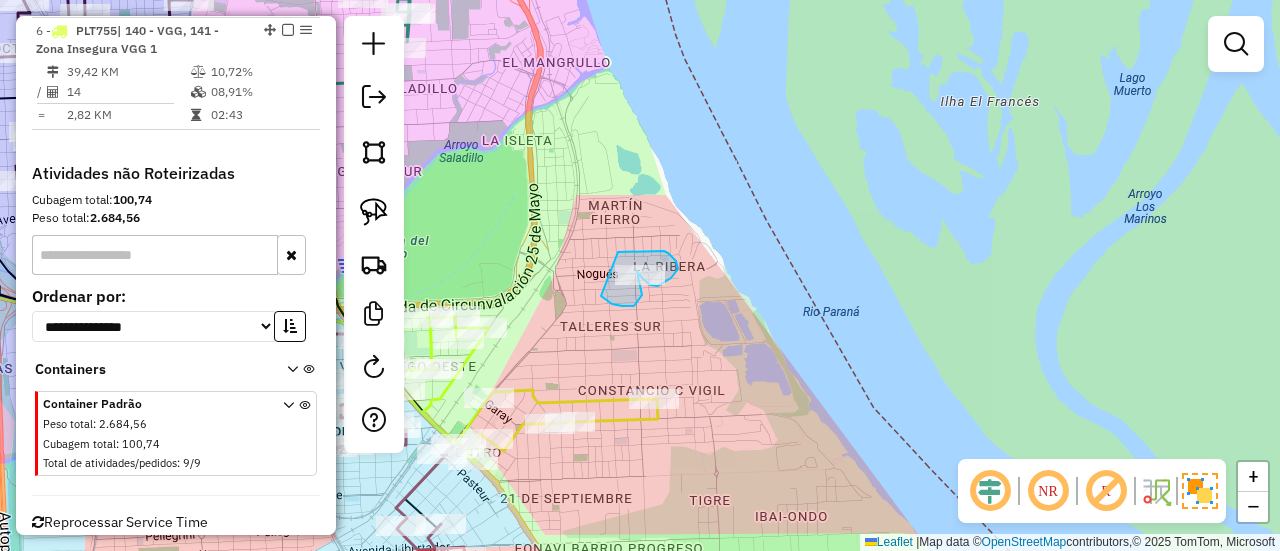 drag, startPoint x: 609, startPoint y: 302, endPoint x: 618, endPoint y: 252, distance: 50.803543 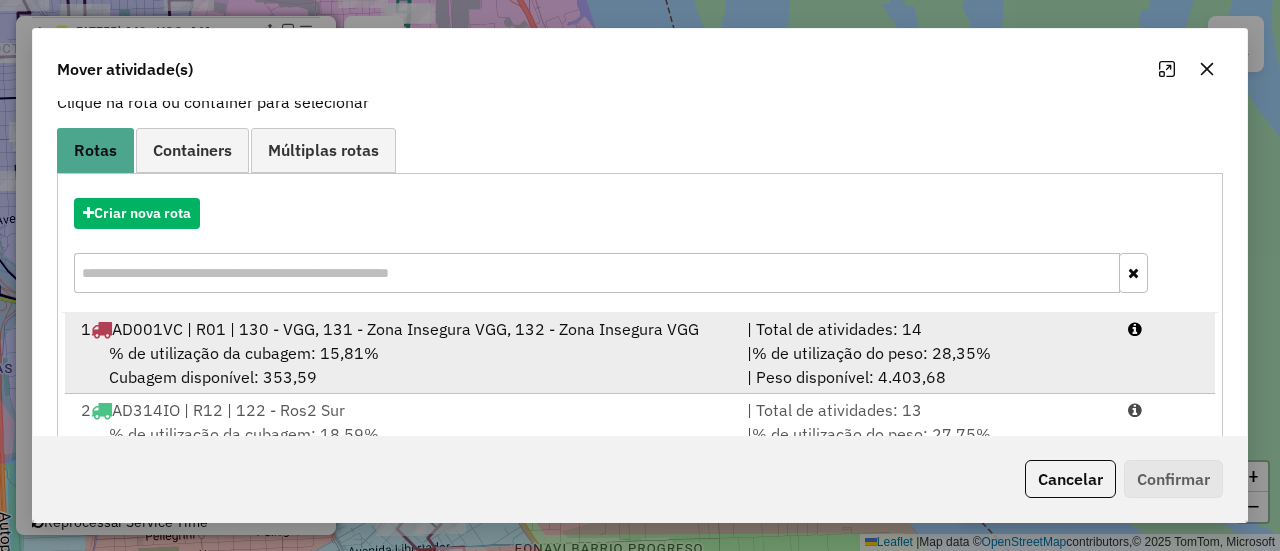 scroll, scrollTop: 0, scrollLeft: 0, axis: both 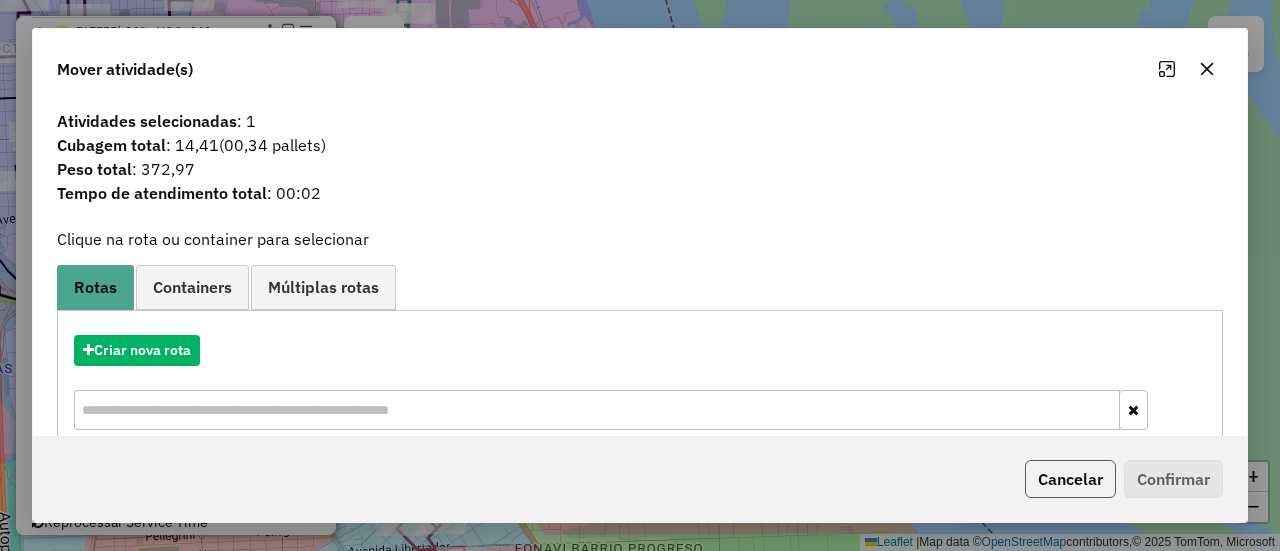 click on "Cancelar" 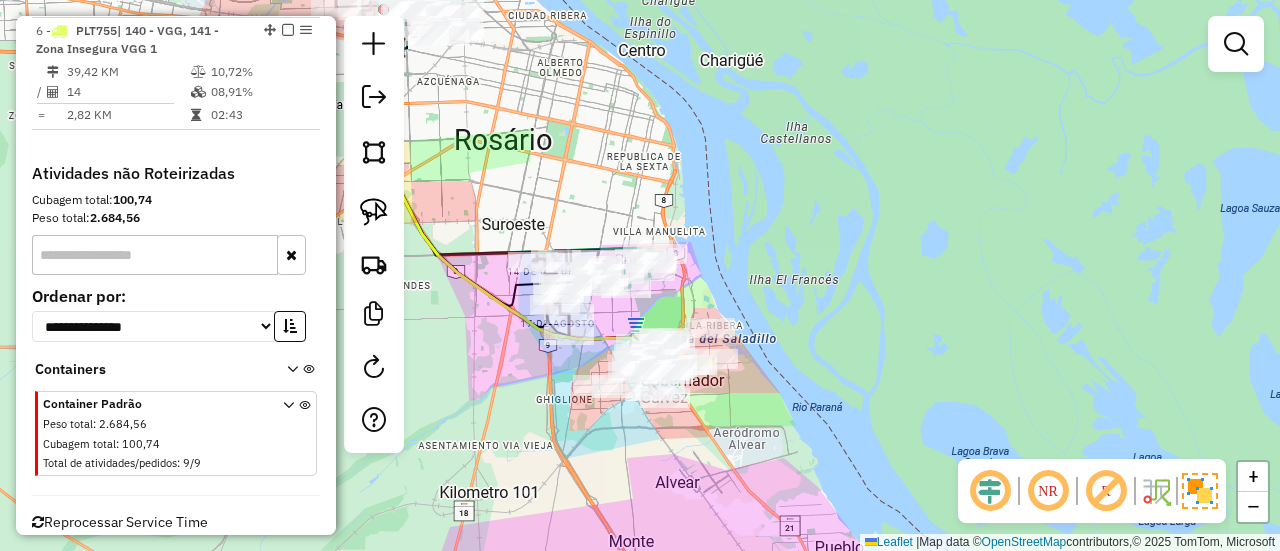 drag, startPoint x: 730, startPoint y: 367, endPoint x: 915, endPoint y: 409, distance: 189.70767 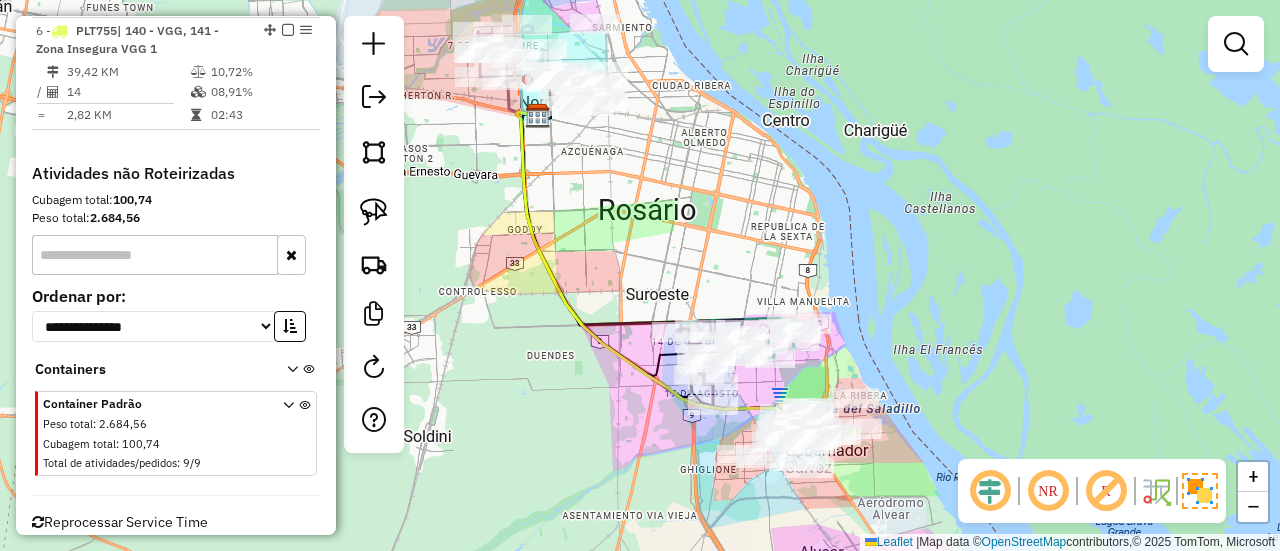 drag, startPoint x: 669, startPoint y: 281, endPoint x: 721, endPoint y: 371, distance: 103.94229 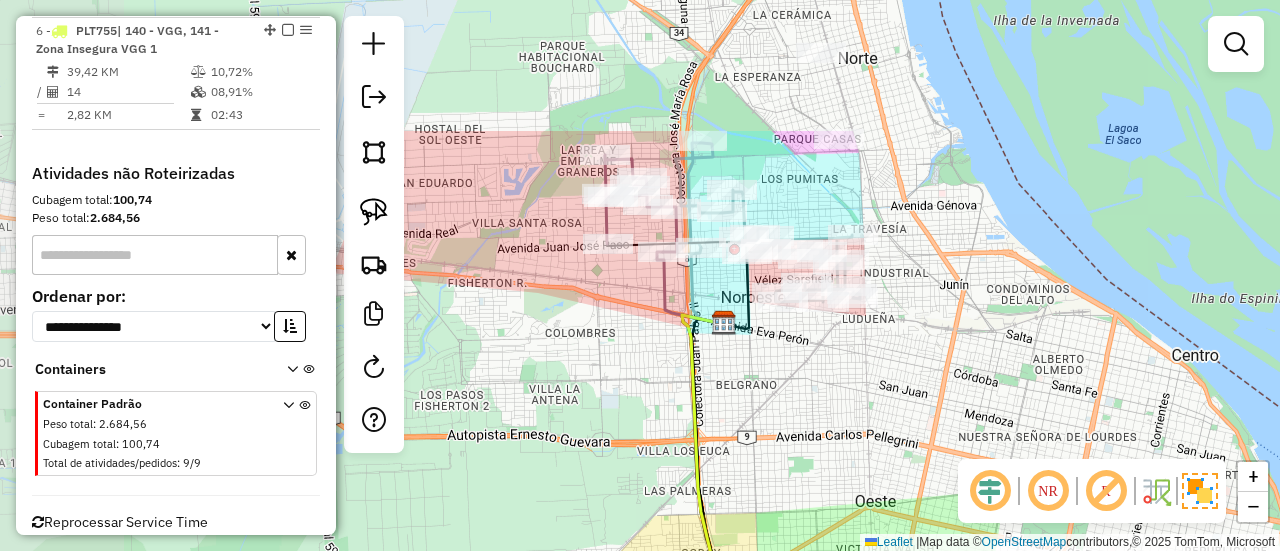 drag, startPoint x: 657, startPoint y: 269, endPoint x: 783, endPoint y: 455, distance: 224.65974 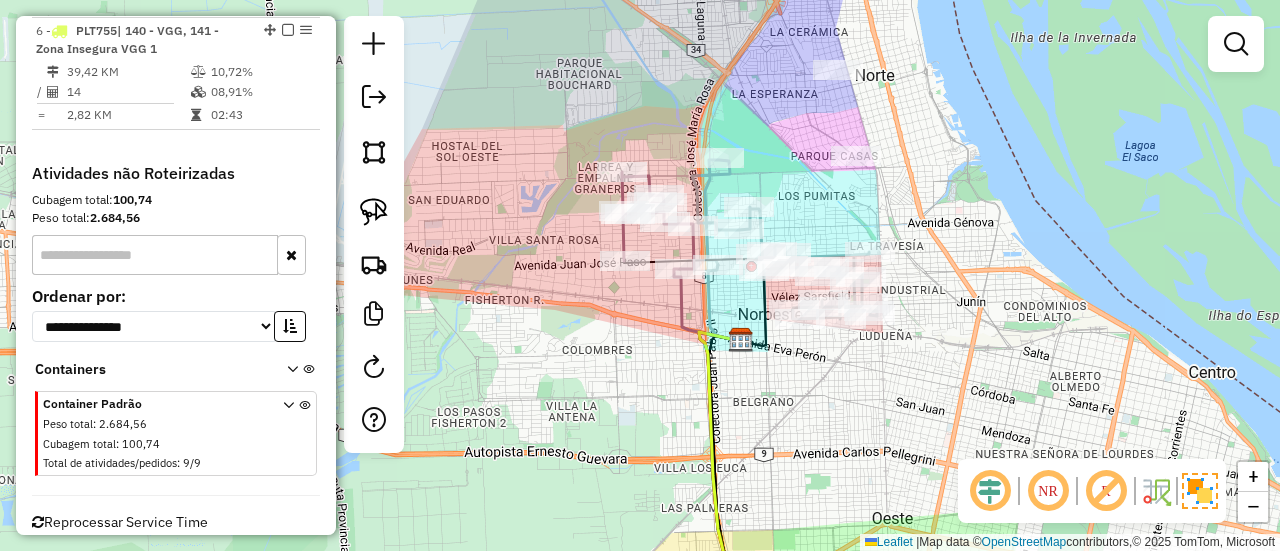 click 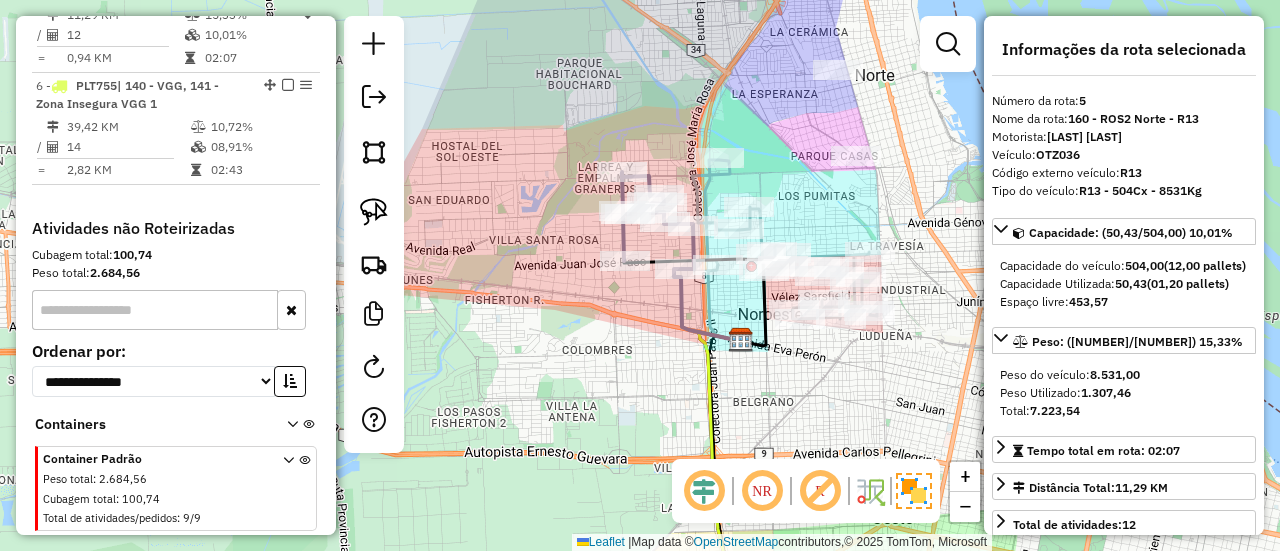 scroll, scrollTop: 1209, scrollLeft: 0, axis: vertical 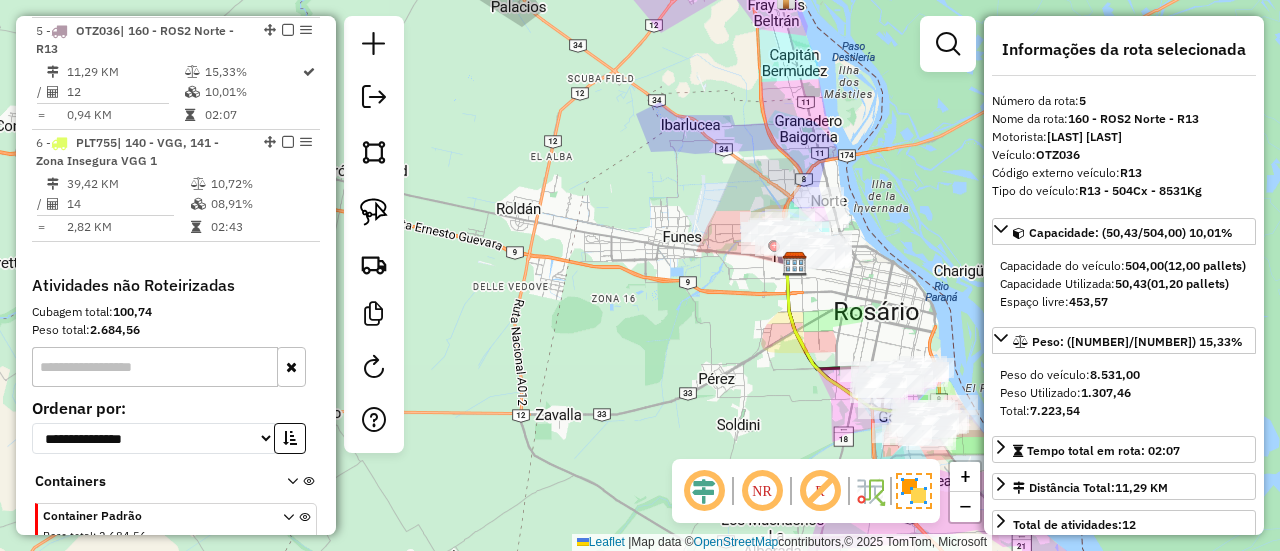 drag, startPoint x: 850, startPoint y: 343, endPoint x: 800, endPoint y: 251, distance: 104.70912 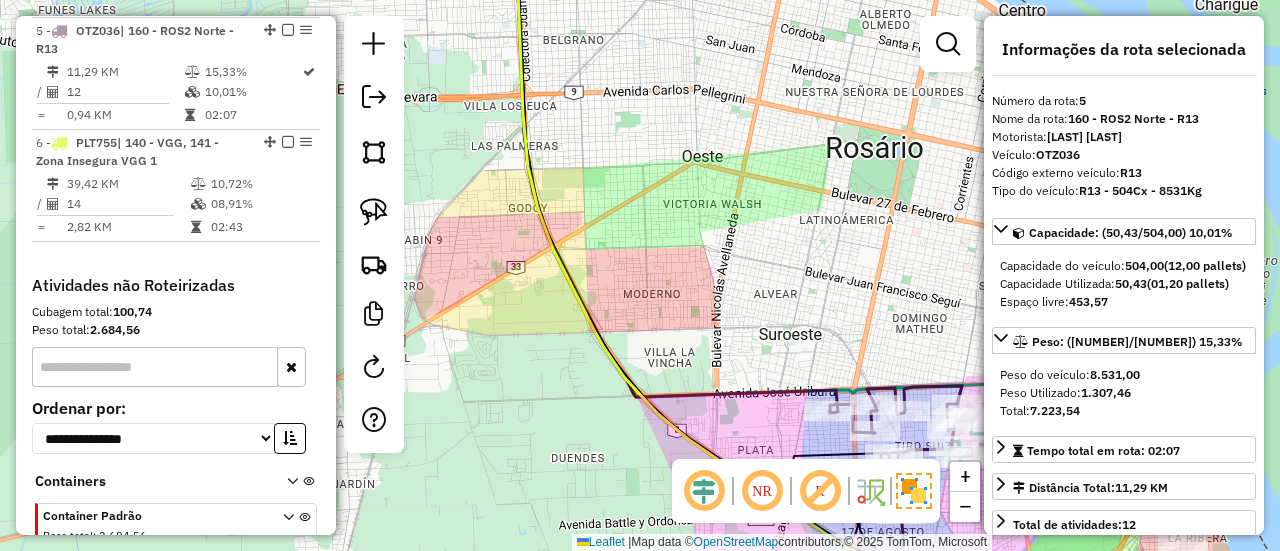 drag, startPoint x: 852, startPoint y: 309, endPoint x: 640, endPoint y: 150, distance: 265 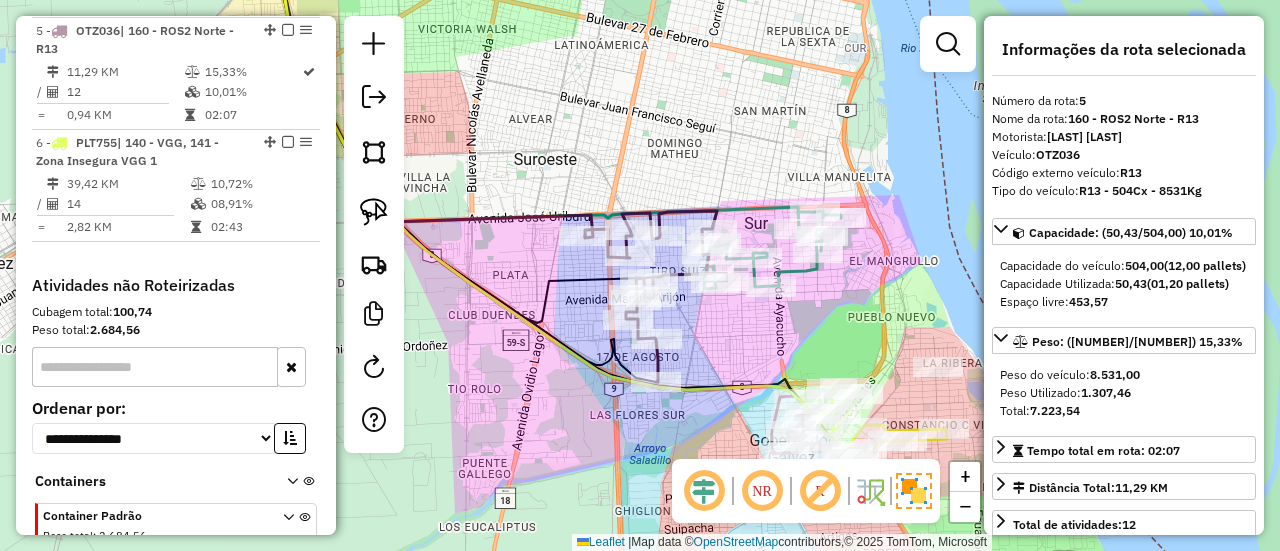drag, startPoint x: 770, startPoint y: 242, endPoint x: 746, endPoint y: 152, distance: 93.14505 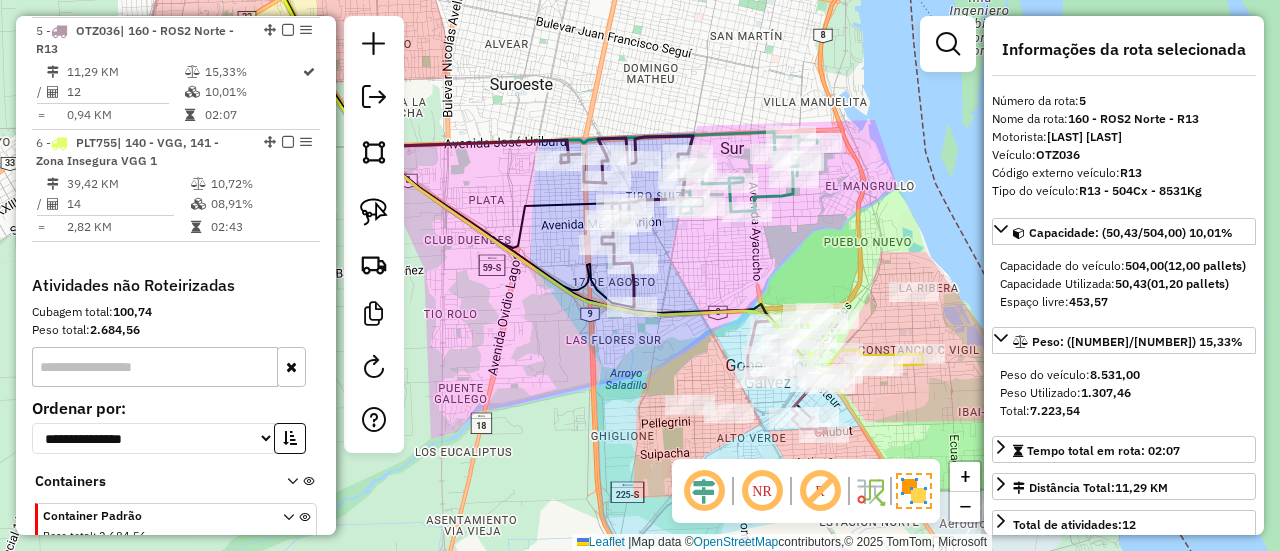 drag, startPoint x: 856, startPoint y: 248, endPoint x: 836, endPoint y: 160, distance: 90.24411 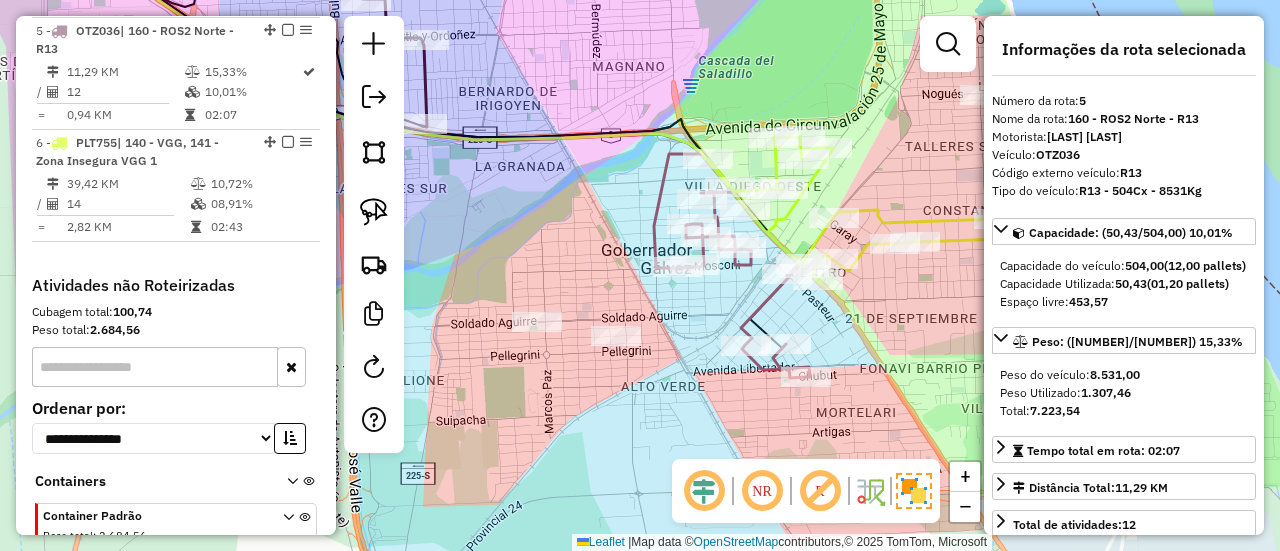click 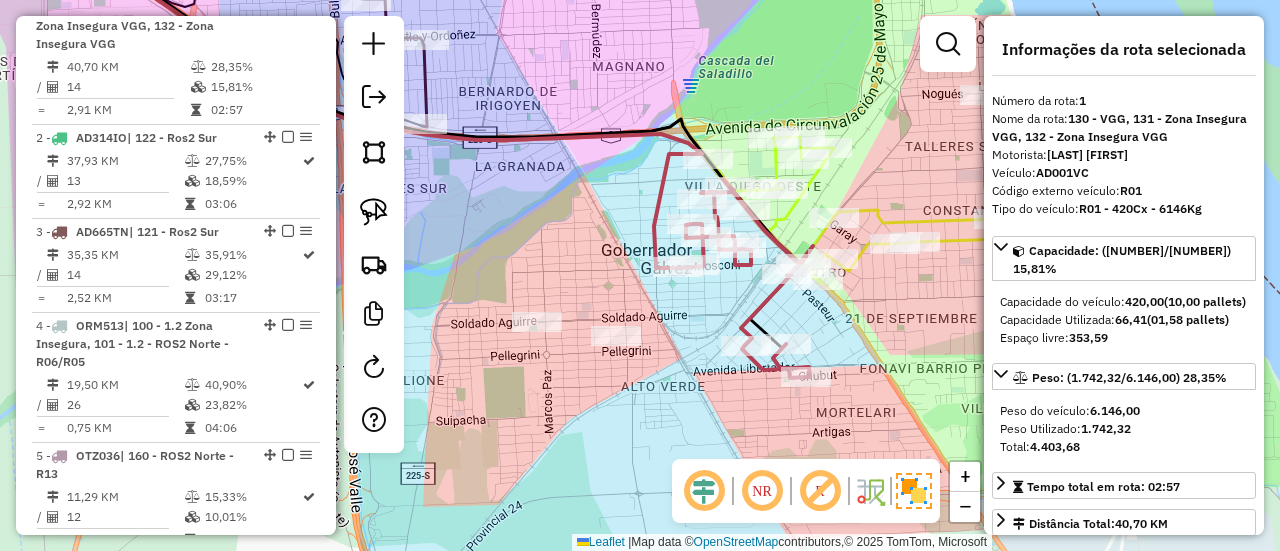 scroll, scrollTop: 762, scrollLeft: 0, axis: vertical 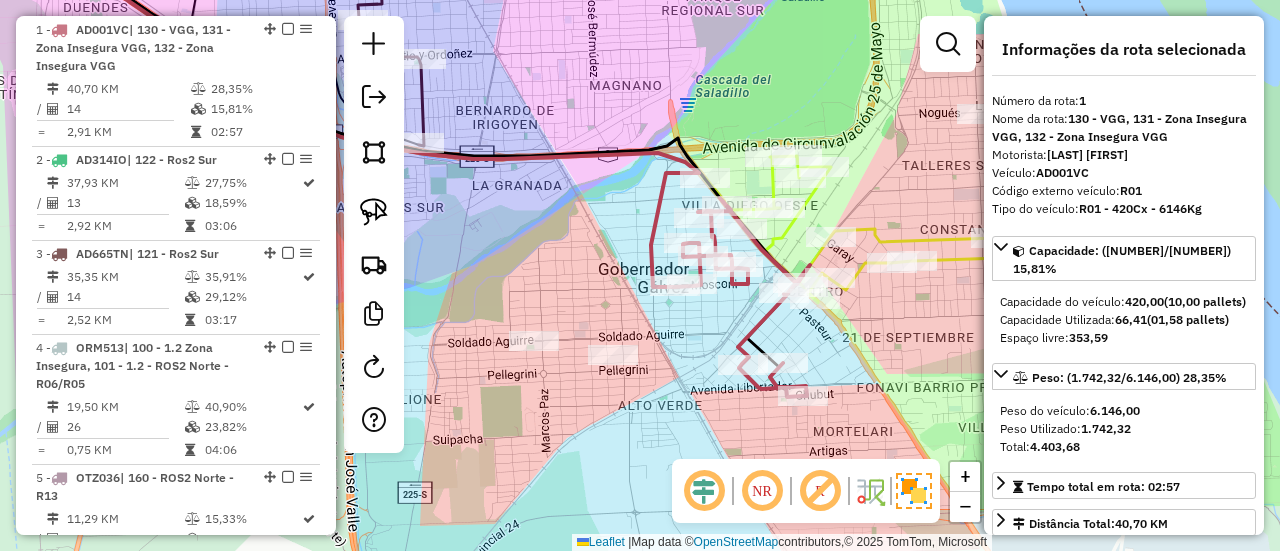 drag, startPoint x: 886, startPoint y: 189, endPoint x: 884, endPoint y: 208, distance: 19.104973 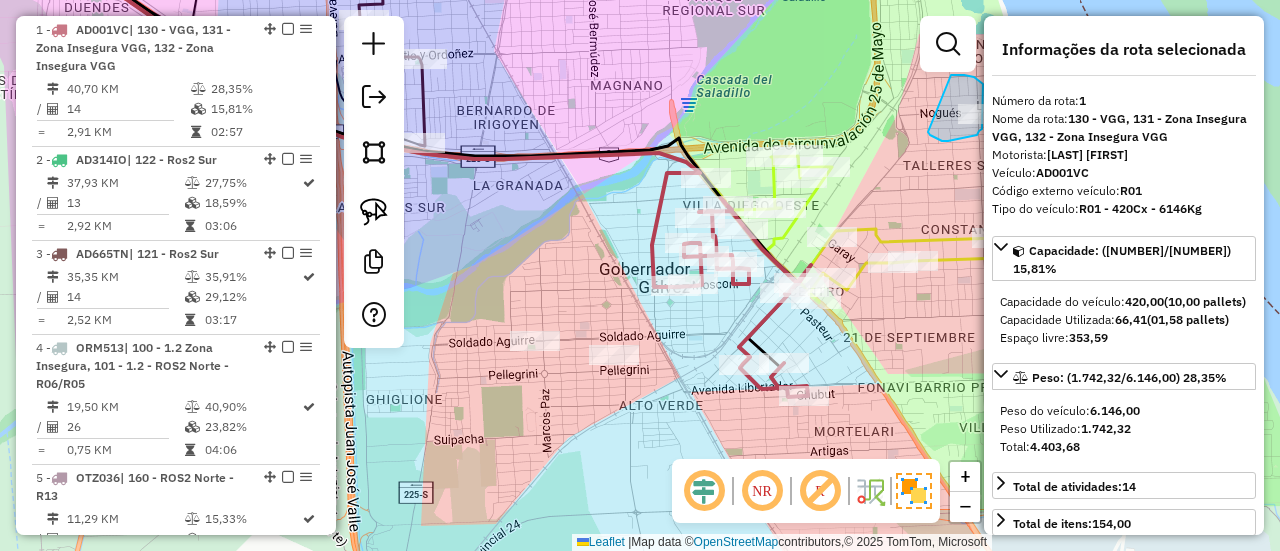 drag, startPoint x: 942, startPoint y: 141, endPoint x: 938, endPoint y: 84, distance: 57.14018 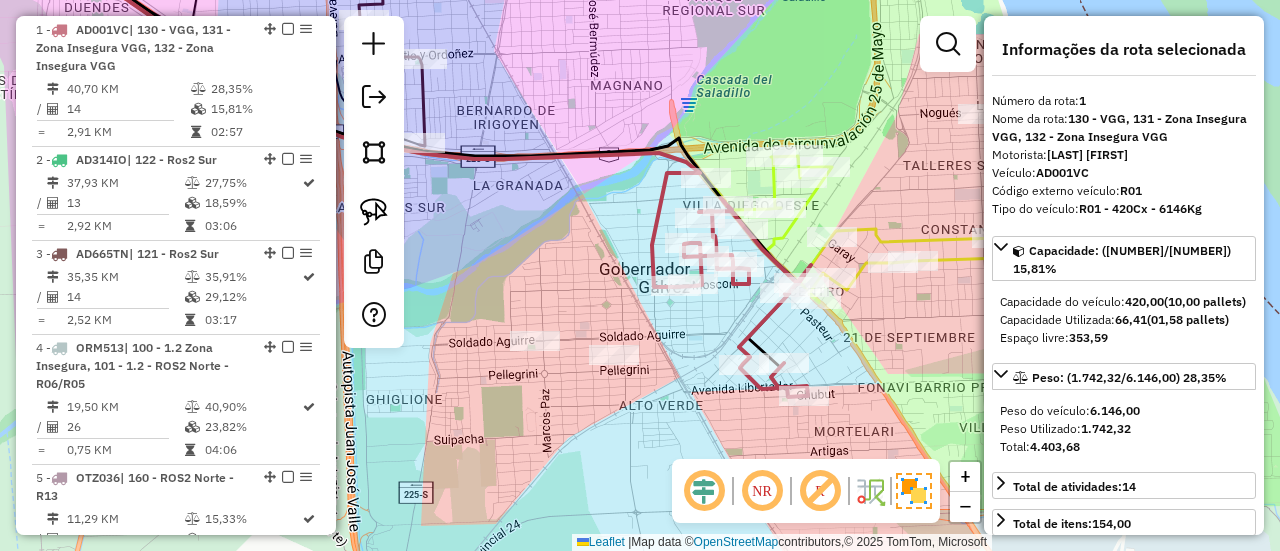 drag, startPoint x: 928, startPoint y: 187, endPoint x: 834, endPoint y: 185, distance: 94.02127 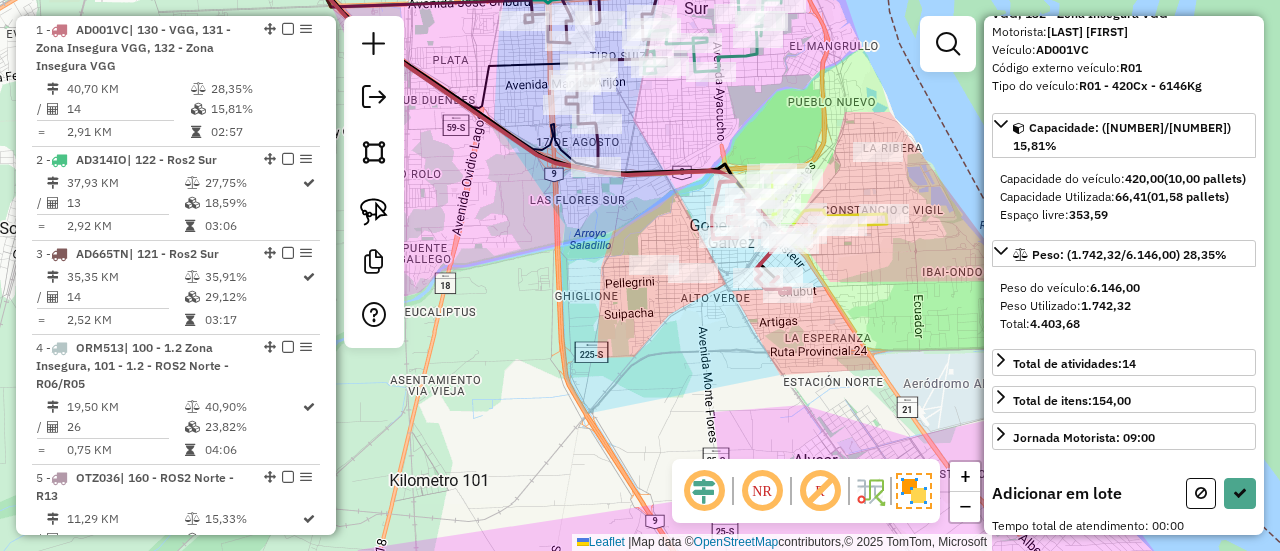 scroll, scrollTop: 124, scrollLeft: 0, axis: vertical 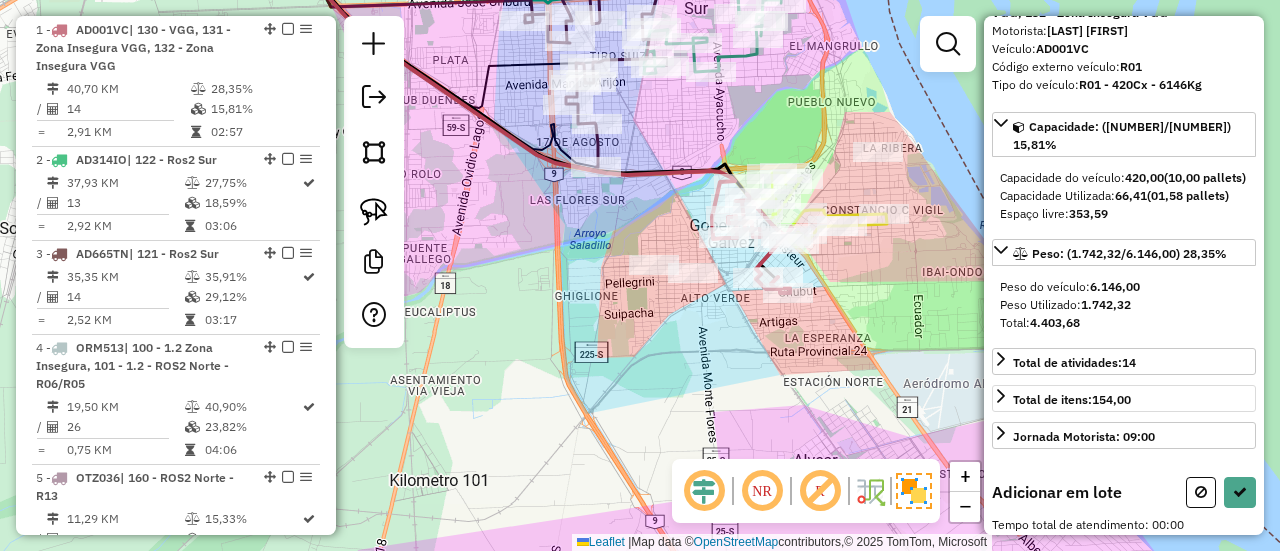click at bounding box center (1201, 492) 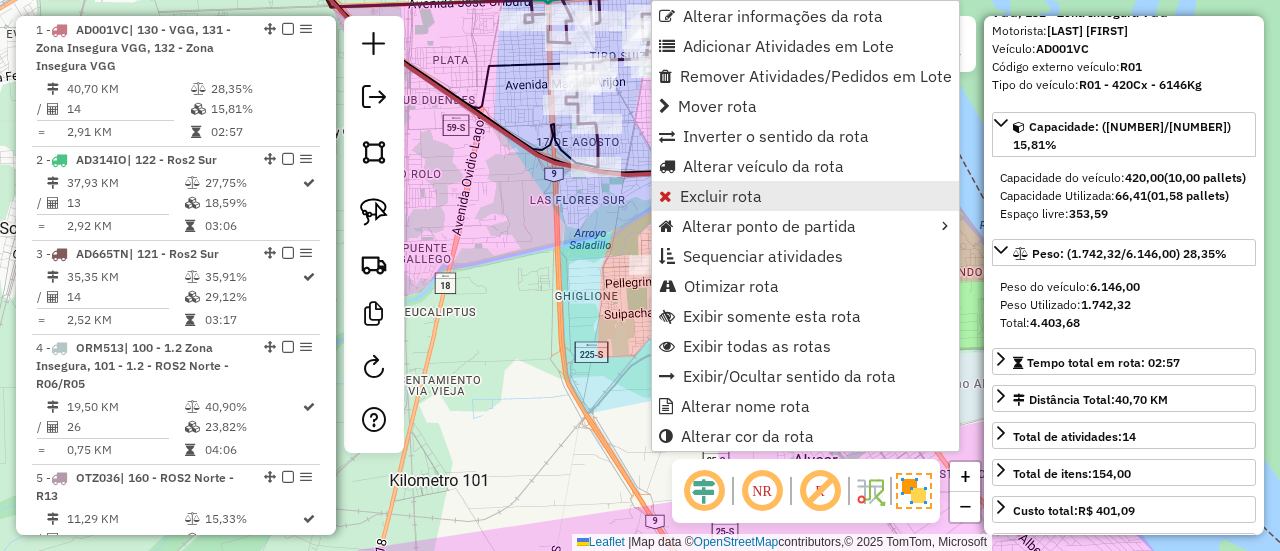 click on "Excluir rota" at bounding box center [721, 196] 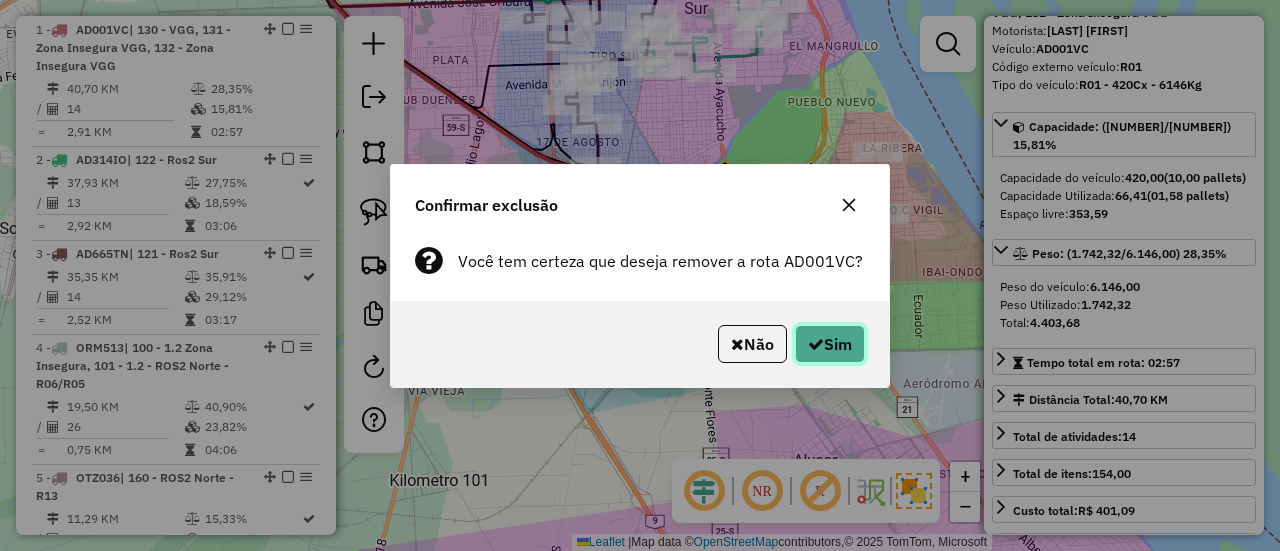 click on "Sim" 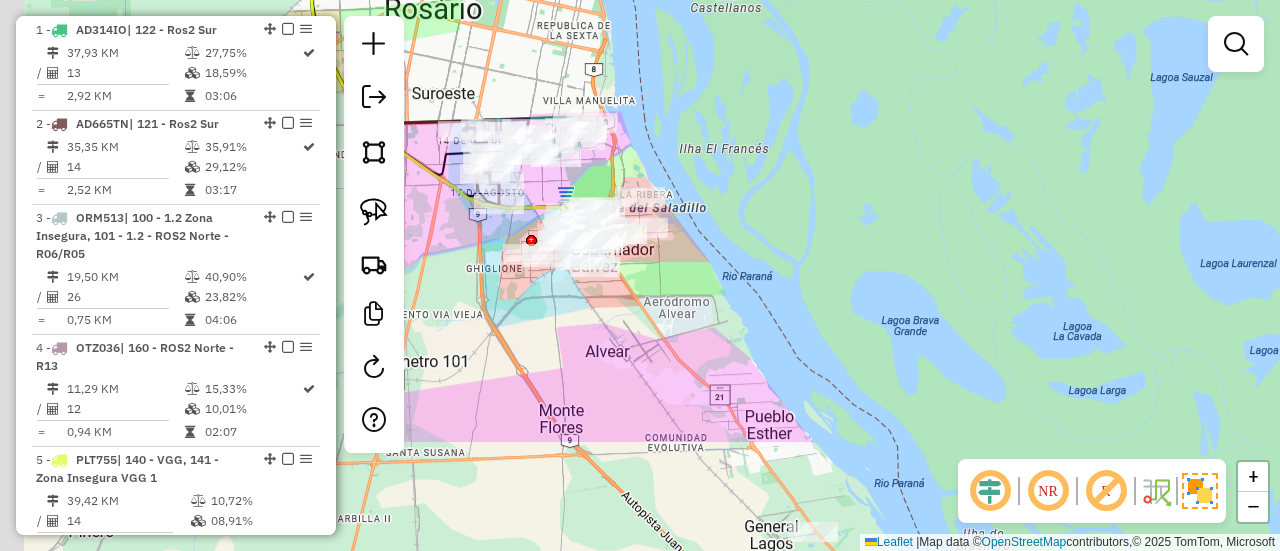 drag, startPoint x: 754, startPoint y: 297, endPoint x: 896, endPoint y: 193, distance: 176.01137 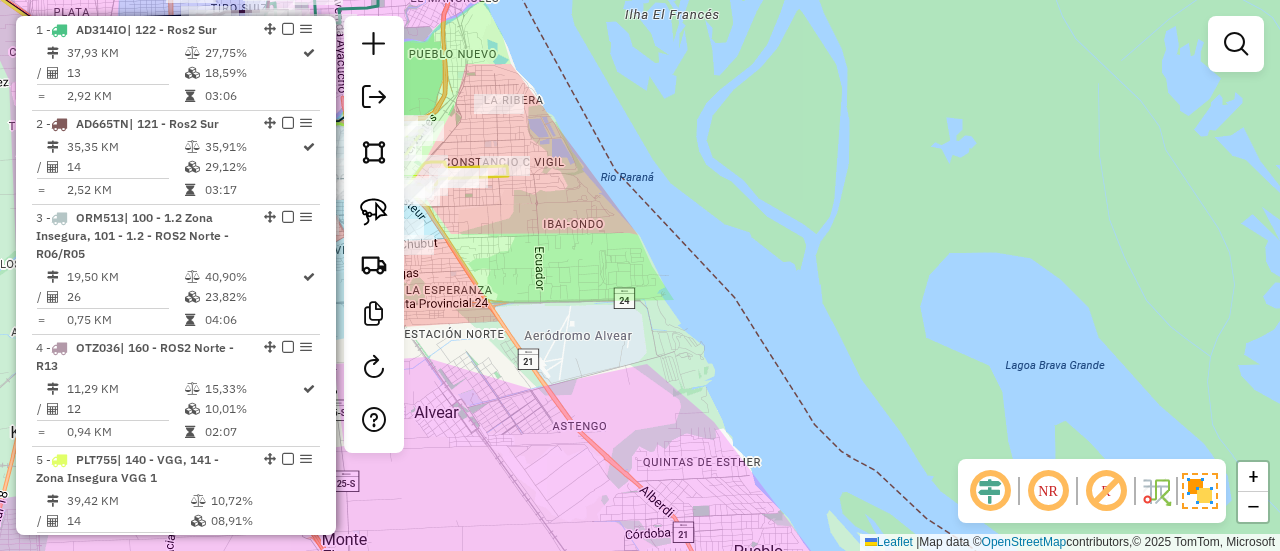 drag, startPoint x: 670, startPoint y: 275, endPoint x: 884, endPoint y: 283, distance: 214.14948 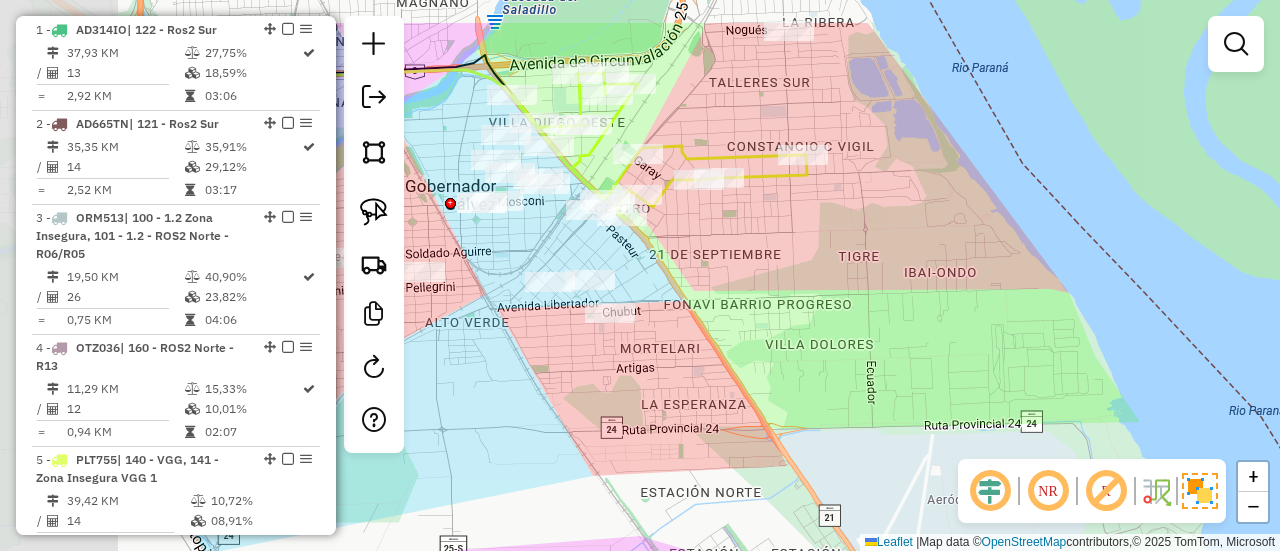 drag, startPoint x: 942, startPoint y: 285, endPoint x: 956, endPoint y: 285, distance: 14 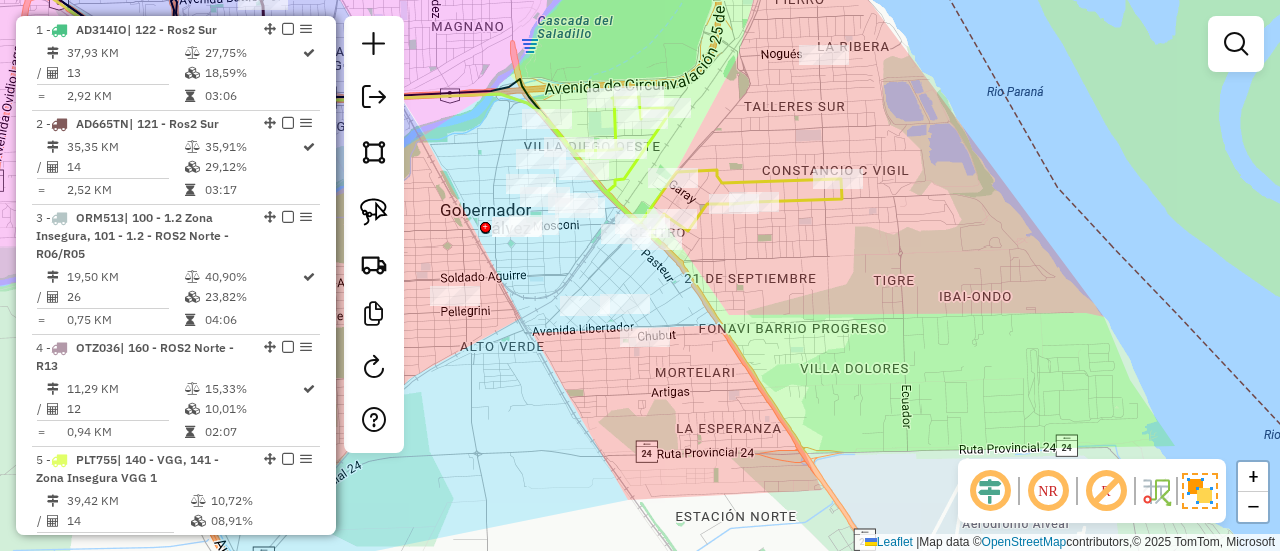 drag, startPoint x: 830, startPoint y: 97, endPoint x: 858, endPoint y: 113, distance: 32.24903 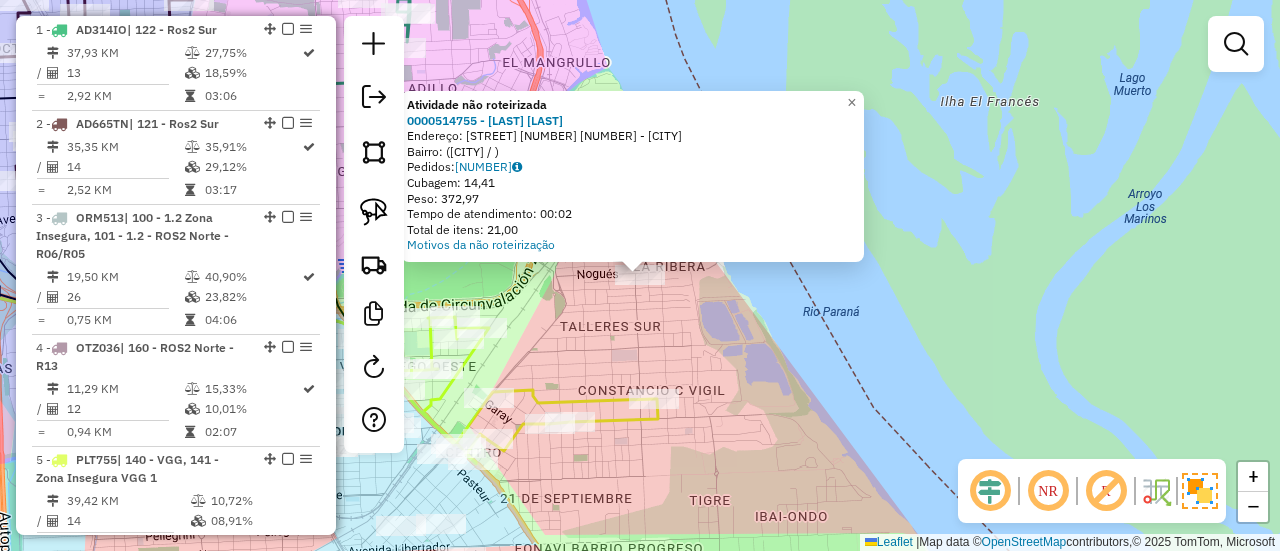click on "Atividade não roteirizada 0000514755 - RIVERO JUAN MAR  Endereço: CORDOBA 295               295 - VGG   Bairro:  (VGG / )   Pedidos:  021363168   Cubagem: 14,41   Peso: 372,97   Tempo de atendimento: 00:02   Total de itens: 21,00  Motivos da não roteirização × Janela de atendimento Grade de atendimento Capacidade Transportadoras Veículos Cliente Pedidos  Rotas Selecione os dias de semana para filtrar as janelas de atendimento  Seg   Ter   Qua   Qui   Sex   Sáb   Dom  Informe o período da janela de atendimento: De: Até:  Filtrar exatamente a janela do cliente  Considerar janela de atendimento padrão  Selecione os dias de semana para filtrar as grades de atendimento  Seg   Ter   Qua   Qui   Sex   Sáb   Dom   Considerar clientes sem dia de atendimento cadastrado  Clientes fora do dia de atendimento selecionado Filtrar as atividades entre os valores definidos abaixo:  Peso mínimo:   Peso máximo:   Cubagem mínima:   Cubagem máxima:   De:   Até:   De:   Até:  Transportadora: Tipo de veículo: De:" 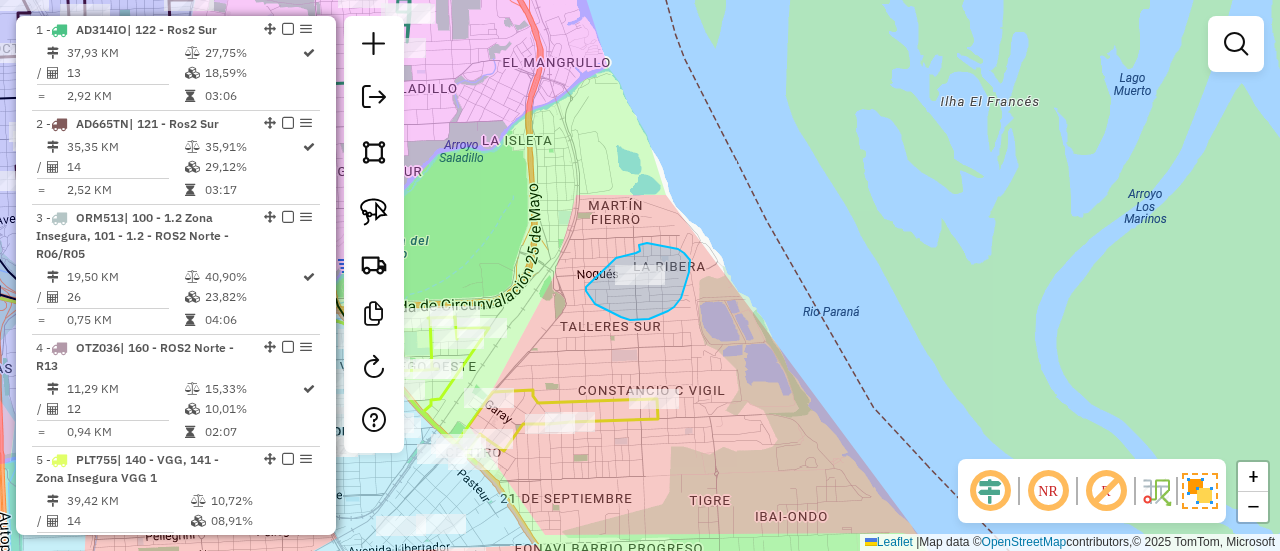drag, startPoint x: 590, startPoint y: 298, endPoint x: 598, endPoint y: 268, distance: 31.04835 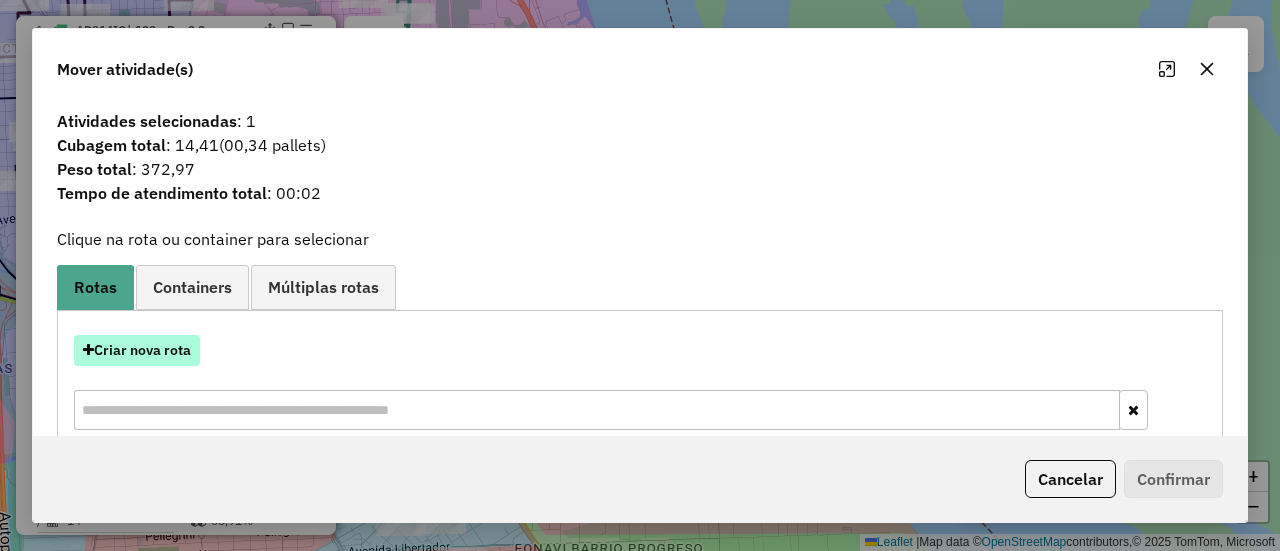 click on "Criar nova rota" at bounding box center (137, 350) 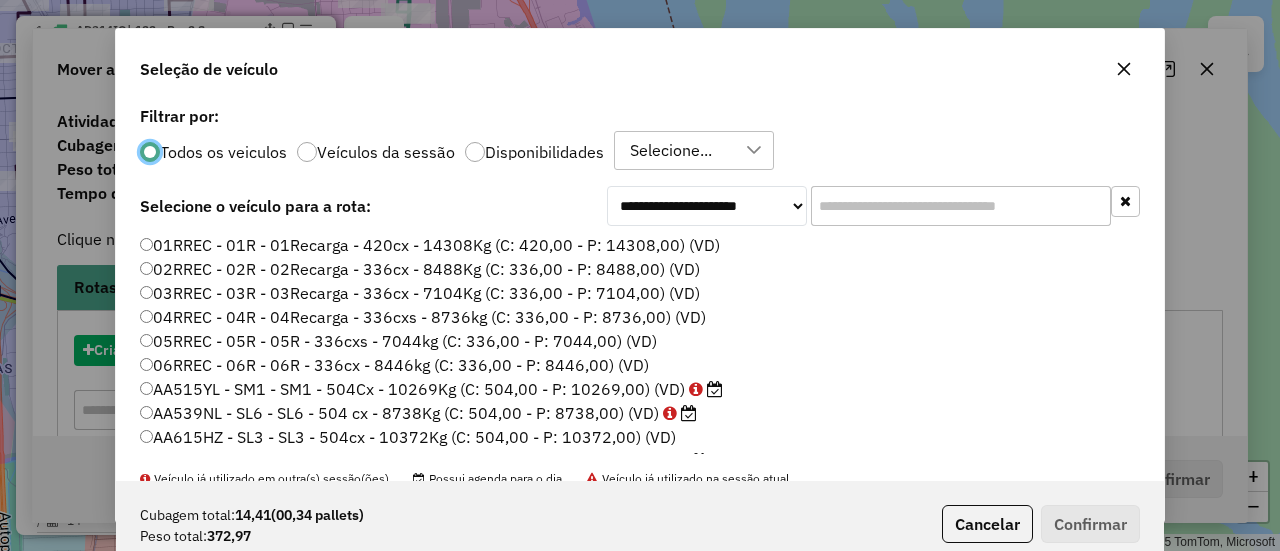 scroll, scrollTop: 10, scrollLeft: 6, axis: both 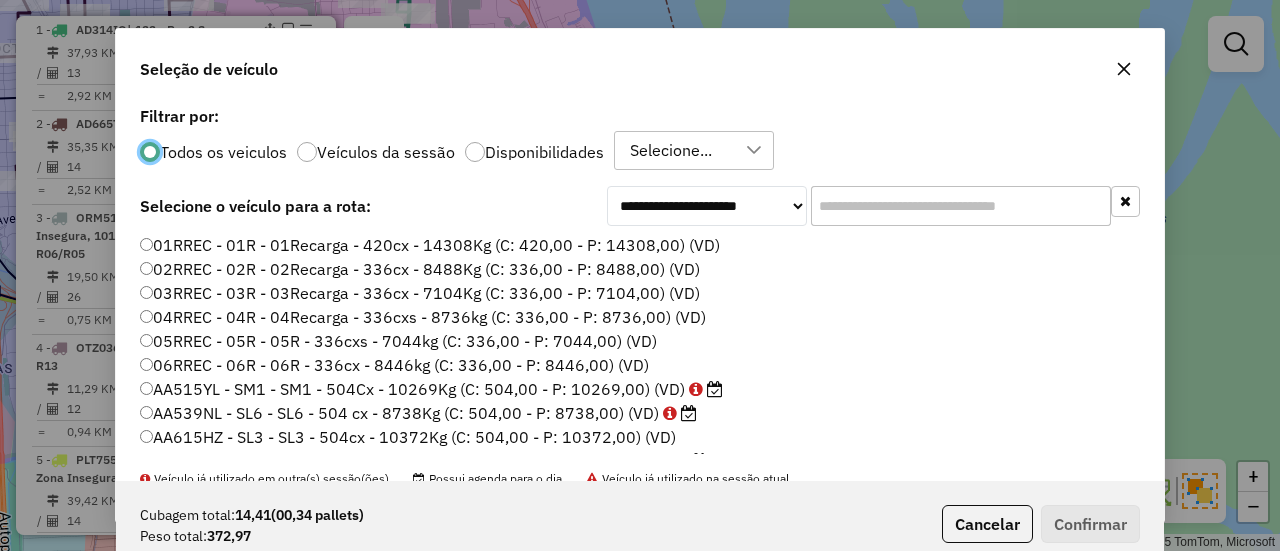 click on "Disponibilidades" 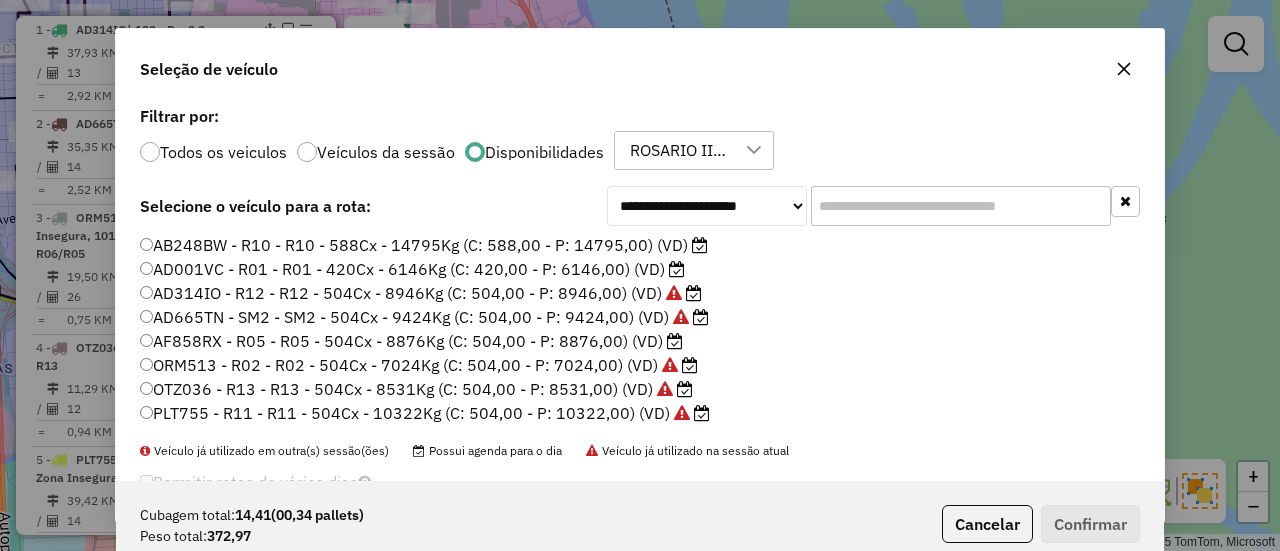 click on "AD001VC - R01 - R01 - 420Cx - 6146Kg (C: 420,00 - P: 6146,00) (VD)" 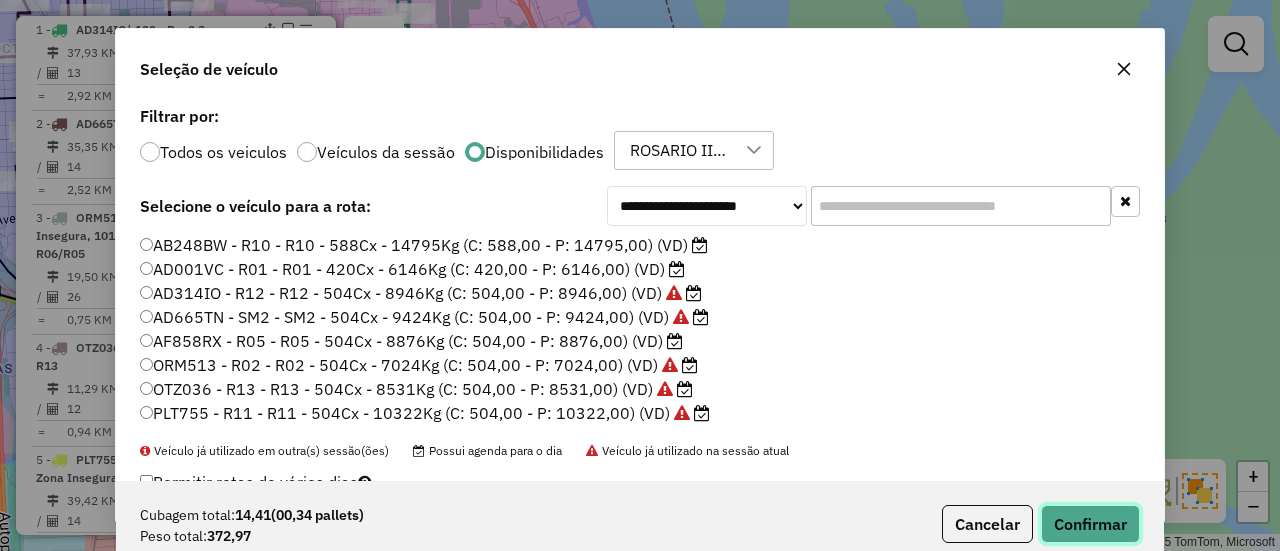 click on "Confirmar" 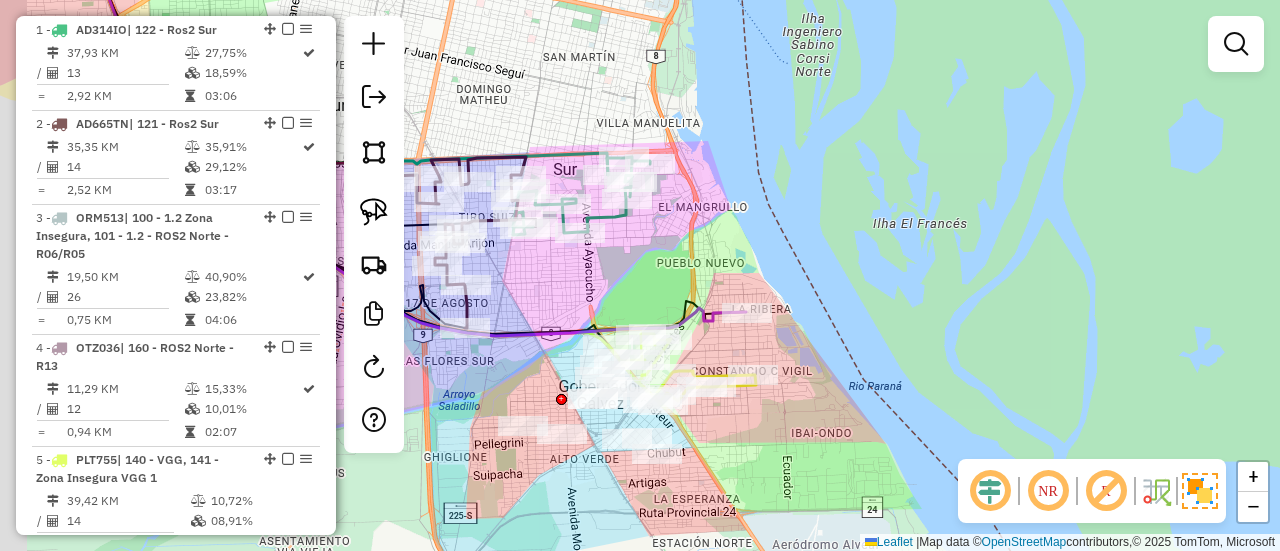 drag, startPoint x: 768, startPoint y: 394, endPoint x: 965, endPoint y: 293, distance: 221.38202 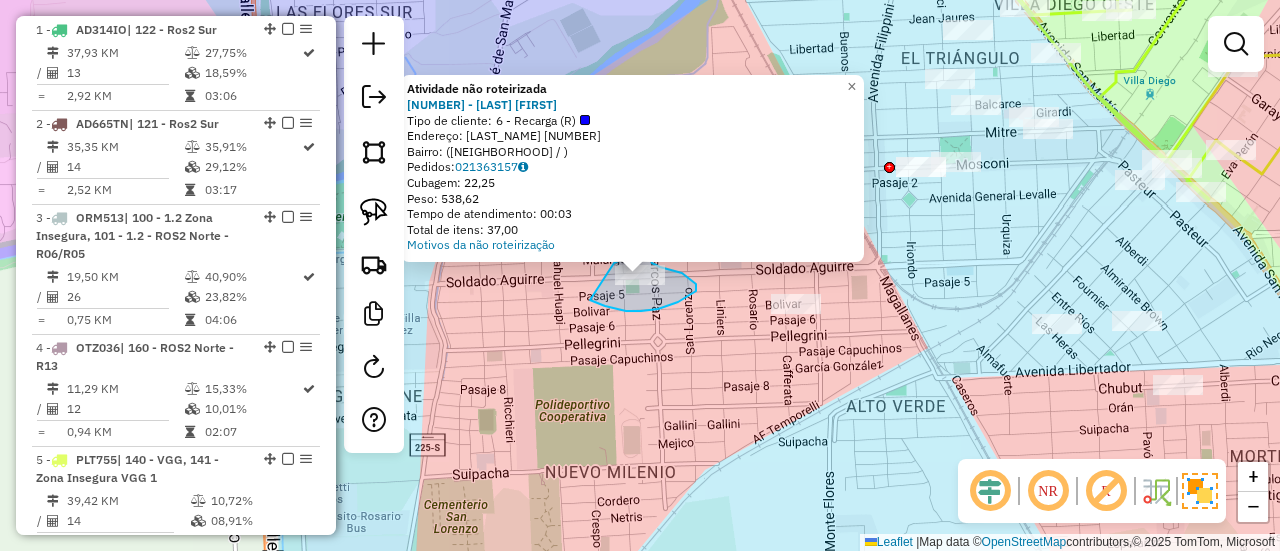 drag, startPoint x: 590, startPoint y: 300, endPoint x: 599, endPoint y: 272, distance: 29.410883 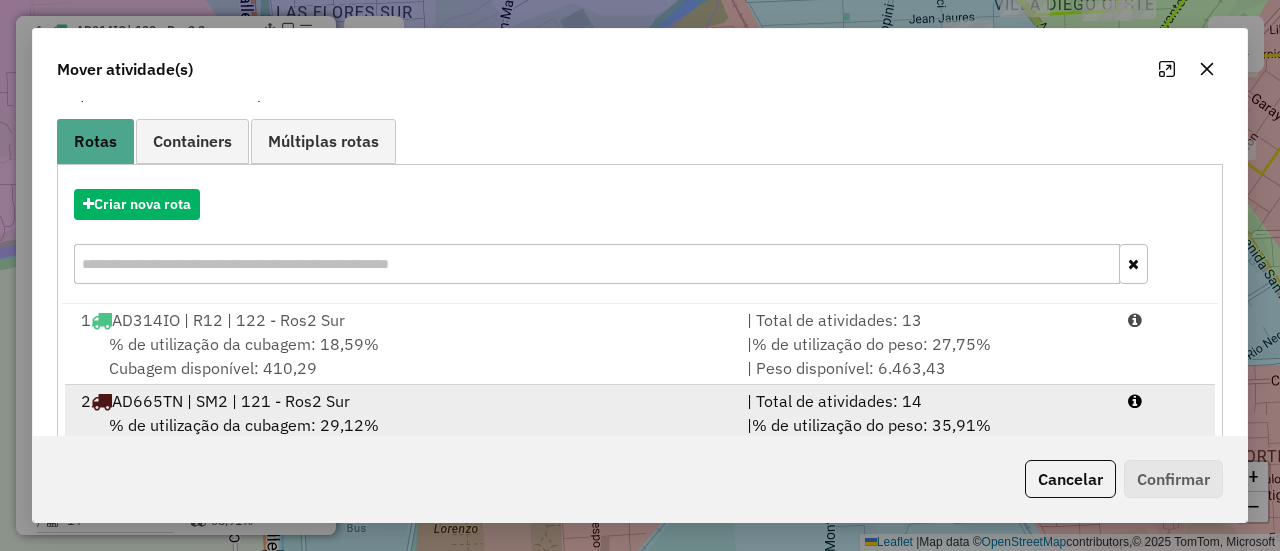 scroll, scrollTop: 200, scrollLeft: 0, axis: vertical 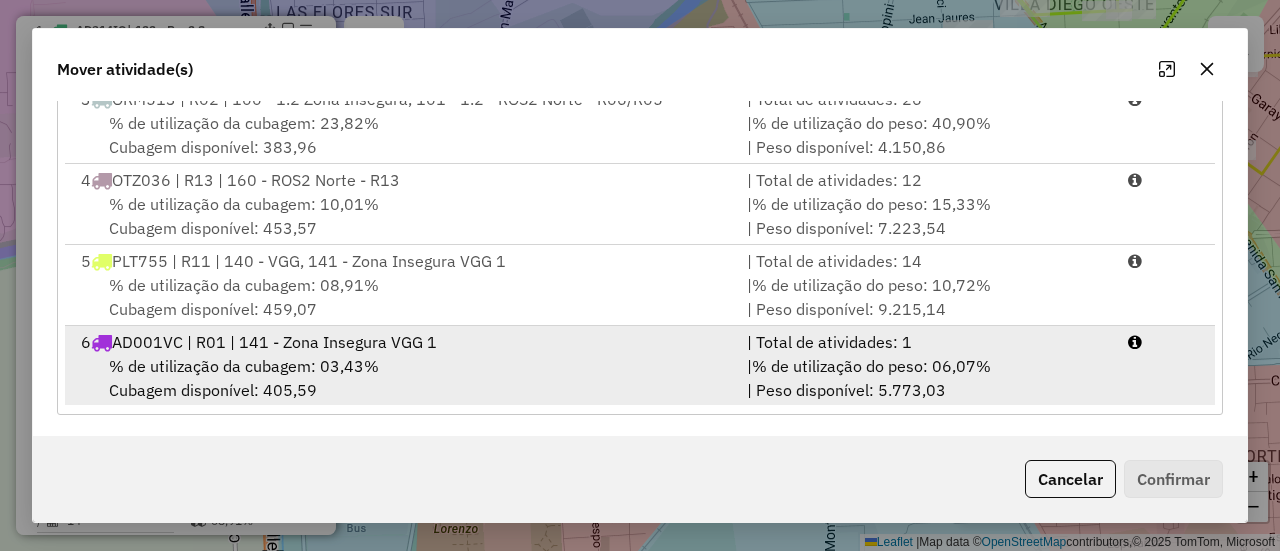 click on "% de utilização da cubagem: 03,43%" at bounding box center [244, 366] 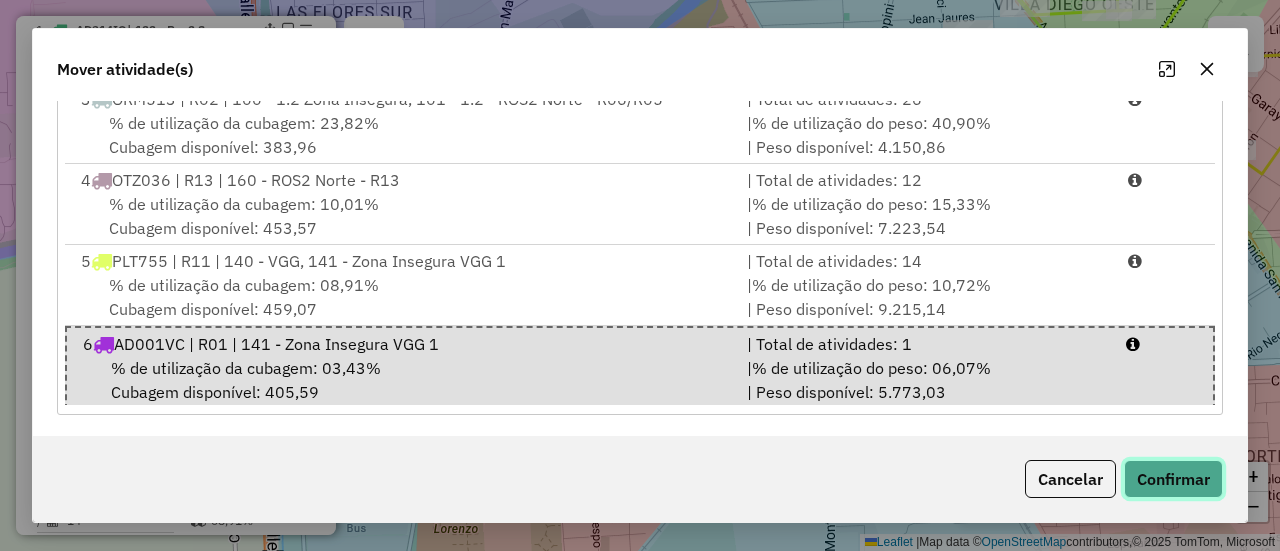 click on "Confirmar" 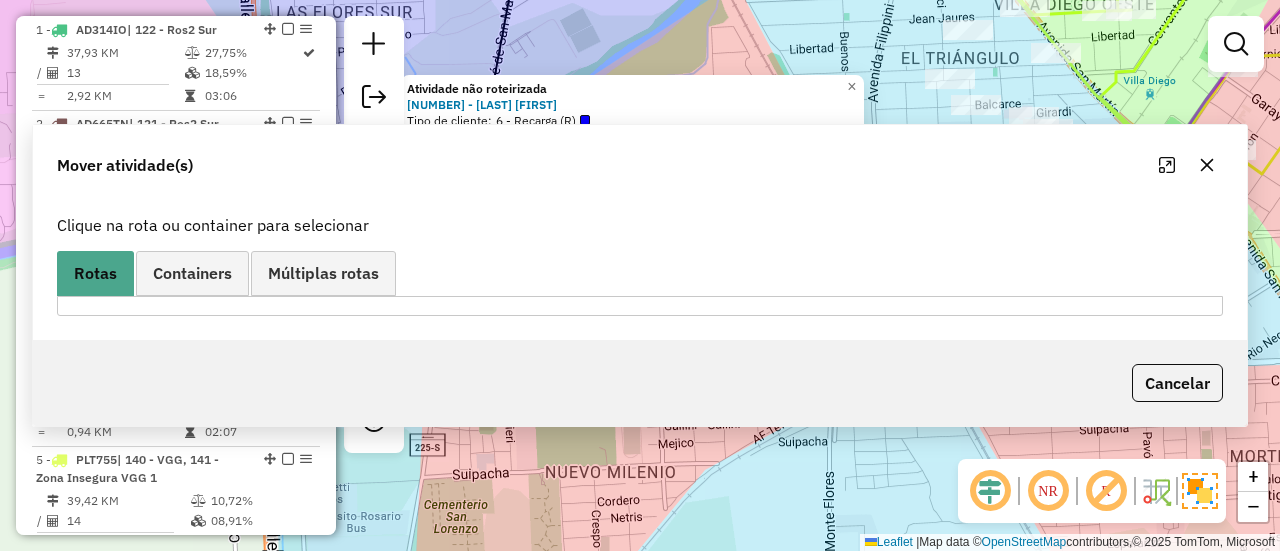 scroll, scrollTop: 0, scrollLeft: 0, axis: both 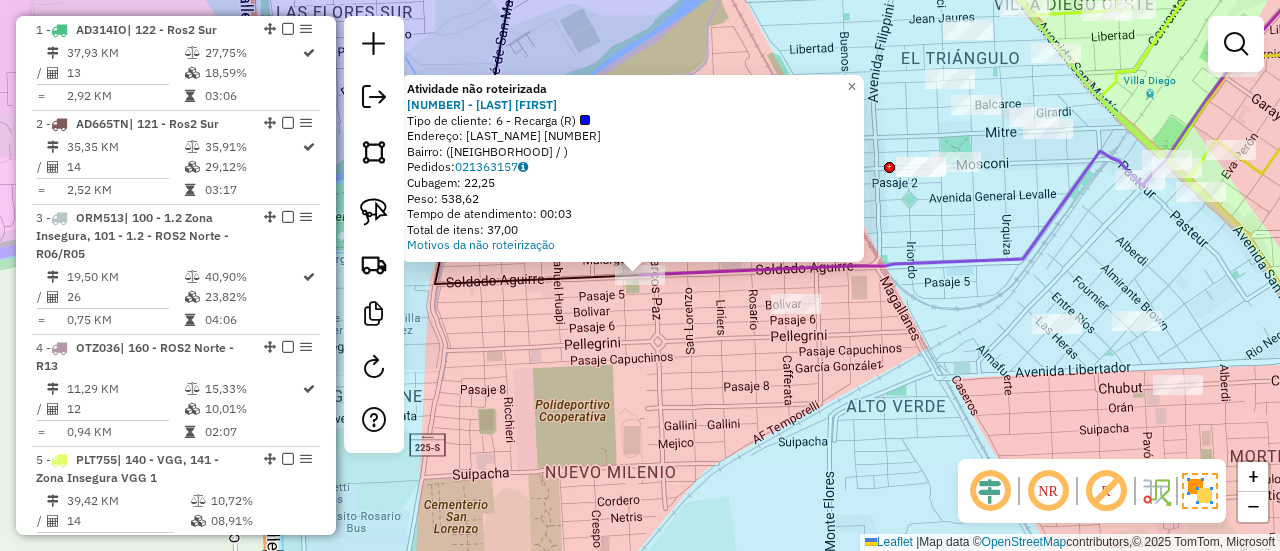 click on "Atividade não roteirizada 0000427300 - LIN CHUNJIAO  Tipo de cliente:   6 - Recarga (R)   Endereço: SOLDADO AGUIRRE  2568   Bairro:  (VILLA GOB GALVE / )   Pedidos:  021363157   Cubagem: 22,25   Peso: 538,62   Tempo de atendimento: 00:03   Total de itens: 37,00  Motivos da não roteirização × Janela de atendimento Grade de atendimento Capacidade Transportadoras Veículos Cliente Pedidos  Rotas Selecione os dias de semana para filtrar as janelas de atendimento  Seg   Ter   Qua   Qui   Sex   Sáb   Dom  Informe o período da janela de atendimento: De: Até:  Filtrar exatamente a janela do cliente  Considerar janela de atendimento padrão  Selecione os dias de semana para filtrar as grades de atendimento  Seg   Ter   Qua   Qui   Sex   Sáb   Dom   Considerar clientes sem dia de atendimento cadastrado  Clientes fora do dia de atendimento selecionado Filtrar as atividades entre os valores definidos abaixo:  Peso mínimo:   Peso máximo:   Cubagem mínima:   Cubagem máxima:   De:   Até:   De:   Até:  Nome:" 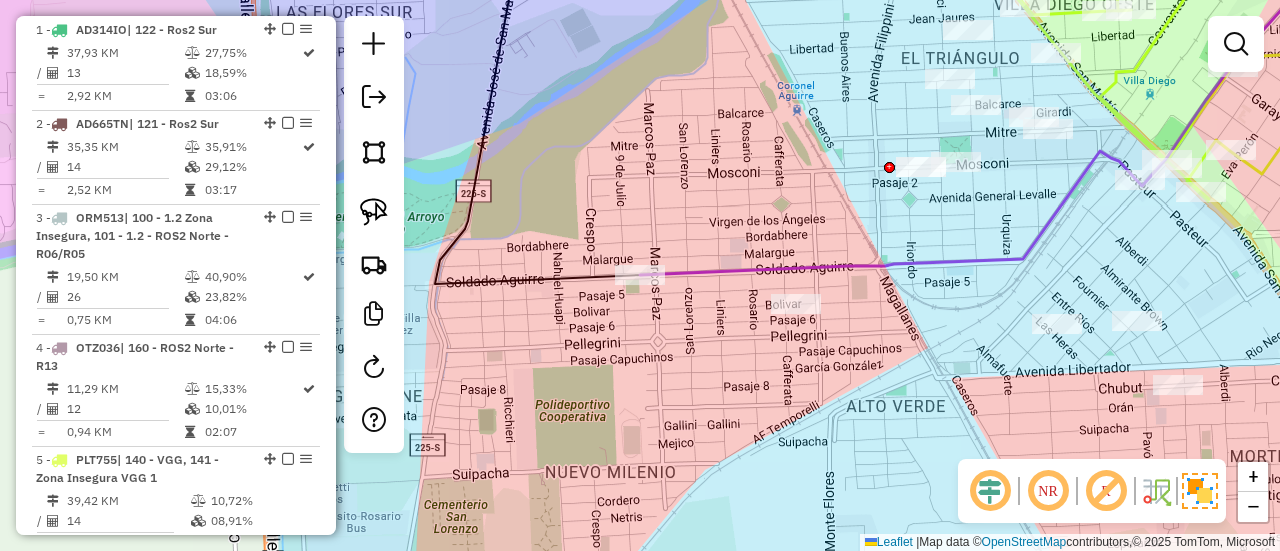 click on "Janela de atendimento Grade de atendimento Capacidade Transportadoras Veículos Cliente Pedidos  Rotas Selecione os dias de semana para filtrar as janelas de atendimento  Seg   Ter   Qua   Qui   Sex   Sáb   Dom  Informe o período da janela de atendimento: De: Até:  Filtrar exatamente a janela do cliente  Considerar janela de atendimento padrão  Selecione os dias de semana para filtrar as grades de atendimento  Seg   Ter   Qua   Qui   Sex   Sáb   Dom   Considerar clientes sem dia de atendimento cadastrado  Clientes fora do dia de atendimento selecionado Filtrar as atividades entre os valores definidos abaixo:  Peso mínimo:   Peso máximo:   Cubagem mínima:   Cubagem máxima:   De:   Até:  Filtrar as atividades entre o tempo de atendimento definido abaixo:  De:   Até:   Considerar capacidade total dos clientes não roteirizados Transportadora: Selecione um ou mais itens Tipo de veículo: Selecione um ou mais itens Veículo: Selecione um ou mais itens Motorista: Selecione um ou mais itens Nome: Rótulo:" 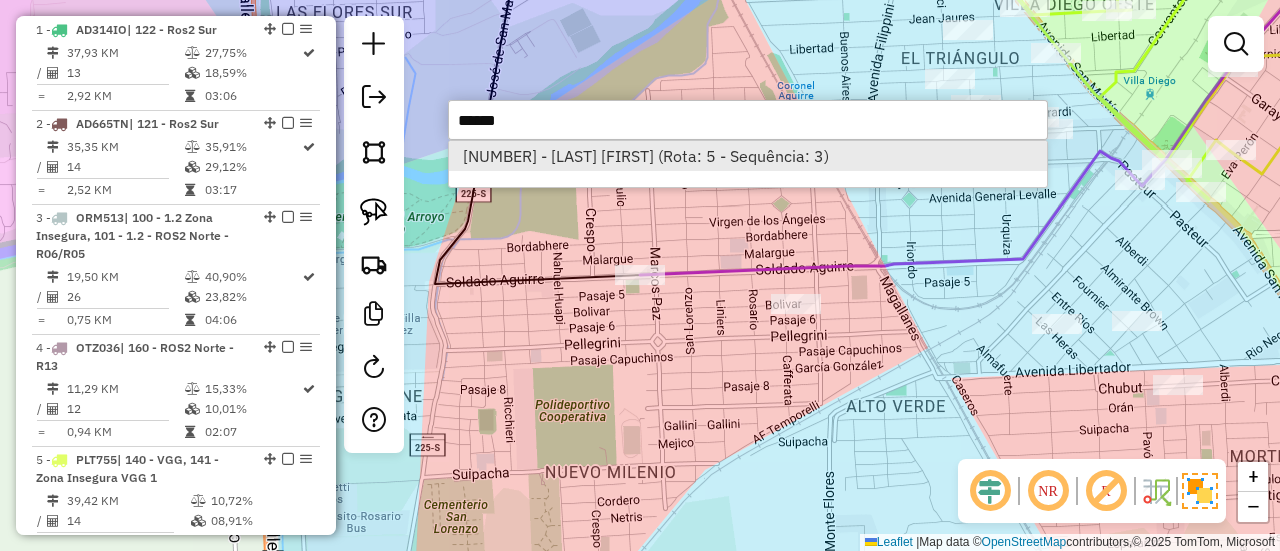 type on "******" 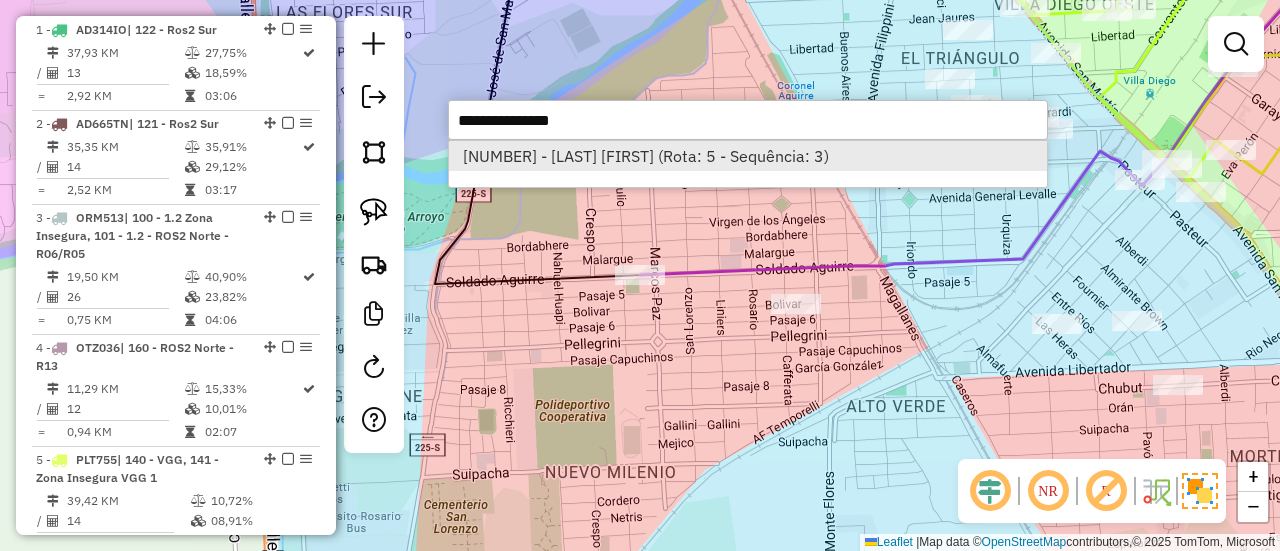 select on "**********" 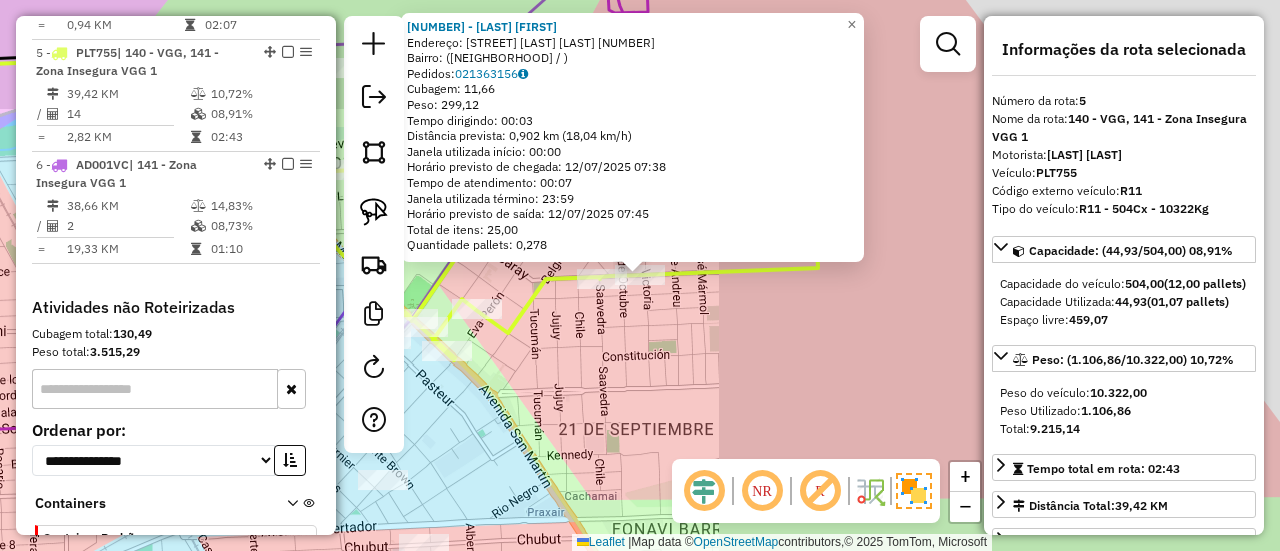 scroll, scrollTop: 1191, scrollLeft: 0, axis: vertical 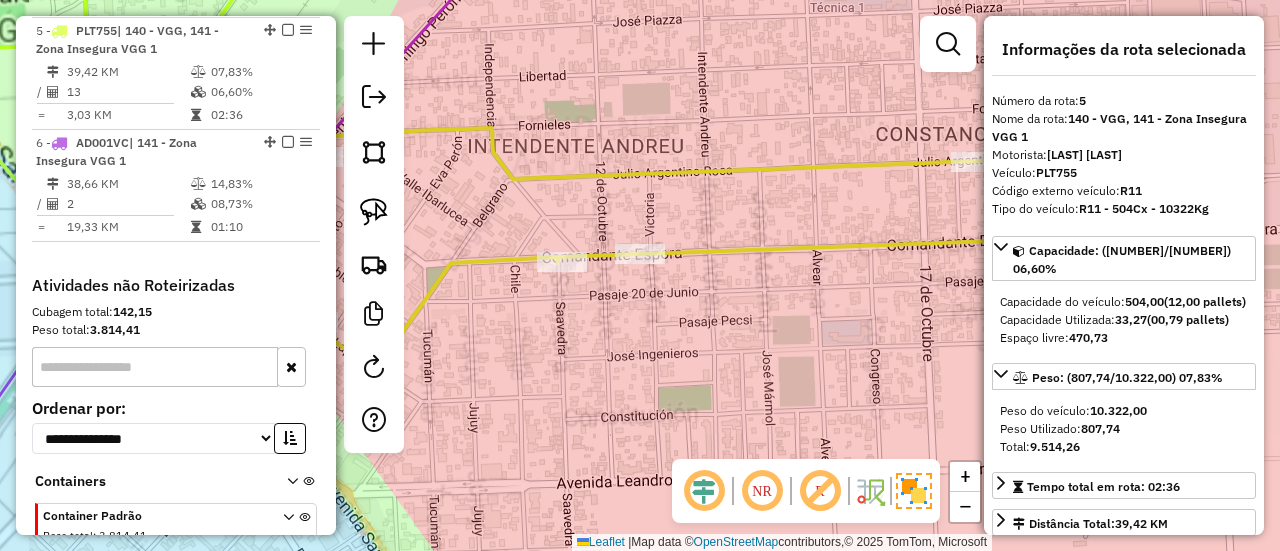 drag, startPoint x: 670, startPoint y: 297, endPoint x: 734, endPoint y: 311, distance: 65.51336 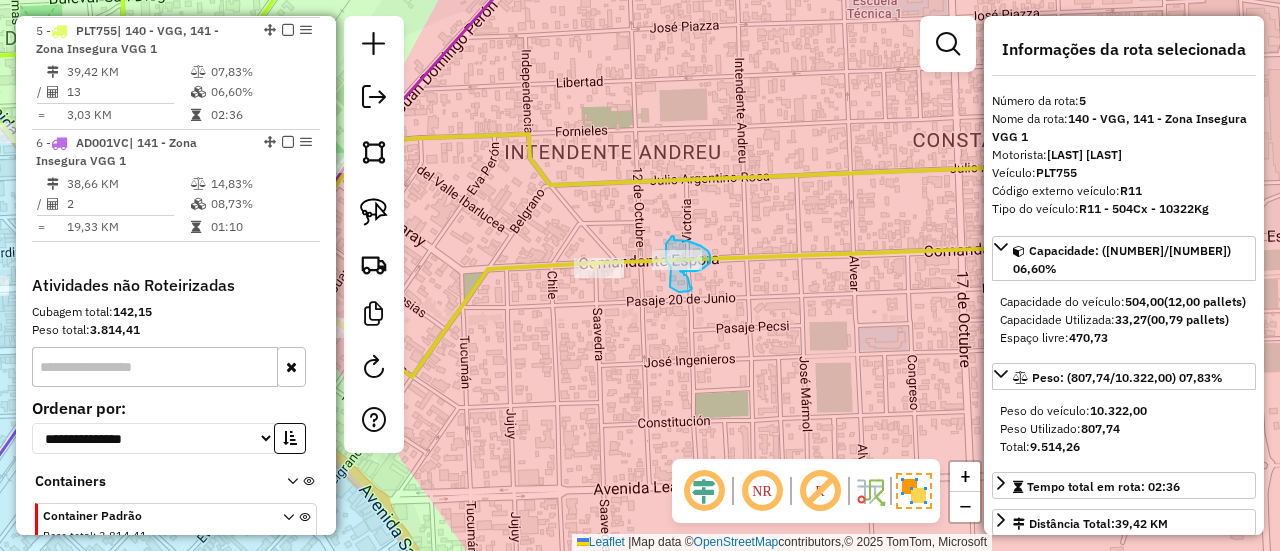 click on "Janela de atendimento Grade de atendimento Capacidade Transportadoras Veículos Cliente Pedidos  Rotas Selecione os dias de semana para filtrar as janelas de atendimento  Seg   Ter   Qua   Qui   Sex   Sáb   Dom  Informe o período da janela de atendimento: De: Até:  Filtrar exatamente a janela do cliente  Considerar janela de atendimento padrão  Selecione os dias de semana para filtrar as grades de atendimento  Seg   Ter   Qua   Qui   Sex   Sáb   Dom   Considerar clientes sem dia de atendimento cadastrado  Clientes fora do dia de atendimento selecionado Filtrar as atividades entre os valores definidos abaixo:  Peso mínimo:   Peso máximo:   Cubagem mínima:   Cubagem máxima:   De:   Até:  Filtrar as atividades entre o tempo de atendimento definido abaixo:  De:   Até:   Considerar capacidade total dos clientes não roteirizados Transportadora: Selecione um ou mais itens Tipo de veículo: Selecione um ou mais itens Veículo: Selecione um ou mais itens Motorista: Selecione um ou mais itens Nome: Rótulo:" 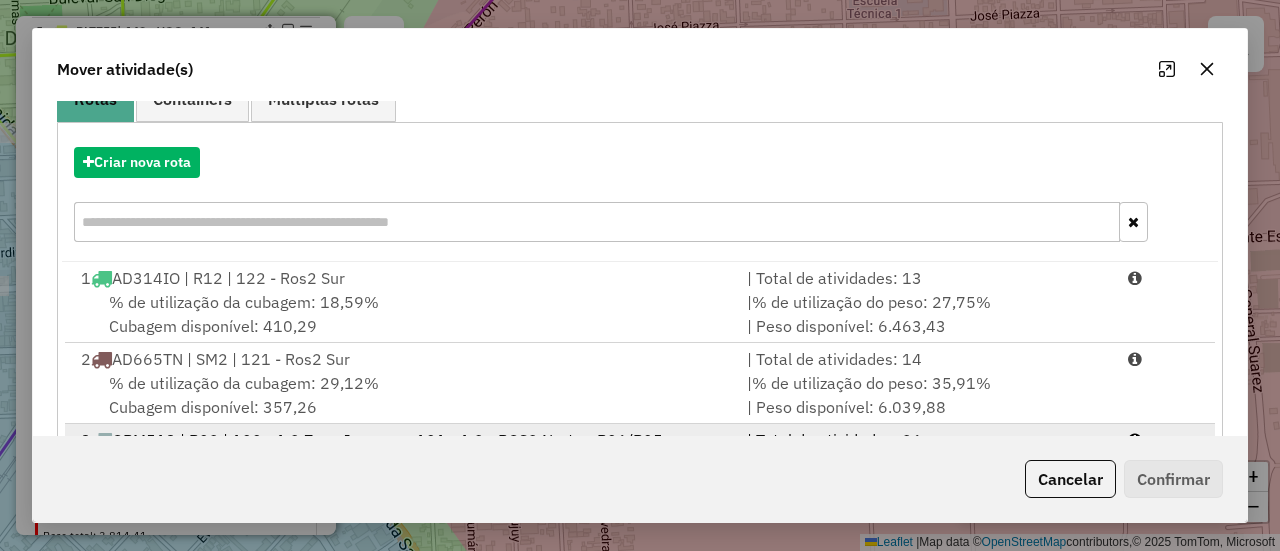 scroll, scrollTop: 300, scrollLeft: 0, axis: vertical 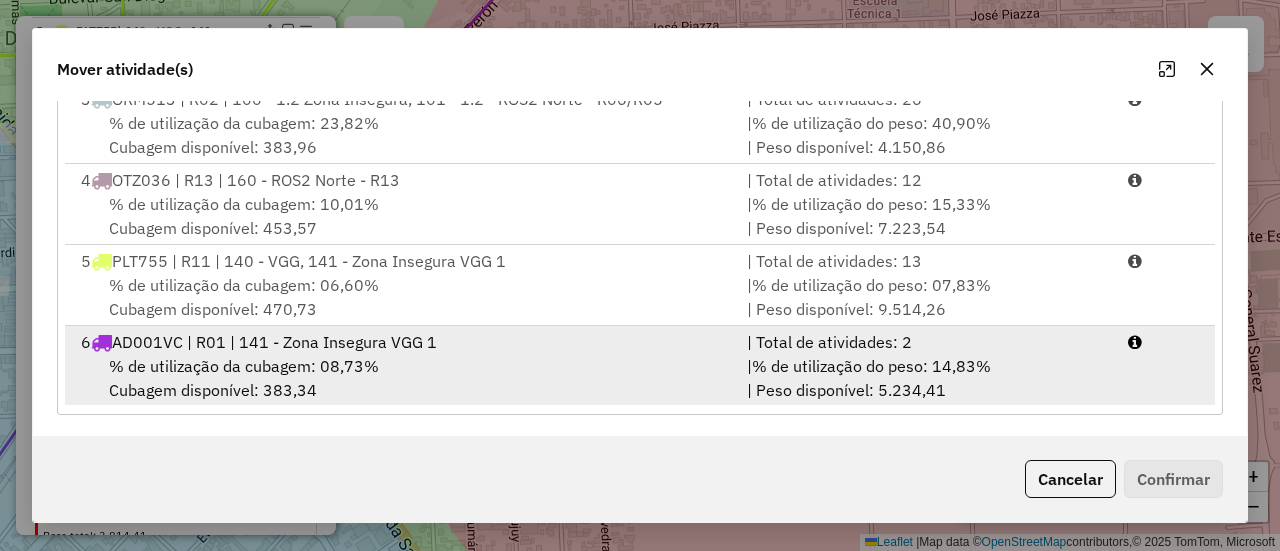 click on "% de utilização da cubagem: 08,73%  Cubagem disponível: 383,34" at bounding box center (402, 378) 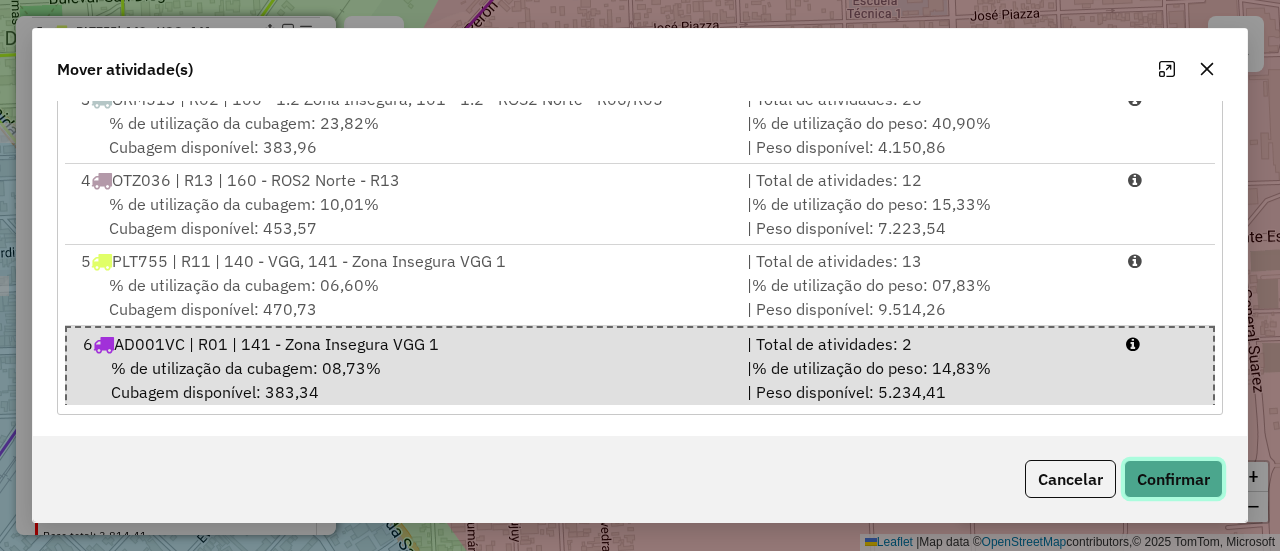click on "Confirmar" 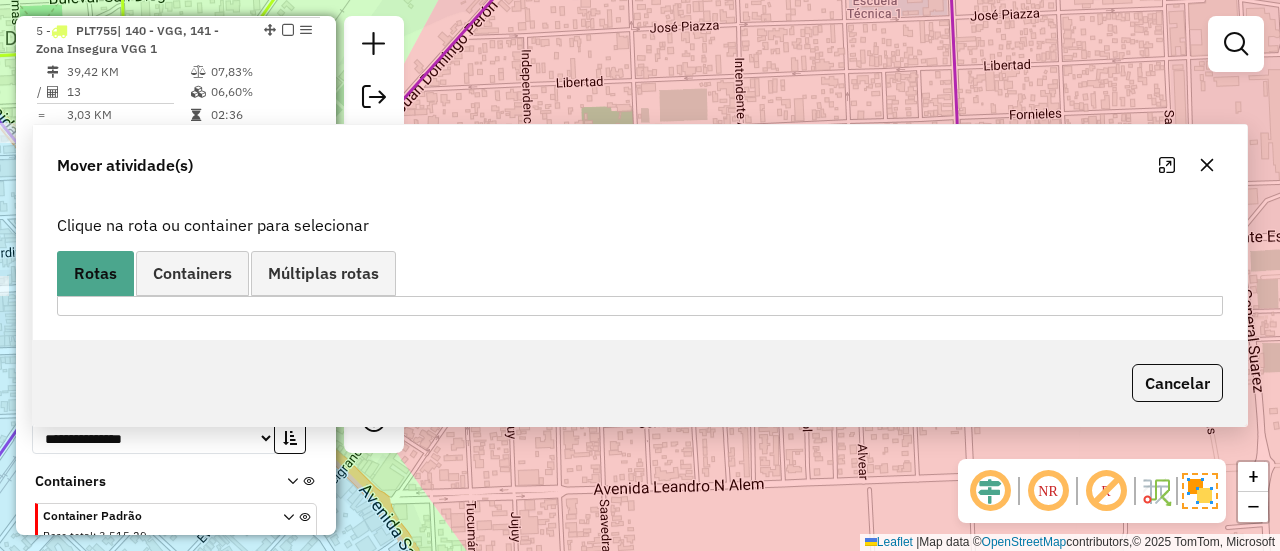 scroll, scrollTop: 0, scrollLeft: 0, axis: both 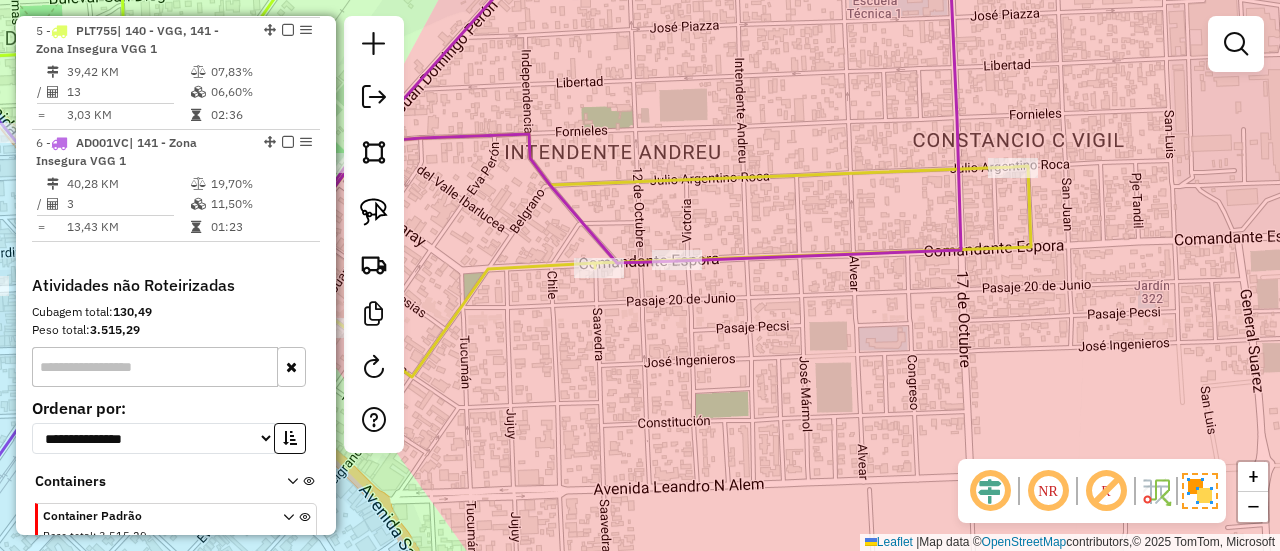 click on "Janela de atendimento Grade de atendimento Capacidade Transportadoras Veículos Cliente Pedidos  Rotas Selecione os dias de semana para filtrar as janelas de atendimento  Seg   Ter   Qua   Qui   Sex   Sáb   Dom  Informe o período da janela de atendimento: De: Até:  Filtrar exatamente a janela do cliente  Considerar janela de atendimento padrão  Selecione os dias de semana para filtrar as grades de atendimento  Seg   Ter   Qua   Qui   Sex   Sáb   Dom   Considerar clientes sem dia de atendimento cadastrado  Clientes fora do dia de atendimento selecionado Filtrar as atividades entre os valores definidos abaixo:  Peso mínimo:   Peso máximo:   Cubagem mínima:   Cubagem máxima:   De:   Até:  Filtrar as atividades entre o tempo de atendimento definido abaixo:  De:   Até:   Considerar capacidade total dos clientes não roteirizados Transportadora: Selecione um ou mais itens Tipo de veículo: Selecione um ou mais itens Veículo: Selecione um ou mais itens Motorista: Selecione um ou mais itens Nome: Rótulo:" 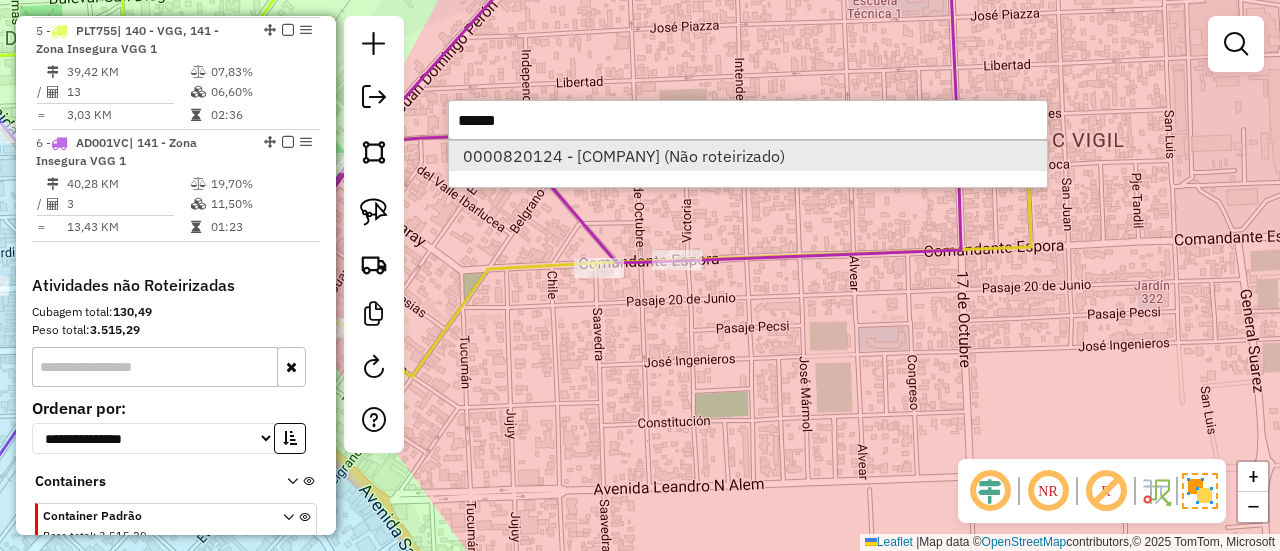 type on "******" 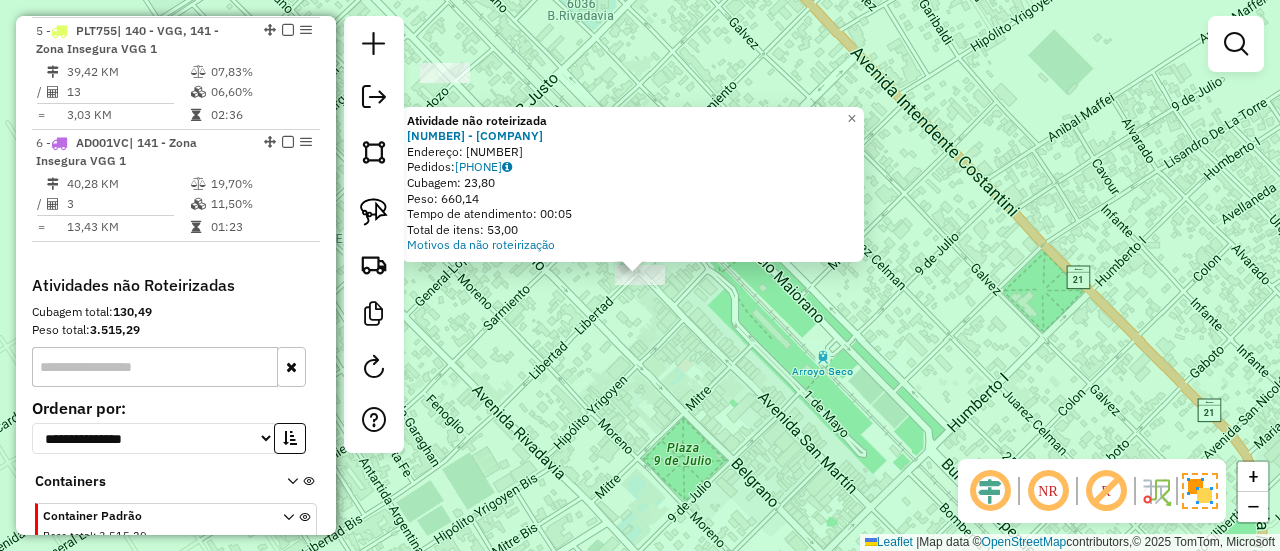 click on "Atividade não roteirizada 0000820124 - NUEVO PREMIS SRL  Endereço: 1800821604012202195363960700N000000001.0000006.6310   Pedidos:  021363169   Cubagem: 23,80   Peso: 660,14   Tempo de atendimento: 00:05   Total de itens: 53,00  Motivos da não roteirização × Janela de atendimento Grade de atendimento Capacidade Transportadoras Veículos Cliente Pedidos  Rotas Selecione os dias de semana para filtrar as janelas de atendimento  Seg   Ter   Qua   Qui   Sex   Sáb   Dom  Informe o período da janela de atendimento: De: Até:  Filtrar exatamente a janela do cliente  Considerar janela de atendimento padrão  Selecione os dias de semana para filtrar as grades de atendimento  Seg   Ter   Qua   Qui   Sex   Sáb   Dom   Considerar clientes sem dia de atendimento cadastrado  Clientes fora do dia de atendimento selecionado Filtrar as atividades entre os valores definidos abaixo:  Peso mínimo:   Peso máximo:   Cubagem mínima:   Cubagem máxima:   De:   Até:   De:   Até:  Transportadora: Tipo de veículo: Nome: +" 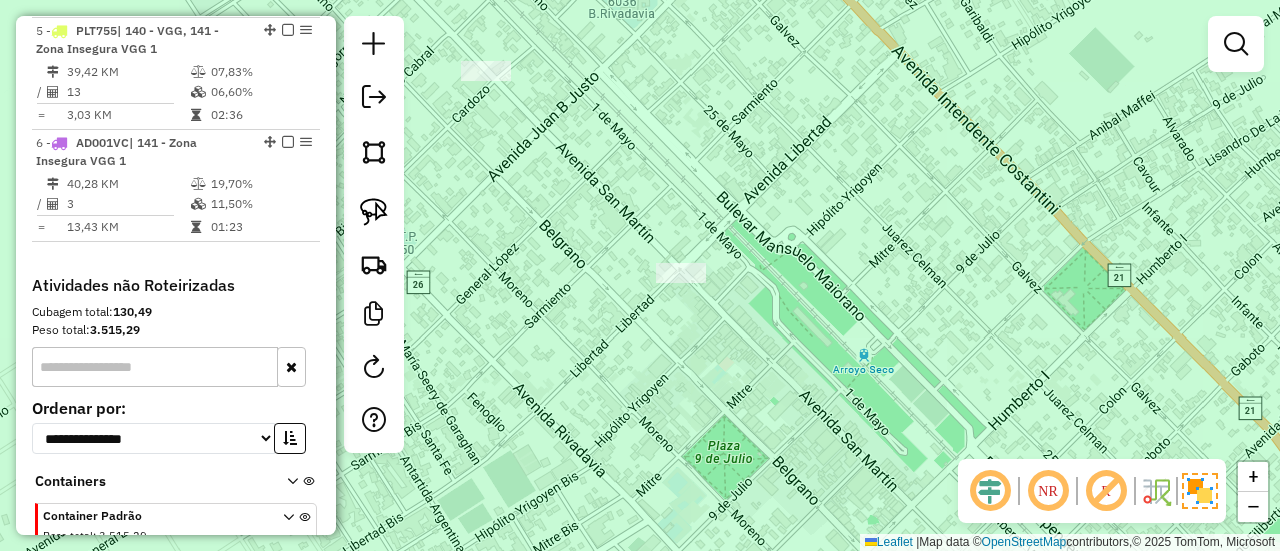 drag, startPoint x: 598, startPoint y: 307, endPoint x: 637, endPoint y: 306, distance: 39.012817 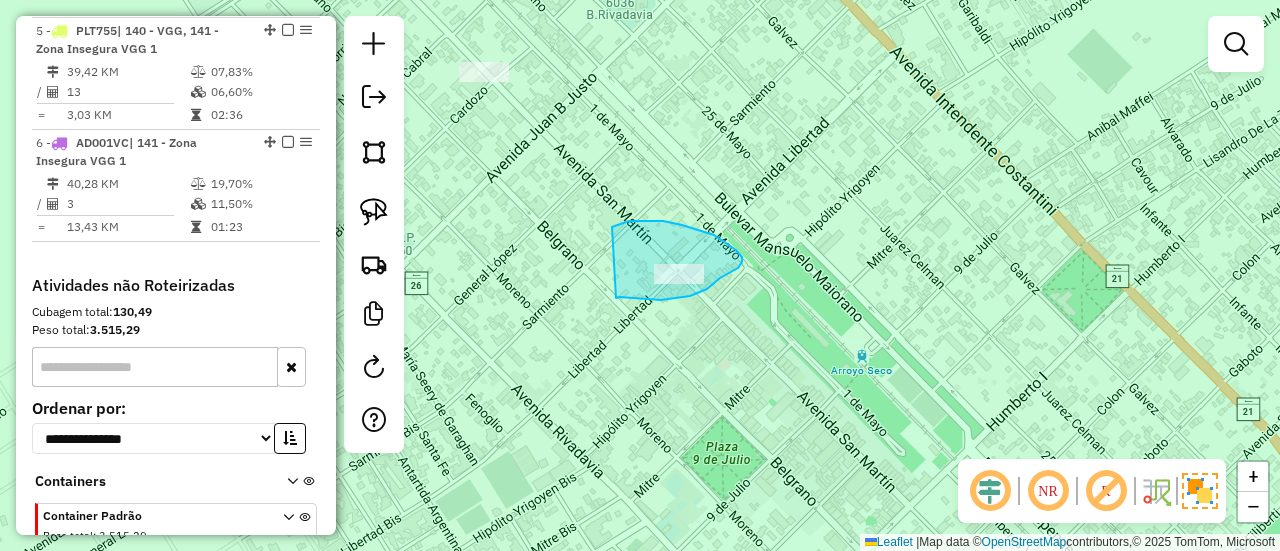 drag, startPoint x: 616, startPoint y: 298, endPoint x: 610, endPoint y: 228, distance: 70.256676 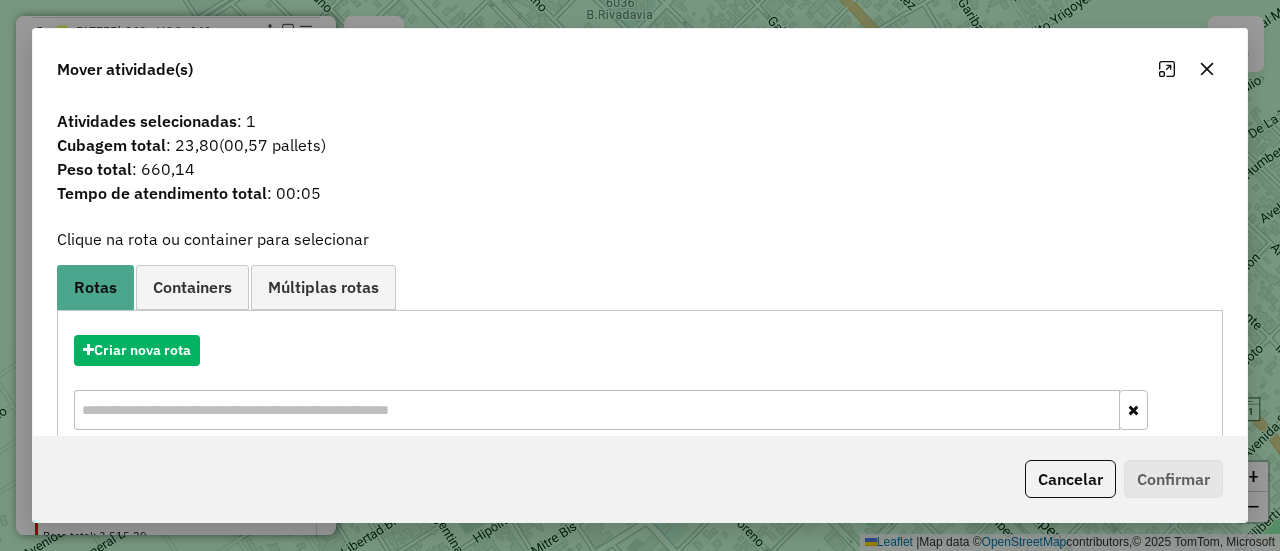 scroll, scrollTop: 445, scrollLeft: 0, axis: vertical 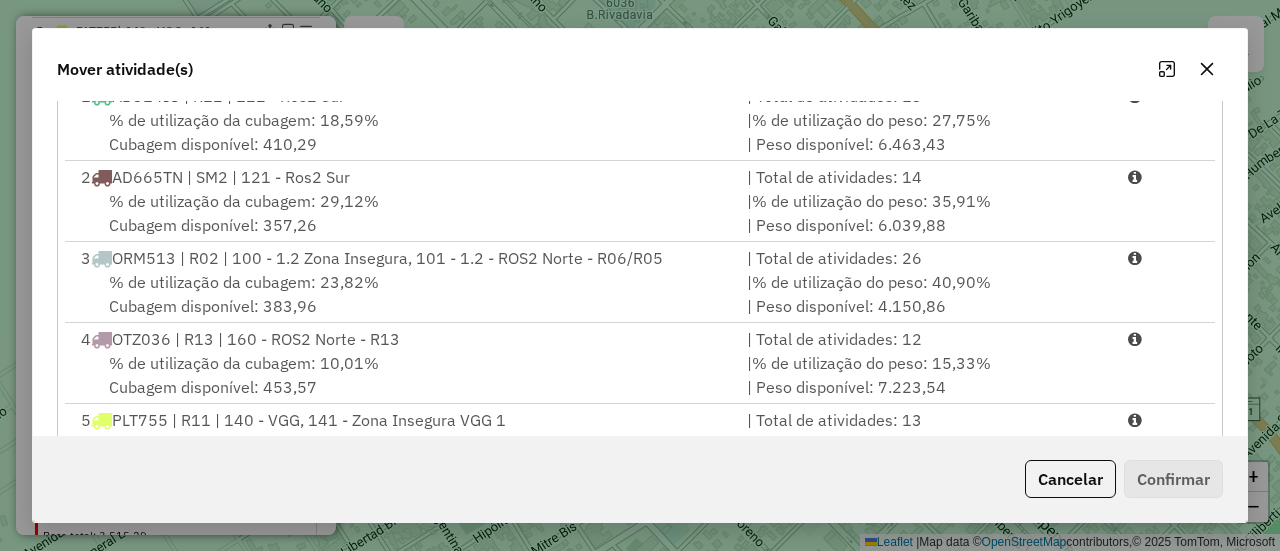 drag, startPoint x: 1204, startPoint y: 296, endPoint x: 1204, endPoint y: 345, distance: 49 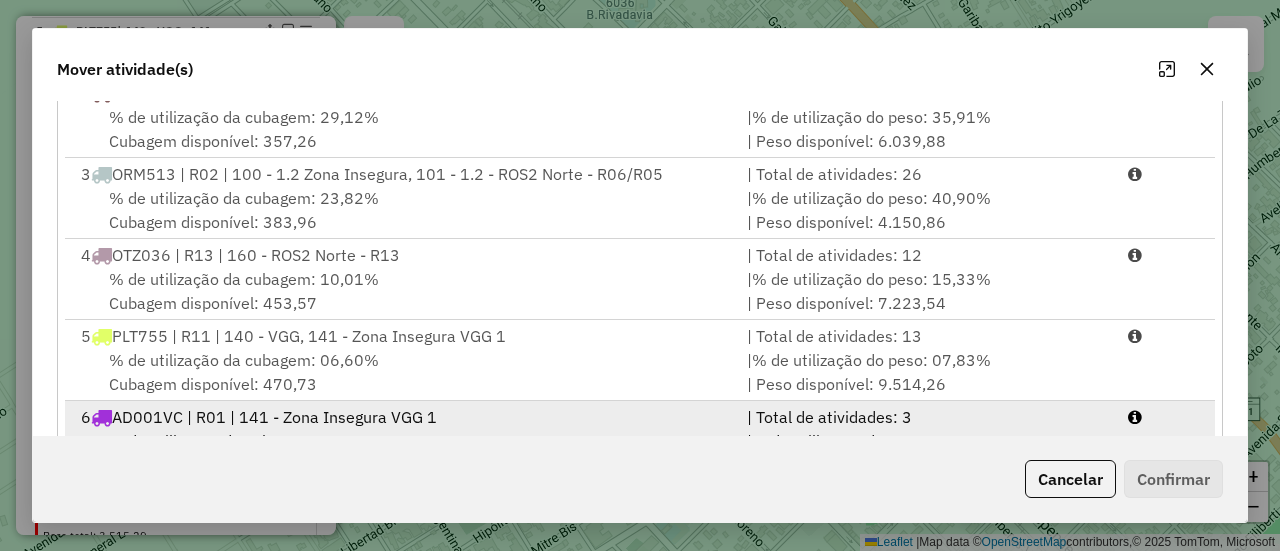 click on "| Total de atividades: 3" at bounding box center [925, 417] 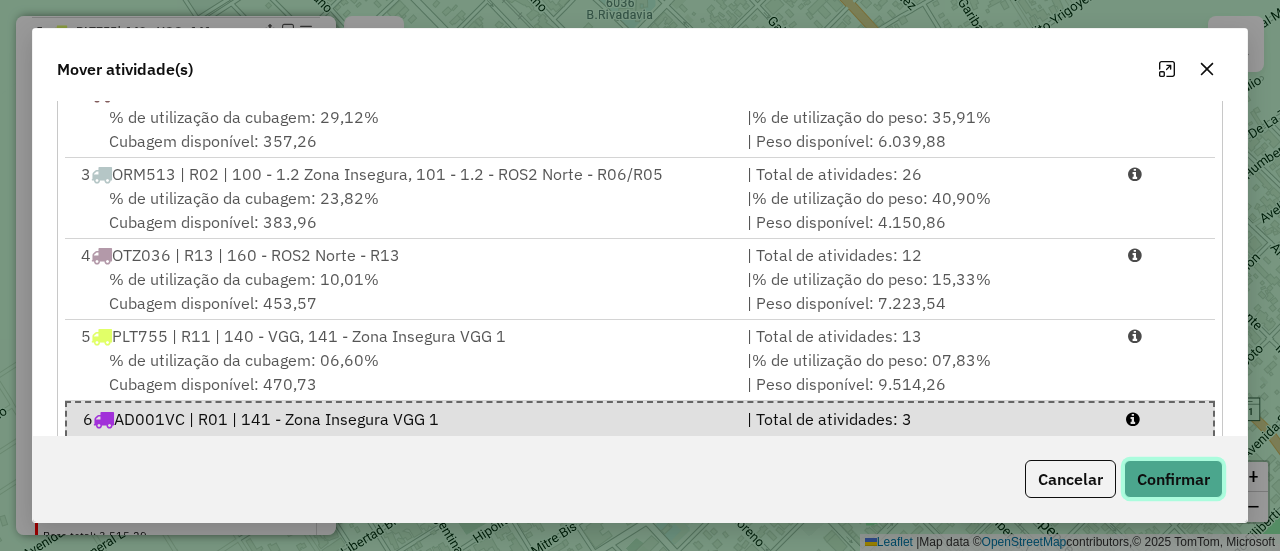 click on "Confirmar" 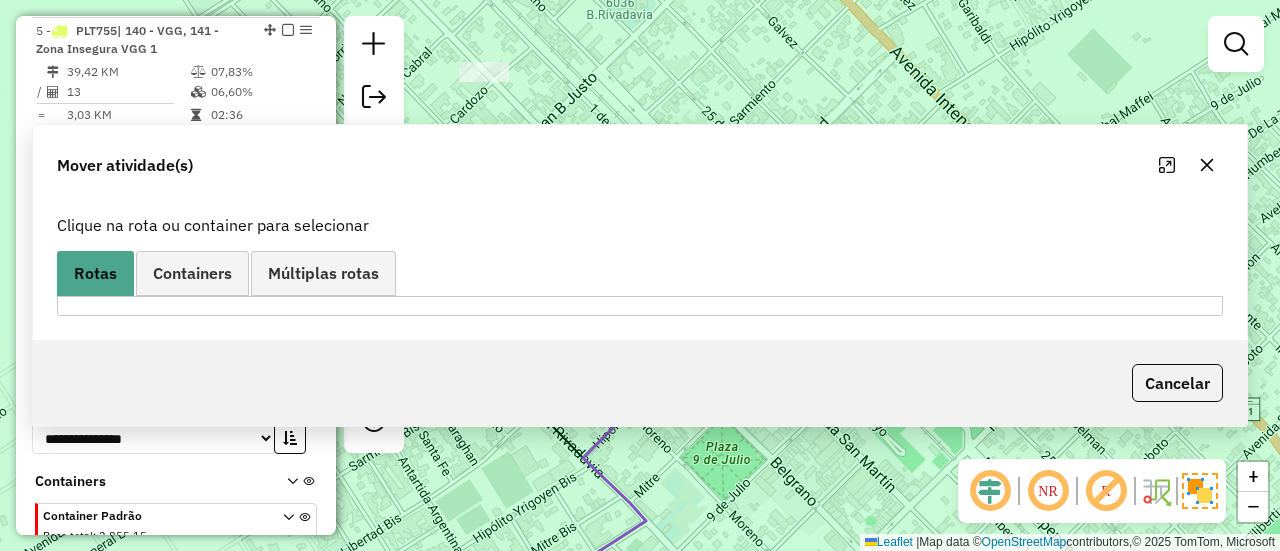 scroll, scrollTop: 0, scrollLeft: 0, axis: both 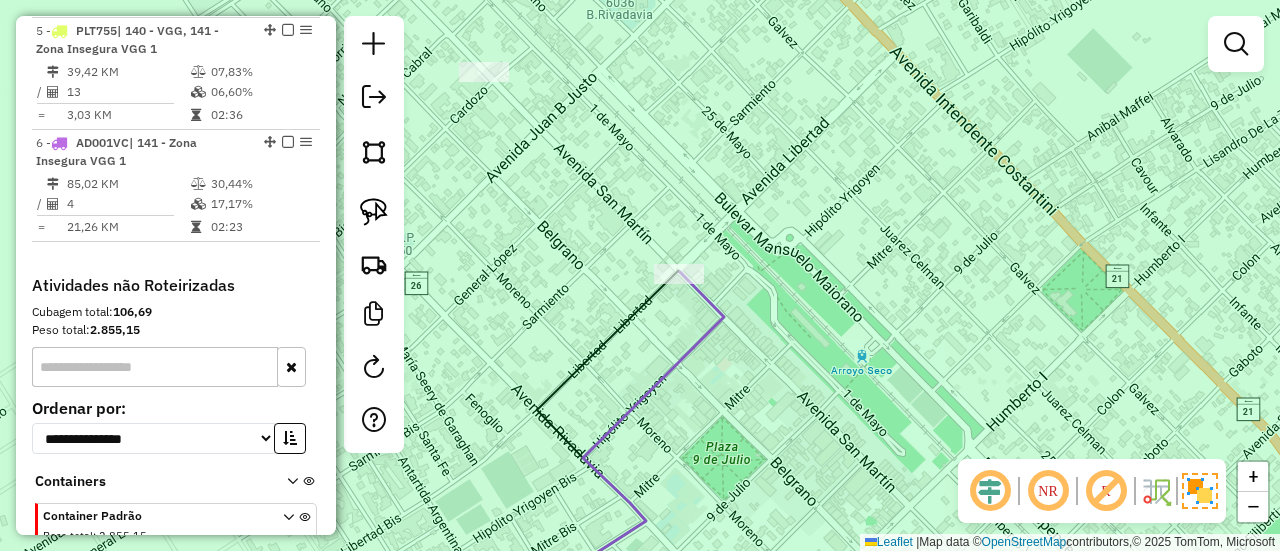 click on "Janela de atendimento Grade de atendimento Capacidade Transportadoras Veículos Cliente Pedidos  Rotas Selecione os dias de semana para filtrar as janelas de atendimento  Seg   Ter   Qua   Qui   Sex   Sáb   Dom  Informe o período da janela de atendimento: De: Até:  Filtrar exatamente a janela do cliente  Considerar janela de atendimento padrão  Selecione os dias de semana para filtrar as grades de atendimento  Seg   Ter   Qua   Qui   Sex   Sáb   Dom   Considerar clientes sem dia de atendimento cadastrado  Clientes fora do dia de atendimento selecionado Filtrar as atividades entre os valores definidos abaixo:  Peso mínimo:   Peso máximo:   Cubagem mínima:   Cubagem máxima:   De:   Até:  Filtrar as atividades entre o tempo de atendimento definido abaixo:  De:   Até:   Considerar capacidade total dos clientes não roteirizados Transportadora: Selecione um ou mais itens Tipo de veículo: Selecione um ou mais itens Veículo: Selecione um ou mais itens Motorista: Selecione um ou mais itens Nome: Rótulo:" 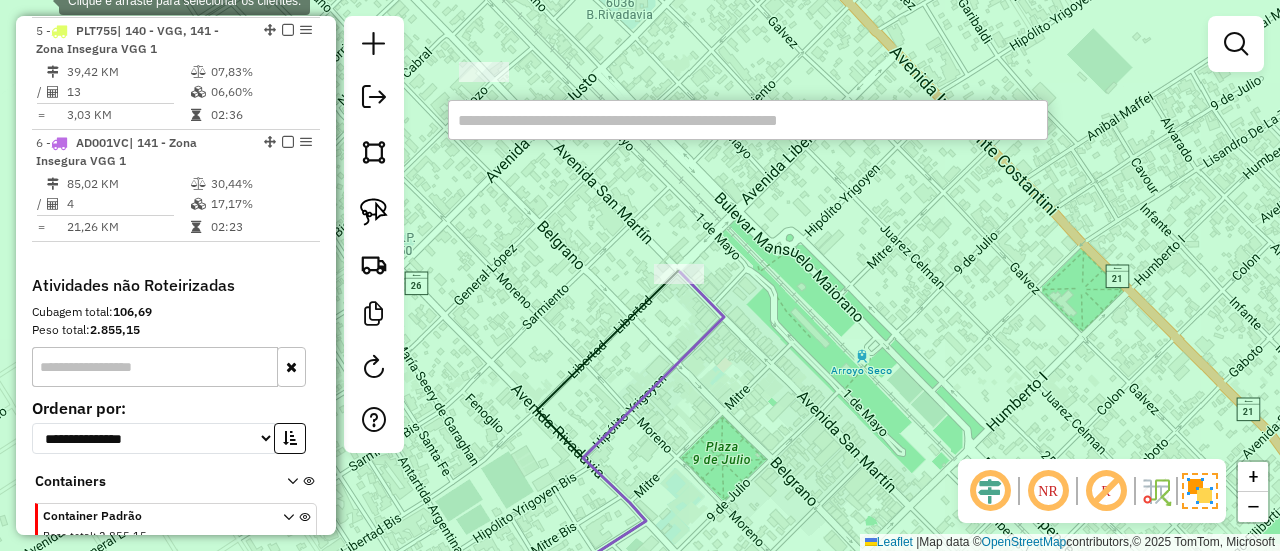 paste on "******" 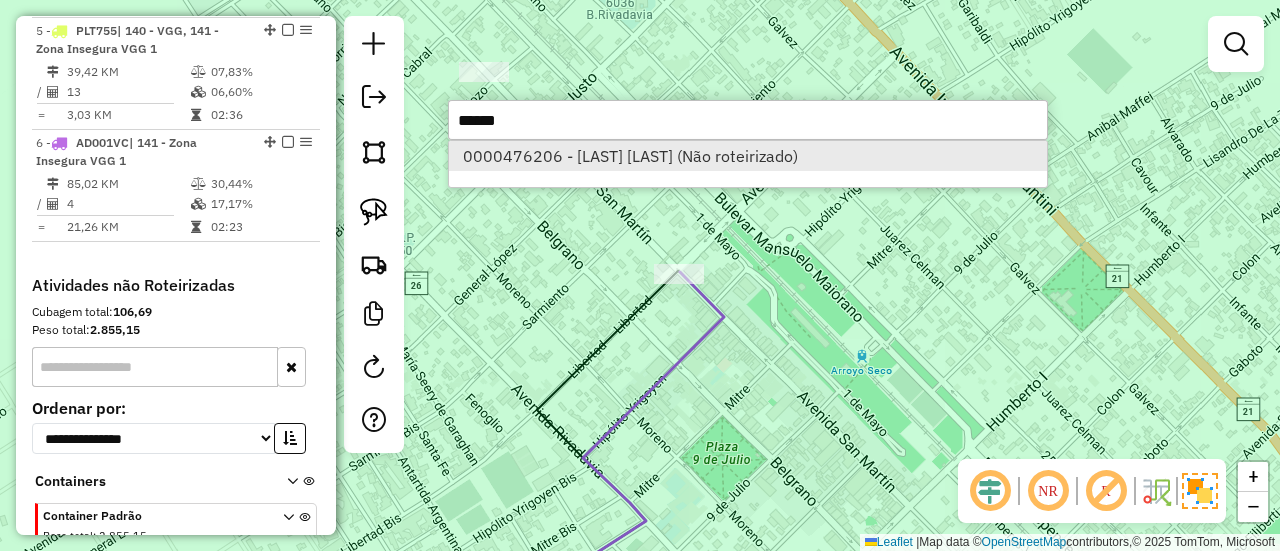 type on "******" 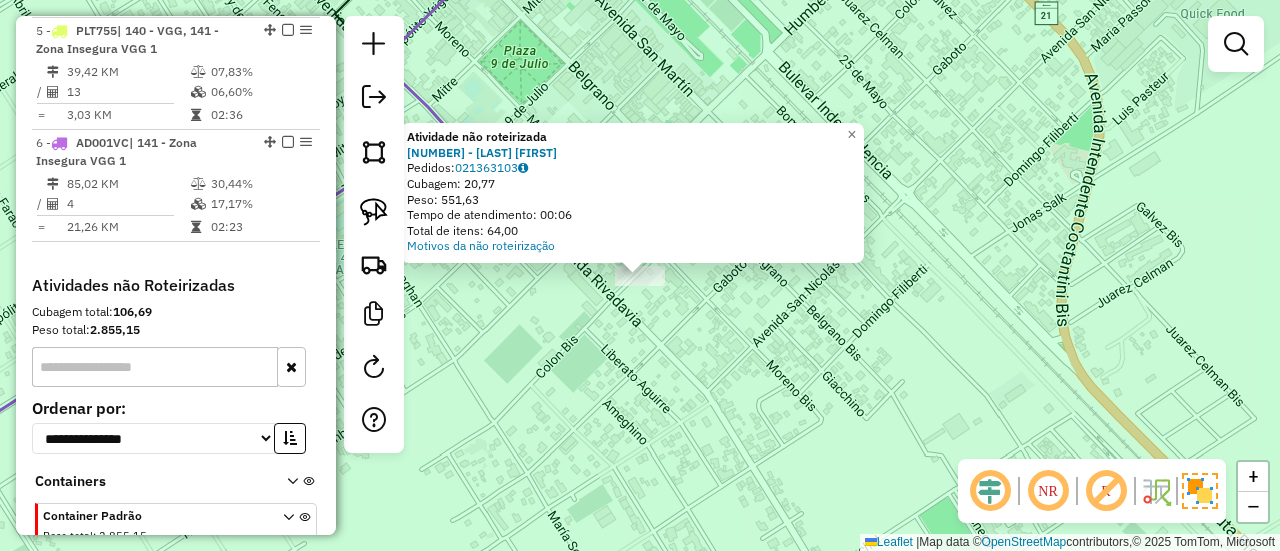 click on "Atividade não roteirizada 0000476206 - ZHUANG TANGTANG  Pedidos:  021363103   Cubagem: 20,77   Peso: 551,63   Tempo de atendimento: 00:06   Total de itens: 64,00  Motivos da não roteirização × Janela de atendimento Grade de atendimento Capacidade Transportadoras Veículos Cliente Pedidos  Rotas Selecione os dias de semana para filtrar as janelas de atendimento  Seg   Ter   Qua   Qui   Sex   Sáb   Dom  Informe o período da janela de atendimento: De: Até:  Filtrar exatamente a janela do cliente  Considerar janela de atendimento padrão  Selecione os dias de semana para filtrar as grades de atendimento  Seg   Ter   Qua   Qui   Sex   Sáb   Dom   Considerar clientes sem dia de atendimento cadastrado  Clientes fora do dia de atendimento selecionado Filtrar as atividades entre os valores definidos abaixo:  Peso mínimo:   Peso máximo:   Cubagem mínima:   Cubagem máxima:   De:   Até:  Filtrar as atividades entre o tempo de atendimento definido abaixo:  De:   Até:  Transportadora: Tipo de veículo: Nome:" 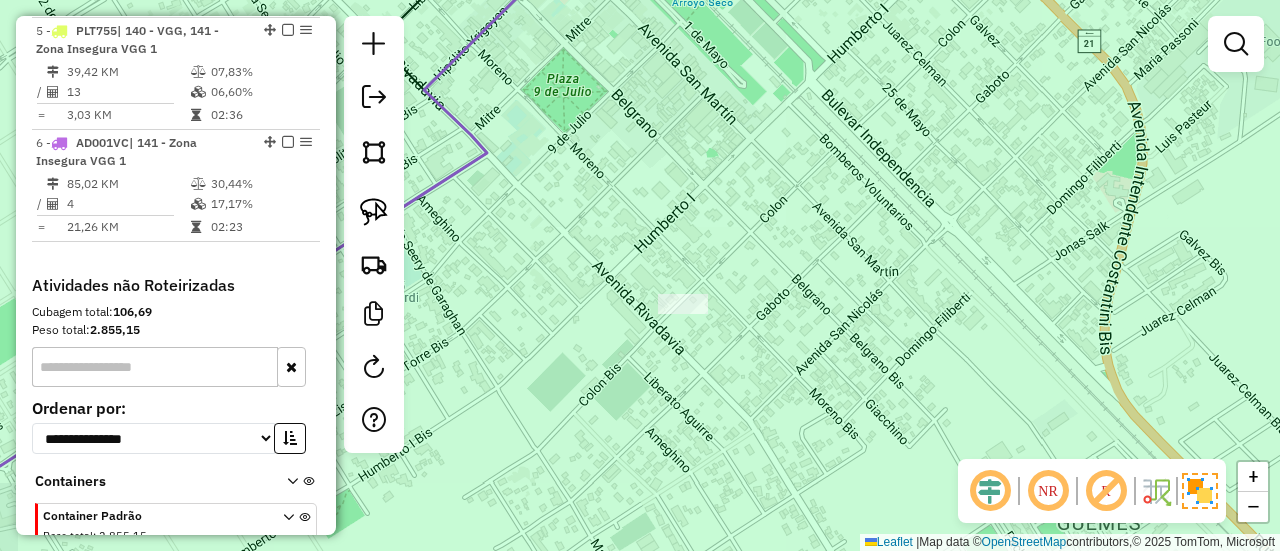 drag, startPoint x: 598, startPoint y: 305, endPoint x: 640, endPoint y: 333, distance: 50.47772 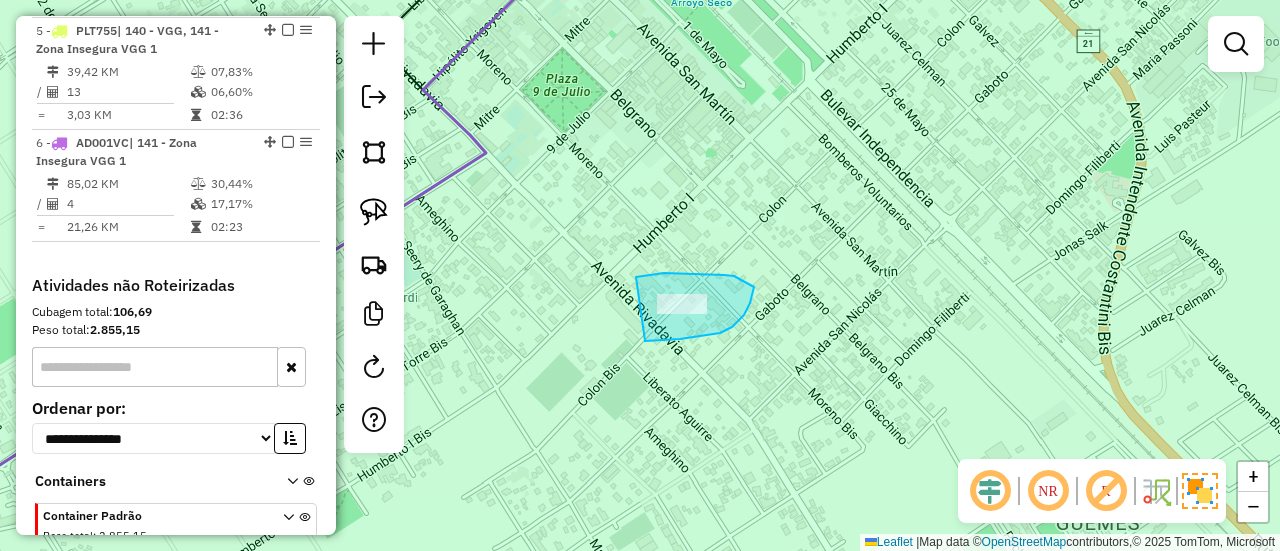 drag, startPoint x: 645, startPoint y: 341, endPoint x: 628, endPoint y: 281, distance: 62.361847 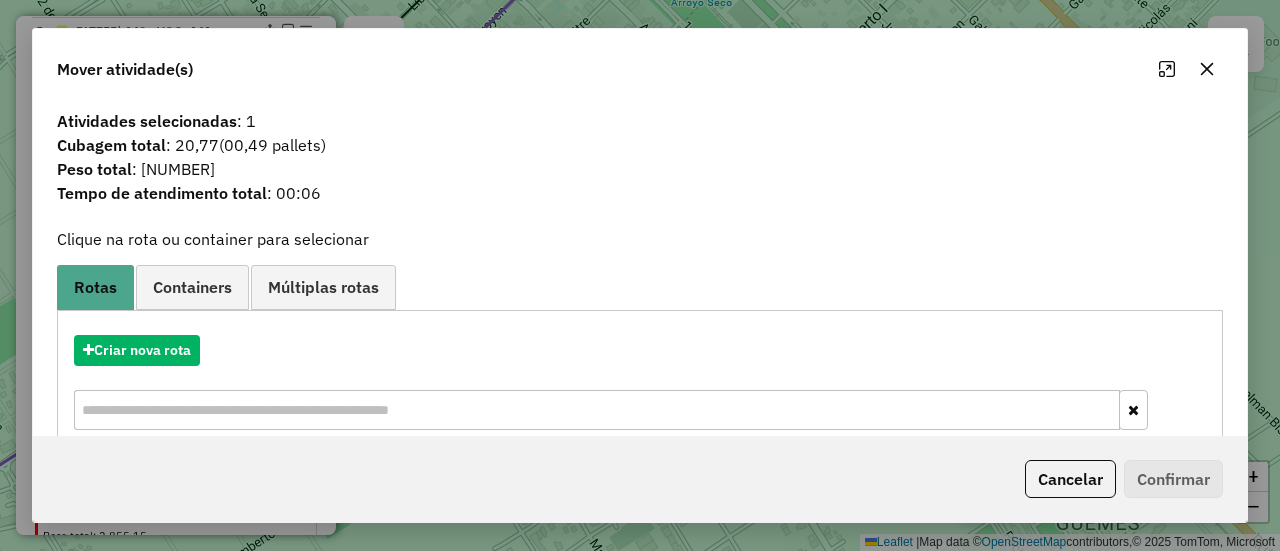 click at bounding box center (597, 410) 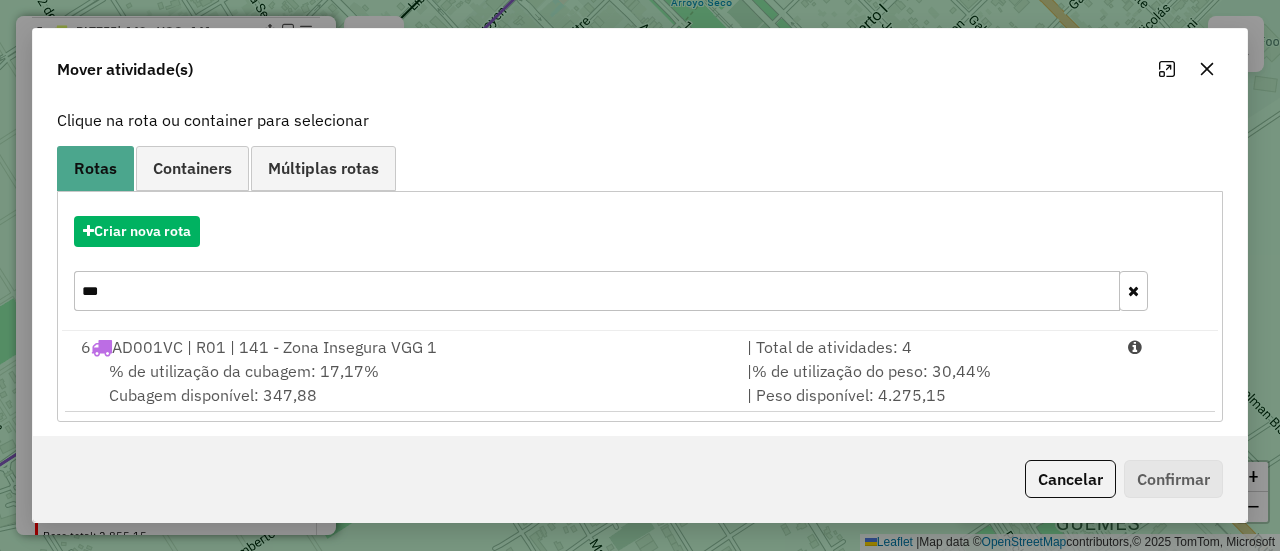 scroll, scrollTop: 126, scrollLeft: 0, axis: vertical 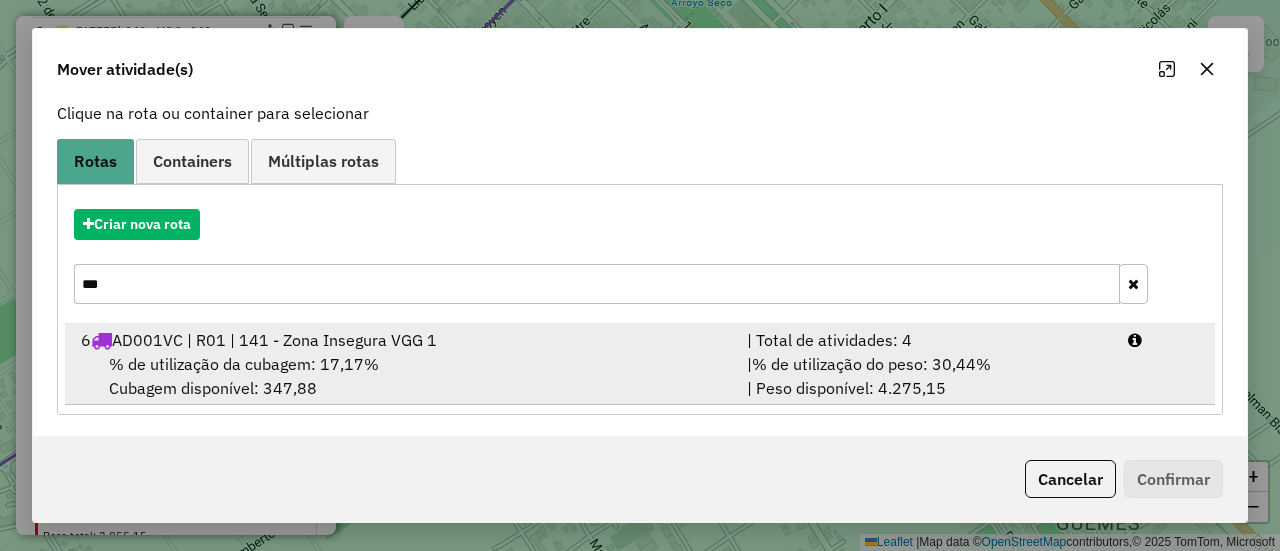 type on "***" 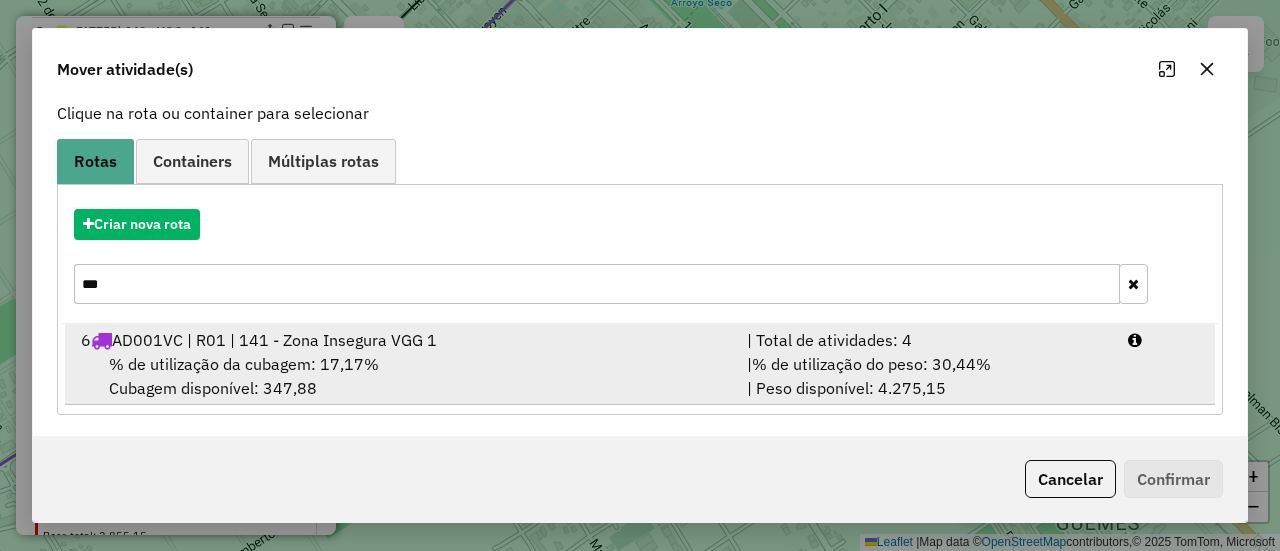 click on "% de utilização do peso: 30,44%" at bounding box center (871, 364) 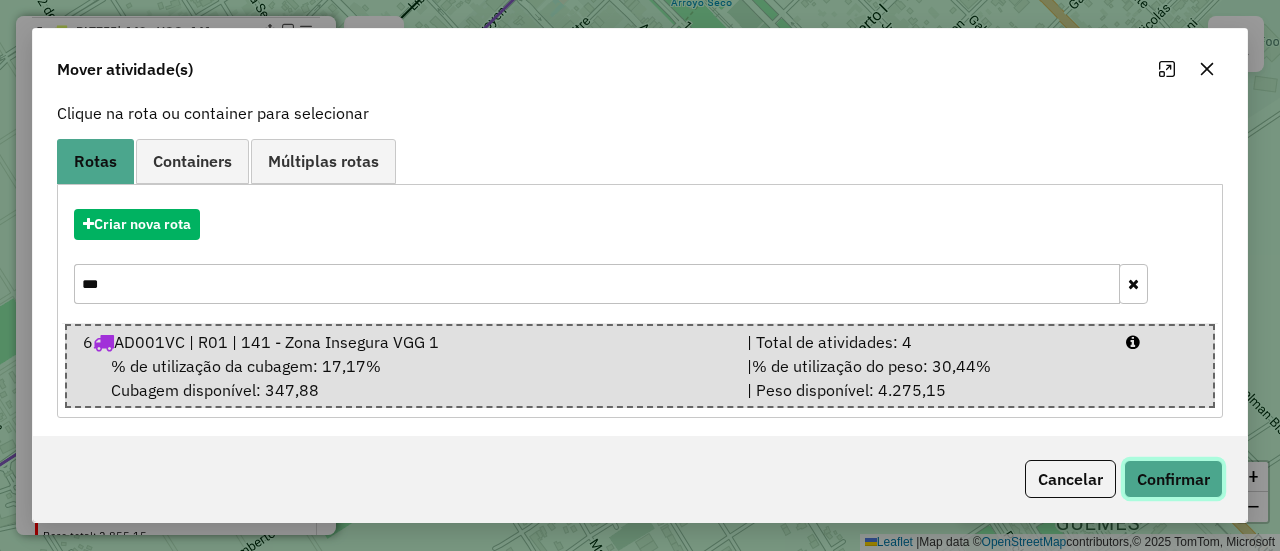 click on "Confirmar" 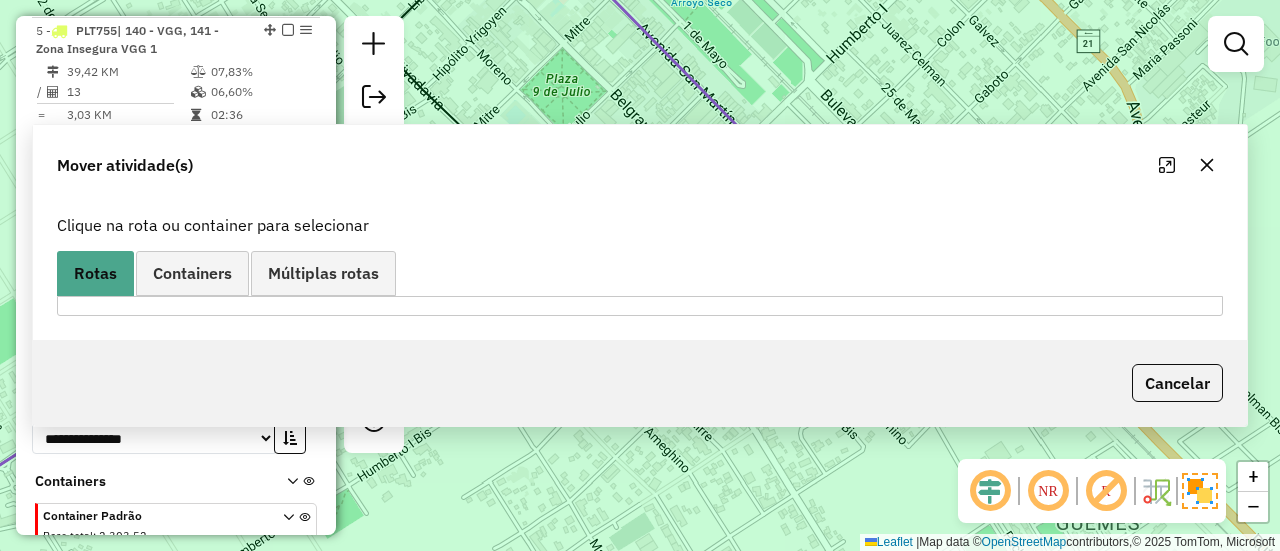 scroll, scrollTop: 0, scrollLeft: 0, axis: both 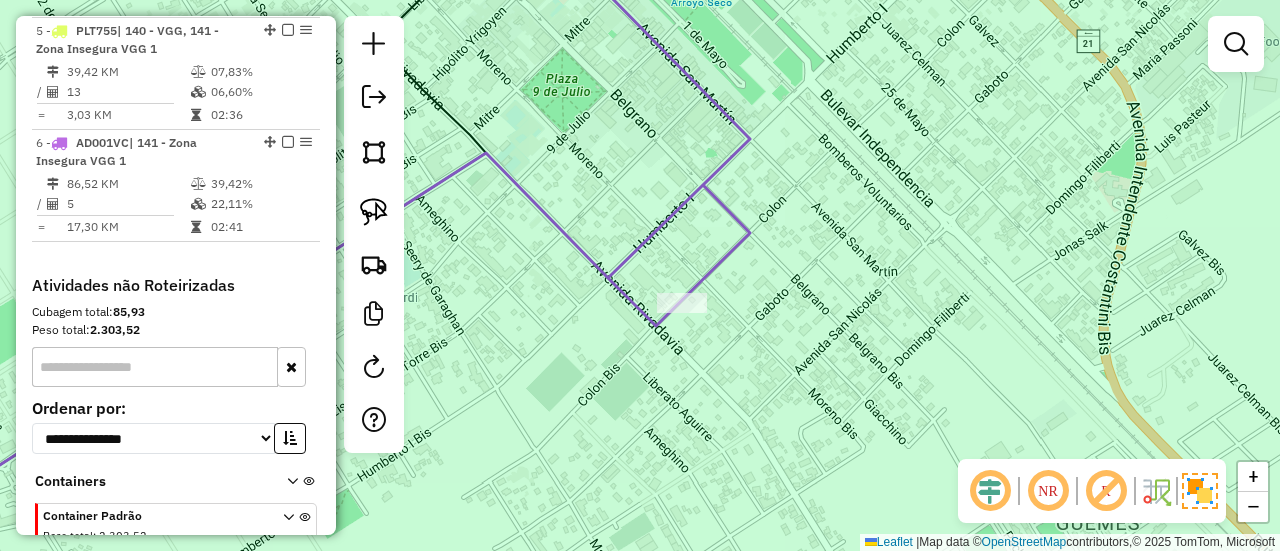 click on "Janela de atendimento Grade de atendimento Capacidade Transportadoras Veículos Cliente Pedidos  Rotas Selecione os dias de semana para filtrar as janelas de atendimento  Seg   Ter   Qua   Qui   Sex   Sáb   Dom  Informe o período da janela de atendimento: De: Até:  Filtrar exatamente a janela do cliente  Considerar janela de atendimento padrão  Selecione os dias de semana para filtrar as grades de atendimento  Seg   Ter   Qua   Qui   Sex   Sáb   Dom   Considerar clientes sem dia de atendimento cadastrado  Clientes fora do dia de atendimento selecionado Filtrar as atividades entre os valores definidos abaixo:  Peso mínimo:   Peso máximo:   Cubagem mínima:   Cubagem máxima:   De:   Até:  Filtrar as atividades entre o tempo de atendimento definido abaixo:  De:   Até:   Considerar capacidade total dos clientes não roteirizados Transportadora: Selecione um ou mais itens Tipo de veículo: Selecione um ou mais itens Veículo: Selecione um ou mais itens Motorista: Selecione um ou mais itens Nome: Rótulo:" 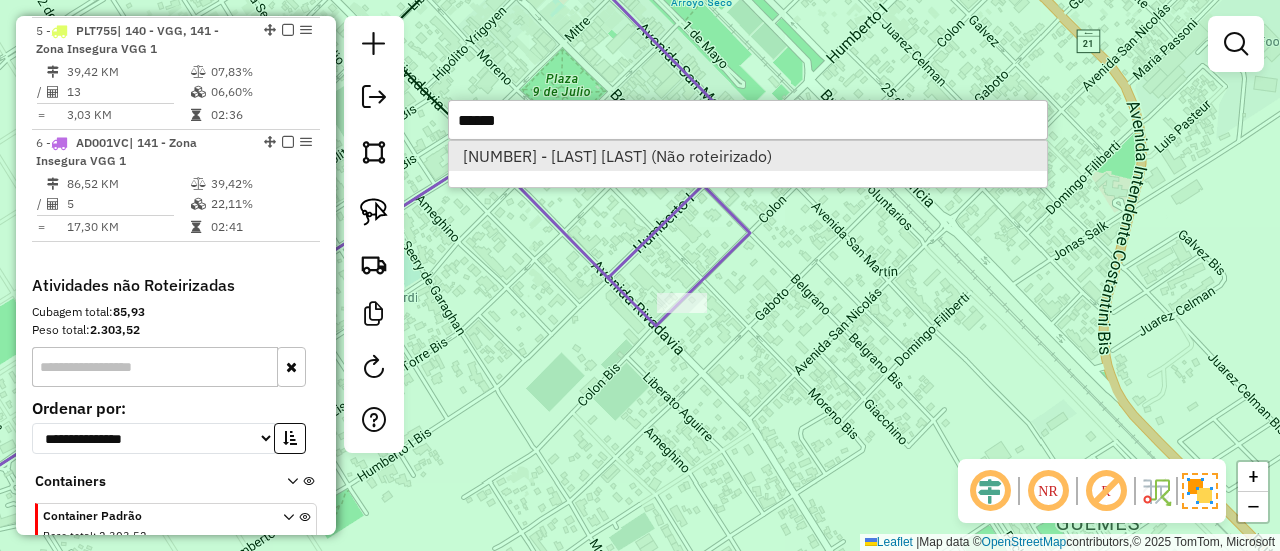 type on "******" 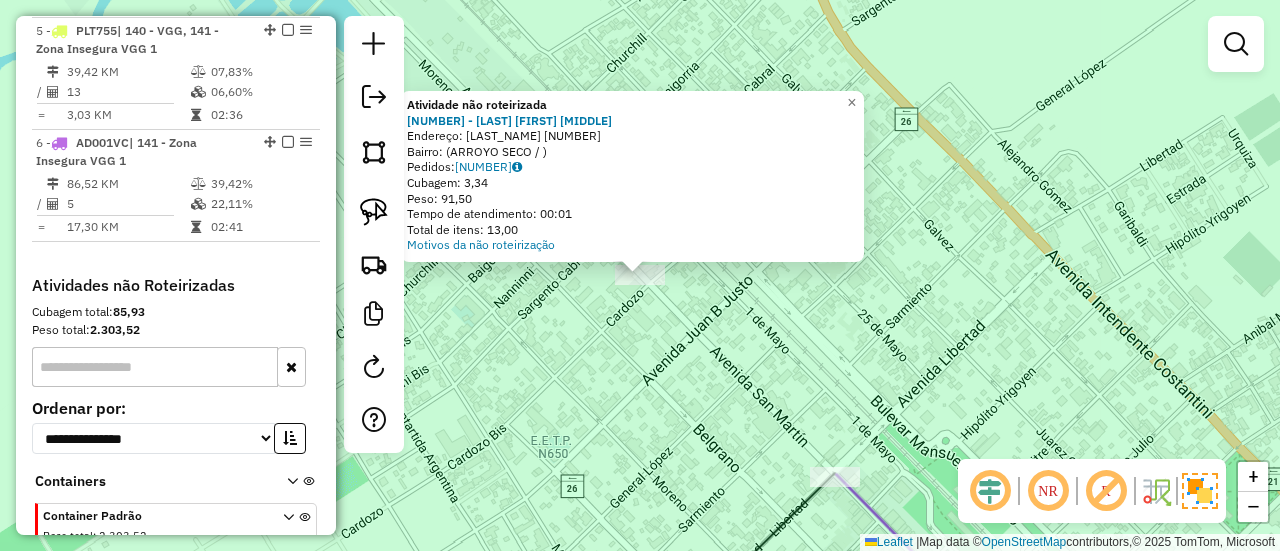 click on "Atividade não roteirizada 0000380225 - GUIDI GUILLERMO ANDRES JESUS  Endereço: SAN MARTIN  1268   Bairro:  (ARROYO SECO / )   Pedidos:  021363070   Cubagem: 3,34   Peso: 91,50   Tempo de atendimento: 00:01   Total de itens: 13,00  Motivos da não roteirização × Janela de atendimento Grade de atendimento Capacidade Transportadoras Veículos Cliente Pedidos  Rotas Selecione os dias de semana para filtrar as janelas de atendimento  Seg   Ter   Qua   Qui   Sex   Sáb   Dom  Informe o período da janela de atendimento: De: Até:  Filtrar exatamente a janela do cliente  Considerar janela de atendimento padrão  Selecione os dias de semana para filtrar as grades de atendimento  Seg   Ter   Qua   Qui   Sex   Sáb   Dom   Considerar clientes sem dia de atendimento cadastrado  Clientes fora do dia de atendimento selecionado Filtrar as atividades entre os valores definidos abaixo:  Peso mínimo:   Peso máximo:   Cubagem mínima:   Cubagem máxima:   De:   Até:   De:   Até:  Transportadora: Tipo de veículo: De:" 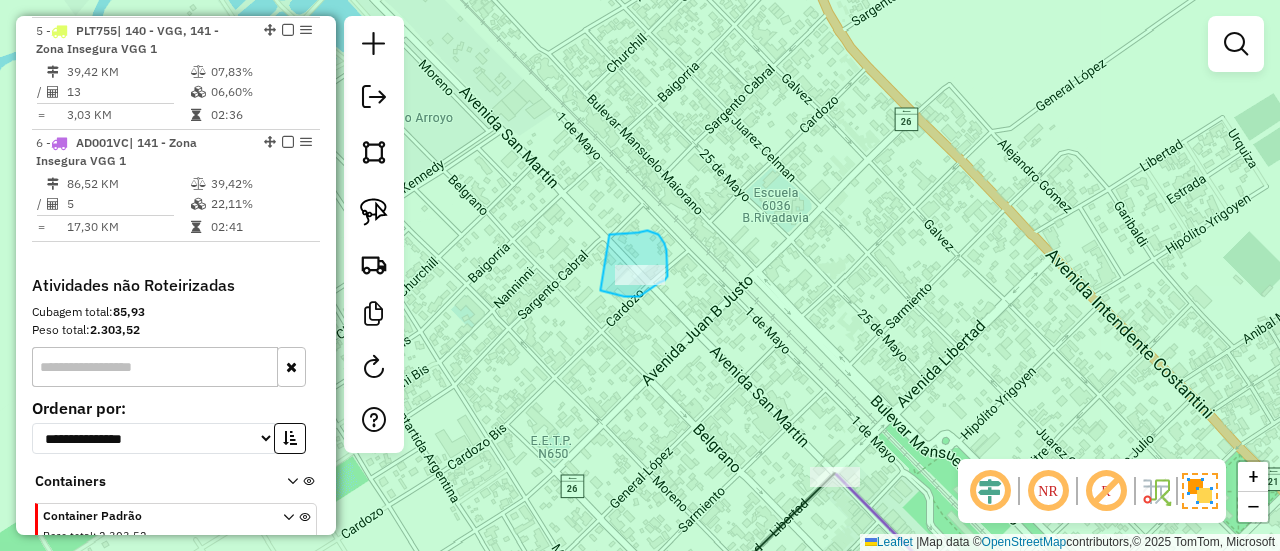 drag, startPoint x: 600, startPoint y: 291, endPoint x: 606, endPoint y: 236, distance: 55.326305 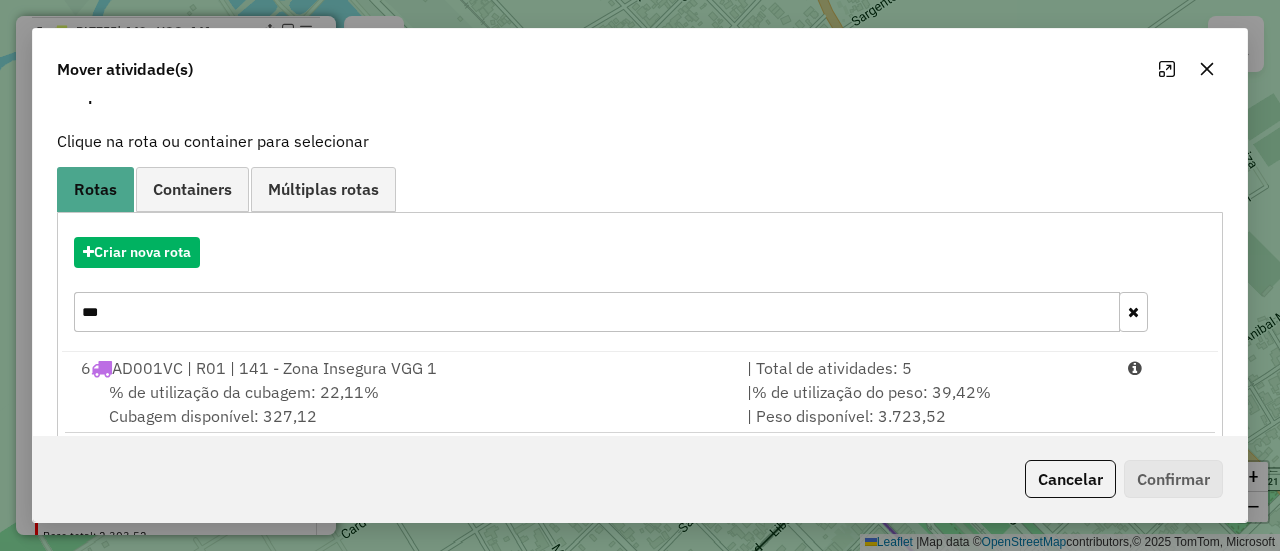 scroll, scrollTop: 122, scrollLeft: 0, axis: vertical 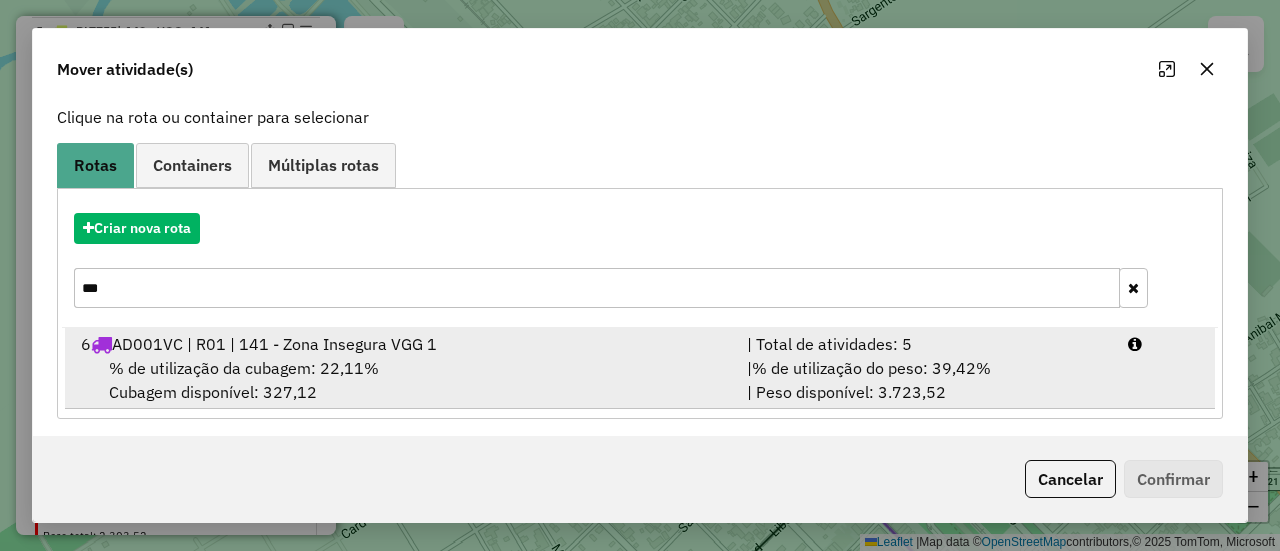 click on "|  % de utilização do peso: 39,42%  | Peso disponível: 3.723,52" at bounding box center [925, 380] 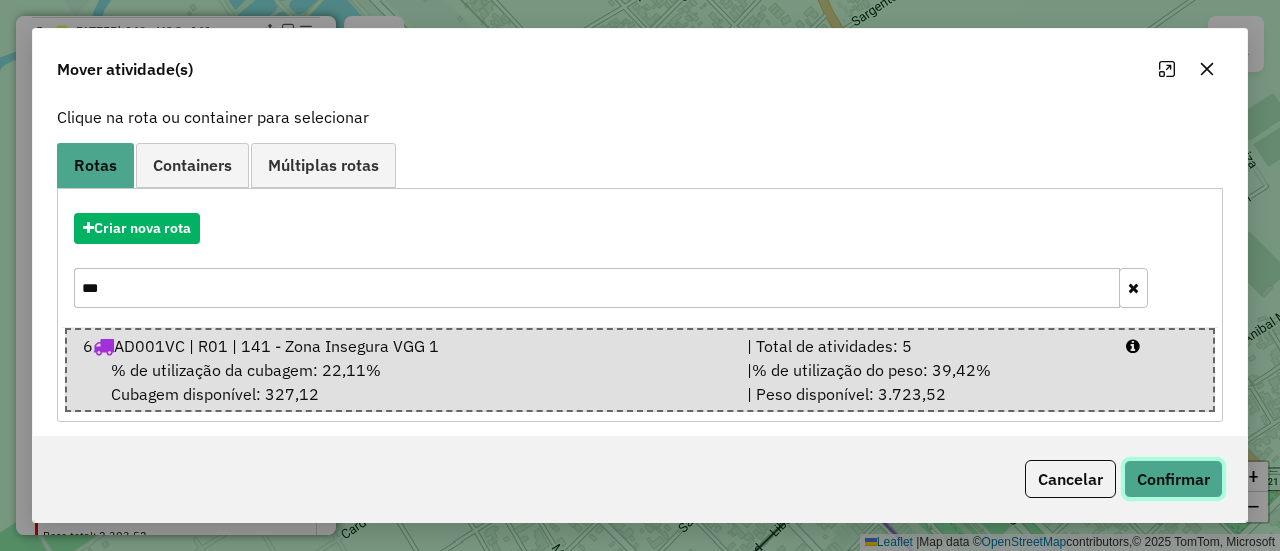 click on "Confirmar" 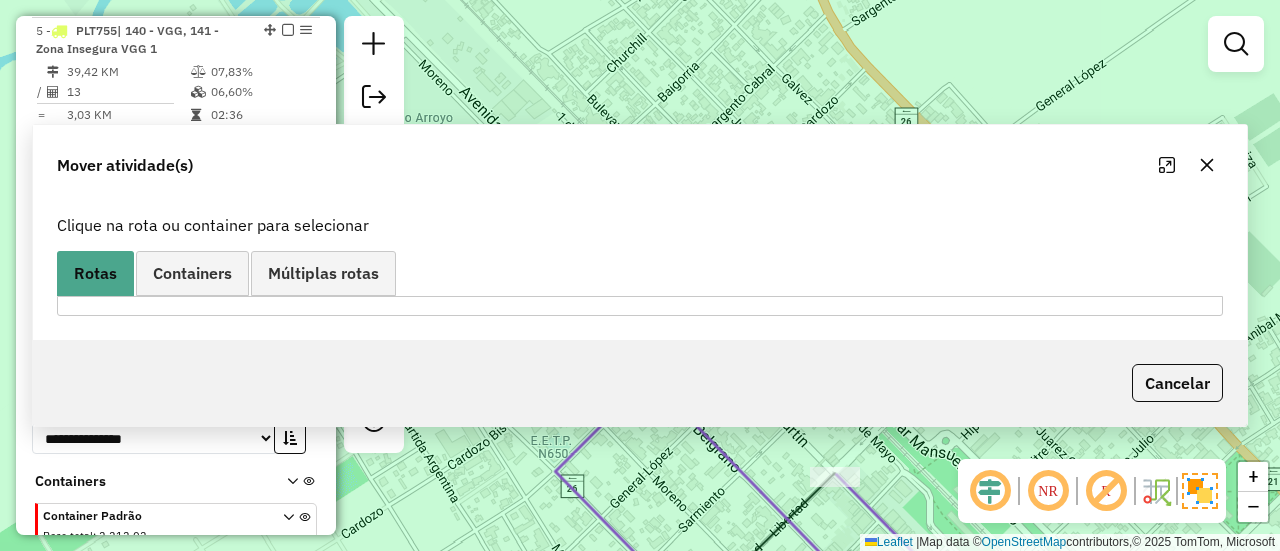 scroll, scrollTop: 0, scrollLeft: 0, axis: both 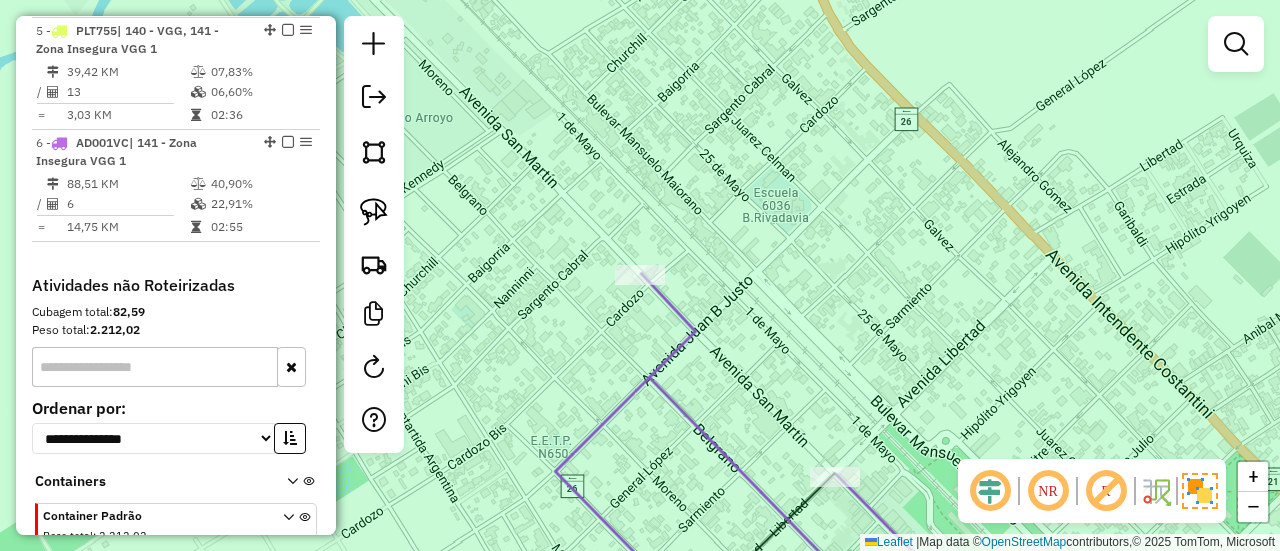 click on "Janela de atendimento Grade de atendimento Capacidade Transportadoras Veículos Cliente Pedidos  Rotas Selecione os dias de semana para filtrar as janelas de atendimento  Seg   Ter   Qua   Qui   Sex   Sáb   Dom  Informe o período da janela de atendimento: De: Até:  Filtrar exatamente a janela do cliente  Considerar janela de atendimento padrão  Selecione os dias de semana para filtrar as grades de atendimento  Seg   Ter   Qua   Qui   Sex   Sáb   Dom   Considerar clientes sem dia de atendimento cadastrado  Clientes fora do dia de atendimento selecionado Filtrar as atividades entre os valores definidos abaixo:  Peso mínimo:   Peso máximo:   Cubagem mínima:   Cubagem máxima:   De:   Até:  Filtrar as atividades entre o tempo de atendimento definido abaixo:  De:   Até:   Considerar capacidade total dos clientes não roteirizados Transportadora: Selecione um ou mais itens Tipo de veículo: Selecione um ou mais itens Veículo: Selecione um ou mais itens Motorista: Selecione um ou mais itens Nome: Rótulo:" 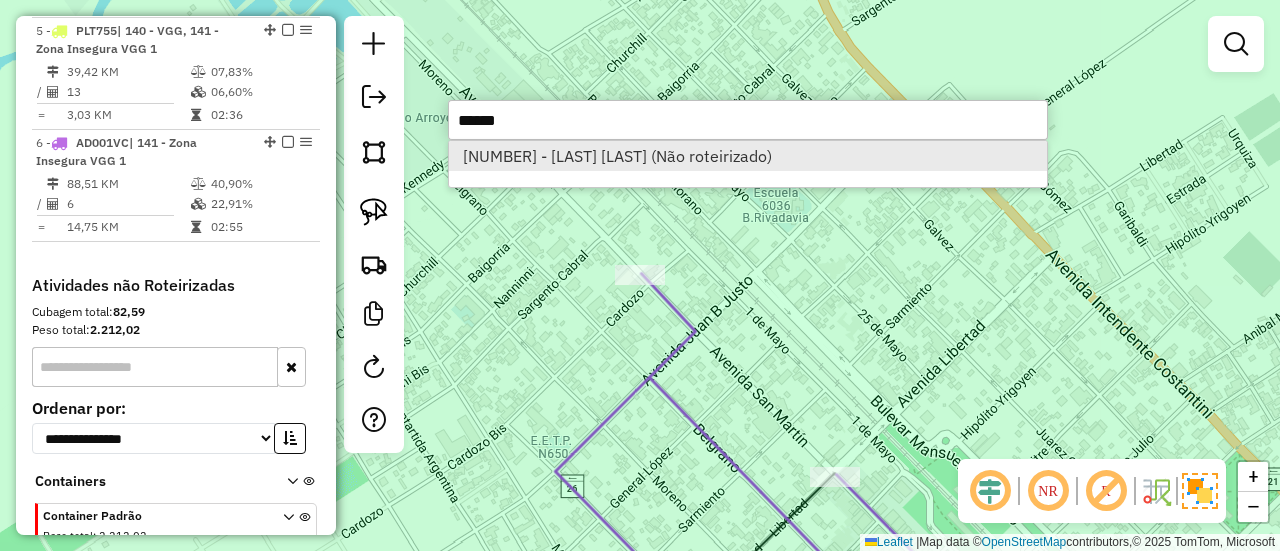 type on "******" 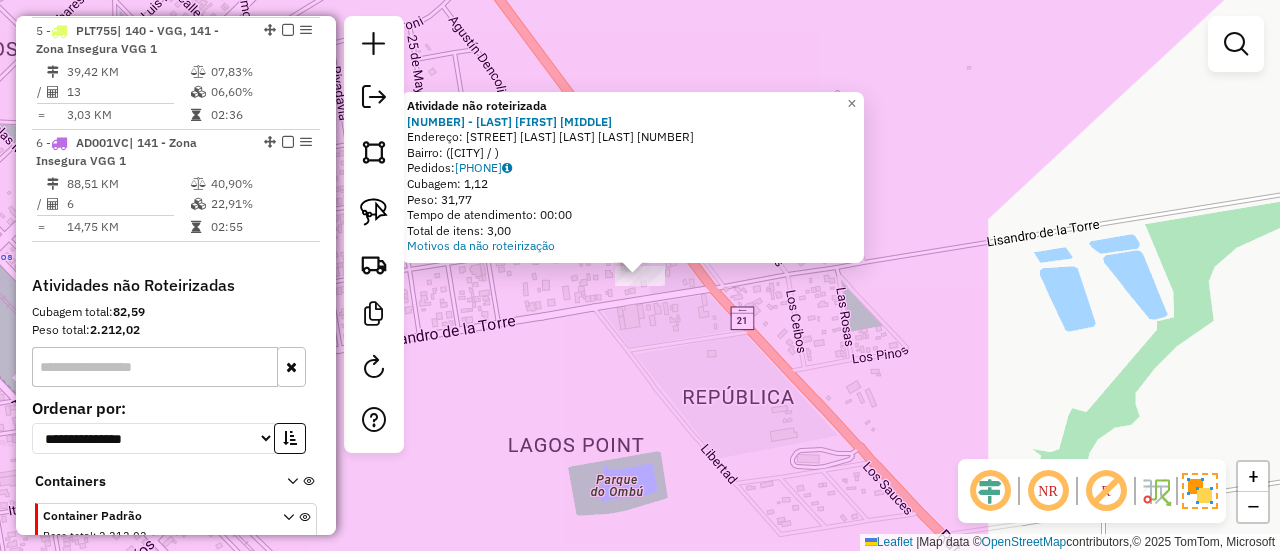 click on "Atividade não roteirizada 0000458549 - NUCCI GABRIEL IGNACIO  Endereço: LISANDRO DE LA TORRE   106   Bairro:  (GRAL LAGOS / )   Pedidos:  021363088   Cubagem: 1,12   Peso: 31,77   Tempo de atendimento: 00:00   Total de itens: 3,00  Motivos da não roteirização × Janela de atendimento Grade de atendimento Capacidade Transportadoras Veículos Cliente Pedidos  Rotas Selecione os dias de semana para filtrar as janelas de atendimento  Seg   Ter   Qua   Qui   Sex   Sáb   Dom  Informe o período da janela de atendimento: De: Até:  Filtrar exatamente a janela do cliente  Considerar janela de atendimento padrão  Selecione os dias de semana para filtrar as grades de atendimento  Seg   Ter   Qua   Qui   Sex   Sáb   Dom   Considerar clientes sem dia de atendimento cadastrado  Clientes fora do dia de atendimento selecionado Filtrar as atividades entre os valores definidos abaixo:  Peso mínimo:   Peso máximo:   Cubagem mínima:   Cubagem máxima:   De:   Até:   De:   Até:  Transportadora: Tipo de veículo: De:" 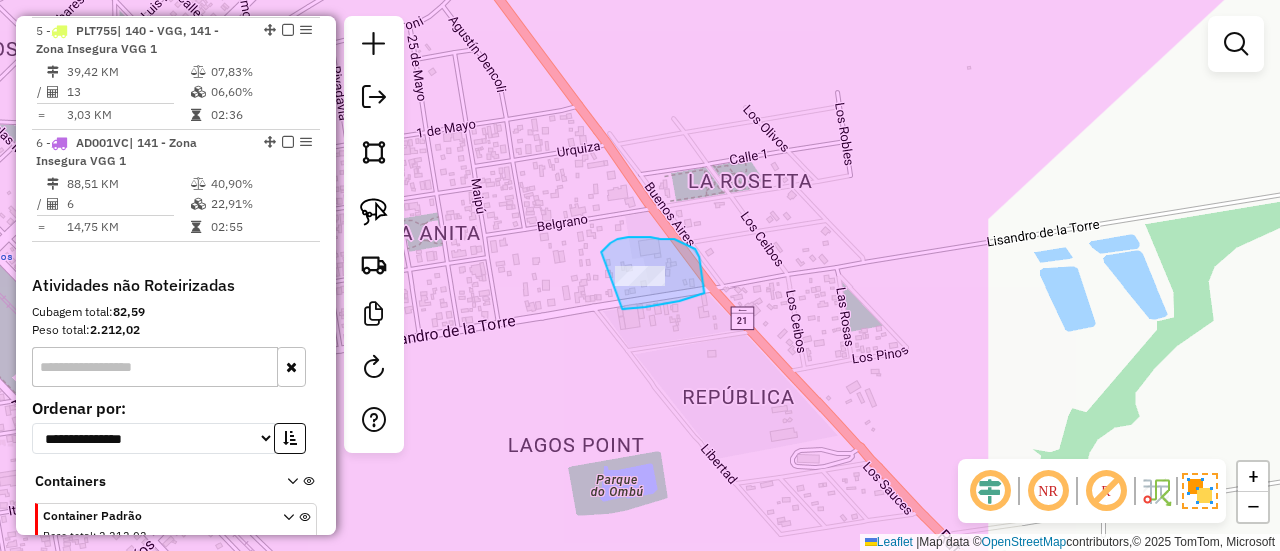 drag, startPoint x: 622, startPoint y: 309, endPoint x: 592, endPoint y: 263, distance: 54.91812 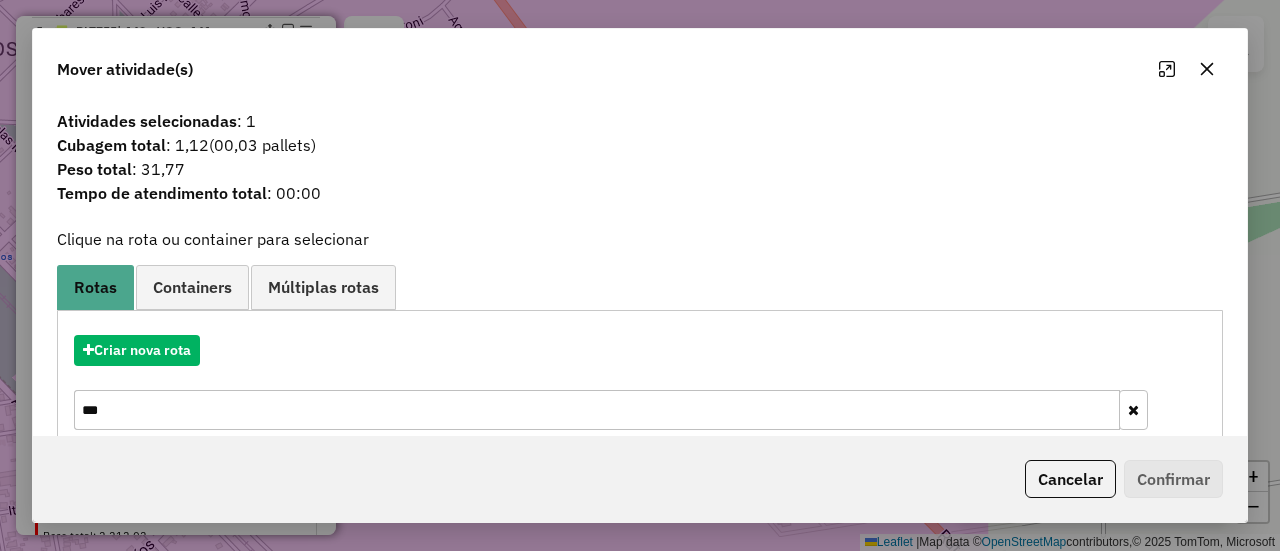 click on "Atividades selecionadas : 1 Cubagem total  : 1,12   (00,03 pallets)  Peso total : 31,77 Tempo de atendimento total : 00:00  Clique na rota ou container para selecionar   Rotas Containers Múltiplas rotas  Criar nova rota  ***  6   AD001VC | R01 | 141 - Zona Insegura VGG 1   | Total de atividades: 6  % de utilização da cubagem: 22,91%  Cubagem disponível: 323,78   |  % de utilização do peso: 40,90%  | Peso disponível: 3.632,02   Criar novo container  Container Padrão  Peso total: 2.212,02   Cubagem total: 82,59   Total de atividades/pedidos: 19  Selecione os Veículos  (é necessário selecionar ao menos 1 veículo) : Disponíveis: 60  000000 - R03 - R03 - 504cxs - 7944Kg (C: 504,00 - P: 7944,00) (VD)   01RREC - 01R - 01Recarga - 420cx - 14308Kg (C: 420,00 - P: 14308,00) (VD)   02RREC - 02R - 02Recarga - 336cx - 8488Kg (C: 336,00 - P: 8488,00) (VD)   03RREC - 03R - 03Recarga - 336cx - 7104Kg (C: 336,00 - P: 7104,00) (VD)   04RREC - 04R - 04Recarga - 336cxs - 8736kg (C: 336,00 - P: 8736,00) (VD)" 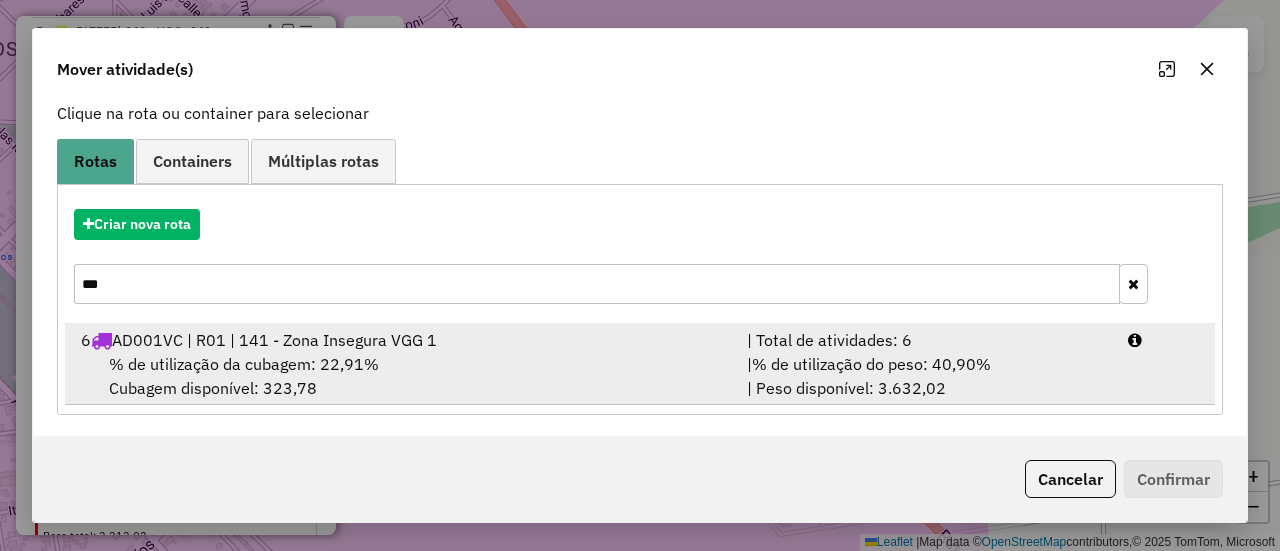 click on "|  % de utilização do peso: 40,90%  | Peso disponível: 3.632,02" at bounding box center [925, 376] 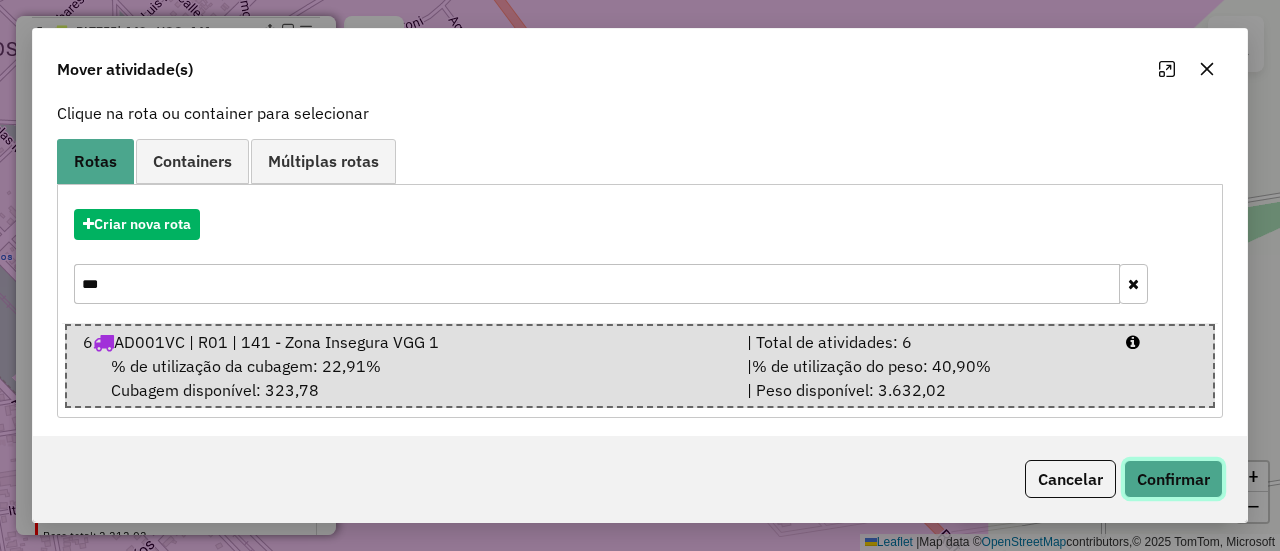 click on "Confirmar" 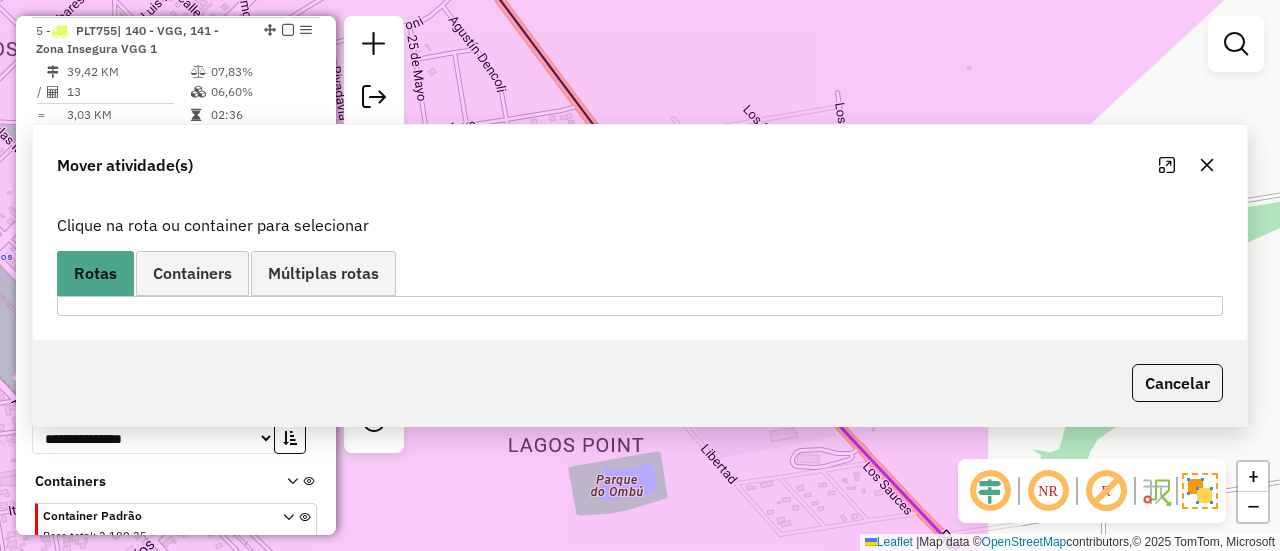 scroll, scrollTop: 0, scrollLeft: 0, axis: both 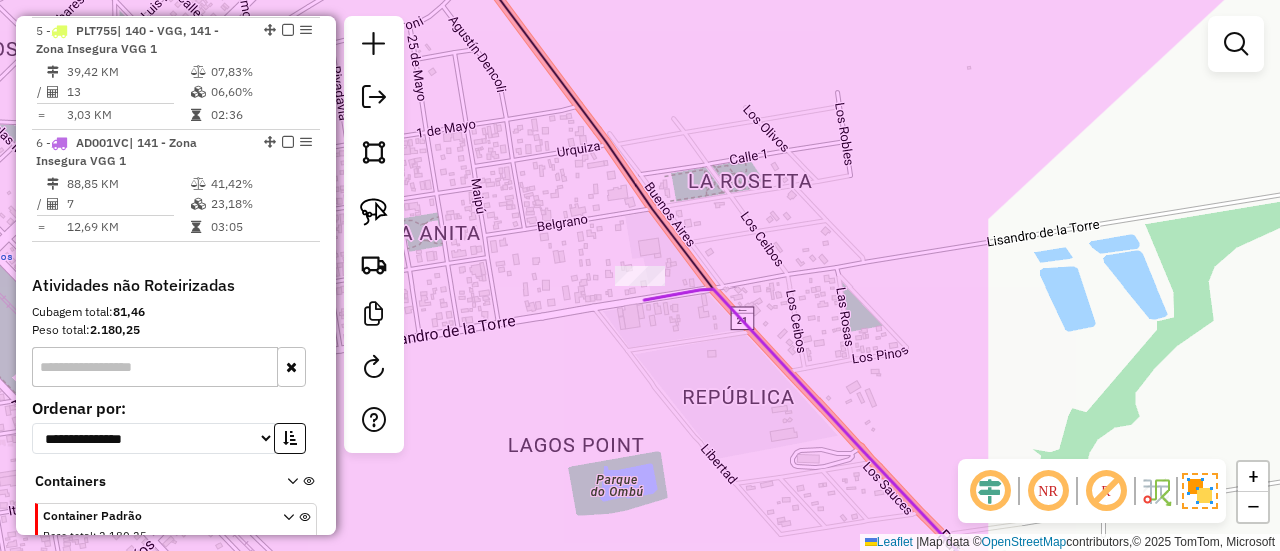 click on "Janela de atendimento Grade de atendimento Capacidade Transportadoras Veículos Cliente Pedidos  Rotas Selecione os dias de semana para filtrar as janelas de atendimento  Seg   Ter   Qua   Qui   Sex   Sáb   Dom  Informe o período da janela de atendimento: De: Até:  Filtrar exatamente a janela do cliente  Considerar janela de atendimento padrão  Selecione os dias de semana para filtrar as grades de atendimento  Seg   Ter   Qua   Qui   Sex   Sáb   Dom   Considerar clientes sem dia de atendimento cadastrado  Clientes fora do dia de atendimento selecionado Filtrar as atividades entre os valores definidos abaixo:  Peso mínimo:   Peso máximo:   Cubagem mínima:   Cubagem máxima:   De:   Até:  Filtrar as atividades entre o tempo de atendimento definido abaixo:  De:   Até:   Considerar capacidade total dos clientes não roteirizados Transportadora: Selecione um ou mais itens Tipo de veículo: Selecione um ou mais itens Veículo: Selecione um ou mais itens Motorista: Selecione um ou mais itens Nome: Rótulo:" 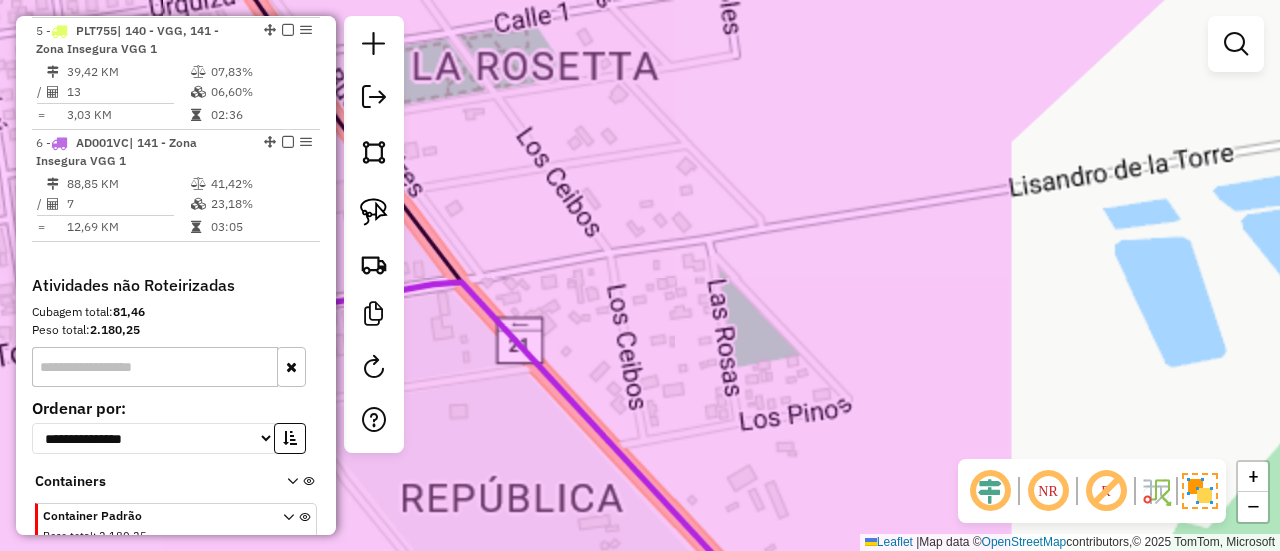 click on "Janela de atendimento Grade de atendimento Capacidade Transportadoras Veículos Cliente Pedidos  Rotas Selecione os dias de semana para filtrar as janelas de atendimento  Seg   Ter   Qua   Qui   Sex   Sáb   Dom  Informe o período da janela de atendimento: De: Até:  Filtrar exatamente a janela do cliente  Considerar janela de atendimento padrão  Selecione os dias de semana para filtrar as grades de atendimento  Seg   Ter   Qua   Qui   Sex   Sáb   Dom   Considerar clientes sem dia de atendimento cadastrado  Clientes fora do dia de atendimento selecionado Filtrar as atividades entre os valores definidos abaixo:  Peso mínimo:   Peso máximo:   Cubagem mínima:   Cubagem máxima:   De:   Até:  Filtrar as atividades entre o tempo de atendimento definido abaixo:  De:   Até:   Considerar capacidade total dos clientes não roteirizados Transportadora: Selecione um ou mais itens Tipo de veículo: Selecione um ou mais itens Veículo: Selecione um ou mais itens Motorista: Selecione um ou mais itens Nome: Rótulo:" 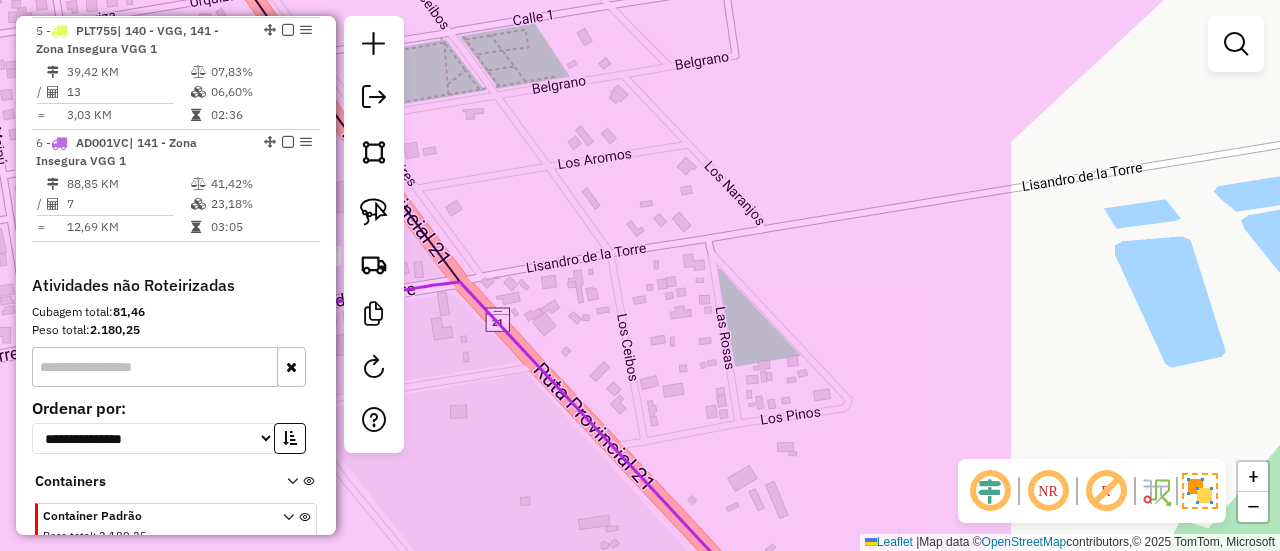 click on "Janela de atendimento Grade de atendimento Capacidade Transportadoras Veículos Cliente Pedidos  Rotas Selecione os dias de semana para filtrar as janelas de atendimento  Seg   Ter   Qua   Qui   Sex   Sáb   Dom  Informe o período da janela de atendimento: De: Até:  Filtrar exatamente a janela do cliente  Considerar janela de atendimento padrão  Selecione os dias de semana para filtrar as grades de atendimento  Seg   Ter   Qua   Qui   Sex   Sáb   Dom   Considerar clientes sem dia de atendimento cadastrado  Clientes fora do dia de atendimento selecionado Filtrar as atividades entre os valores definidos abaixo:  Peso mínimo:   Peso máximo:   Cubagem mínima:   Cubagem máxima:   De:   Até:  Filtrar as atividades entre o tempo de atendimento definido abaixo:  De:   Até:   Considerar capacidade total dos clientes não roteirizados Transportadora: Selecione um ou mais itens Tipo de veículo: Selecione um ou mais itens Veículo: Selecione um ou mais itens Motorista: Selecione um ou mais itens Nome: Rótulo:" 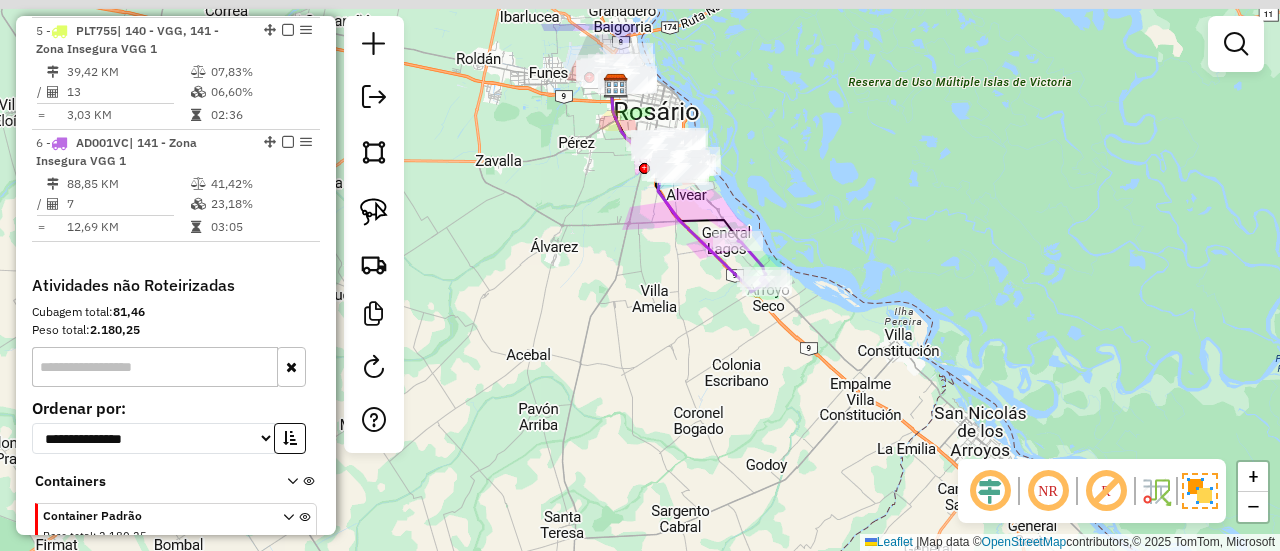 drag, startPoint x: 643, startPoint y: 241, endPoint x: 657, endPoint y: 261, distance: 24.41311 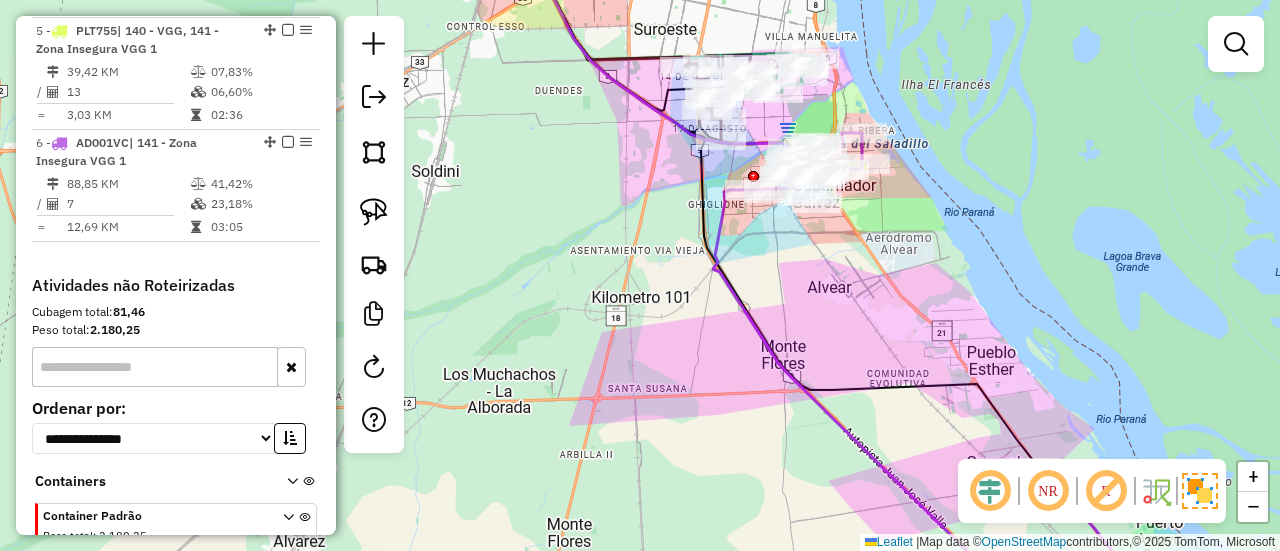 drag, startPoint x: 620, startPoint y: 141, endPoint x: 662, endPoint y: 360, distance: 222.99103 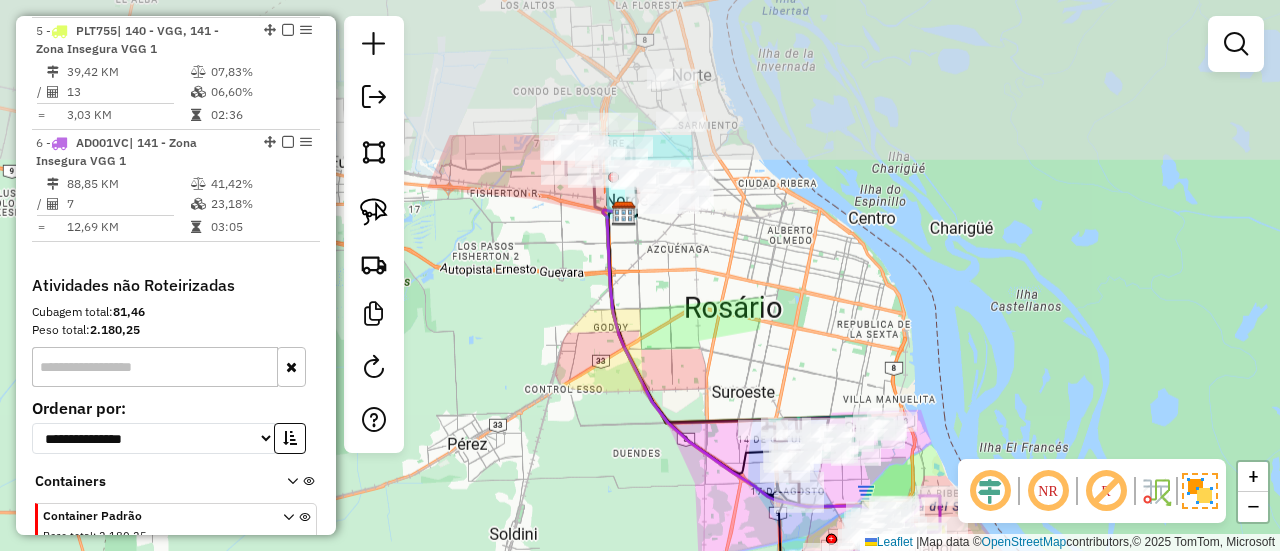 drag, startPoint x: 571, startPoint y: 351, endPoint x: 587, endPoint y: 427, distance: 77.665955 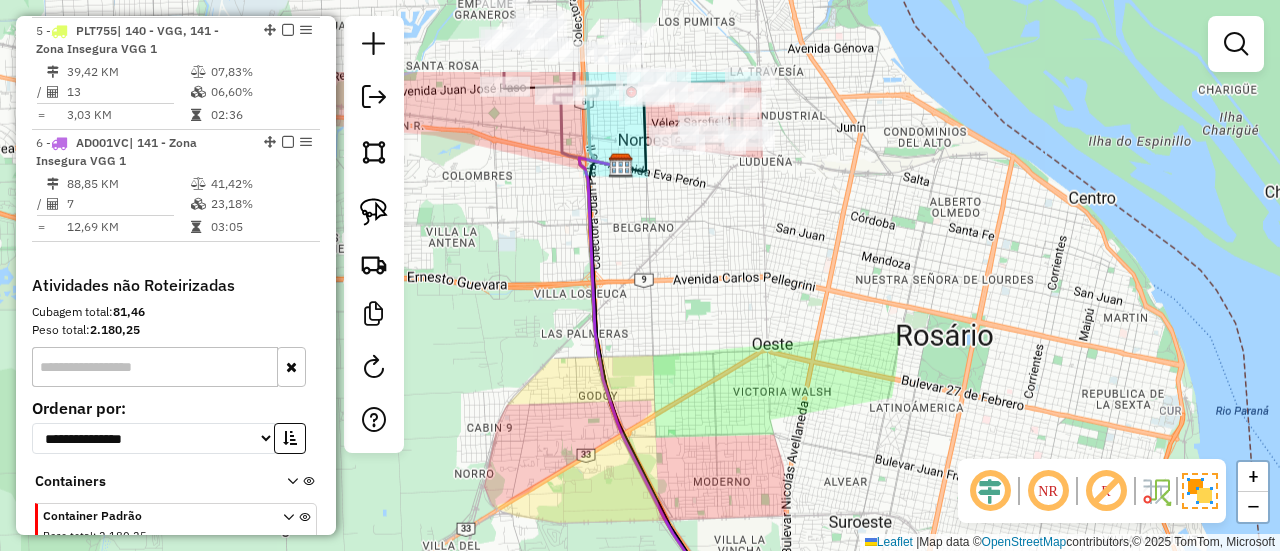 drag, startPoint x: 590, startPoint y: 243, endPoint x: 523, endPoint y: 287, distance: 80.1561 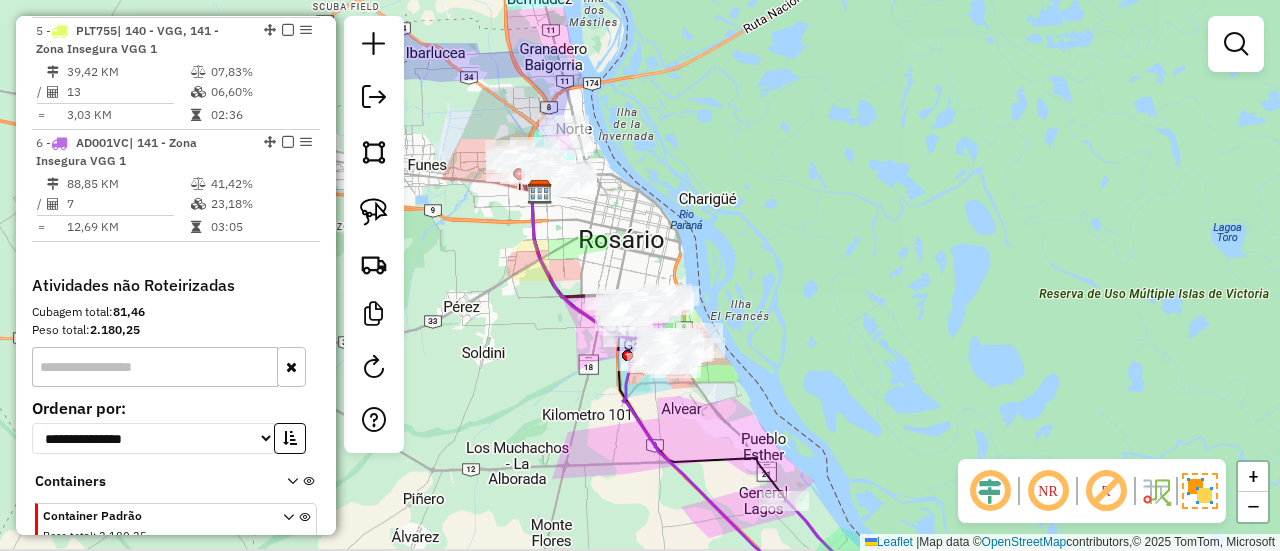 drag, startPoint x: 536, startPoint y: 354, endPoint x: 534, endPoint y: 309, distance: 45.044422 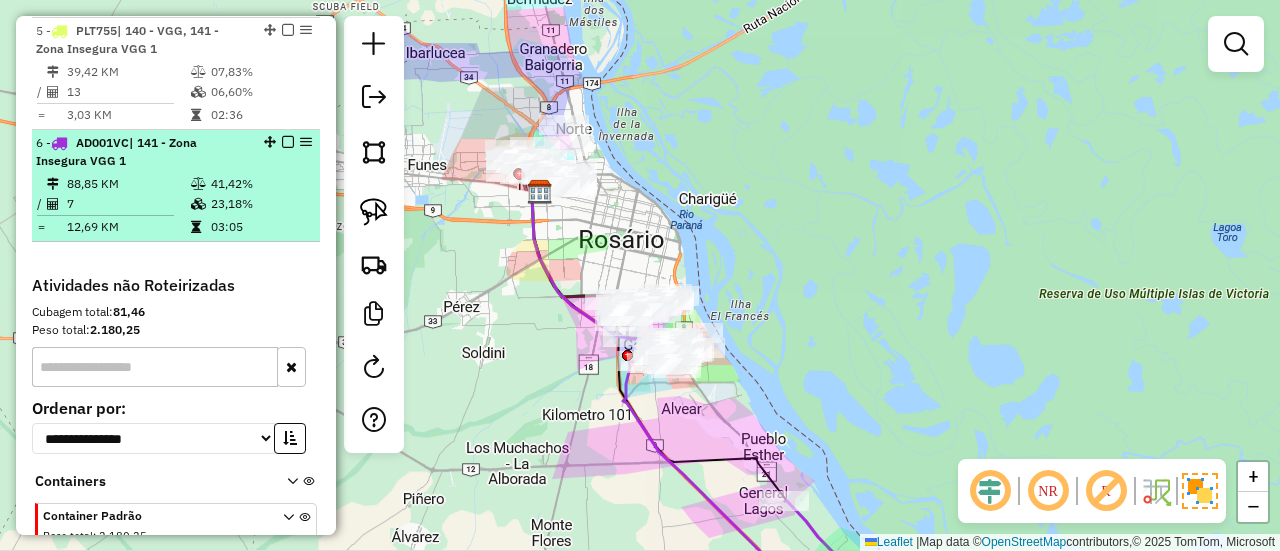 click at bounding box center [288, 142] 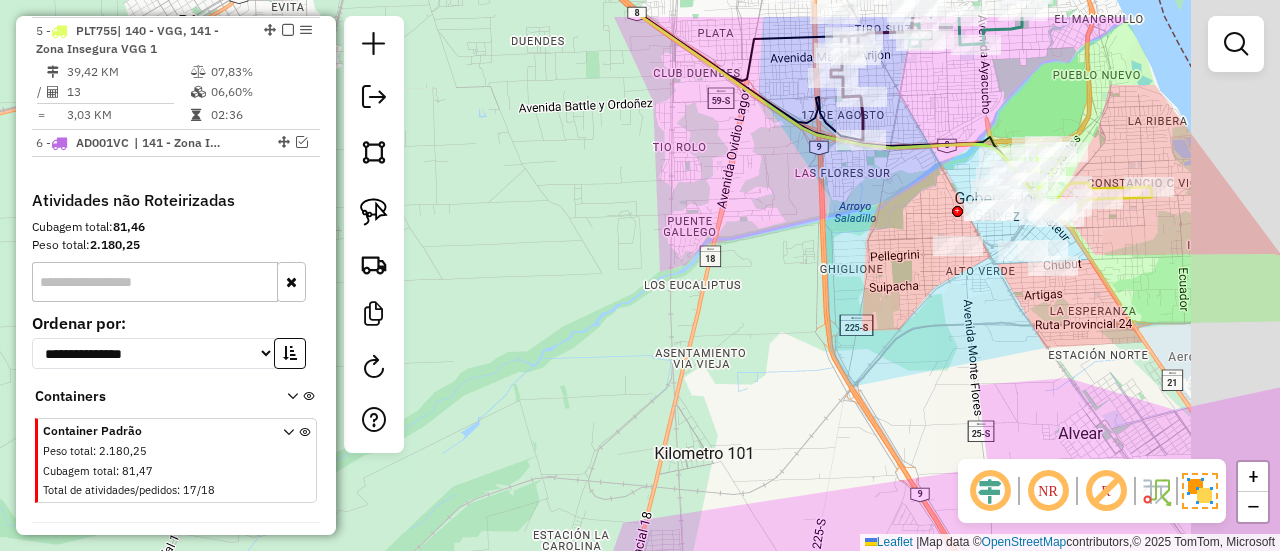 drag, startPoint x: 640, startPoint y: 279, endPoint x: 514, endPoint y: 377, distance: 159.62456 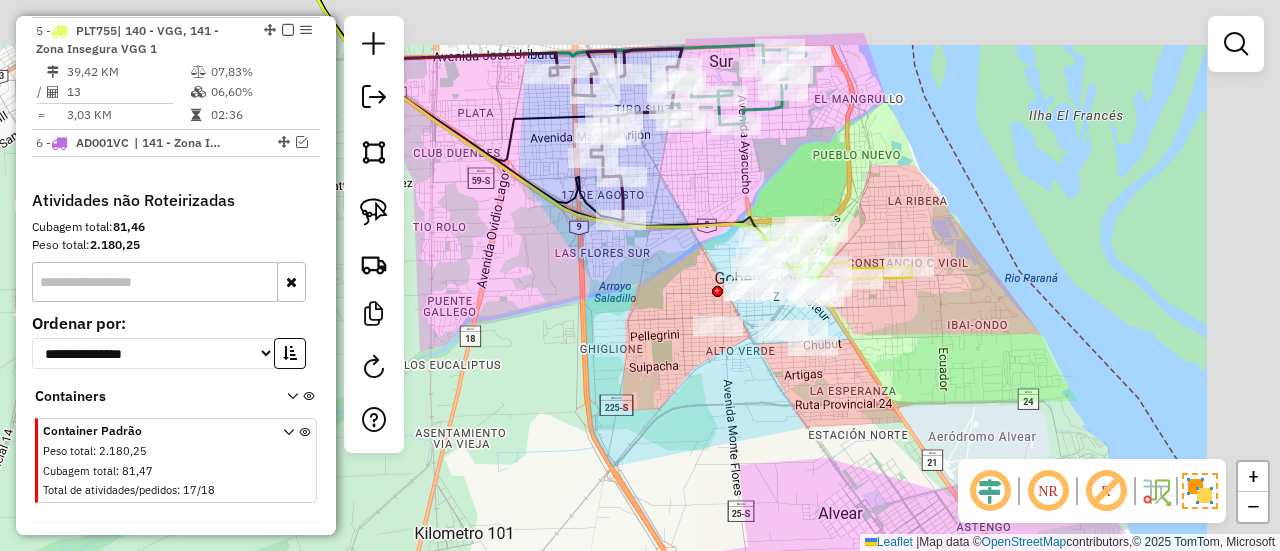 drag, startPoint x: 459, startPoint y: 390, endPoint x: 492, endPoint y: 380, distance: 34.48188 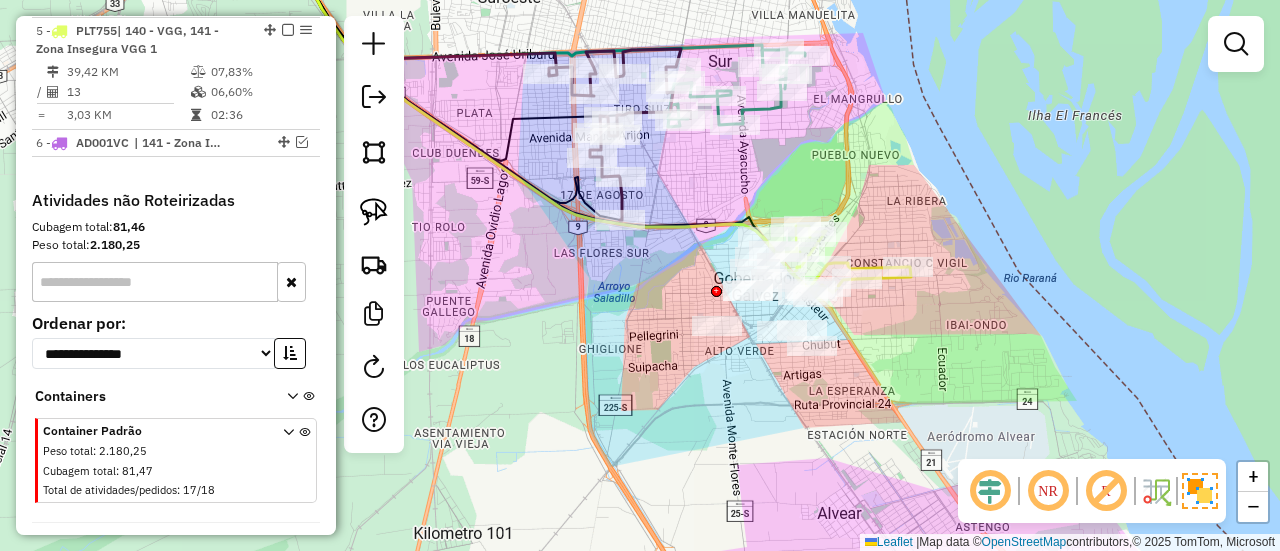 click 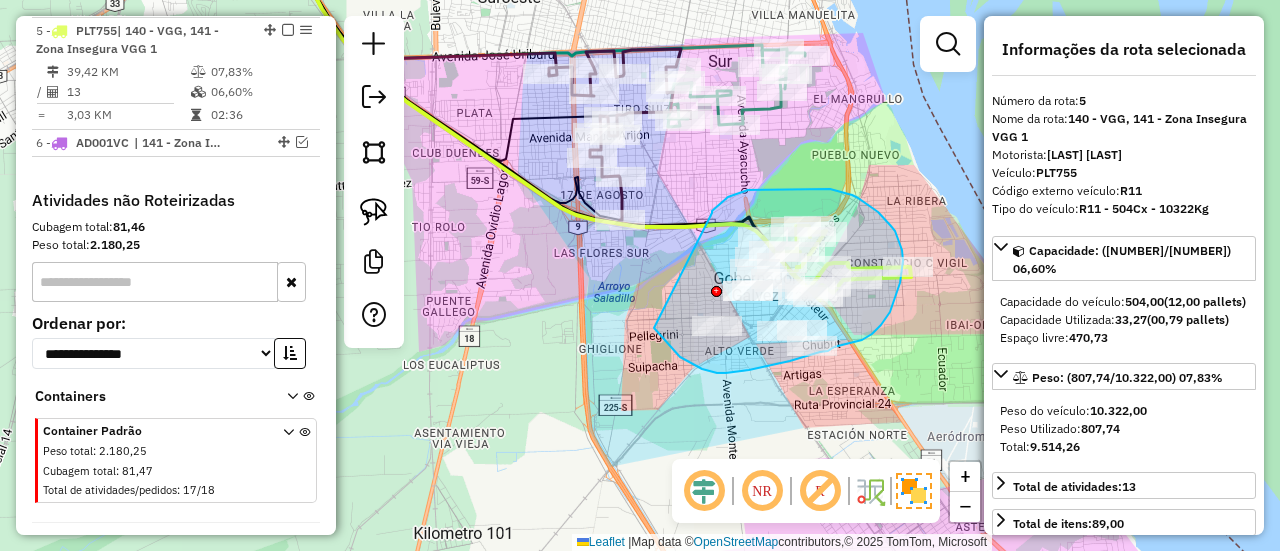 drag, startPoint x: 658, startPoint y: 333, endPoint x: 712, endPoint y: 213, distance: 131.59027 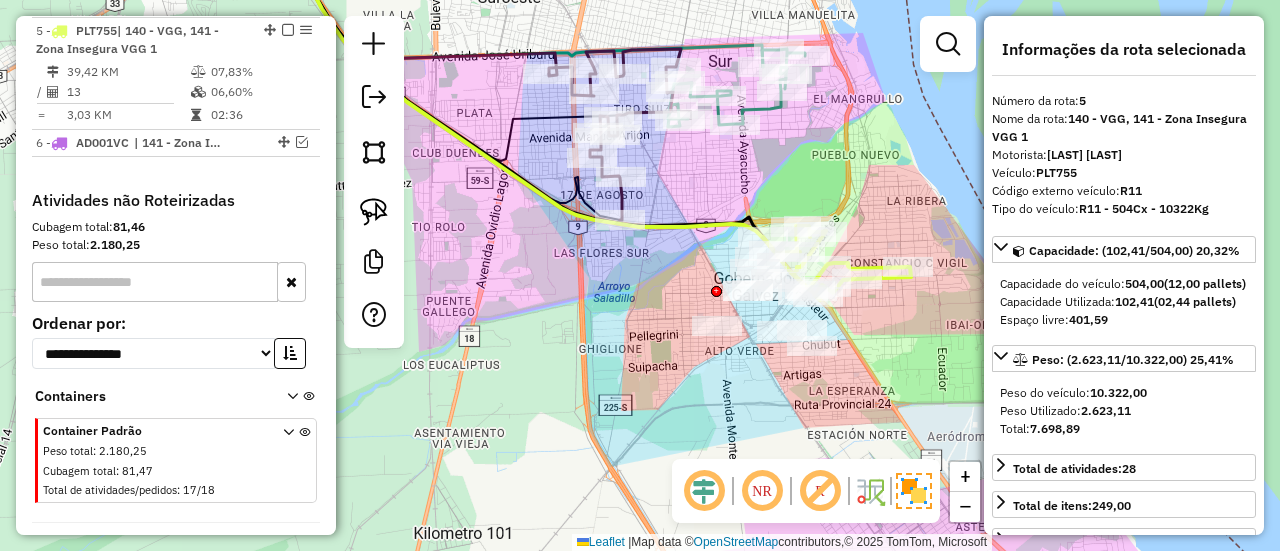 select on "**********" 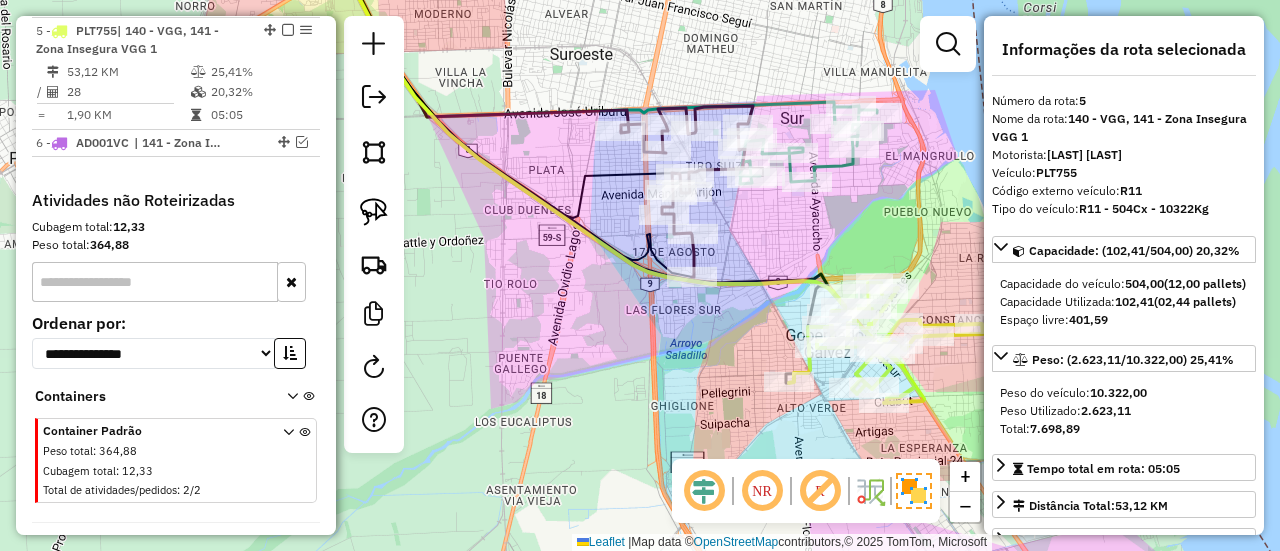 drag, startPoint x: 728, startPoint y: 198, endPoint x: 758, endPoint y: 248, distance: 58.30952 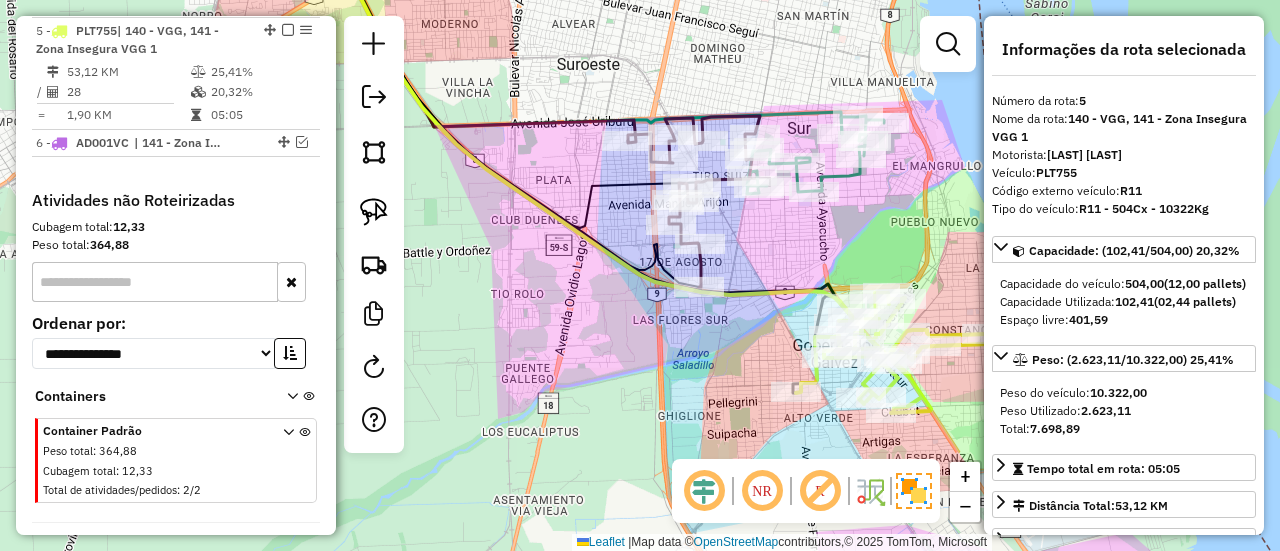 click 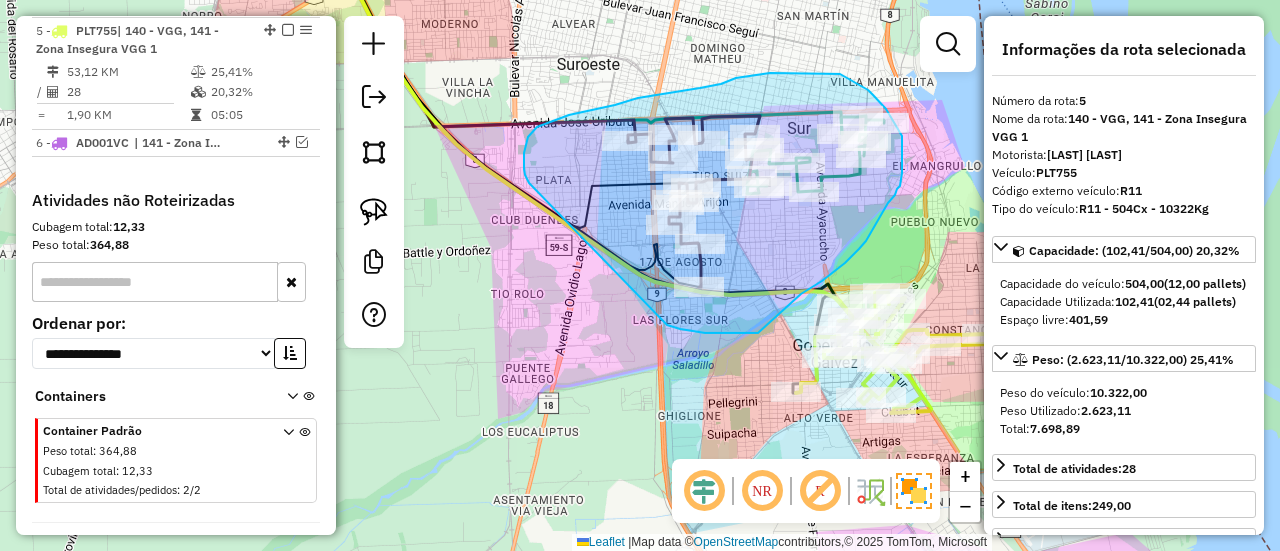 drag, startPoint x: 680, startPoint y: 329, endPoint x: 530, endPoint y: 183, distance: 209.32272 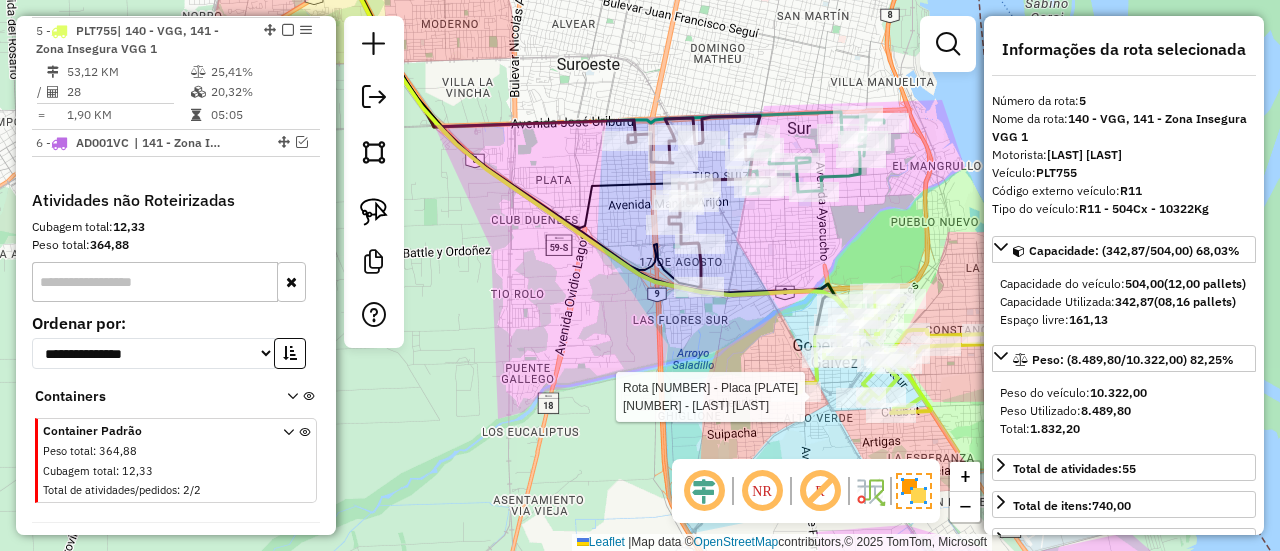 select on "**********" 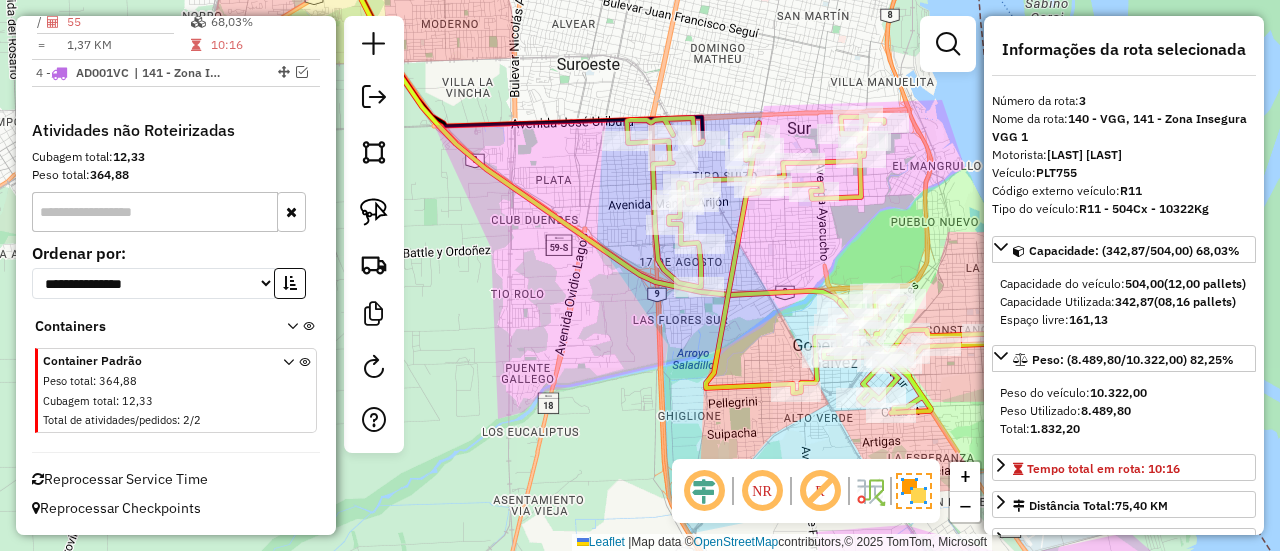 scroll, scrollTop: 1069, scrollLeft: 0, axis: vertical 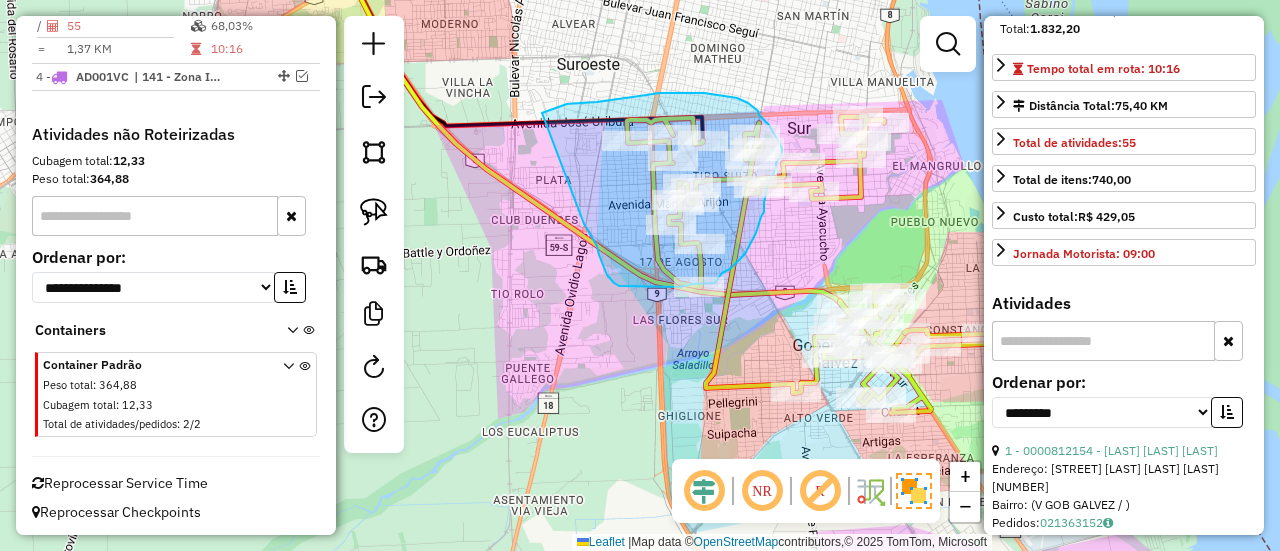 drag, startPoint x: 598, startPoint y: 249, endPoint x: 535, endPoint y: 127, distance: 137.30623 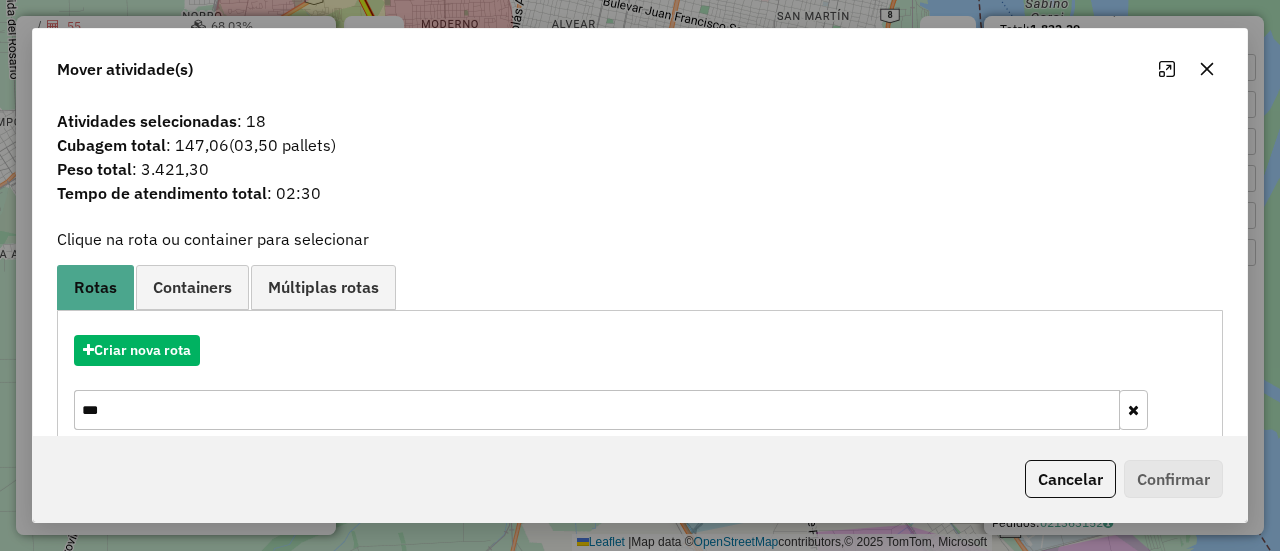 click at bounding box center (1133, 410) 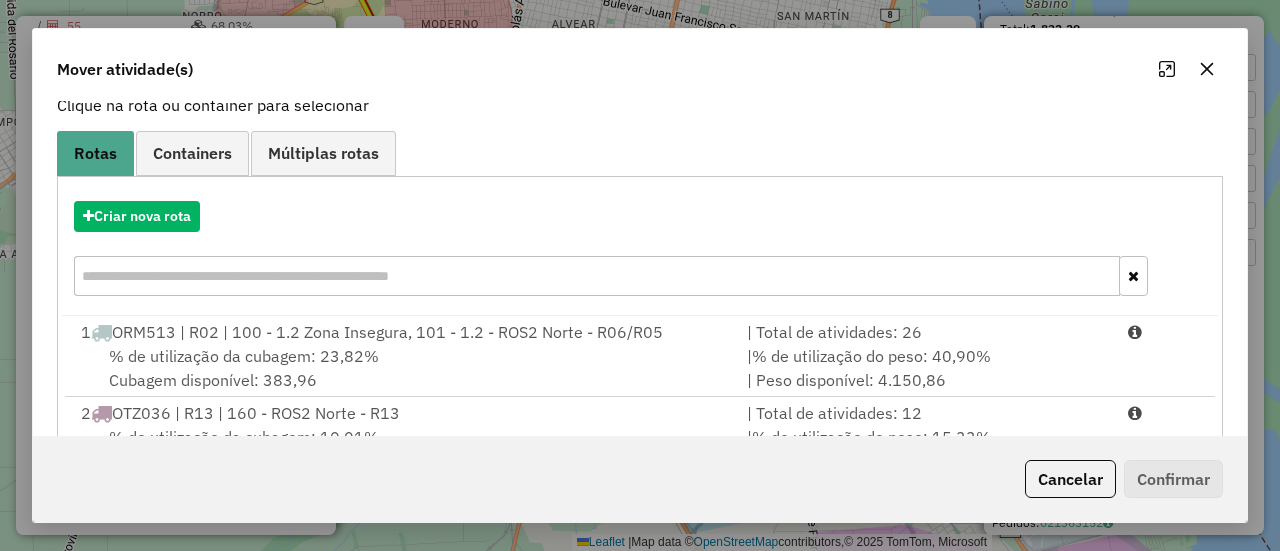 scroll, scrollTop: 106, scrollLeft: 0, axis: vertical 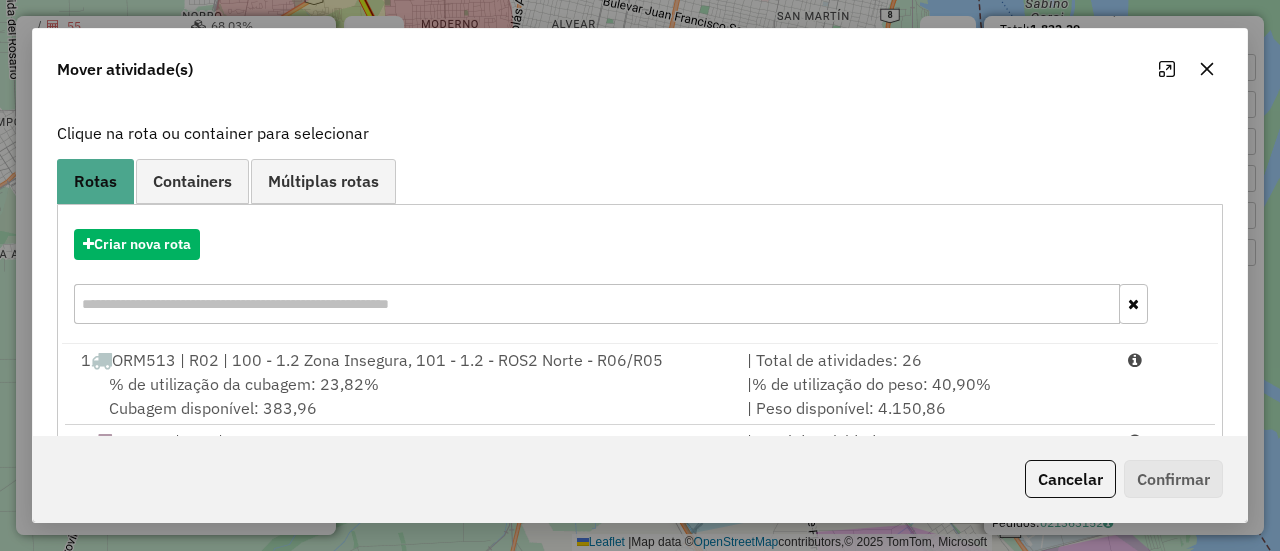 click on "Cancelar" 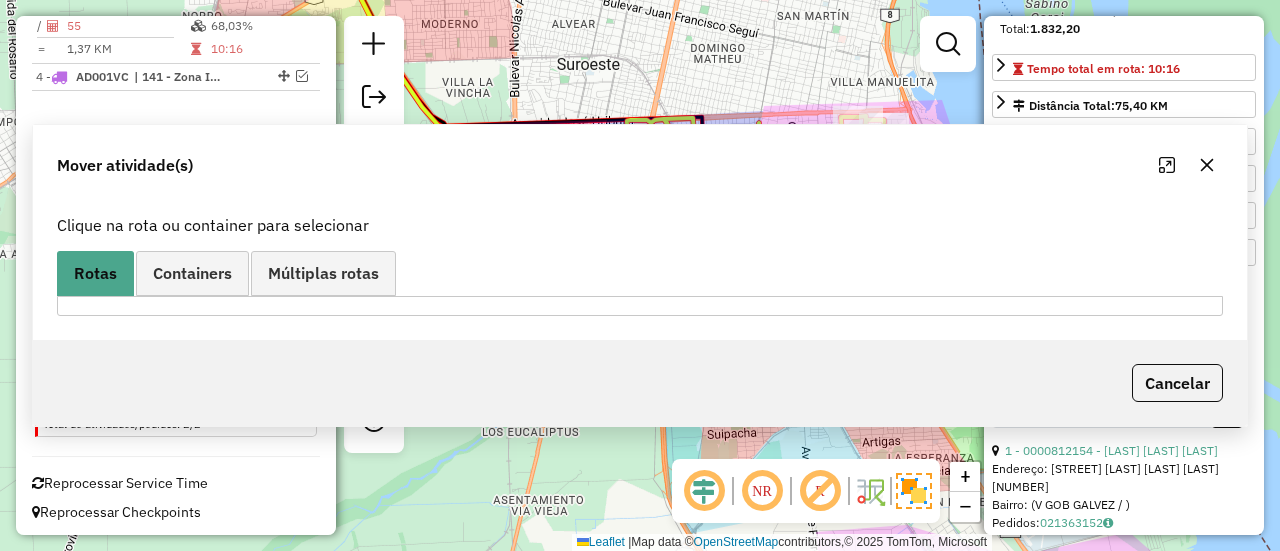 scroll, scrollTop: 0, scrollLeft: 0, axis: both 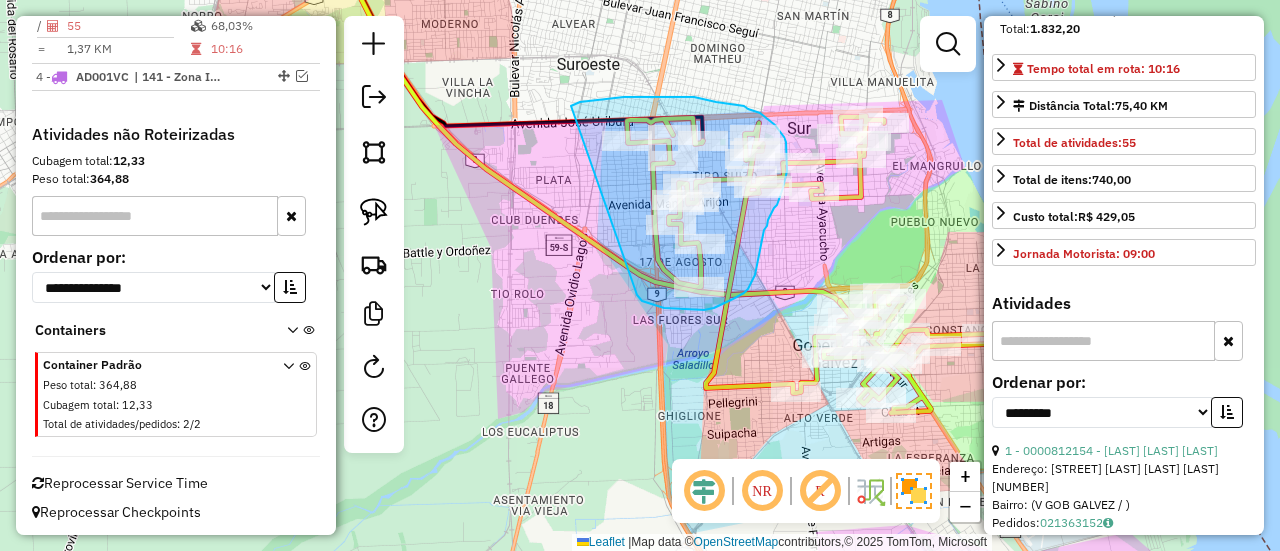 drag, startPoint x: 639, startPoint y: 297, endPoint x: 556, endPoint y: 137, distance: 180.24706 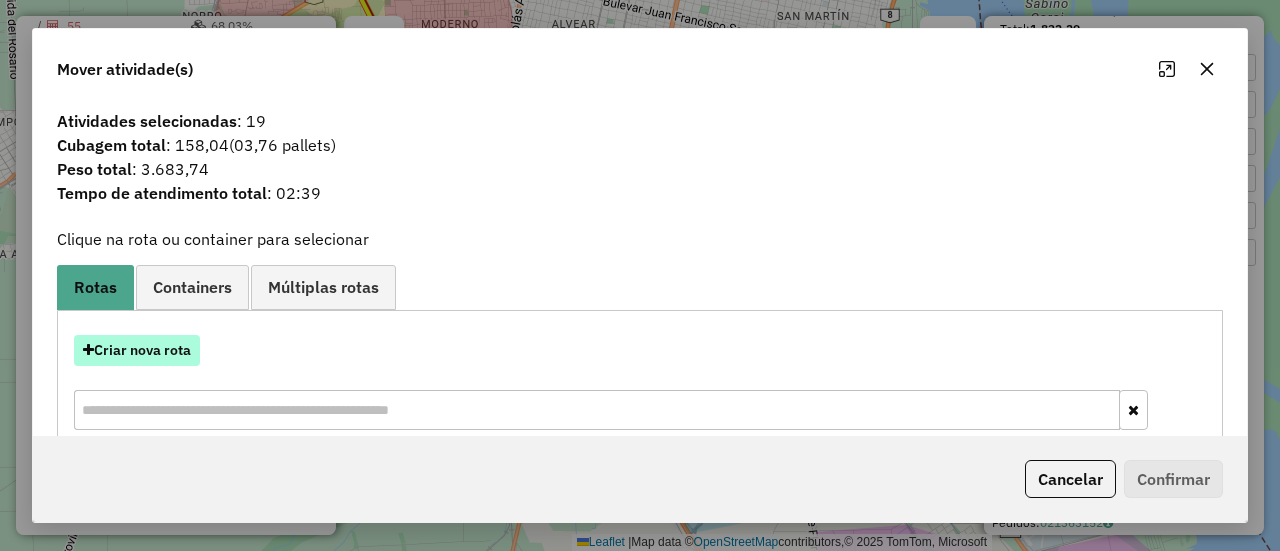 click on "Criar nova rota" at bounding box center (137, 350) 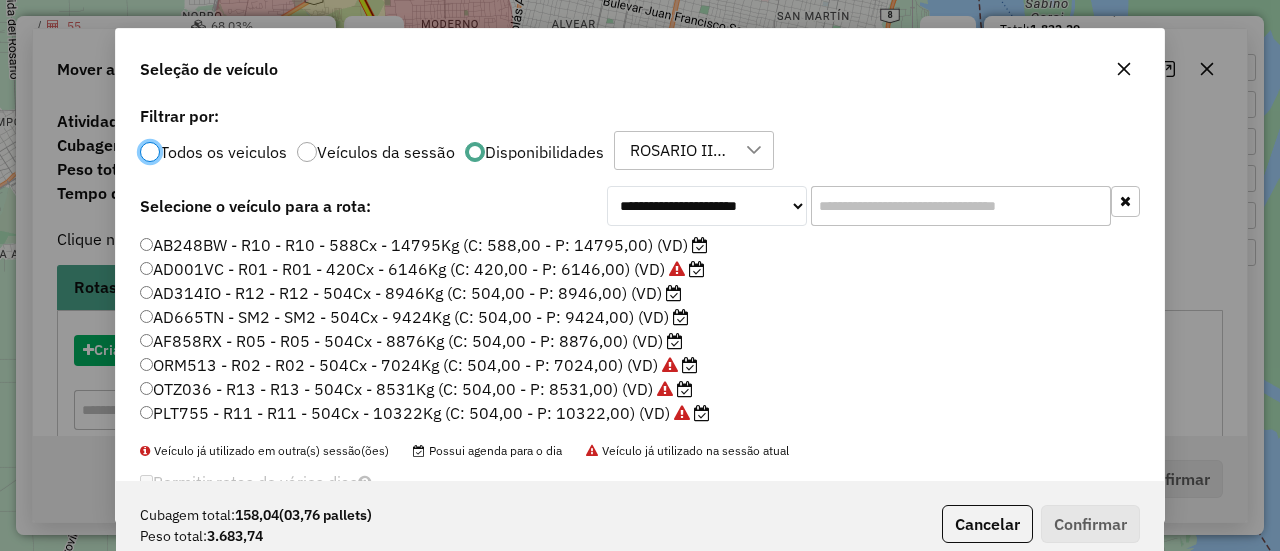 scroll, scrollTop: 11, scrollLeft: 6, axis: both 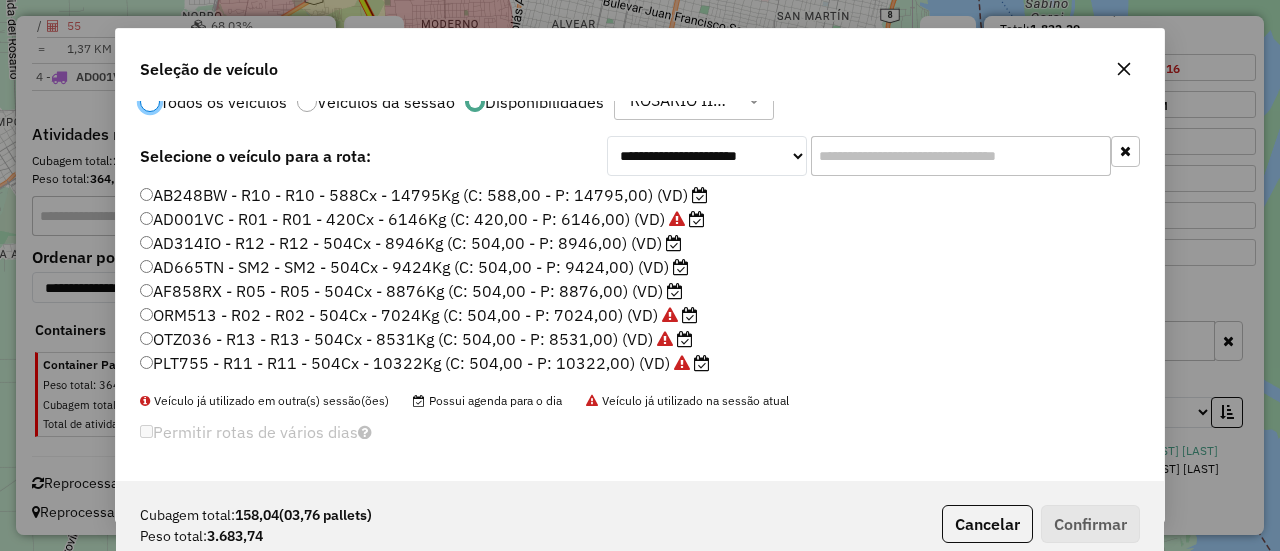 click on "AF858RX - R05 - R05 - 504Cx - 8876Kg (C: 504,00 - P: 8876,00) (VD)" 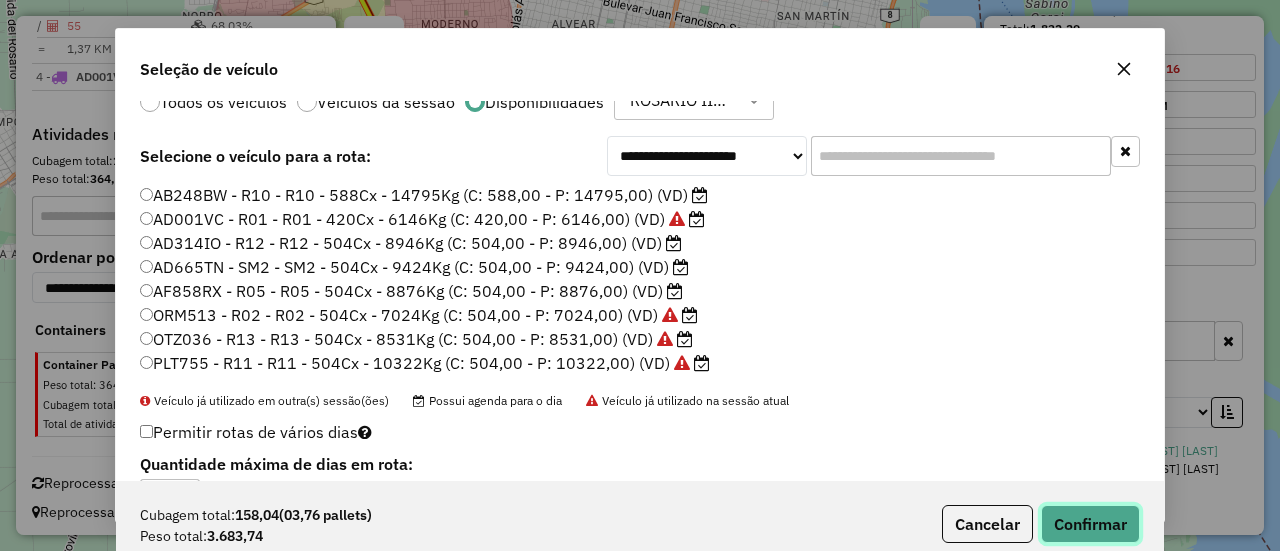 click on "Confirmar" 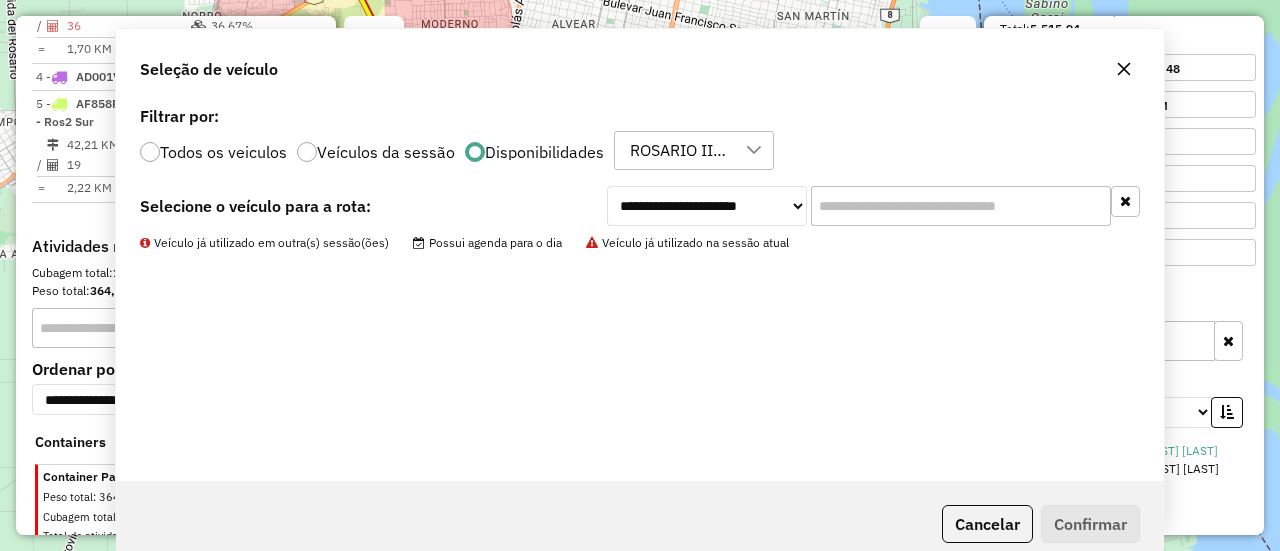 scroll, scrollTop: 0, scrollLeft: 0, axis: both 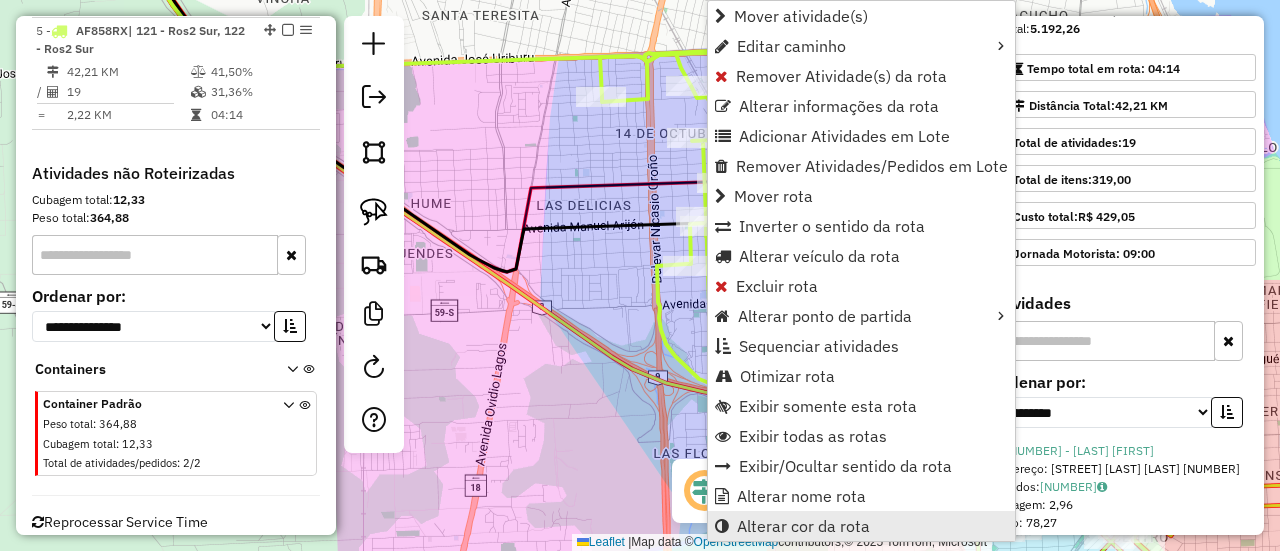 click on "Alterar cor da rota" at bounding box center (803, 526) 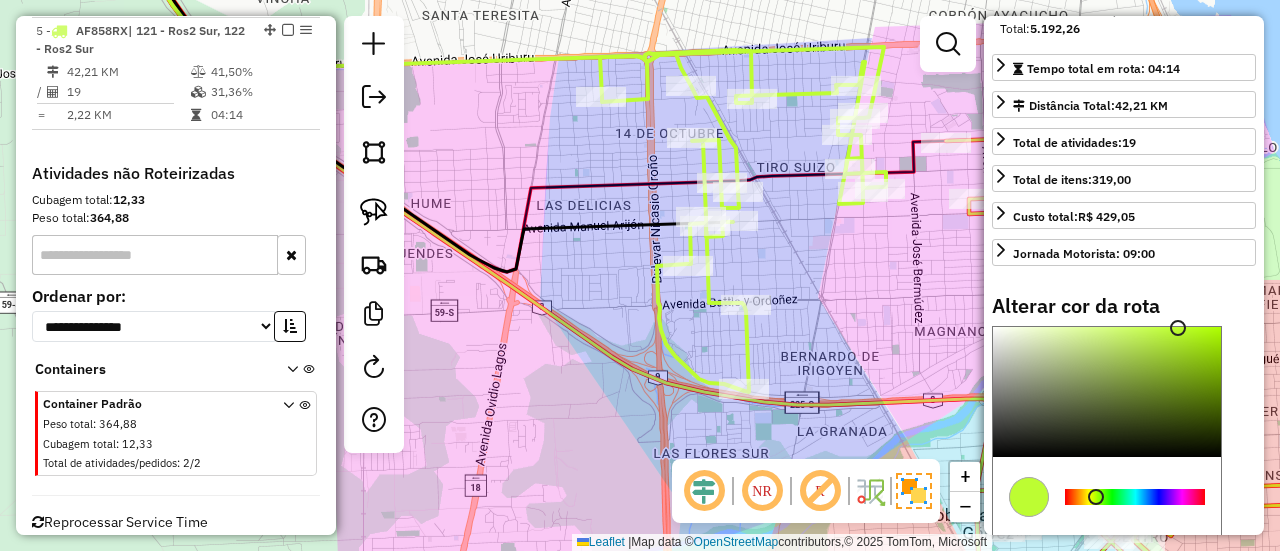 type on "*******" 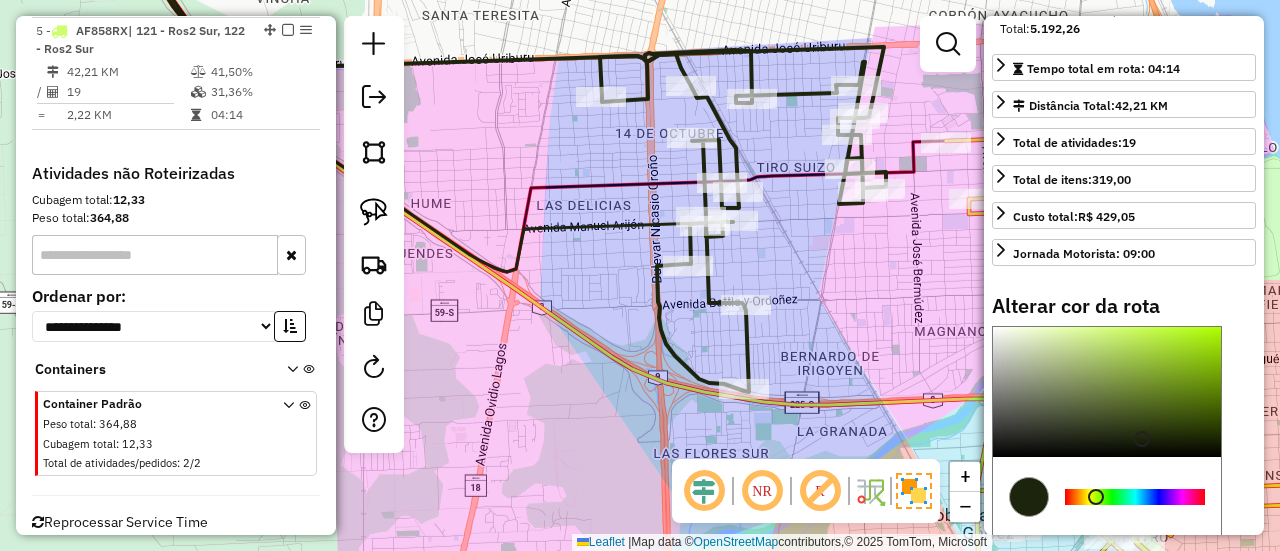click on "Janela de atendimento Grade de atendimento Capacidade Transportadoras Veículos Cliente Pedidos  Rotas Selecione os dias de semana para filtrar as janelas de atendimento  Seg   Ter   Qua   Qui   Sex   Sáb   Dom  Informe o período da janela de atendimento: De: Até:  Filtrar exatamente a janela do cliente  Considerar janela de atendimento padrão  Selecione os dias de semana para filtrar as grades de atendimento  Seg   Ter   Qua   Qui   Sex   Sáb   Dom   Considerar clientes sem dia de atendimento cadastrado  Clientes fora do dia de atendimento selecionado Filtrar as atividades entre os valores definidos abaixo:  Peso mínimo:   Peso máximo:   Cubagem mínima:   Cubagem máxima:   De:   Até:  Filtrar as atividades entre o tempo de atendimento definido abaixo:  De:   Até:   Considerar capacidade total dos clientes não roteirizados Transportadora: Selecione um ou mais itens Tipo de veículo: Selecione um ou mais itens Veículo: Selecione um ou mais itens Motorista: Selecione um ou mais itens Nome: Rótulo:" 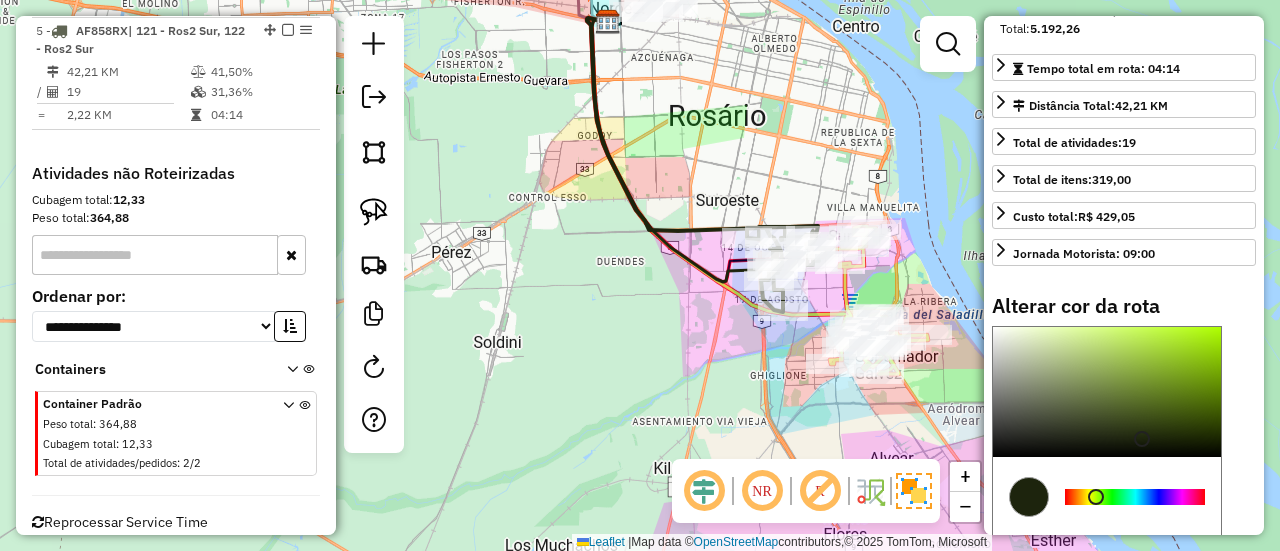 drag, startPoint x: 927, startPoint y: 307, endPoint x: 888, endPoint y: 269, distance: 54.451813 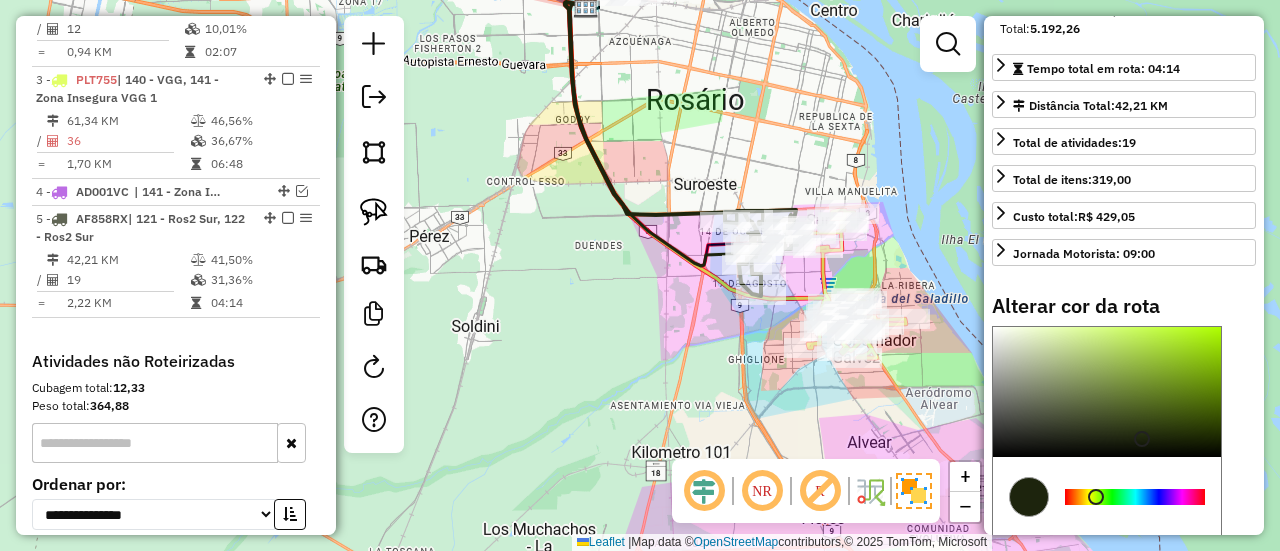 scroll, scrollTop: 942, scrollLeft: 0, axis: vertical 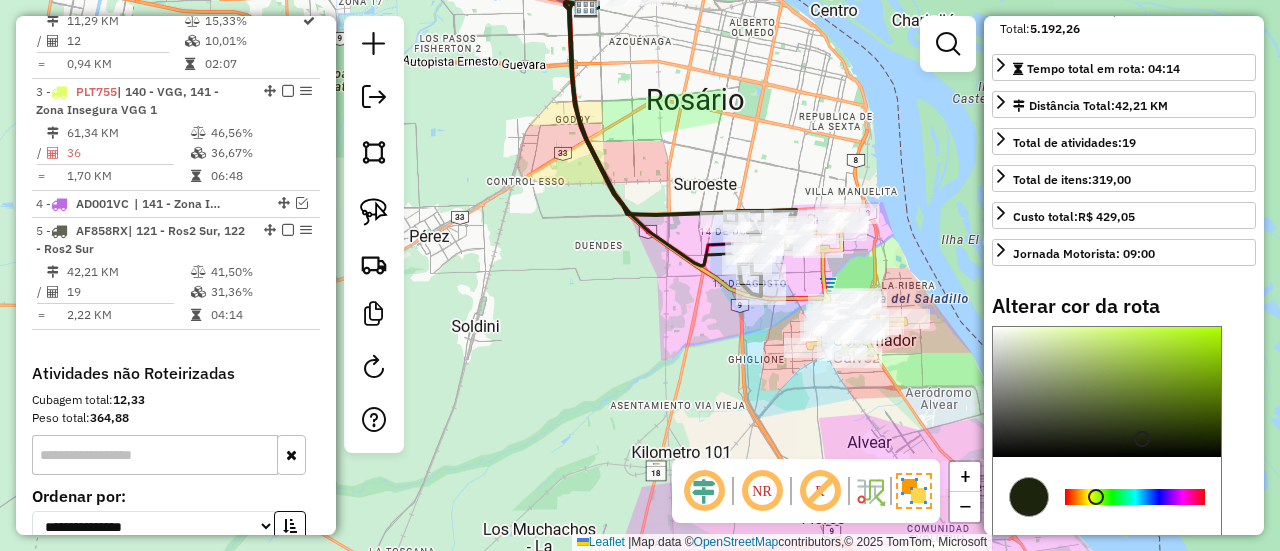 click 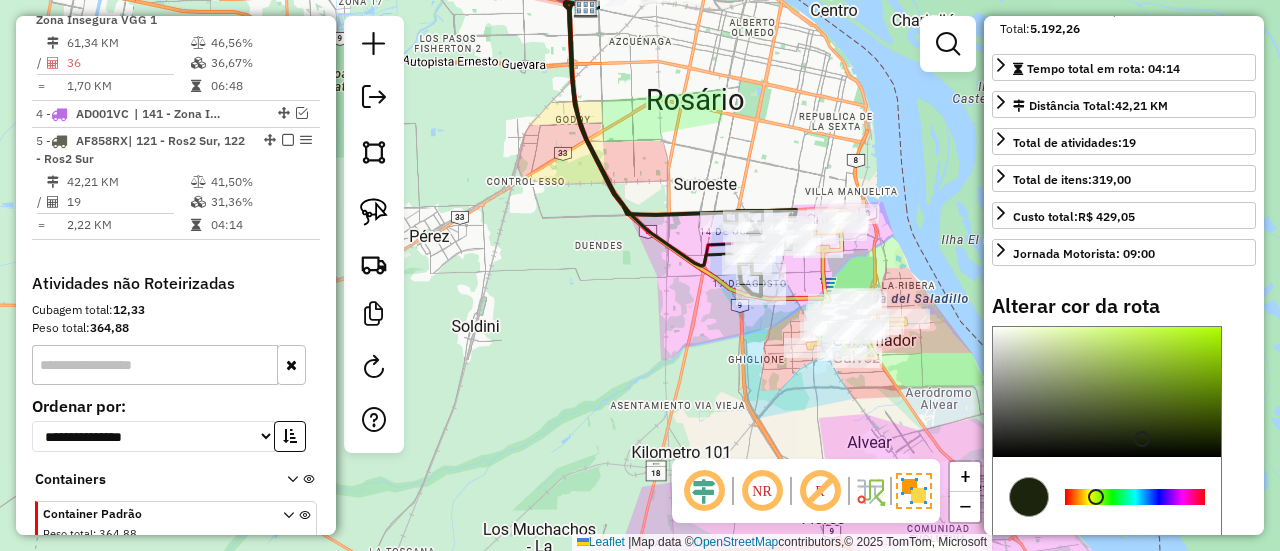 select on "**********" 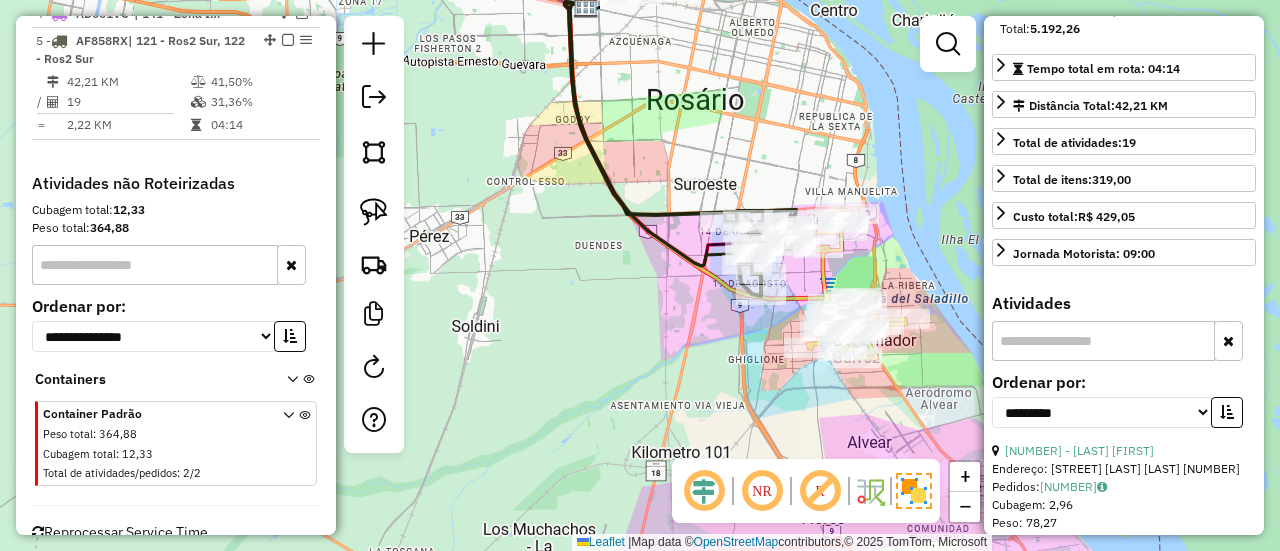 scroll, scrollTop: 1142, scrollLeft: 0, axis: vertical 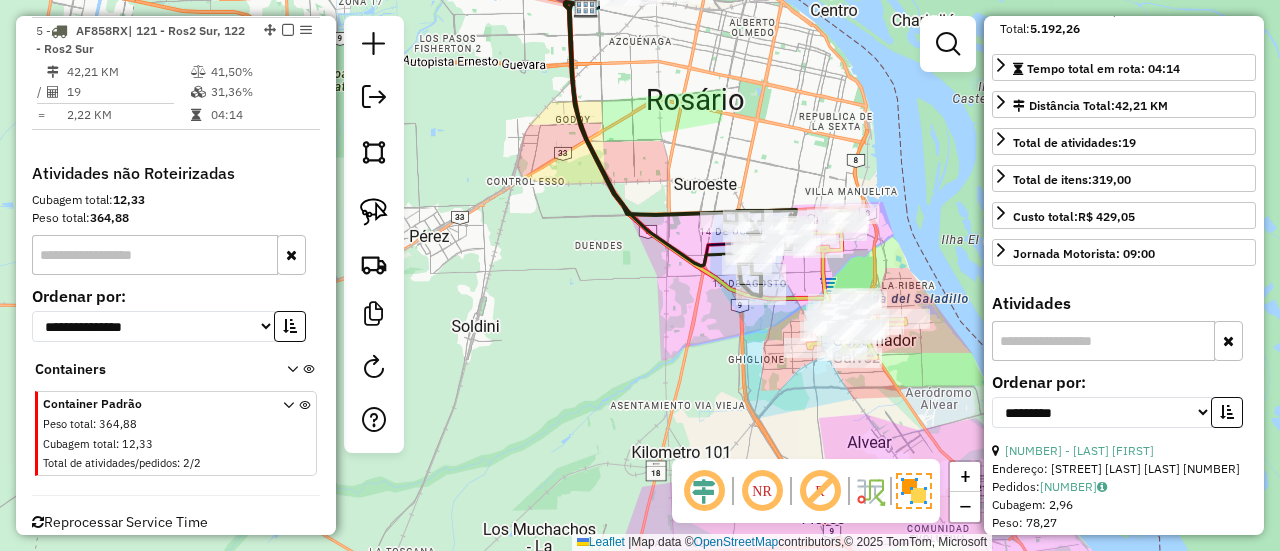 click 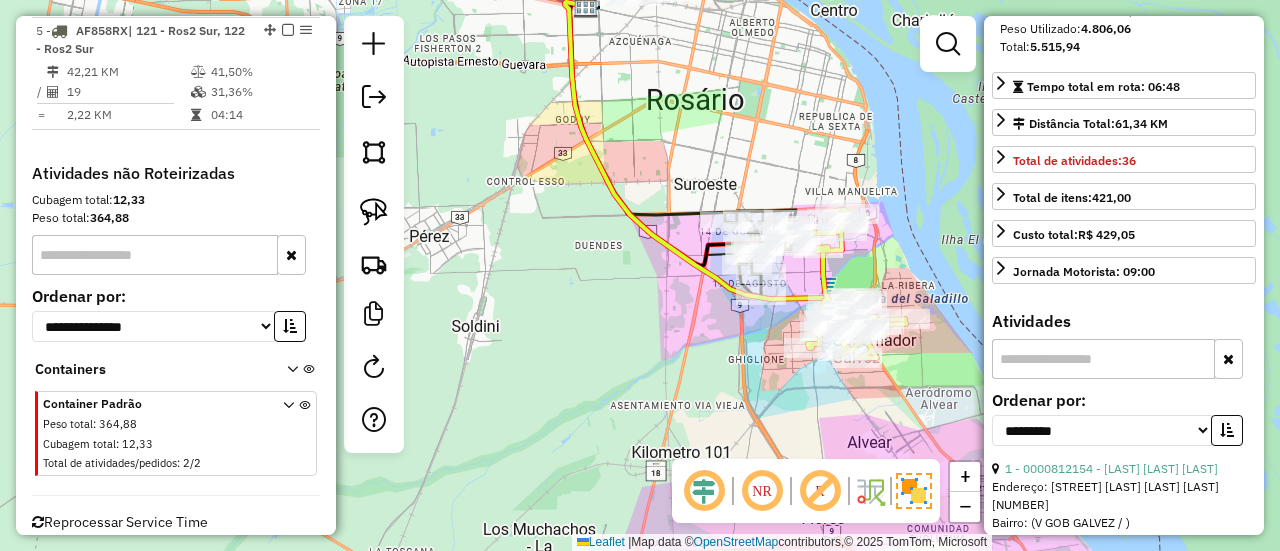 scroll, scrollTop: 400, scrollLeft: 0, axis: vertical 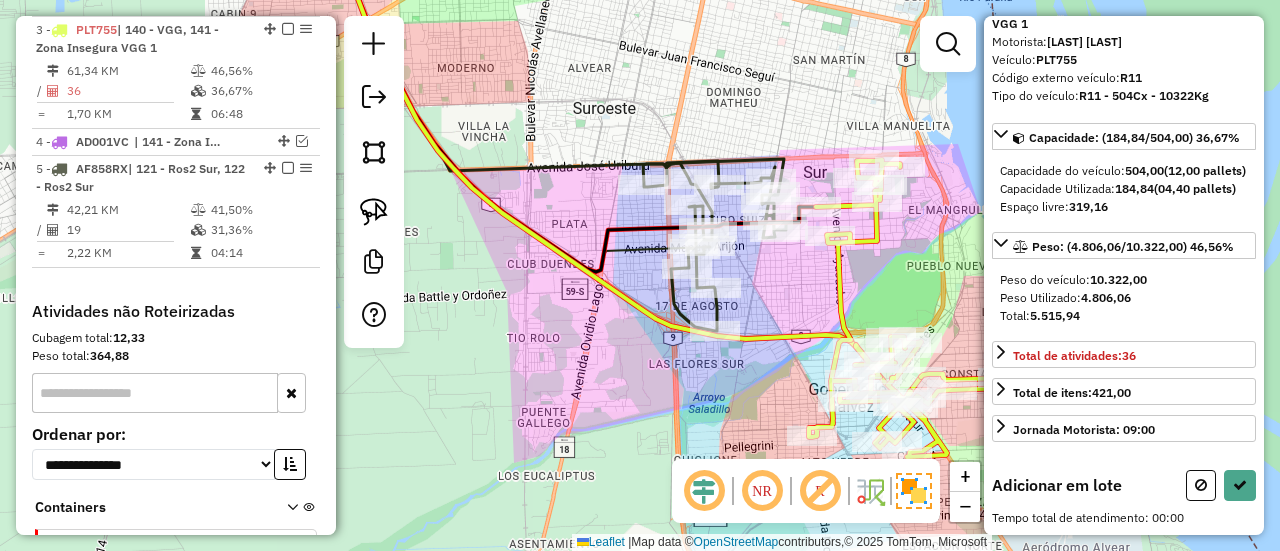 select on "**********" 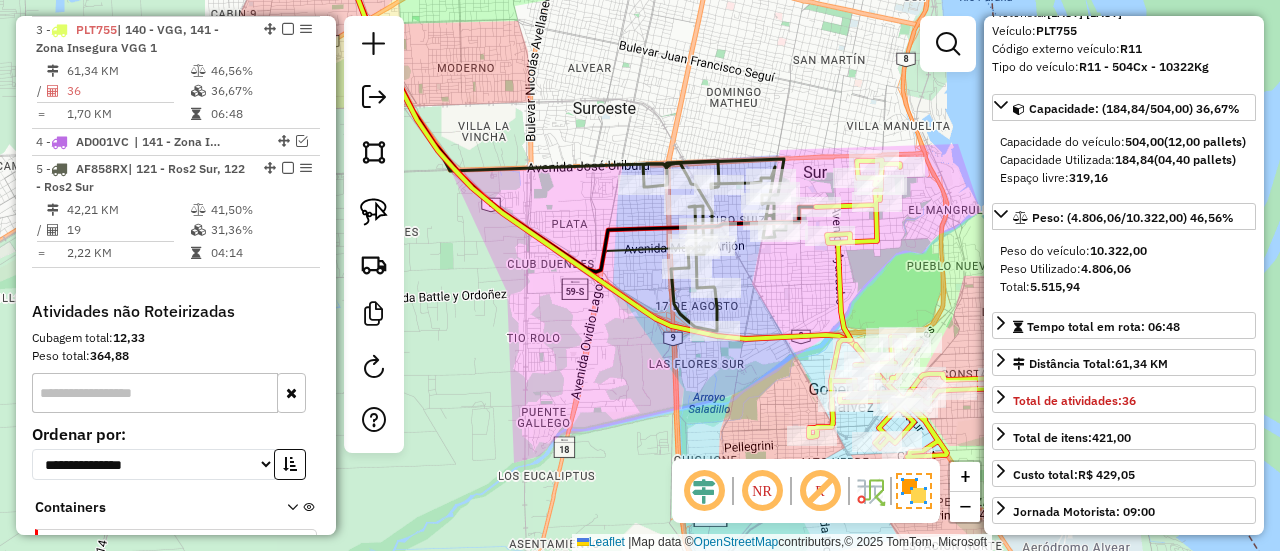 scroll, scrollTop: 400, scrollLeft: 0, axis: vertical 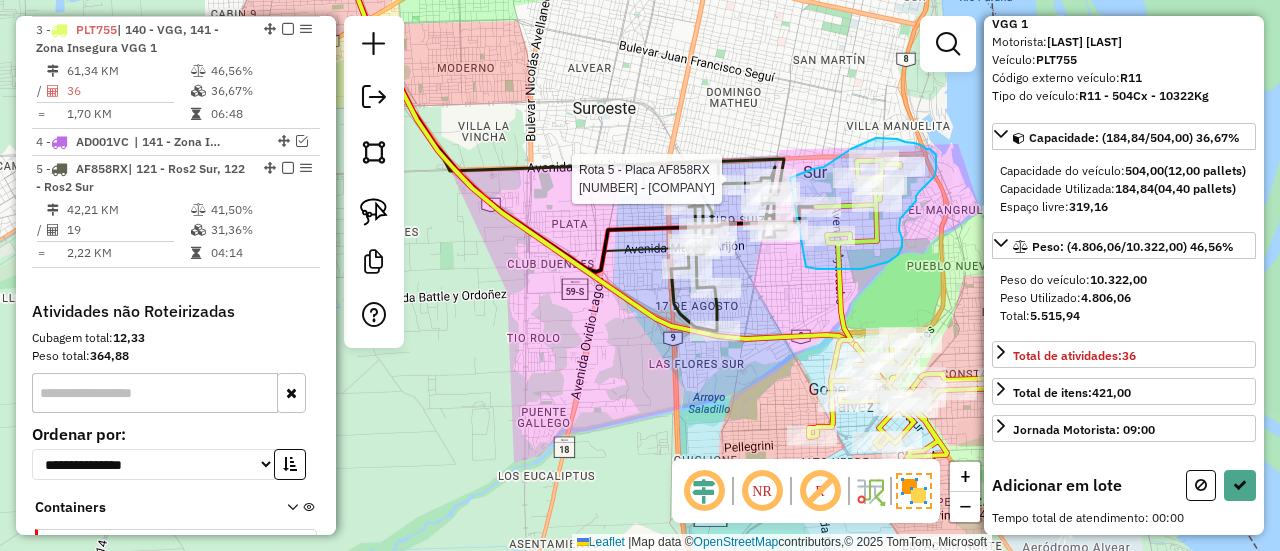 click on "Rota 5 - Placa AF858RX  0000538031 - BURGERS SUR S.  Janela de atendimento Grade de atendimento Capacidade Transportadoras Veículos Cliente Pedidos  Rotas Selecione os dias de semana para filtrar as janelas de atendimento  Seg   Ter   Qua   Qui   Sex   Sáb   Dom  Informe o período da janela de atendimento: De: Até:  Filtrar exatamente a janela do cliente  Considerar janela de atendimento padrão  Selecione os dias de semana para filtrar as grades de atendimento  Seg   Ter   Qua   Qui   Sex   Sáb   Dom   Considerar clientes sem dia de atendimento cadastrado  Clientes fora do dia de atendimento selecionado Filtrar as atividades entre os valores definidos abaixo:  Peso mínimo:   Peso máximo:   Cubagem mínima:   Cubagem máxima:   De:   Até:  Filtrar as atividades entre o tempo de atendimento definido abaixo:  De:   Até:   Considerar capacidade total dos clientes não roteirizados Transportadora: Selecione um ou mais itens Tipo de veículo: Selecione um ou mais itens Veículo: Selecione um ou mais itens" 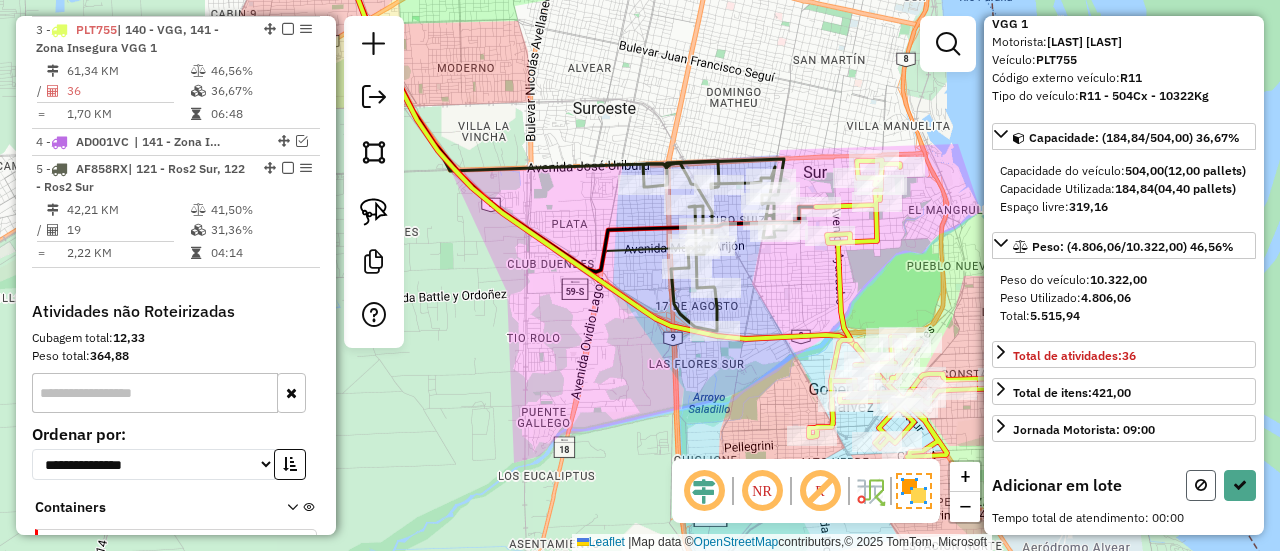 click at bounding box center [1201, 485] 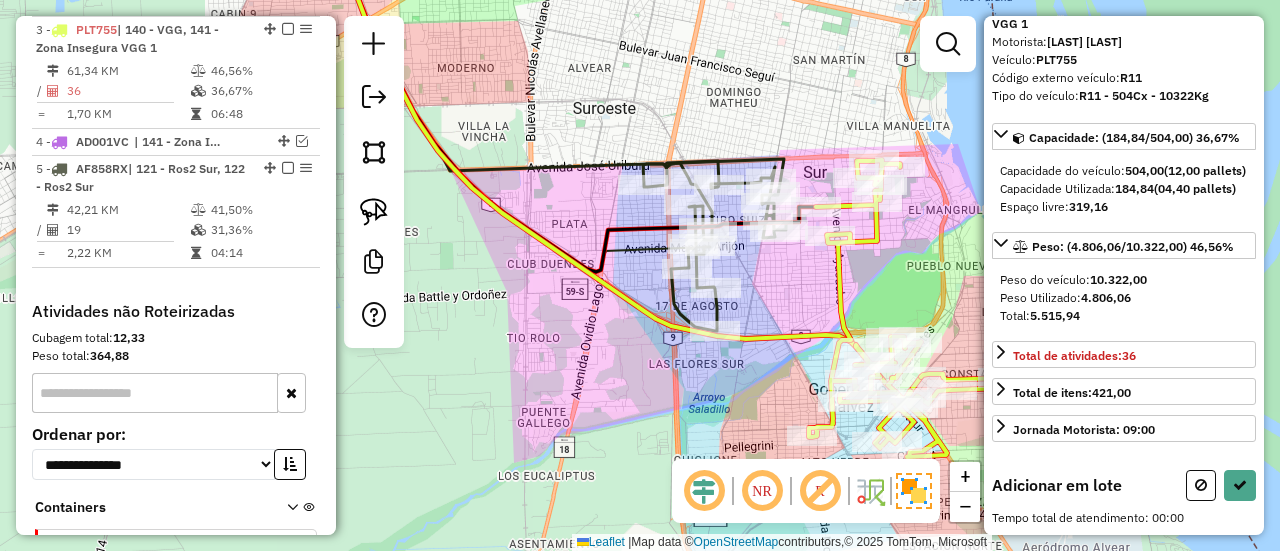 select on "**********" 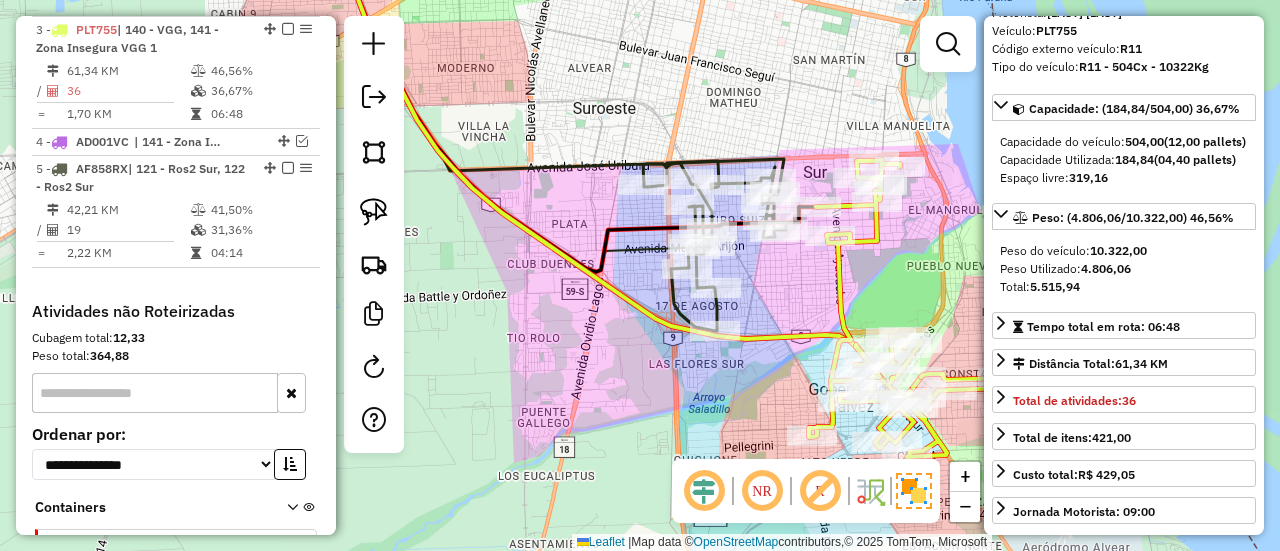 click 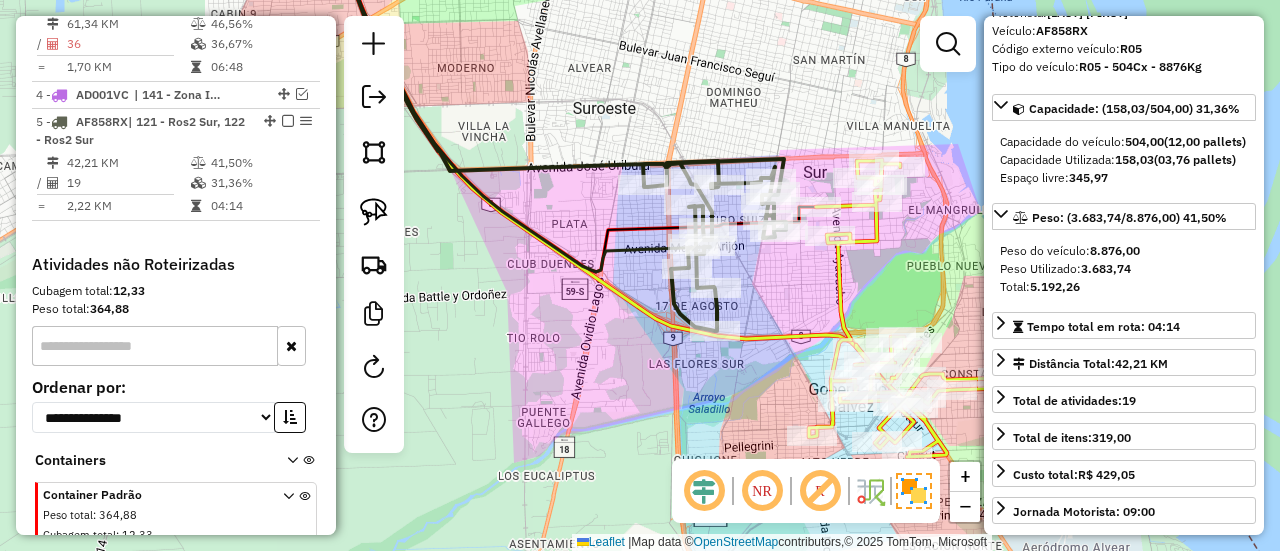 scroll, scrollTop: 1142, scrollLeft: 0, axis: vertical 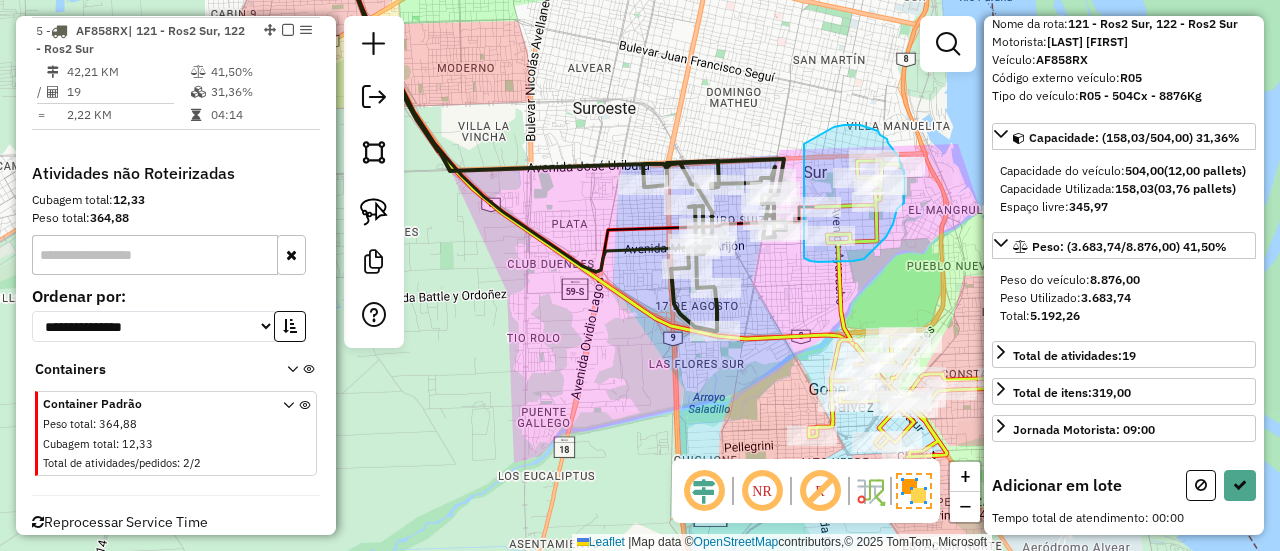 click on "Janela de atendimento Grade de atendimento Capacidade Transportadoras Veículos Cliente Pedidos  Rotas Selecione os dias de semana para filtrar as janelas de atendimento  Seg   Ter   Qua   Qui   Sex   Sáb   Dom  Informe o período da janela de atendimento: De: Até:  Filtrar exatamente a janela do cliente  Considerar janela de atendimento padrão  Selecione os dias de semana para filtrar as grades de atendimento  Seg   Ter   Qua   Qui   Sex   Sáb   Dom   Considerar clientes sem dia de atendimento cadastrado  Clientes fora do dia de atendimento selecionado Filtrar as atividades entre os valores definidos abaixo:  Peso mínimo:   Peso máximo:   Cubagem mínima:   Cubagem máxima:   De:   Até:  Filtrar as atividades entre o tempo de atendimento definido abaixo:  De:   Até:   Considerar capacidade total dos clientes não roteirizados Transportadora: Selecione um ou mais itens Tipo de veículo: Selecione um ou mais itens Veículo: Selecione um ou mais itens Motorista: Selecione um ou mais itens Nome: Rótulo:" 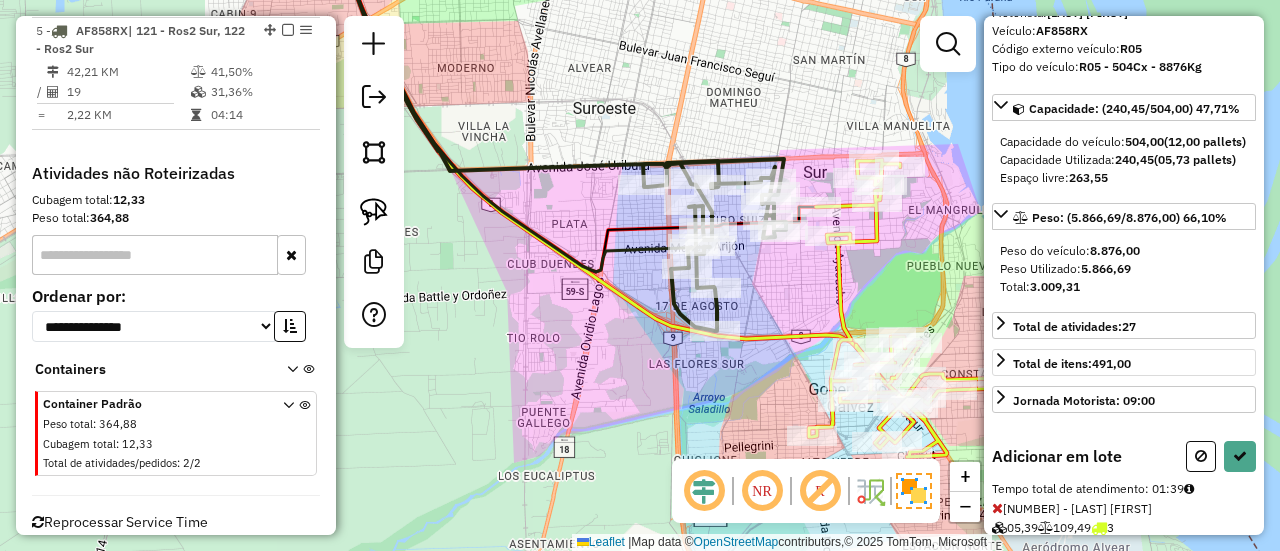 select on "**********" 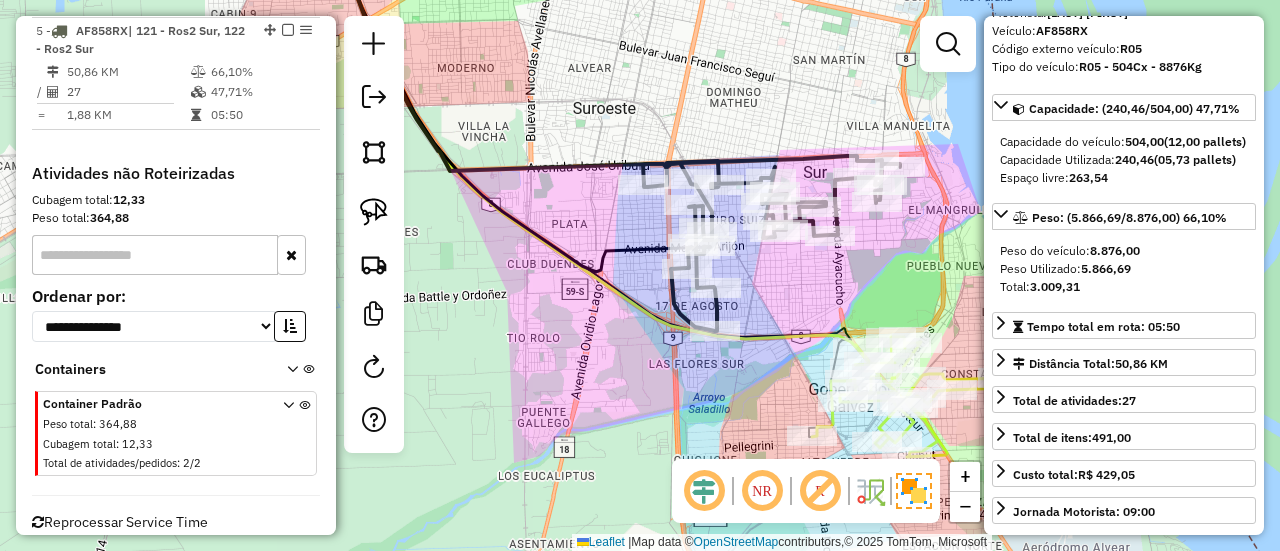 click 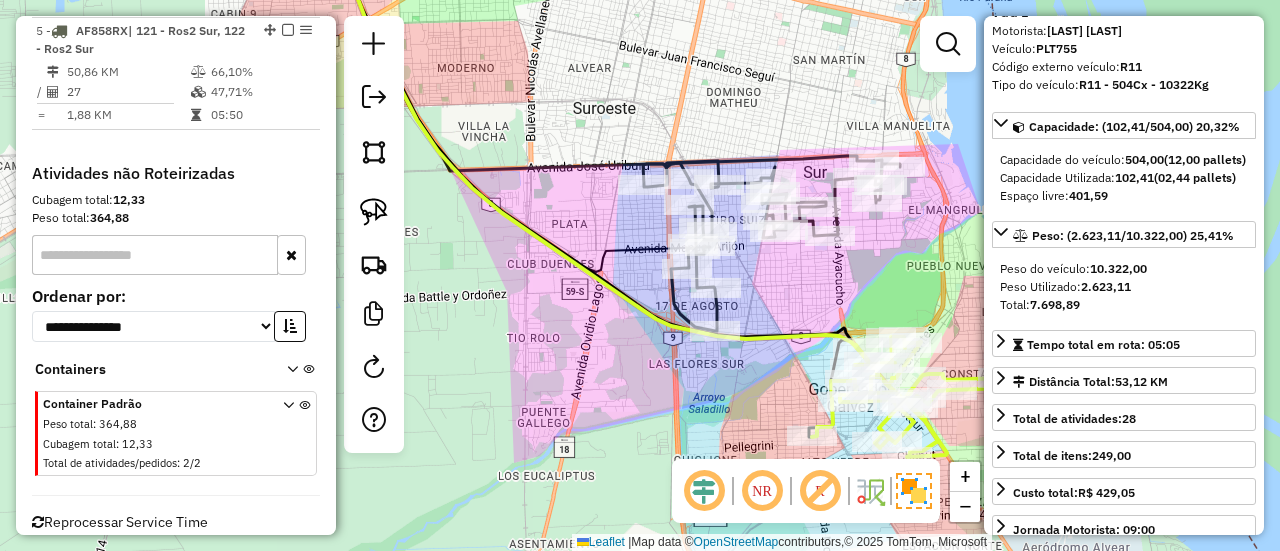 scroll, scrollTop: 142, scrollLeft: 0, axis: vertical 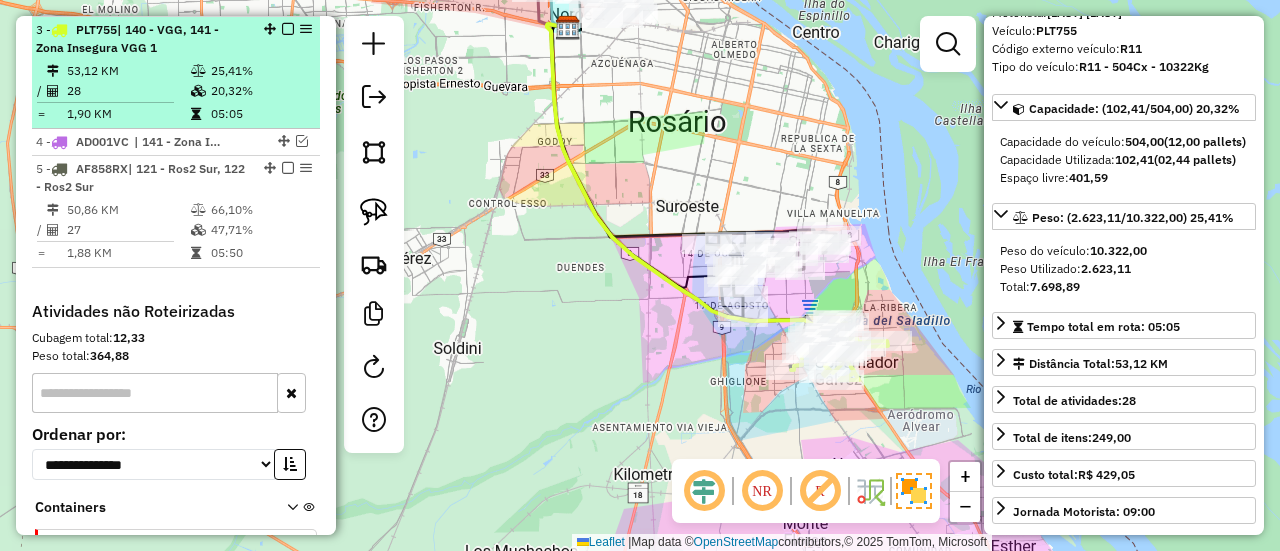 click at bounding box center [282, 29] 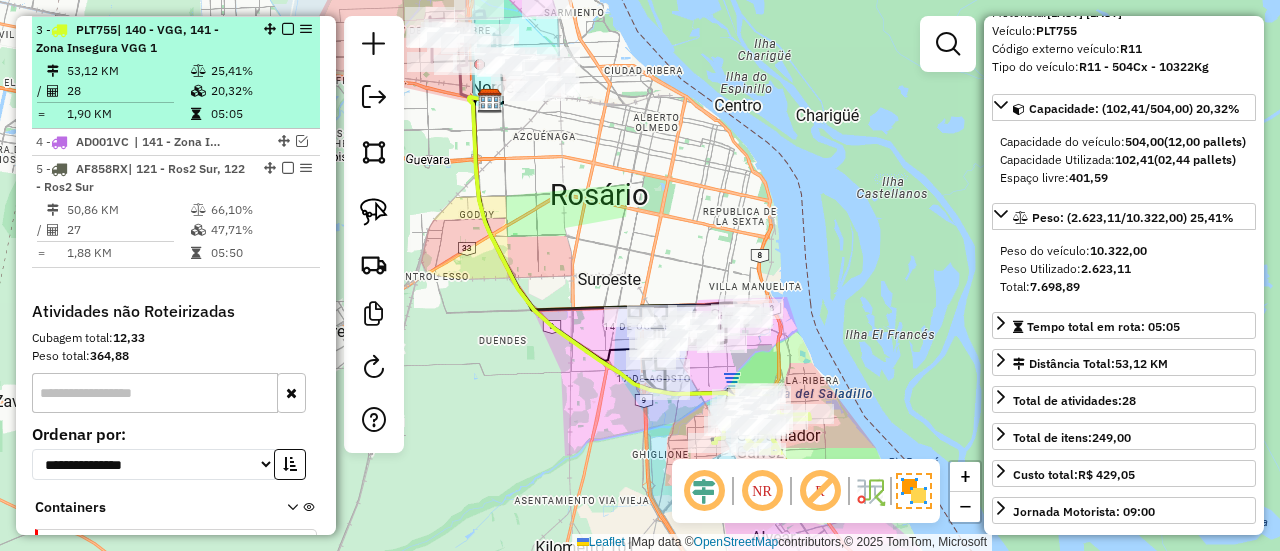 click at bounding box center (288, 29) 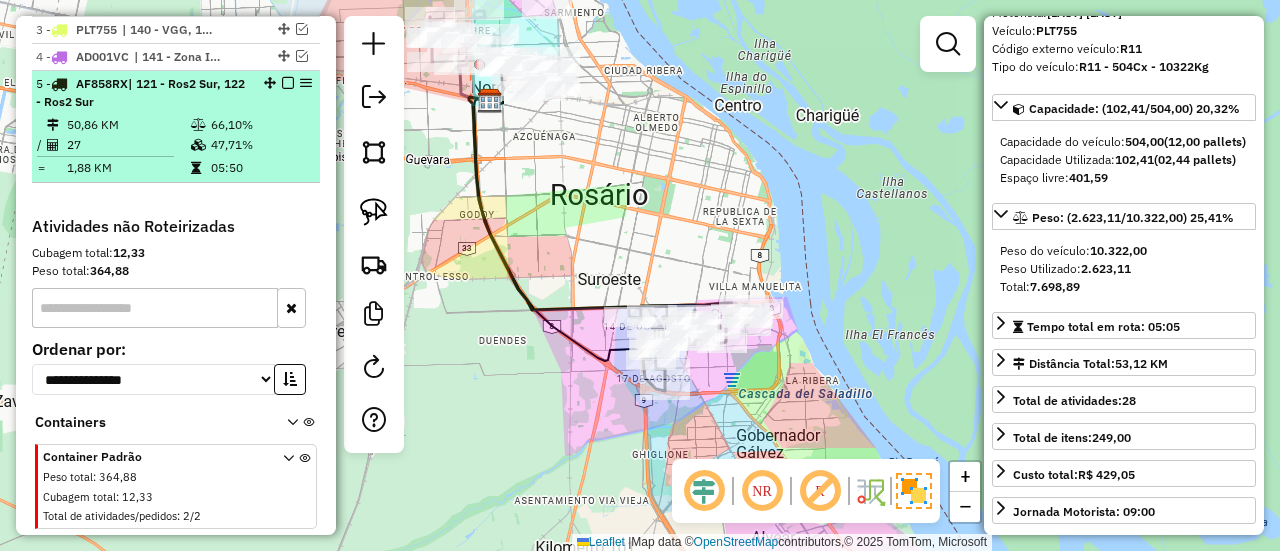 click at bounding box center (288, 83) 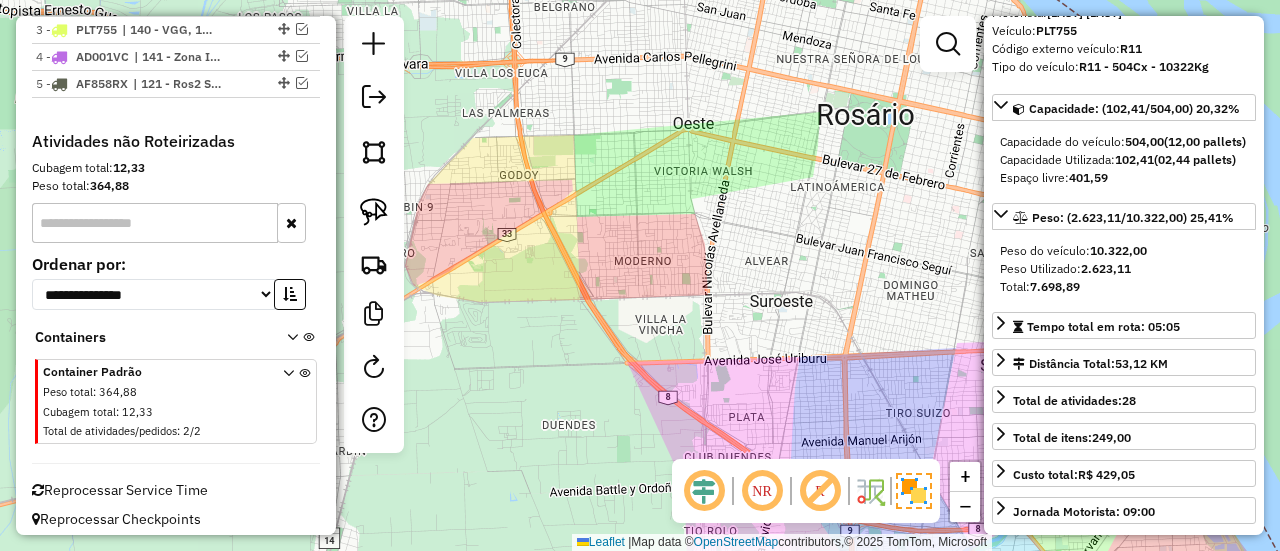 drag, startPoint x: 531, startPoint y: 199, endPoint x: 764, endPoint y: 448, distance: 341.01318 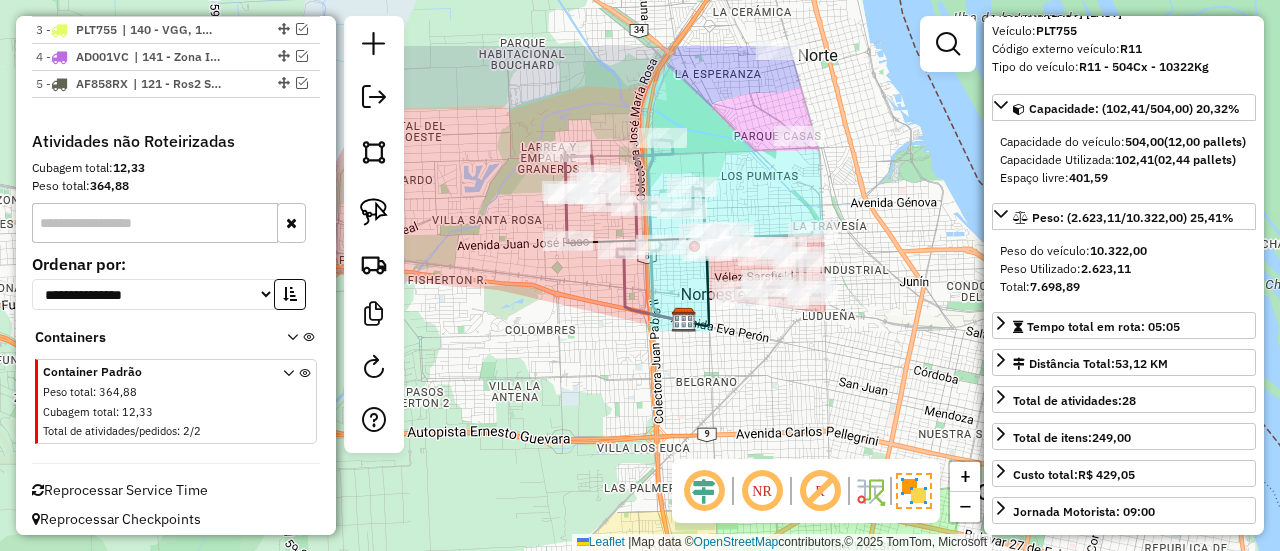 drag, startPoint x: 614, startPoint y: 297, endPoint x: 505, endPoint y: 397, distance: 147.92227 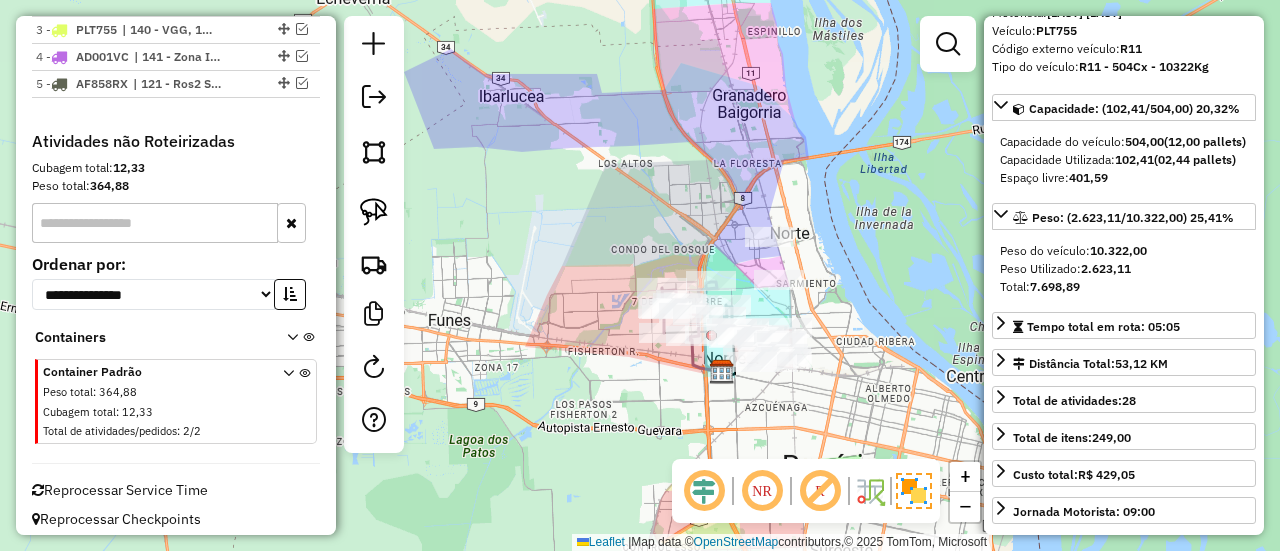 drag, startPoint x: 578, startPoint y: 353, endPoint x: 671, endPoint y: 378, distance: 96.30161 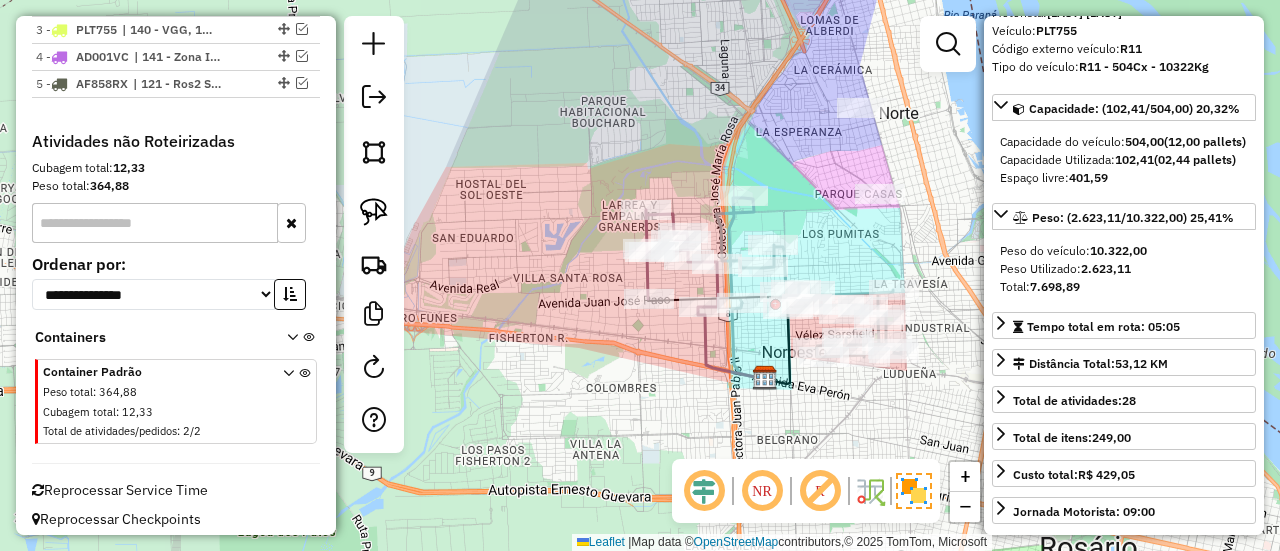 click 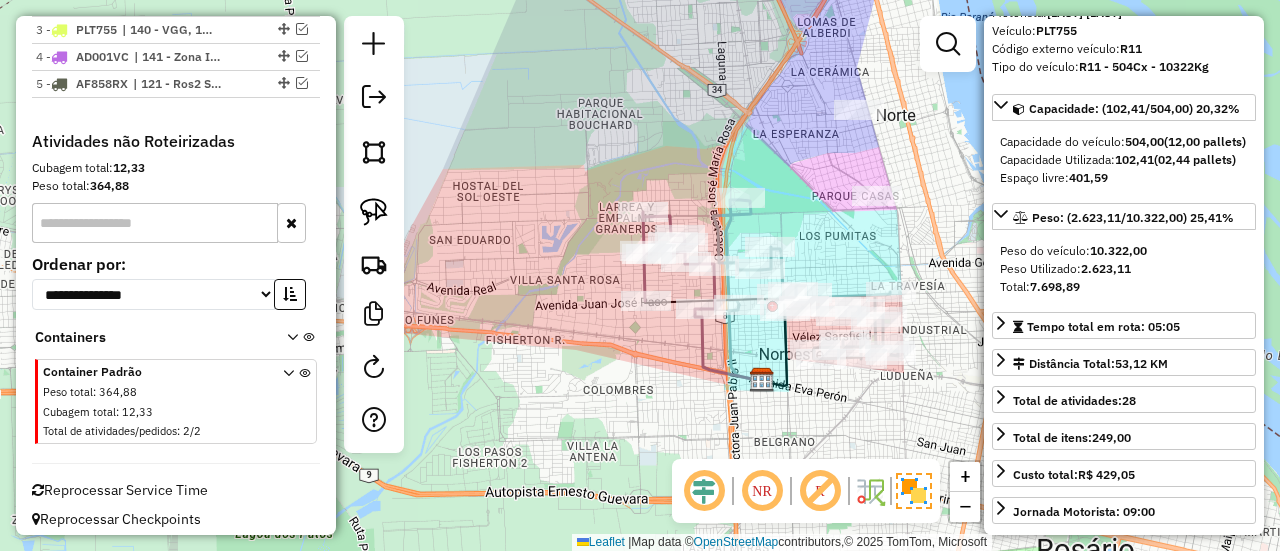 click 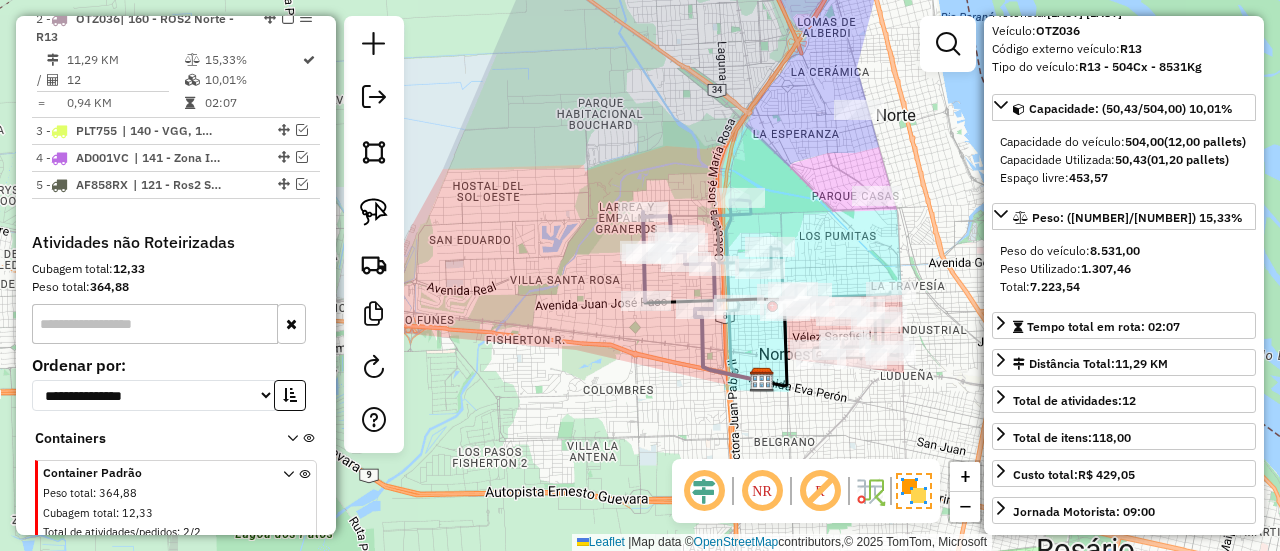 scroll, scrollTop: 892, scrollLeft: 0, axis: vertical 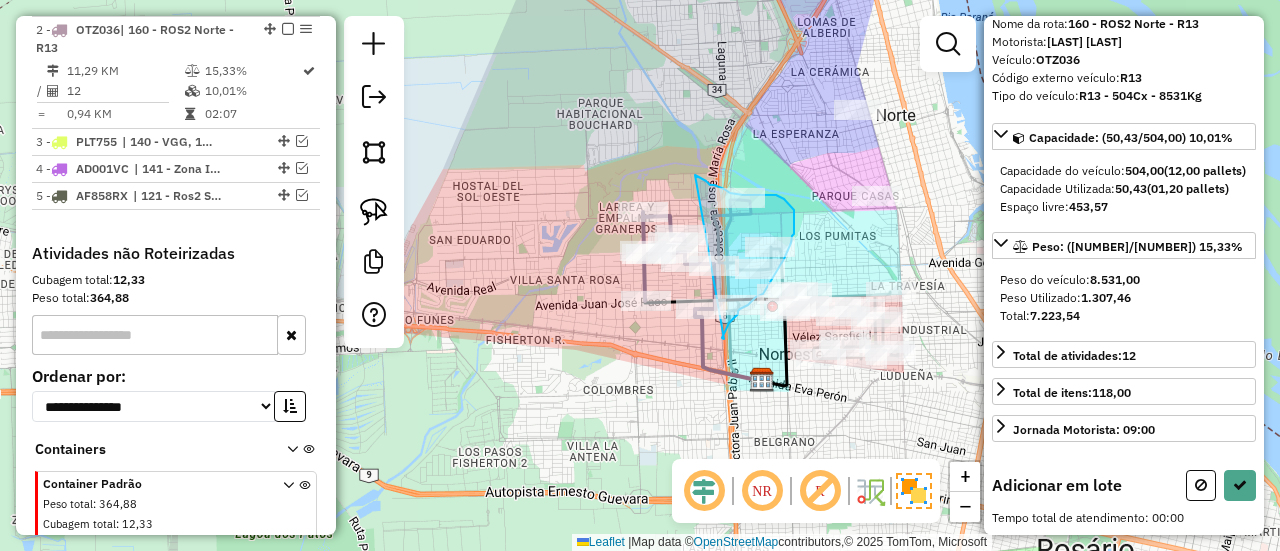 drag, startPoint x: 724, startPoint y: 339, endPoint x: 695, endPoint y: 175, distance: 166.54428 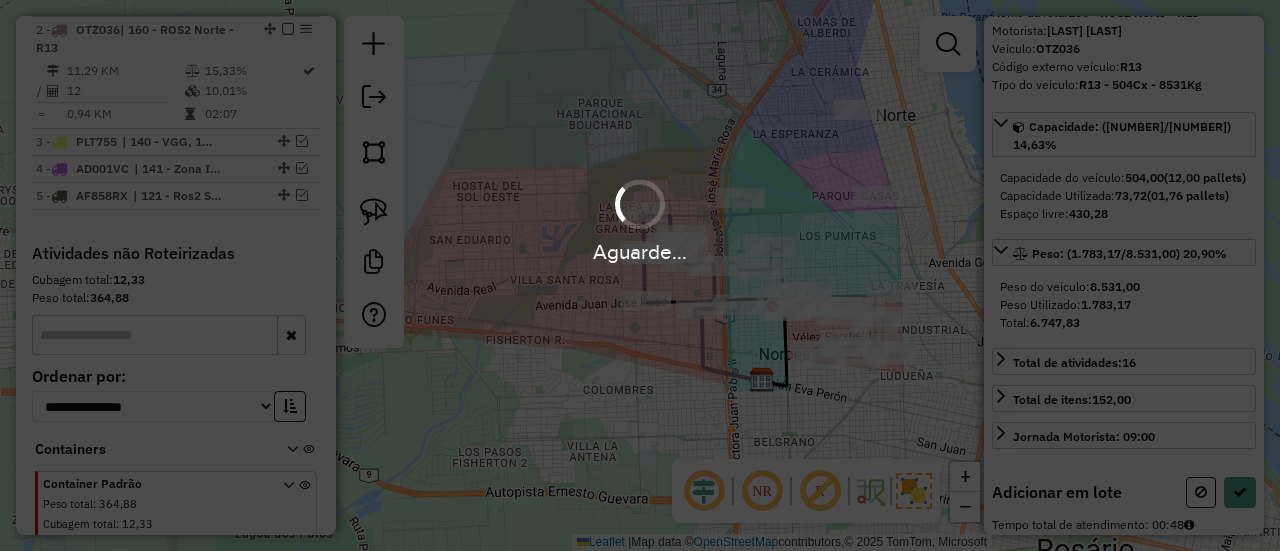 scroll, scrollTop: 124, scrollLeft: 0, axis: vertical 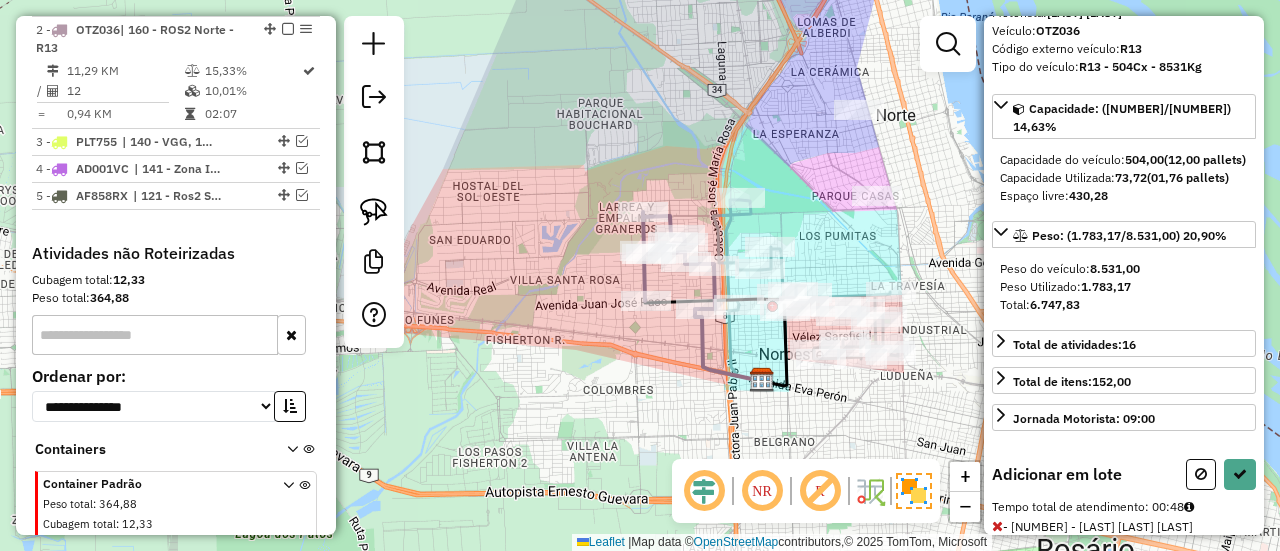 select on "**********" 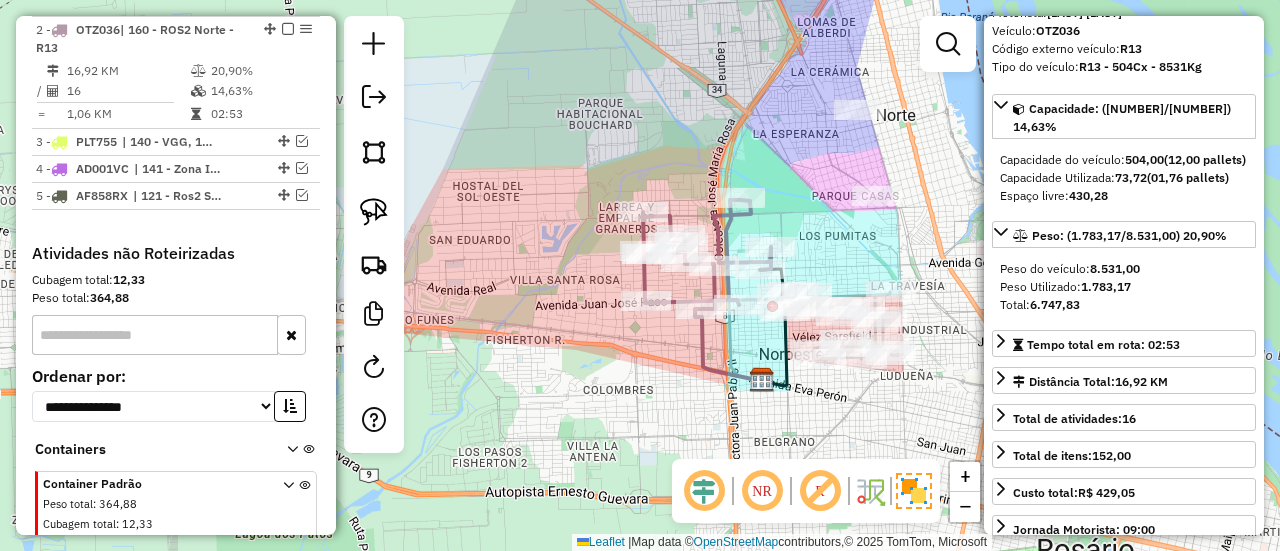 click 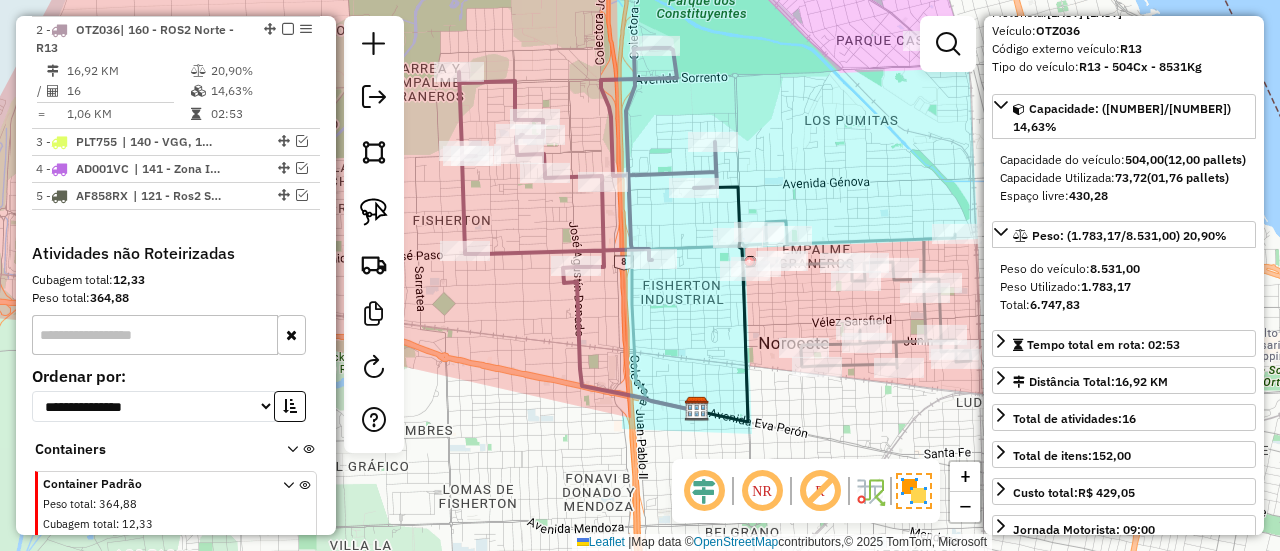 click 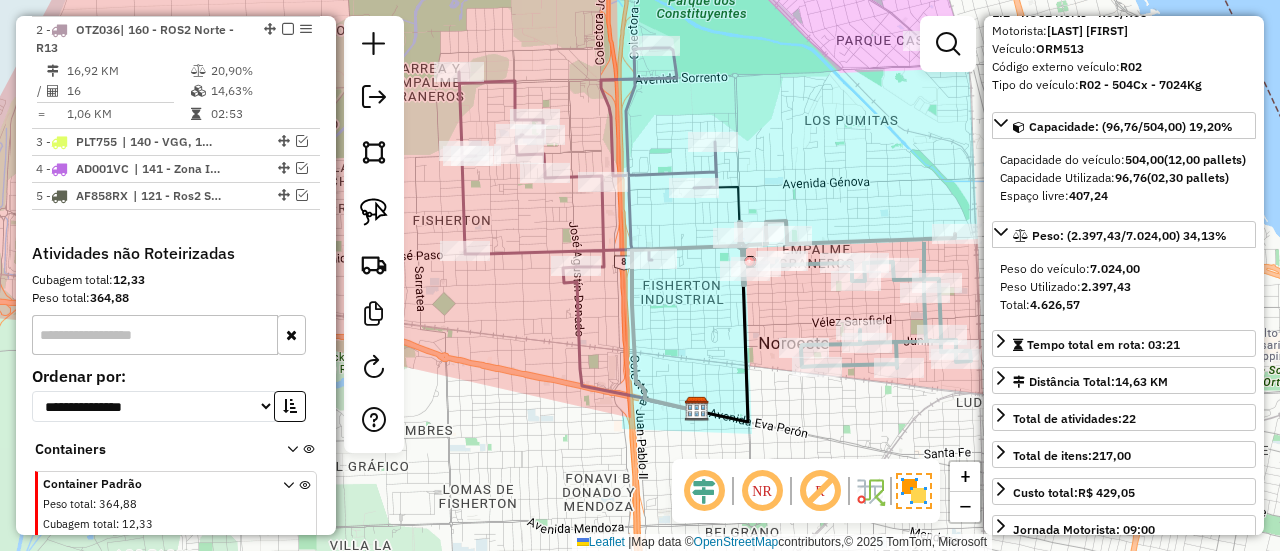 scroll, scrollTop: 142, scrollLeft: 0, axis: vertical 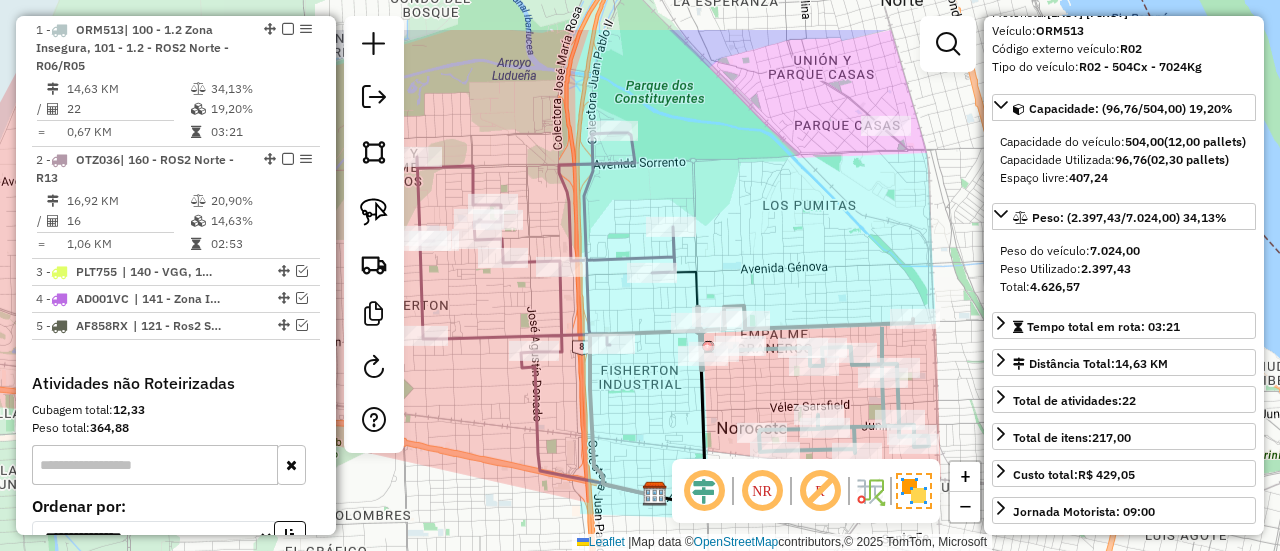drag, startPoint x: 822, startPoint y: 210, endPoint x: 774, endPoint y: 273, distance: 79.20227 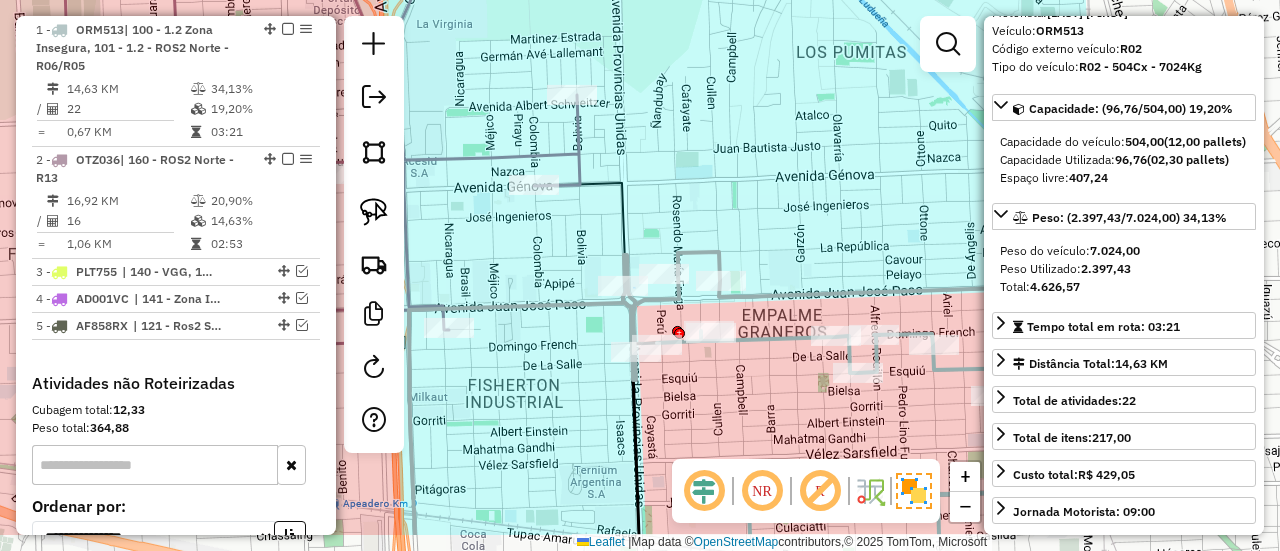 drag, startPoint x: 748, startPoint y: 304, endPoint x: 753, endPoint y: 231, distance: 73.171036 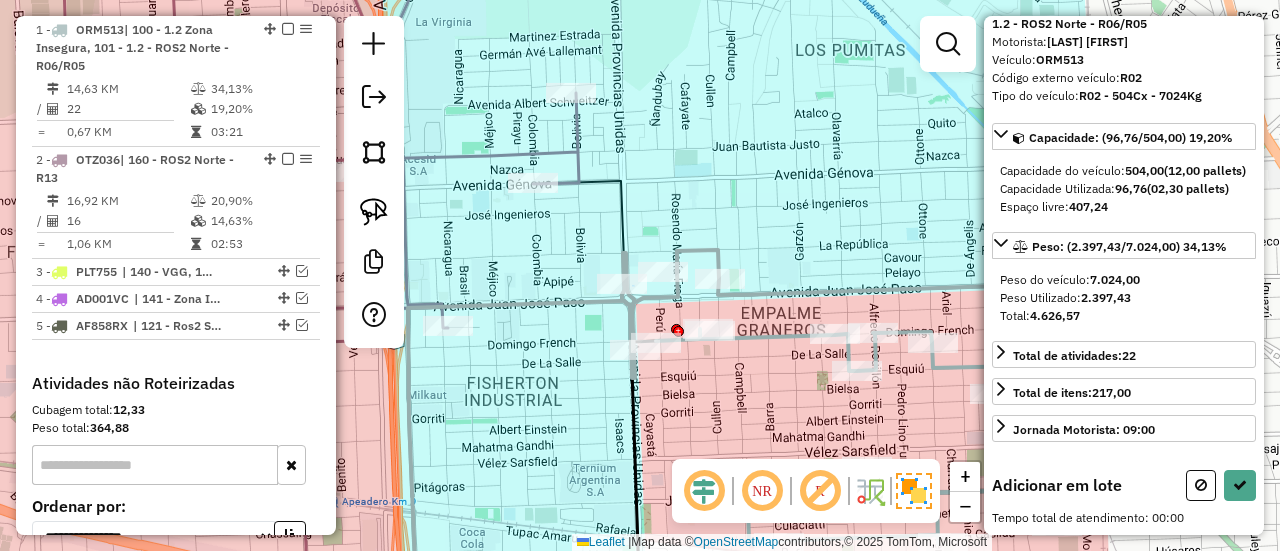 scroll, scrollTop: 124, scrollLeft: 0, axis: vertical 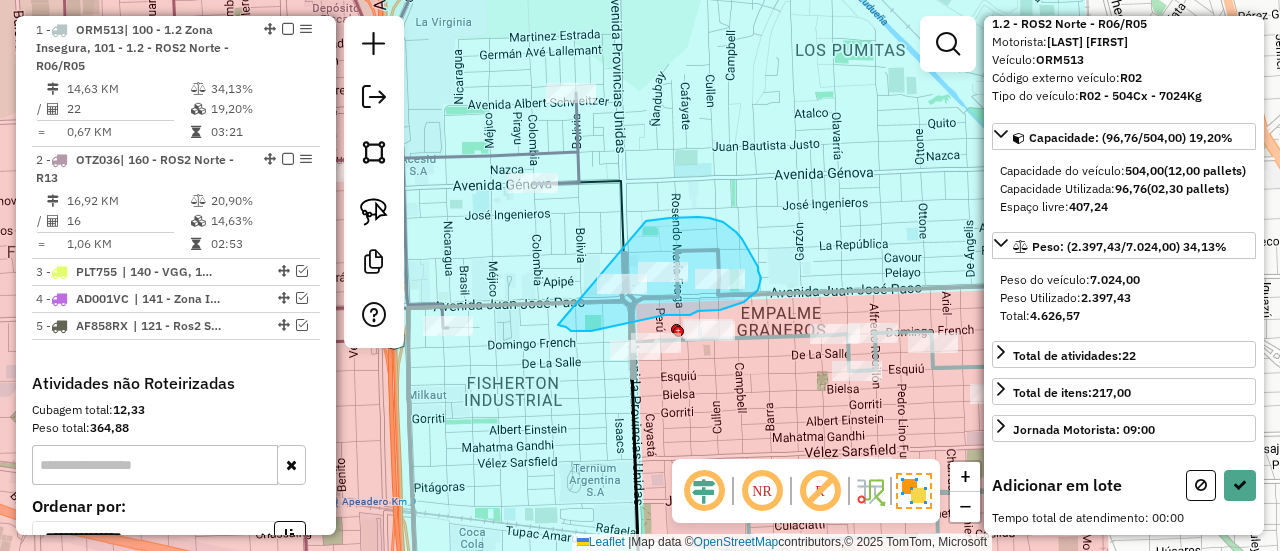 drag, startPoint x: 601, startPoint y: 329, endPoint x: 541, endPoint y: 239, distance: 108.16654 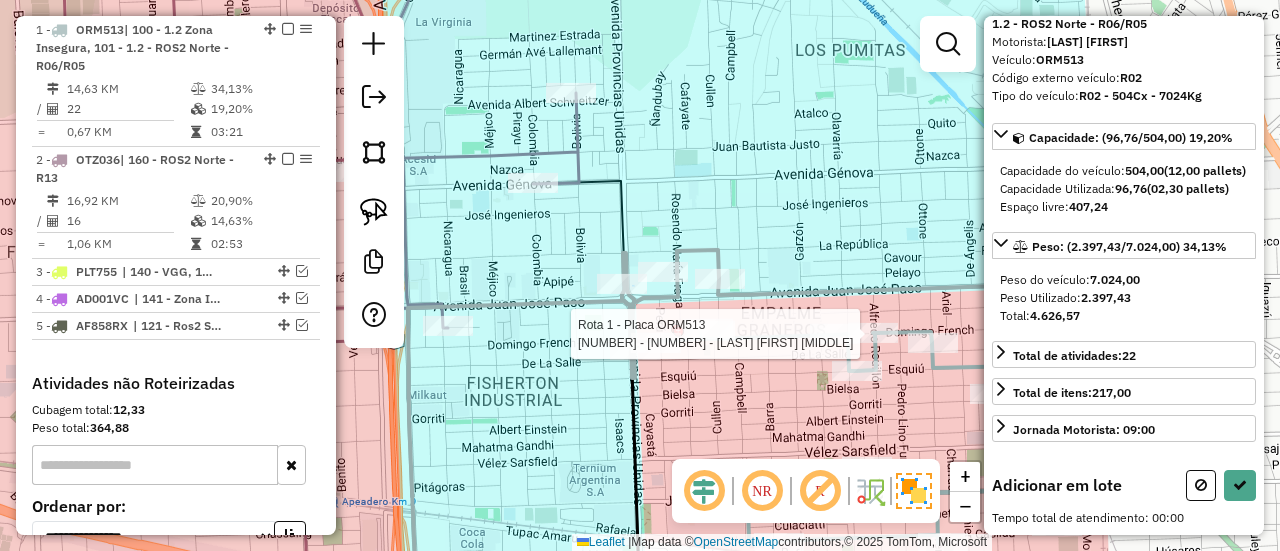 select on "**********" 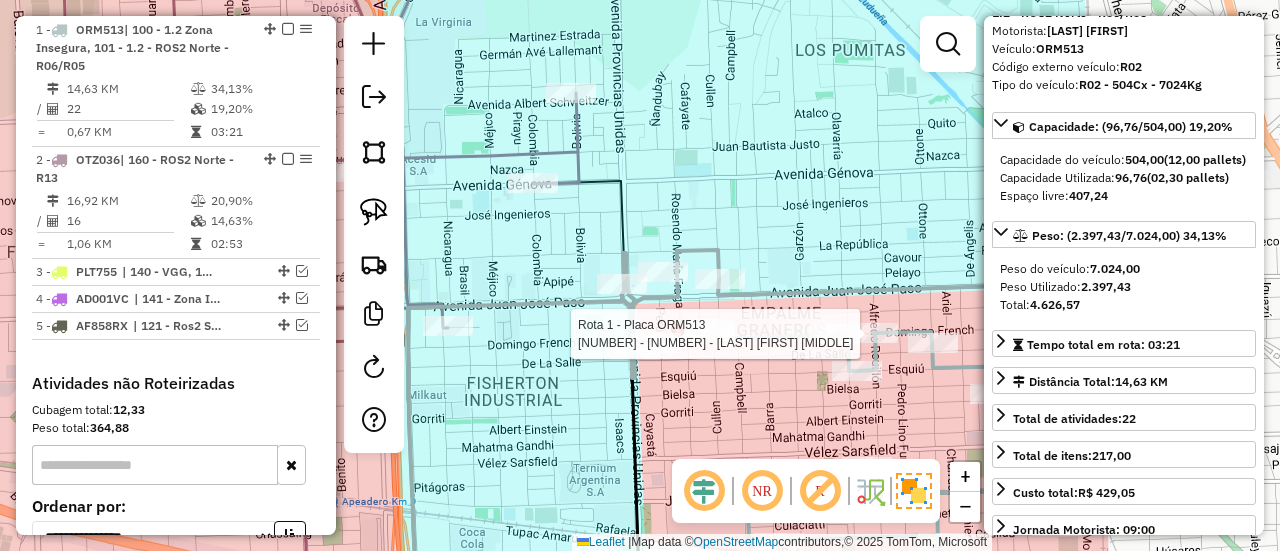 scroll, scrollTop: 142, scrollLeft: 0, axis: vertical 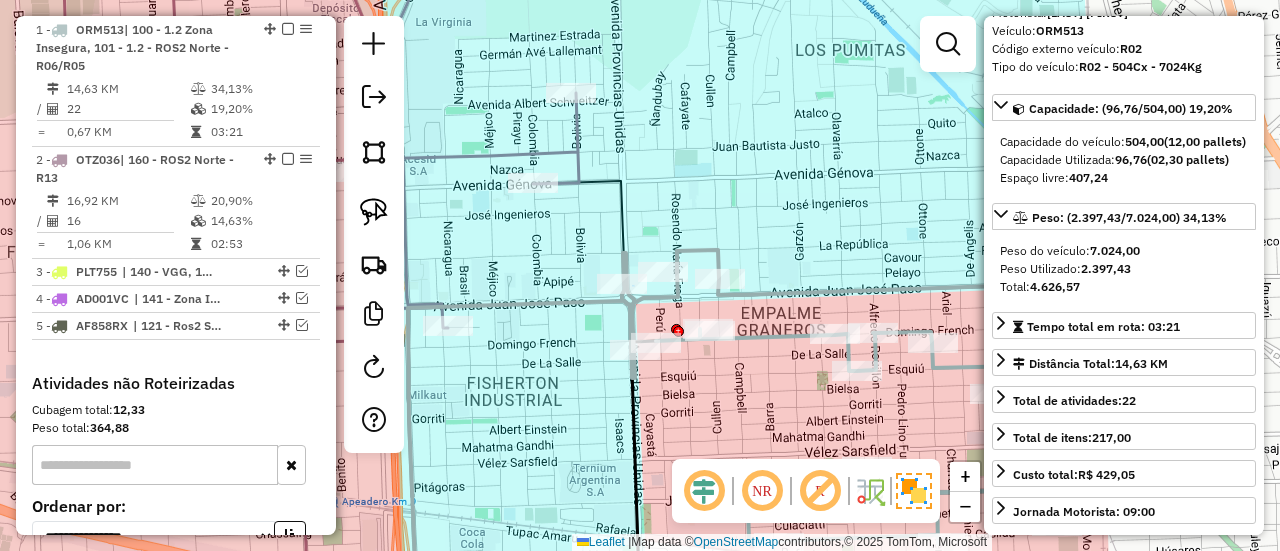 click 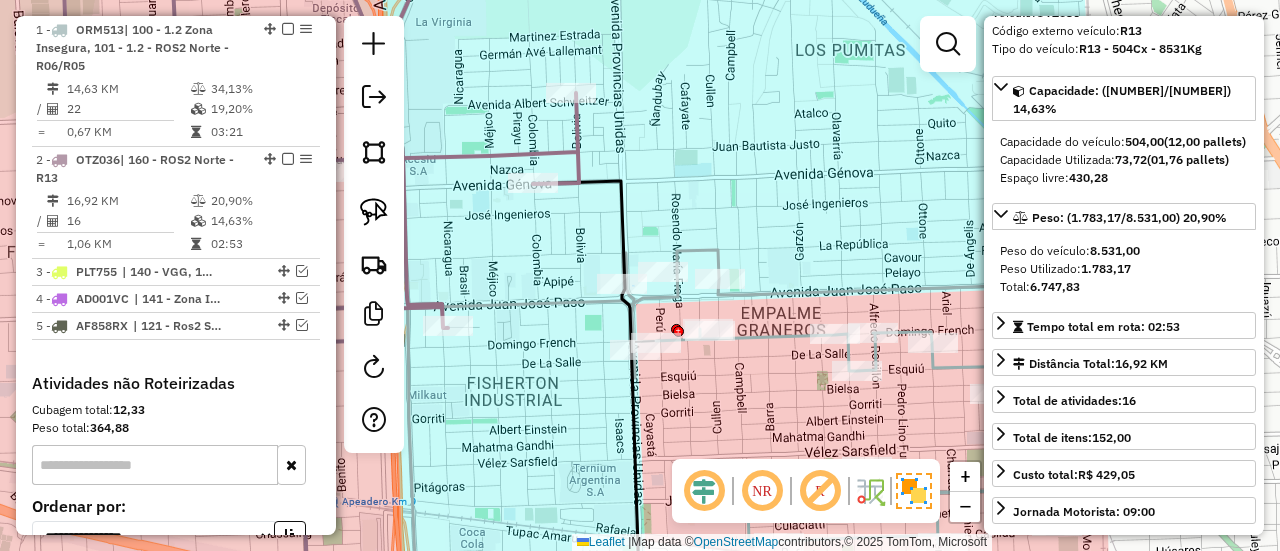 scroll, scrollTop: 124, scrollLeft: 0, axis: vertical 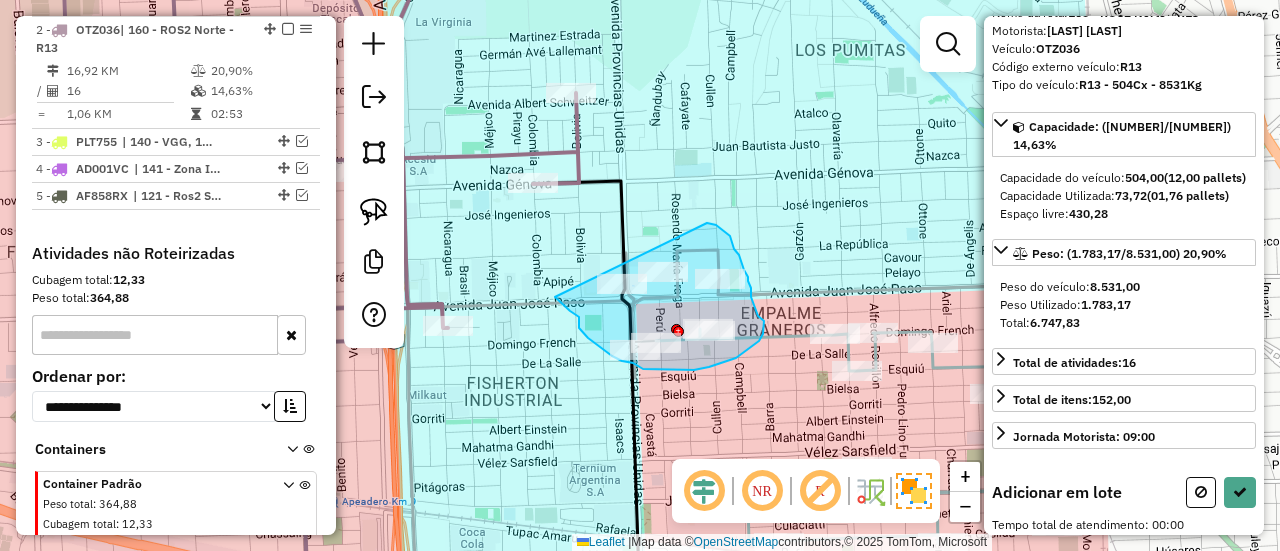drag, startPoint x: 556, startPoint y: 299, endPoint x: 698, endPoint y: 221, distance: 162.01234 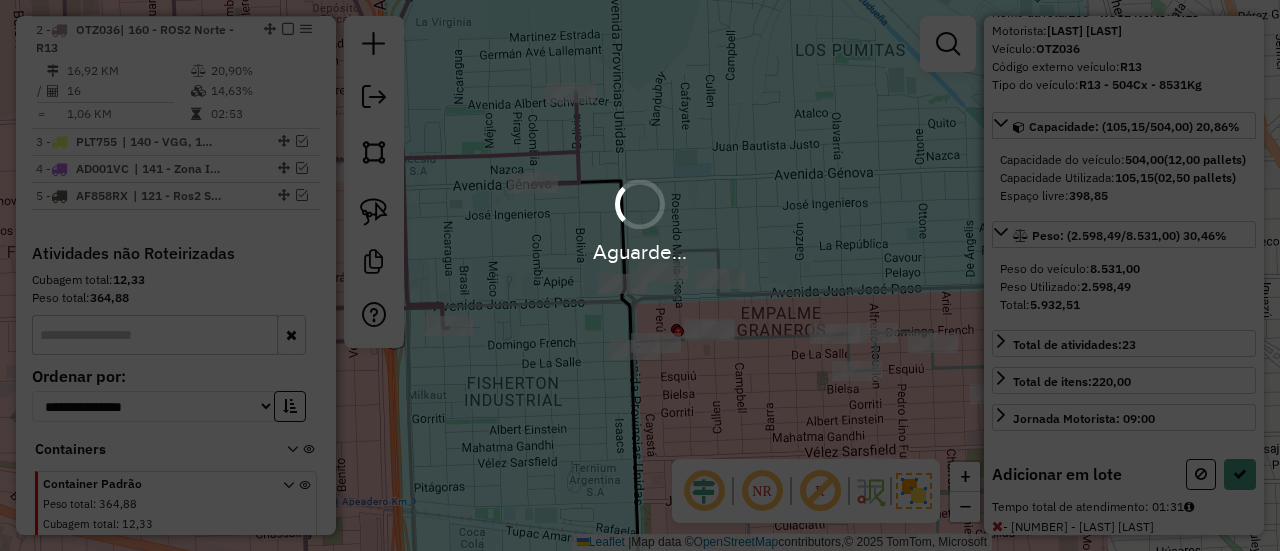 scroll, scrollTop: 124, scrollLeft: 0, axis: vertical 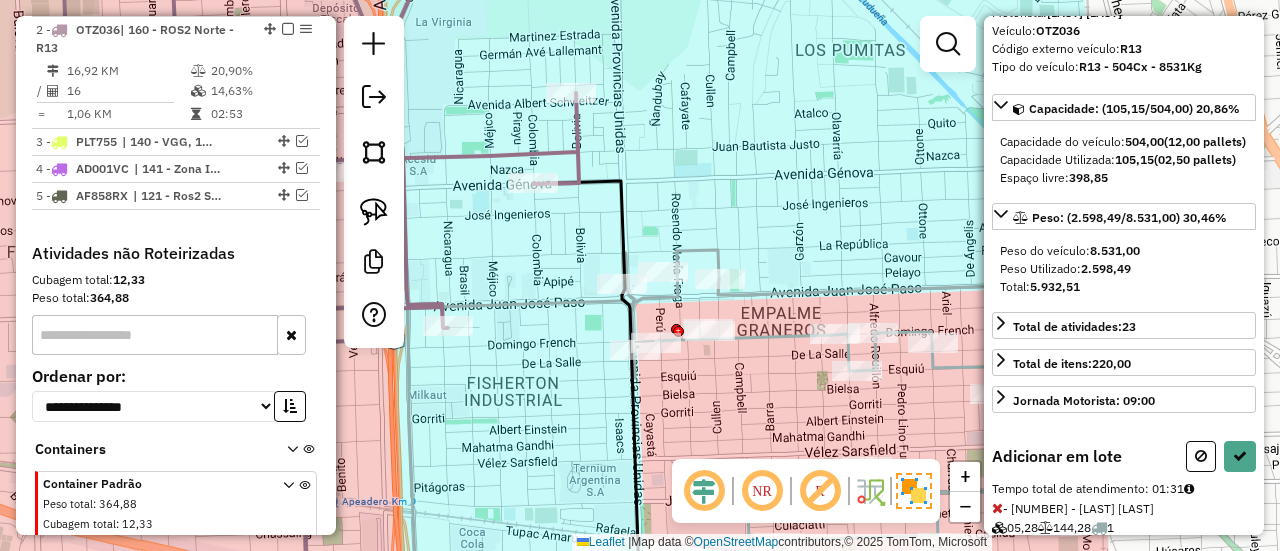 select on "**********" 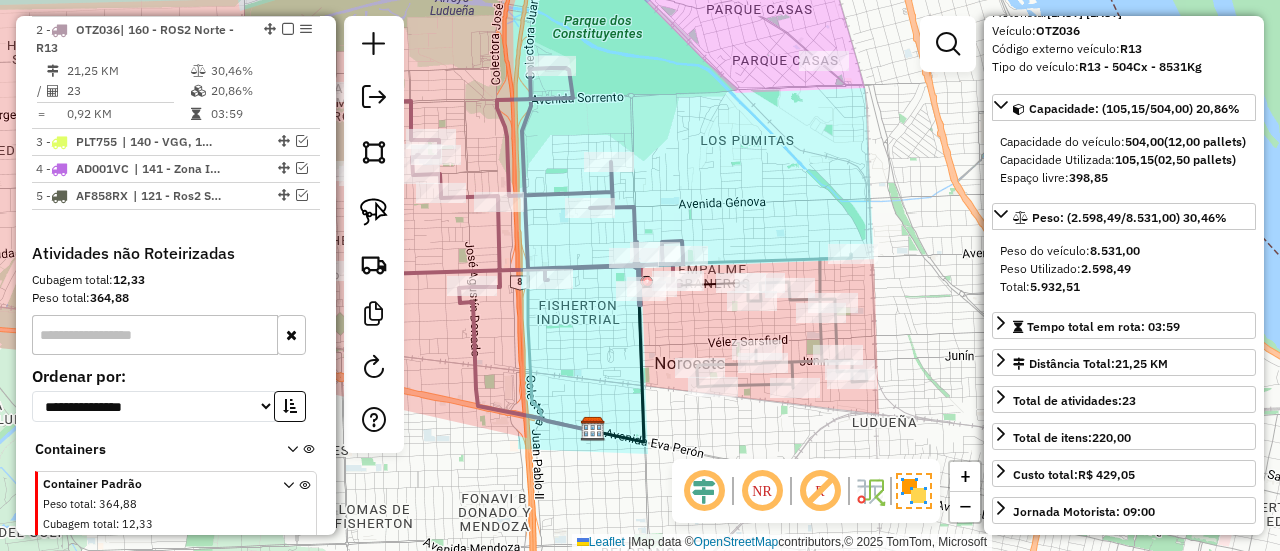 drag, startPoint x: 793, startPoint y: 271, endPoint x: 720, endPoint y: 220, distance: 89.050545 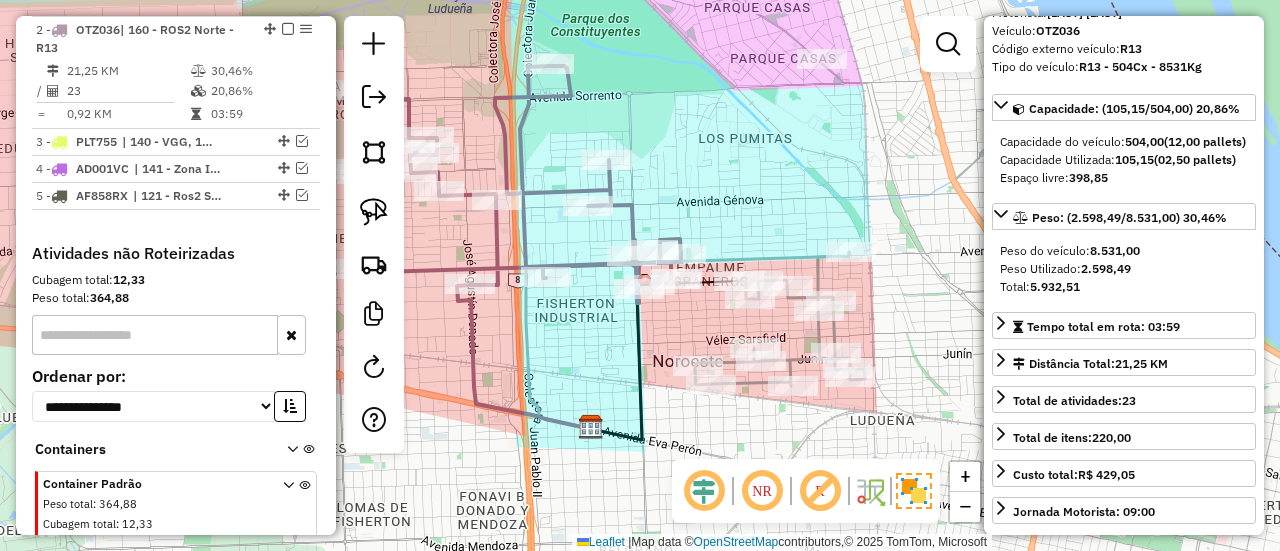 click 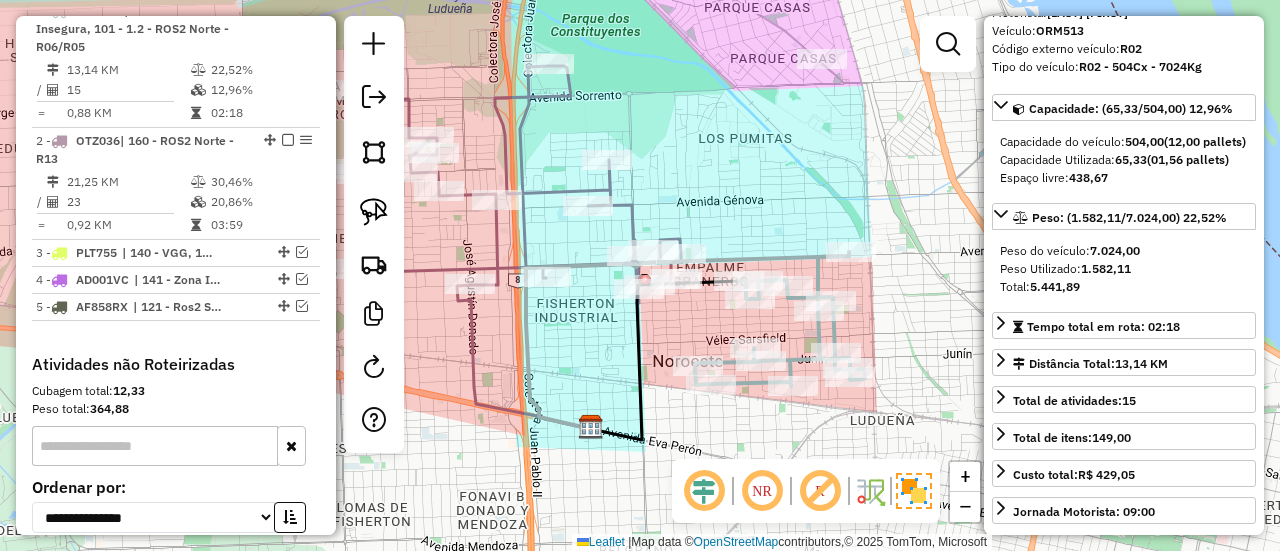 scroll, scrollTop: 762, scrollLeft: 0, axis: vertical 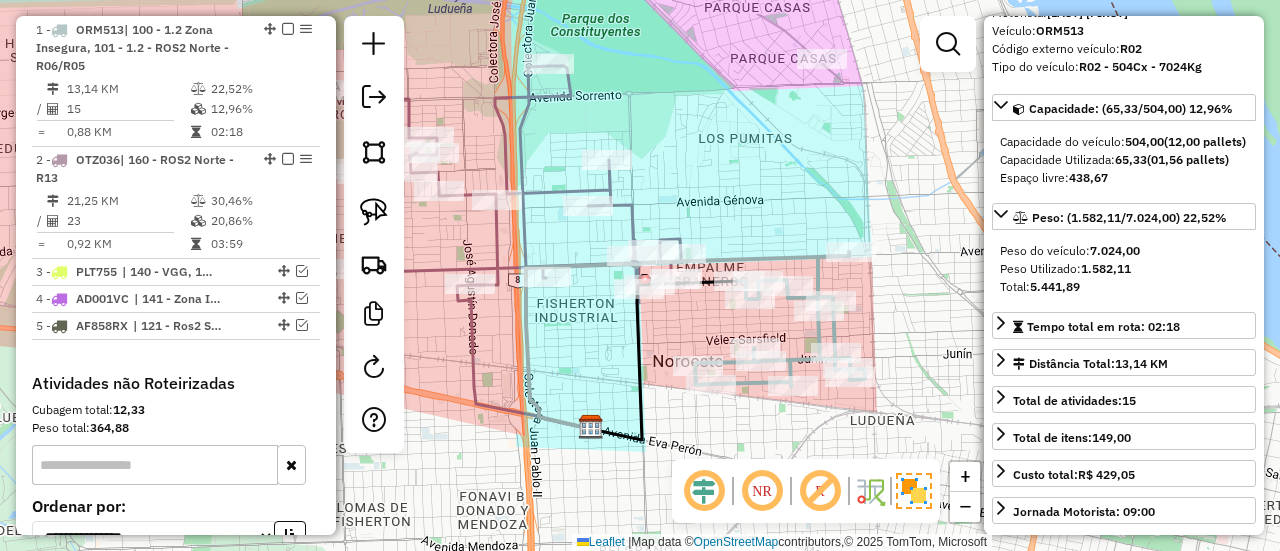 drag, startPoint x: 773, startPoint y: 307, endPoint x: 780, endPoint y: 363, distance: 56.435802 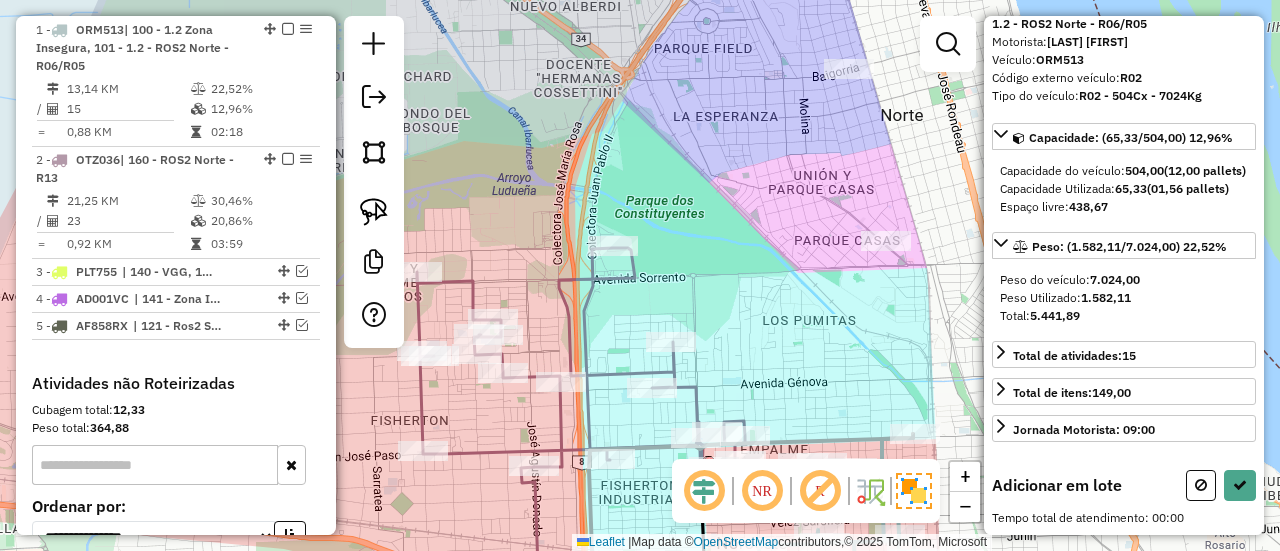 scroll, scrollTop: 124, scrollLeft: 0, axis: vertical 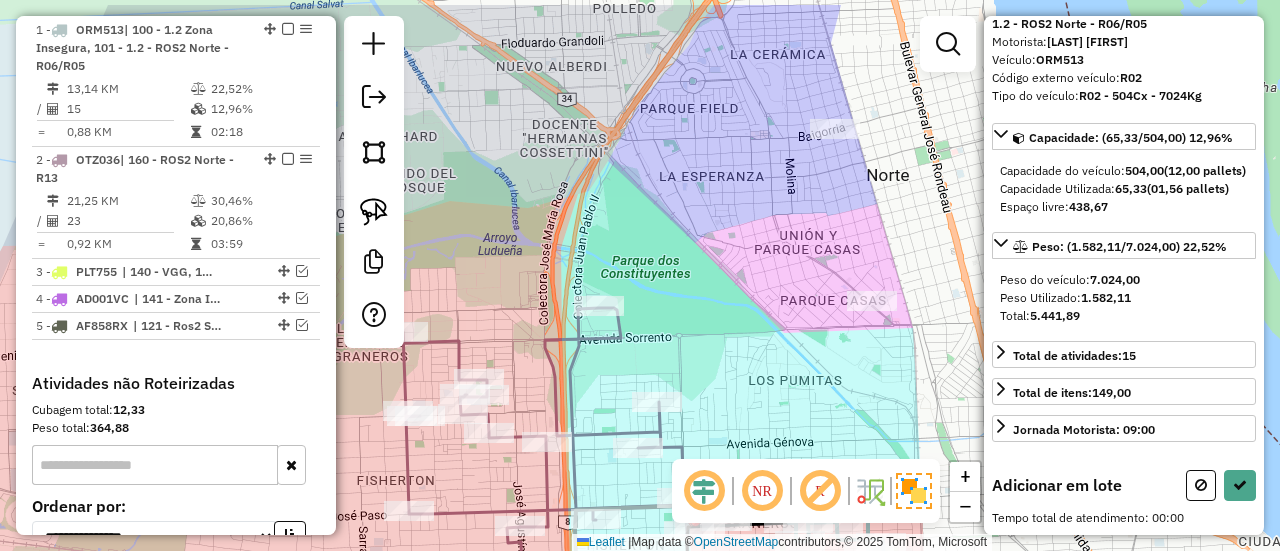 drag, startPoint x: 782, startPoint y: 389, endPoint x: 775, endPoint y: 441, distance: 52.46904 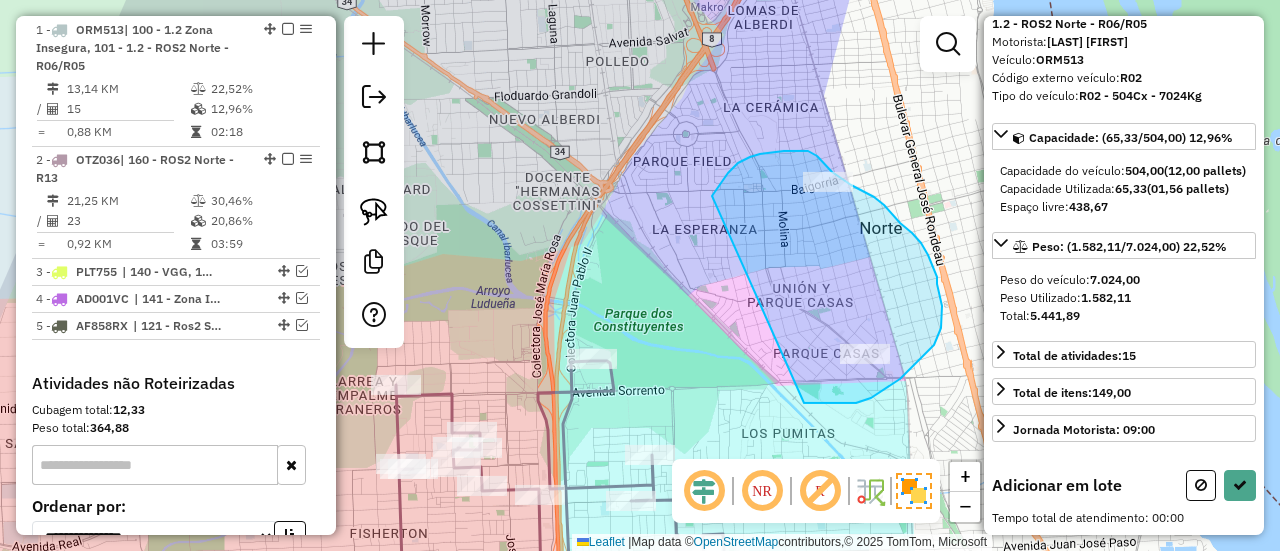 drag, startPoint x: 804, startPoint y: 403, endPoint x: 710, endPoint y: 202, distance: 221.89412 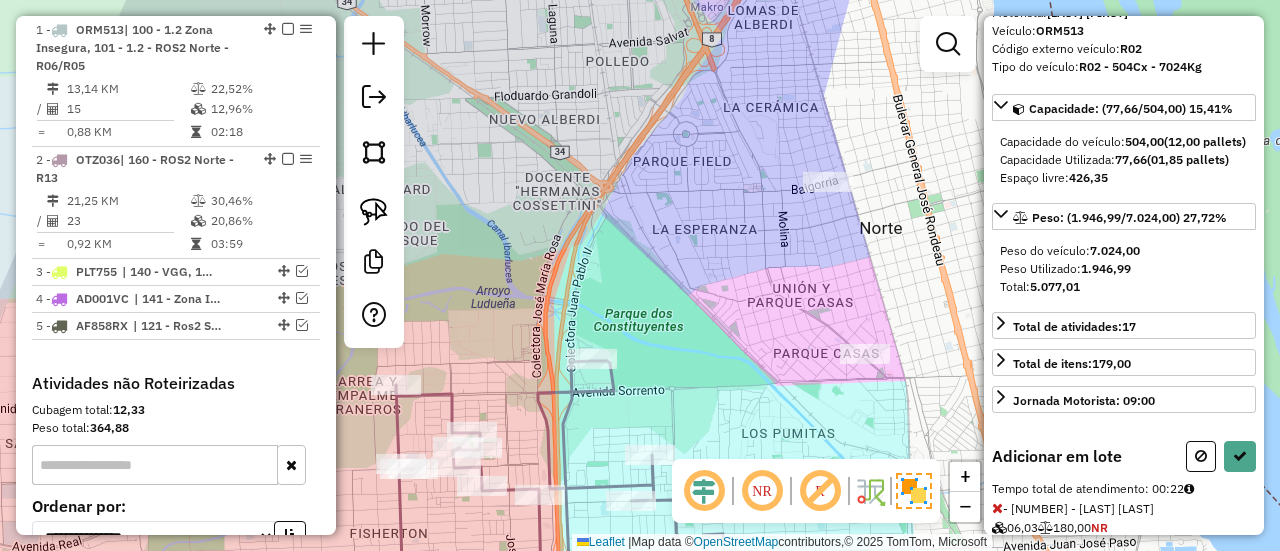 select on "**********" 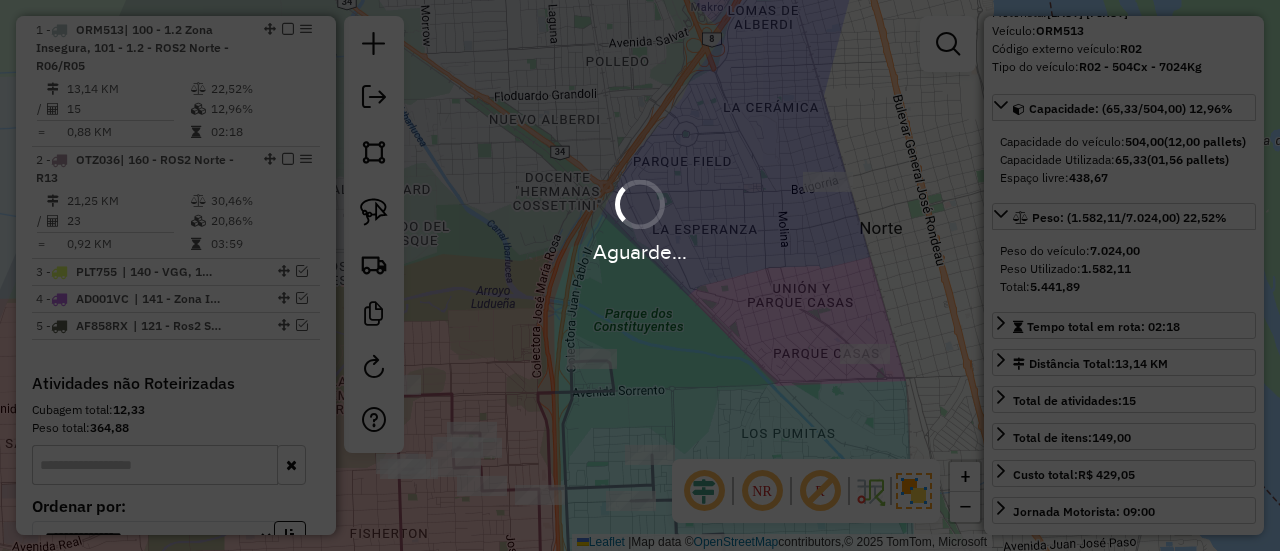 scroll, scrollTop: 697, scrollLeft: 0, axis: vertical 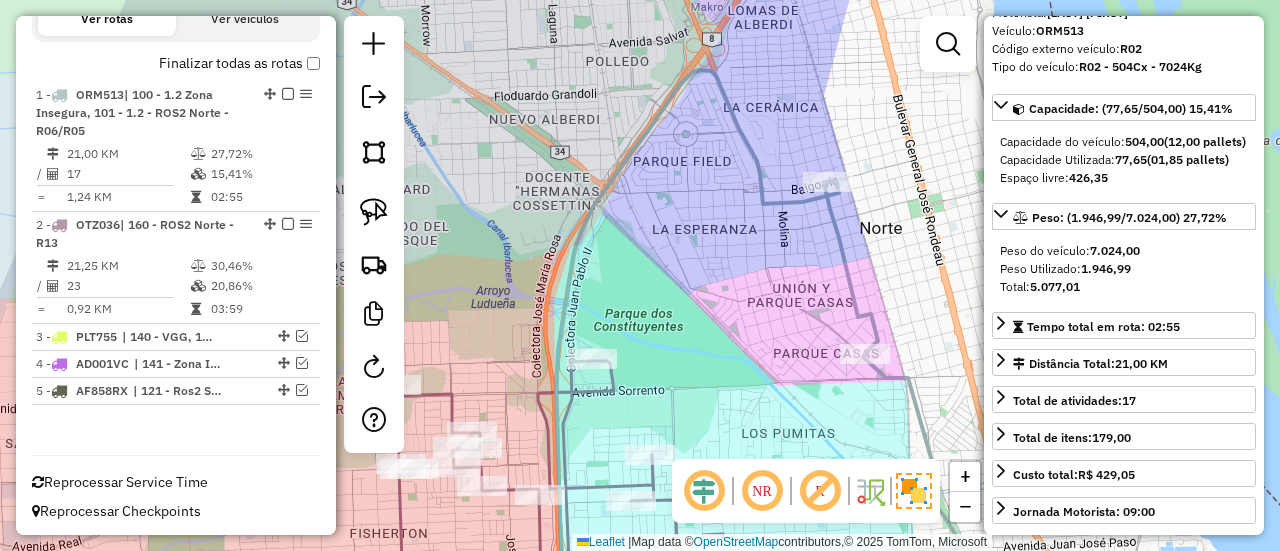 click 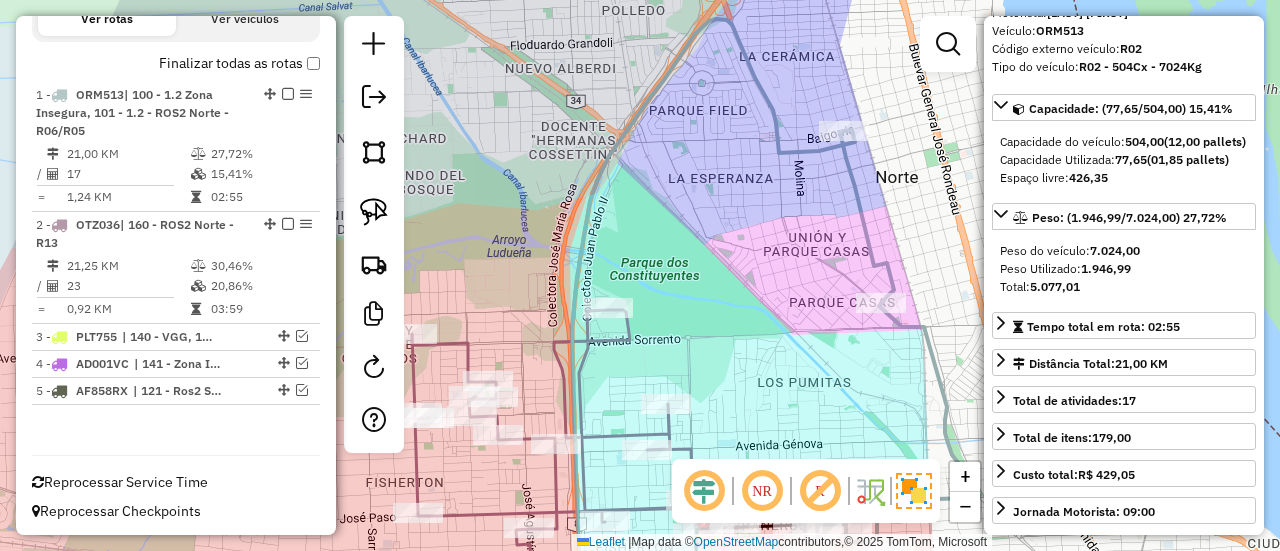 drag, startPoint x: 780, startPoint y: 349, endPoint x: 778, endPoint y: 121, distance: 228.00877 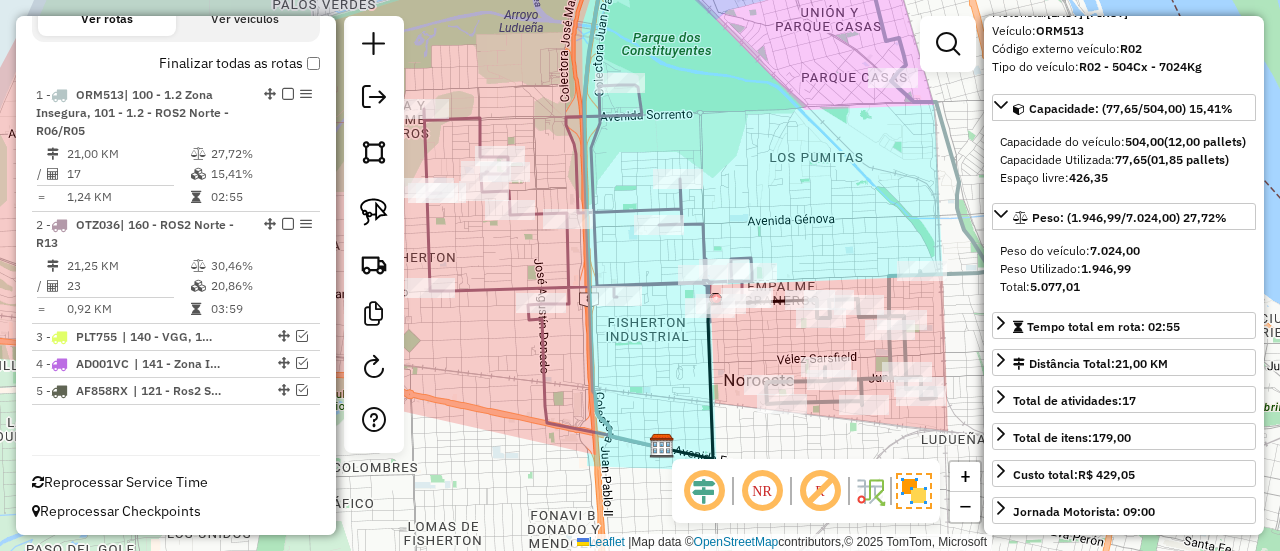 click 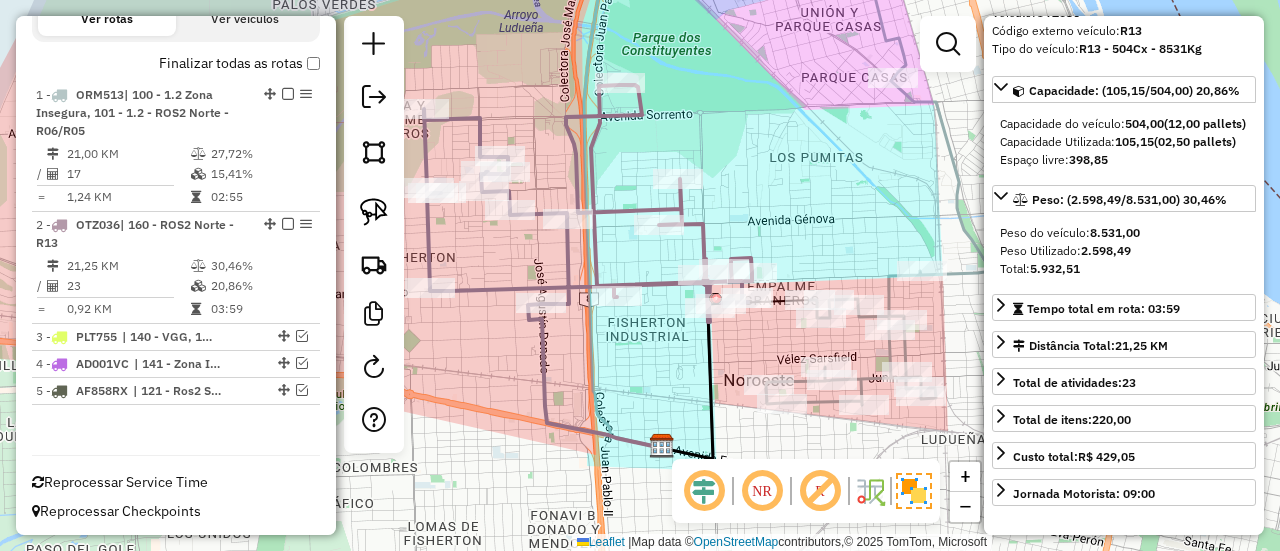 scroll, scrollTop: 124, scrollLeft: 0, axis: vertical 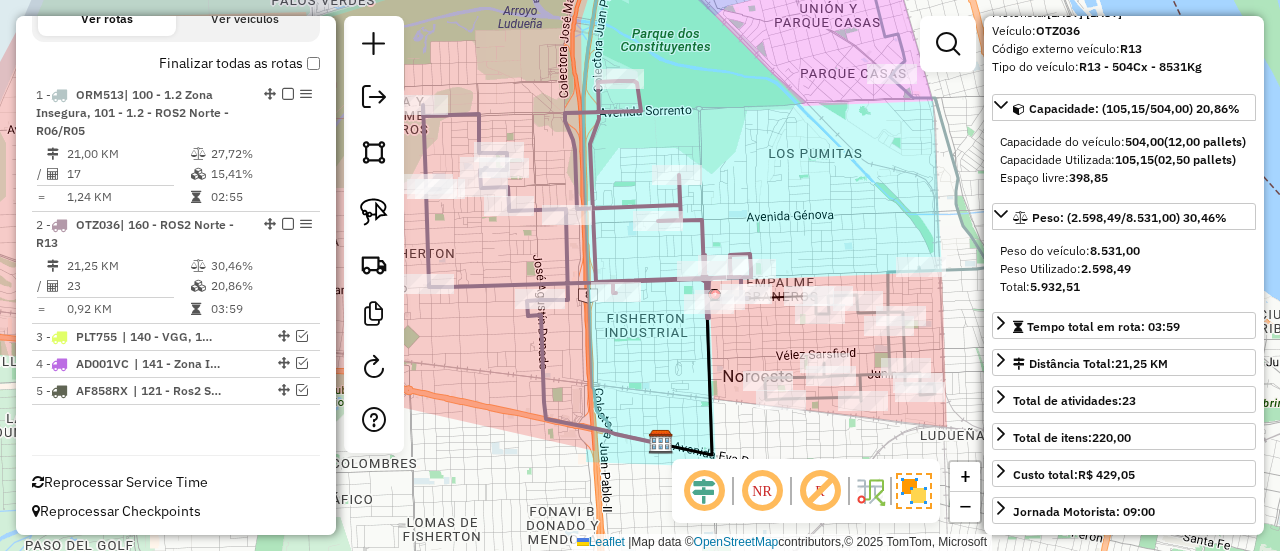 click 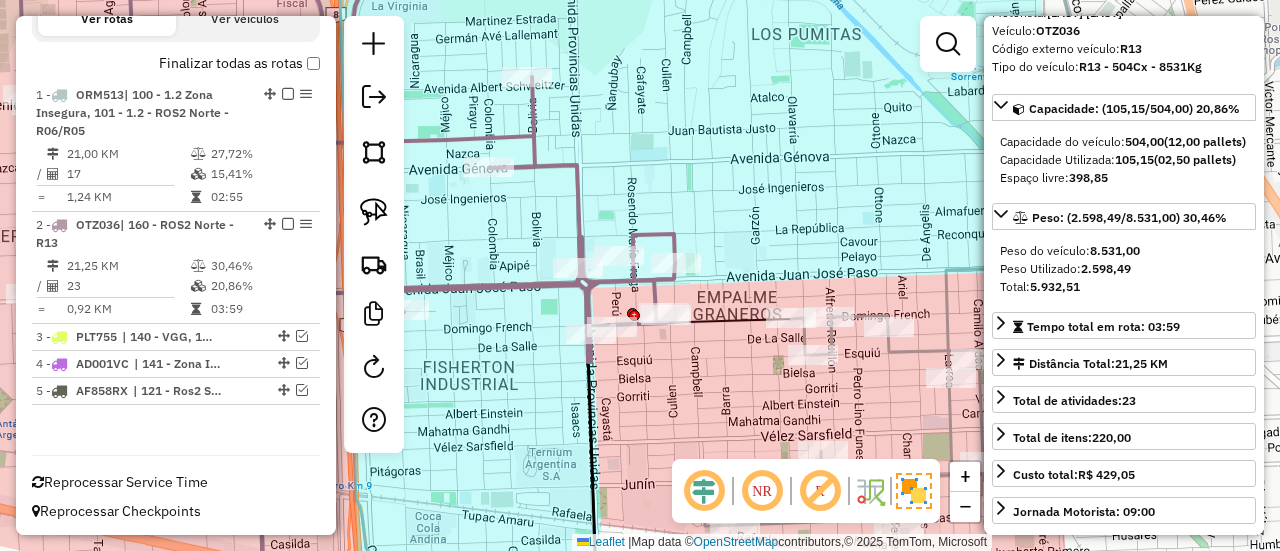 drag, startPoint x: 766, startPoint y: 275, endPoint x: 750, endPoint y: 264, distance: 19.416489 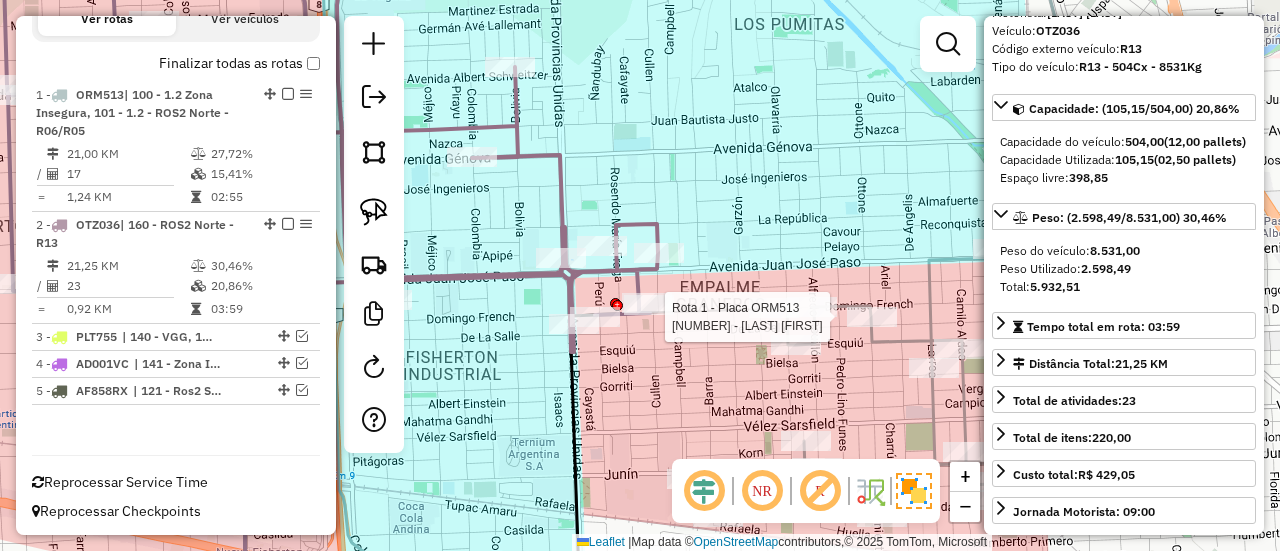 click 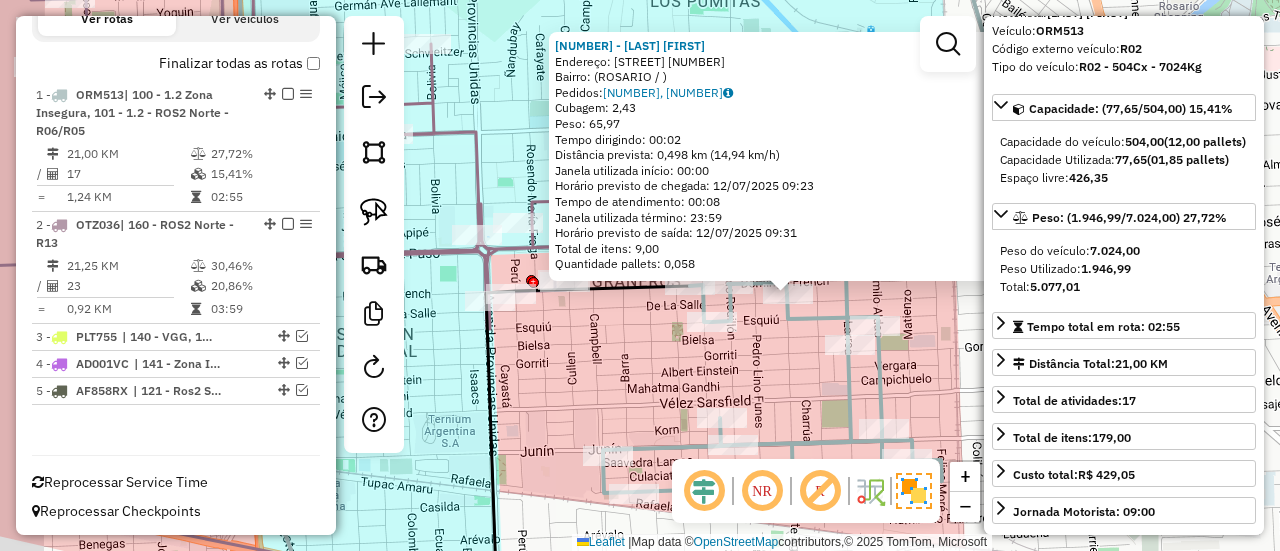 drag, startPoint x: 714, startPoint y: 350, endPoint x: 798, endPoint y: 372, distance: 86.833176 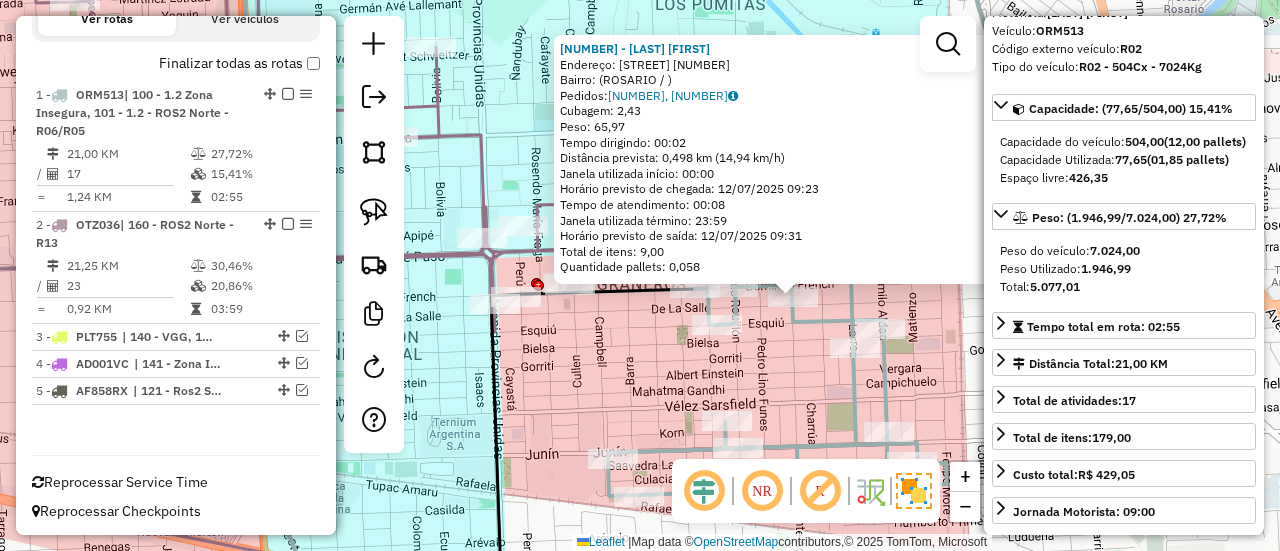 click 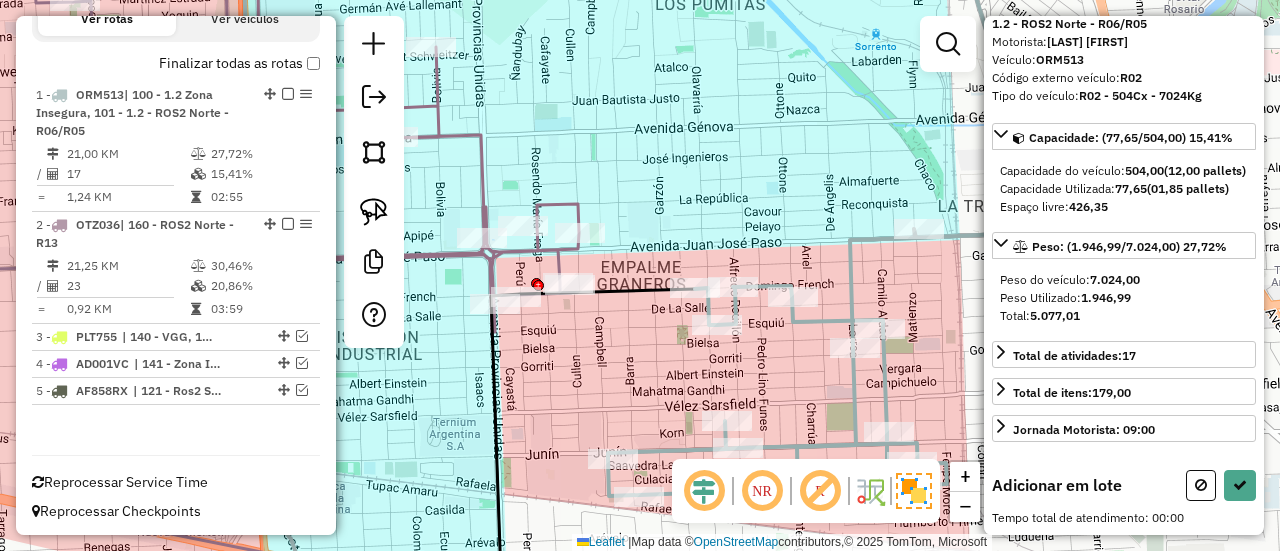 scroll, scrollTop: 124, scrollLeft: 0, axis: vertical 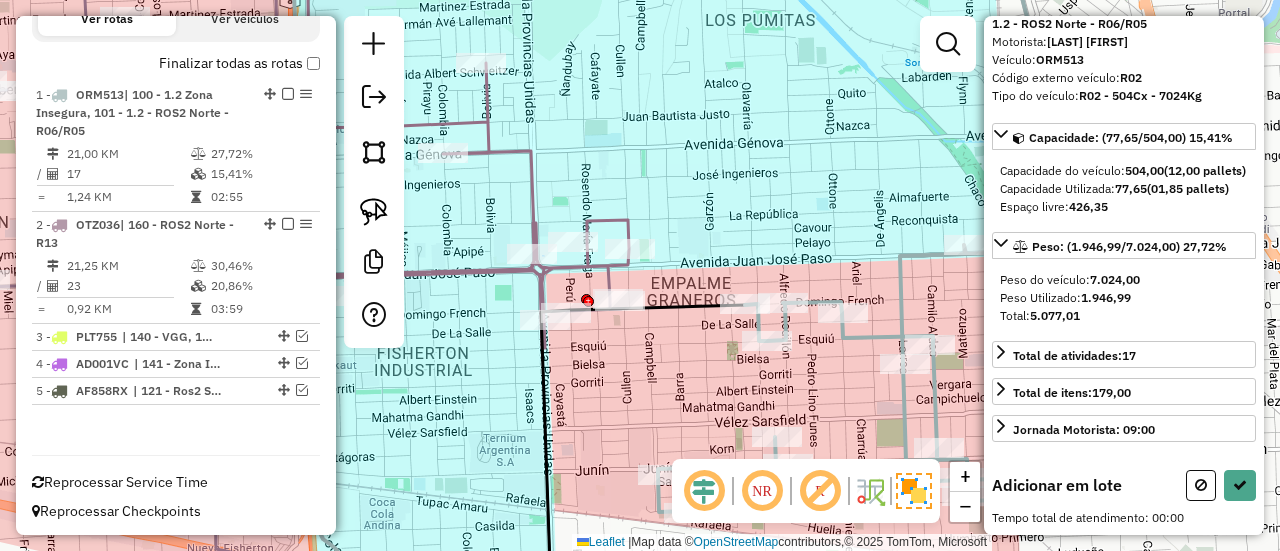 drag, startPoint x: 662, startPoint y: 355, endPoint x: 683, endPoint y: 359, distance: 21.377558 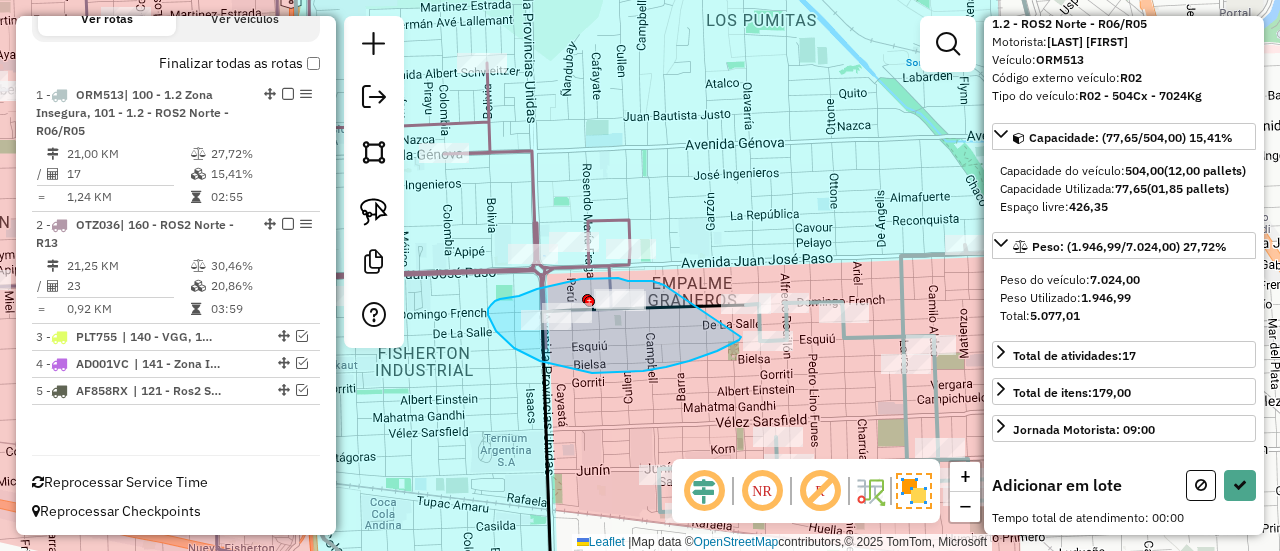 drag, startPoint x: 664, startPoint y: 285, endPoint x: 742, endPoint y: 334, distance: 92.11406 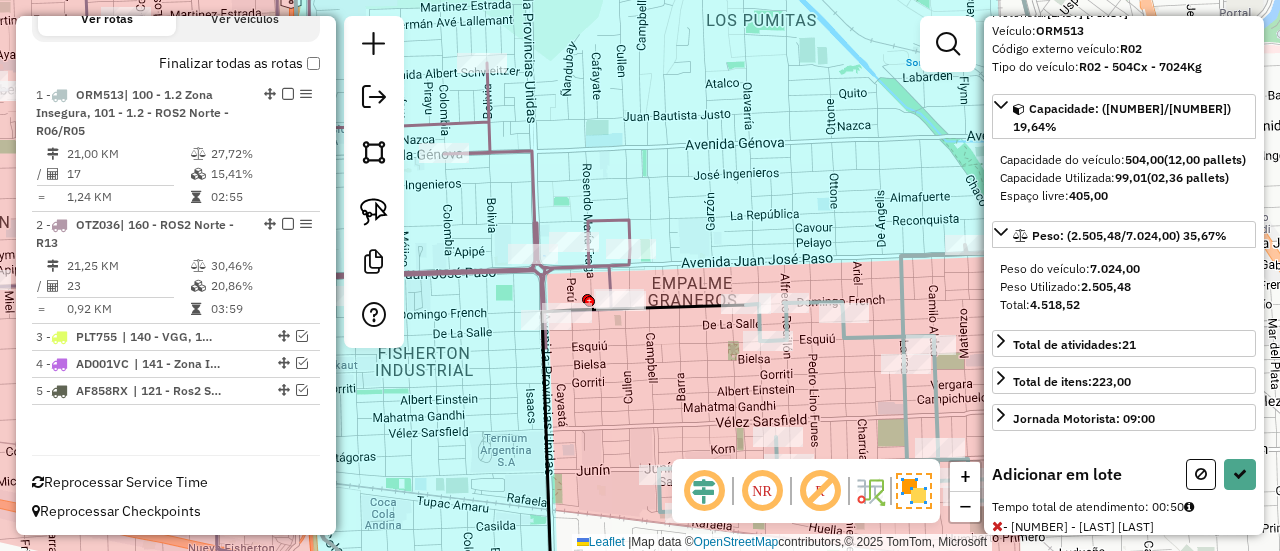 select on "**********" 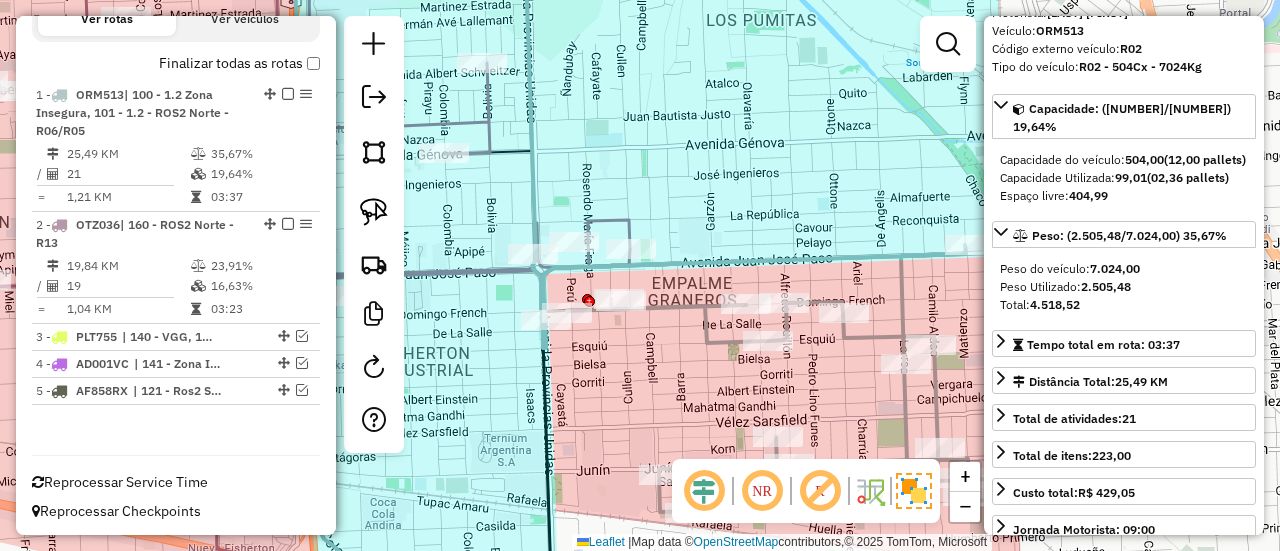 click 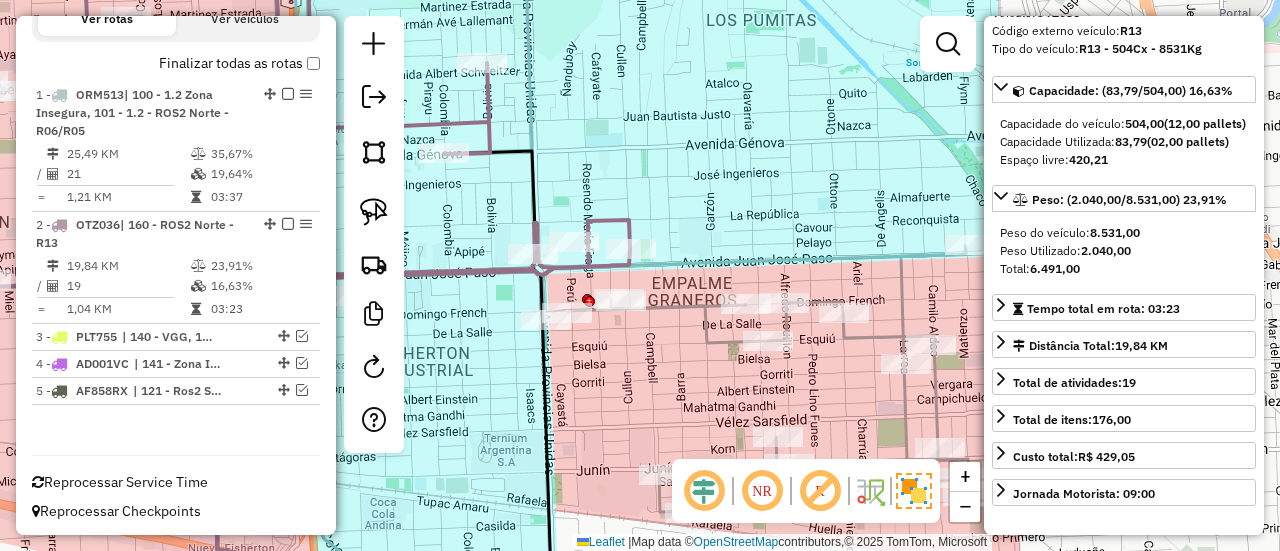 scroll, scrollTop: 124, scrollLeft: 0, axis: vertical 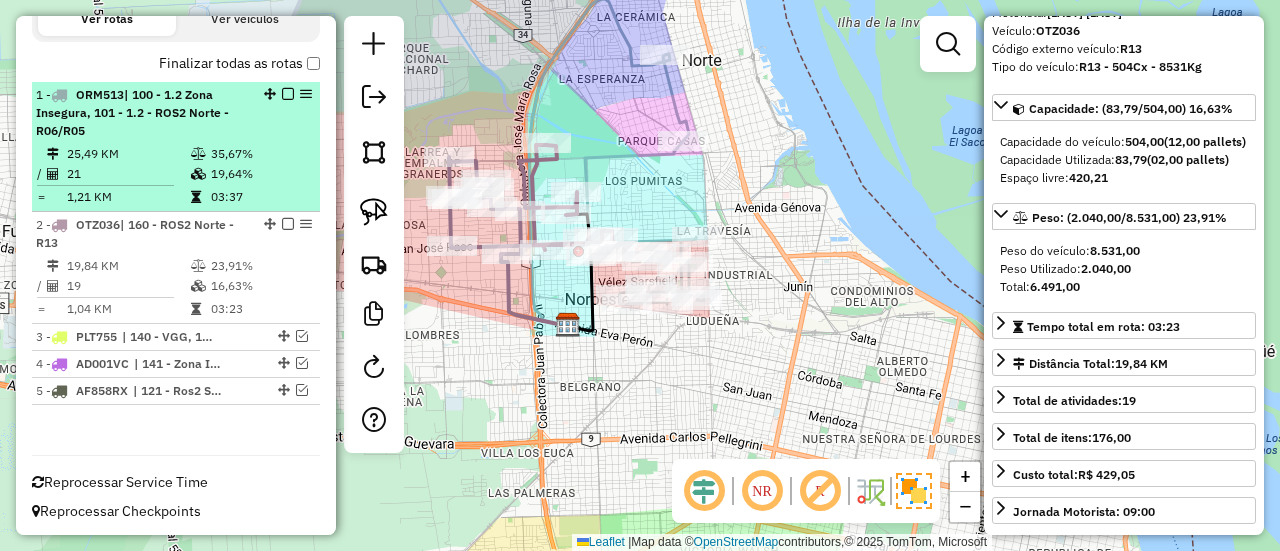 click at bounding box center [288, 94] 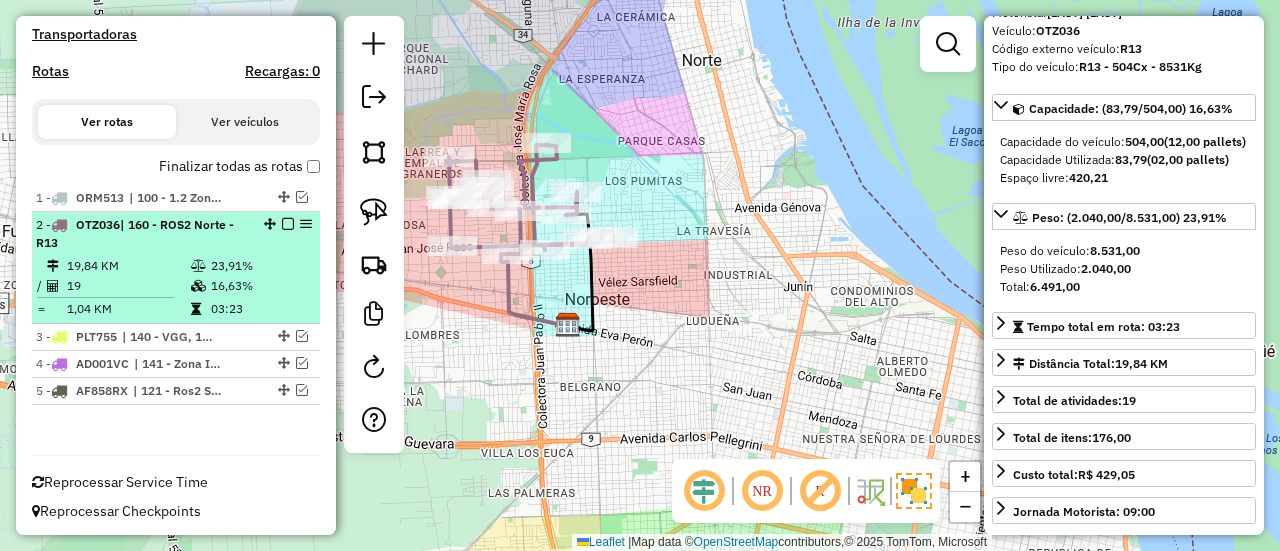 click at bounding box center (288, 224) 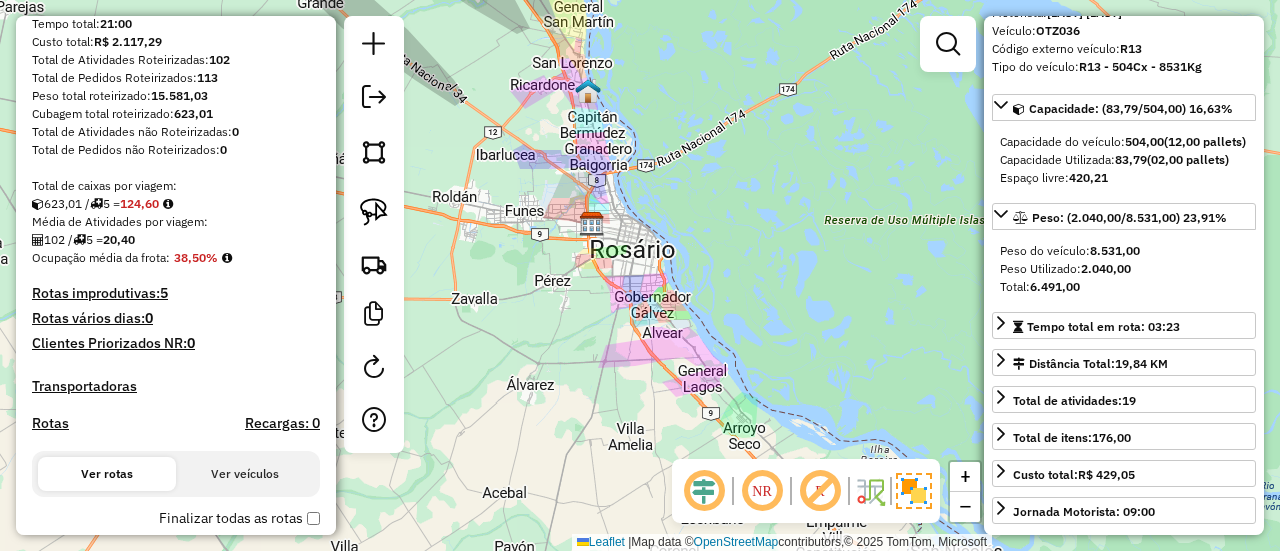 scroll, scrollTop: 209, scrollLeft: 0, axis: vertical 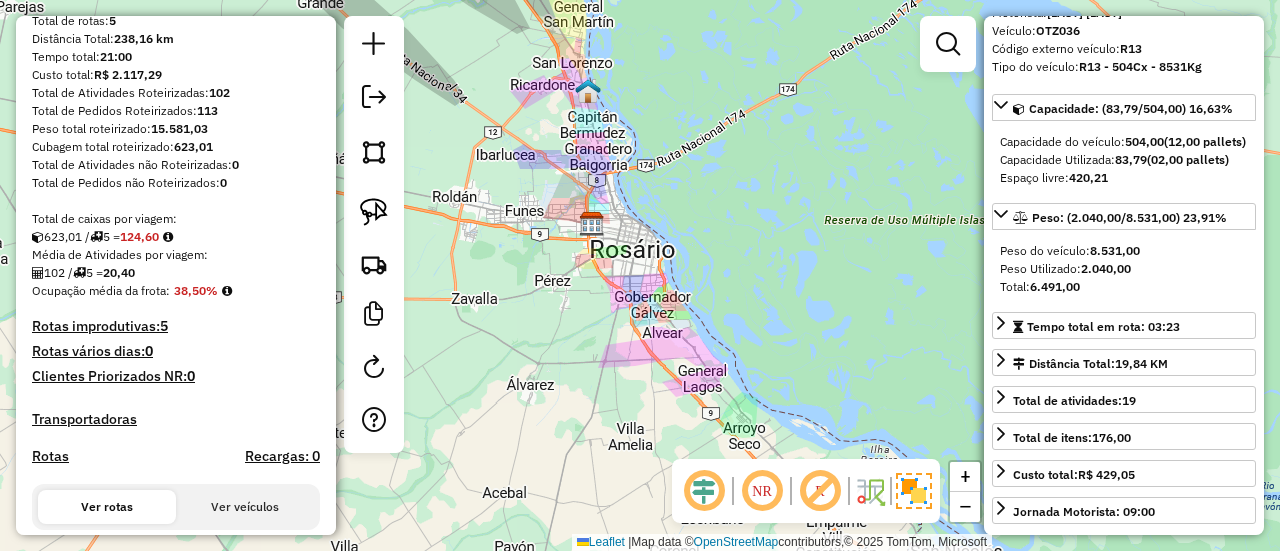 click on "Janela de atendimento Grade de atendimento Capacidade Transportadoras Veículos Cliente Pedidos  Rotas Selecione os dias de semana para filtrar as janelas de atendimento  Seg   Ter   Qua   Qui   Sex   Sáb   Dom  Informe o período da janela de atendimento: De: Até:  Filtrar exatamente a janela do cliente  Considerar janela de atendimento padrão  Selecione os dias de semana para filtrar as grades de atendimento  Seg   Ter   Qua   Qui   Sex   Sáb   Dom   Considerar clientes sem dia de atendimento cadastrado  Clientes fora do dia de atendimento selecionado Filtrar as atividades entre os valores definidos abaixo:  Peso mínimo:   Peso máximo:   Cubagem mínima:   Cubagem máxima:   De:   Até:  Filtrar as atividades entre o tempo de atendimento definido abaixo:  De:   Até:   Considerar capacidade total dos clientes não roteirizados Transportadora: Selecione um ou mais itens Tipo de veículo: Selecione um ou mais itens Veículo: Selecione um ou mais itens Motorista: Selecione um ou mais itens Nome: Rótulo:" 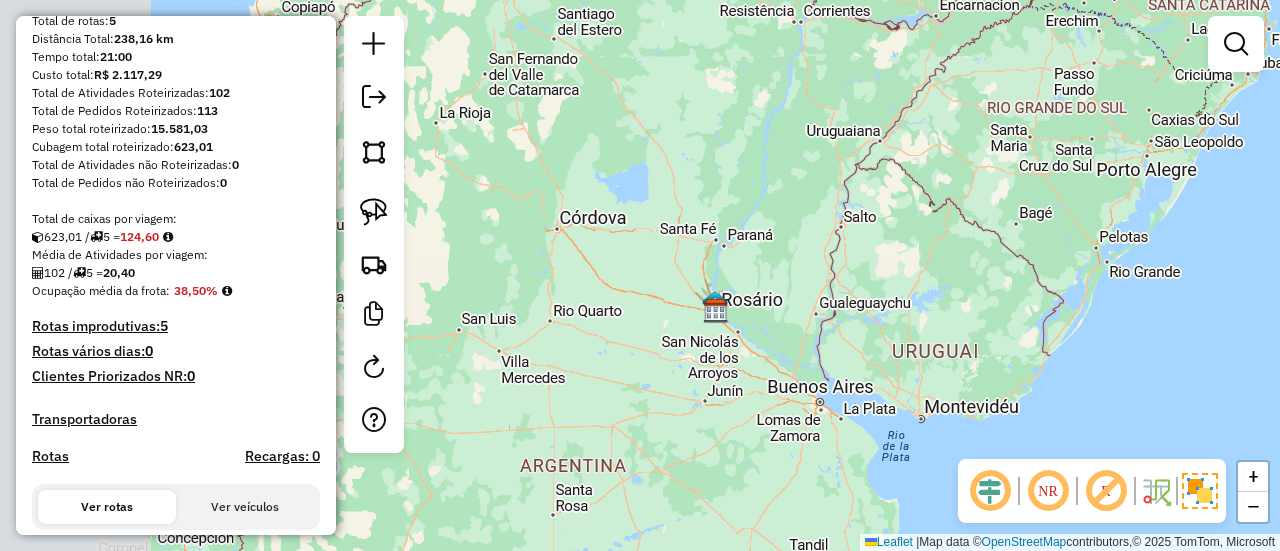 drag, startPoint x: 590, startPoint y: 328, endPoint x: 821, endPoint y: 317, distance: 231.26175 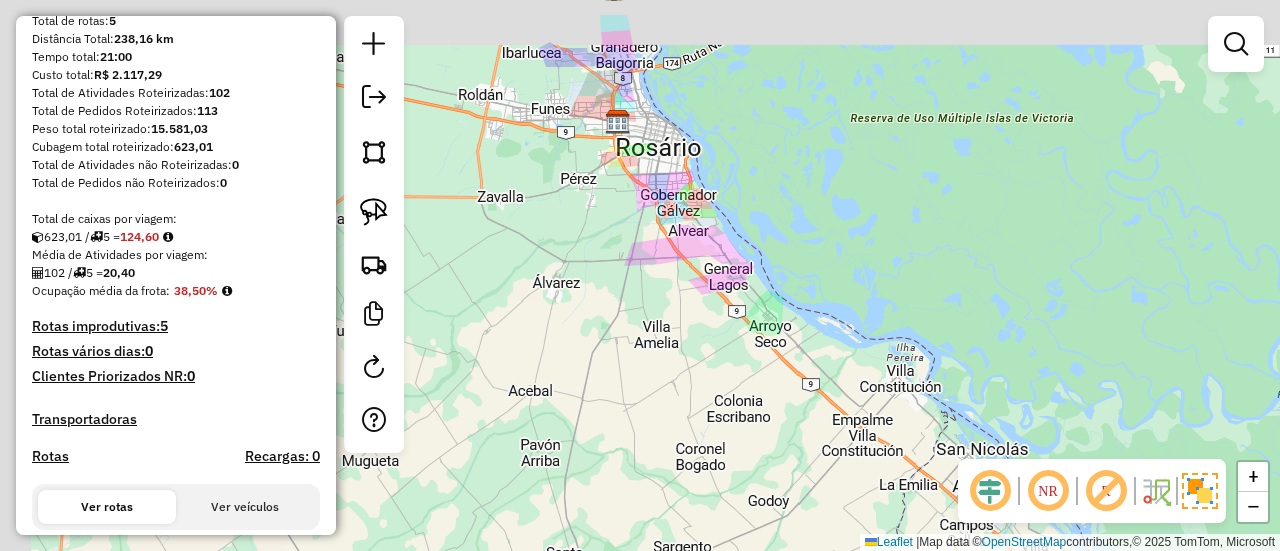 drag, startPoint x: 604, startPoint y: 351, endPoint x: 666, endPoint y: 426, distance: 97.308784 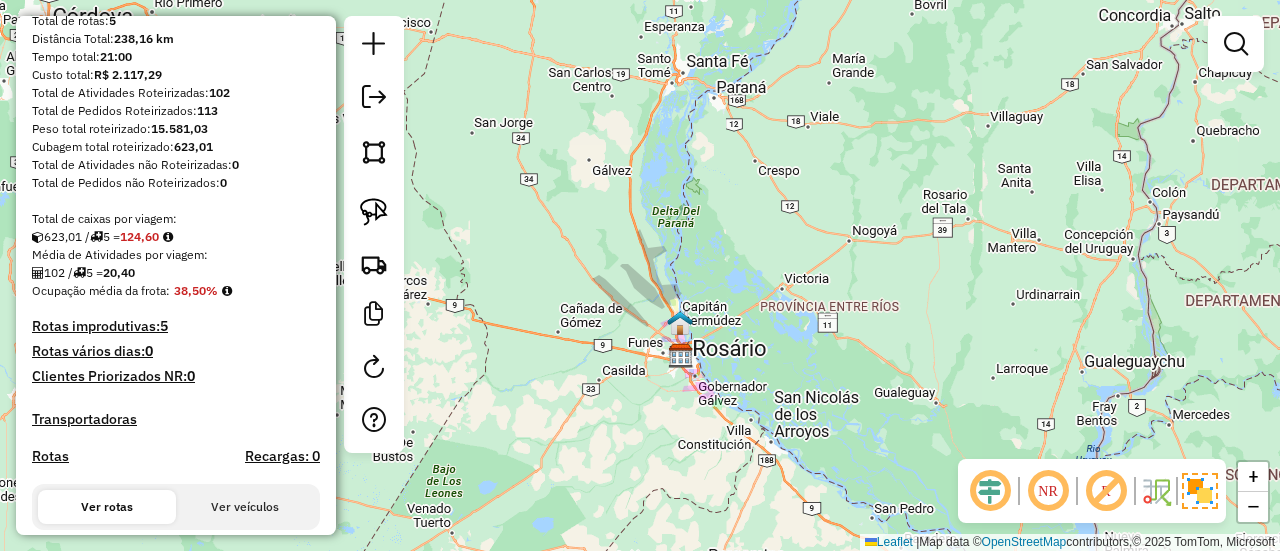 drag, startPoint x: 605, startPoint y: 325, endPoint x: 656, endPoint y: 405, distance: 94.873604 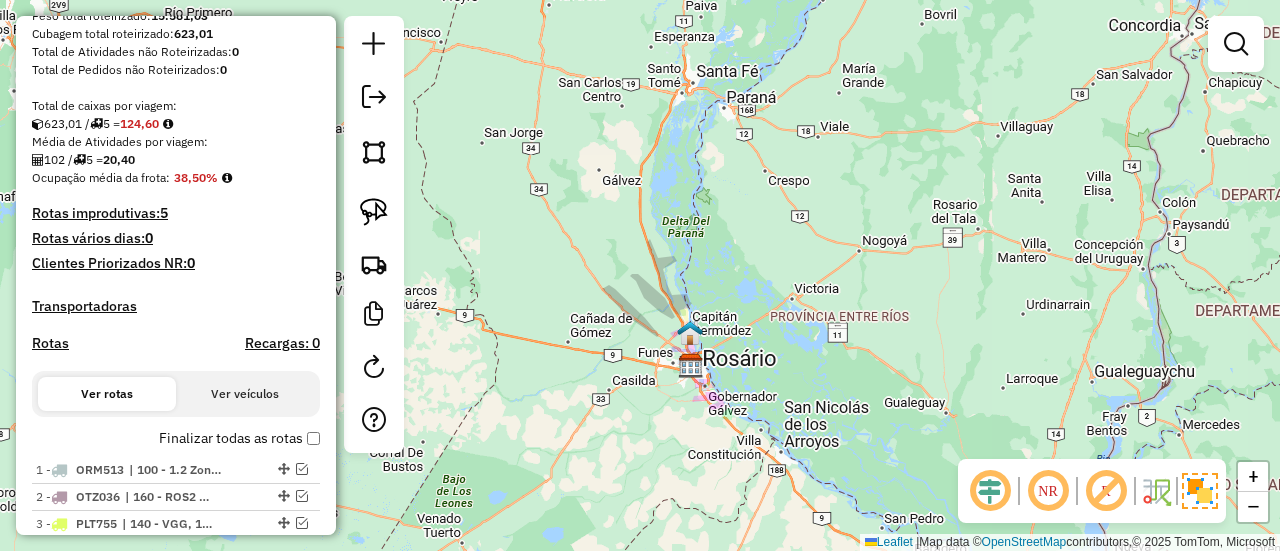scroll, scrollTop: 409, scrollLeft: 0, axis: vertical 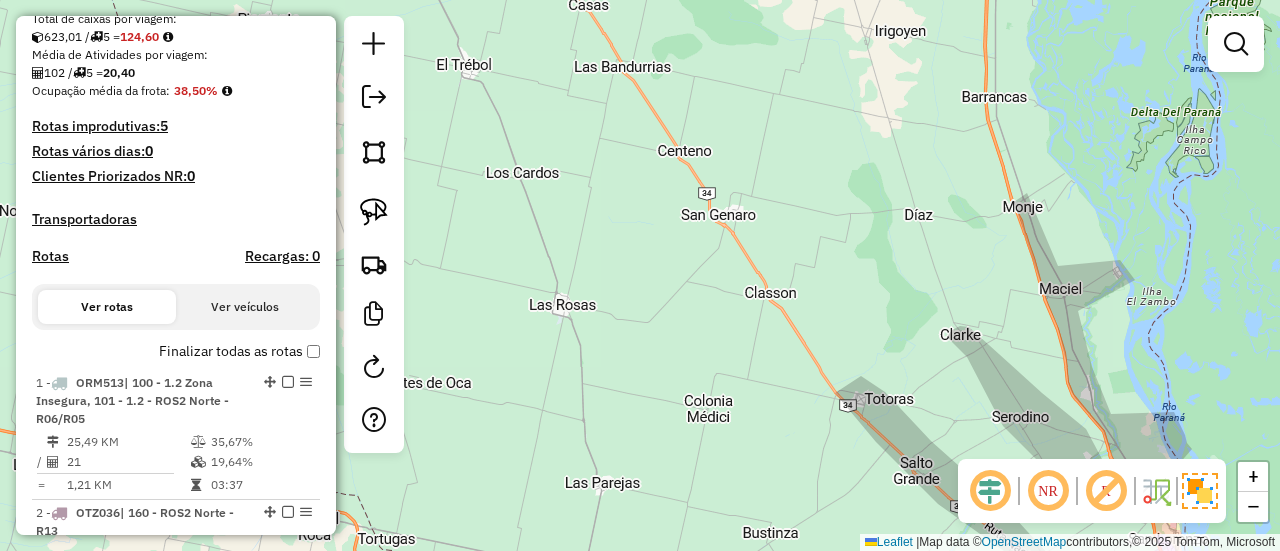 drag, startPoint x: 676, startPoint y: 359, endPoint x: 530, endPoint y: 217, distance: 203.6664 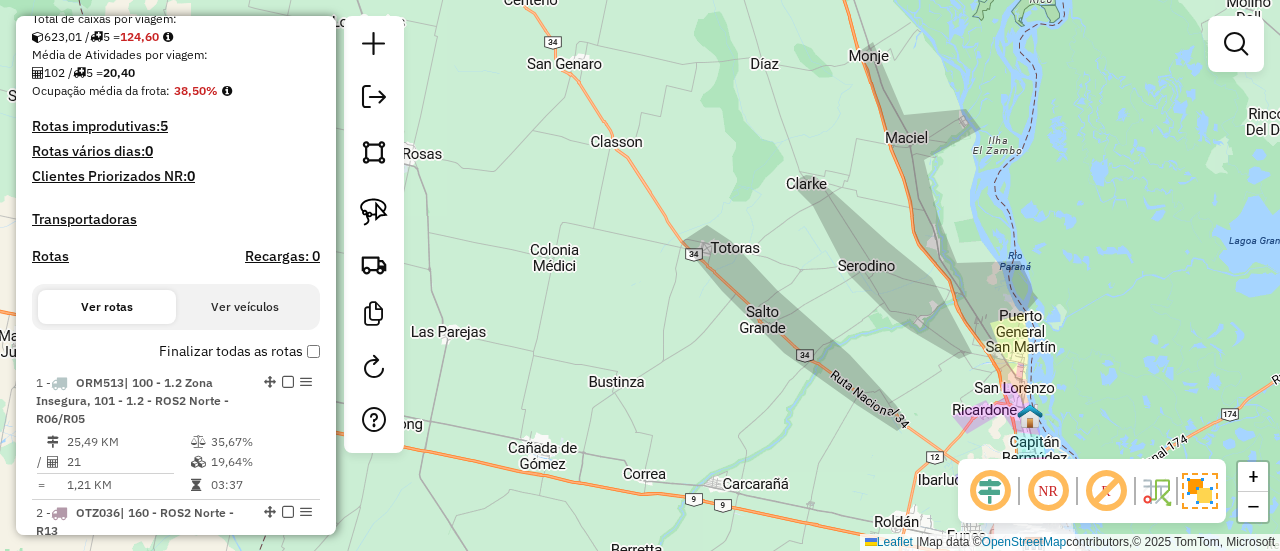 drag, startPoint x: 466, startPoint y: 124, endPoint x: 411, endPoint y: 63, distance: 82.13403 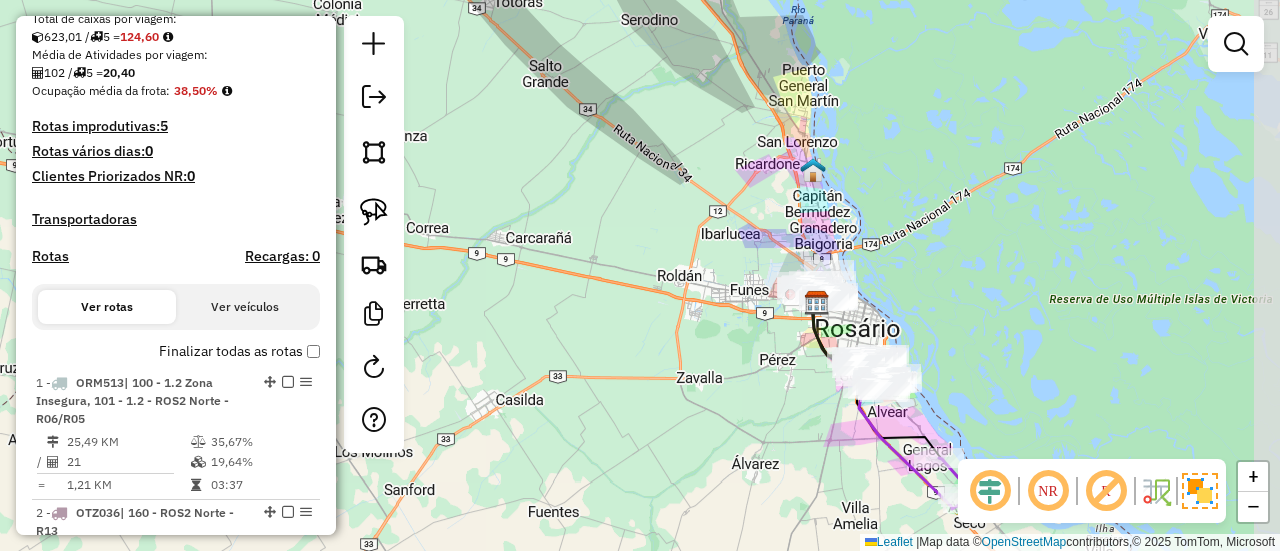 drag, startPoint x: 472, startPoint y: 129, endPoint x: 422, endPoint y: 49, distance: 94.33981 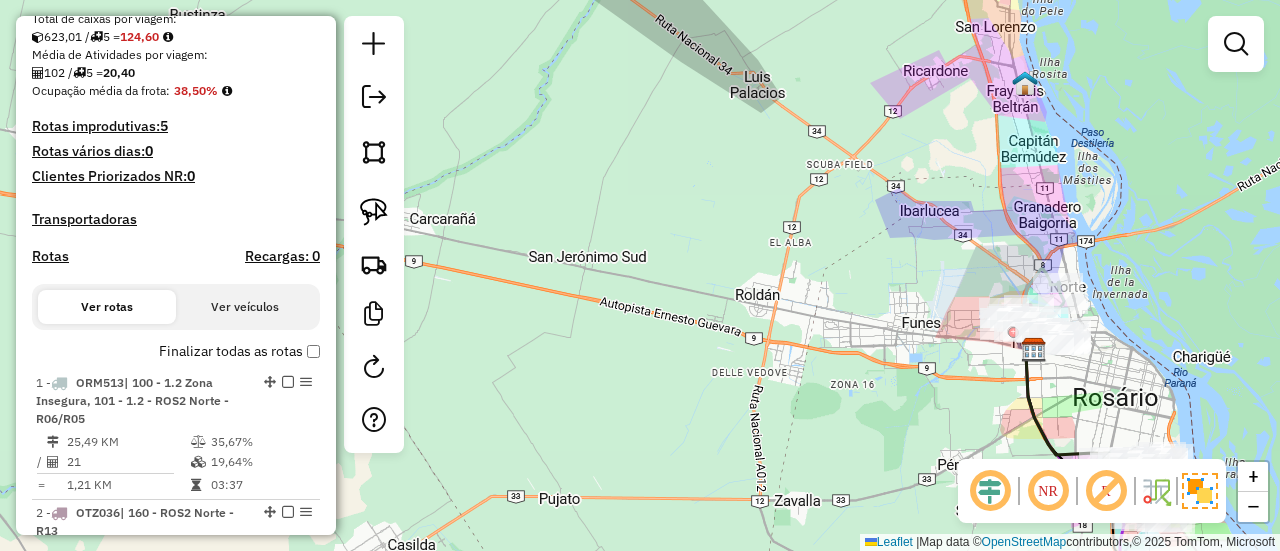 drag, startPoint x: 581, startPoint y: 194, endPoint x: 421, endPoint y: 47, distance: 217.27632 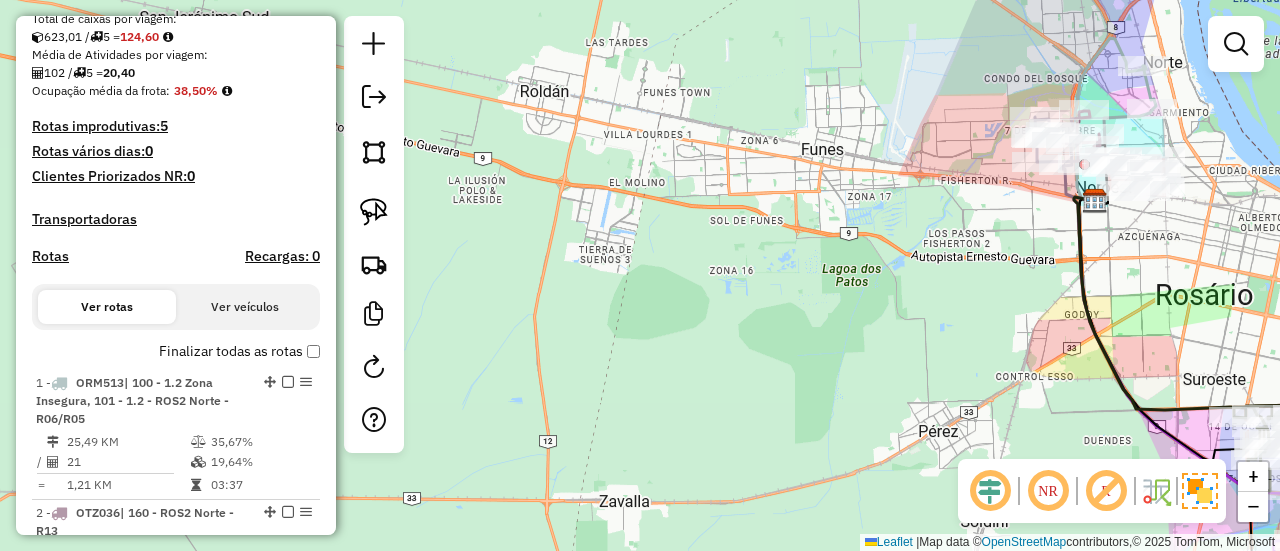 drag, startPoint x: 532, startPoint y: 111, endPoint x: 440, endPoint y: 50, distance: 110.38569 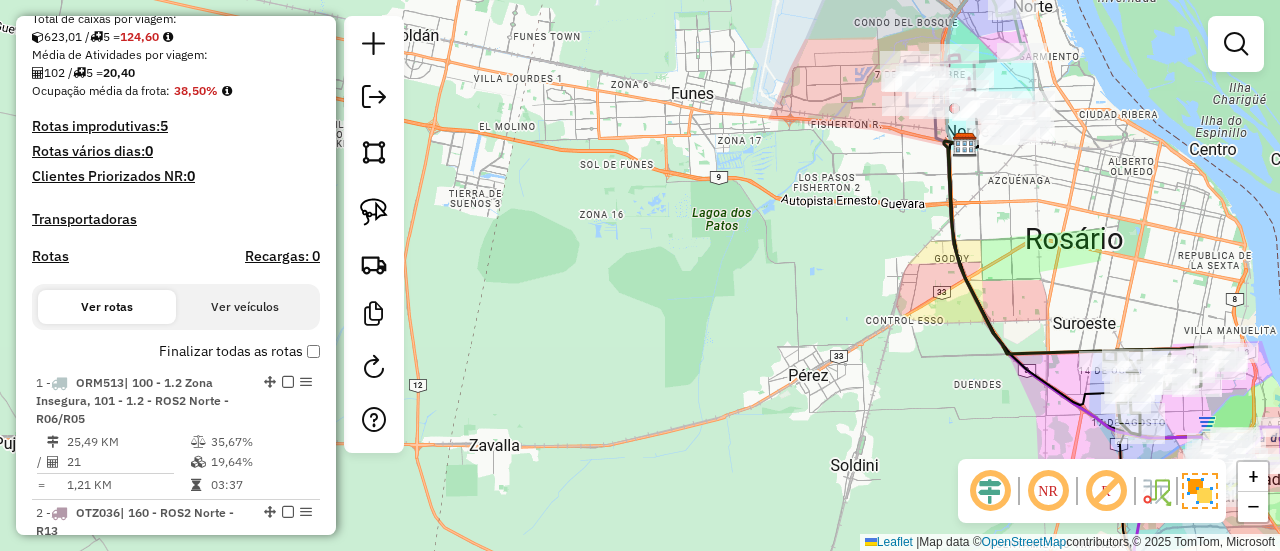 drag, startPoint x: 582, startPoint y: 126, endPoint x: 493, endPoint y: 112, distance: 90.0944 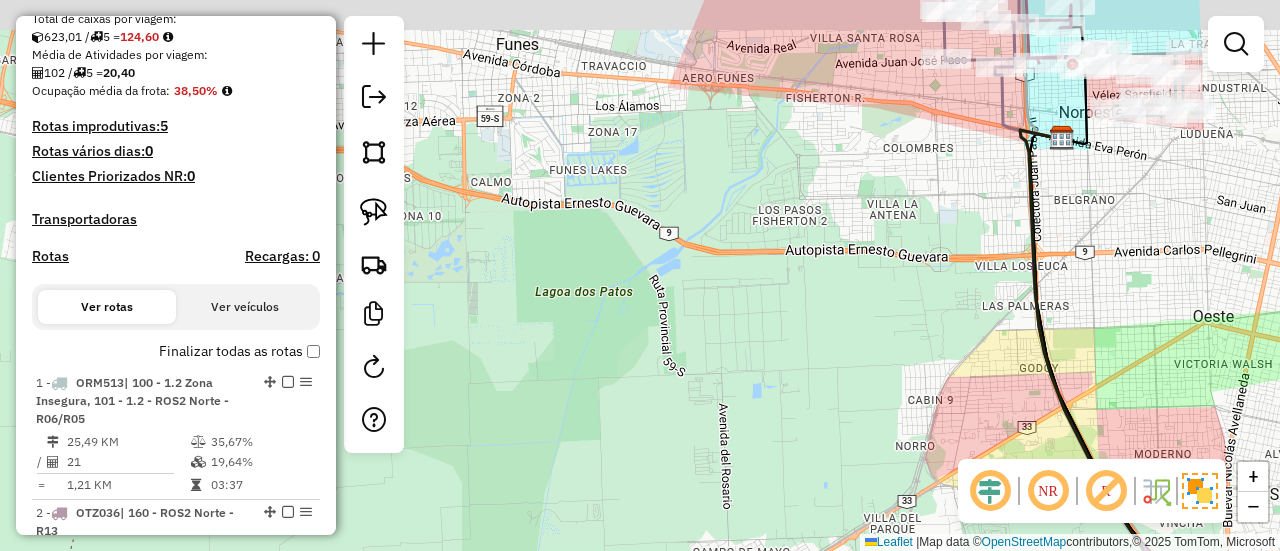 drag, startPoint x: 700, startPoint y: 186, endPoint x: 609, endPoint y: 328, distance: 168.65645 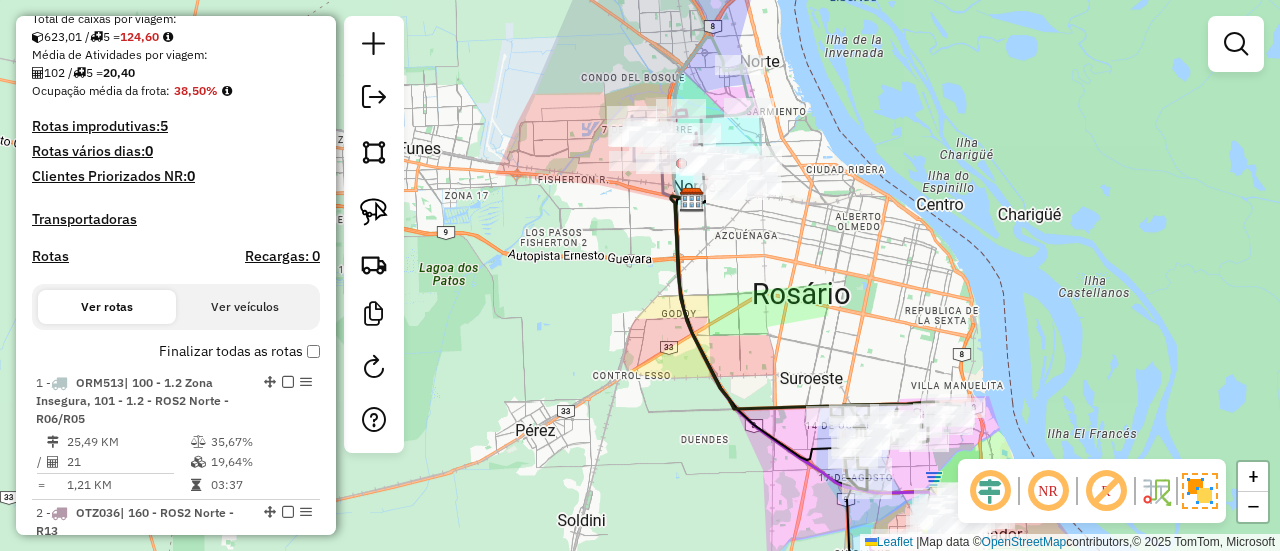 drag, startPoint x: 594, startPoint y: 237, endPoint x: 479, endPoint y: 165, distance: 135.67976 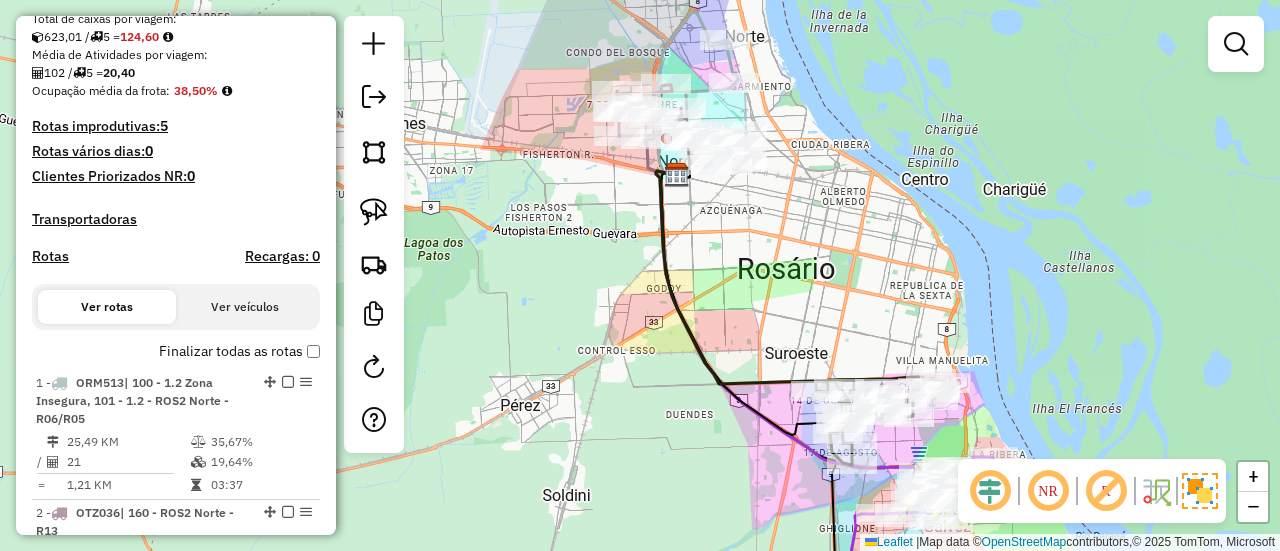 drag, startPoint x: 848, startPoint y: 247, endPoint x: 848, endPoint y: 105, distance: 142 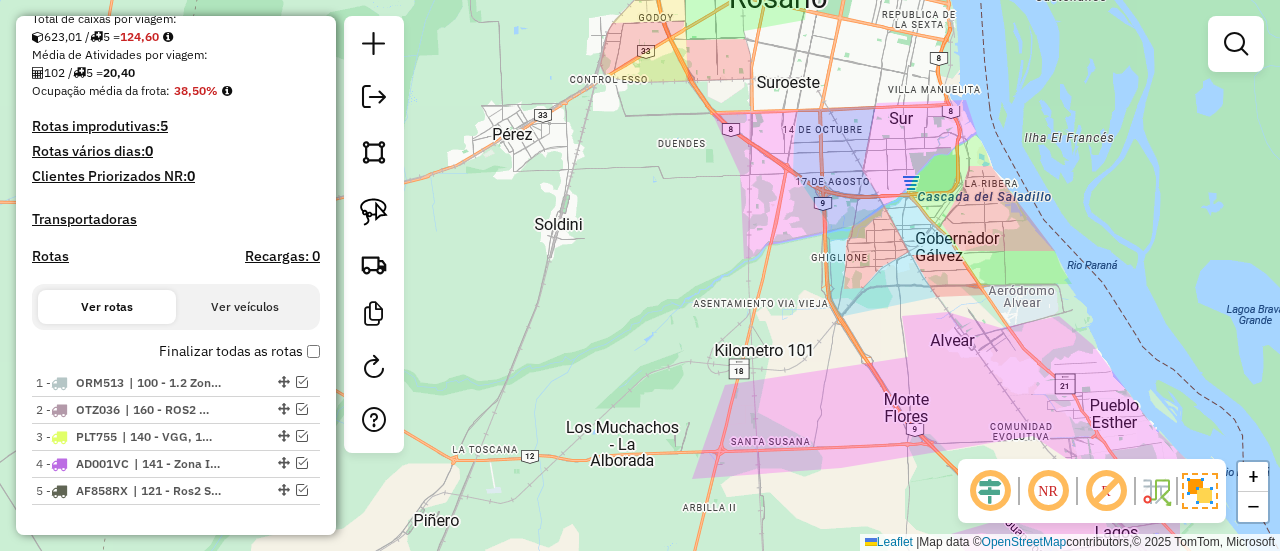 click on "Janela de atendimento Grade de atendimento Capacidade Transportadoras Veículos Cliente Pedidos  Rotas Selecione os dias de semana para filtrar as janelas de atendimento  Seg   Ter   Qua   Qui   Sex   Sáb   Dom  Informe o período da janela de atendimento: De: Até:  Filtrar exatamente a janela do cliente  Considerar janela de atendimento padrão  Selecione os dias de semana para filtrar as grades de atendimento  Seg   Ter   Qua   Qui   Sex   Sáb   Dom   Considerar clientes sem dia de atendimento cadastrado  Clientes fora do dia de atendimento selecionado Filtrar as atividades entre os valores definidos abaixo:  Peso mínimo:   Peso máximo:   Cubagem mínima:   Cubagem máxima:   De:   Até:  Filtrar as atividades entre o tempo de atendimento definido abaixo:  De:   Até:   Considerar capacidade total dos clientes não roteirizados Transportadora: Selecione um ou mais itens Tipo de veículo: Selecione um ou mais itens Veículo: Selecione um ou mais itens Motorista: Selecione um ou mais itens Nome: Rótulo:" 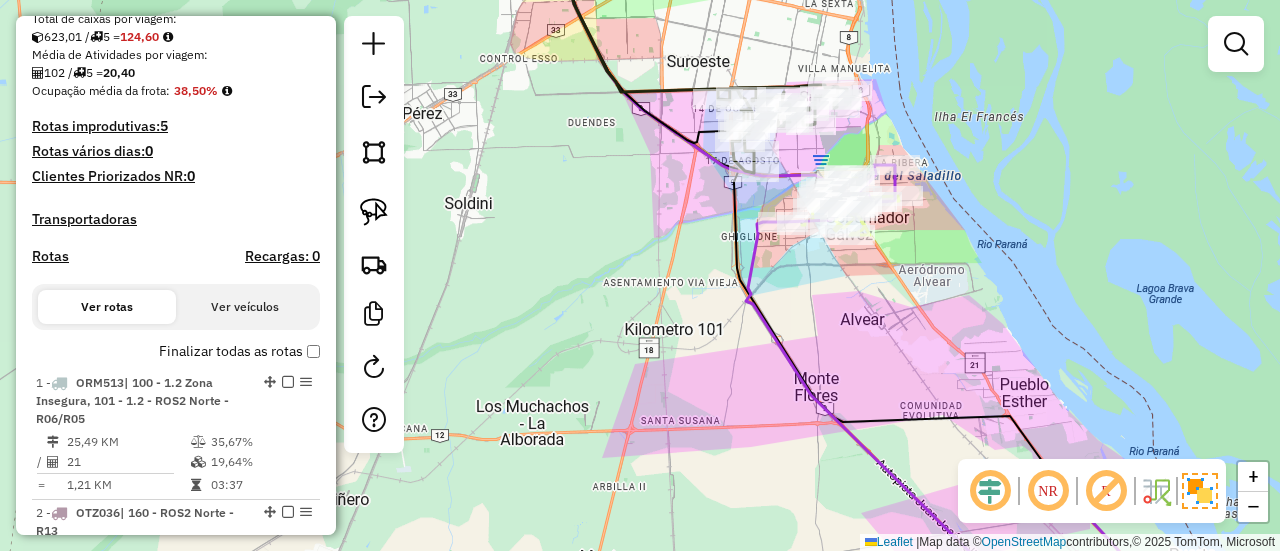 drag, startPoint x: 640, startPoint y: 308, endPoint x: 466, endPoint y: 262, distance: 179.97778 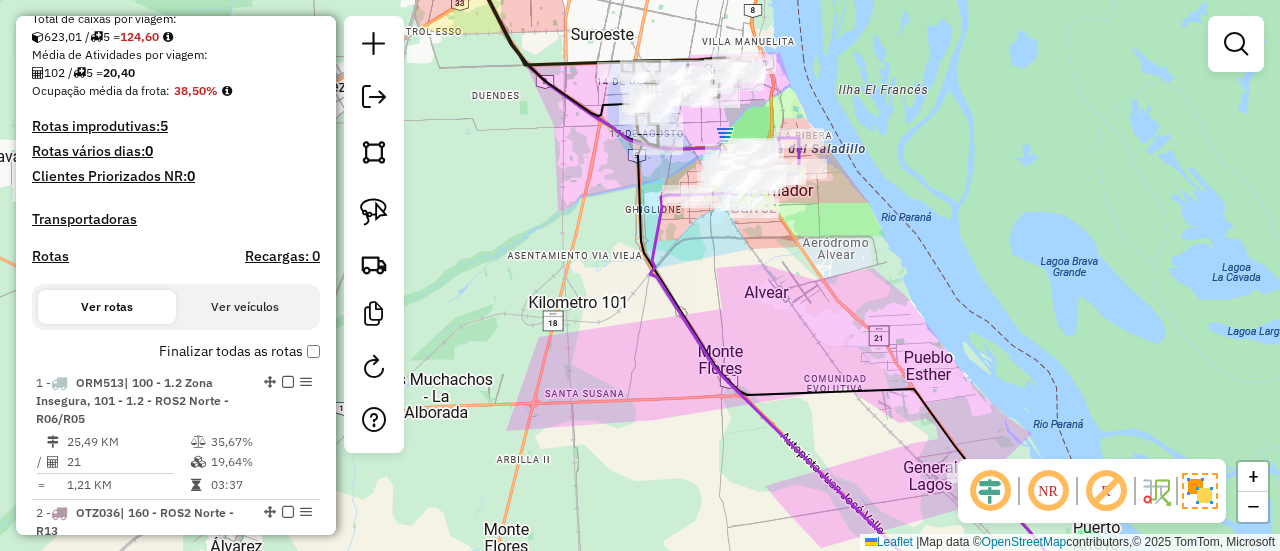 click on "Janela de atendimento Grade de atendimento Capacidade Transportadoras Veículos Cliente Pedidos  Rotas Selecione os dias de semana para filtrar as janelas de atendimento  Seg   Ter   Qua   Qui   Sex   Sáb   Dom  Informe o período da janela de atendimento: De: Até:  Filtrar exatamente a janela do cliente  Considerar janela de atendimento padrão  Selecione os dias de semana para filtrar as grades de atendimento  Seg   Ter   Qua   Qui   Sex   Sáb   Dom   Considerar clientes sem dia de atendimento cadastrado  Clientes fora do dia de atendimento selecionado Filtrar as atividades entre os valores definidos abaixo:  Peso mínimo:   Peso máximo:   Cubagem mínima:   Cubagem máxima:   De:   Até:  Filtrar as atividades entre o tempo de atendimento definido abaixo:  De:   Até:   Considerar capacidade total dos clientes não roteirizados Transportadora: Selecione um ou mais itens Tipo de veículo: Selecione um ou mais itens Veículo: Selecione um ou mais itens Motorista: Selecione um ou mais itens Nome: Rótulo:" 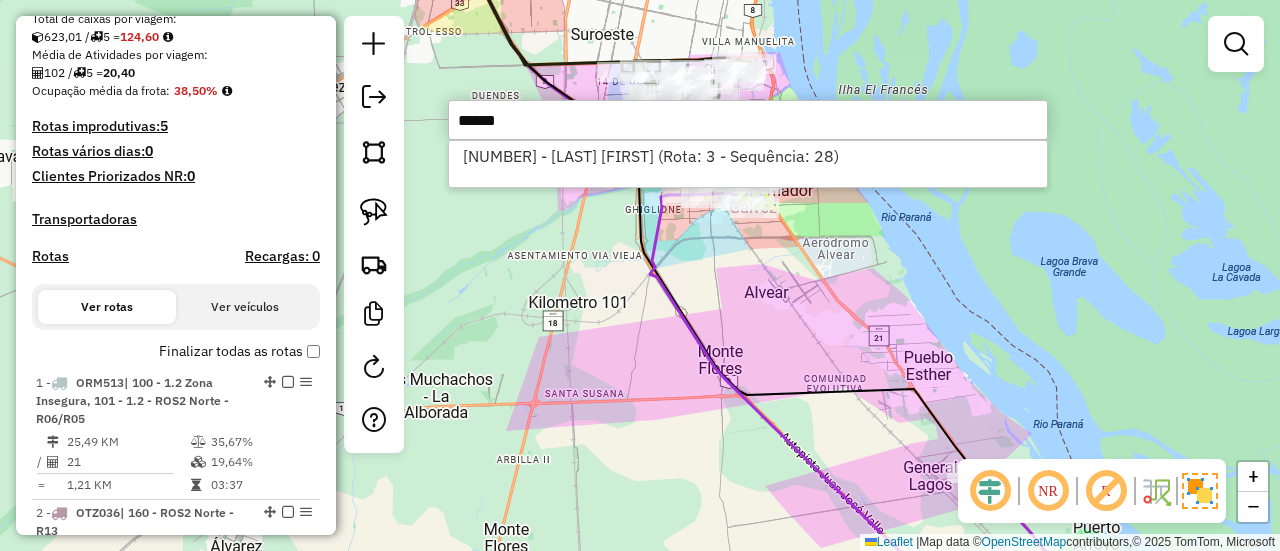 type on "******" 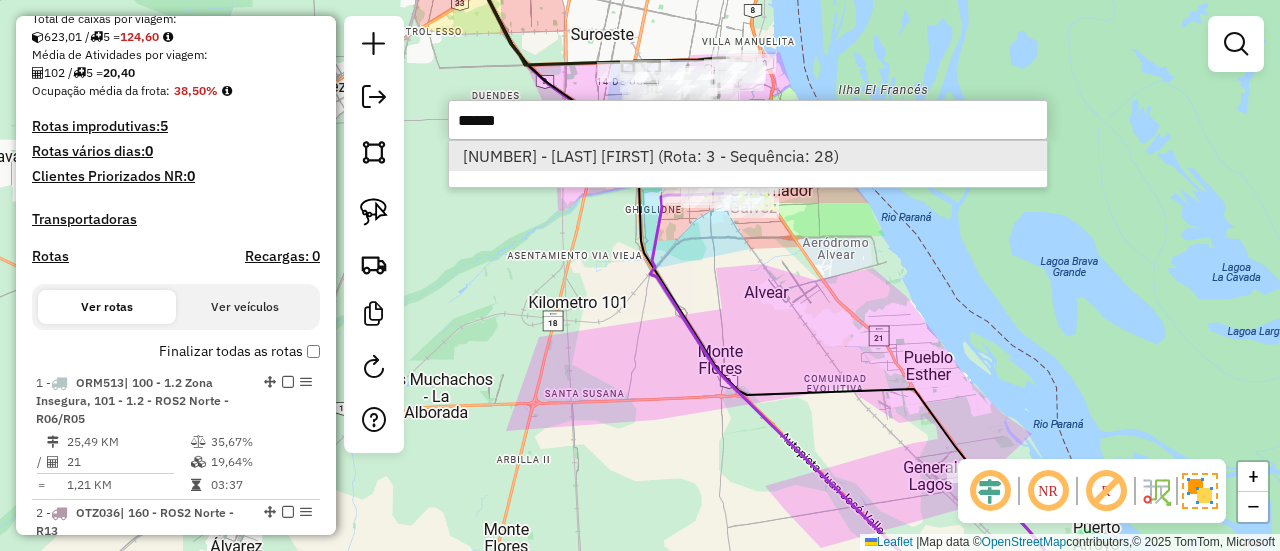 click on "0000504907 - AGUIRRE MAURICI (Rota: 3 - Sequência: 28)" at bounding box center [748, 156] 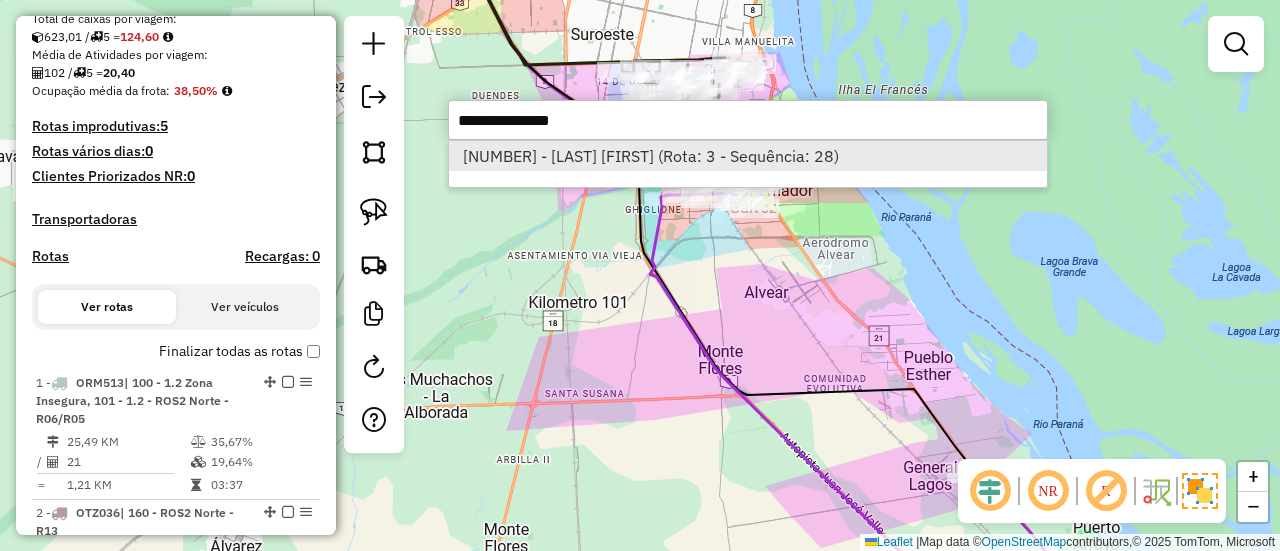 select on "**********" 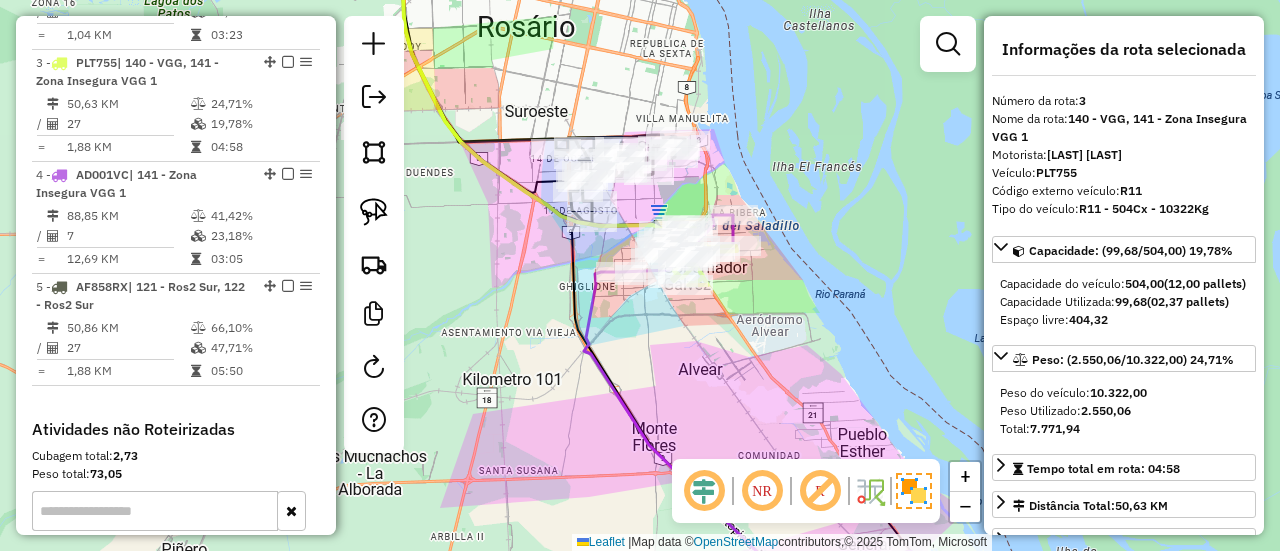 scroll, scrollTop: 1004, scrollLeft: 0, axis: vertical 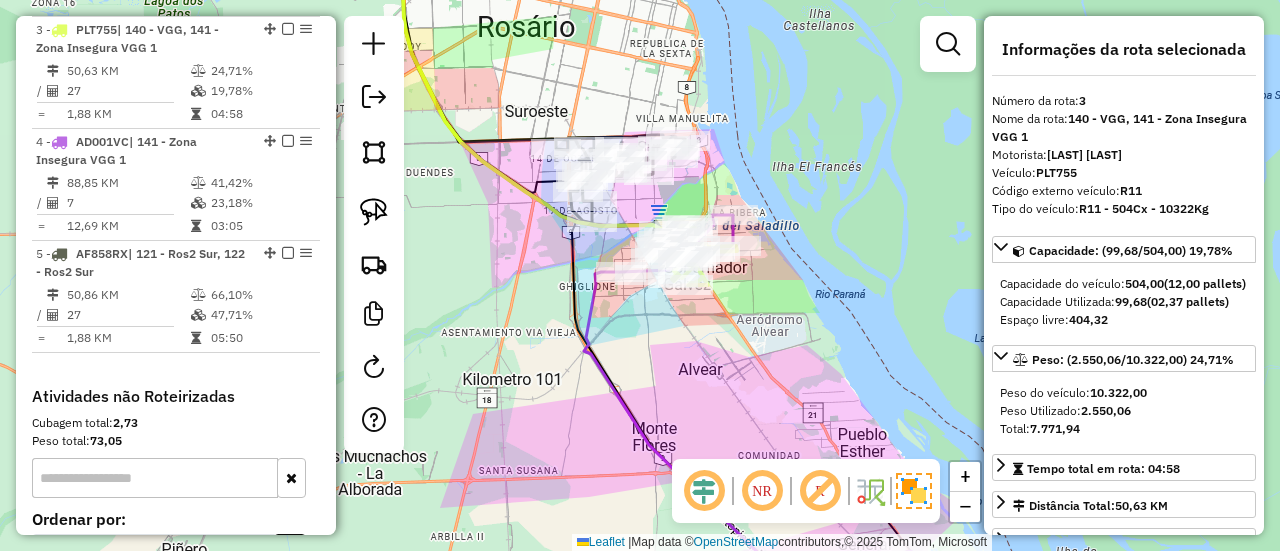 click on "Janela de atendimento Grade de atendimento Capacidade Transportadoras Veículos Cliente Pedidos  Rotas Selecione os dias de semana para filtrar as janelas de atendimento  Seg   Ter   Qua   Qui   Sex   Sáb   Dom  Informe o período da janela de atendimento: De: Até:  Filtrar exatamente a janela do cliente  Considerar janela de atendimento padrão  Selecione os dias de semana para filtrar as grades de atendimento  Seg   Ter   Qua   Qui   Sex   Sáb   Dom   Considerar clientes sem dia de atendimento cadastrado  Clientes fora do dia de atendimento selecionado Filtrar as atividades entre os valores definidos abaixo:  Peso mínimo:   Peso máximo:   Cubagem mínima:   Cubagem máxima:   De:   Até:  Filtrar as atividades entre o tempo de atendimento definido abaixo:  De:   Até:   Considerar capacidade total dos clientes não roteirizados Transportadora: Selecione um ou mais itens Tipo de veículo: Selecione um ou mais itens Veículo: Selecione um ou mais itens Motorista: Selecione um ou mais itens Nome: Rótulo:" 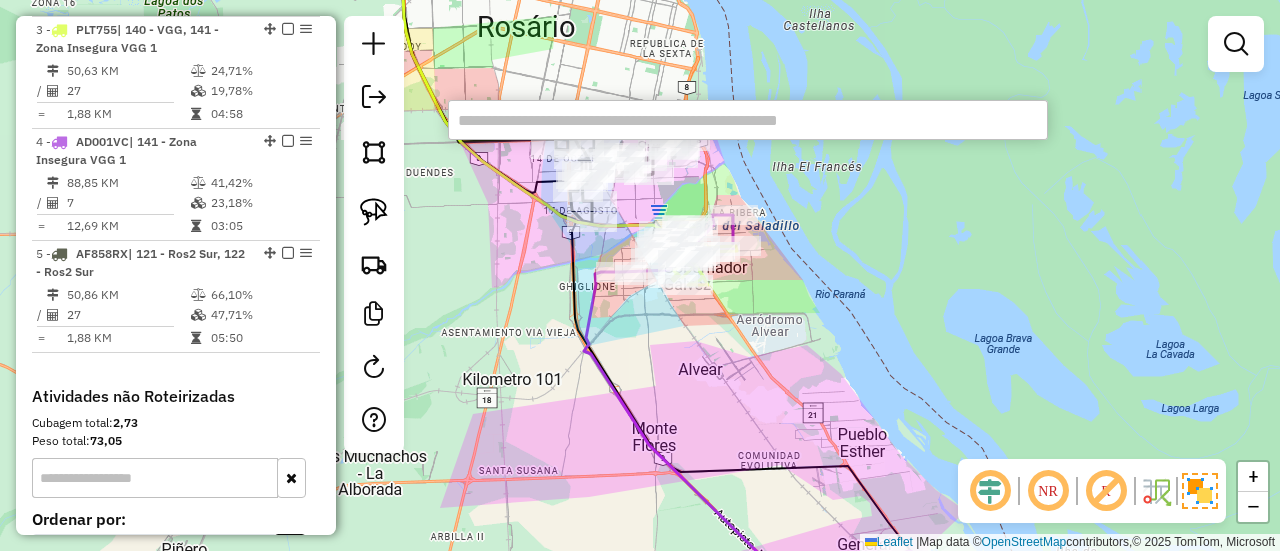 paste on "********" 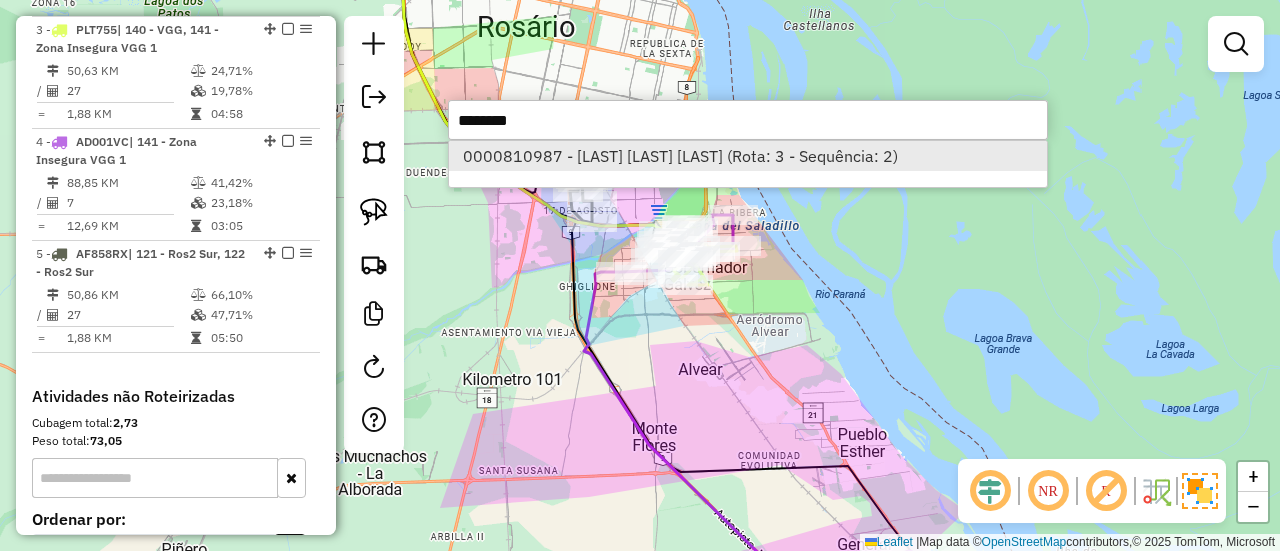 type on "********" 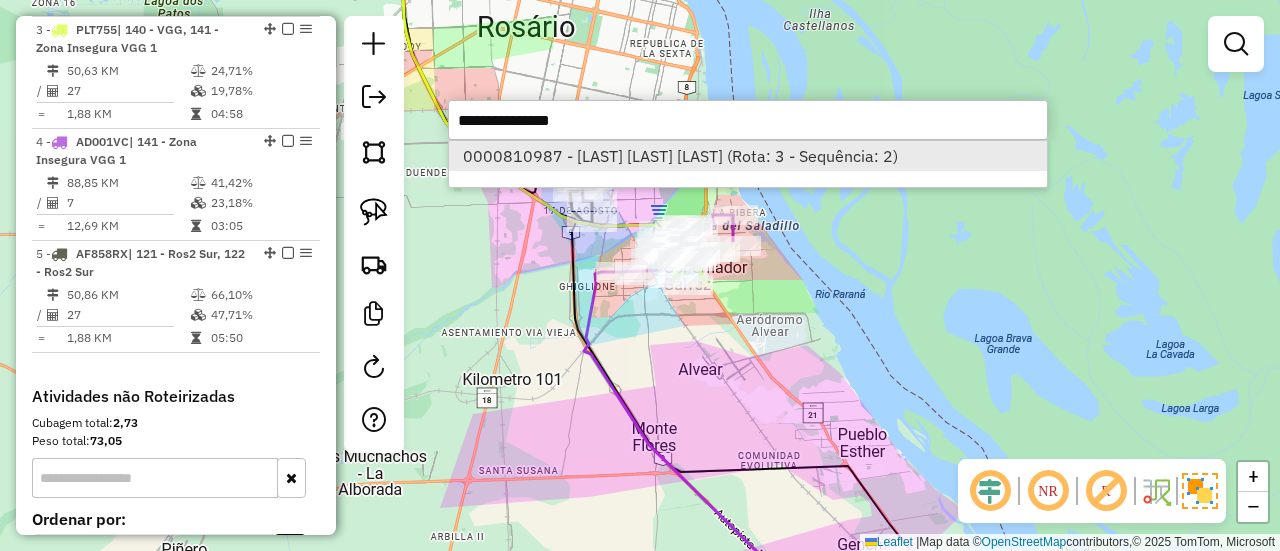 select on "**********" 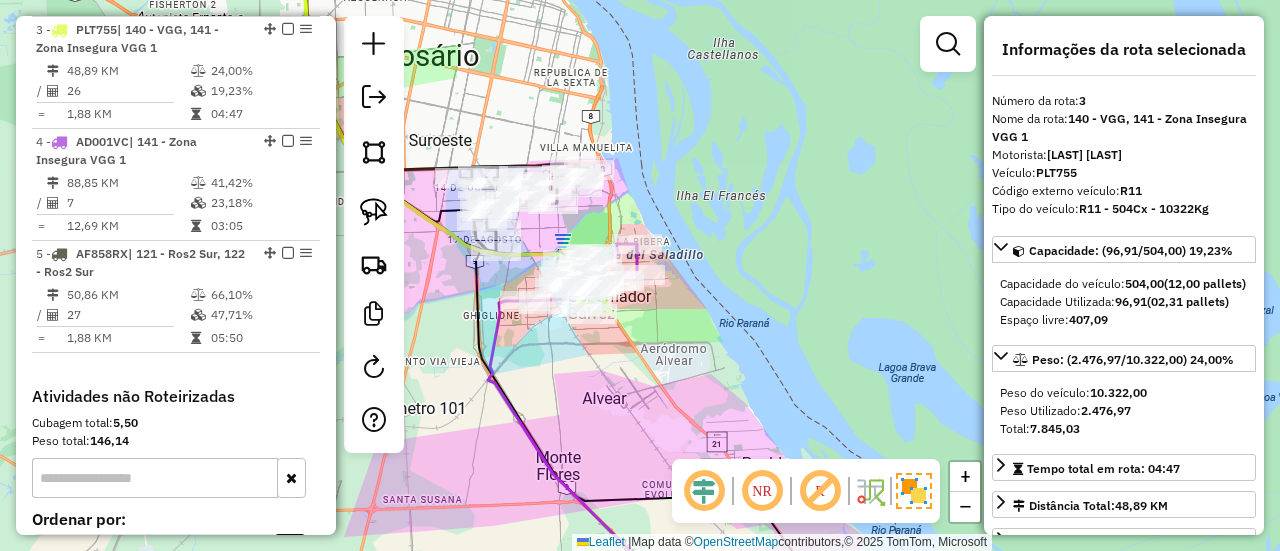 click on "Janela de atendimento Grade de atendimento Capacidade Transportadoras Veículos Cliente Pedidos  Rotas Selecione os dias de semana para filtrar as janelas de atendimento  Seg   Ter   Qua   Qui   Sex   Sáb   Dom  Informe o período da janela de atendimento: De: Até:  Filtrar exatamente a janela do cliente  Considerar janela de atendimento padrão  Selecione os dias de semana para filtrar as grades de atendimento  Seg   Ter   Qua   Qui   Sex   Sáb   Dom   Considerar clientes sem dia de atendimento cadastrado  Clientes fora do dia de atendimento selecionado Filtrar as atividades entre os valores definidos abaixo:  Peso mínimo:   Peso máximo:   Cubagem mínima:   Cubagem máxima:   De:   Até:  Filtrar as atividades entre o tempo de atendimento definido abaixo:  De:   Até:   Considerar capacidade total dos clientes não roteirizados Transportadora: Selecione um ou mais itens Tipo de veículo: Selecione um ou mais itens Veículo: Selecione um ou mais itens Motorista: Selecione um ou mais itens Nome: Rótulo:" 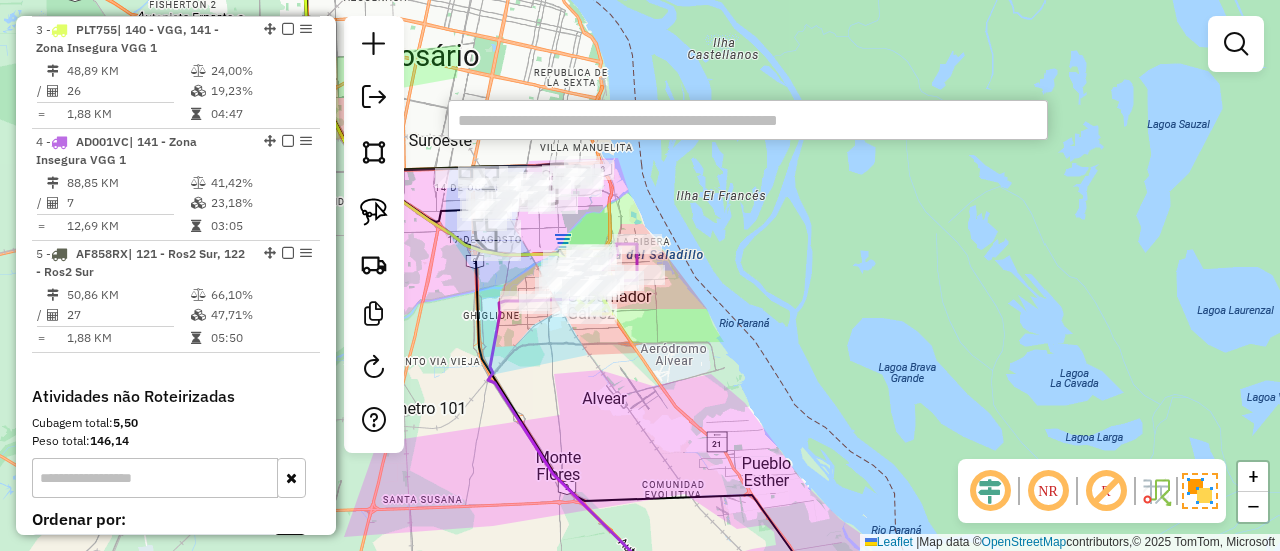 paste on "******" 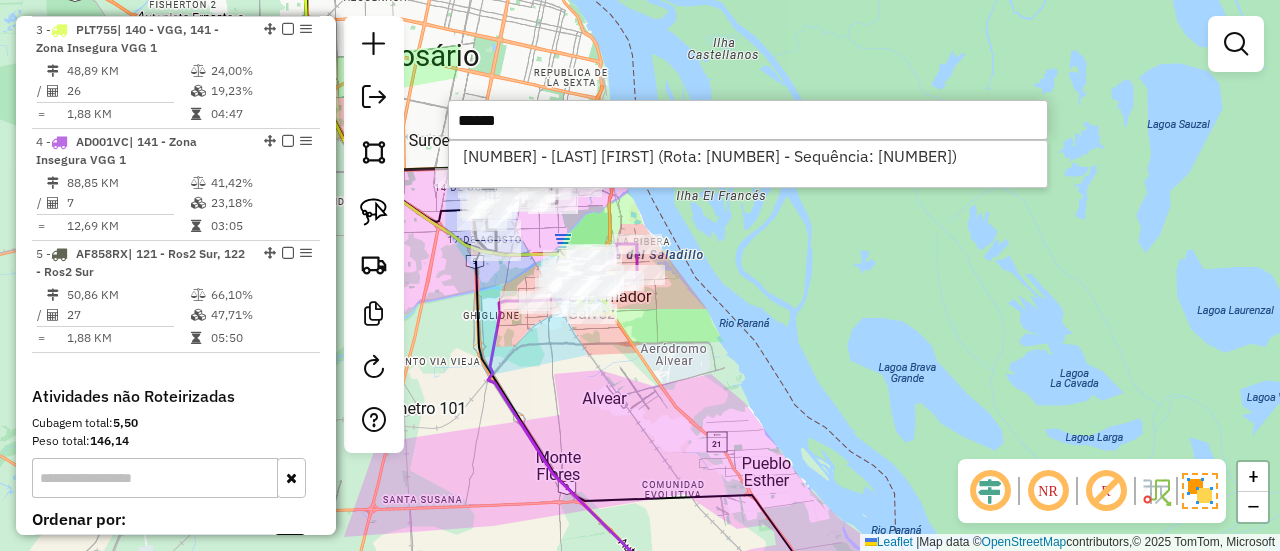type on "******" 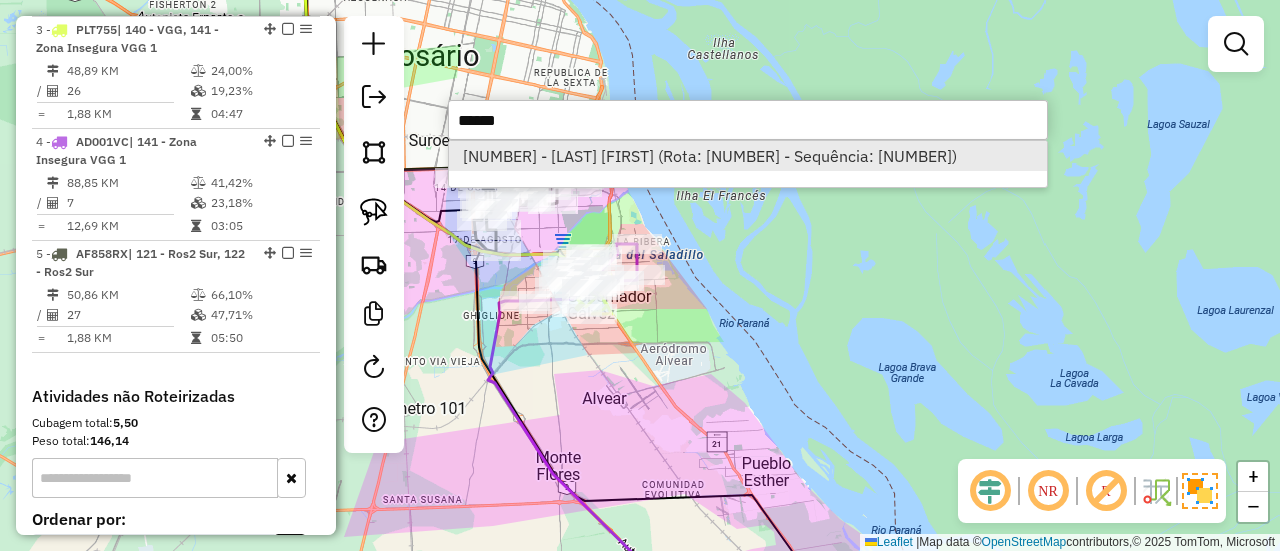 click on "0000450283 - LI YUHONG (Rota: 5 - Sequência: 24)" at bounding box center [748, 156] 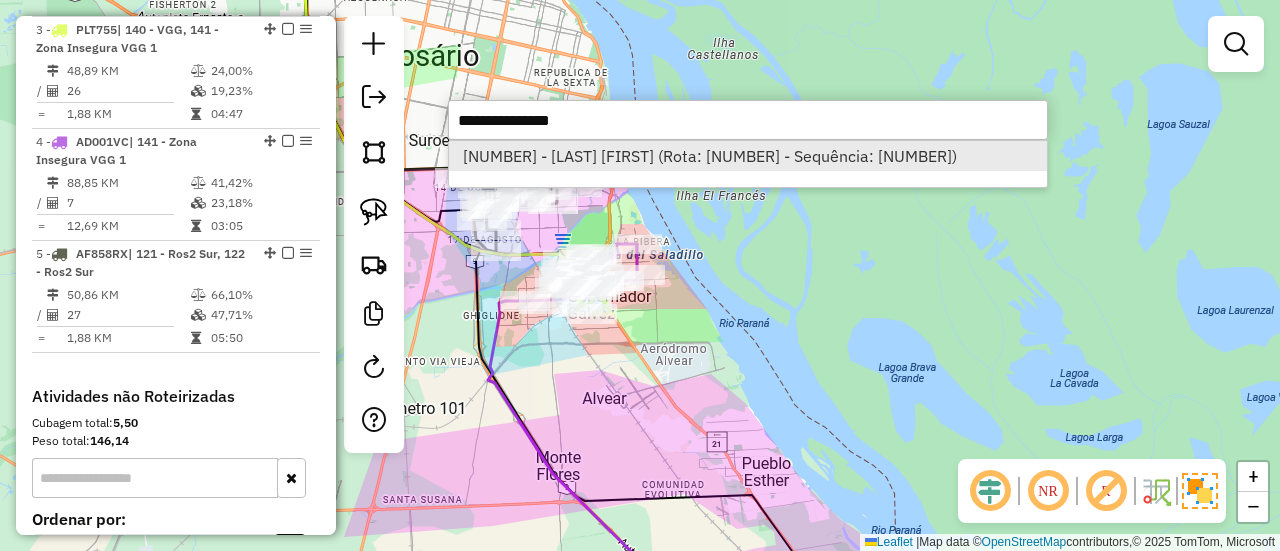 select on "**********" 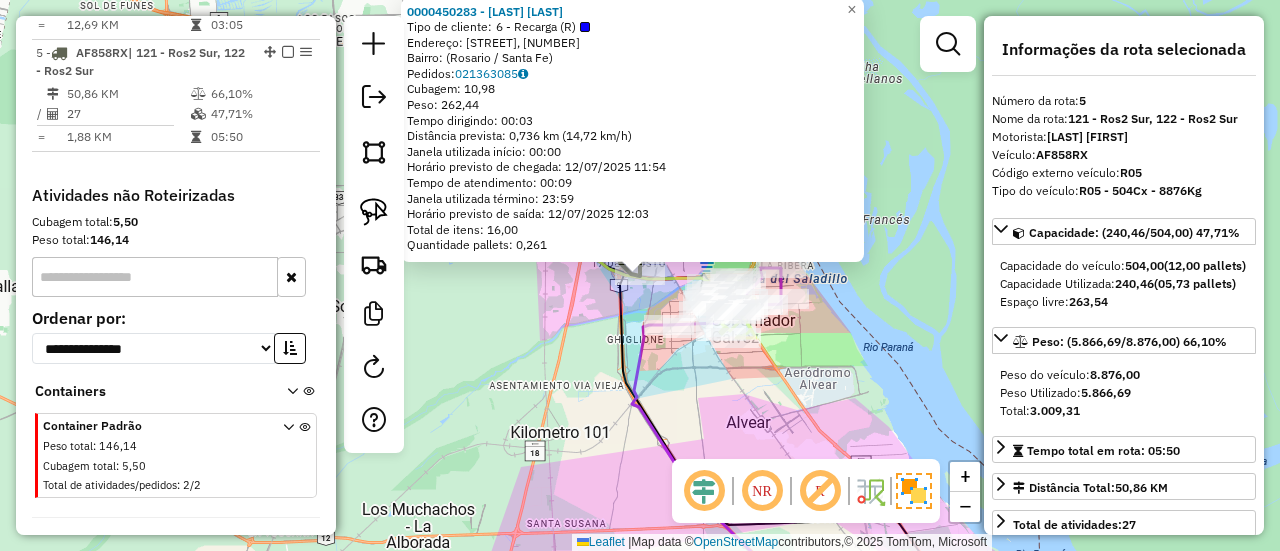 scroll, scrollTop: 1227, scrollLeft: 0, axis: vertical 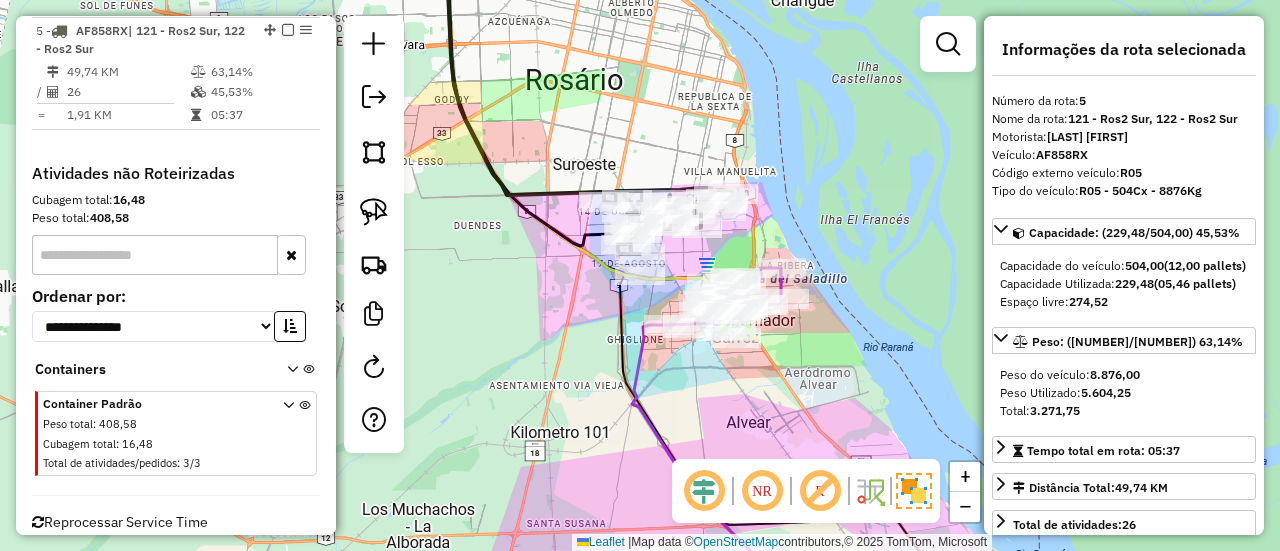 click on "Janela de atendimento Grade de atendimento Capacidade Transportadoras Veículos Cliente Pedidos  Rotas Selecione os dias de semana para filtrar as janelas de atendimento  Seg   Ter   Qua   Qui   Sex   Sáb   Dom  Informe o período da janela de atendimento: De: Até:  Filtrar exatamente a janela do cliente  Considerar janela de atendimento padrão  Selecione os dias de semana para filtrar as grades de atendimento  Seg   Ter   Qua   Qui   Sex   Sáb   Dom   Considerar clientes sem dia de atendimento cadastrado  Clientes fora do dia de atendimento selecionado Filtrar as atividades entre os valores definidos abaixo:  Peso mínimo:   Peso máximo:   Cubagem mínima:   Cubagem máxima:   De:   Até:  Filtrar as atividades entre o tempo de atendimento definido abaixo:  De:   Até:   Considerar capacidade total dos clientes não roteirizados Transportadora: Selecione um ou mais itens Tipo de veículo: Selecione um ou mais itens Veículo: Selecione um ou mais itens Motorista: Selecione um ou mais itens Nome: Rótulo:" 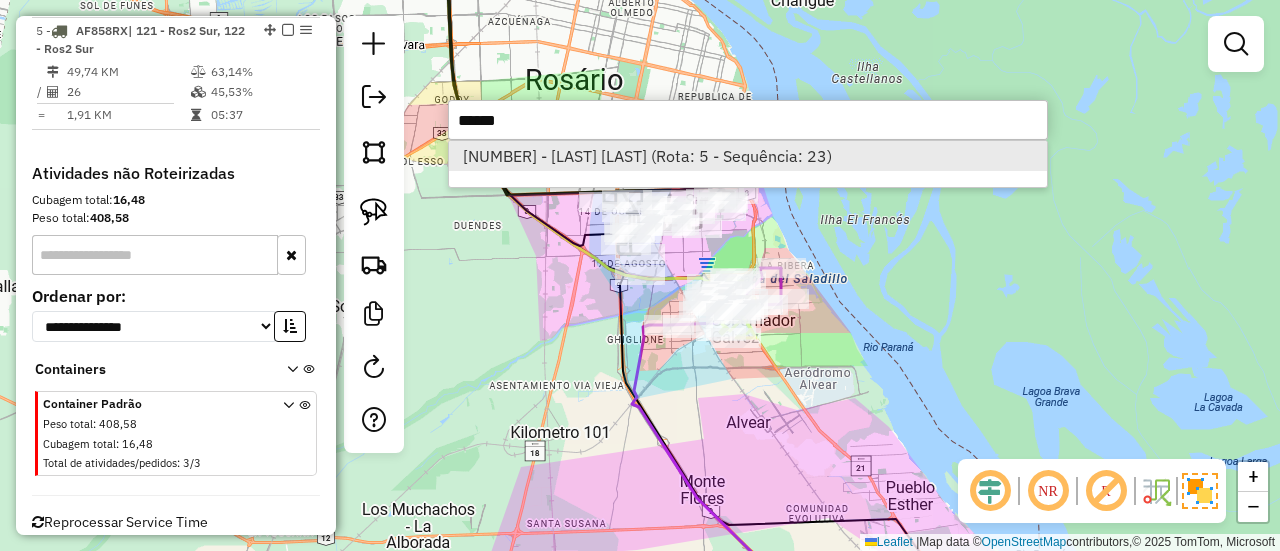 type on "******" 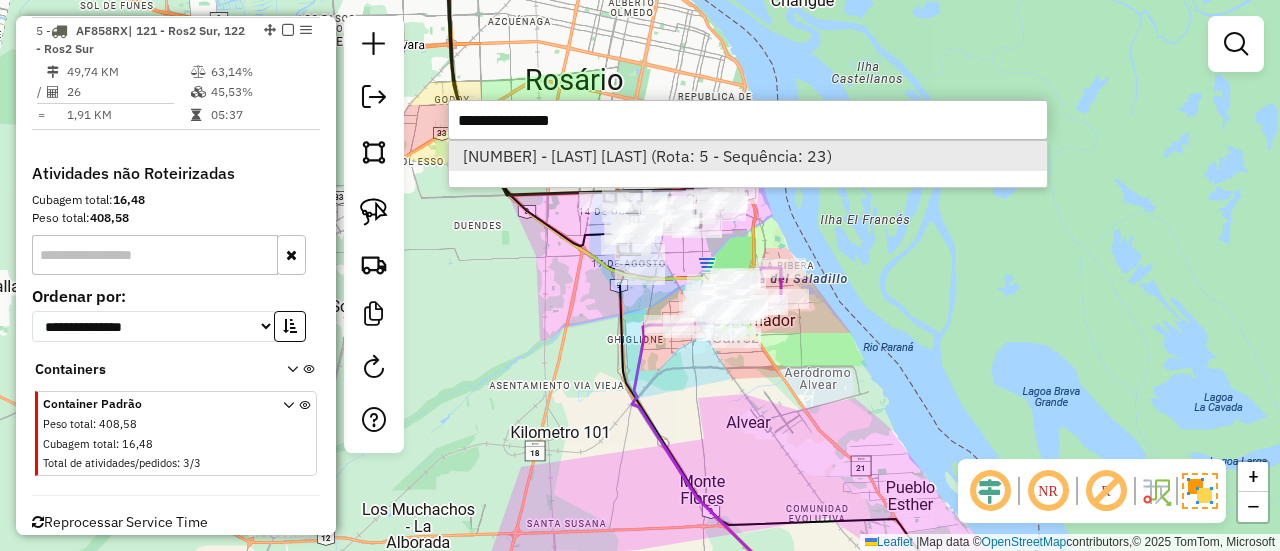 select on "**********" 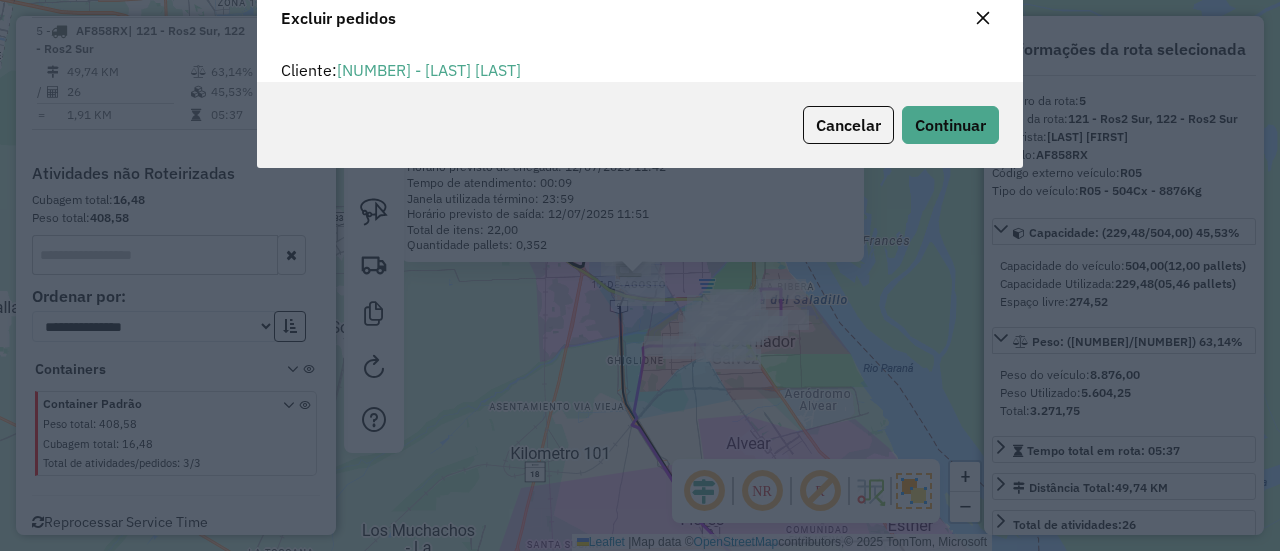 scroll, scrollTop: 11, scrollLeft: 6, axis: both 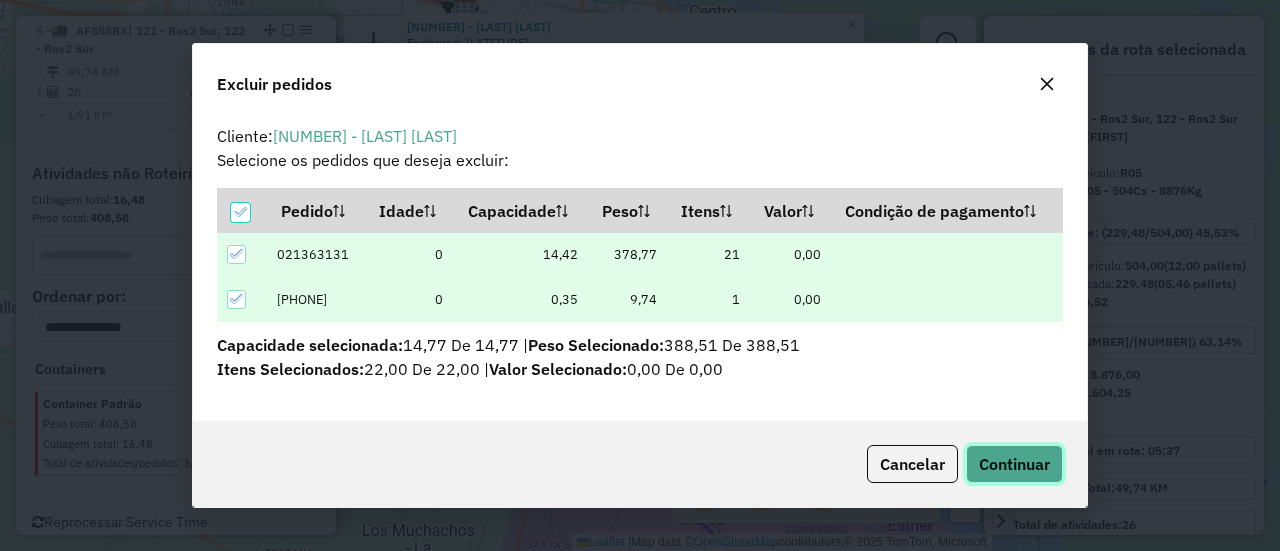 click on "Continuar" 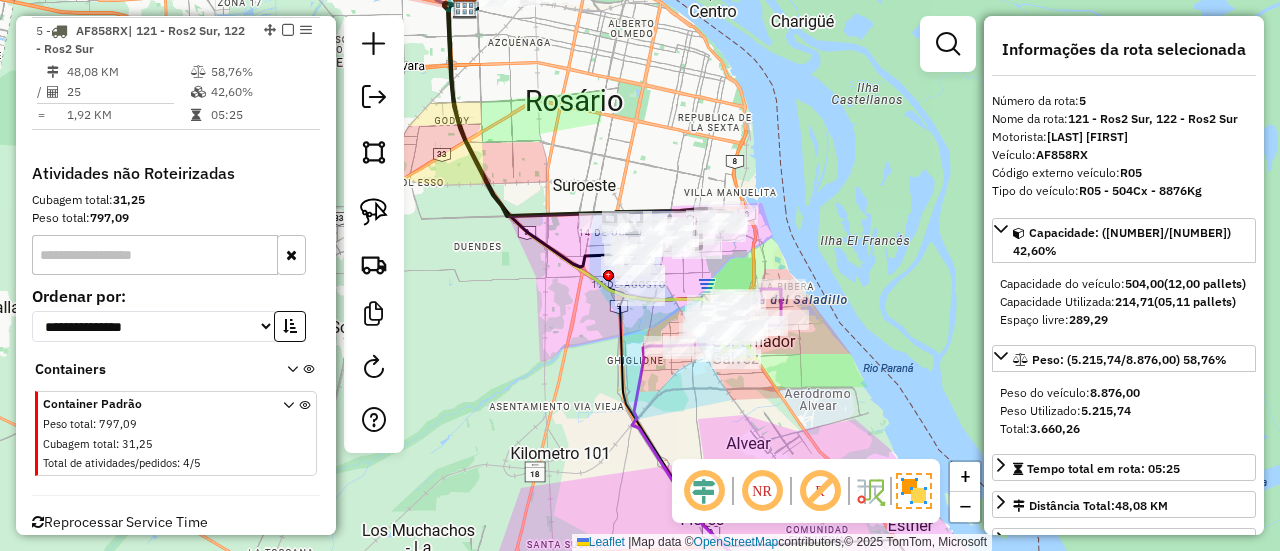 click on "Janela de atendimento Grade de atendimento Capacidade Transportadoras Veículos Cliente Pedidos  Rotas Selecione os dias de semana para filtrar as janelas de atendimento  Seg   Ter   Qua   Qui   Sex   Sáb   Dom  Informe o período da janela de atendimento: De: Até:  Filtrar exatamente a janela do cliente  Considerar janela de atendimento padrão  Selecione os dias de semana para filtrar as grades de atendimento  Seg   Ter   Qua   Qui   Sex   Sáb   Dom   Considerar clientes sem dia de atendimento cadastrado  Clientes fora do dia de atendimento selecionado Filtrar as atividades entre os valores definidos abaixo:  Peso mínimo:   Peso máximo:   Cubagem mínima:   Cubagem máxima:   De:   Até:  Filtrar as atividades entre o tempo de atendimento definido abaixo:  De:   Até:   Considerar capacidade total dos clientes não roteirizados Transportadora: Selecione um ou mais itens Tipo de veículo: Selecione um ou mais itens Veículo: Selecione um ou mais itens Motorista: Selecione um ou mais itens Nome: Rótulo:" 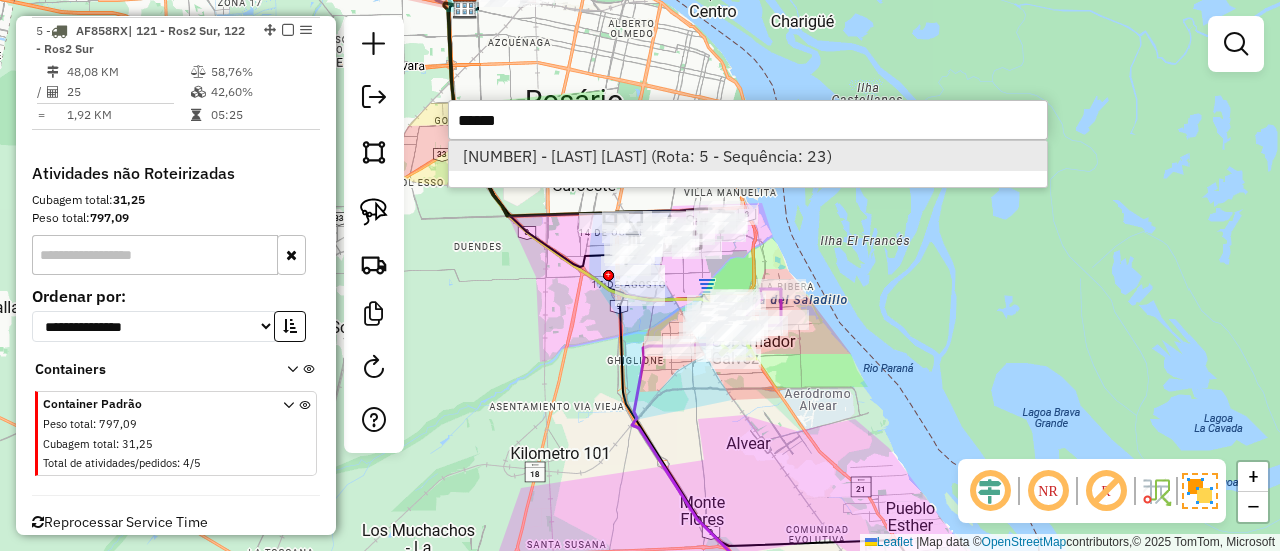click on "0000811486 - VASCO ANTONIA HYDEE (Rota: 5 - Sequência: 23)" at bounding box center (748, 156) 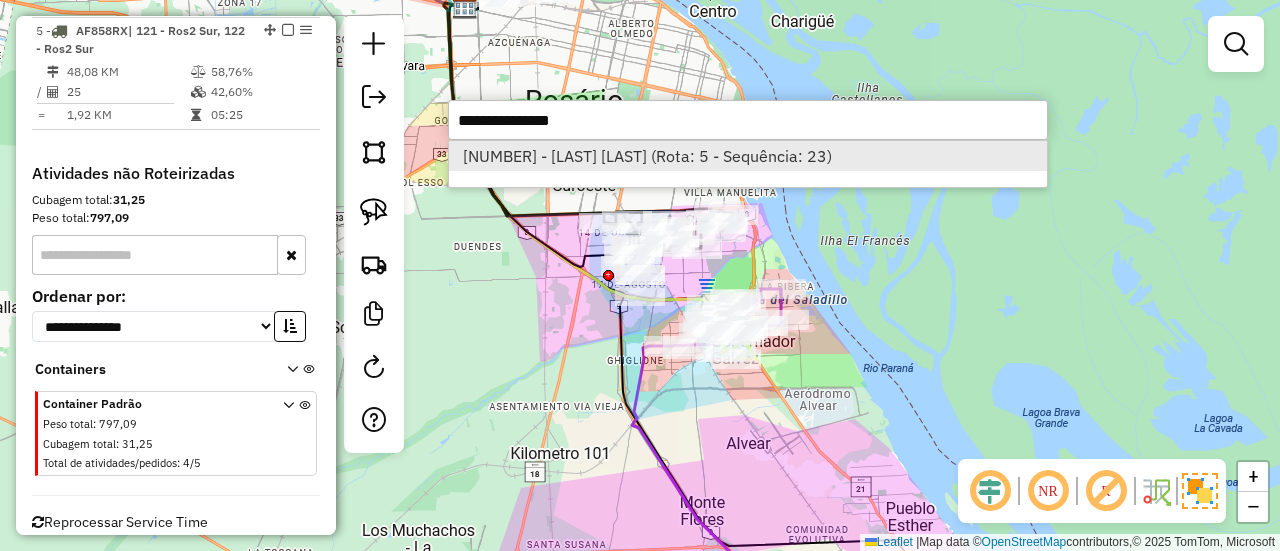 select on "**********" 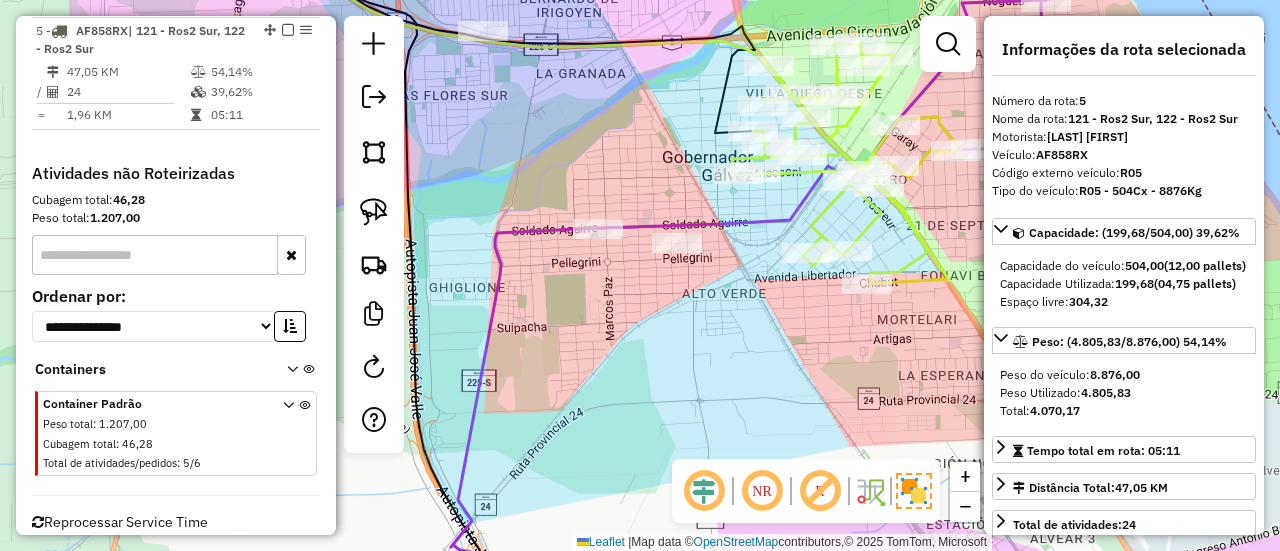 drag, startPoint x: 697, startPoint y: 376, endPoint x: 607, endPoint y: 353, distance: 92.89241 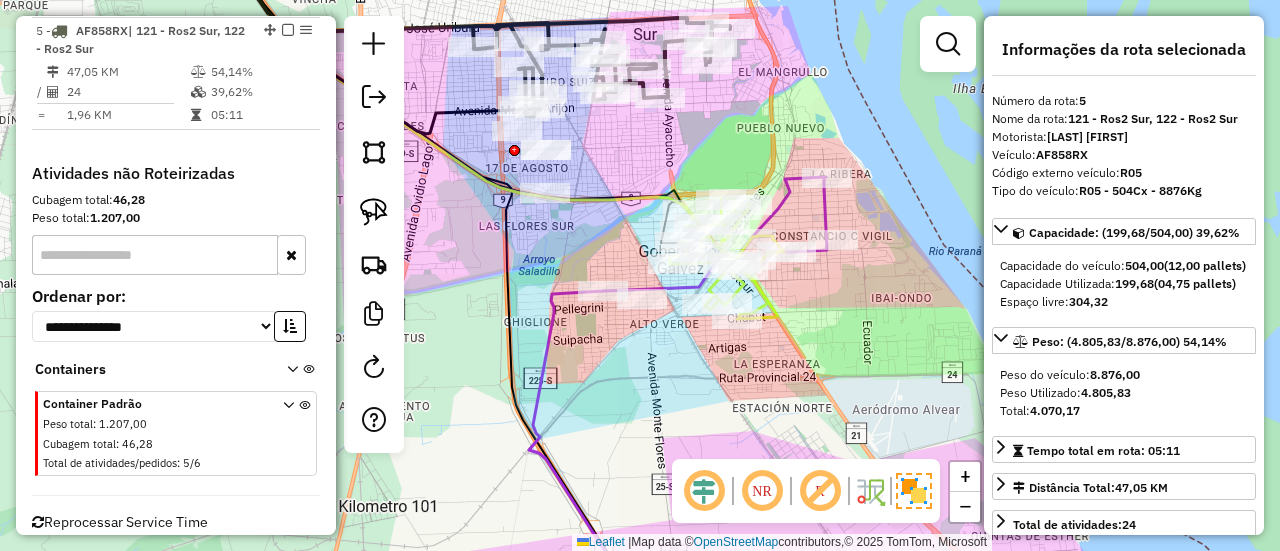 click 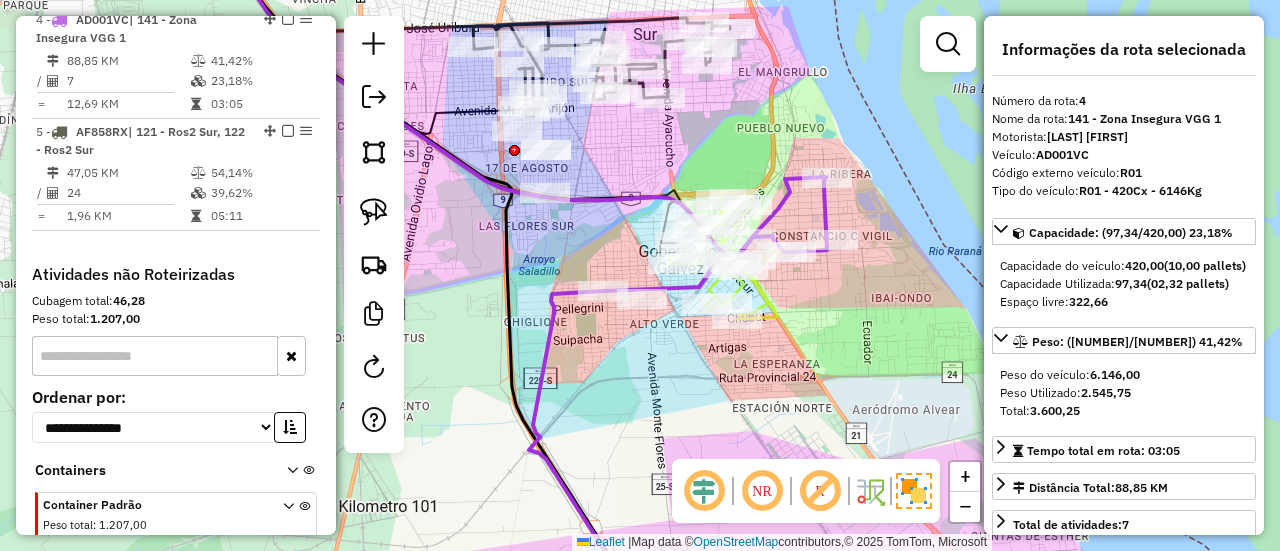 scroll, scrollTop: 1115, scrollLeft: 0, axis: vertical 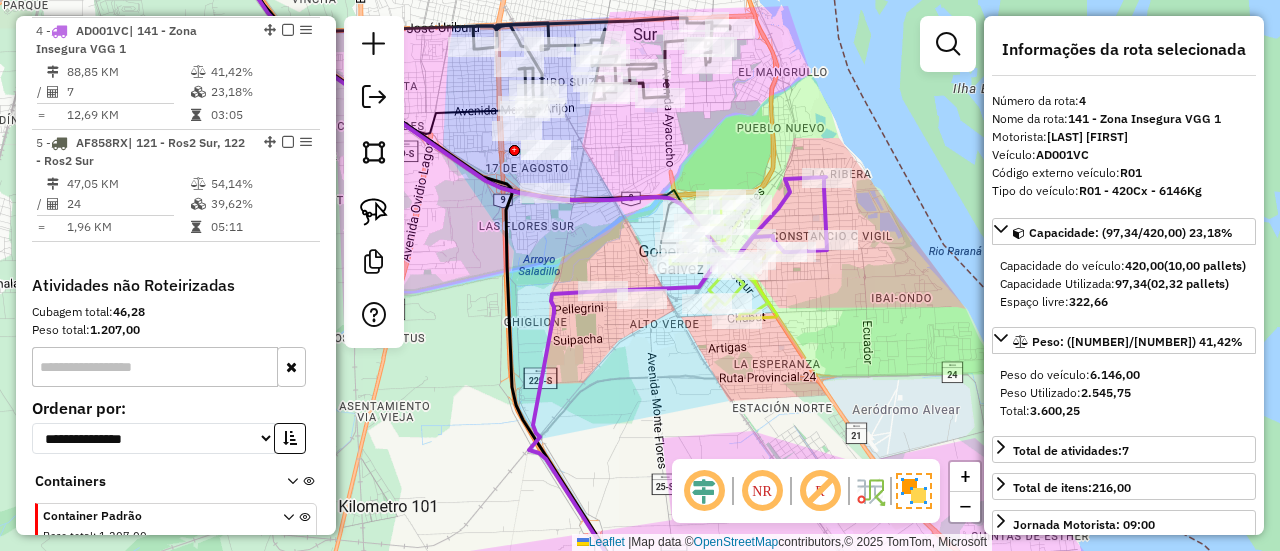 click on "Janela de atendimento Grade de atendimento Capacidade Transportadoras Veículos Cliente Pedidos  Rotas Selecione os dias de semana para filtrar as janelas de atendimento  Seg   Ter   Qua   Qui   Sex   Sáb   Dom  Informe o período da janela de atendimento: De: Até:  Filtrar exatamente a janela do cliente  Considerar janela de atendimento padrão  Selecione os dias de semana para filtrar as grades de atendimento  Seg   Ter   Qua   Qui   Sex   Sáb   Dom   Considerar clientes sem dia de atendimento cadastrado  Clientes fora do dia de atendimento selecionado Filtrar as atividades entre os valores definidos abaixo:  Peso mínimo:   Peso máximo:   Cubagem mínima:   Cubagem máxima:   De:   Até:  Filtrar as atividades entre o tempo de atendimento definido abaixo:  De:   Até:   Considerar capacidade total dos clientes não roteirizados Transportadora: Selecione um ou mais itens Tipo de veículo: Selecione um ou mais itens Veículo: Selecione um ou mais itens Motorista: Selecione um ou mais itens Nome: Rótulo:" 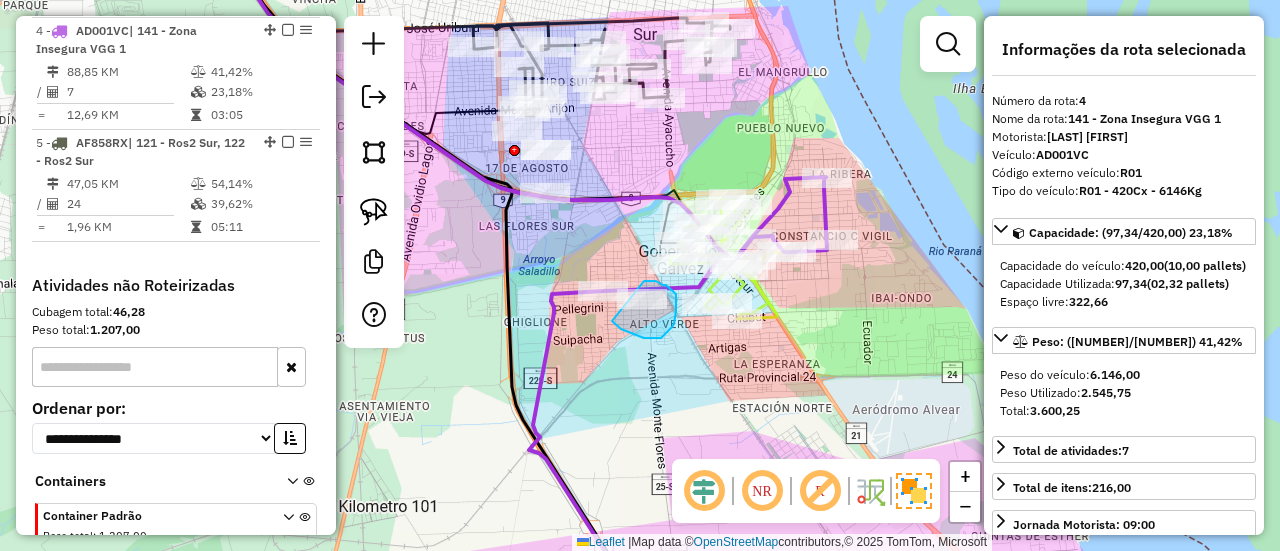 click on "Janela de atendimento Grade de atendimento Capacidade Transportadoras Veículos Cliente Pedidos  Rotas Selecione os dias de semana para filtrar as janelas de atendimento  Seg   Ter   Qua   Qui   Sex   Sáb   Dom  Informe o período da janela de atendimento: De: Até:  Filtrar exatamente a janela do cliente  Considerar janela de atendimento padrão  Selecione os dias de semana para filtrar as grades de atendimento  Seg   Ter   Qua   Qui   Sex   Sáb   Dom   Considerar clientes sem dia de atendimento cadastrado  Clientes fora do dia de atendimento selecionado Filtrar as atividades entre os valores definidos abaixo:  Peso mínimo:   Peso máximo:   Cubagem mínima:   Cubagem máxima:   De:   Até:  Filtrar as atividades entre o tempo de atendimento definido abaixo:  De:   Até:   Considerar capacidade total dos clientes não roteirizados Transportadora: Selecione um ou mais itens Tipo de veículo: Selecione um ou mais itens Veículo: Selecione um ou mais itens Motorista: Selecione um ou mais itens Nome: Rótulo:" 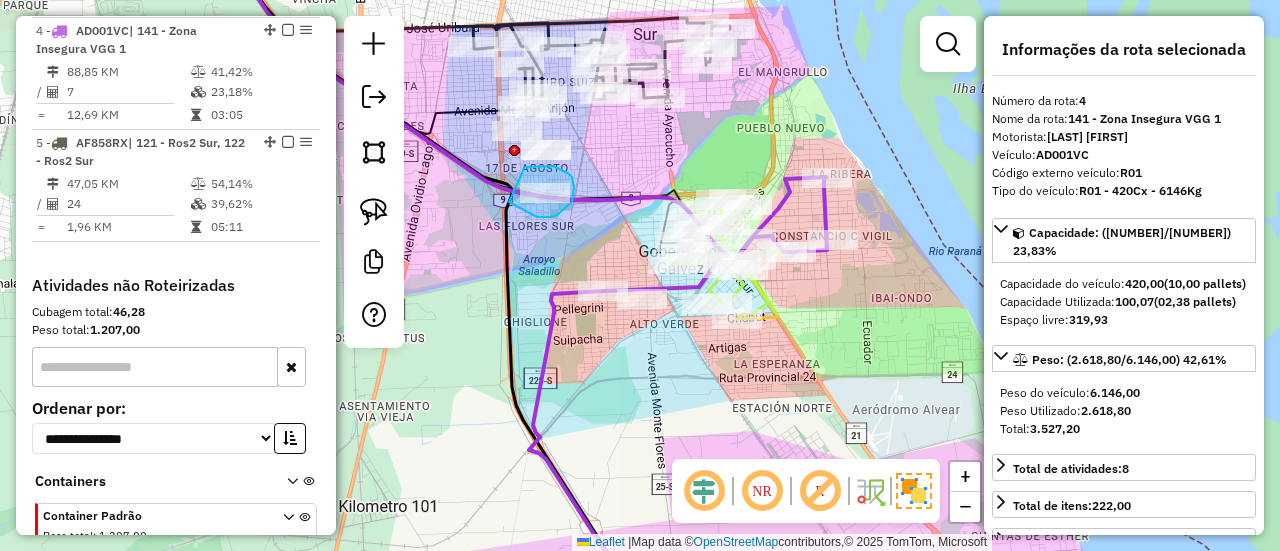 drag, startPoint x: 515, startPoint y: 205, endPoint x: 522, endPoint y: 173, distance: 32.75668 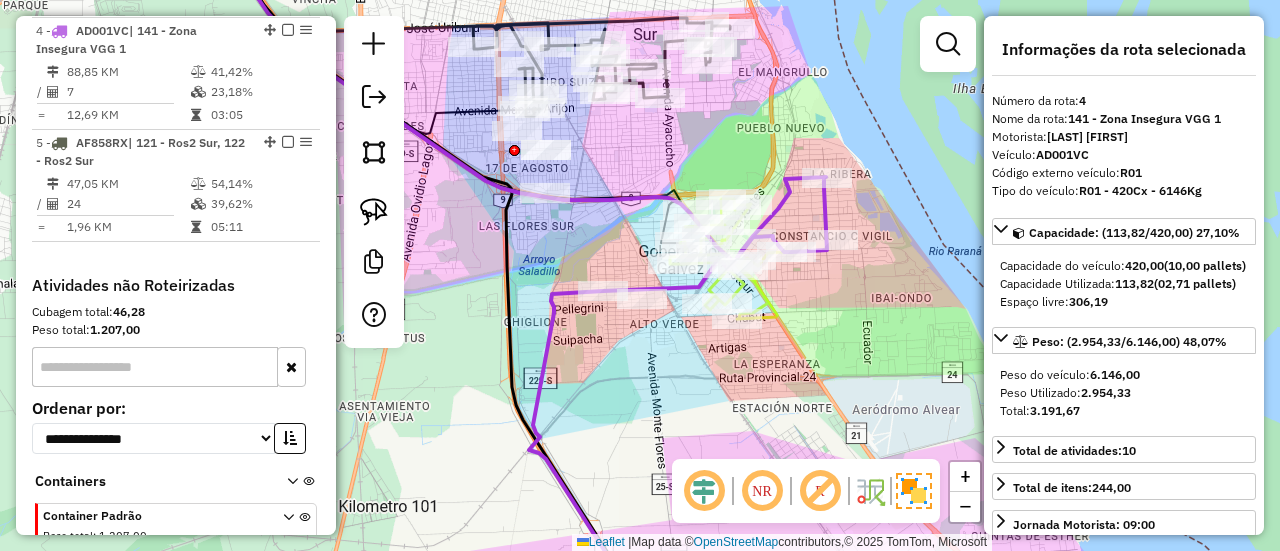 select on "**********" 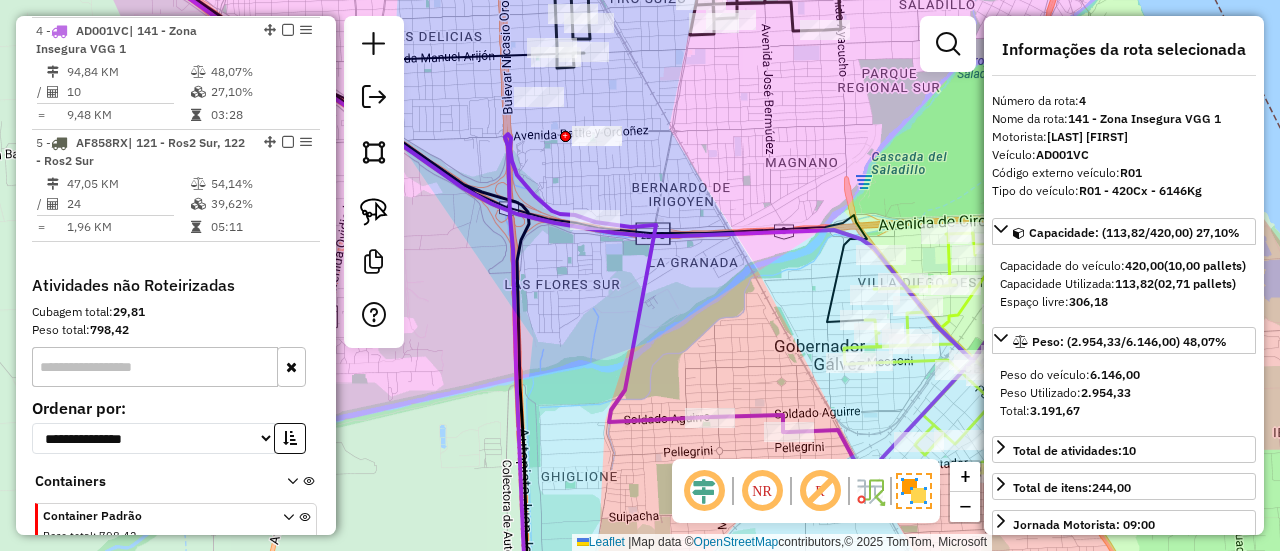 scroll, scrollTop: 100, scrollLeft: 0, axis: vertical 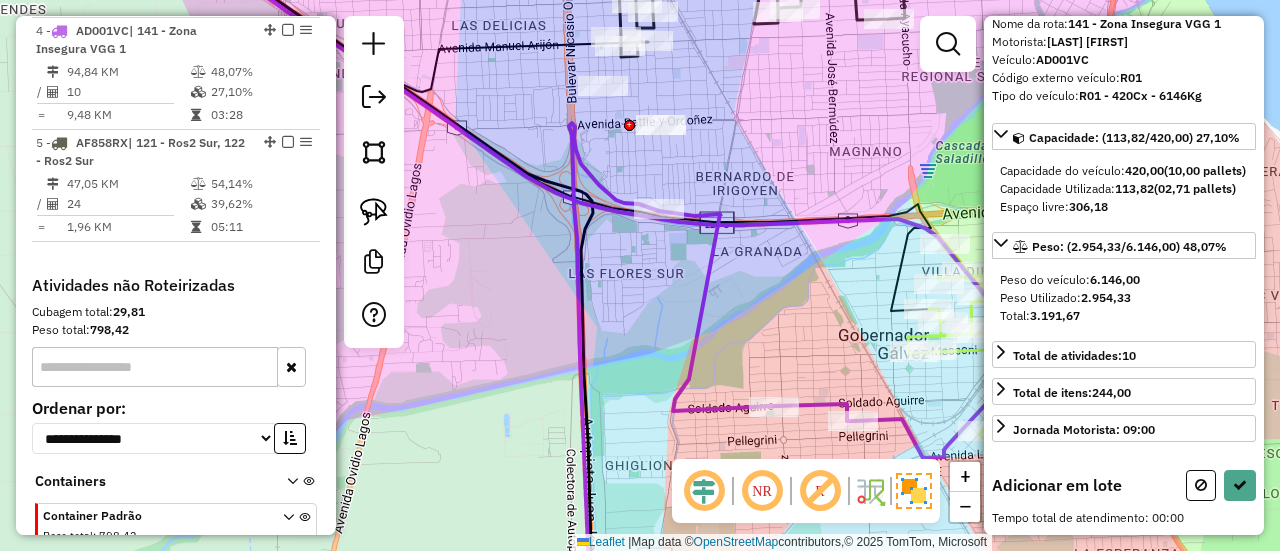 drag, startPoint x: 574, startPoint y: 183, endPoint x: 632, endPoint y: 177, distance: 58.30952 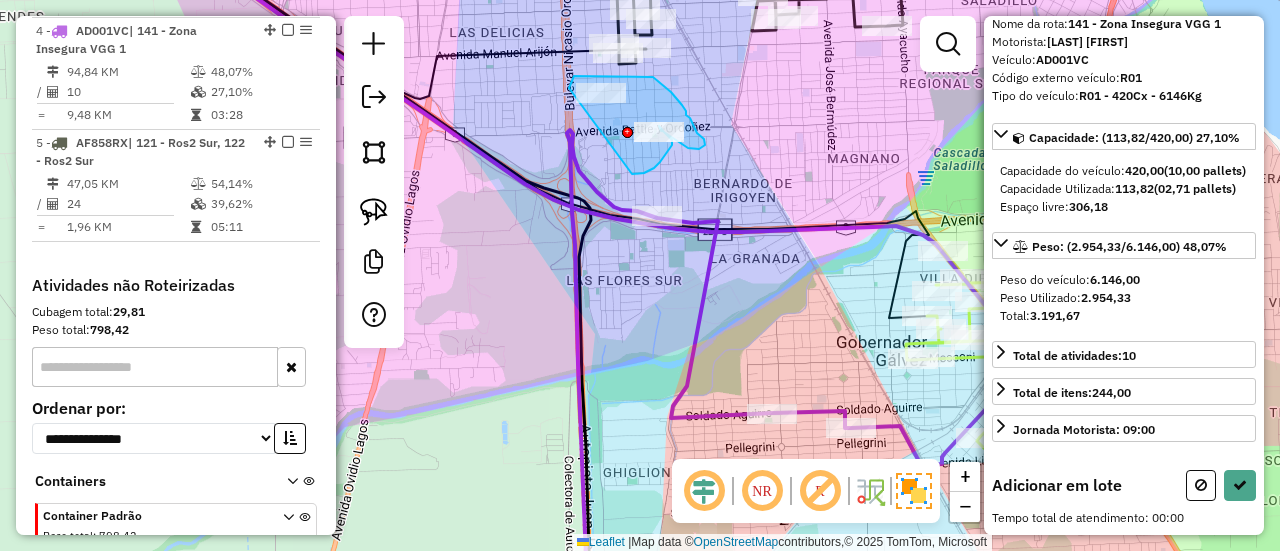 drag, startPoint x: 632, startPoint y: 174, endPoint x: 569, endPoint y: 88, distance: 106.60675 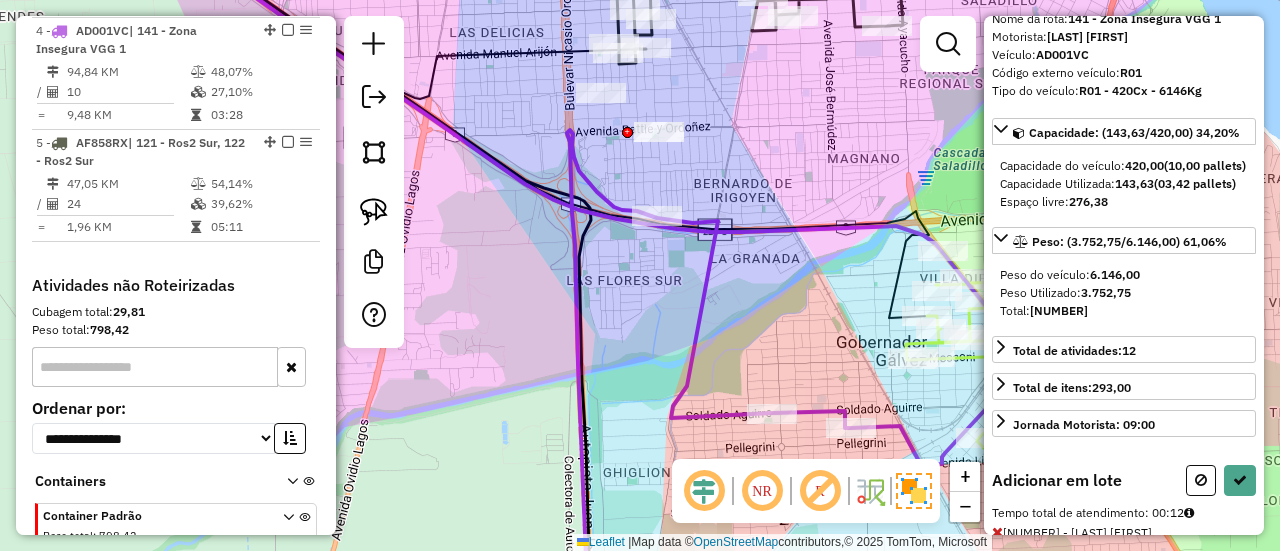 select on "**********" 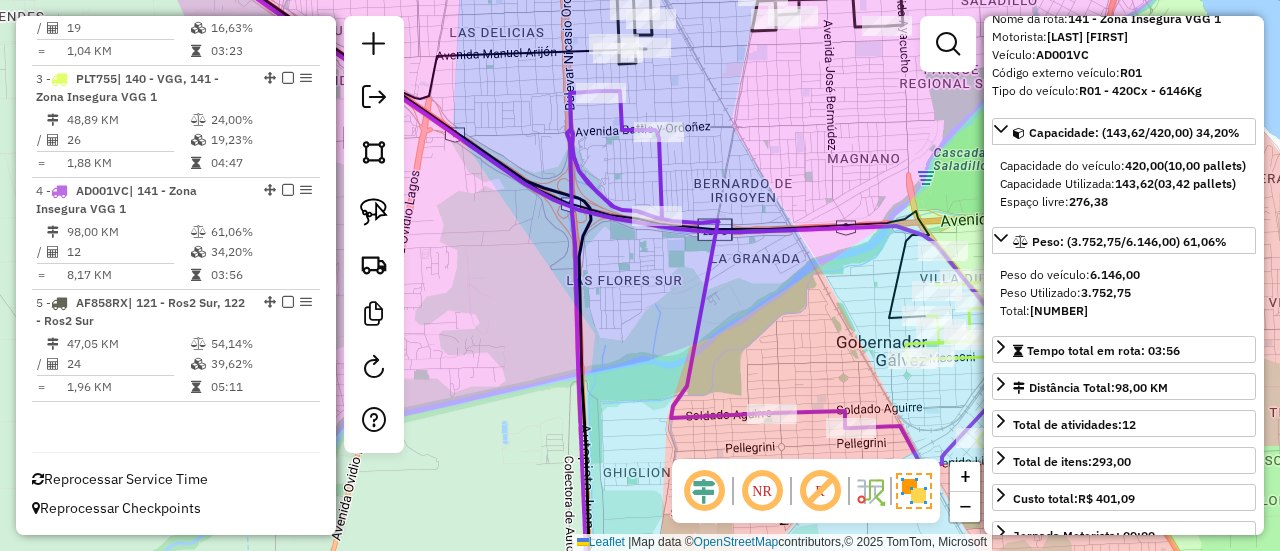 scroll, scrollTop: 952, scrollLeft: 0, axis: vertical 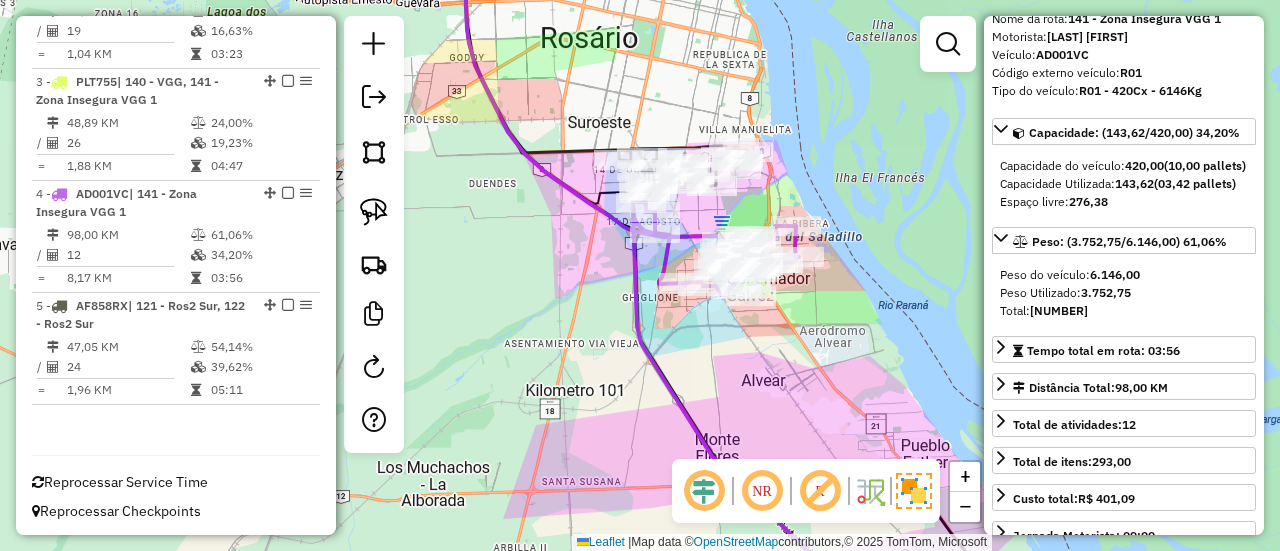 drag, startPoint x: 619, startPoint y: 243, endPoint x: 638, endPoint y: 279, distance: 40.706264 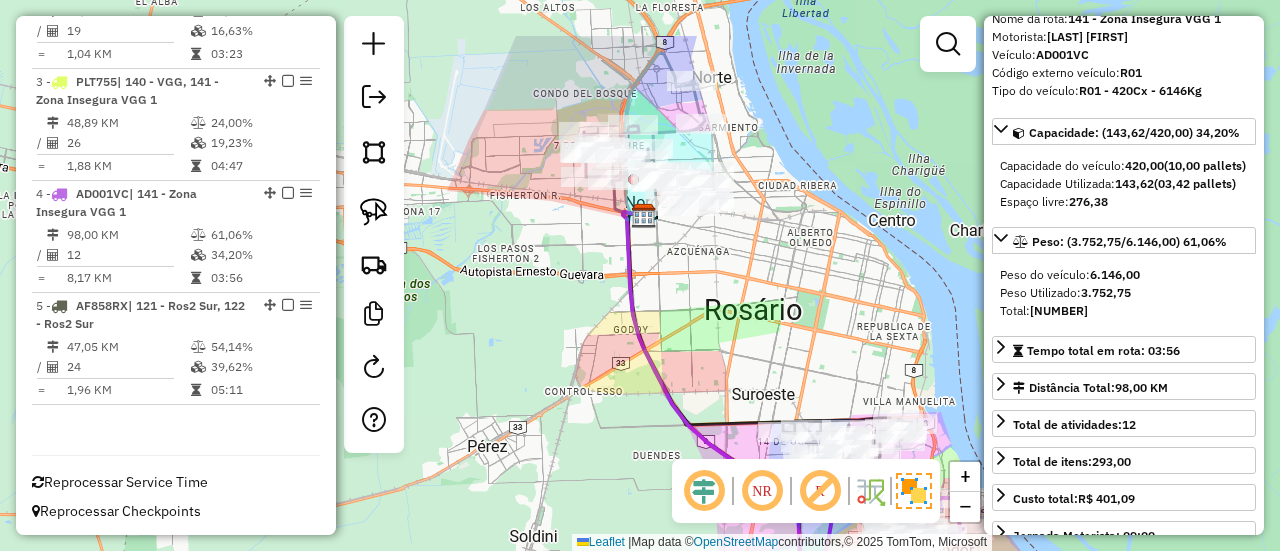 drag, startPoint x: 616, startPoint y: 221, endPoint x: 652, endPoint y: 293, distance: 80.49844 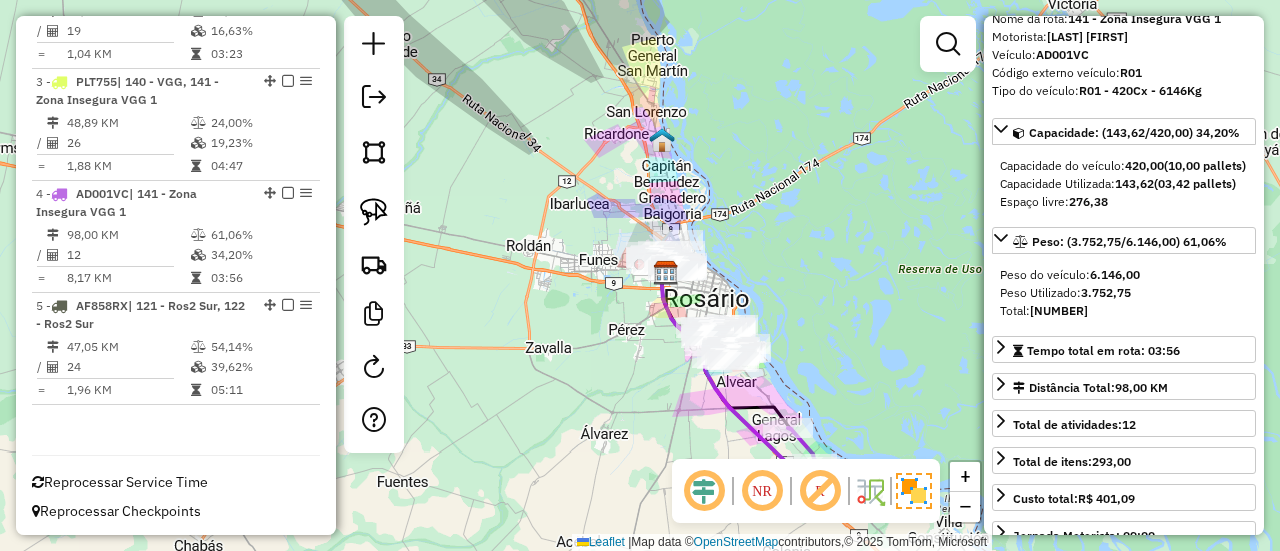 drag, startPoint x: 738, startPoint y: 292, endPoint x: 685, endPoint y: 209, distance: 98.478424 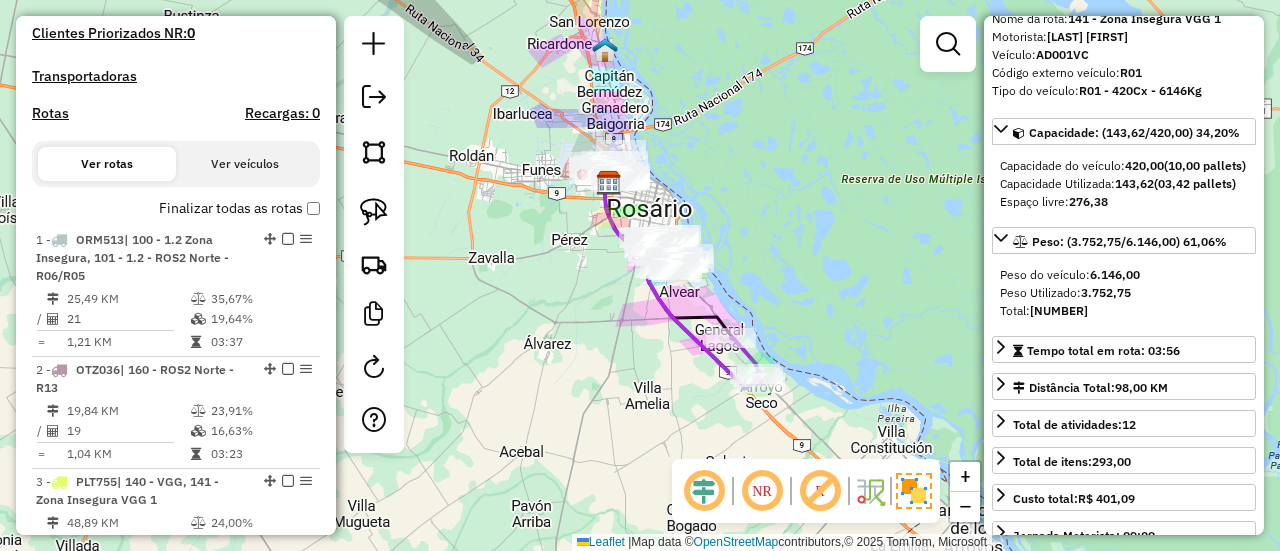 click on "Finalizar todas as rotas" at bounding box center (239, 208) 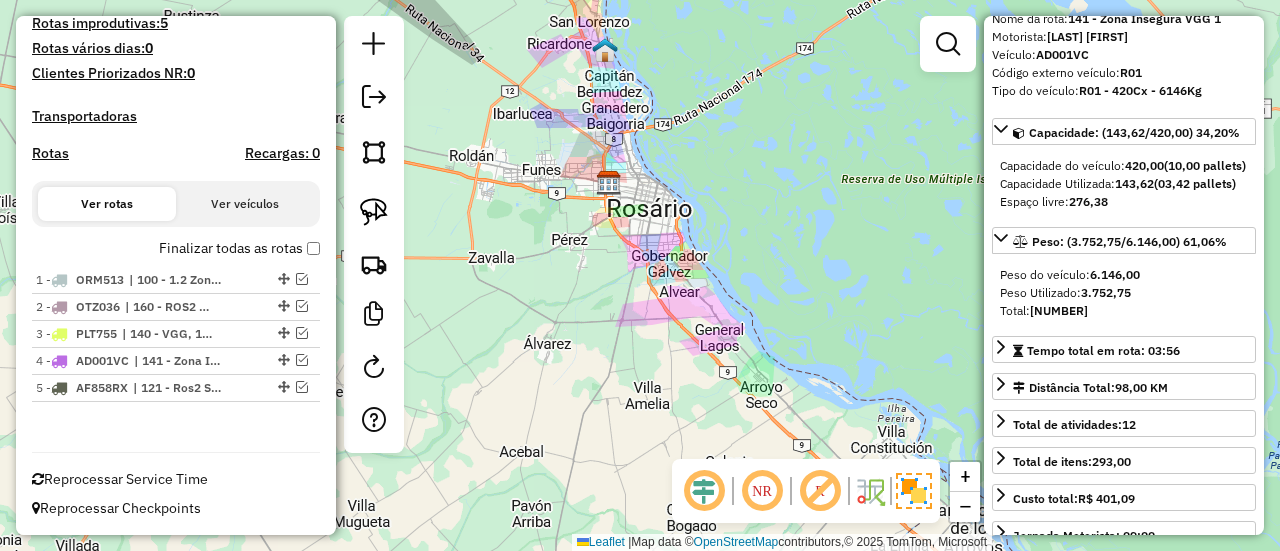 scroll, scrollTop: 509, scrollLeft: 0, axis: vertical 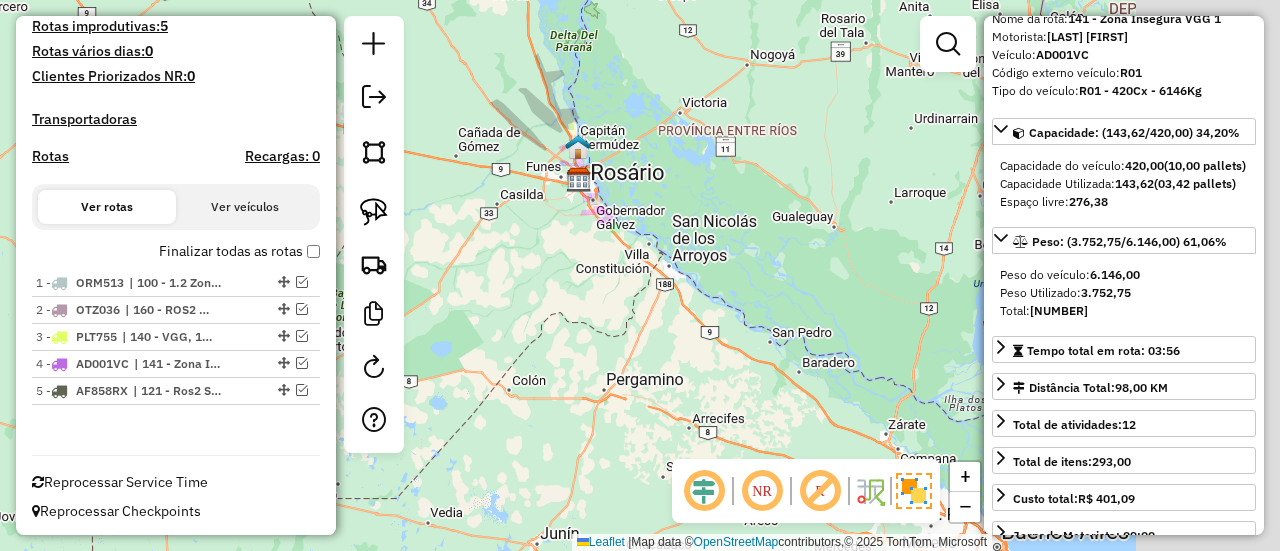 drag, startPoint x: 848, startPoint y: 228, endPoint x: 607, endPoint y: 186, distance: 244.63237 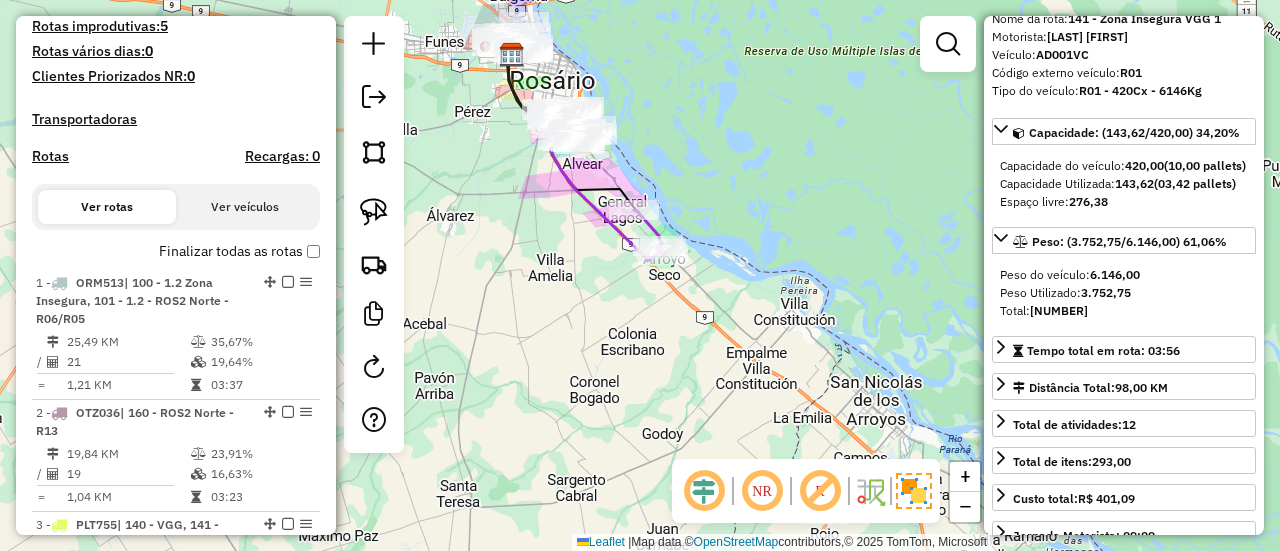 drag, startPoint x: 584, startPoint y: 249, endPoint x: 744, endPoint y: 305, distance: 169.51697 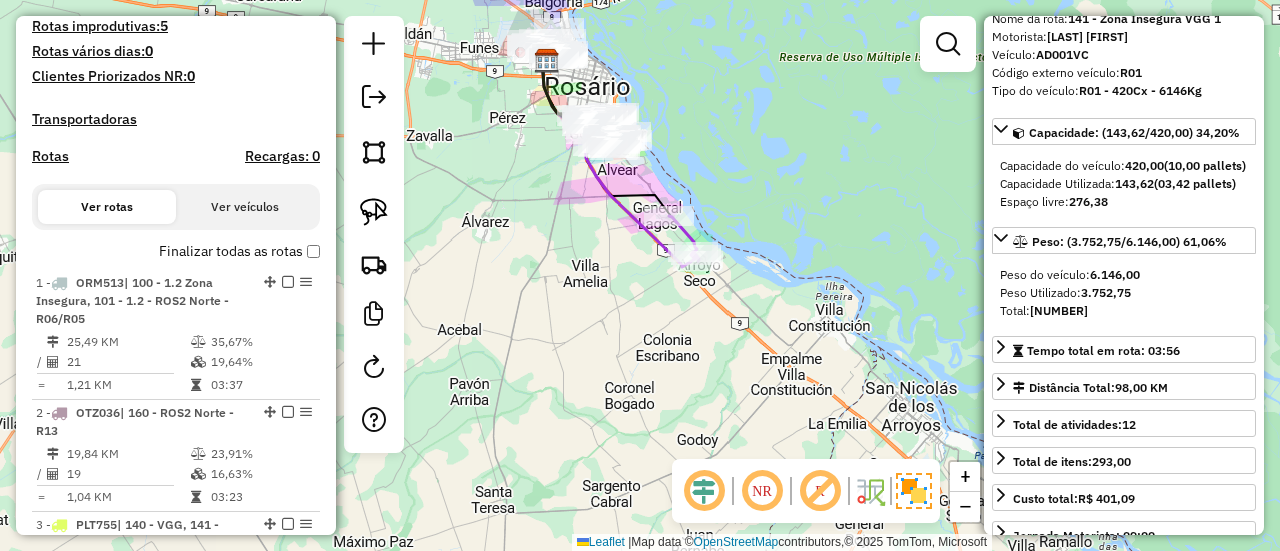 click 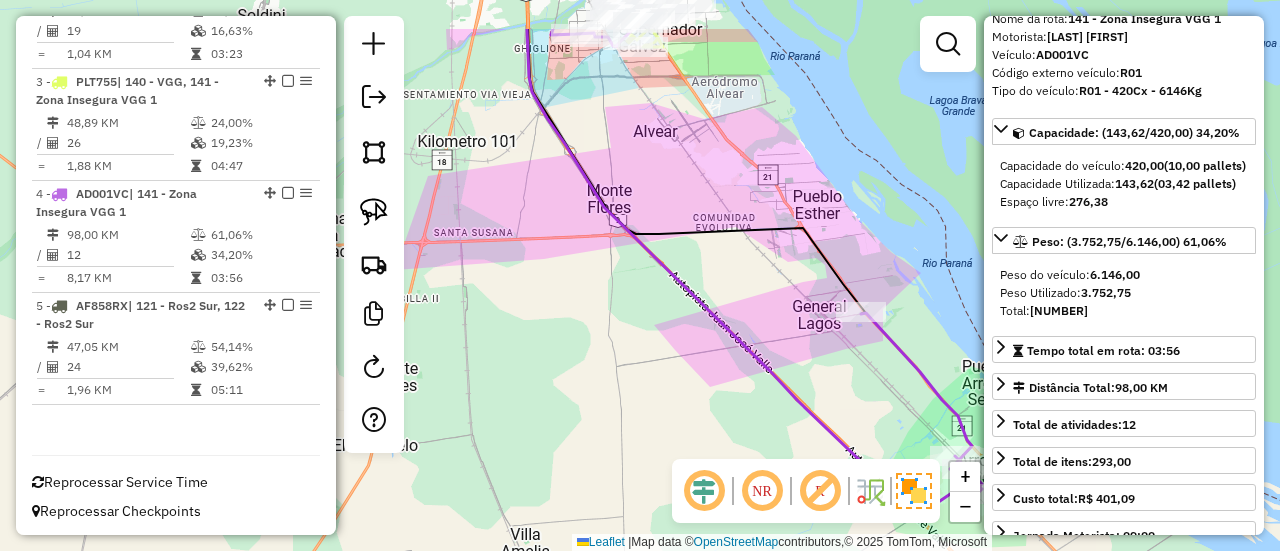 drag, startPoint x: 602, startPoint y: 114, endPoint x: 748, endPoint y: 375, distance: 299.06018 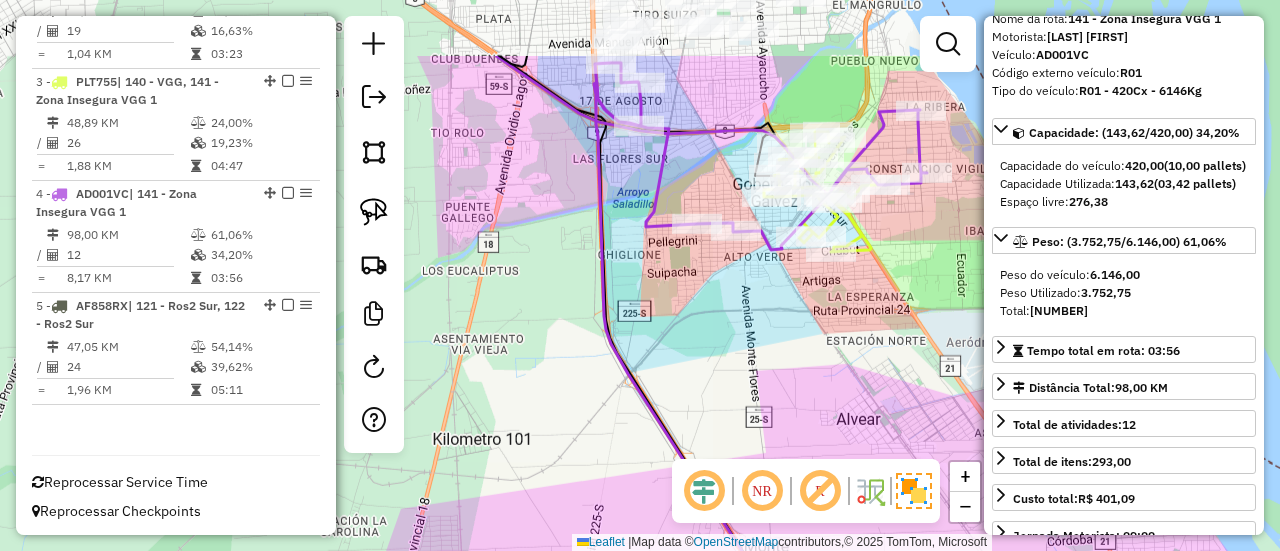 drag, startPoint x: 763, startPoint y: 263, endPoint x: 902, endPoint y: 437, distance: 222.70384 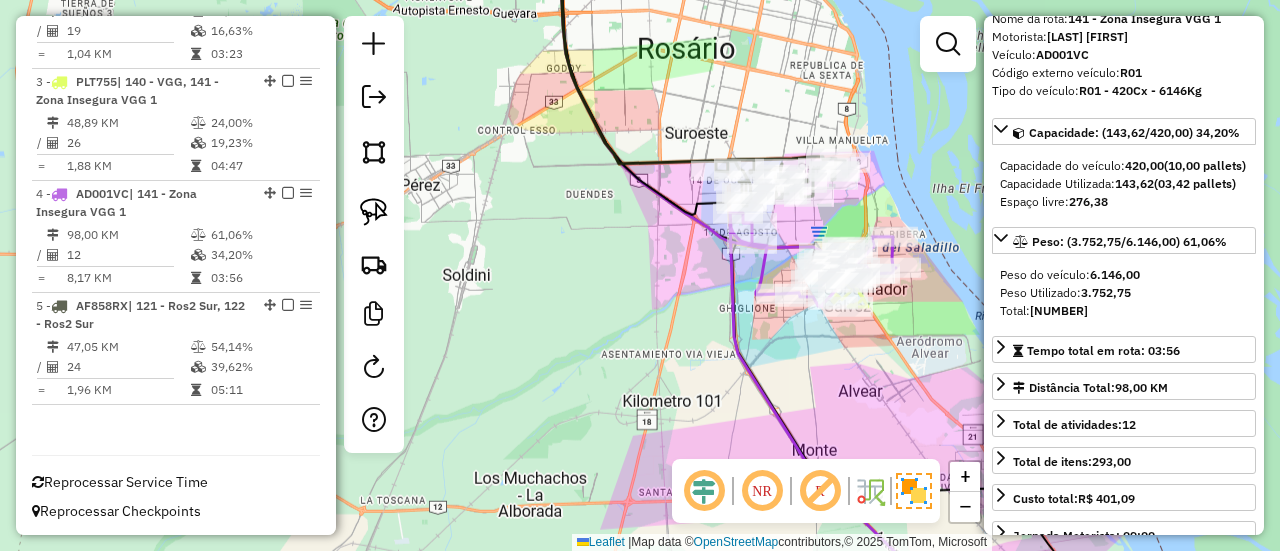 drag, startPoint x: 679, startPoint y: 199, endPoint x: 721, endPoint y: 417, distance: 222.009 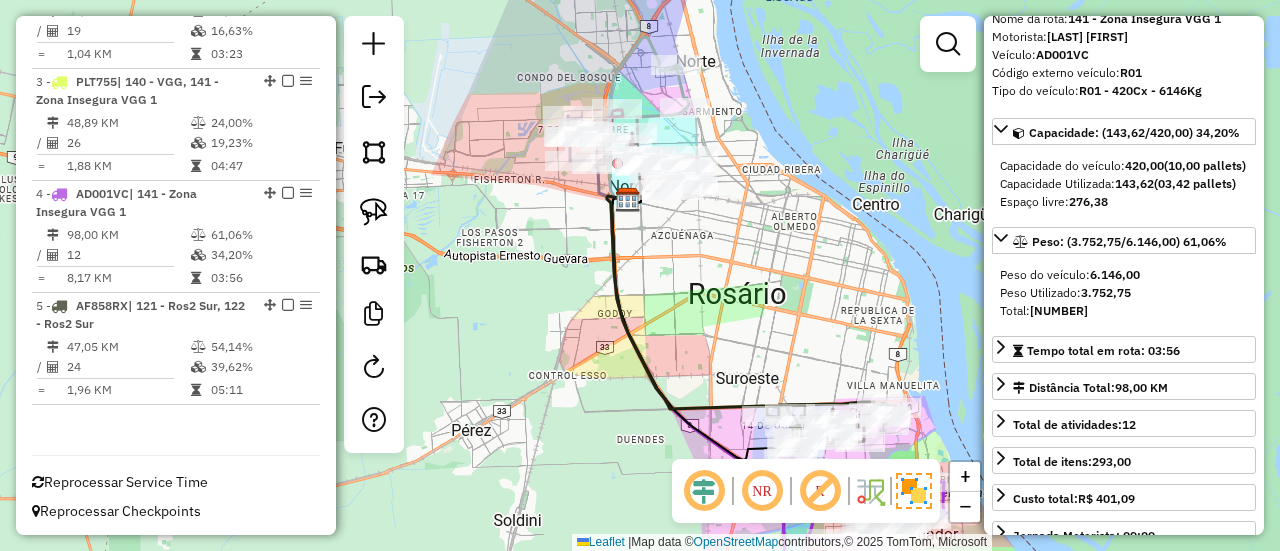 drag, startPoint x: 667, startPoint y: 295, endPoint x: 687, endPoint y: 331, distance: 41.18252 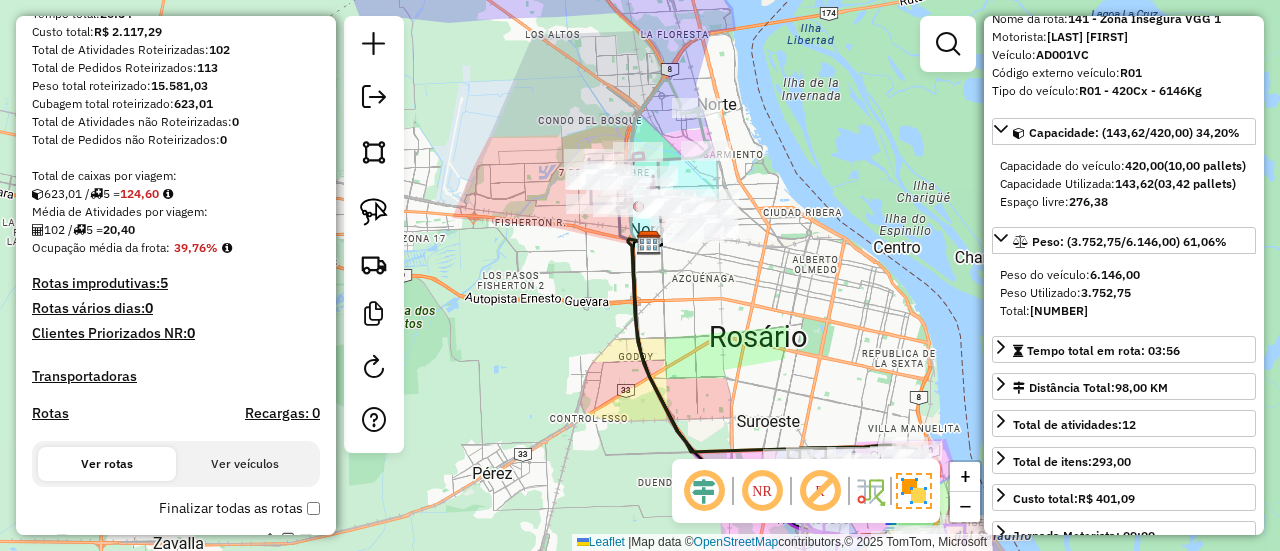 scroll, scrollTop: 352, scrollLeft: 0, axis: vertical 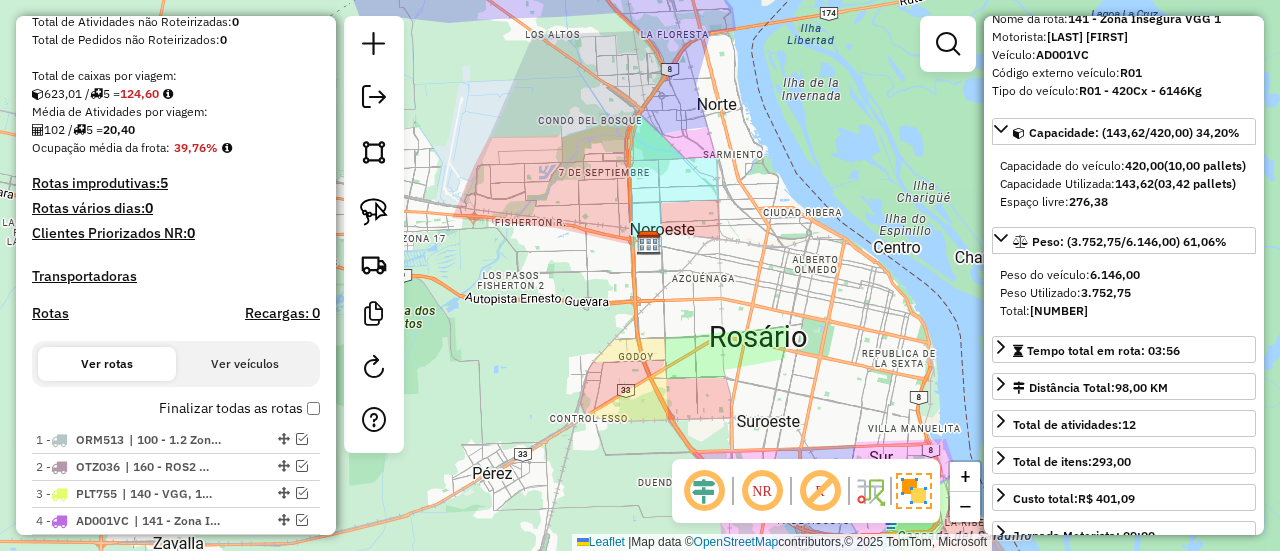 click on "Janela de atendimento Grade de atendimento Capacidade Transportadoras Veículos Cliente Pedidos  Rotas Selecione os dias de semana para filtrar as janelas de atendimento  Seg   Ter   Qua   Qui   Sex   Sáb   Dom  Informe o período da janela de atendimento: De: Até:  Filtrar exatamente a janela do cliente  Considerar janela de atendimento padrão  Selecione os dias de semana para filtrar as grades de atendimento  Seg   Ter   Qua   Qui   Sex   Sáb   Dom   Considerar clientes sem dia de atendimento cadastrado  Clientes fora do dia de atendimento selecionado Filtrar as atividades entre os valores definidos abaixo:  Peso mínimo:   Peso máximo:   Cubagem mínima:   Cubagem máxima:   De:   Até:  Filtrar as atividades entre o tempo de atendimento definido abaixo:  De:   Até:   Considerar capacidade total dos clientes não roteirizados Transportadora: Selecione um ou mais itens Tipo de veículo: Selecione um ou mais itens Veículo: Selecione um ou mais itens Motorista: Selecione um ou mais itens Nome: Rótulo:" 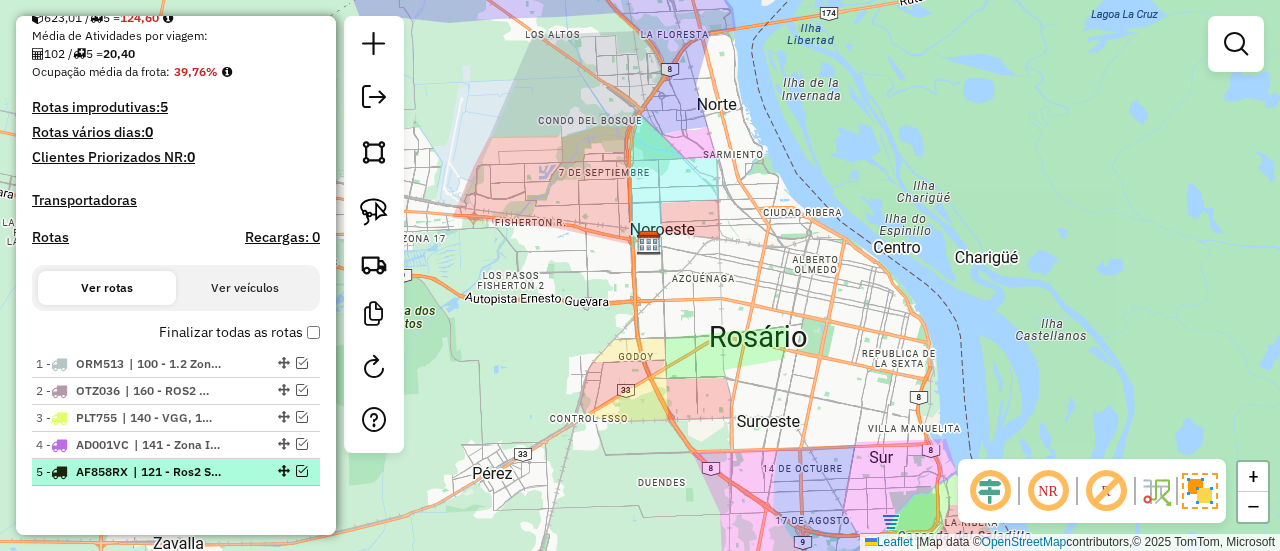 scroll, scrollTop: 509, scrollLeft: 0, axis: vertical 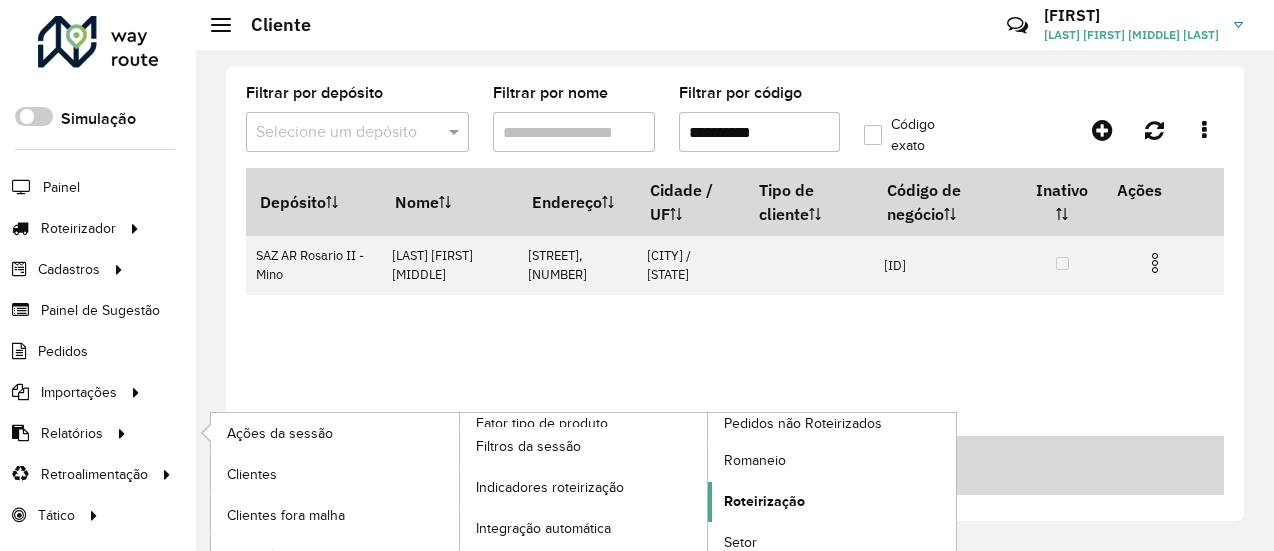 click on "Roteirização" 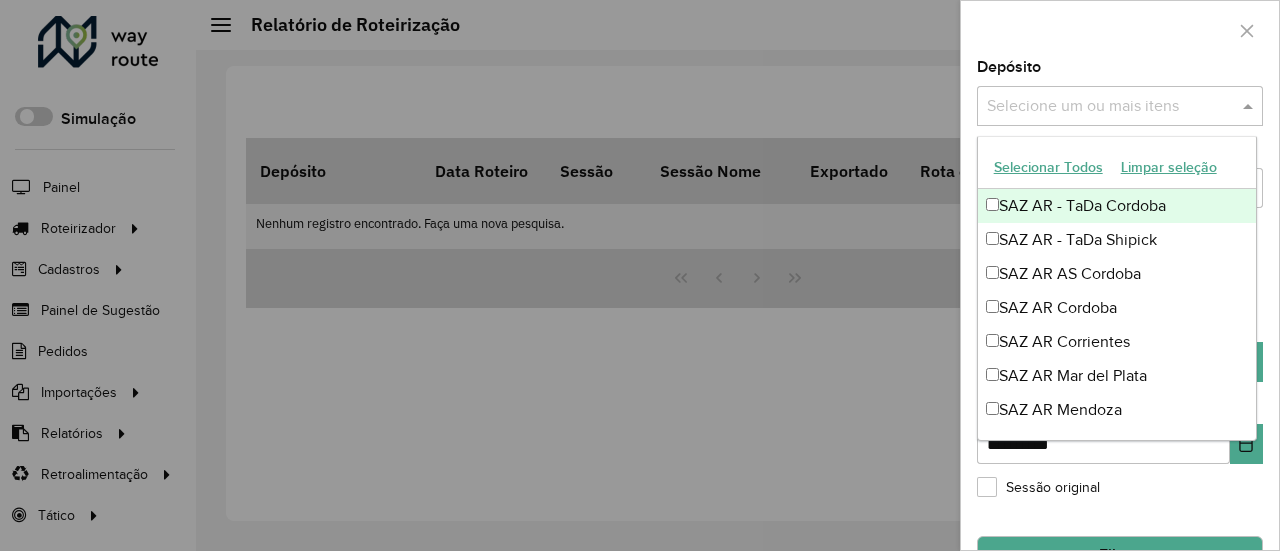 click at bounding box center [1110, 107] 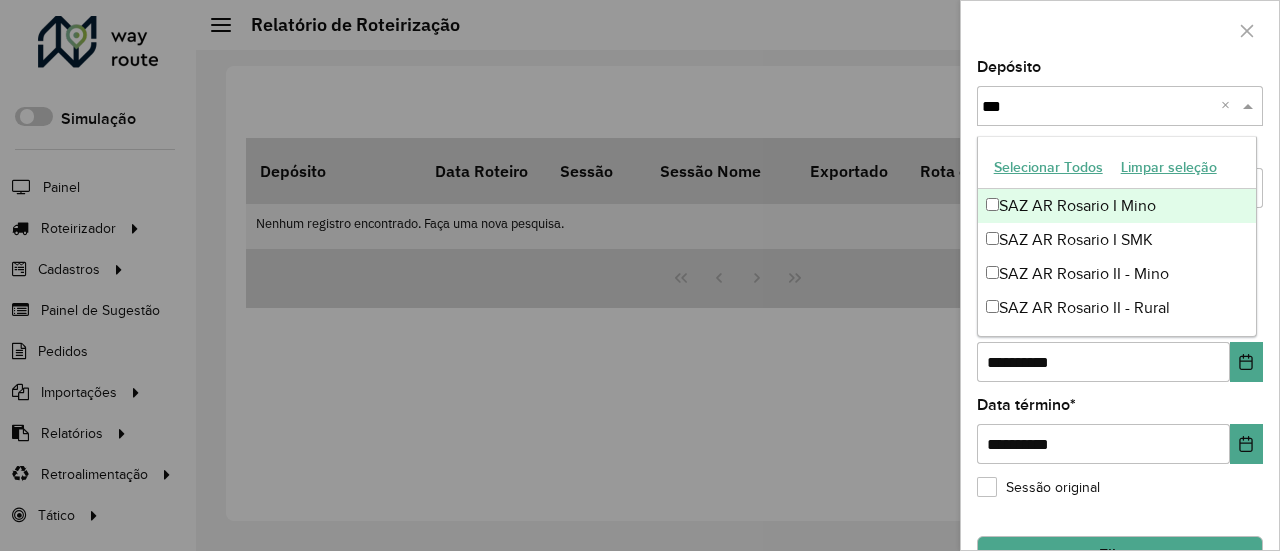 type on "****" 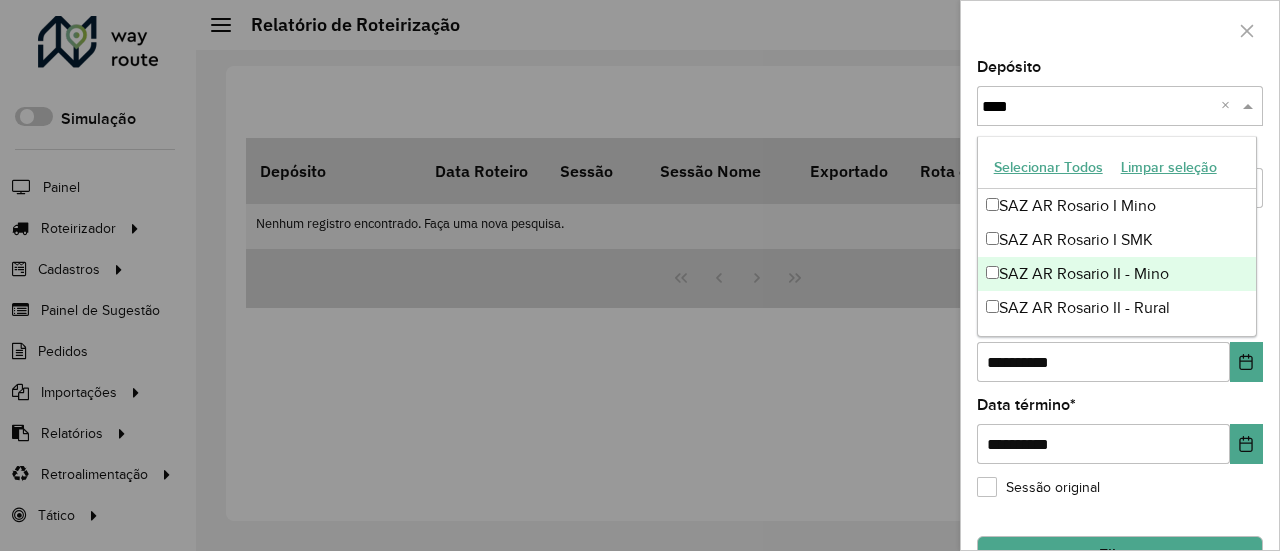 click on "SAZ AR Rosario II - Mino" at bounding box center [1117, 274] 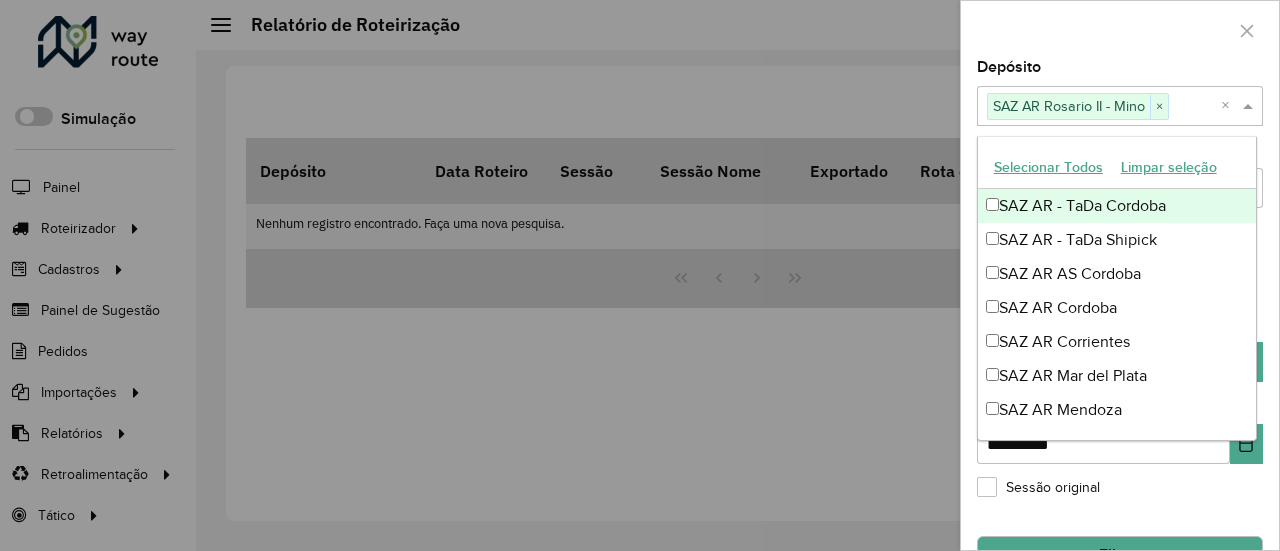 click on "Depósito  Selecione um ou mais itens SAZ AR Rosario II - Mino × ×" 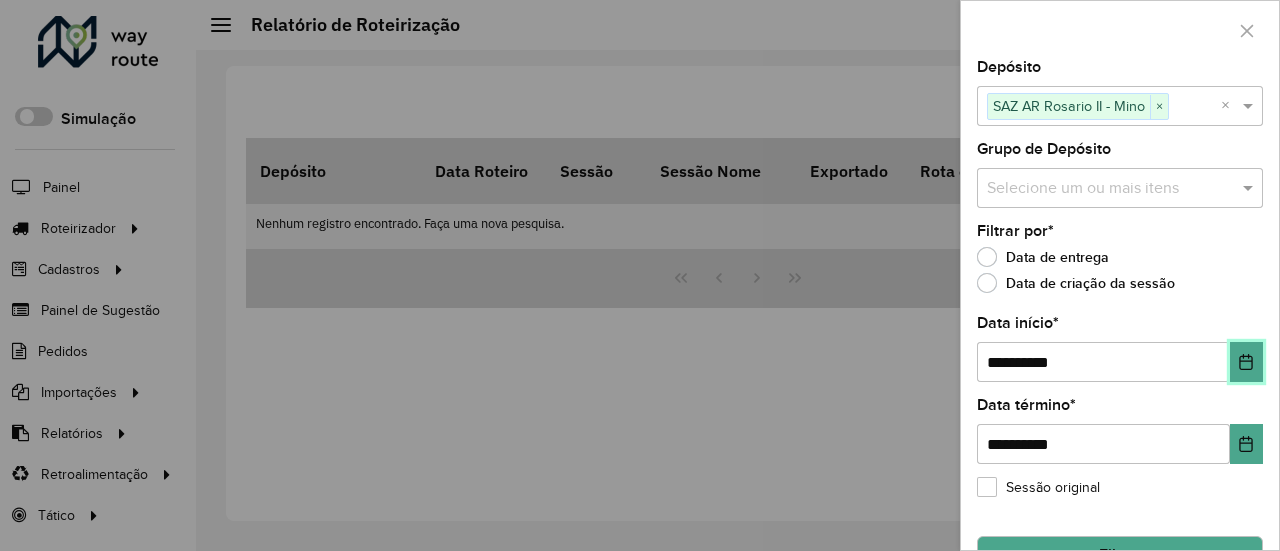 click 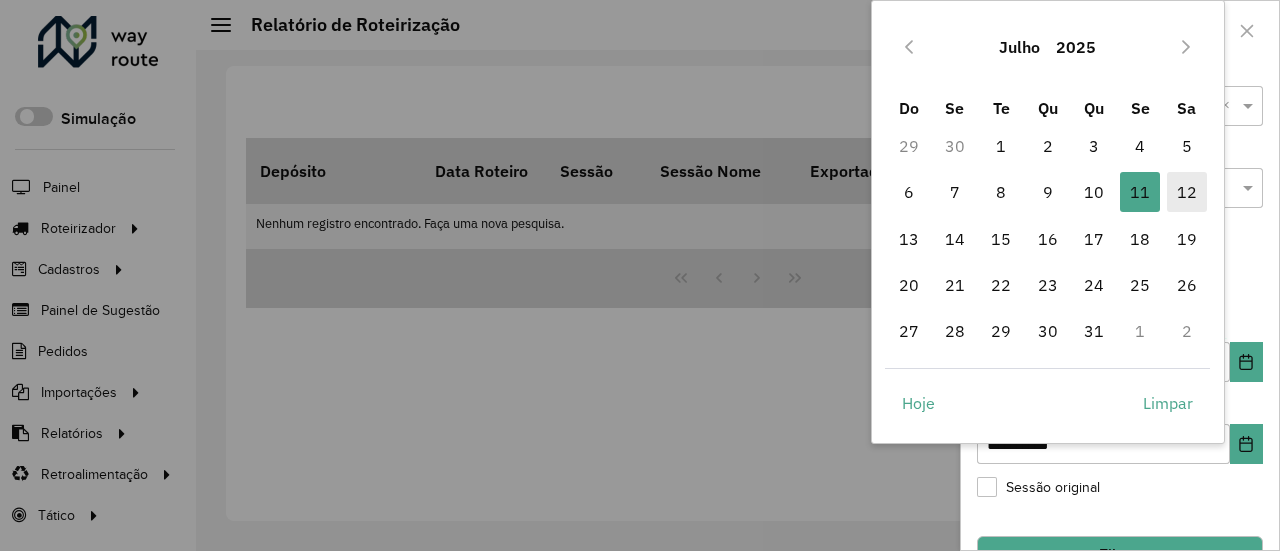 click on "12" at bounding box center [1187, 192] 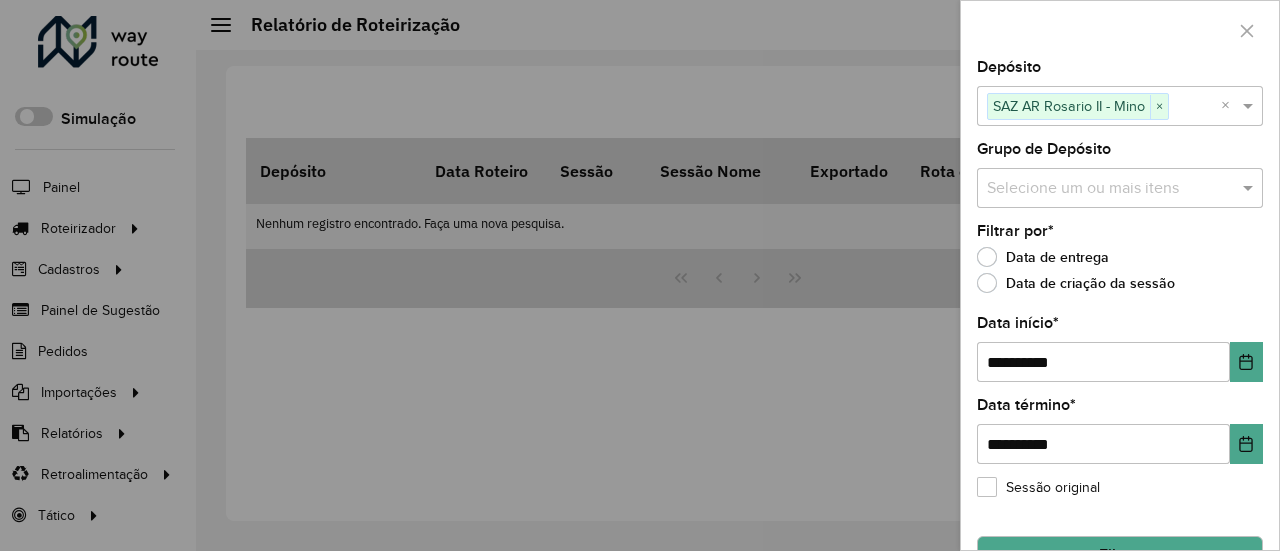 click on "Filtrar" 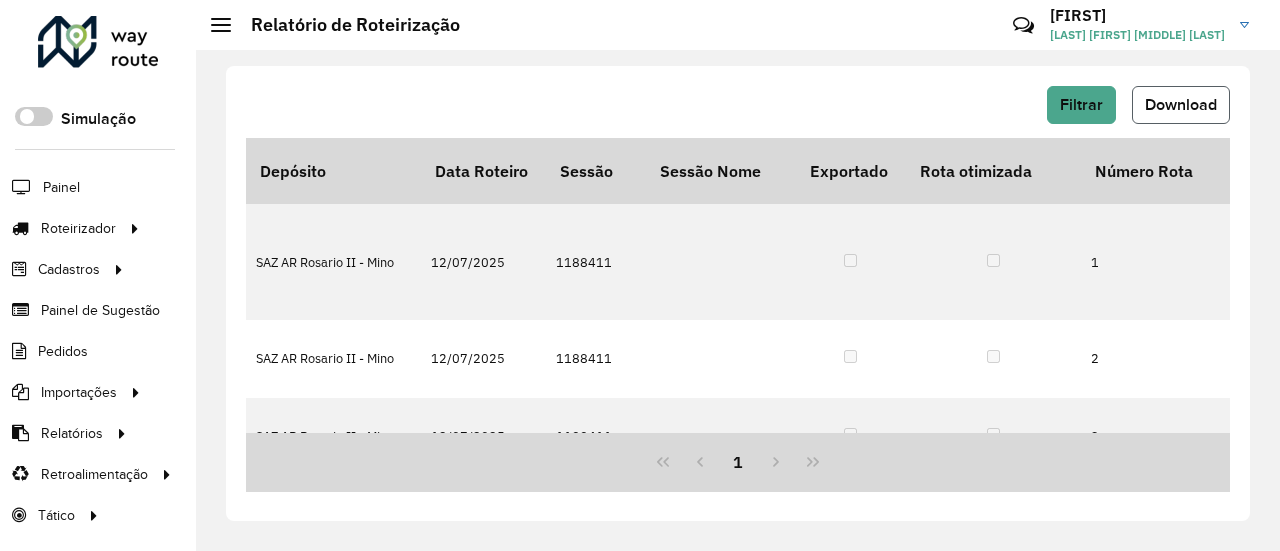 click on "Download" 